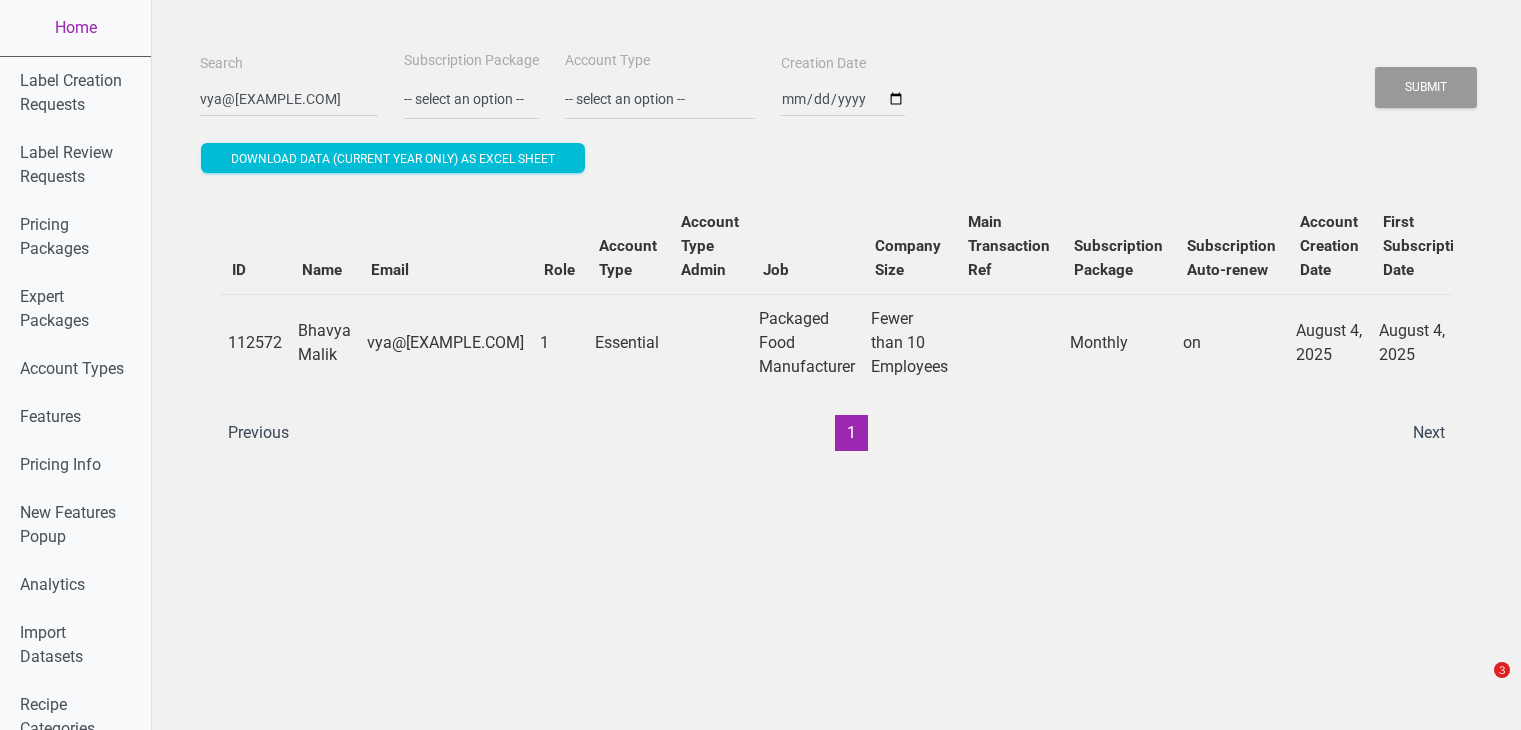 scroll, scrollTop: 0, scrollLeft: 0, axis: both 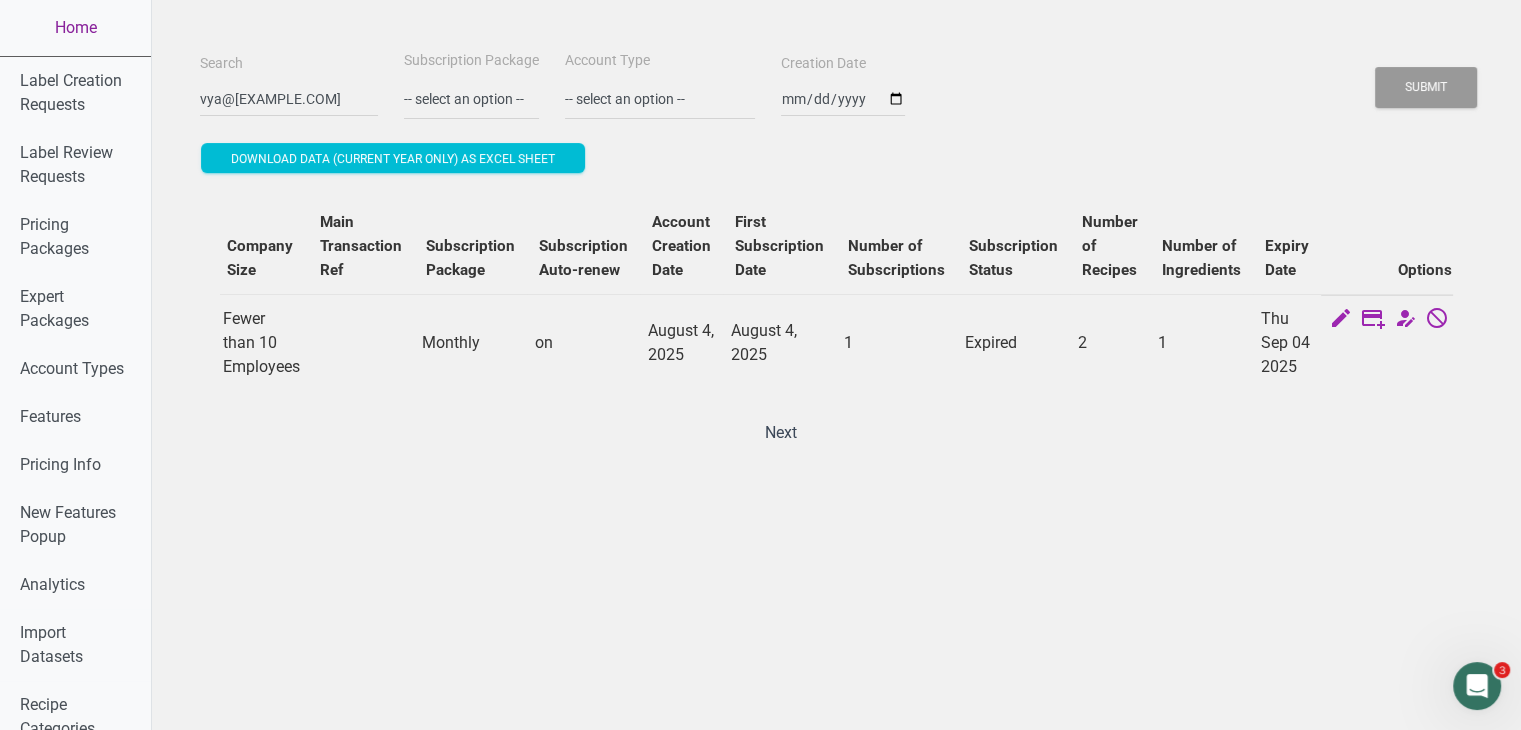 click on "Home" at bounding box center [75, 28] 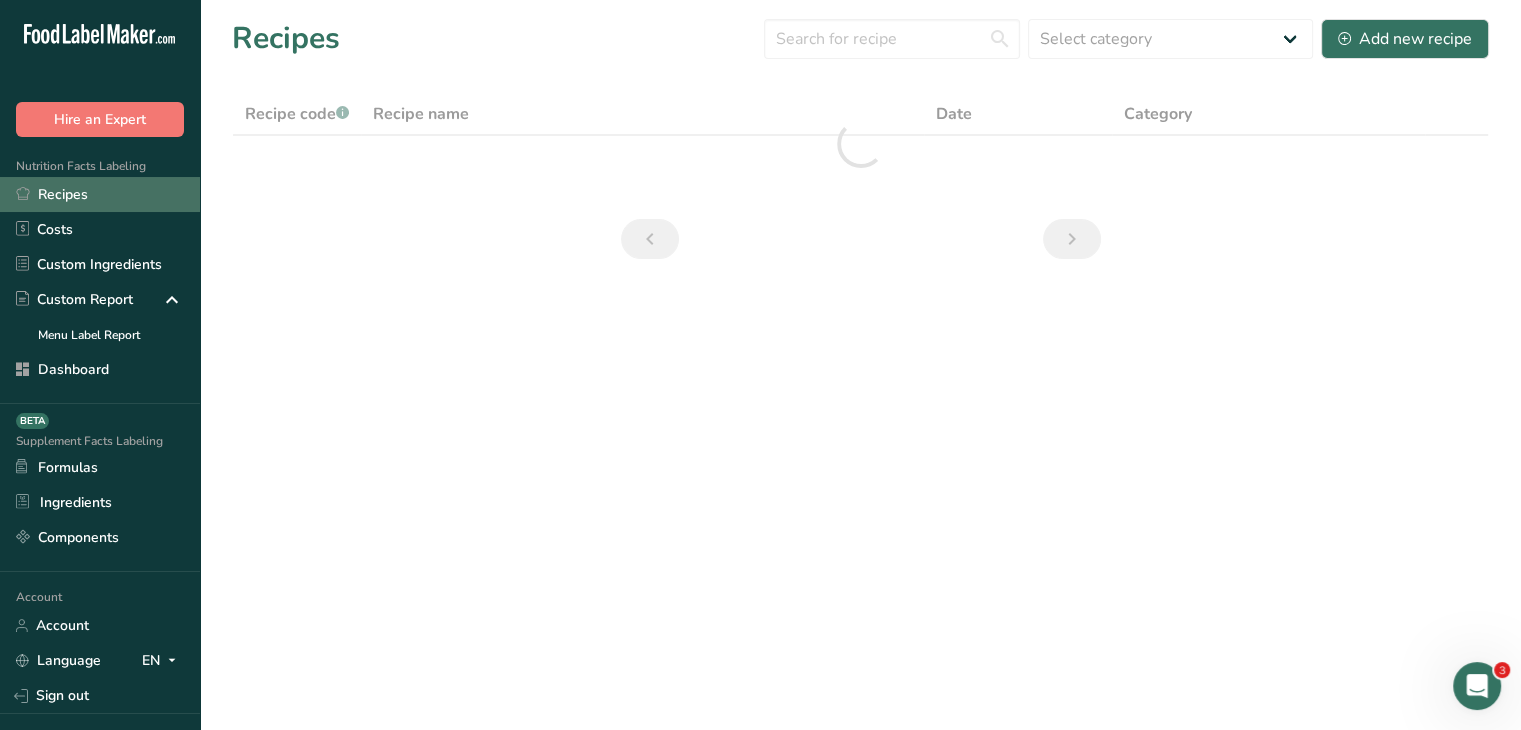 click on "Recipes" at bounding box center [100, 194] 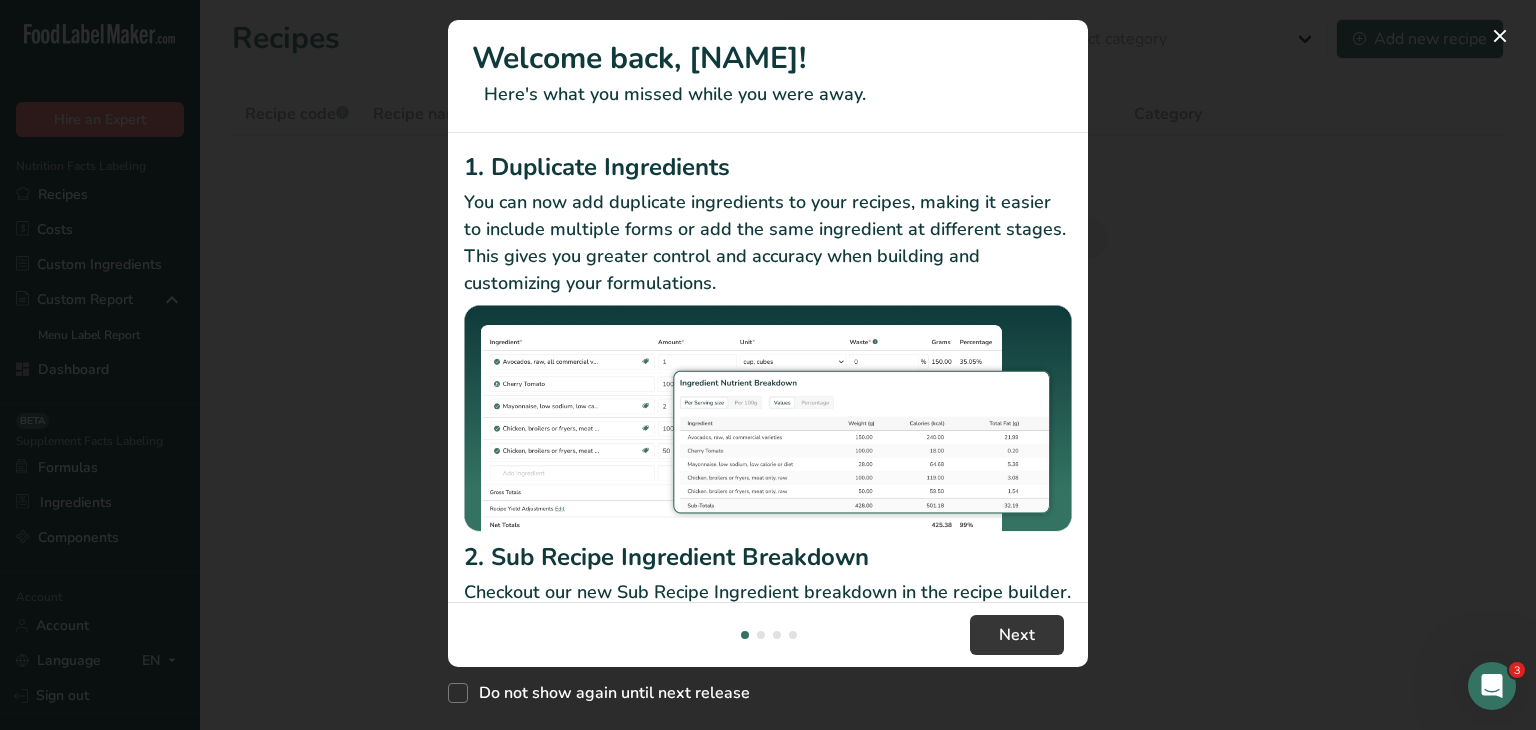 click at bounding box center [768, 365] 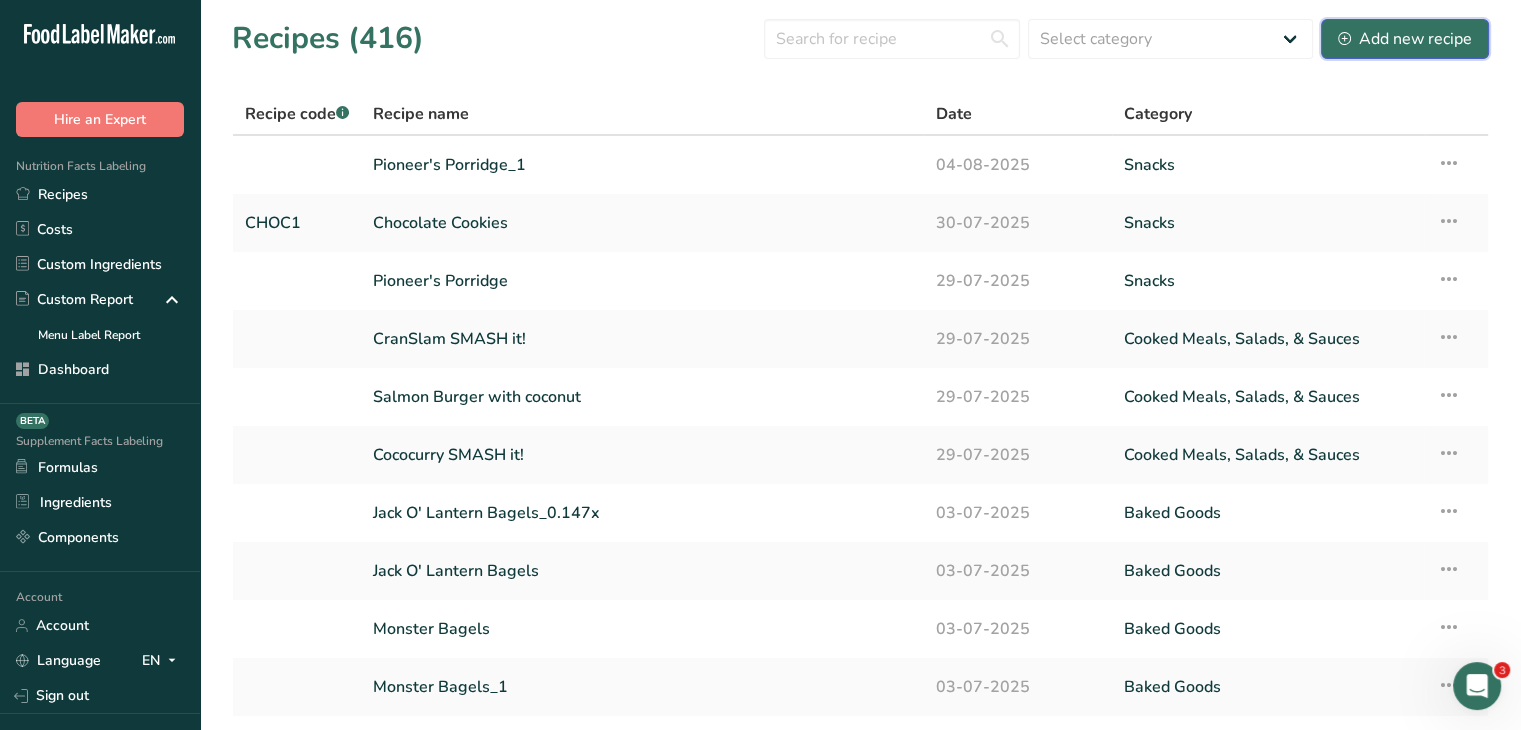 click on "Add new recipe" at bounding box center (1405, 39) 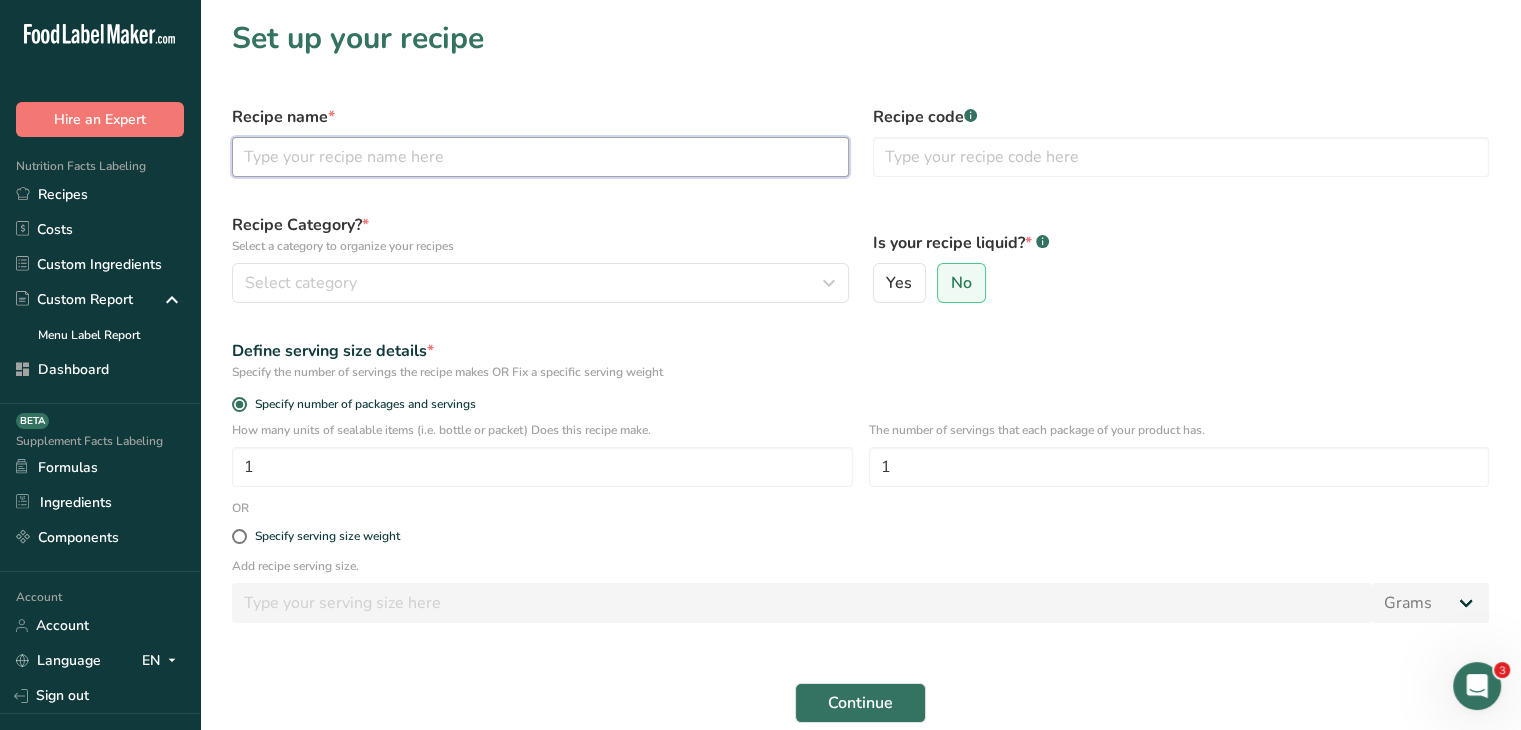 click at bounding box center [540, 157] 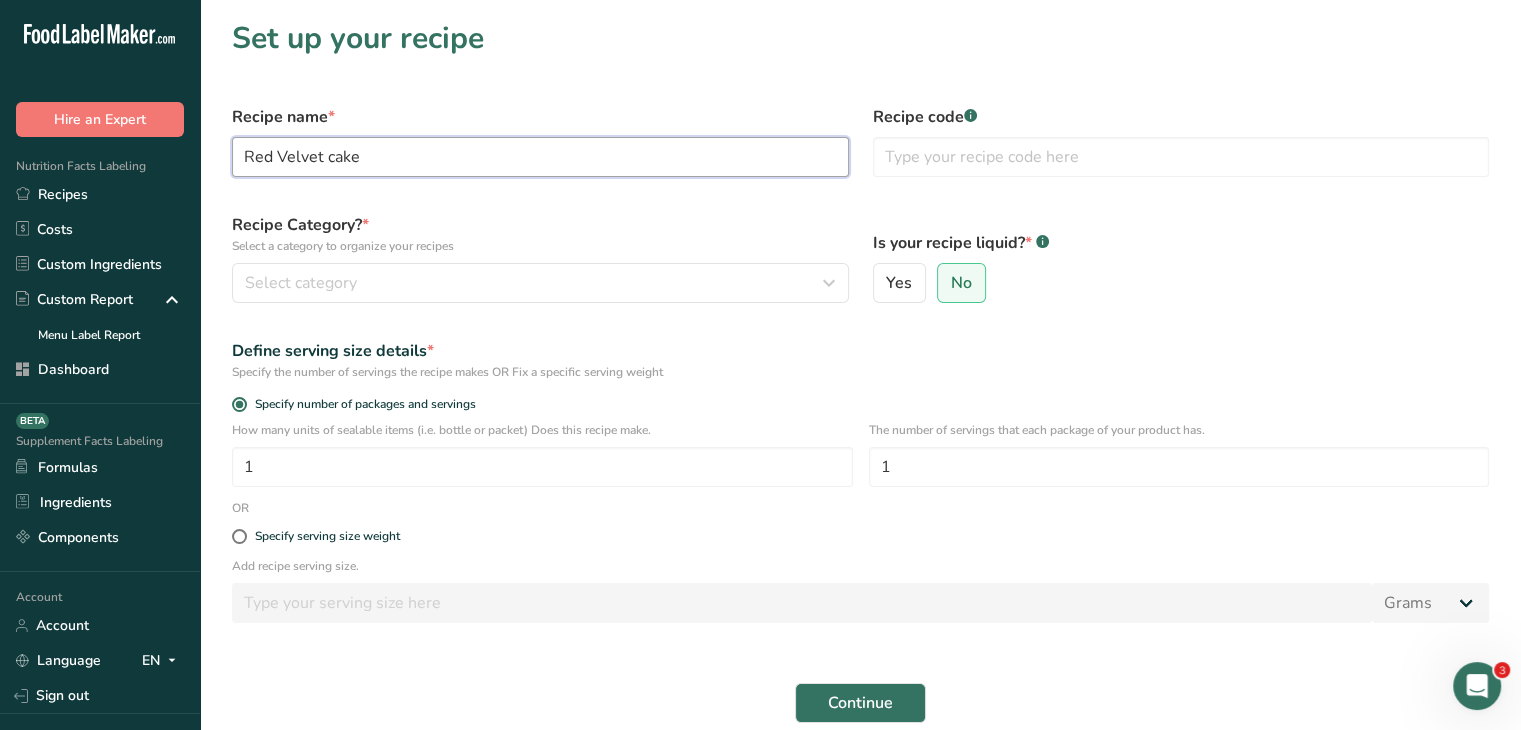 click on "Red Velvet cake" at bounding box center [540, 157] 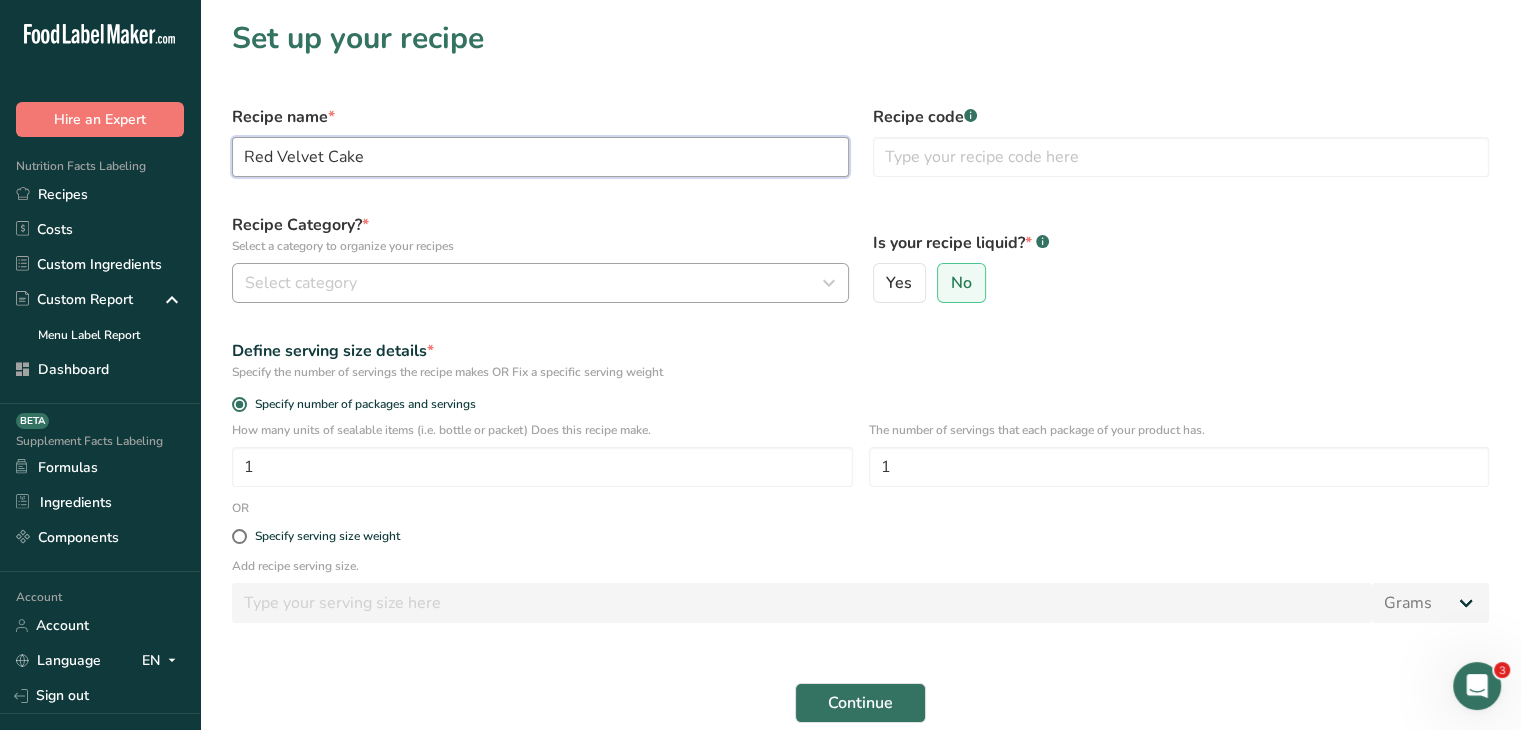 type on "Red Velvet Cake" 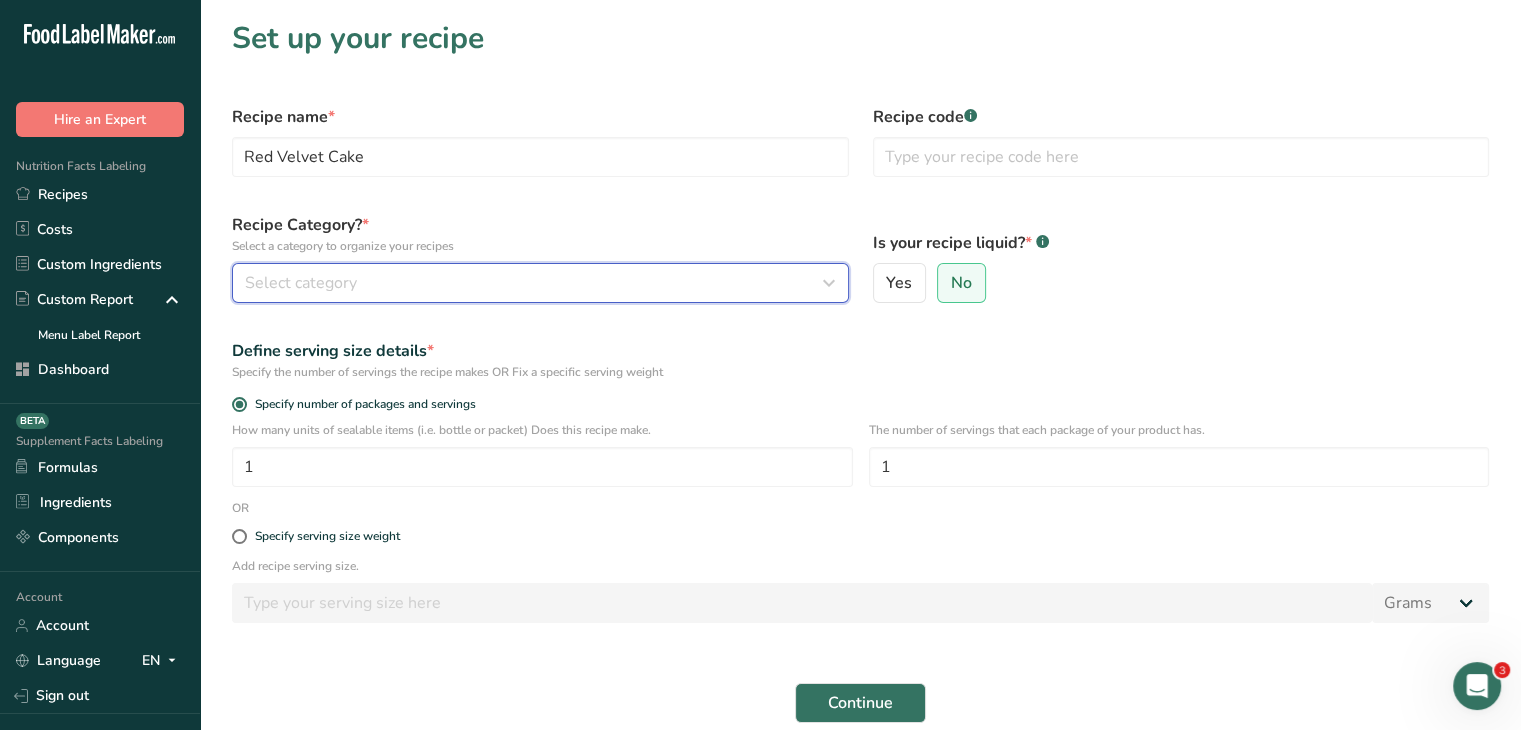 click on "Select category" at bounding box center [534, 283] 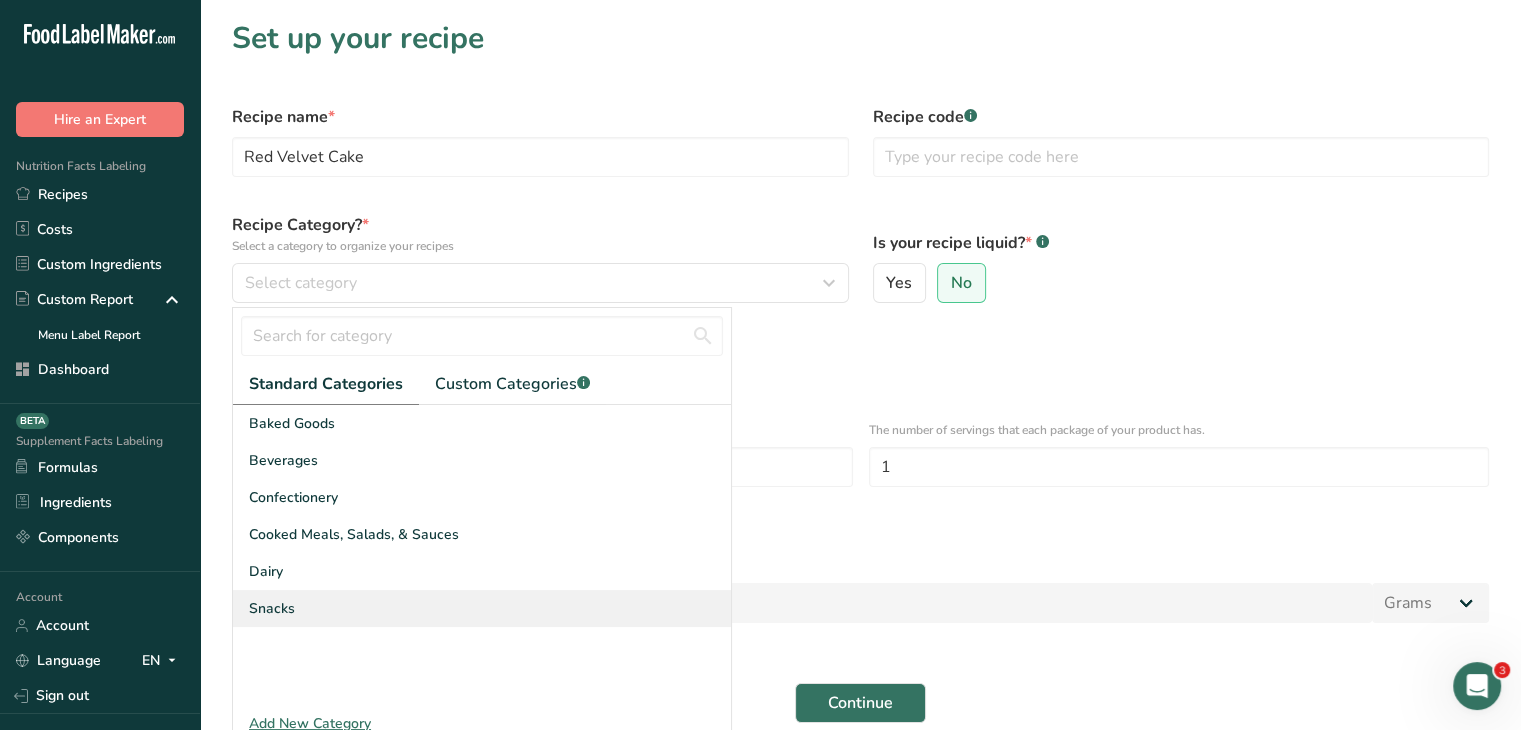click on "Snacks" at bounding box center [482, 608] 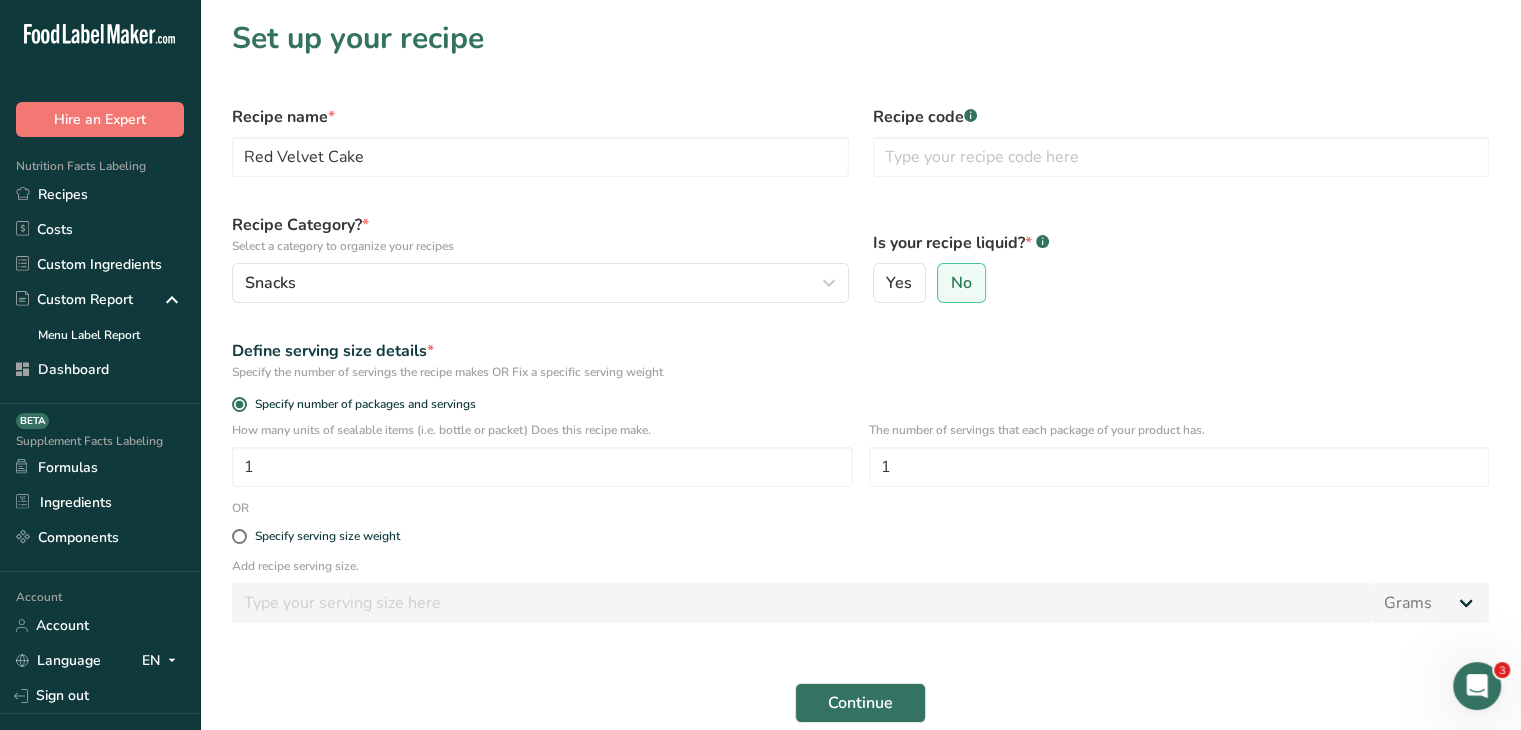 click on "Recipe Category? *
Select a category to organize your recipes
Snacks
Standard Categories
Custom Categories
.a-a{fill:#347362;}.b-a{fill:#fff;}
Baked Goods
Beverages
Confectionery
Cooked Meals, Salads, & Sauces
Dairy
Snacks
Add New Category" at bounding box center [540, 258] 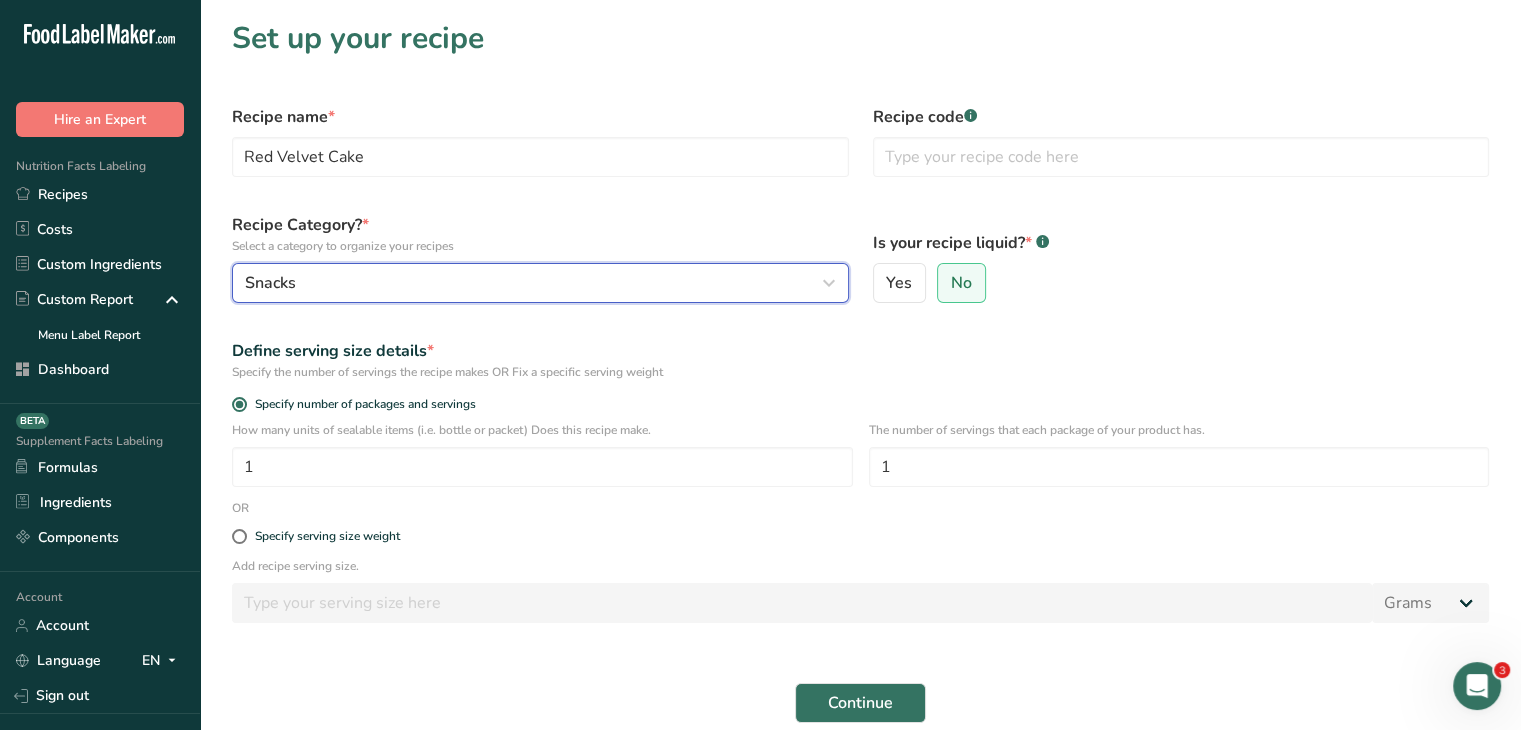 click on "Snacks" at bounding box center [534, 283] 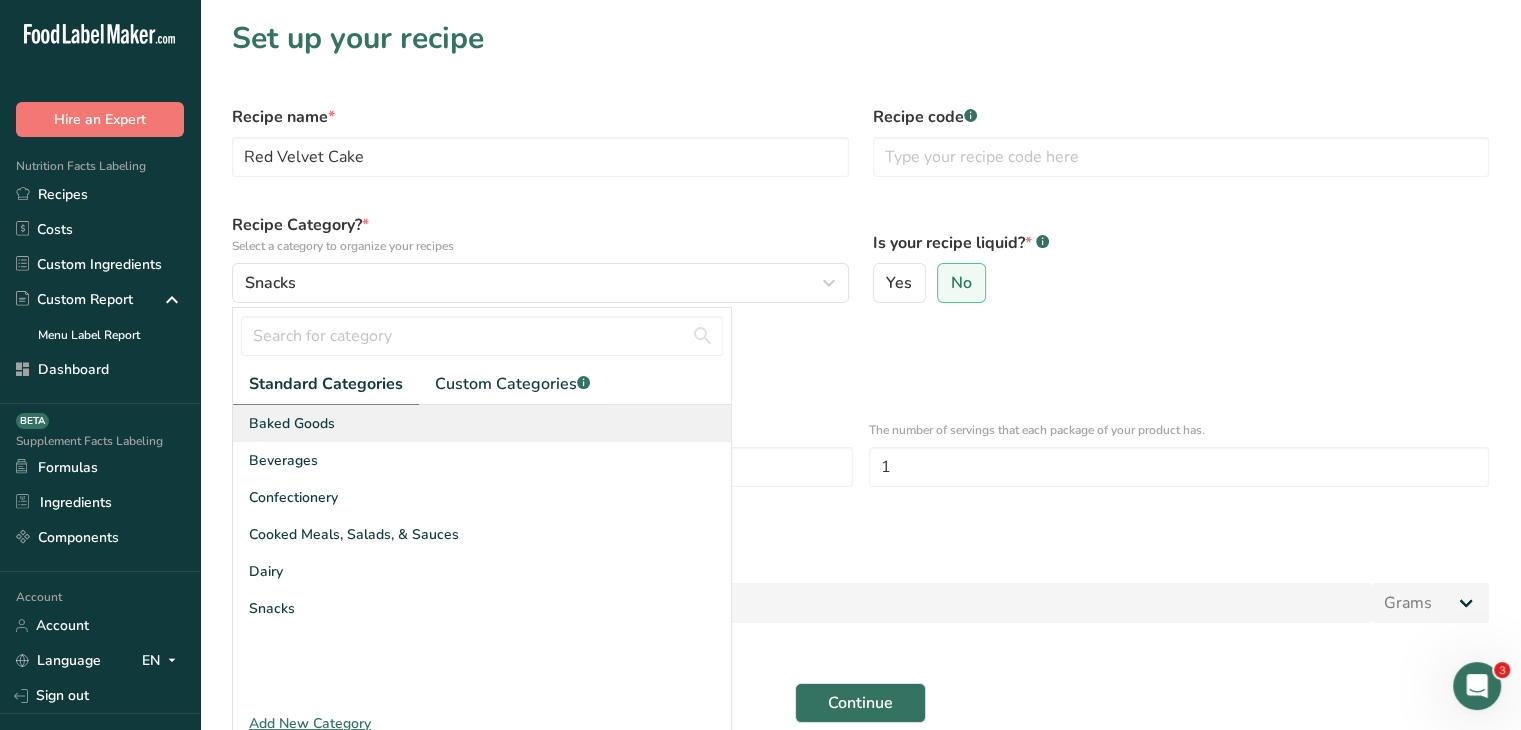 click on "Baked Goods" at bounding box center (482, 423) 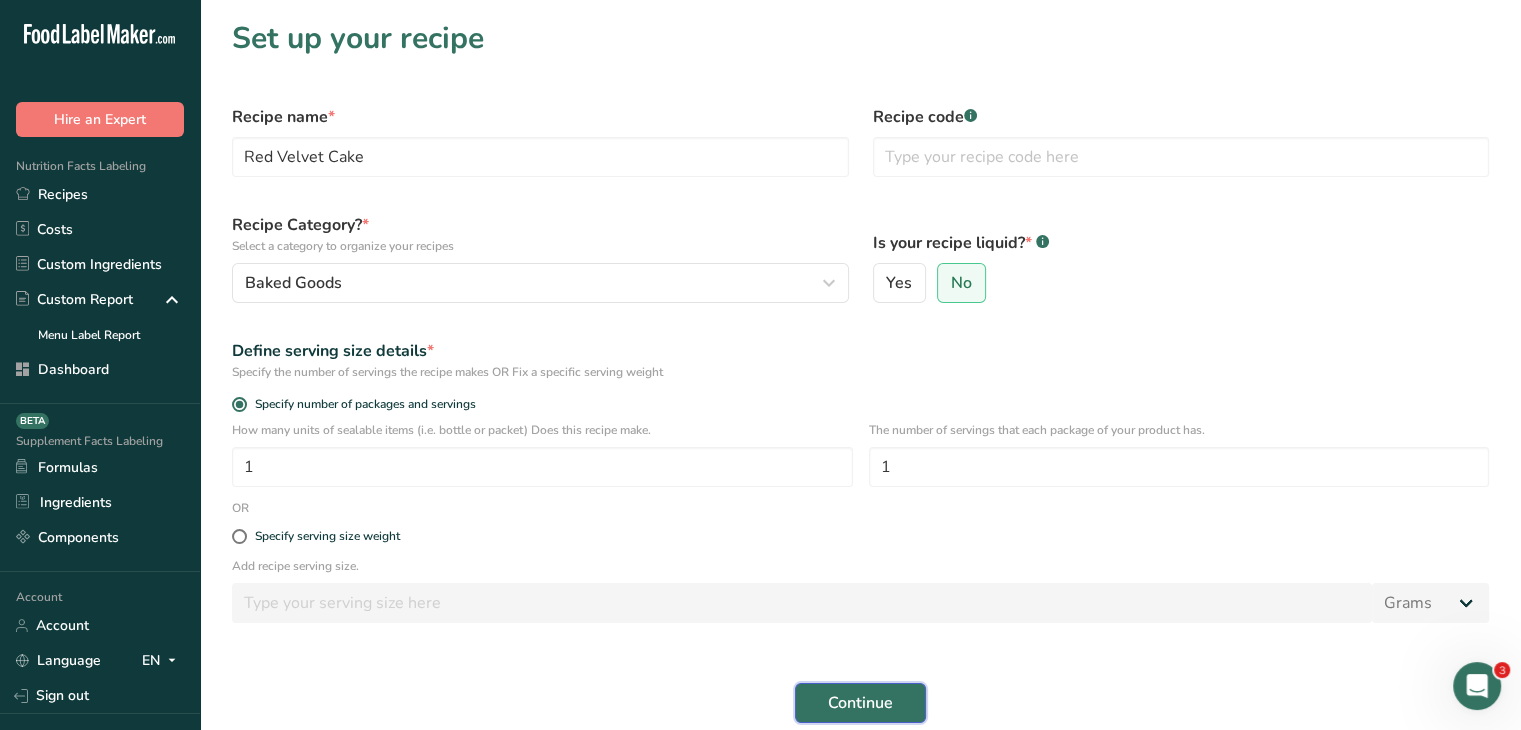 click on "Continue" at bounding box center (860, 703) 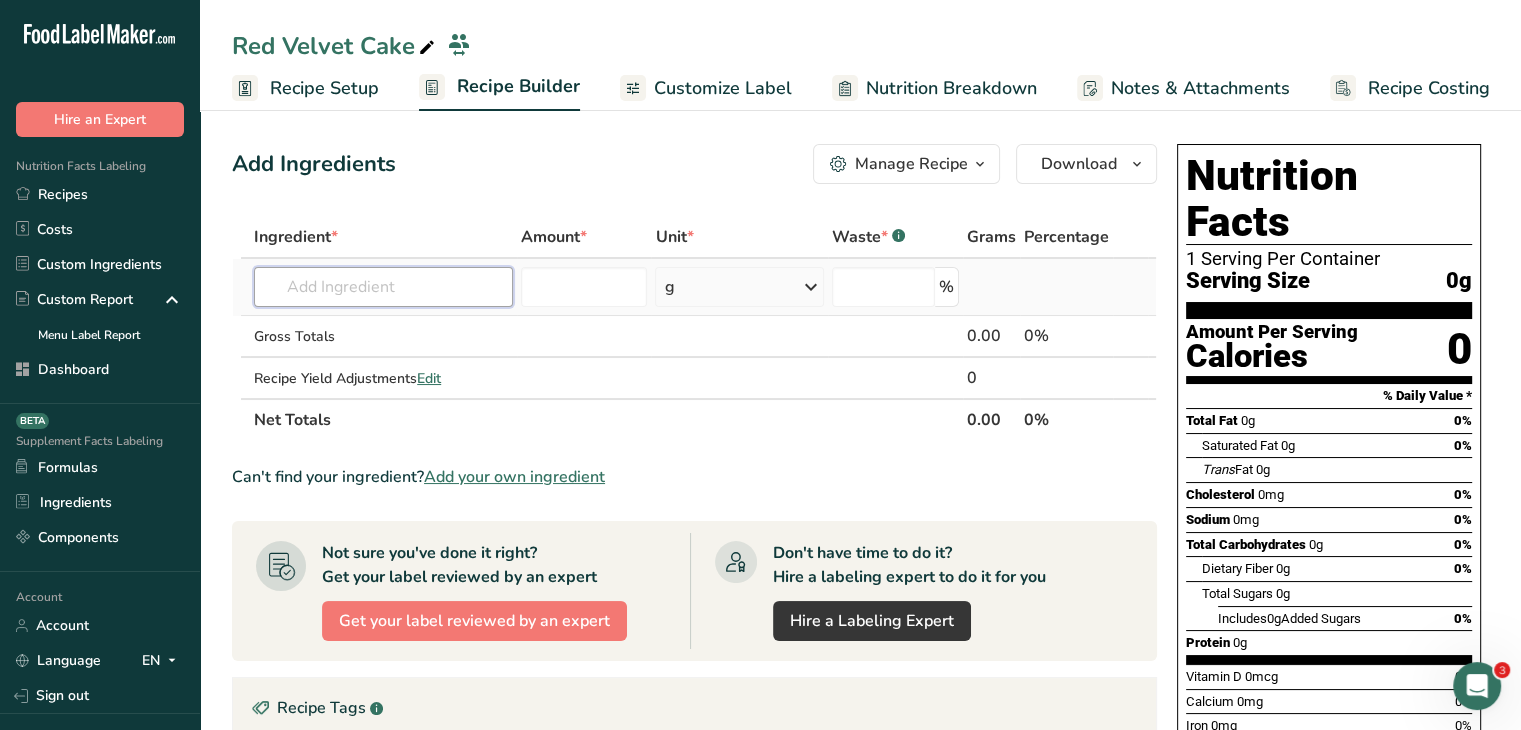 click at bounding box center (383, 287) 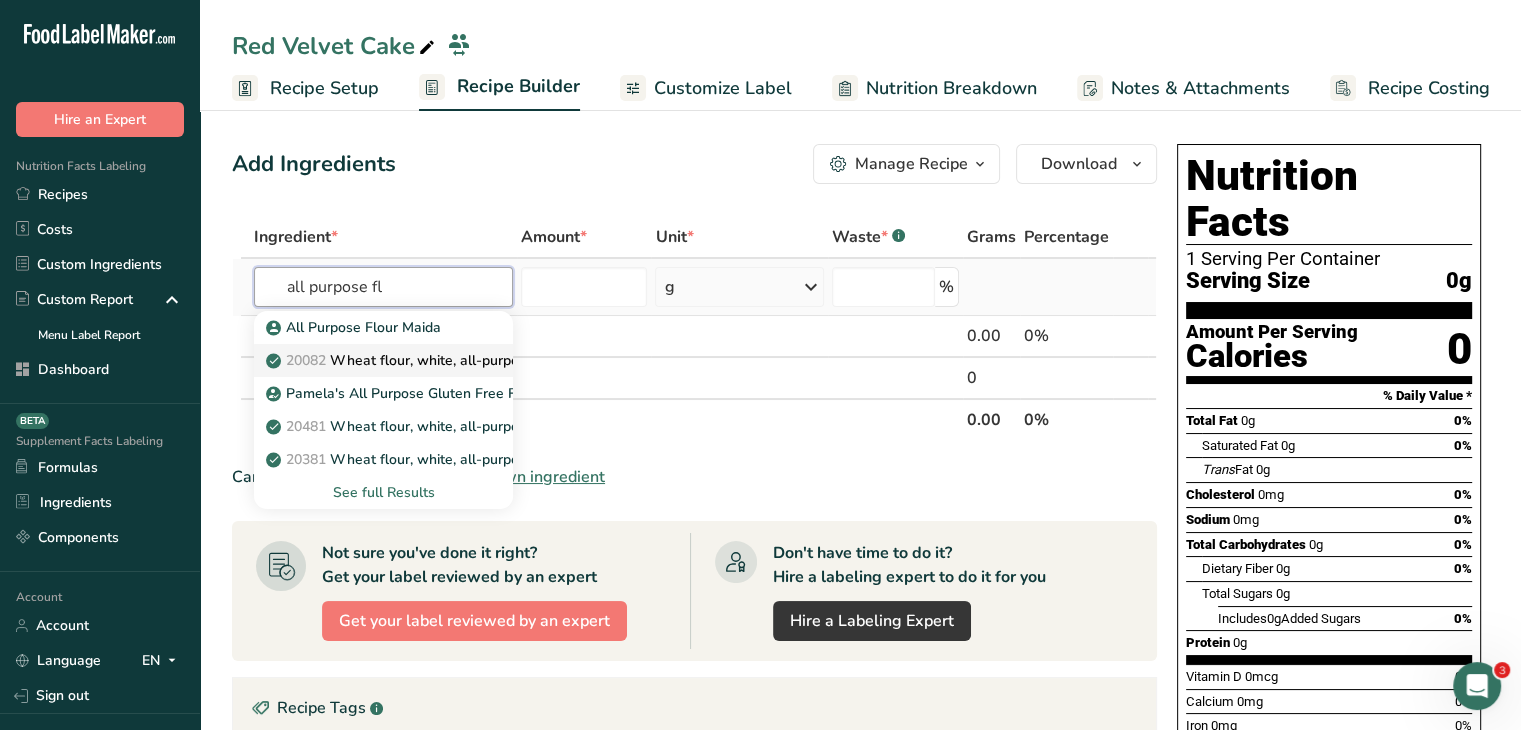 type on "all purpose fl" 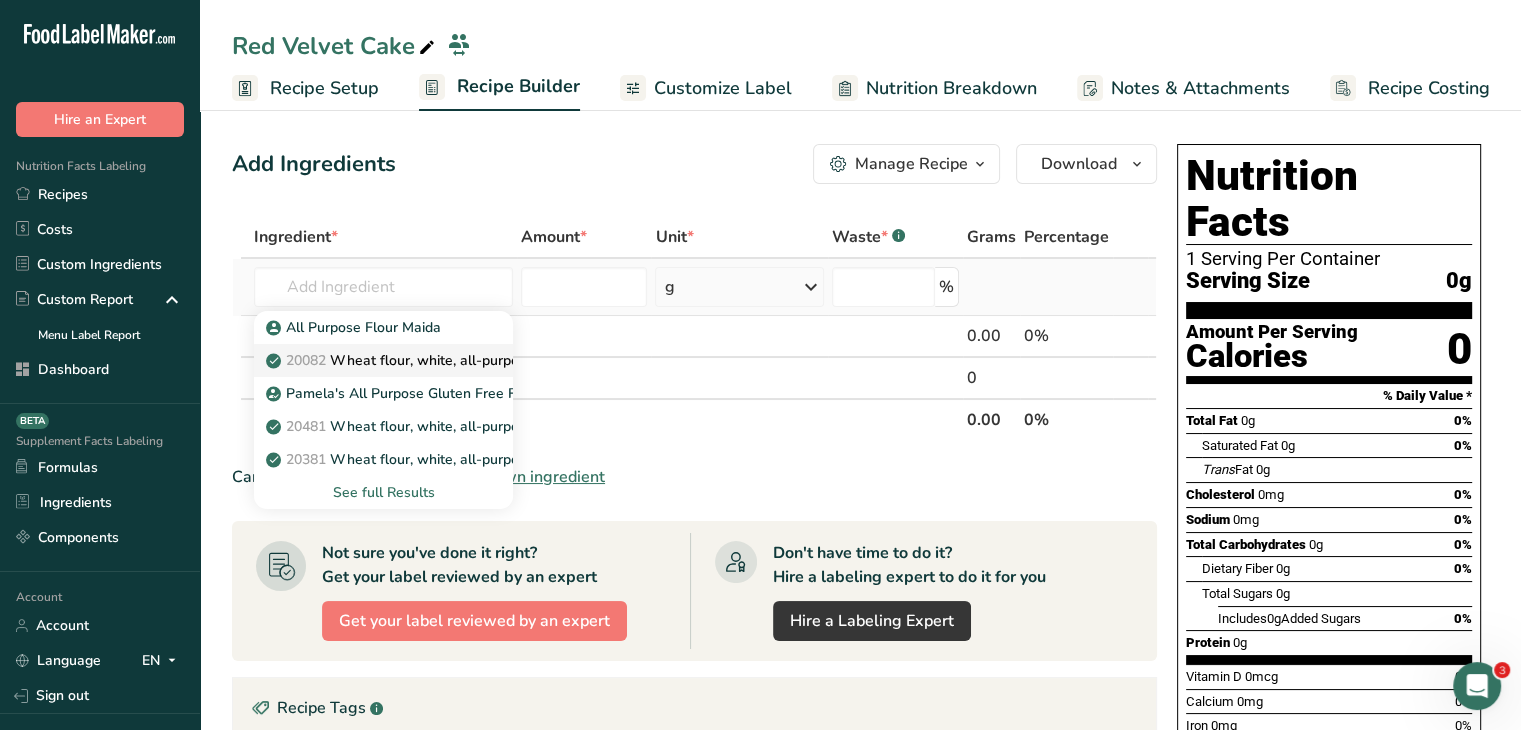 click on "20082
Wheat flour, white, all-purpose, self-rising, enriched" at bounding box center (468, 360) 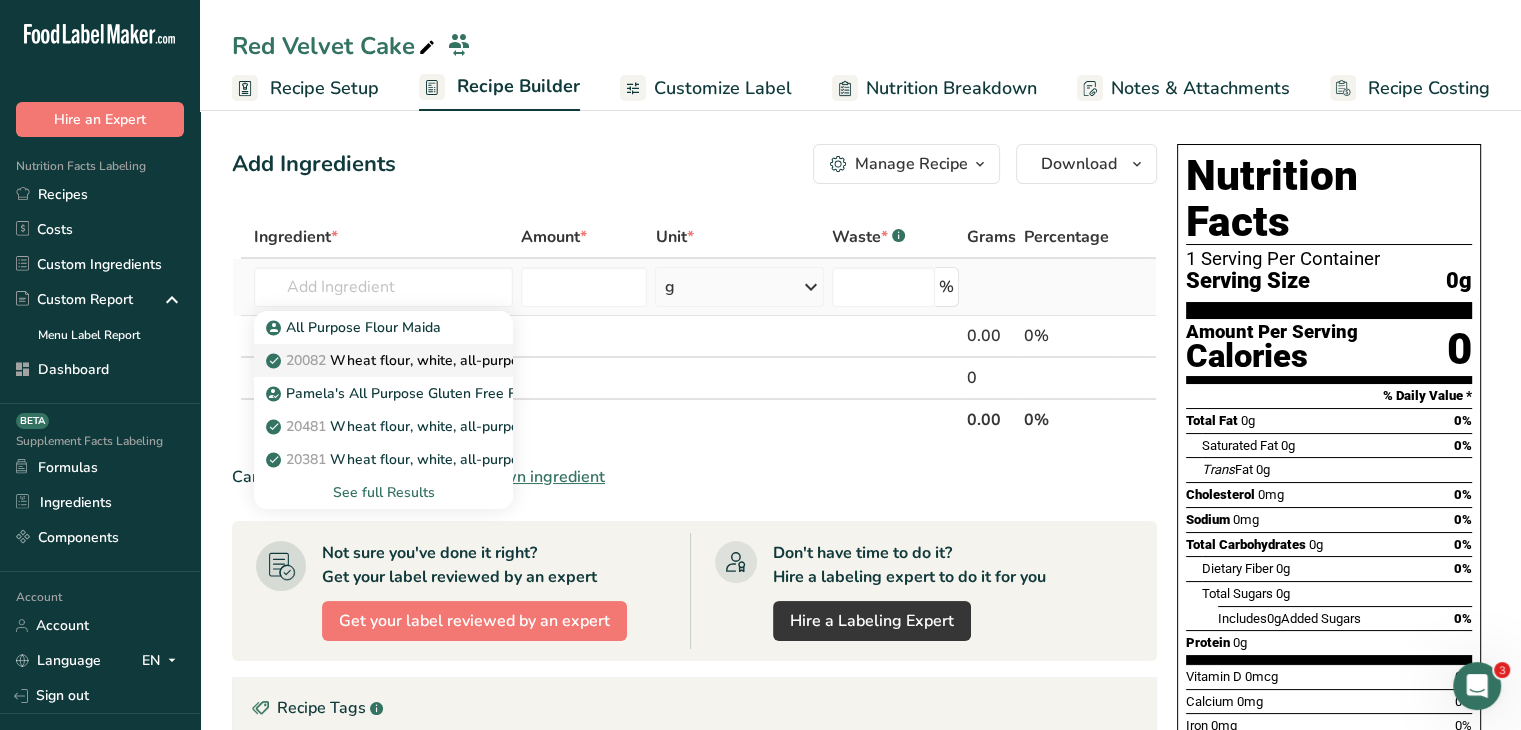 type on "Wheat flour, white, all-purpose, self-rising, enriched" 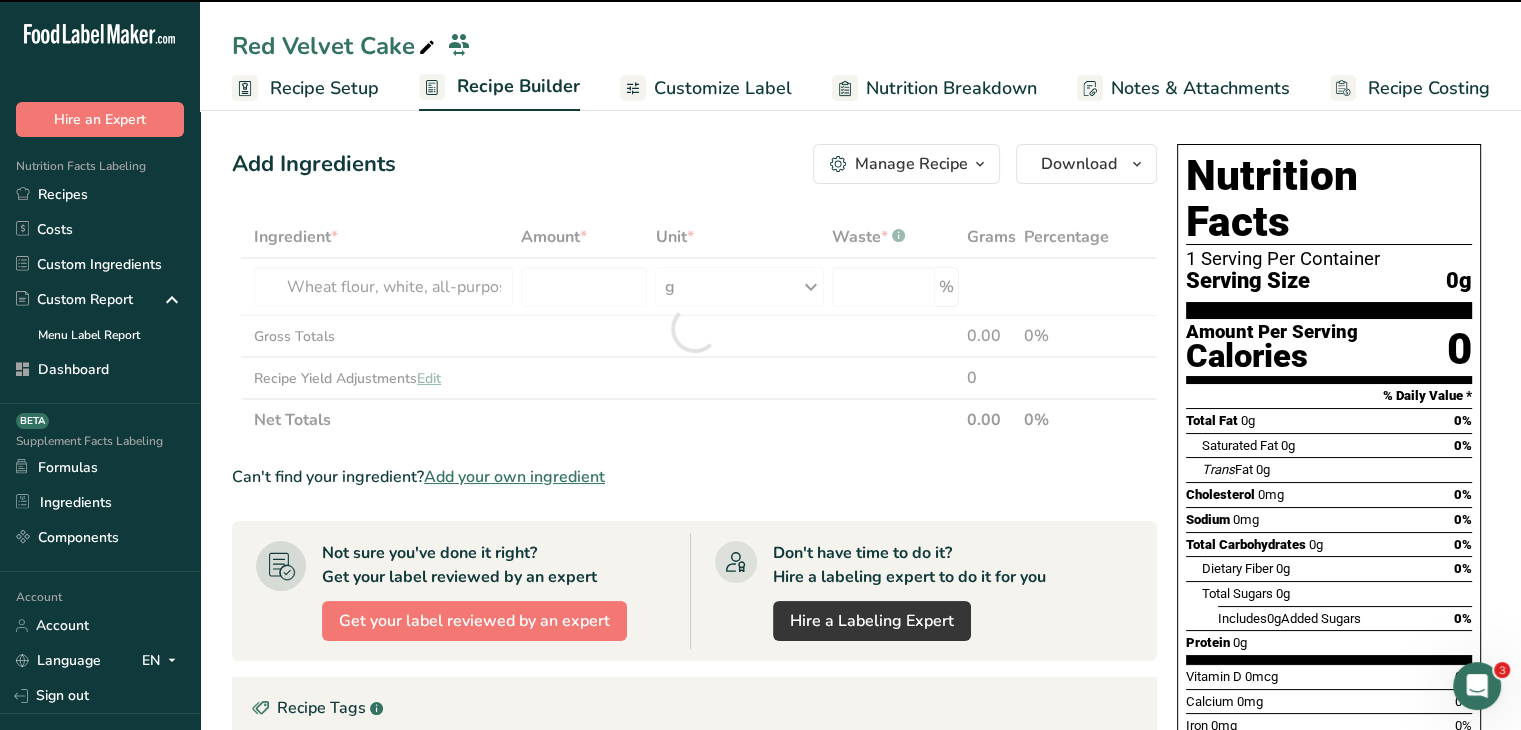 type on "0" 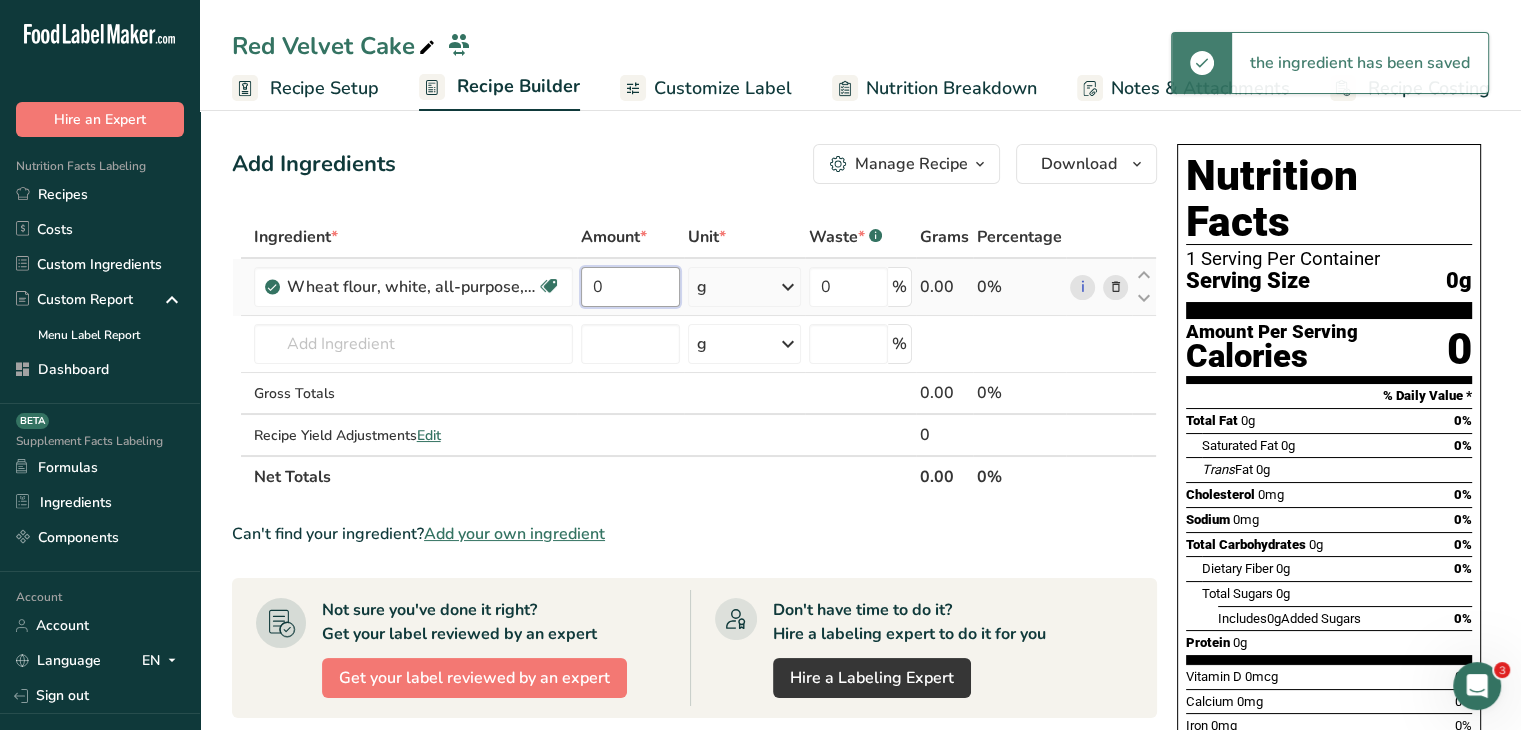 click on "0" at bounding box center (631, 287) 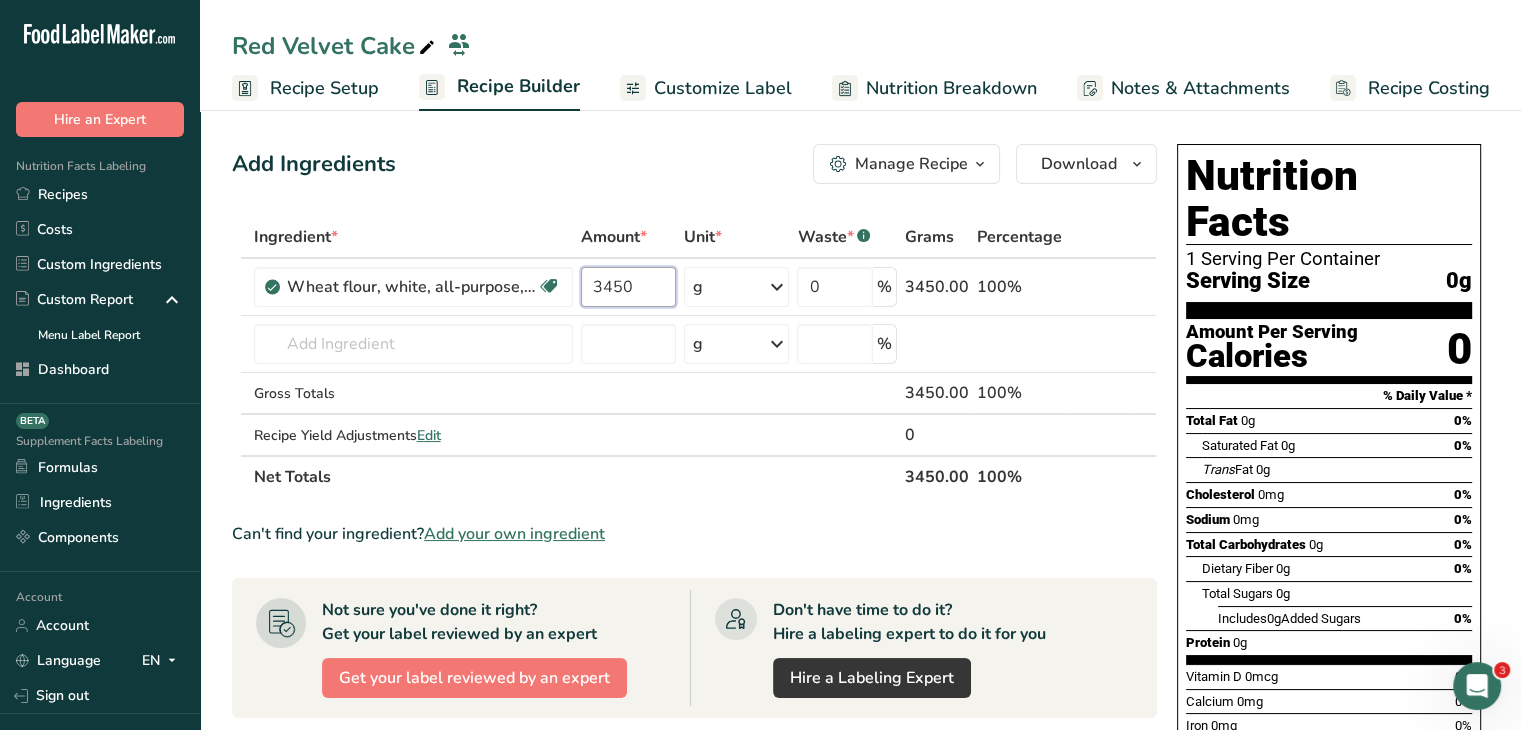 type on "3450" 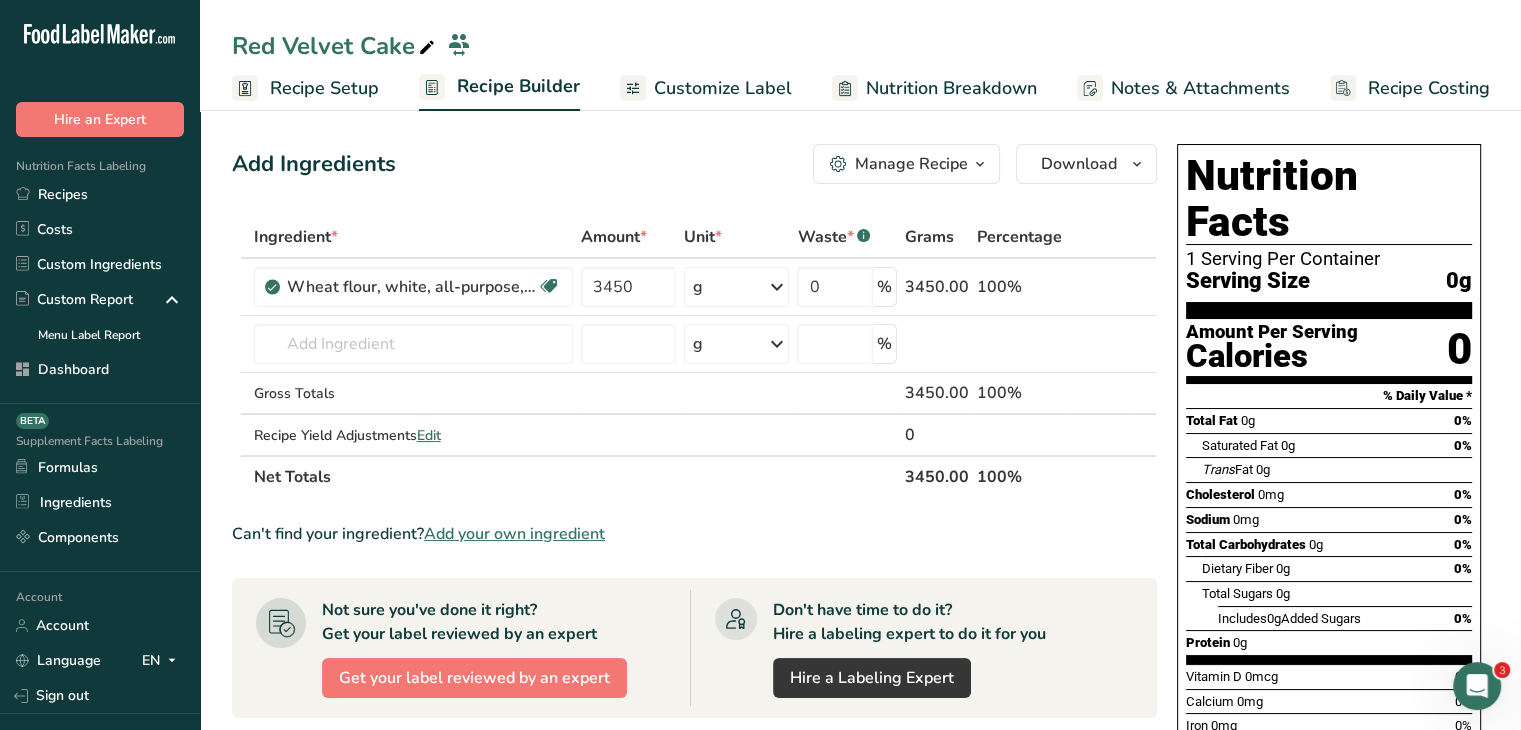 click on "Add Ingredients
Manage Recipe         Delete Recipe           Duplicate Recipe             Scale Recipe             Save as Sub-Recipe   .a-a{fill:#347362;}.b-a{fill:#fff;}                               Nutrition Breakdown                 Recipe Card
NEW
Amino Acids Pattern Report           Activity History
Download
Choose your preferred label style
Standard FDA label
Standard FDA label
The most common format for nutrition facts labels in compliance with the FDA's typeface, style and requirements
Tabular FDA label
A label format compliant with the FDA regulations presented in a tabular (horizontal) display.
Linear FDA label
A simple linear display for small sized packages.
Simplified FDA label" at bounding box center [700, 684] 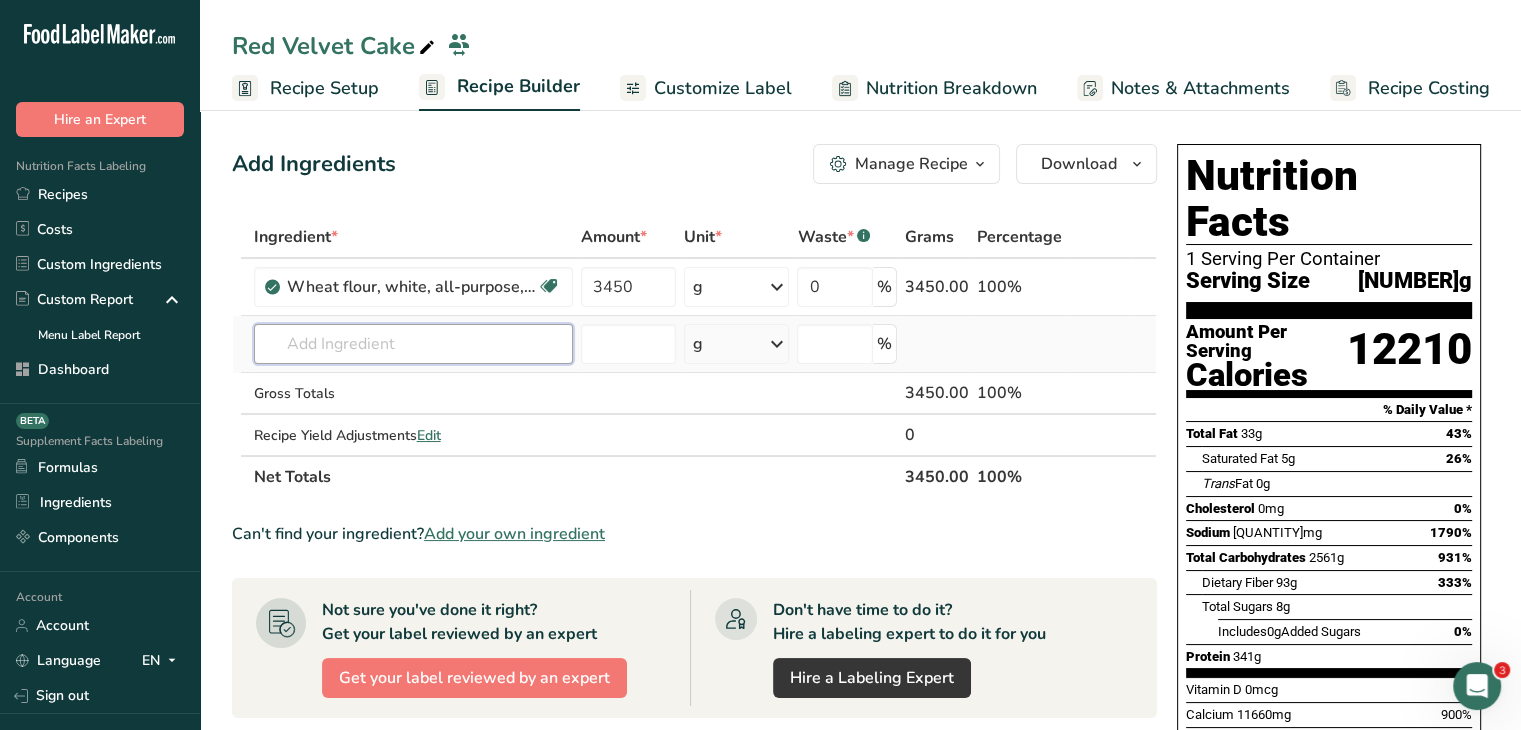 click at bounding box center [413, 344] 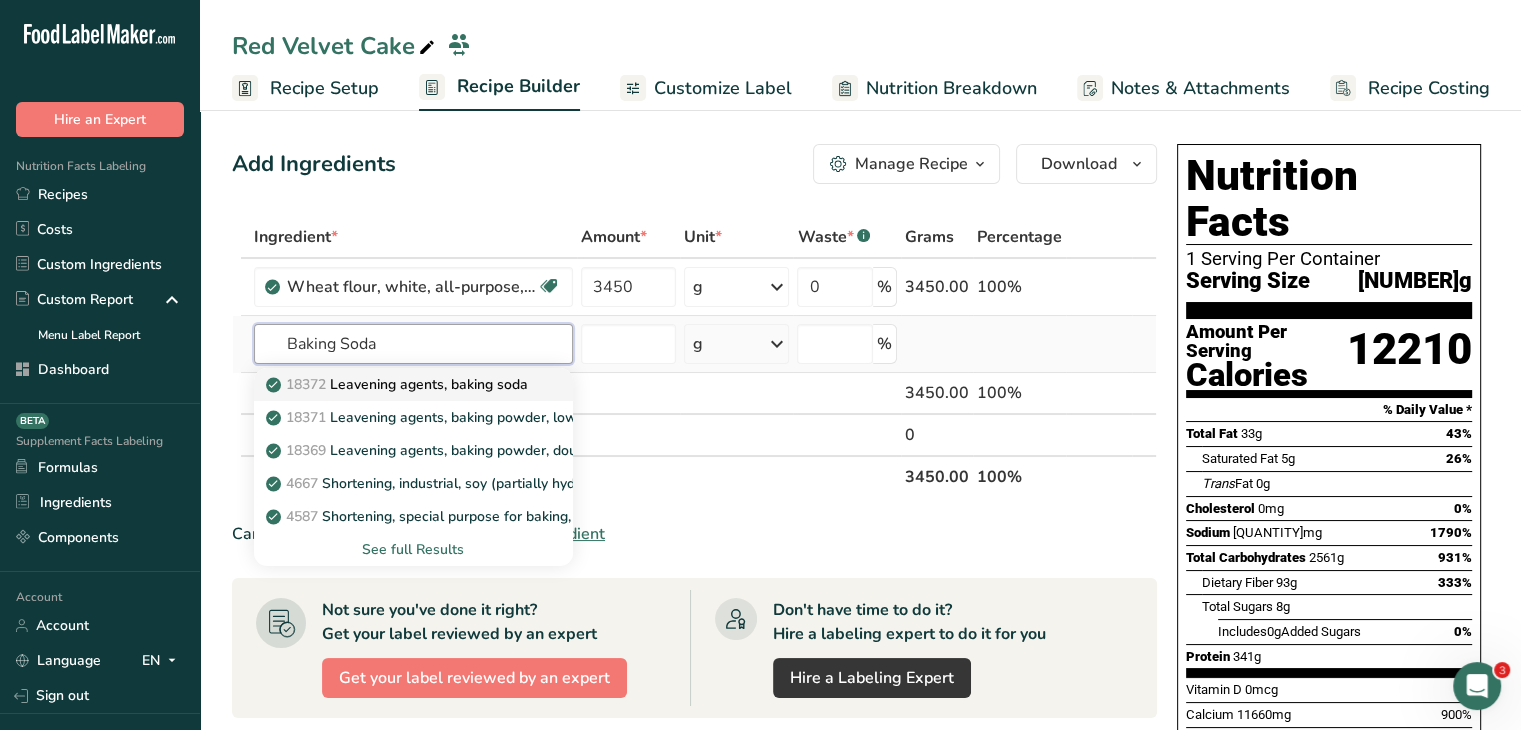 type on "Baking Soda" 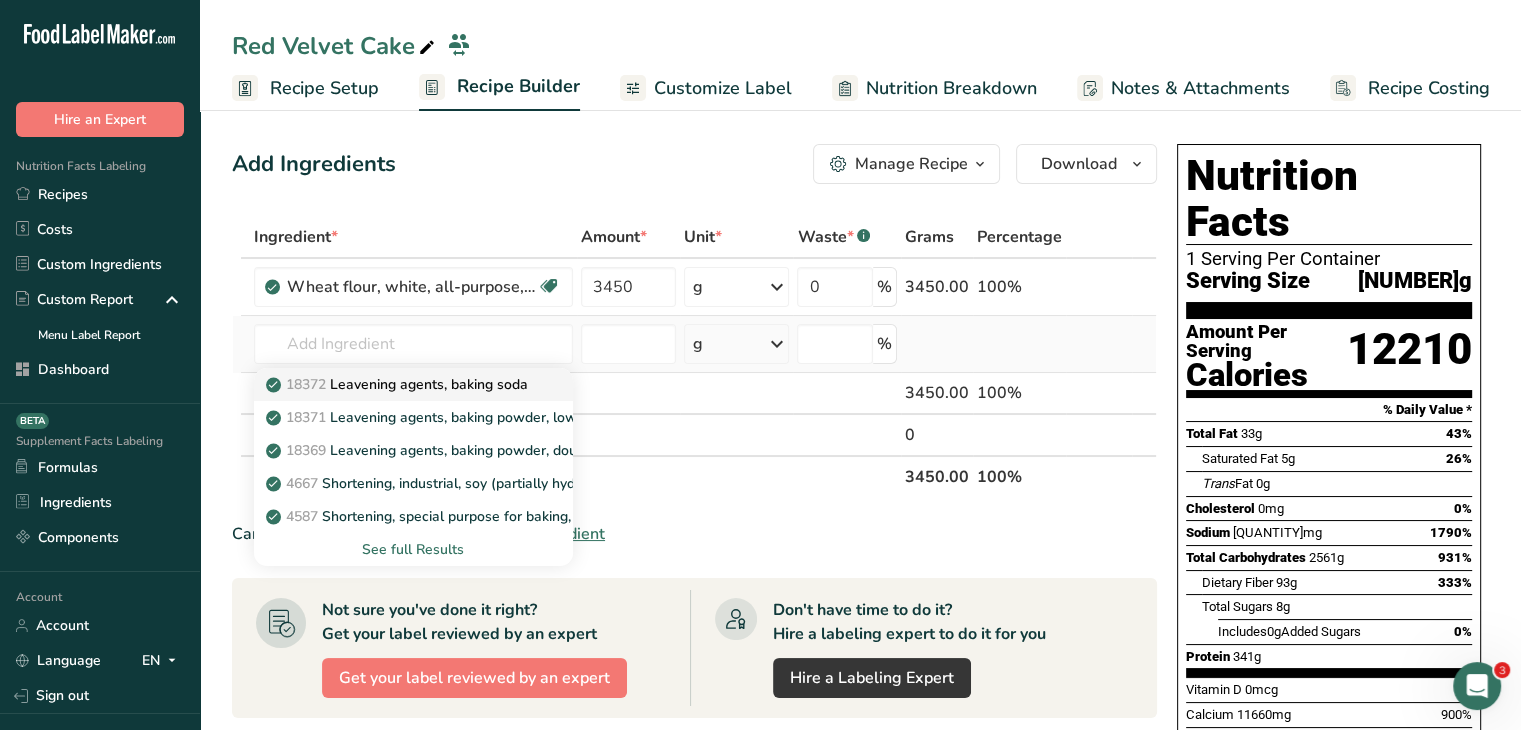 click on "18372
Leavening agents, baking soda" at bounding box center [399, 384] 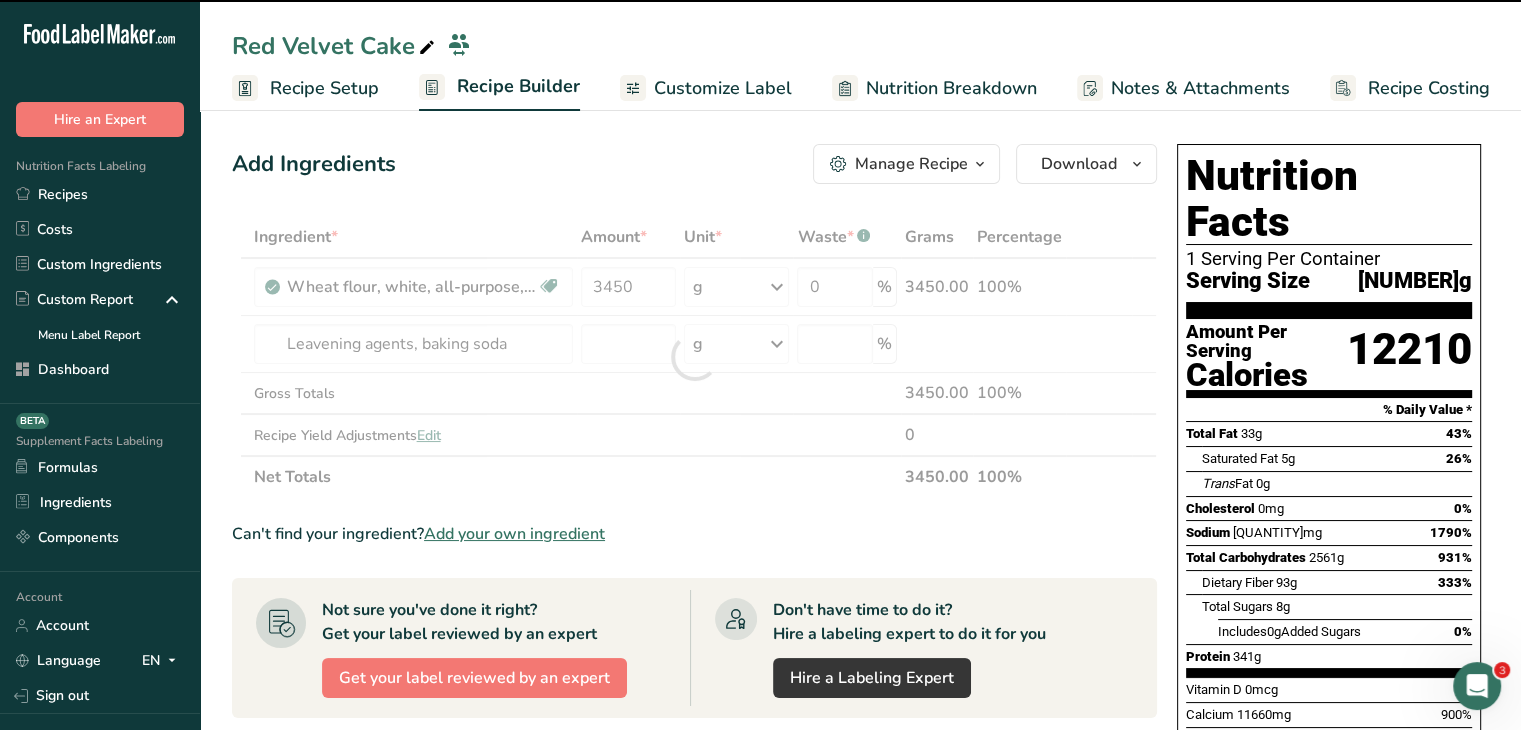 type on "0" 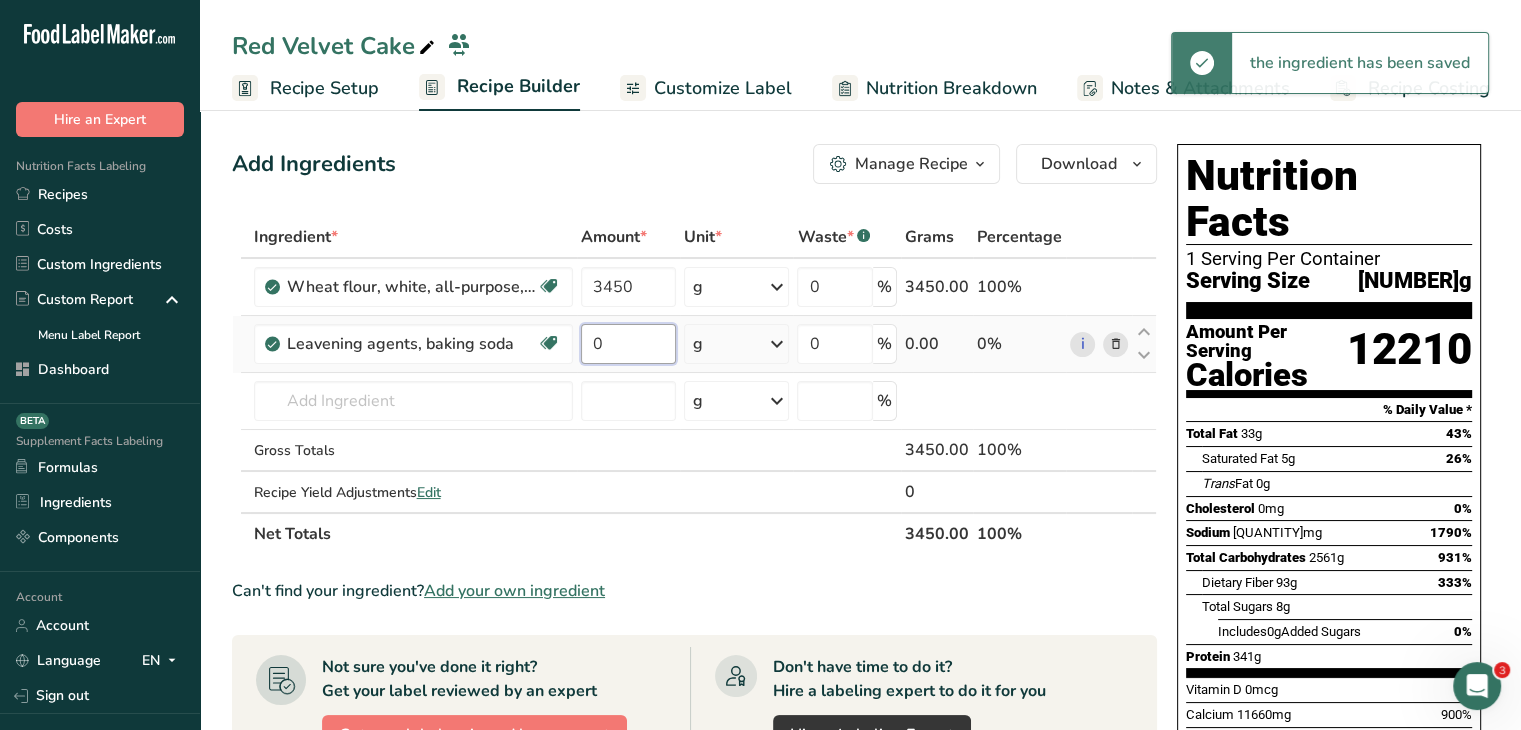 click on "0" at bounding box center [629, 344] 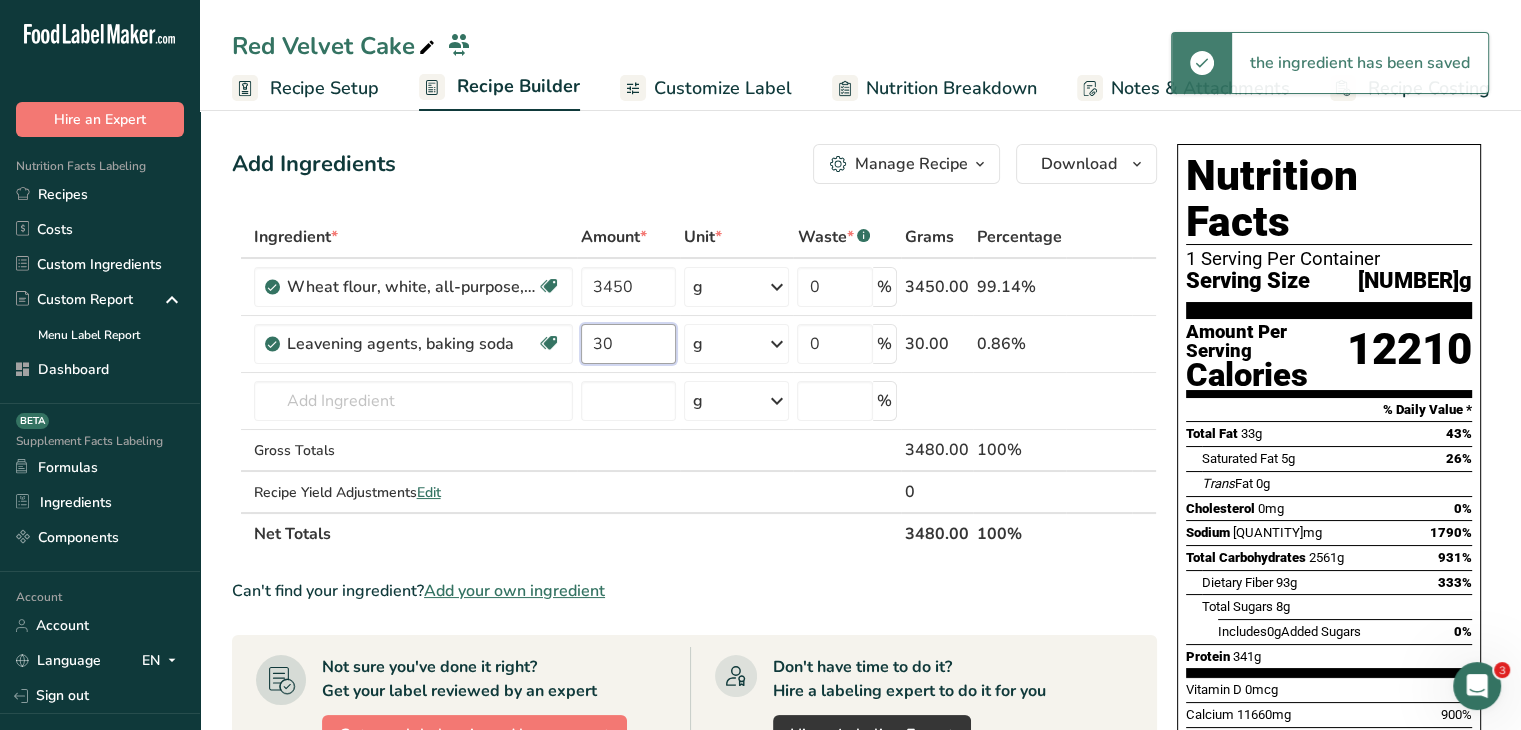 type on "30" 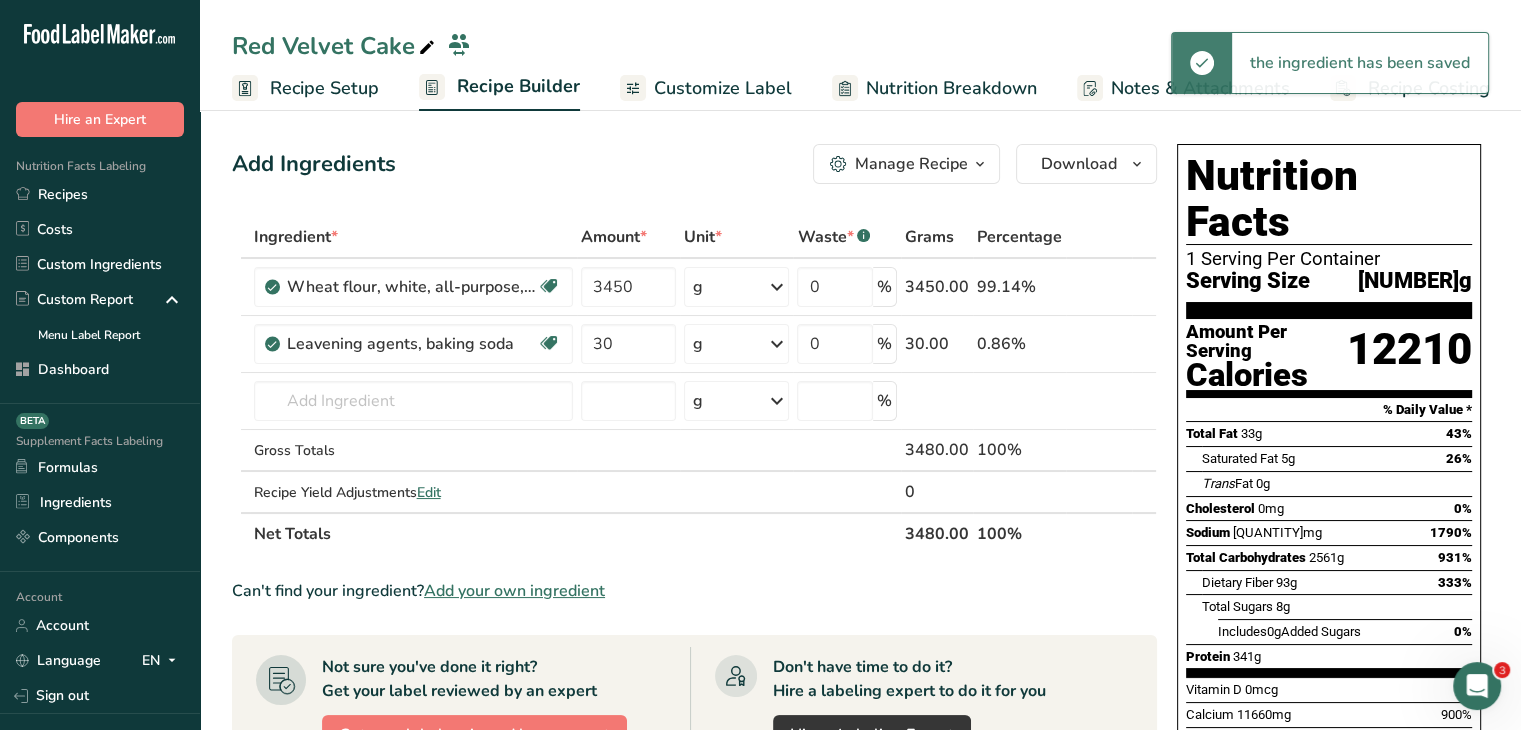 click on "Add Ingredients
Manage Recipe         Delete Recipe           Duplicate Recipe             Scale Recipe             Save as Sub-Recipe   .a-a{fill:#347362;}.b-a{fill:#fff;}                               Nutrition Breakdown                 Recipe Card
NEW
Amino Acids Pattern Report           Activity History
Download
Choose your preferred label style
Standard FDA label
Standard FDA label
The most common format for nutrition facts labels in compliance with the FDA's typeface, style and requirements
Tabular FDA label
A label format compliant with the FDA regulations presented in a tabular (horizontal) display.
Linear FDA label
A simple linear display for small sized packages.
Simplified FDA label" at bounding box center [700, 733] 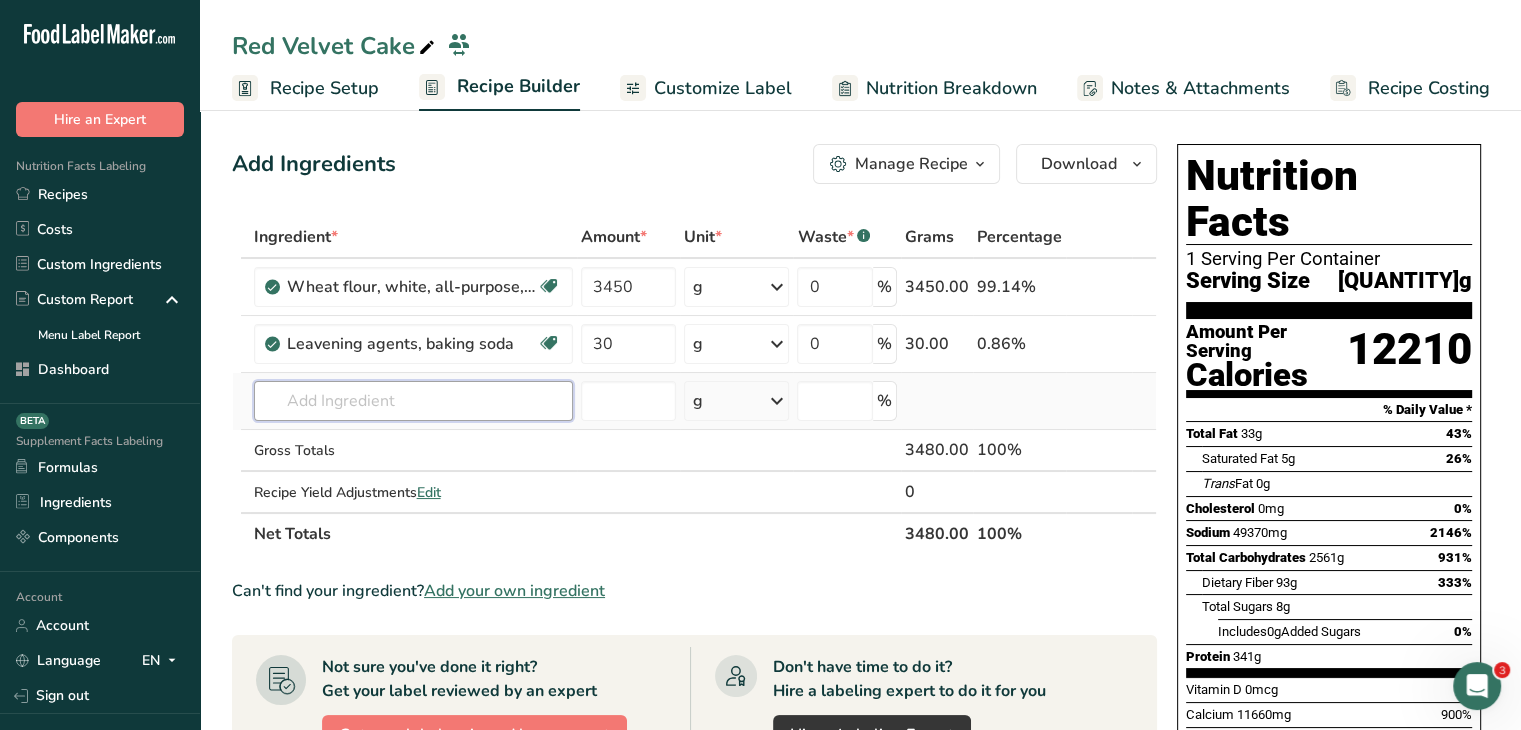 click at bounding box center [413, 401] 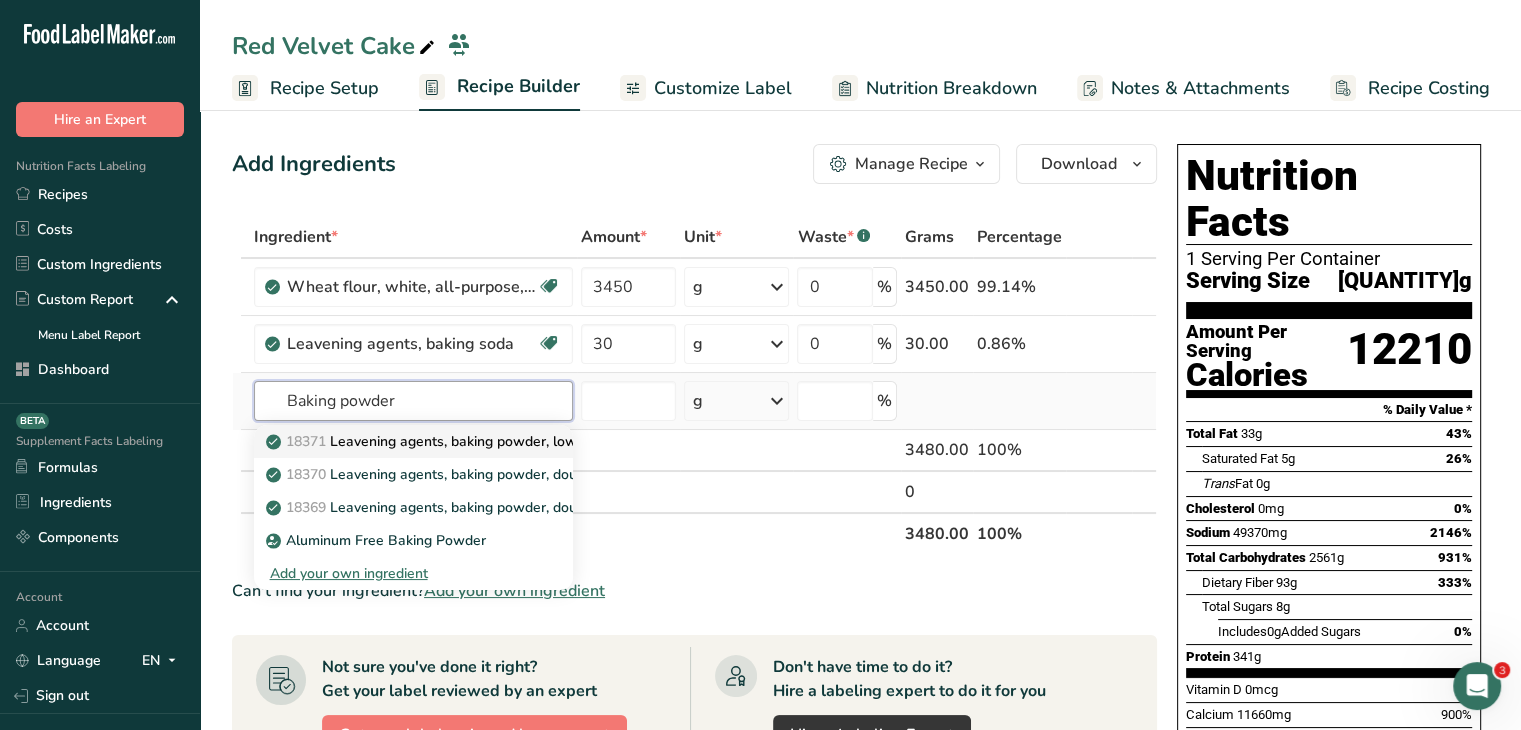 type on "Baking powder" 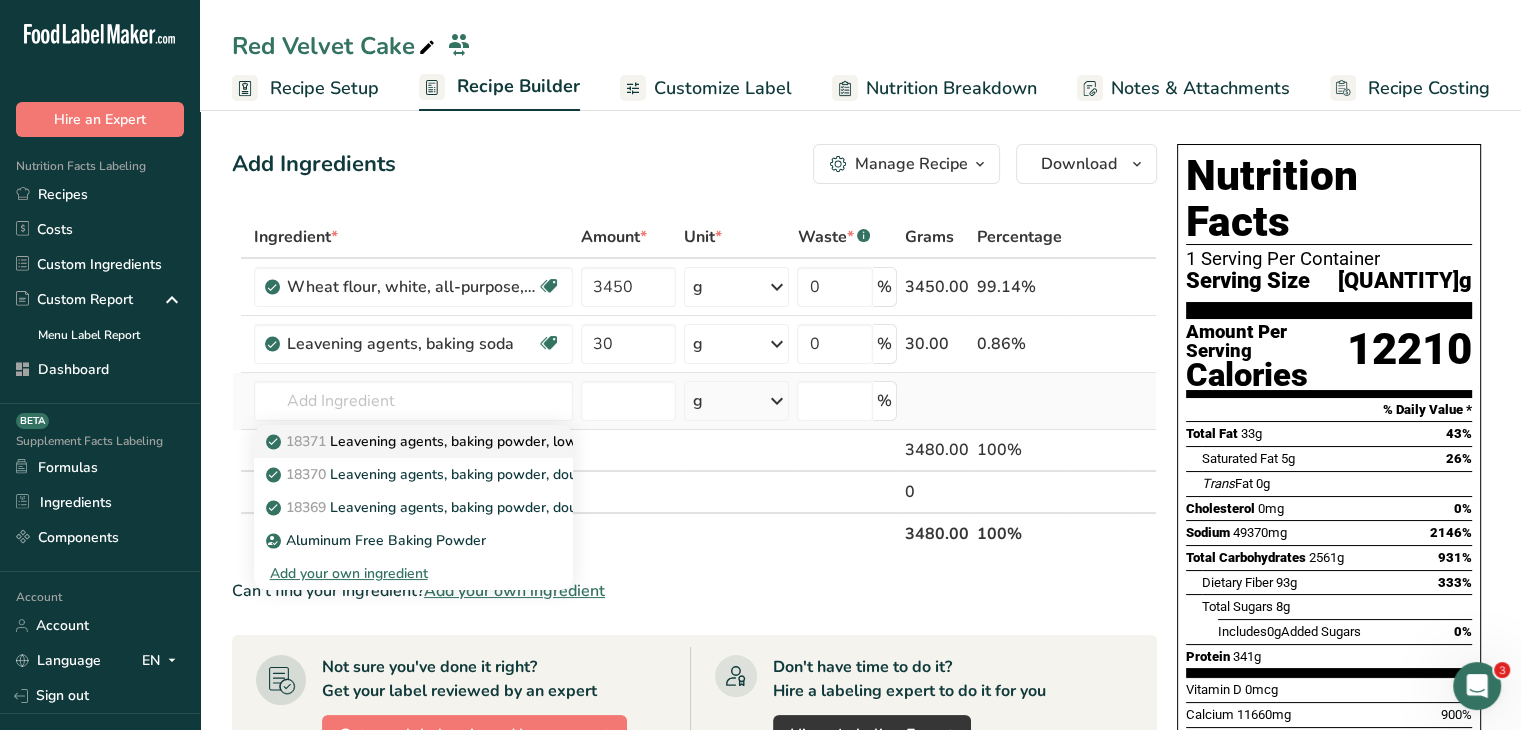 click on "18371
Leavening agents, baking powder, low-sodium" at bounding box center [449, 441] 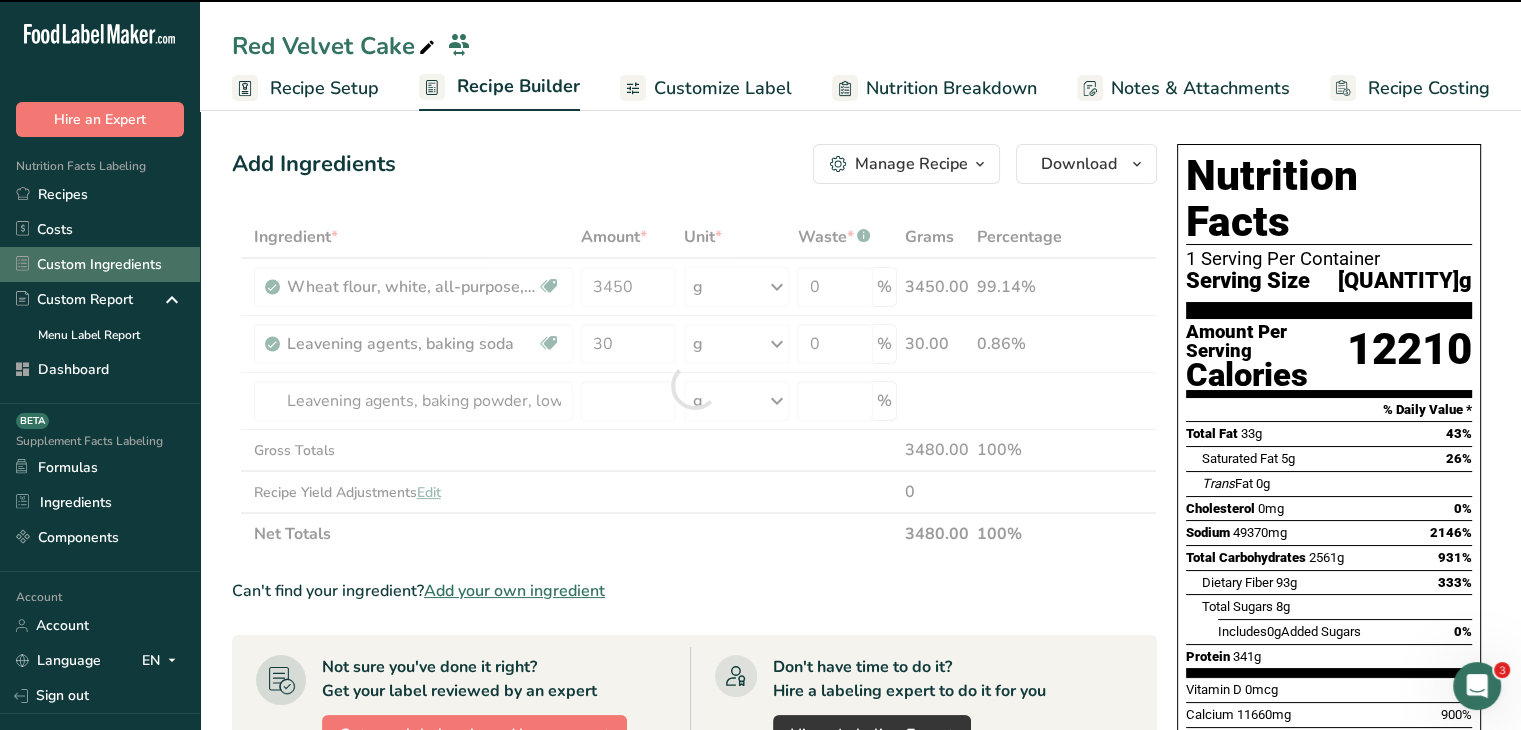 type on "0" 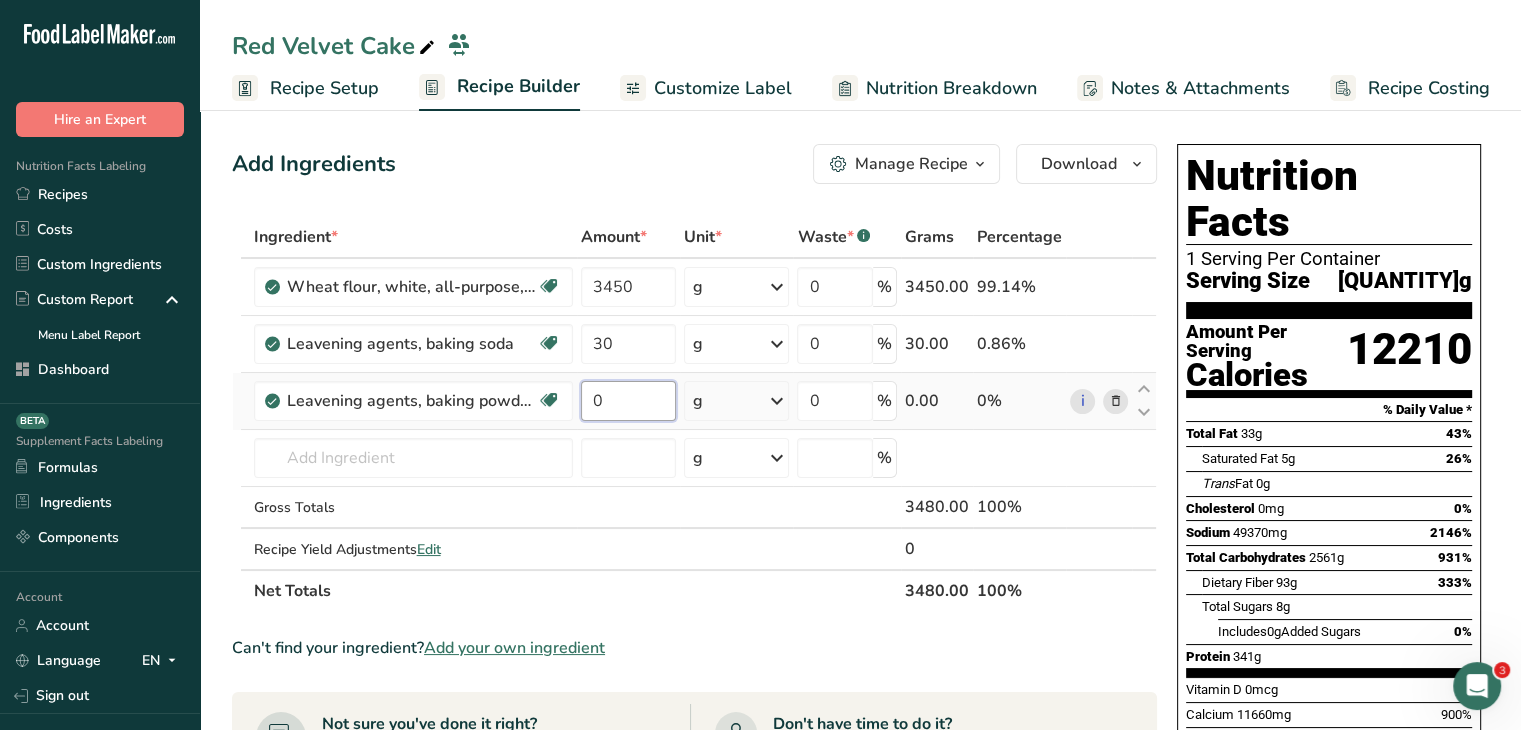 click on "0" at bounding box center (629, 401) 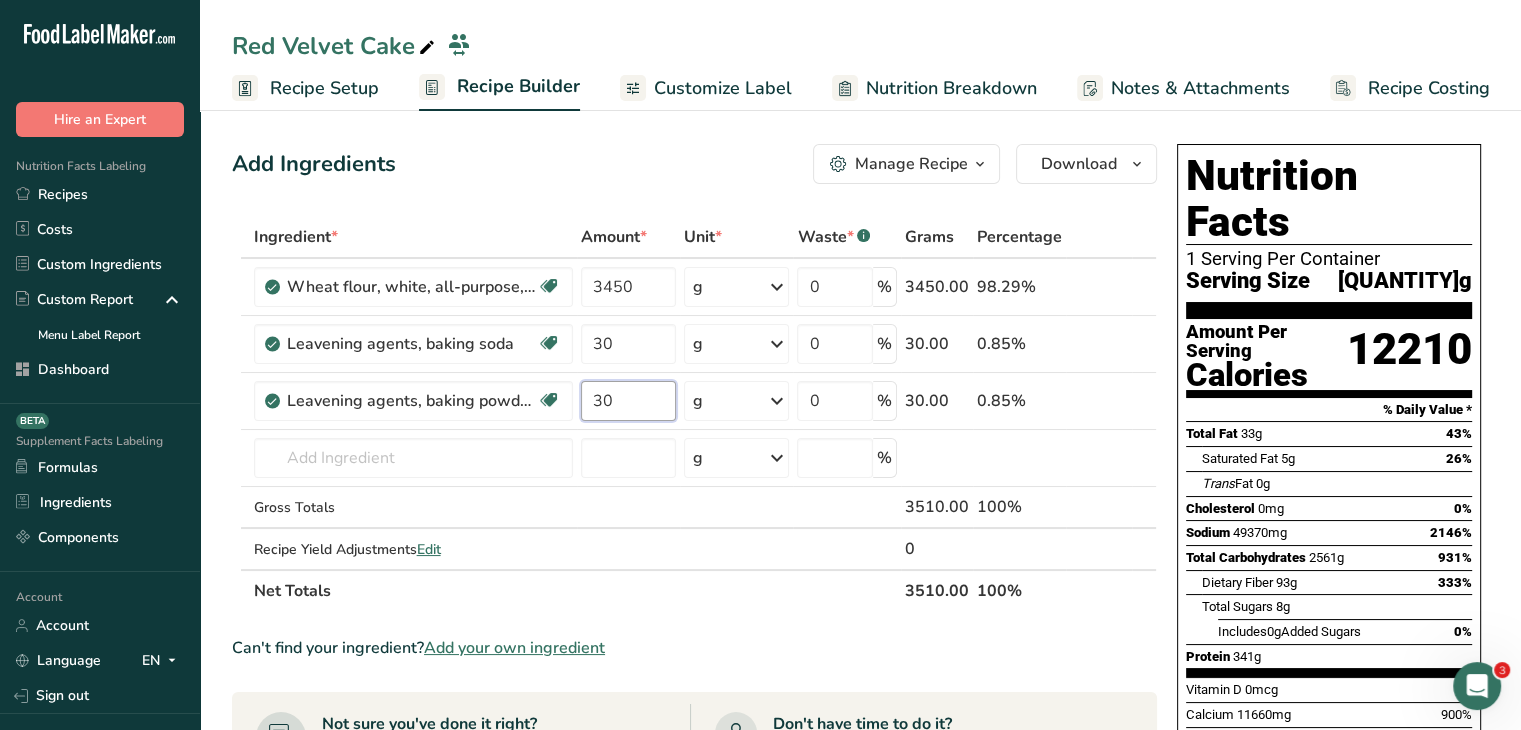type on "30" 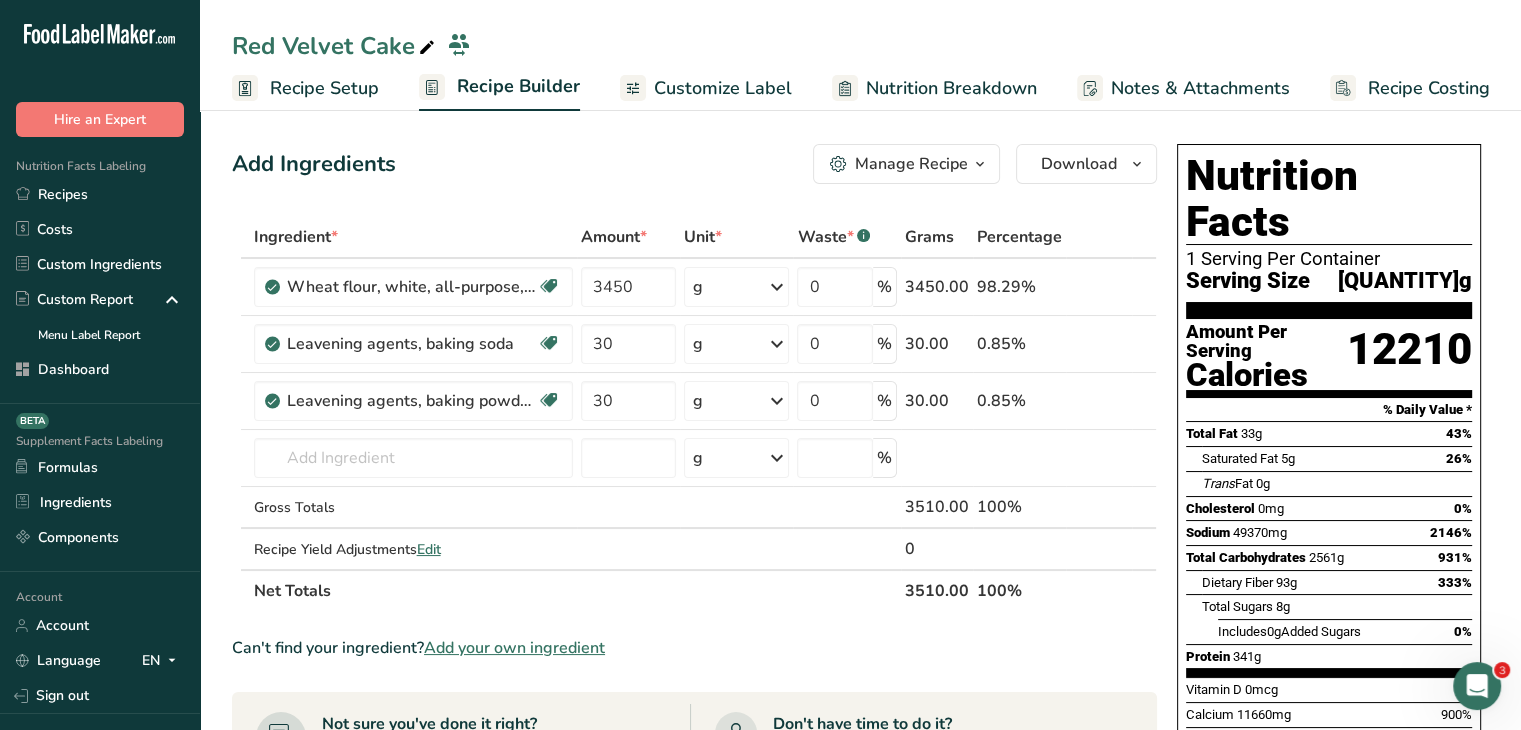click on "Add Ingredients
Manage Recipe         Delete Recipe           Duplicate Recipe             Scale Recipe             Save as Sub-Recipe   .a-a{fill:#347362;}.b-a{fill:#fff;}                               Nutrition Breakdown                 Recipe Card
NEW
Amino Acids Pattern Report           Activity History
Download
Choose your preferred label style
Standard FDA label
Standard FDA label
The most common format for nutrition facts labels in compliance with the FDA's typeface, style and requirements
Tabular FDA label
A label format compliant with the FDA regulations presented in a tabular (horizontal) display.
Linear FDA label
A simple linear display for small sized packages.
Simplified FDA label" at bounding box center (700, 762) 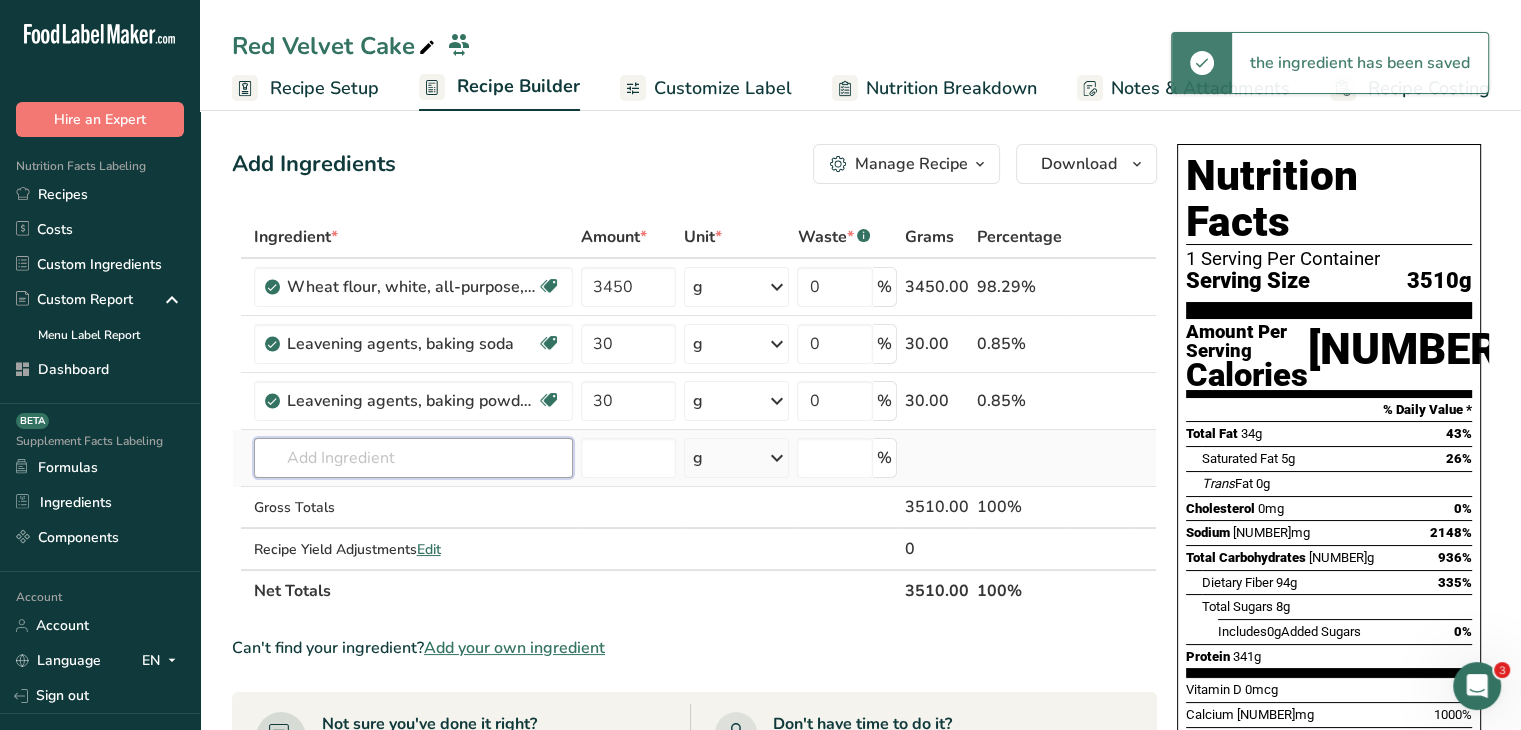 click at bounding box center [413, 458] 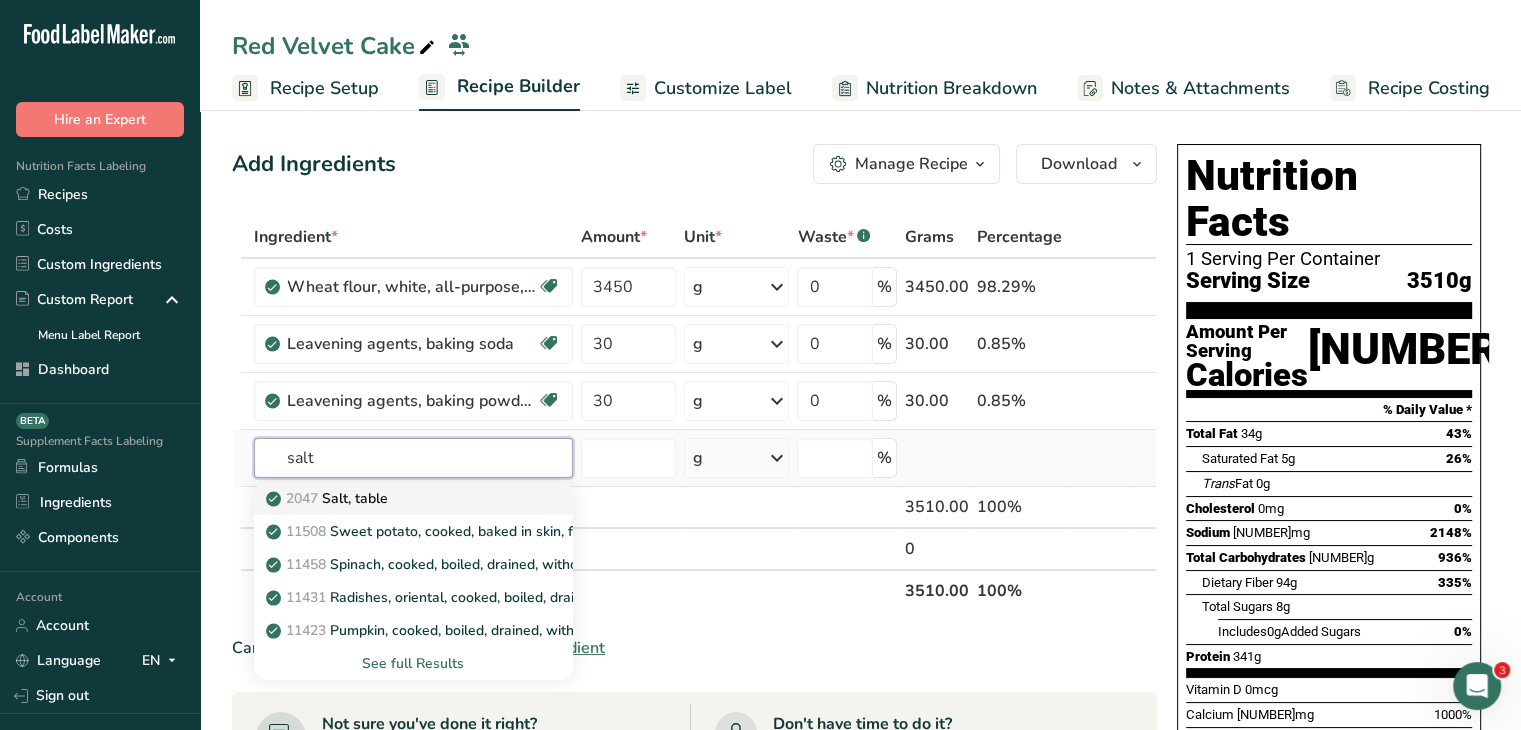 type on "salt" 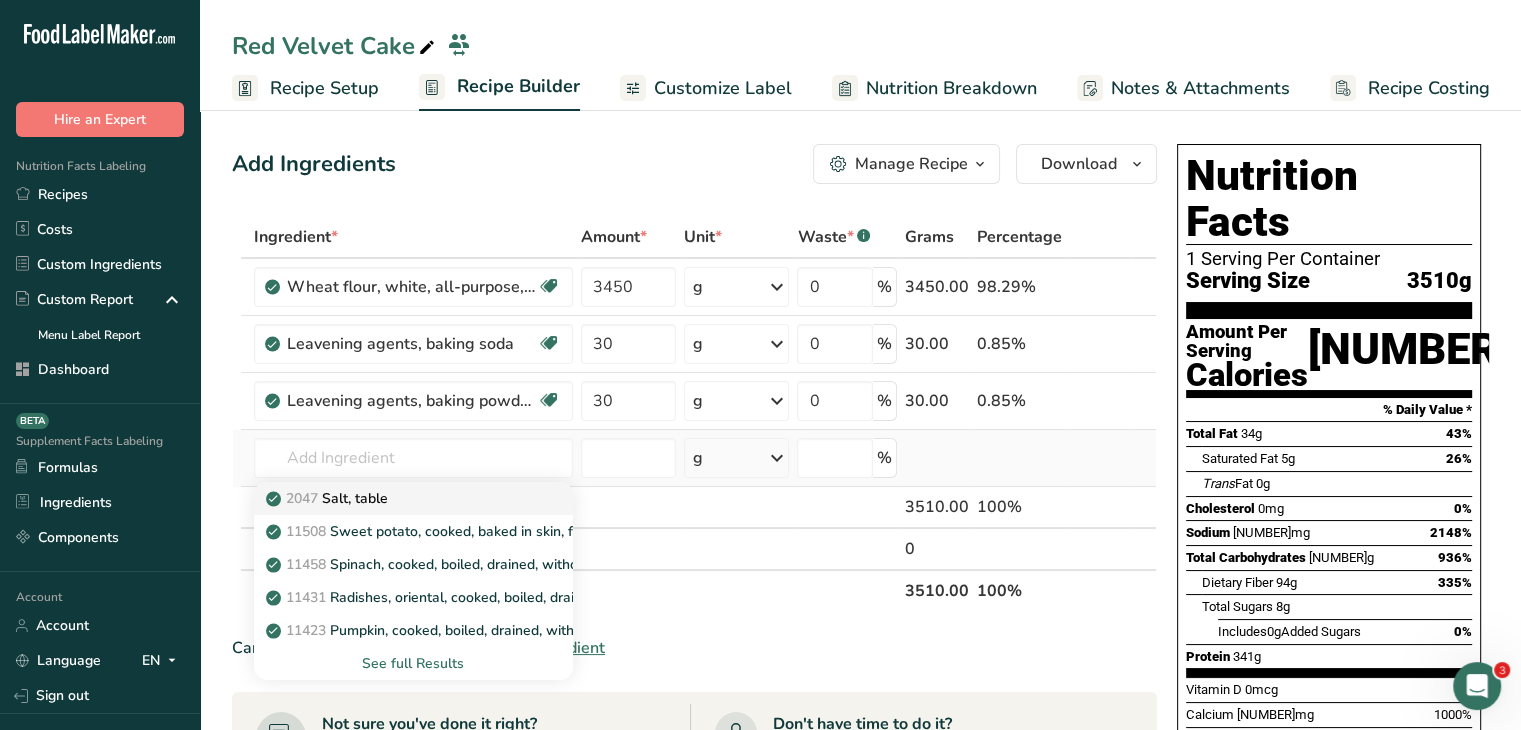 click on "2047
Salt, table" at bounding box center [413, 498] 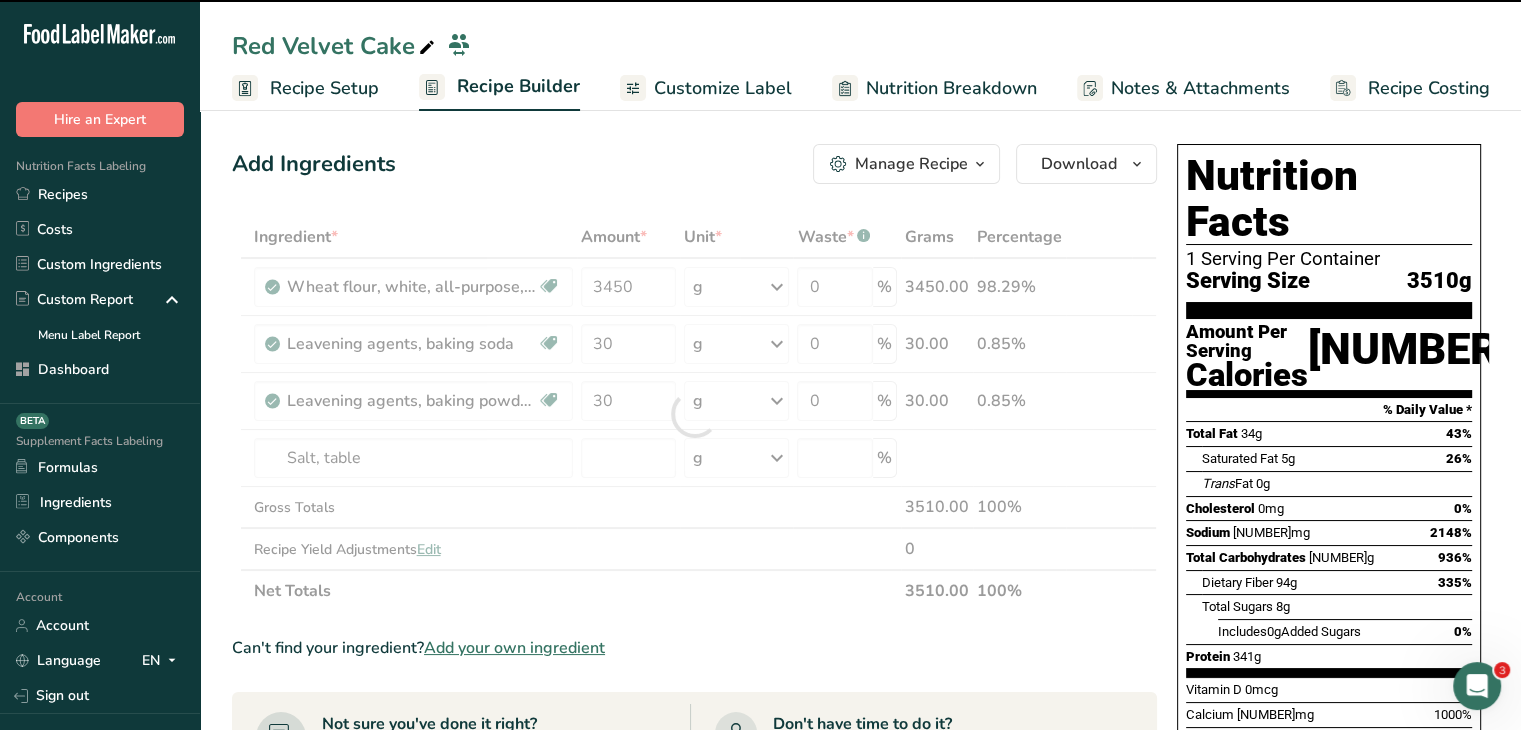 type on "0" 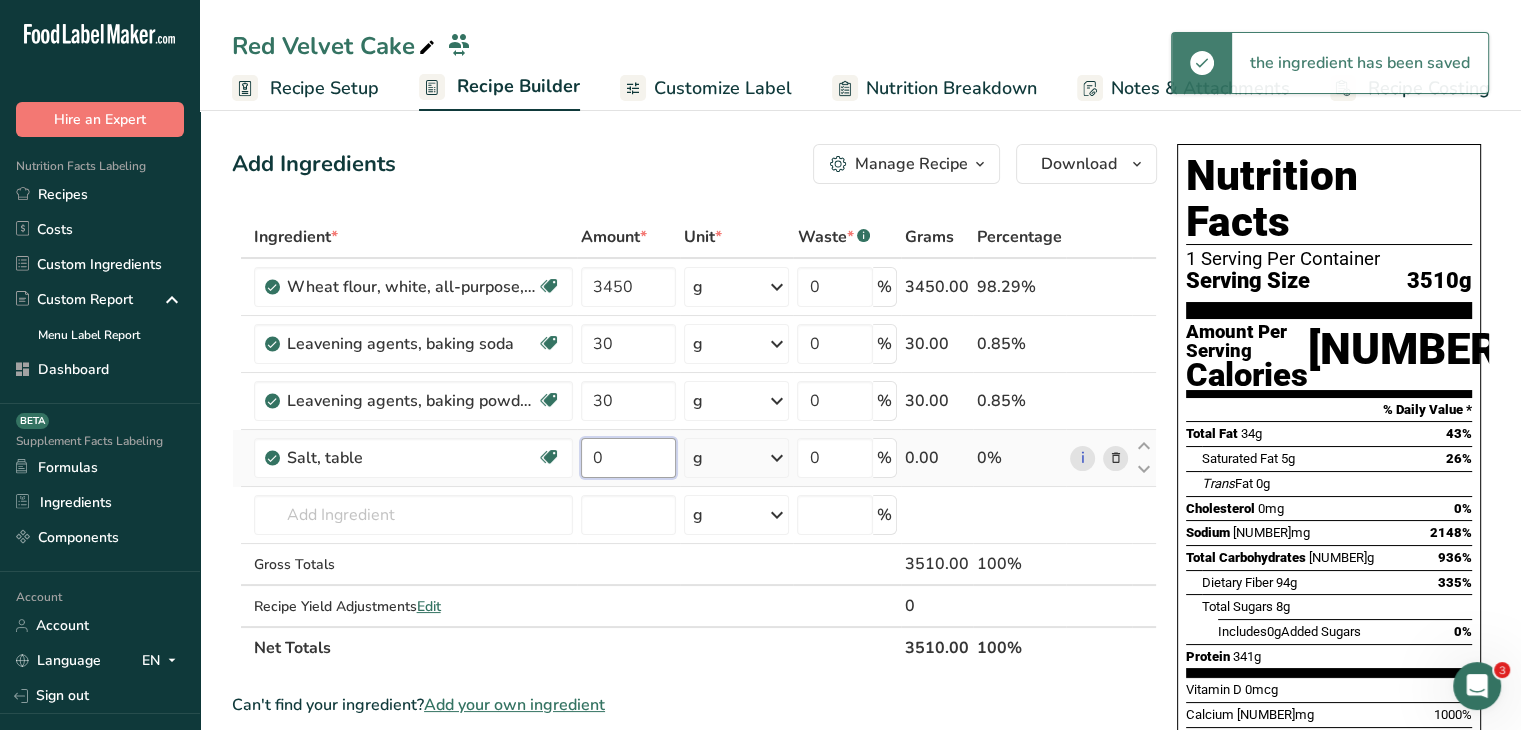 click on "0" at bounding box center (629, 458) 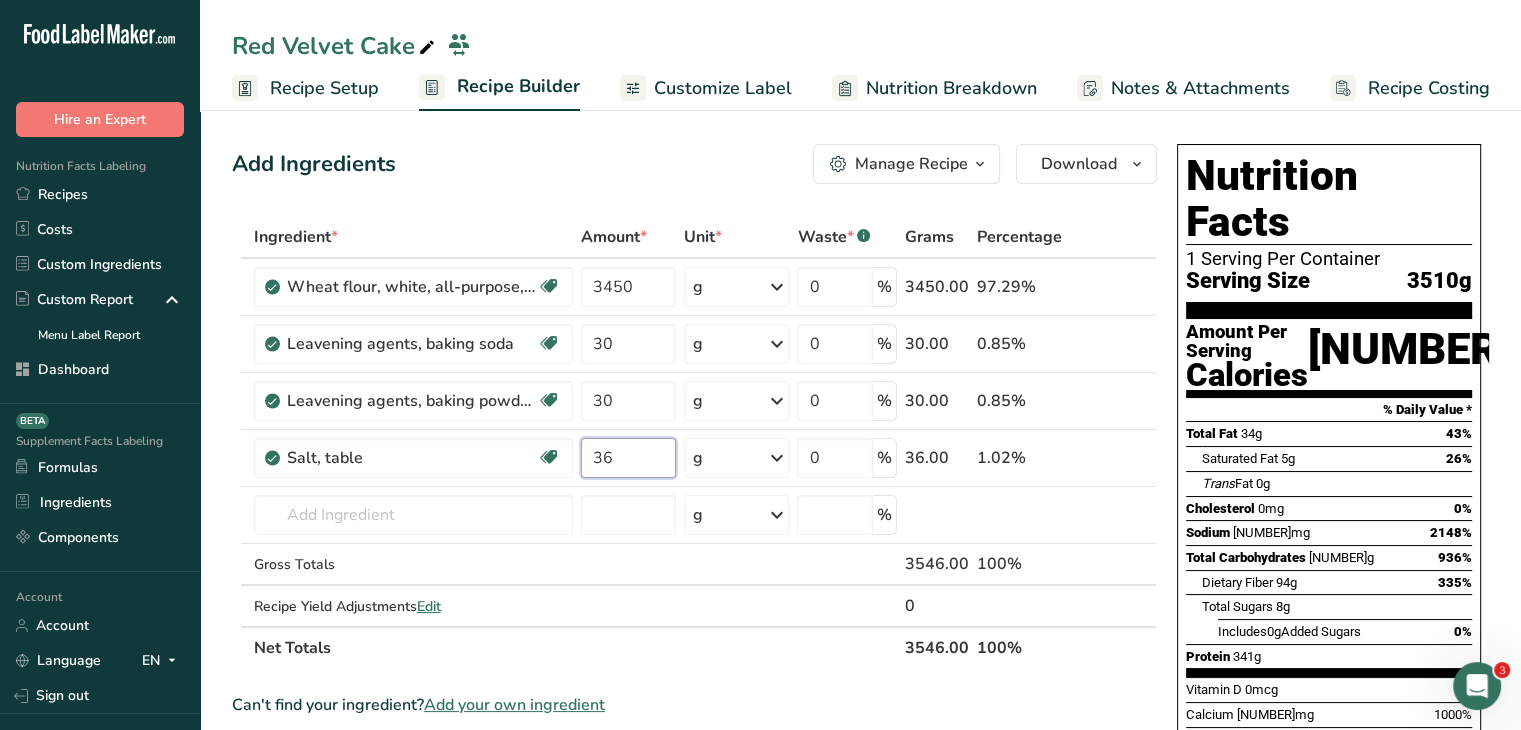 type on "36" 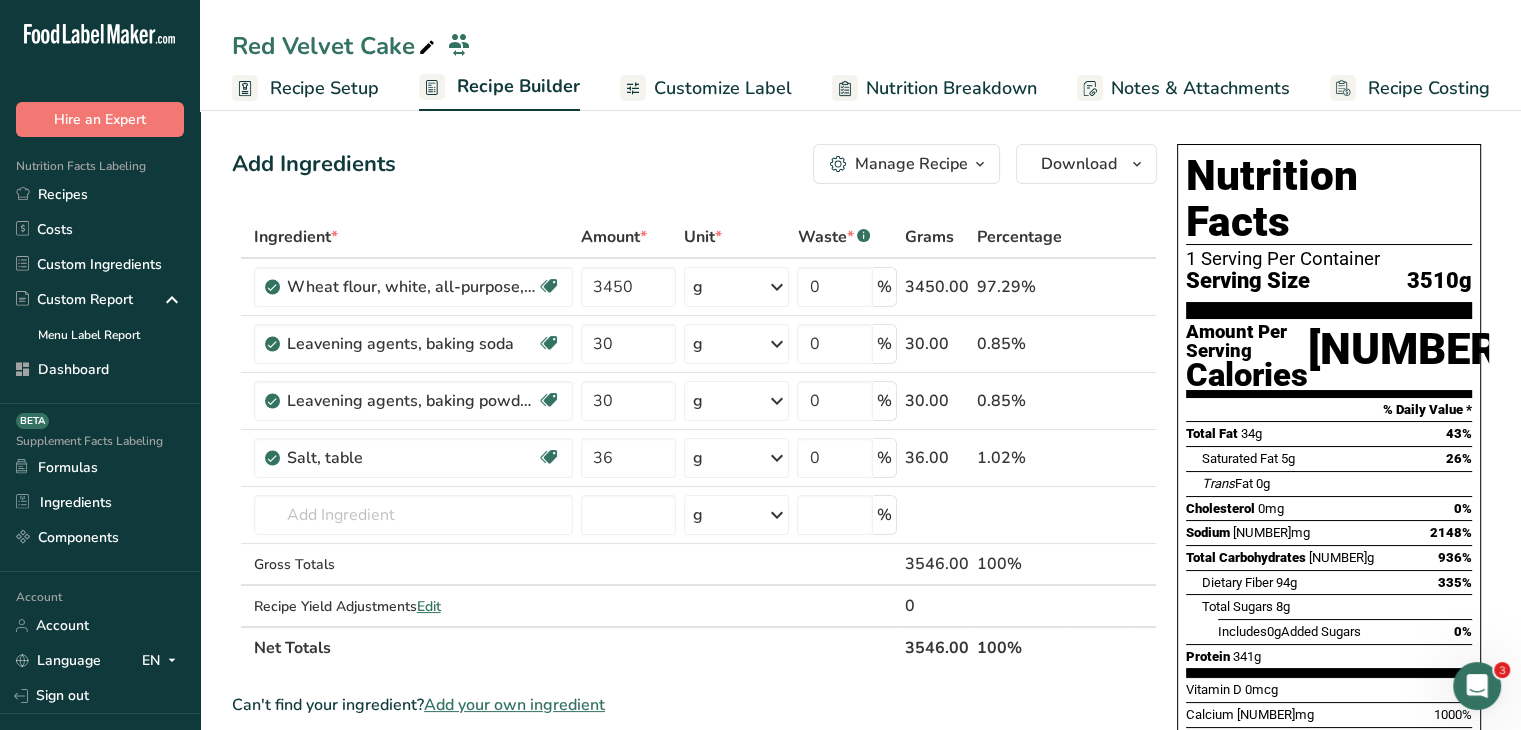 click on "Add Ingredients
Manage Recipe         Delete Recipe           Duplicate Recipe             Scale Recipe             Save as Sub-Recipe   .a-a{fill:#347362;}.b-a{fill:#fff;}                               Nutrition Breakdown                 Recipe Card
NEW
Amino Acids Pattern Report           Activity History
Download
Choose your preferred label style
Standard FDA label
Standard FDA label
The most common format for nutrition facts labels in compliance with the FDA's typeface, style and requirements
Tabular FDA label
A label format compliant with the FDA regulations presented in a tabular (horizontal) display.
Linear FDA label
A simple linear display for small sized packages.
Simplified FDA label" at bounding box center (700, 790) 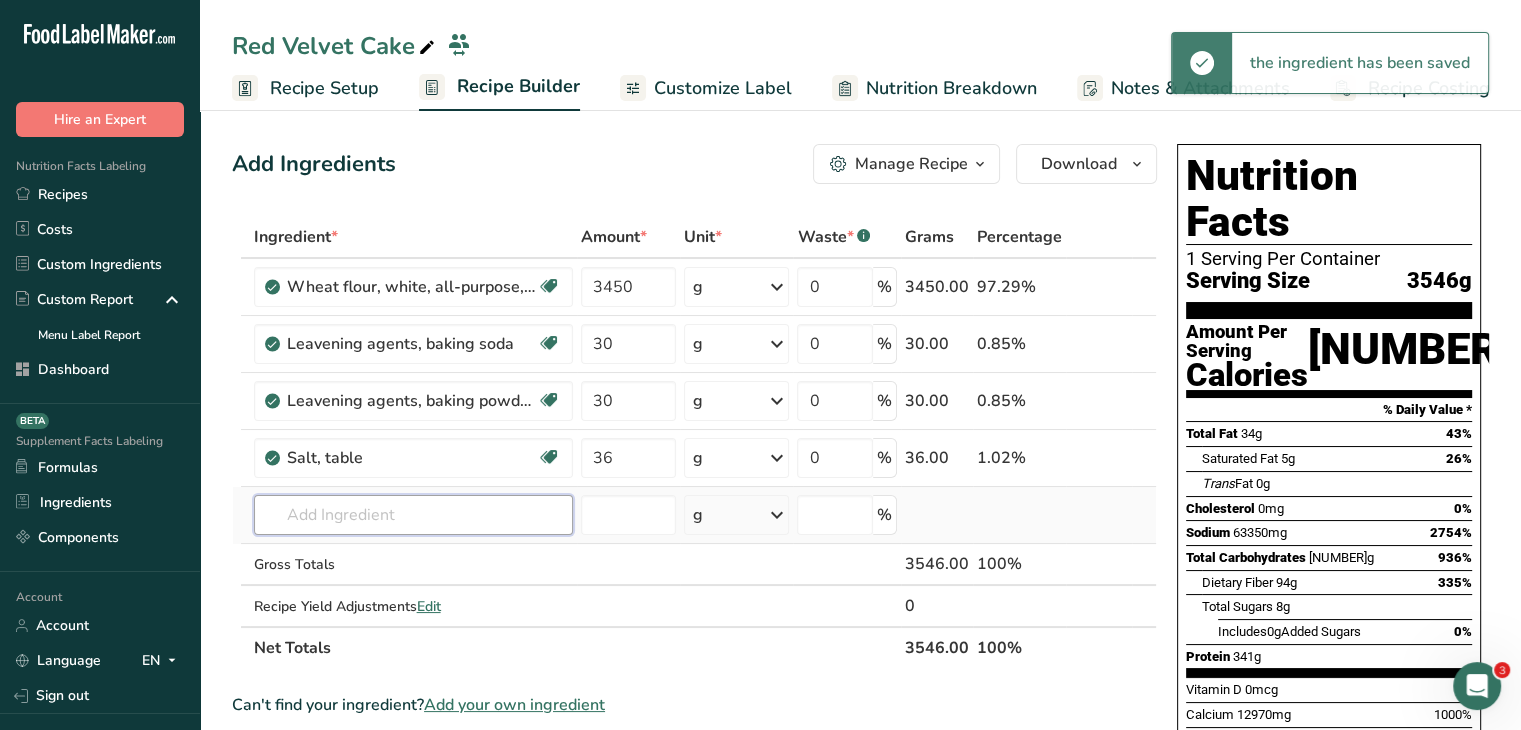 click at bounding box center (413, 515) 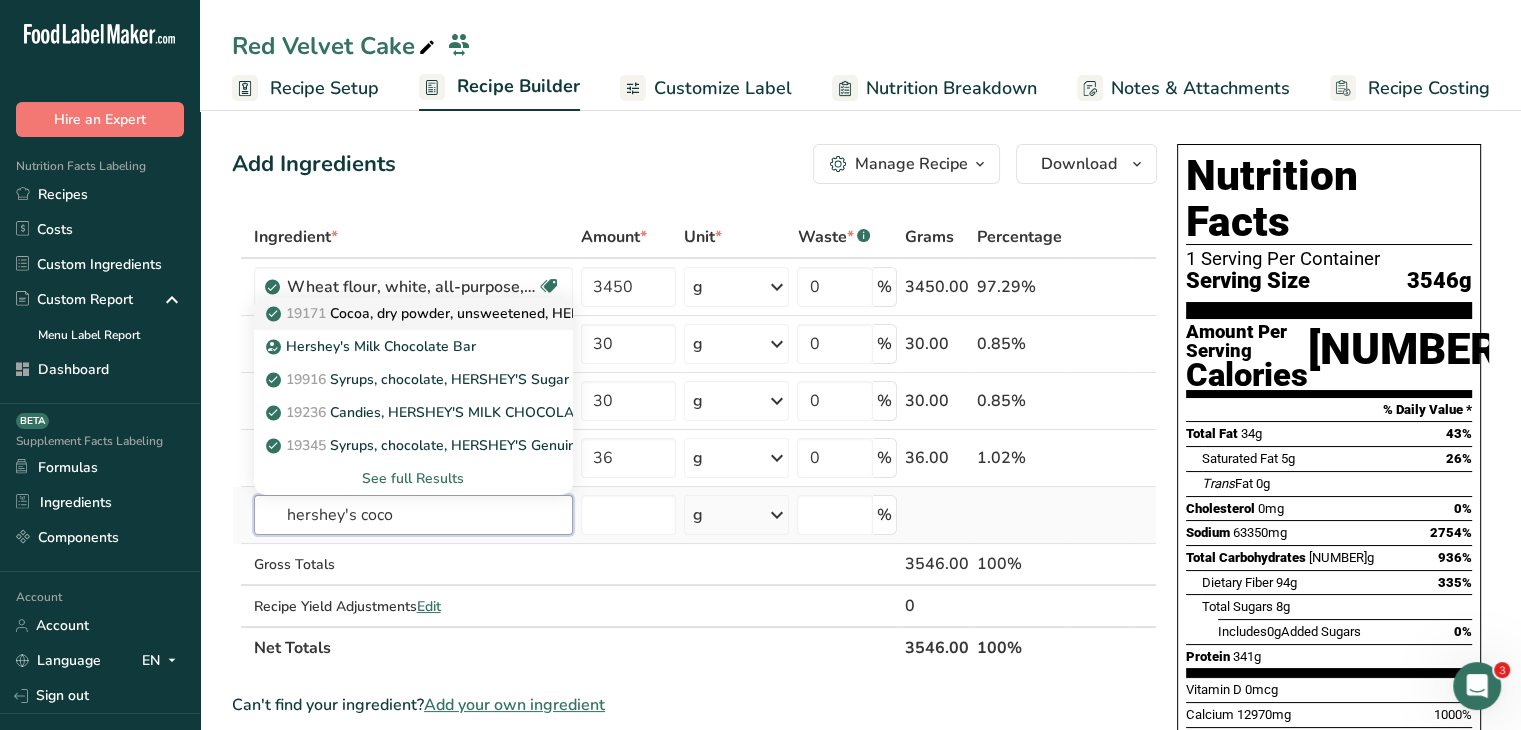 type on "hershey's coco" 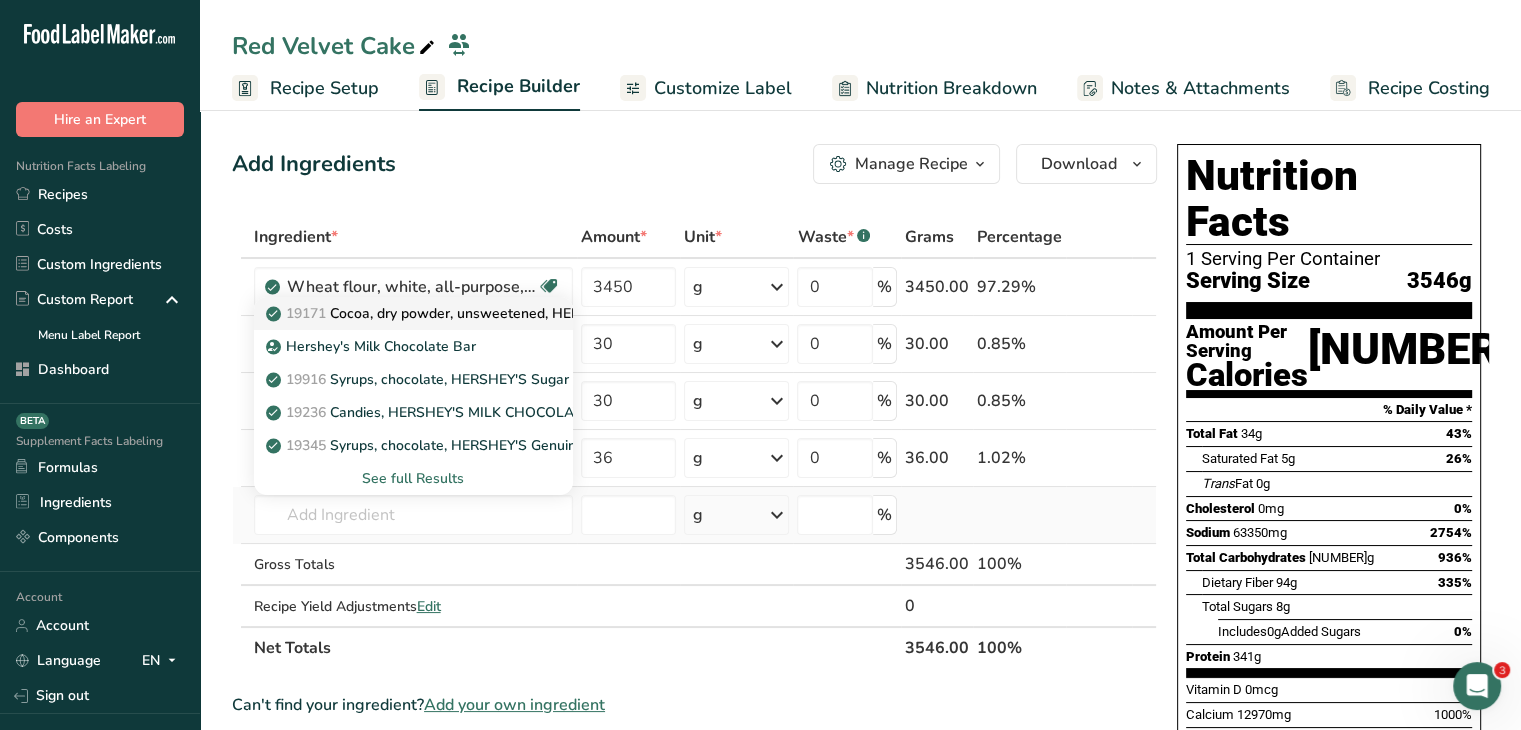 click on "19171
Cocoa, dry powder, unsweetened, HERSHEY'S European Style Cocoa" at bounding box center (522, 313) 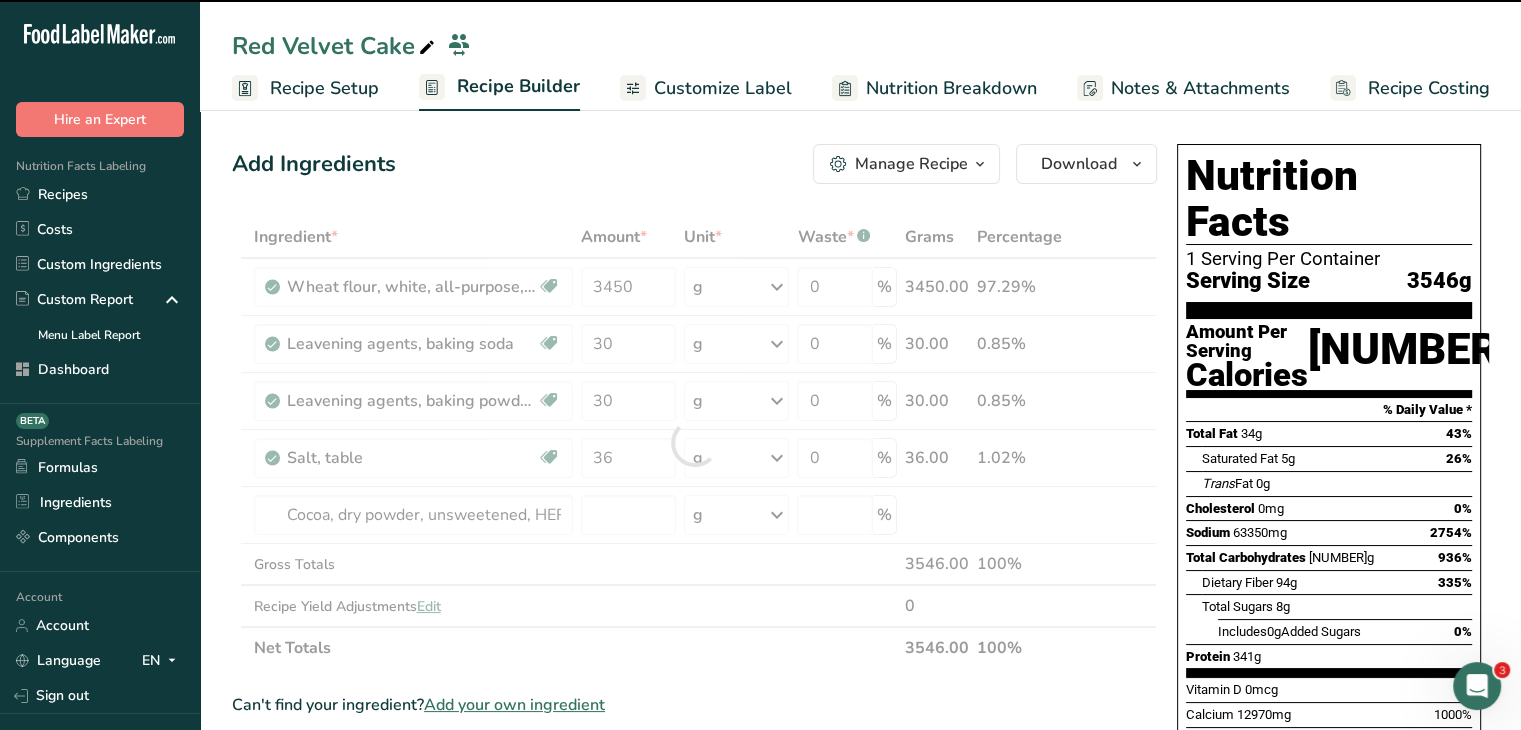 type on "0" 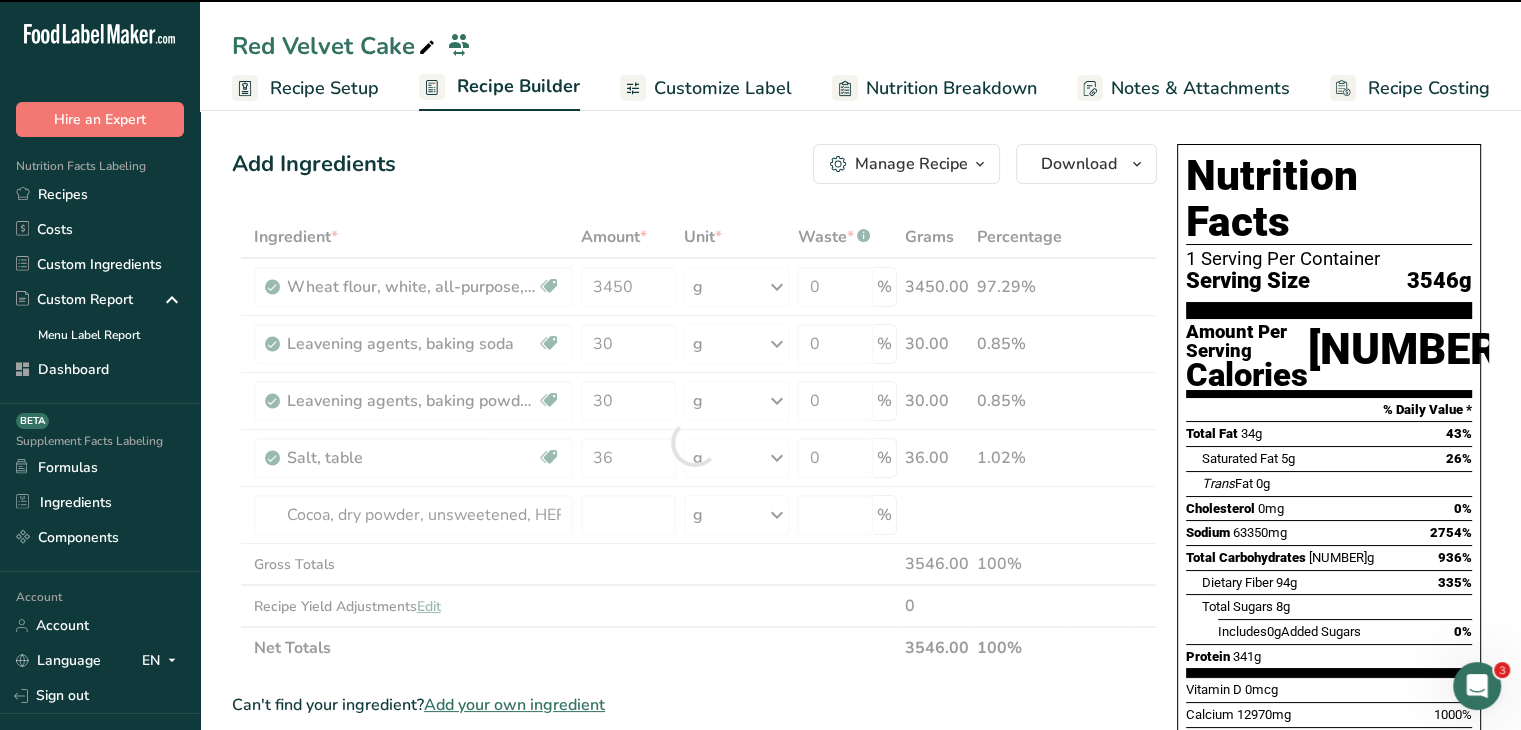 type on "0" 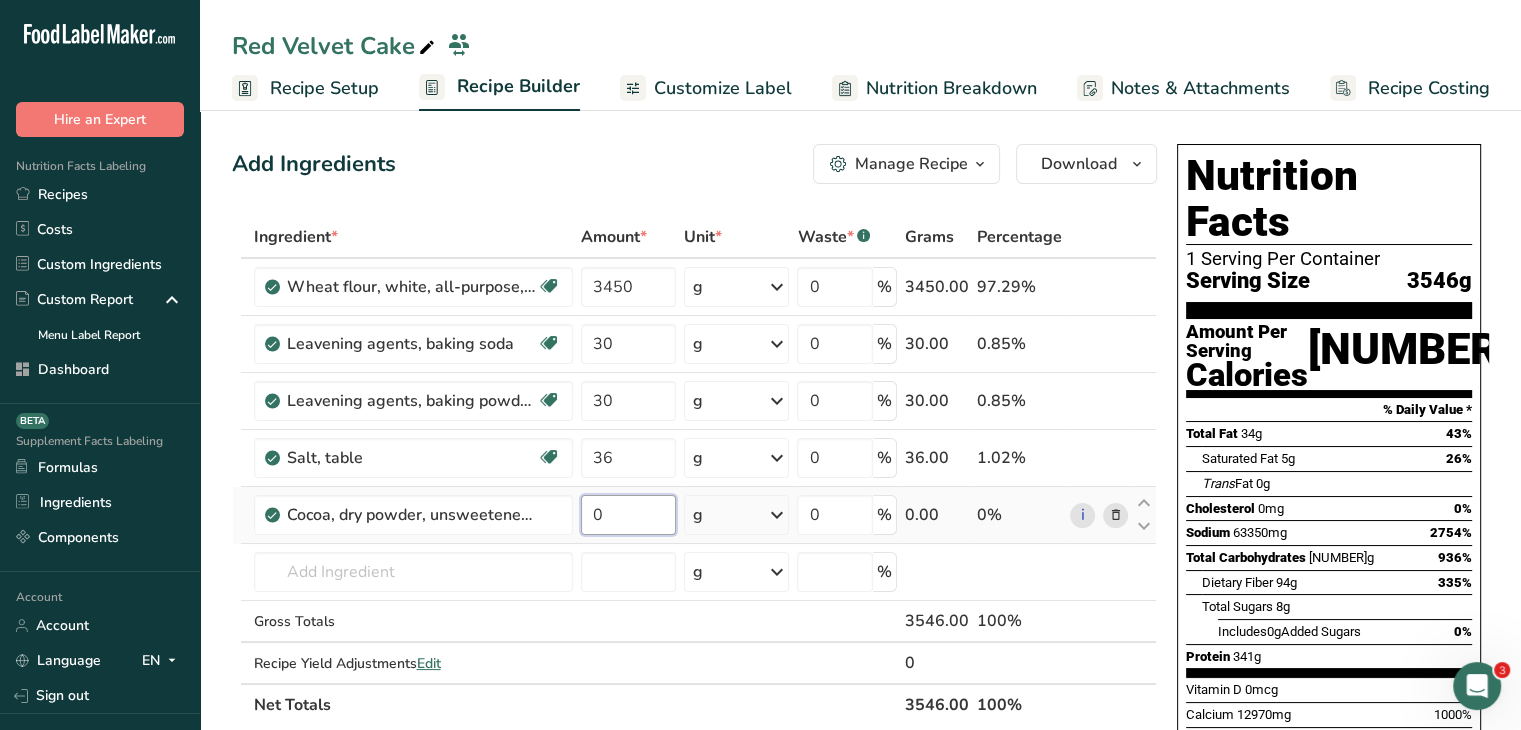 click on "0" at bounding box center [629, 515] 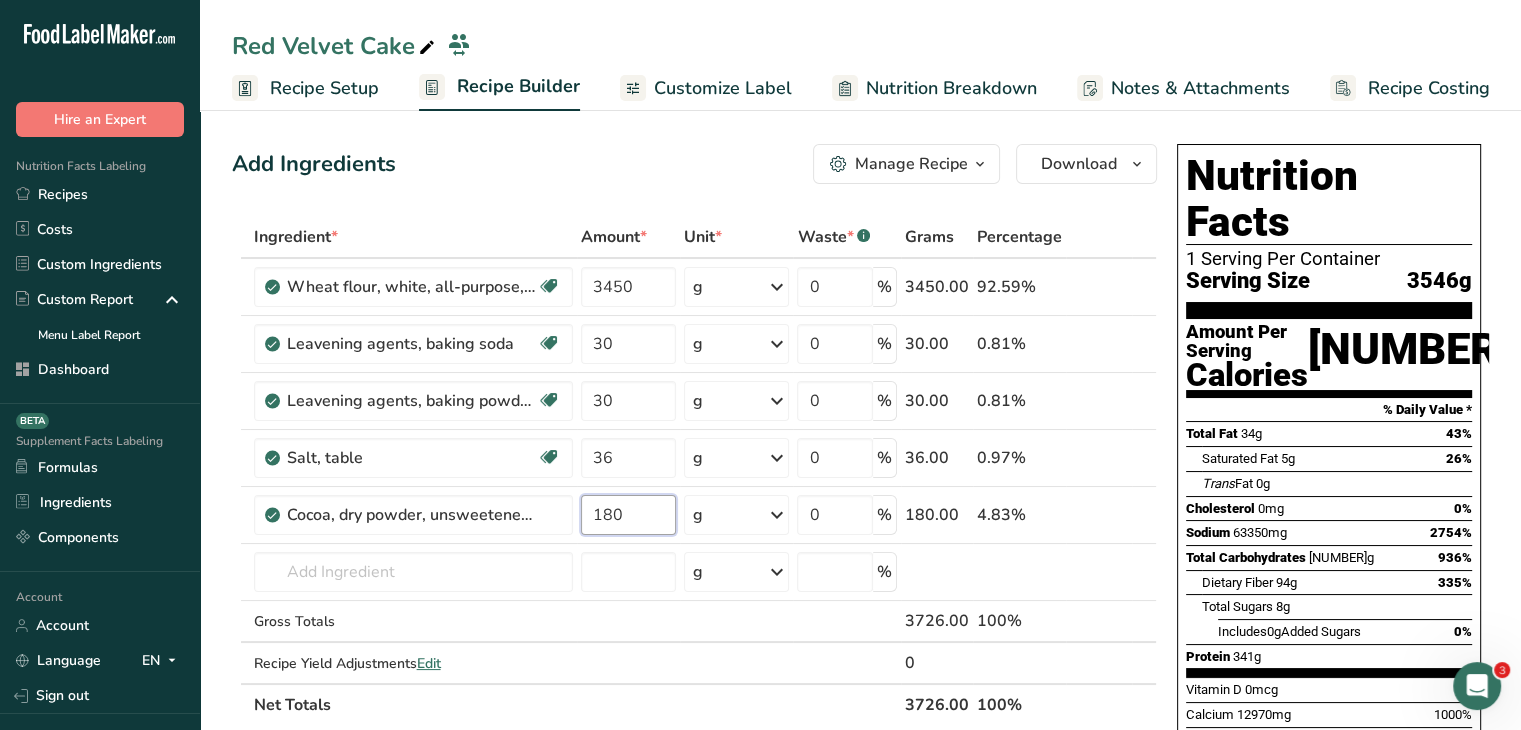 type on "180" 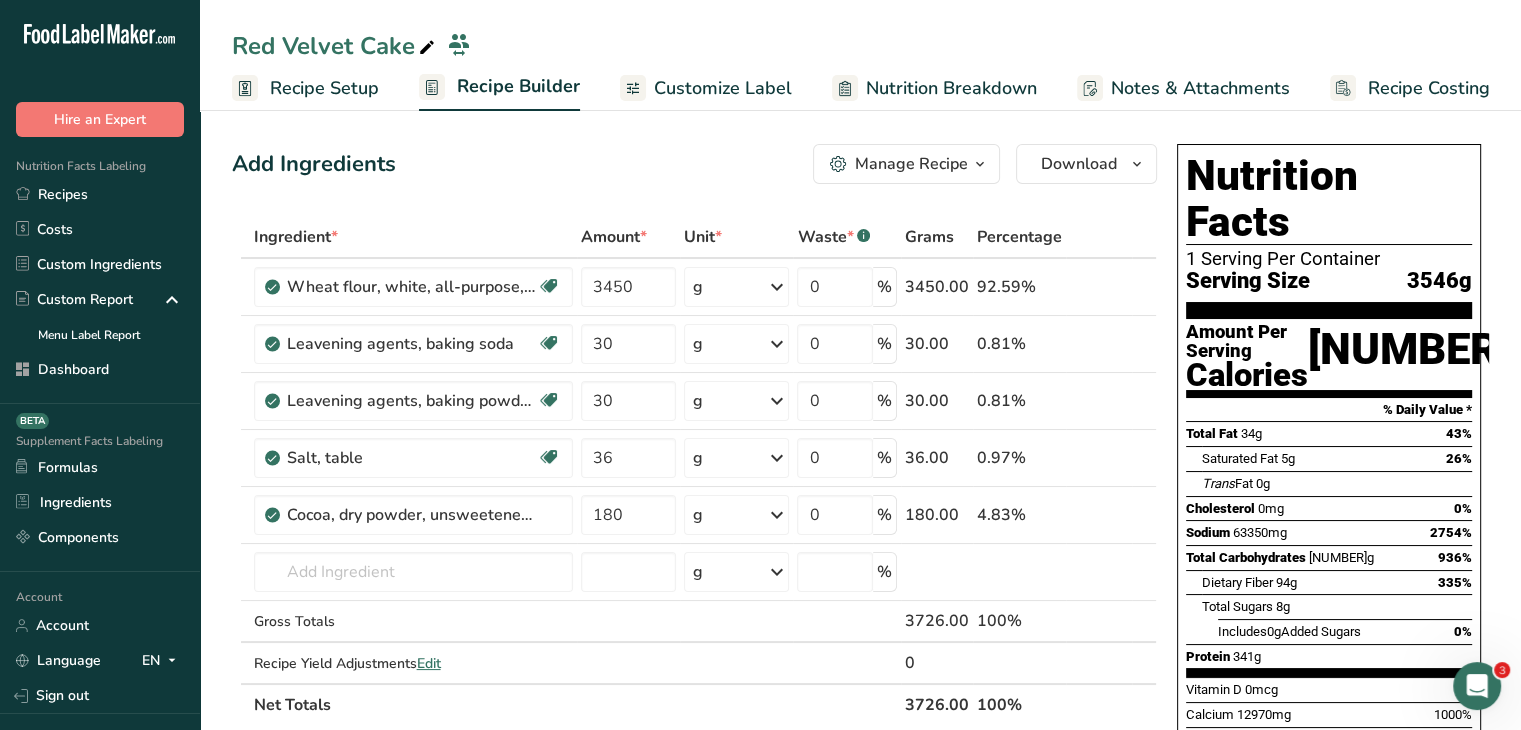 click on "Add Ingredients
Manage Recipe         Delete Recipe           Duplicate Recipe             Scale Recipe             Save as Sub-Recipe   .a-a{fill:#347362;}.b-a{fill:#fff;}                               Nutrition Breakdown                 Recipe Card
NEW
Amino Acids Pattern Report           Activity History
Download
Choose your preferred label style
Standard FDA label
Standard FDA label
The most common format for nutrition facts labels in compliance with the FDA's typeface, style and requirements
Tabular FDA label
A label format compliant with the FDA regulations presented in a tabular (horizontal) display.
Linear FDA label
A simple linear display for small sized packages.
Simplified FDA label" at bounding box center (700, 797) 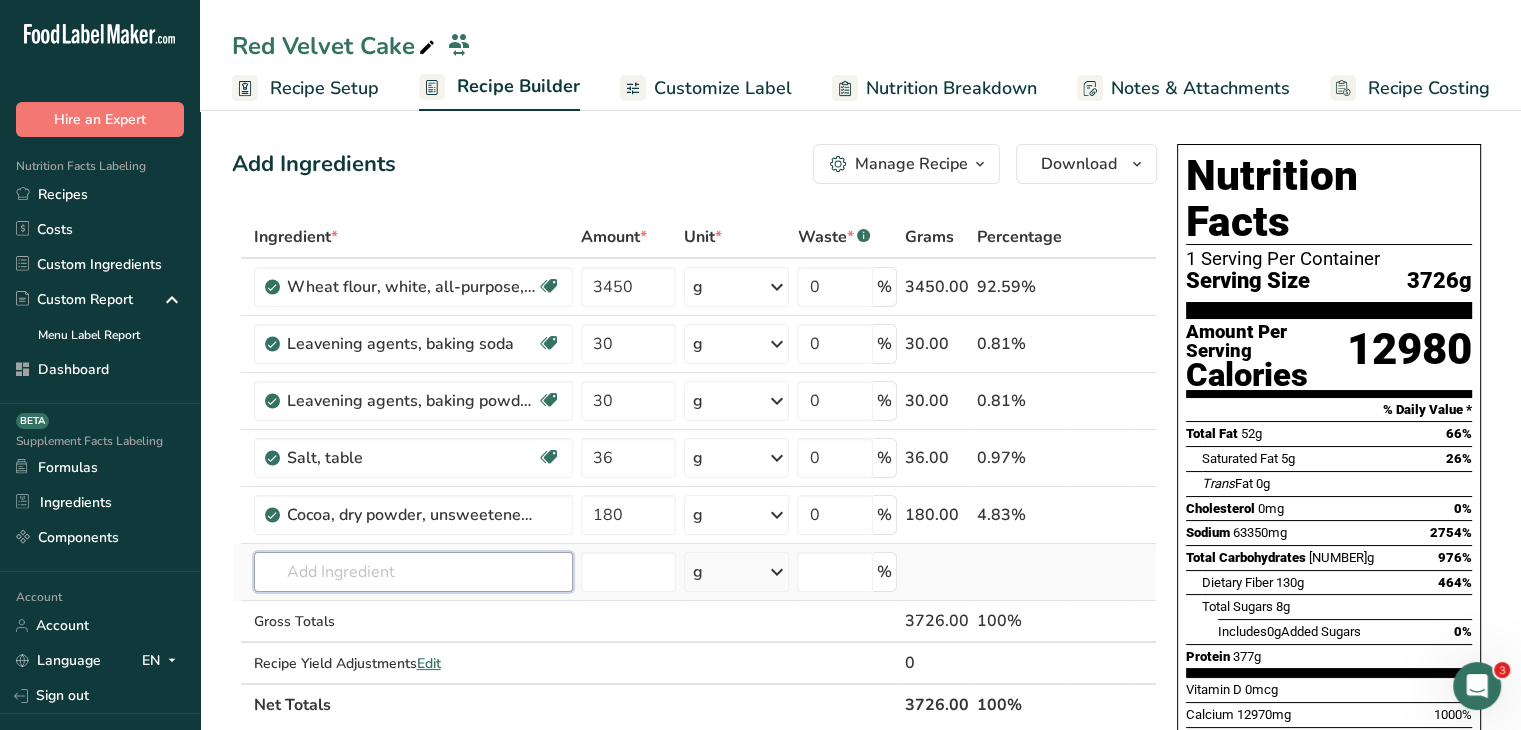 click at bounding box center [413, 572] 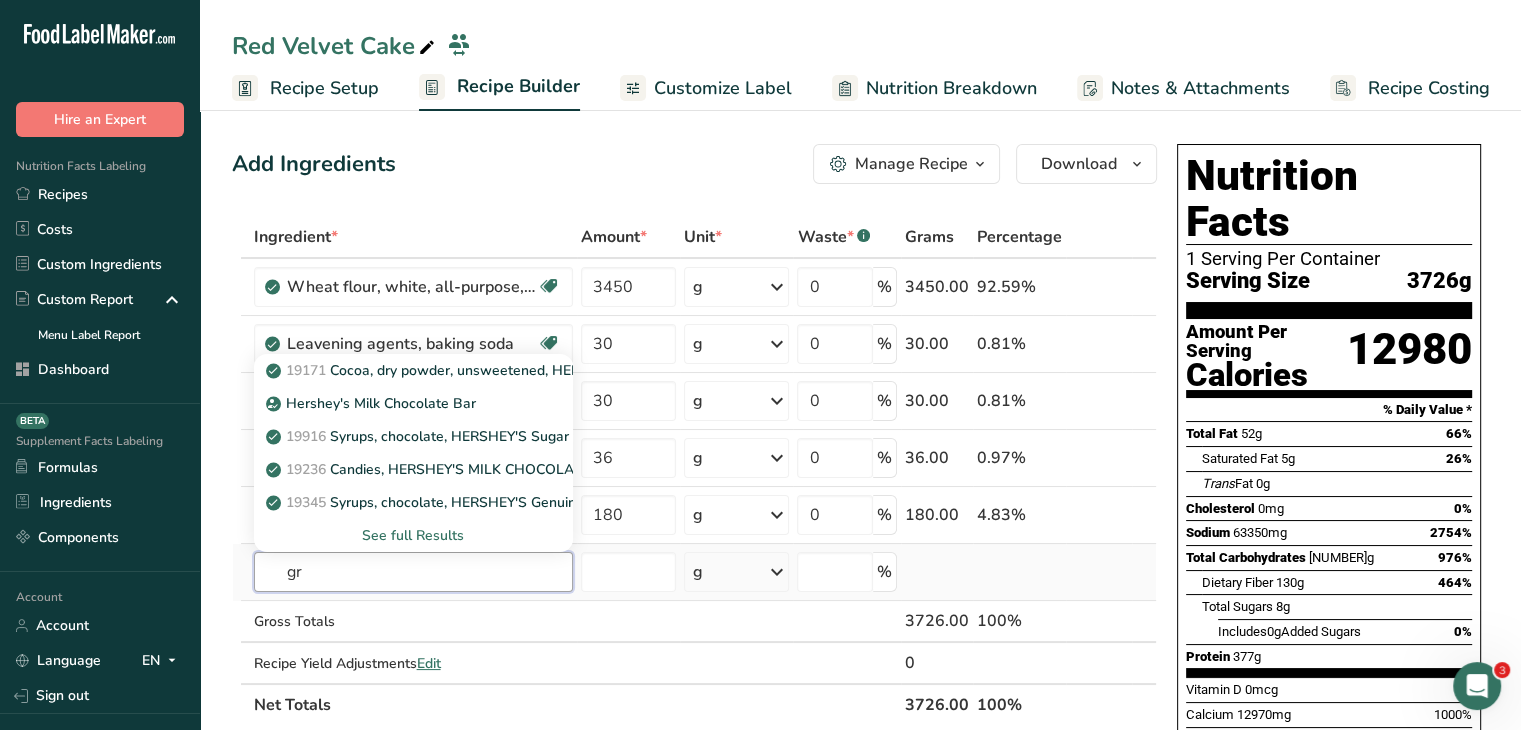 type on "g" 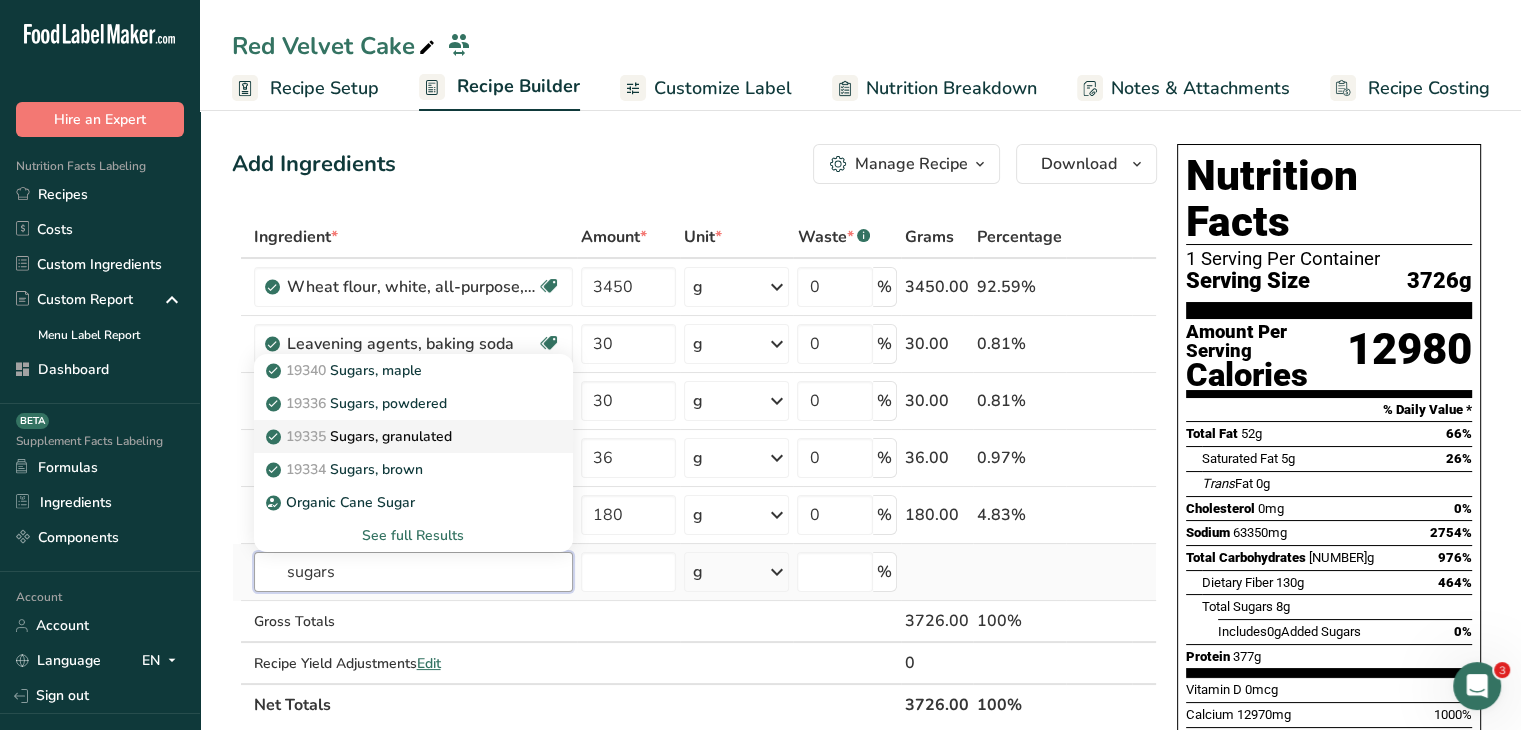 type on "sugars" 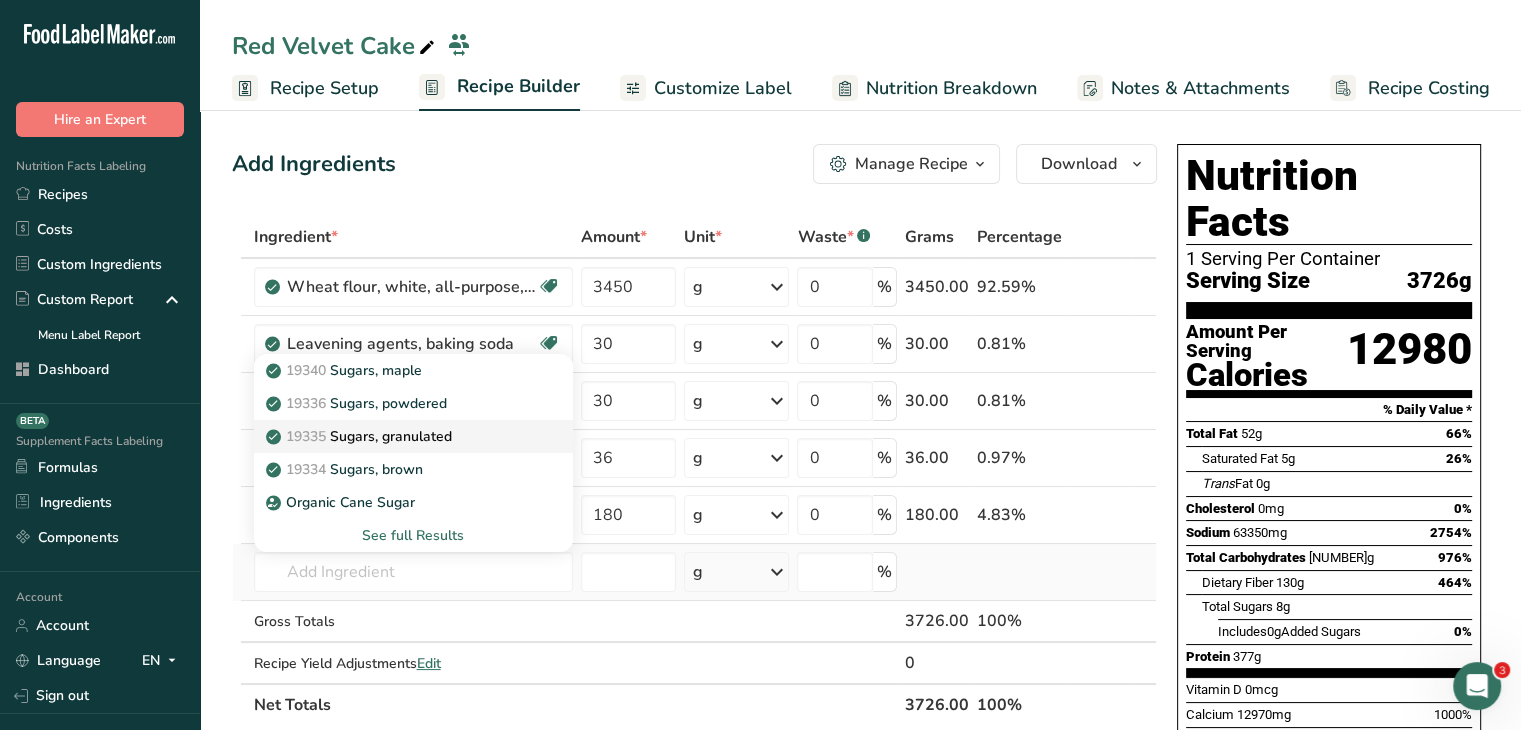 click on "19335
Sugars, granulated" at bounding box center [361, 436] 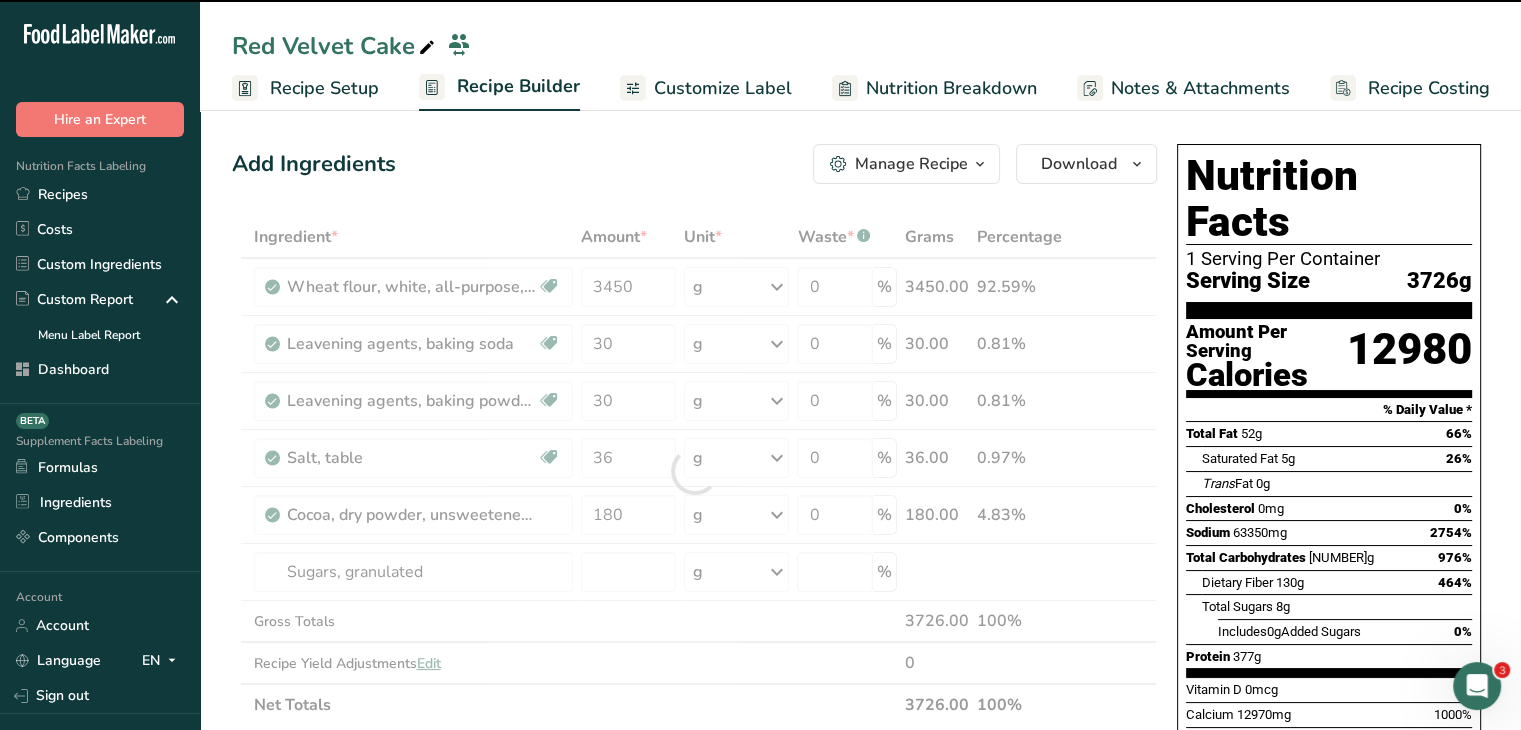 type on "0" 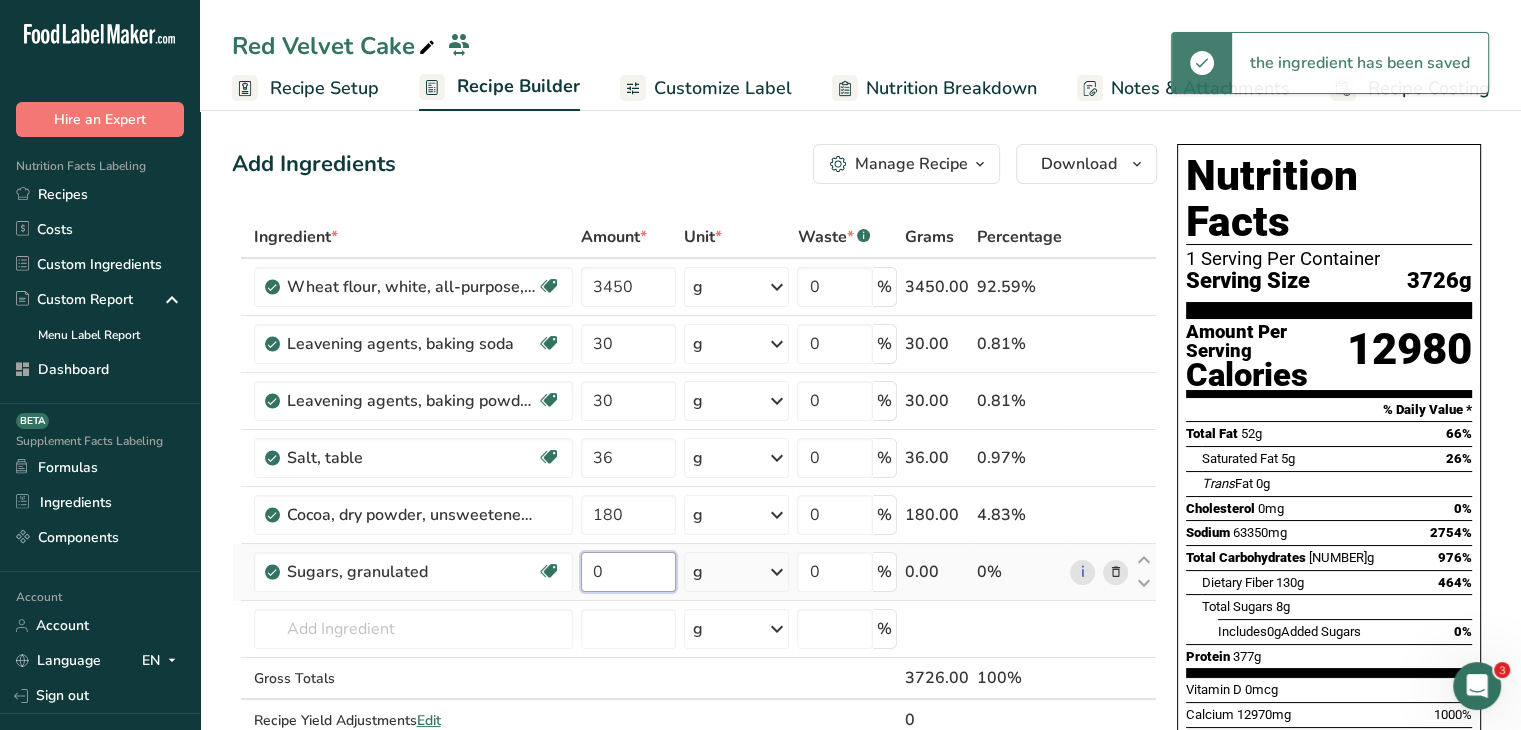 click on "0" at bounding box center [629, 572] 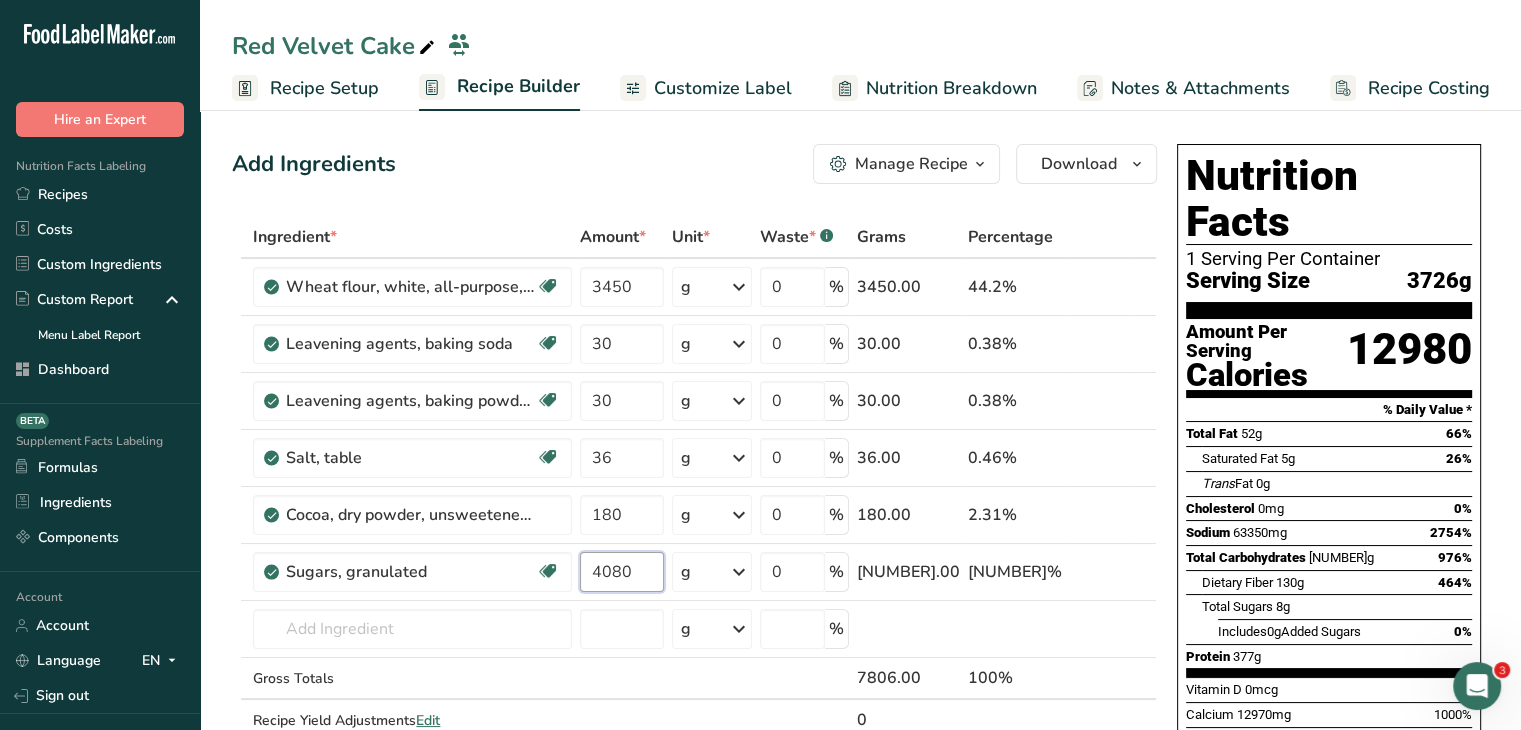type on "4080" 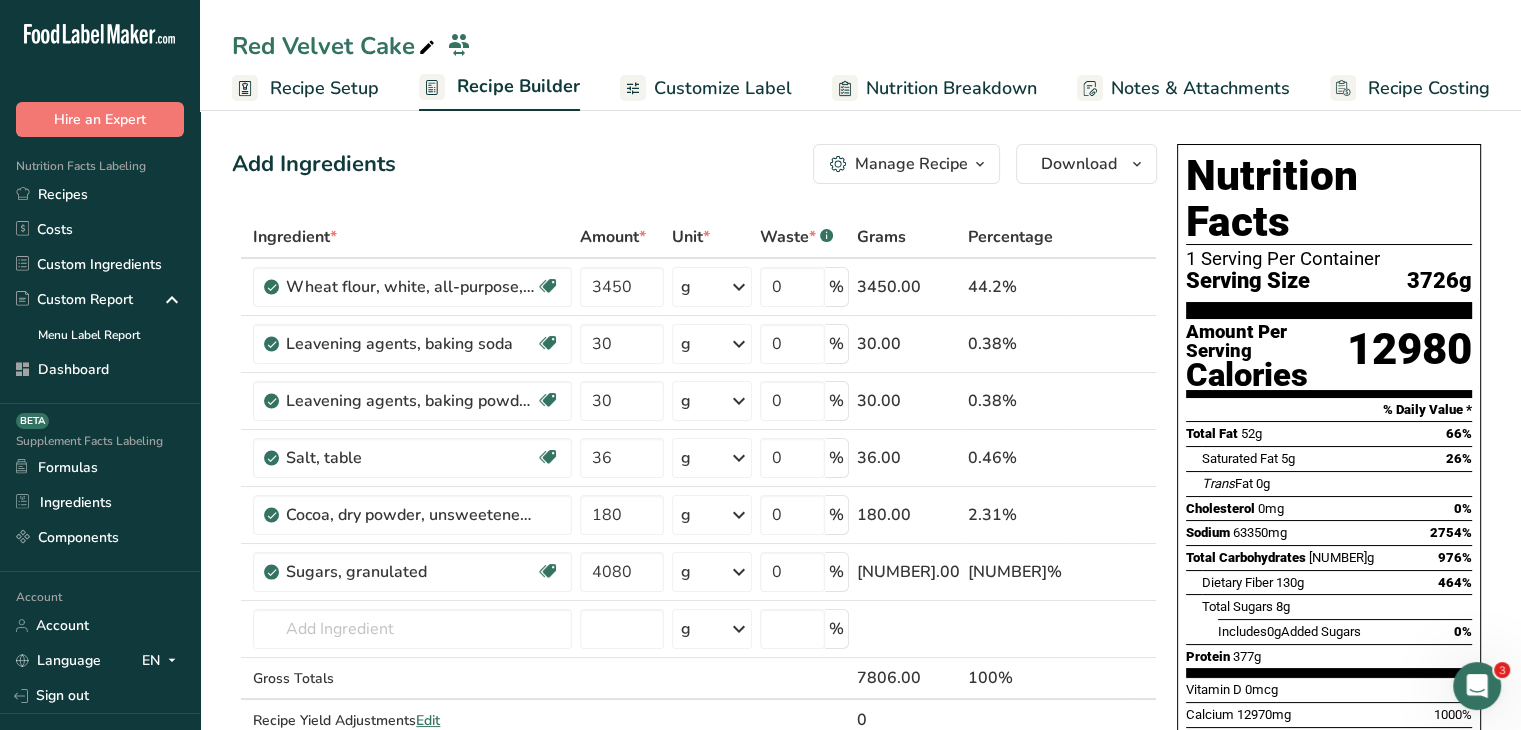 click on "Add Ingredients
Manage Recipe         Delete Recipe           Duplicate Recipe             Scale Recipe             Save as Sub-Recipe   .a-a{fill:#347362;}.b-a{fill:#fff;}                               Nutrition Breakdown                 Recipe Card
NEW
Amino Acids Pattern Report           Activity History
Download
Choose your preferred label style
Standard FDA label
Standard FDA label
The most common format for nutrition facts labels in compliance with the FDA's typeface, style and requirements
Tabular FDA label
A label format compliant with the FDA regulations presented in a tabular (horizontal) display.
Linear FDA label
A simple linear display for small sized packages.
Simplified FDA label" at bounding box center (694, 164) 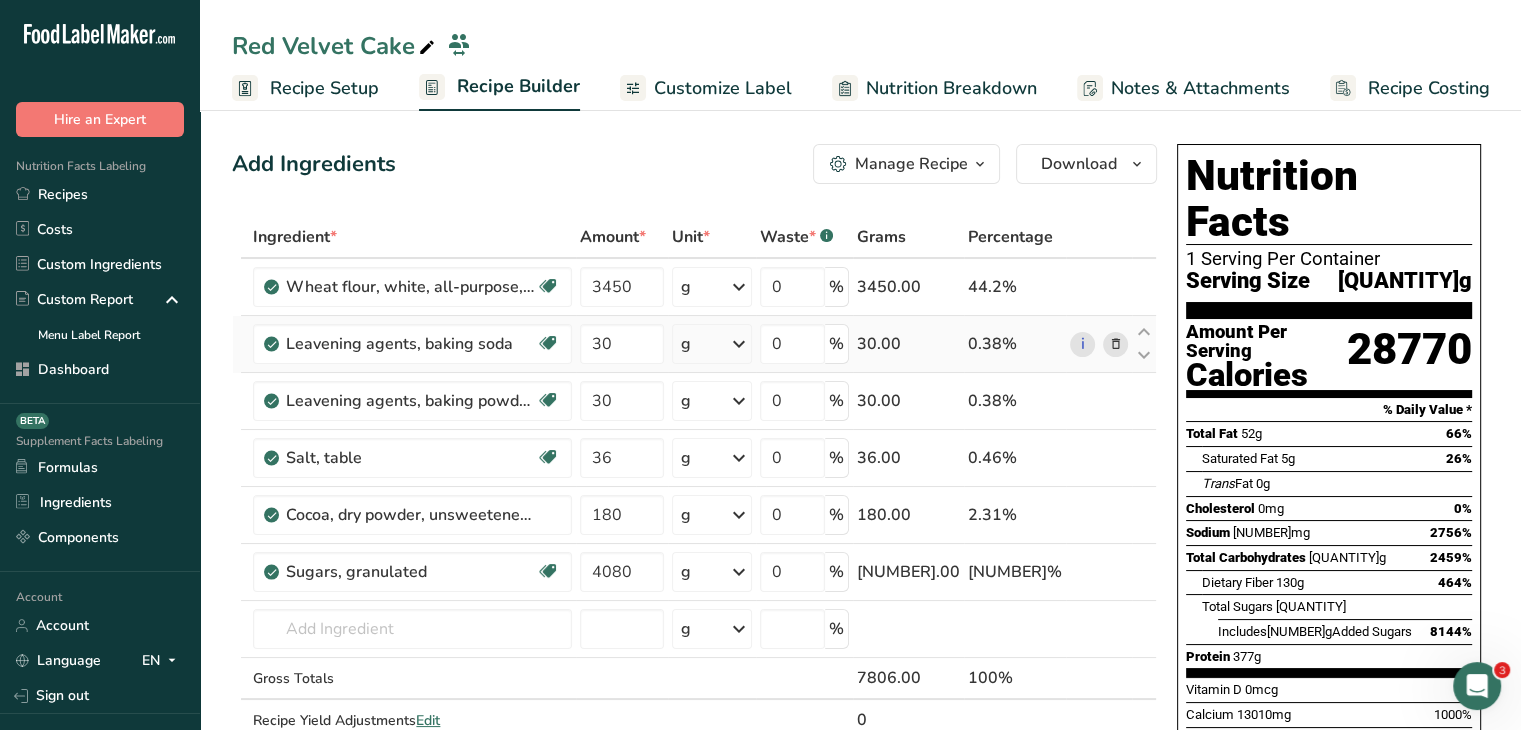 scroll, scrollTop: 100, scrollLeft: 0, axis: vertical 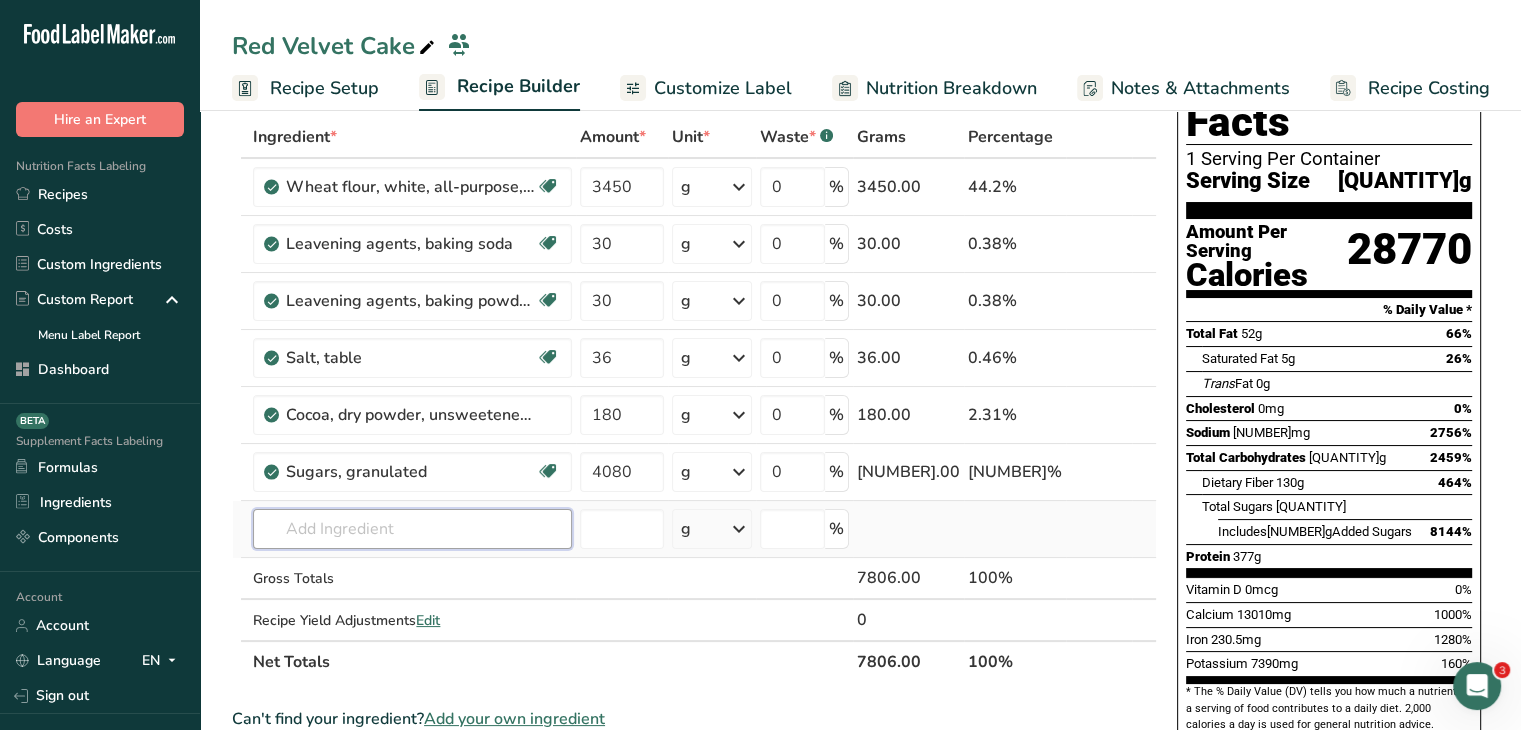 click at bounding box center (412, 529) 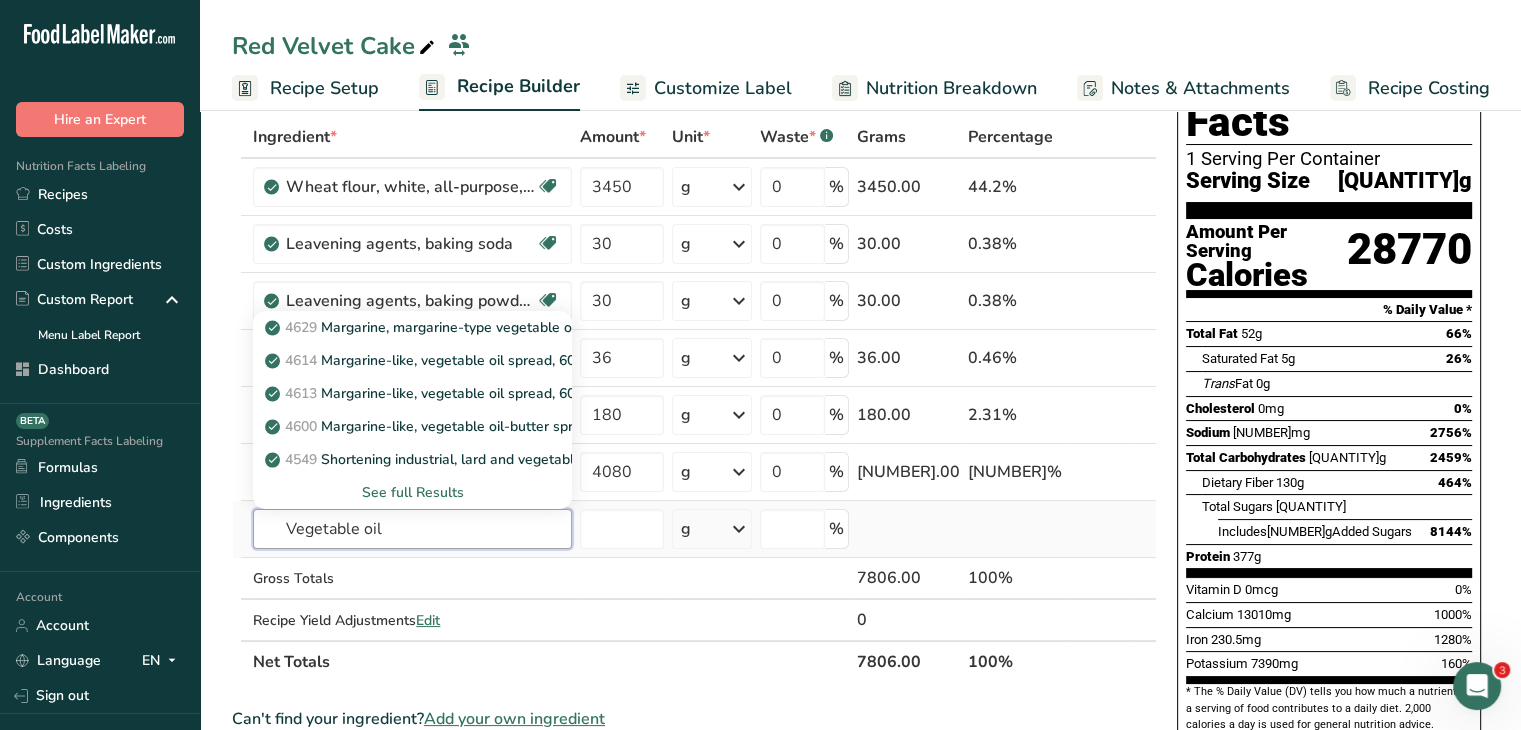 click on "Vegetable oil" at bounding box center (412, 529) 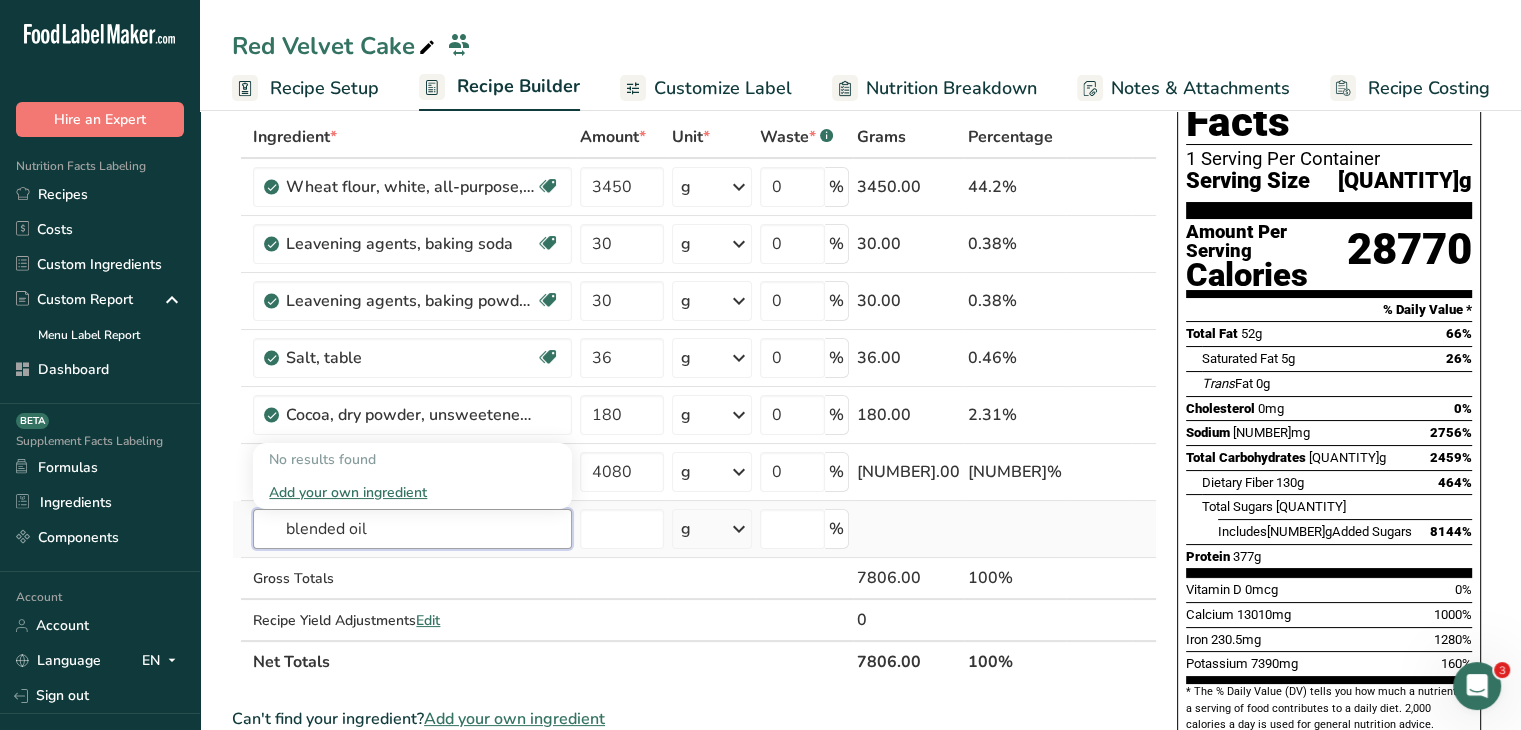 click on "blended oil" at bounding box center (412, 529) 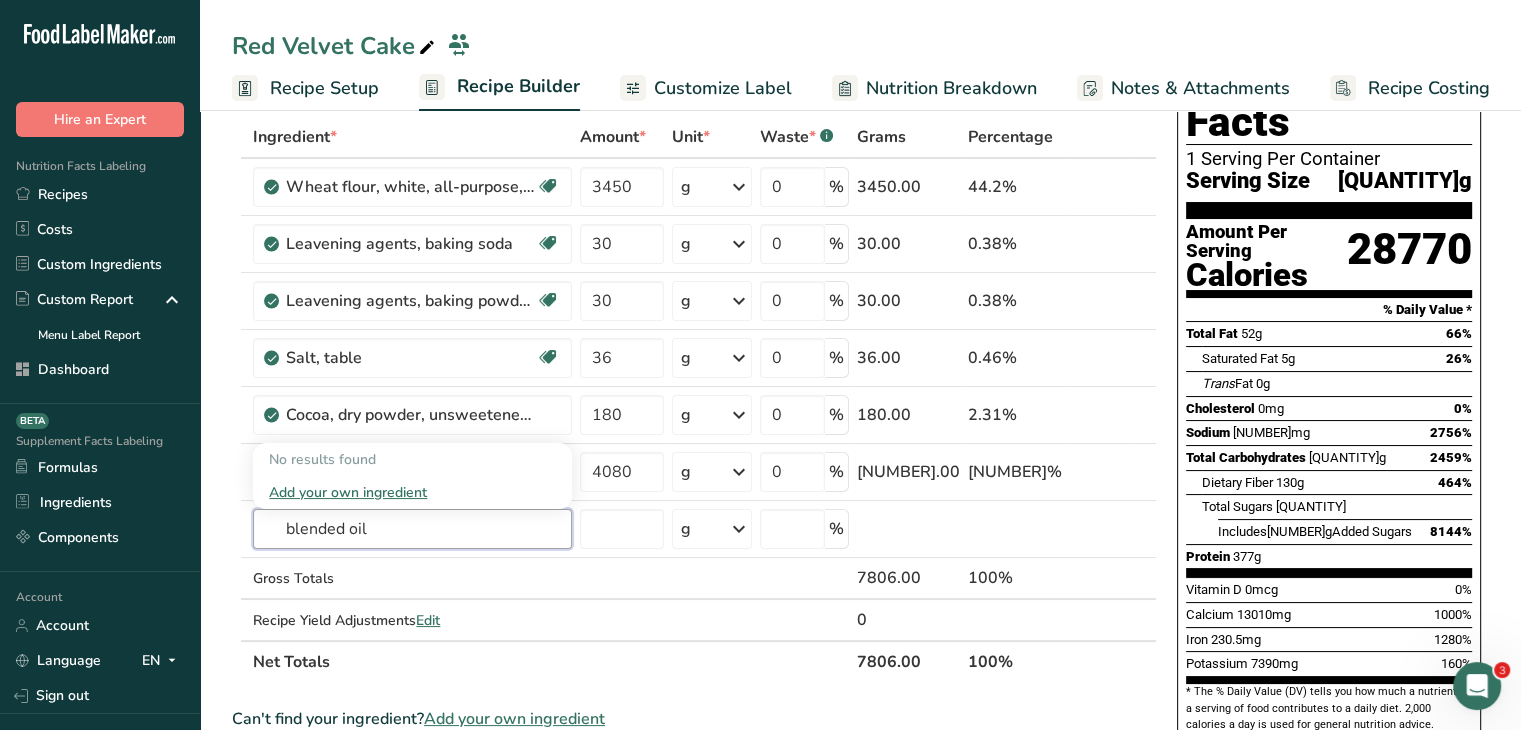 type on "blended oil" 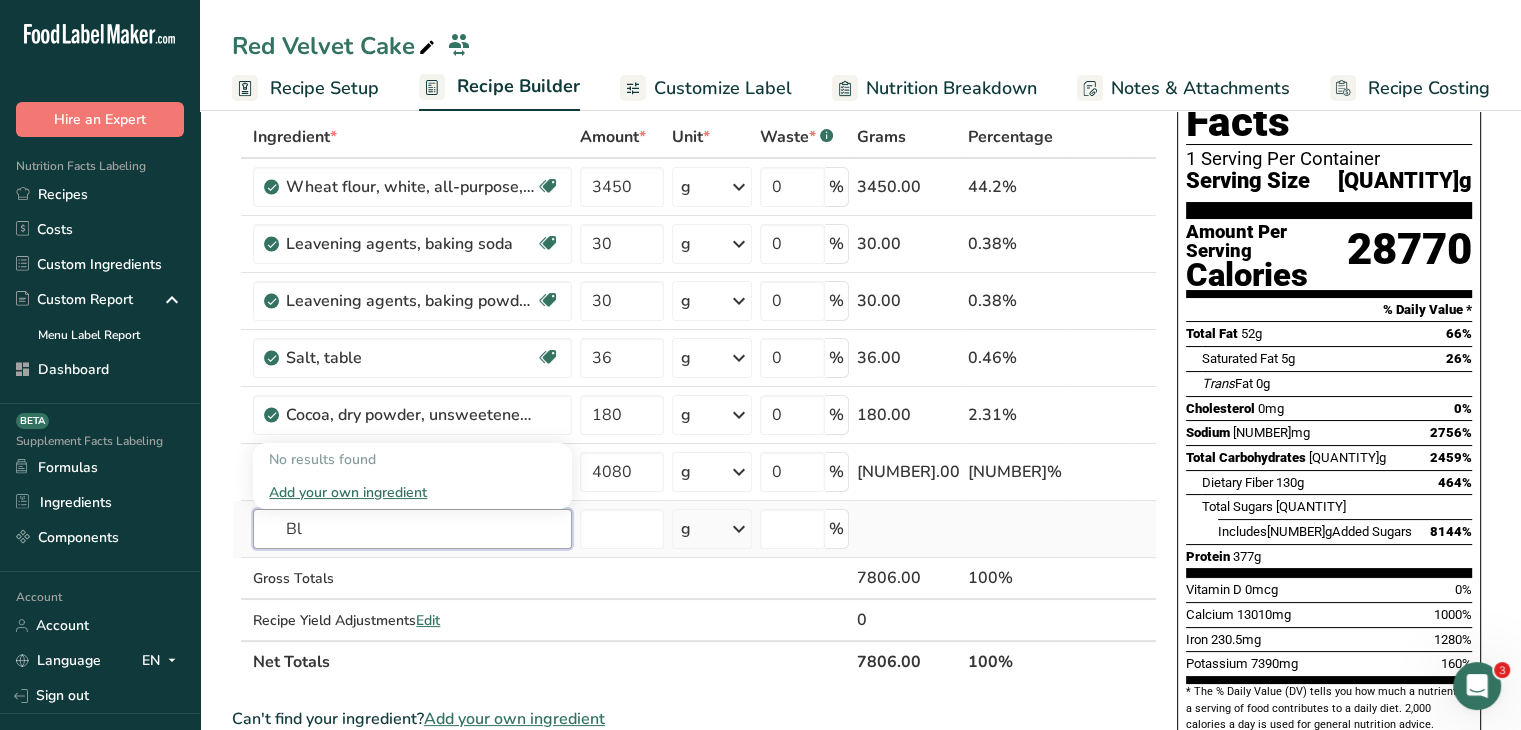 type on "B" 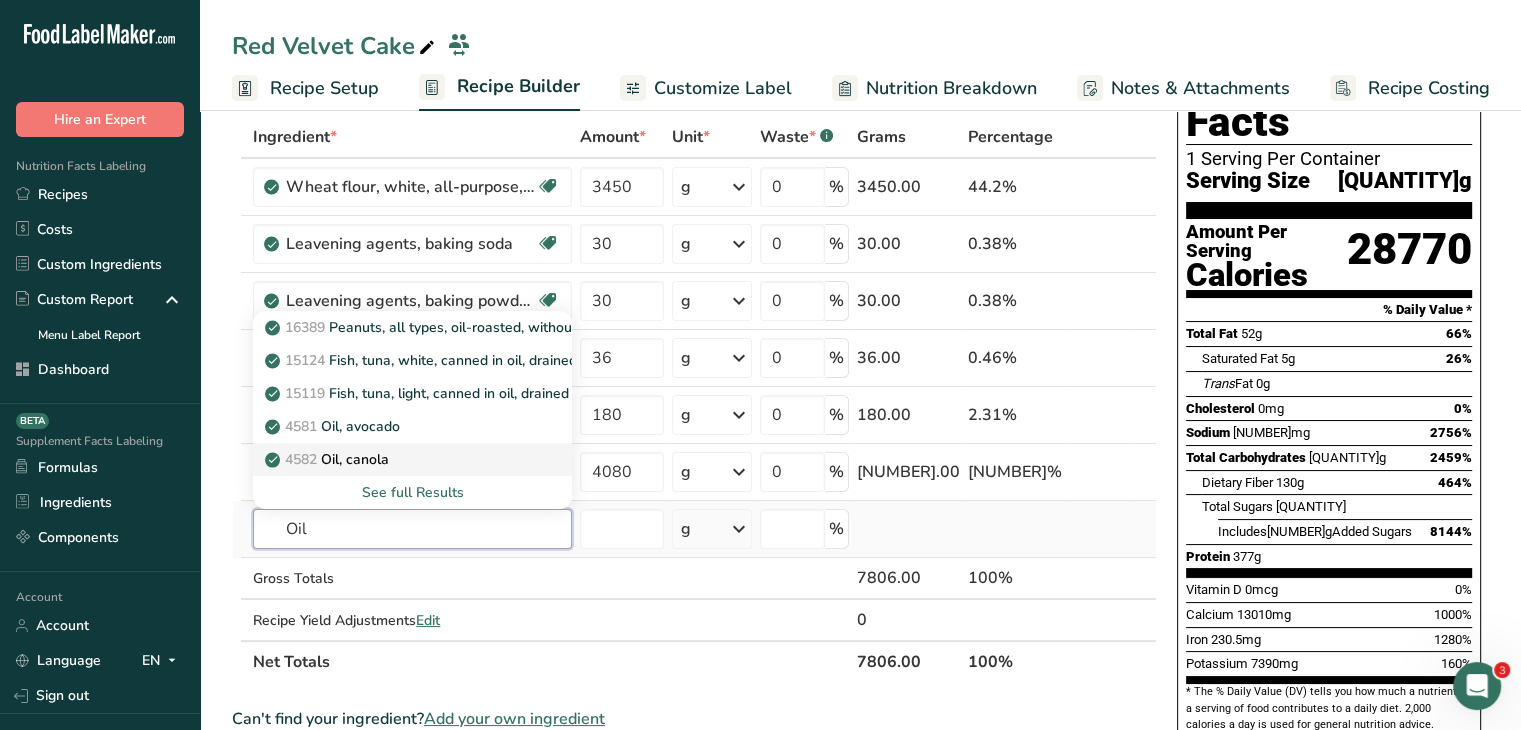 type on "Oil" 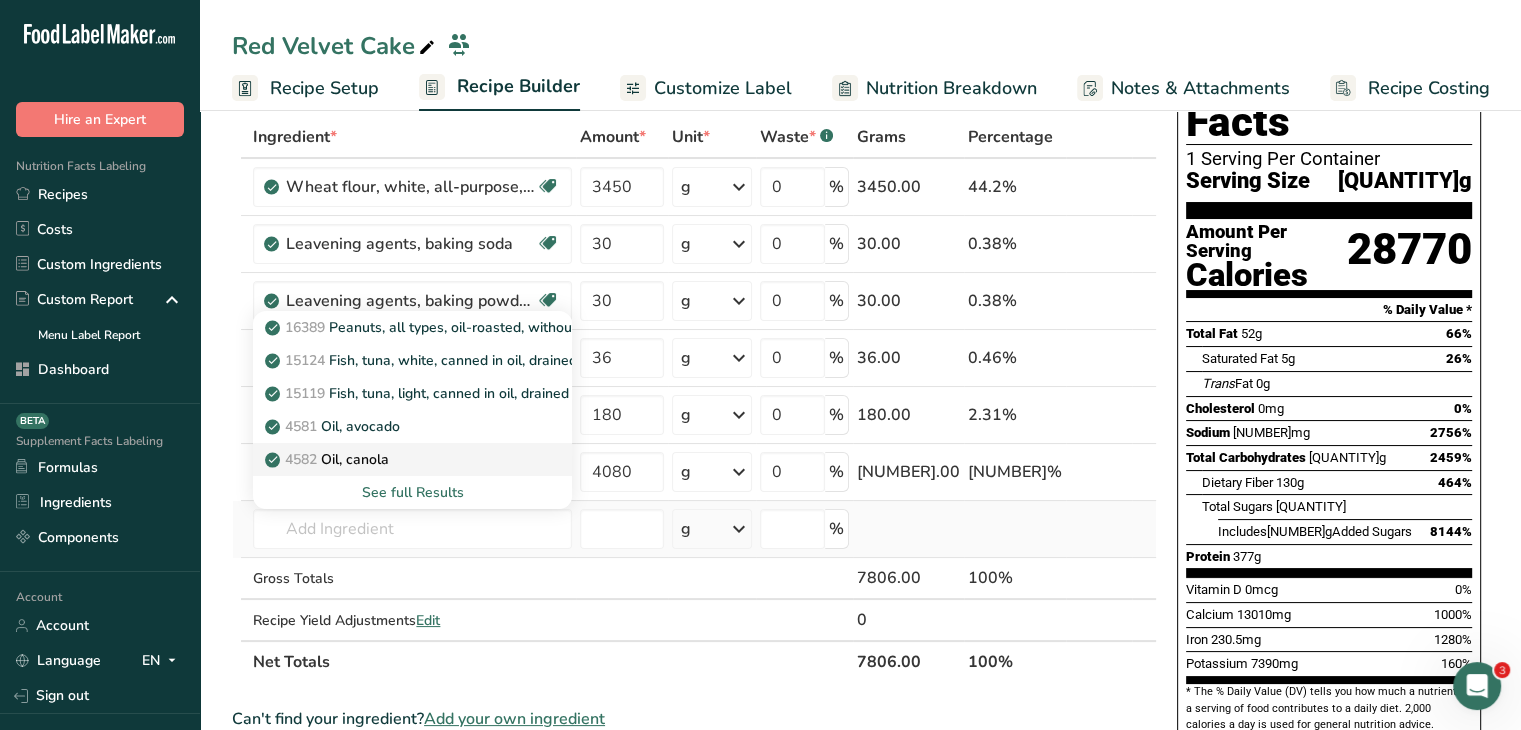 click on "4582
Oil, canola" at bounding box center (396, 459) 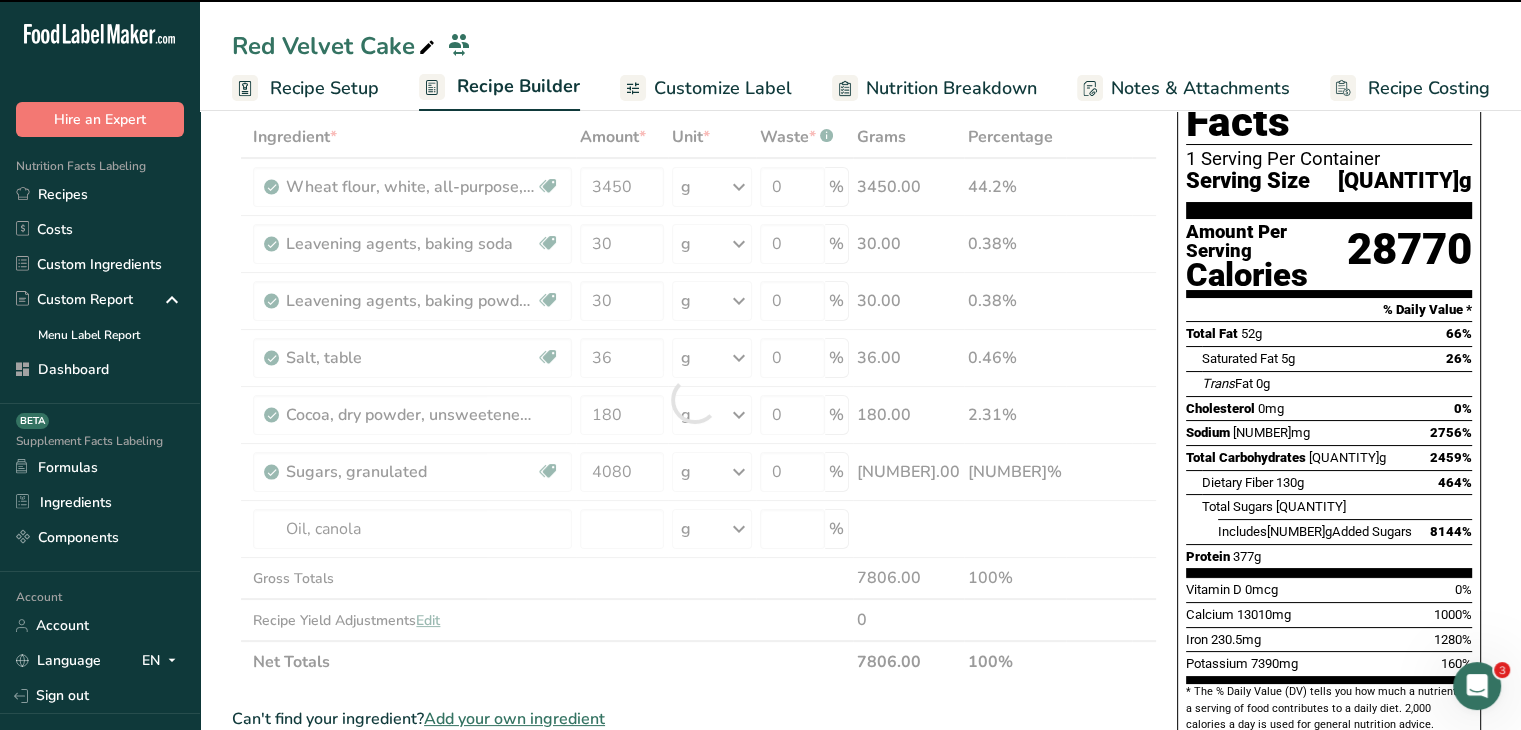 type on "0" 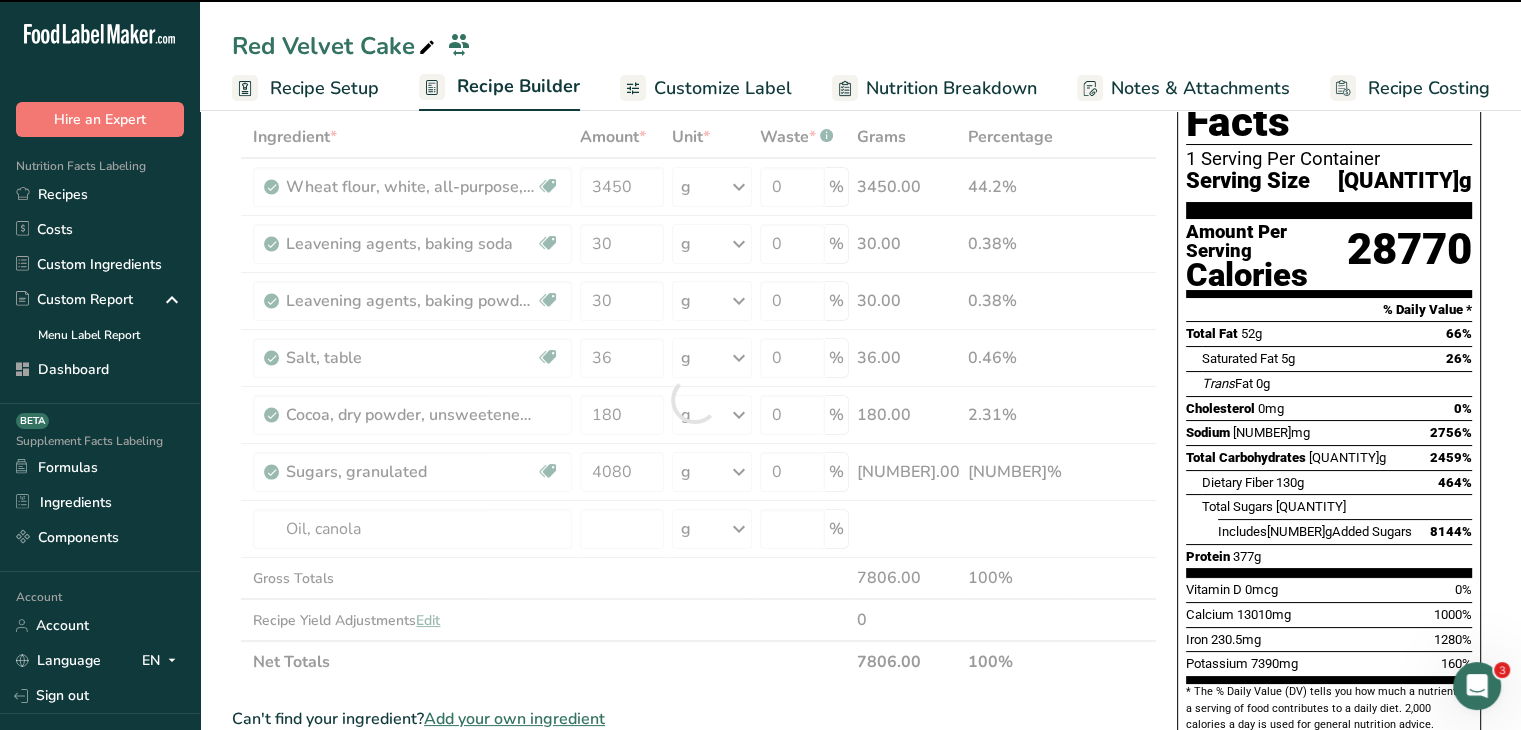 type on "0" 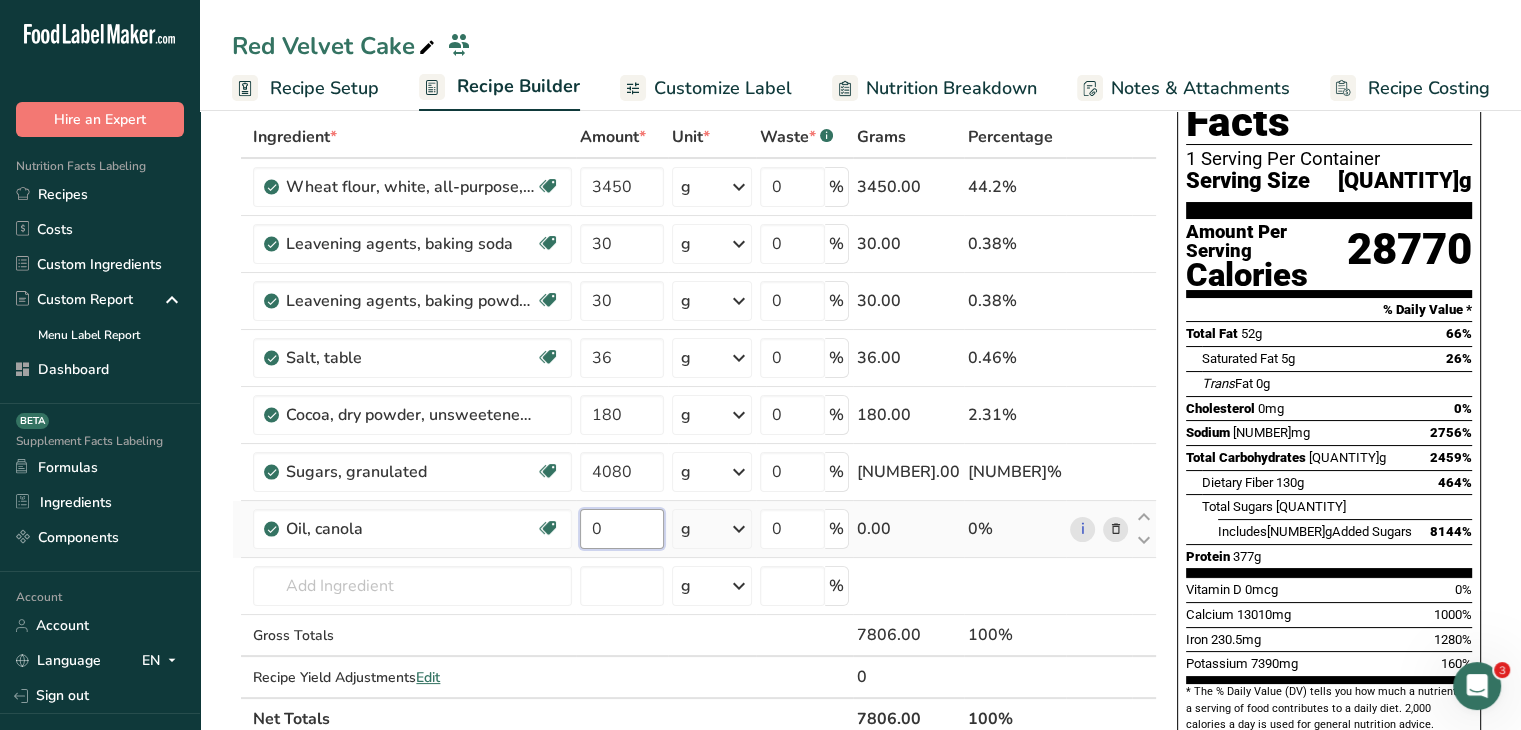 click on "0" at bounding box center [622, 529] 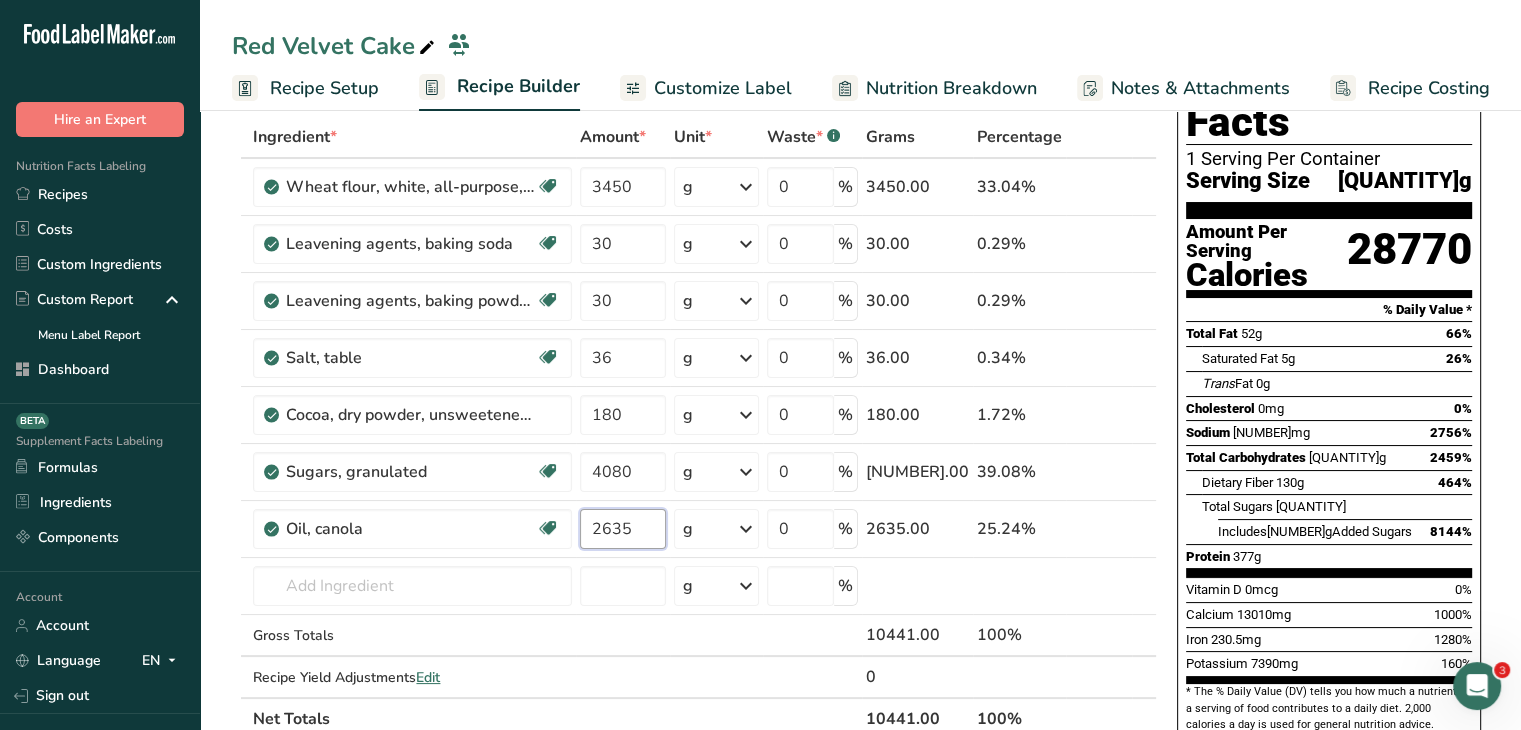 type on "2635" 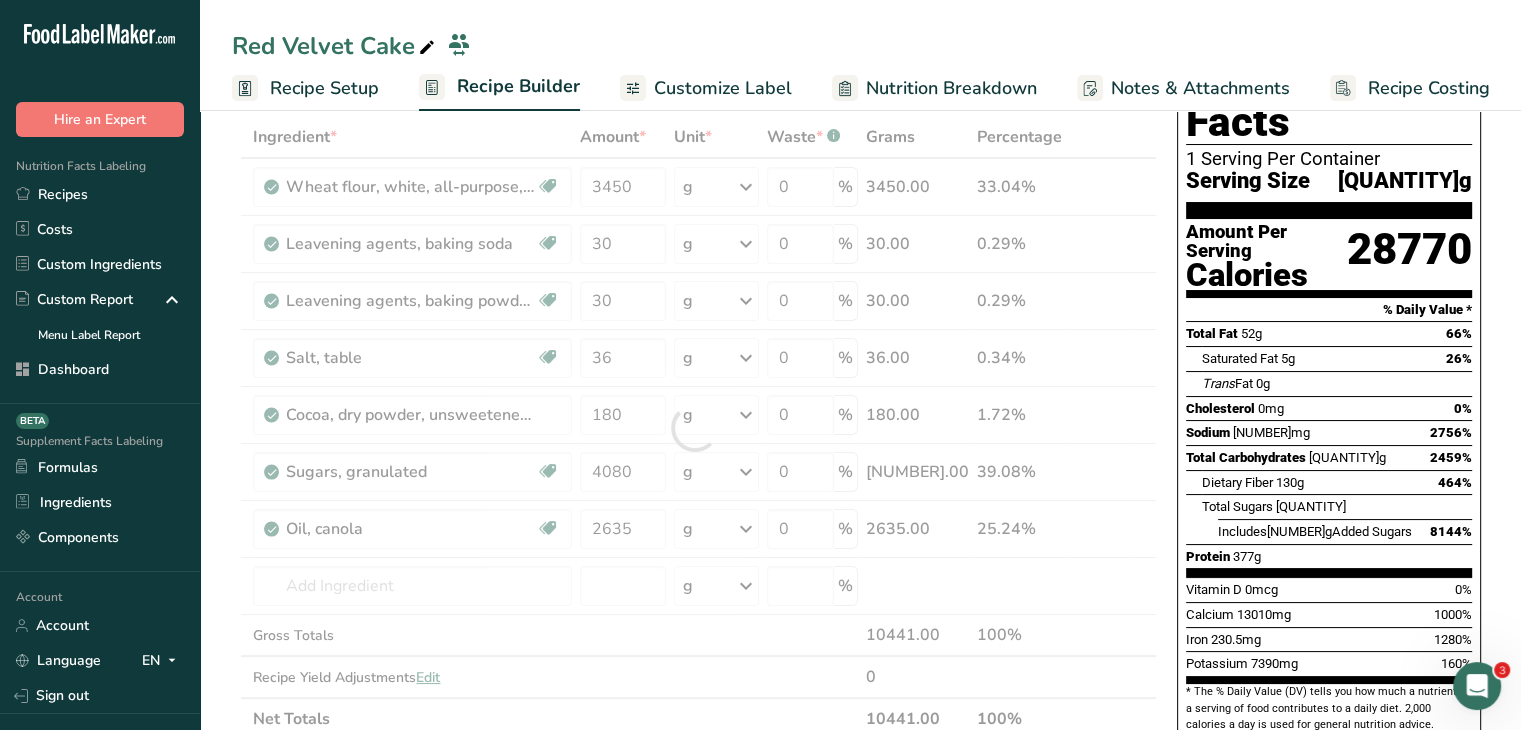 click on "Add Ingredients
Manage Recipe         Delete Recipe           Duplicate Recipe             Scale Recipe             Save as Sub-Recipe   .a-a{fill:#347362;}.b-a{fill:#fff;}                               Nutrition Breakdown                 Recipe Card
NEW
Amino Acids Pattern Report           Activity History
Download
Choose your preferred label style
Standard FDA label
Standard FDA label
The most common format for nutrition facts labels in compliance with the FDA's typeface, style and requirements
Tabular FDA label
A label format compliant with the FDA regulations presented in a tabular (horizontal) display.
Linear FDA label
A simple linear display for small sized packages.
Simplified FDA label" at bounding box center [860, 754] 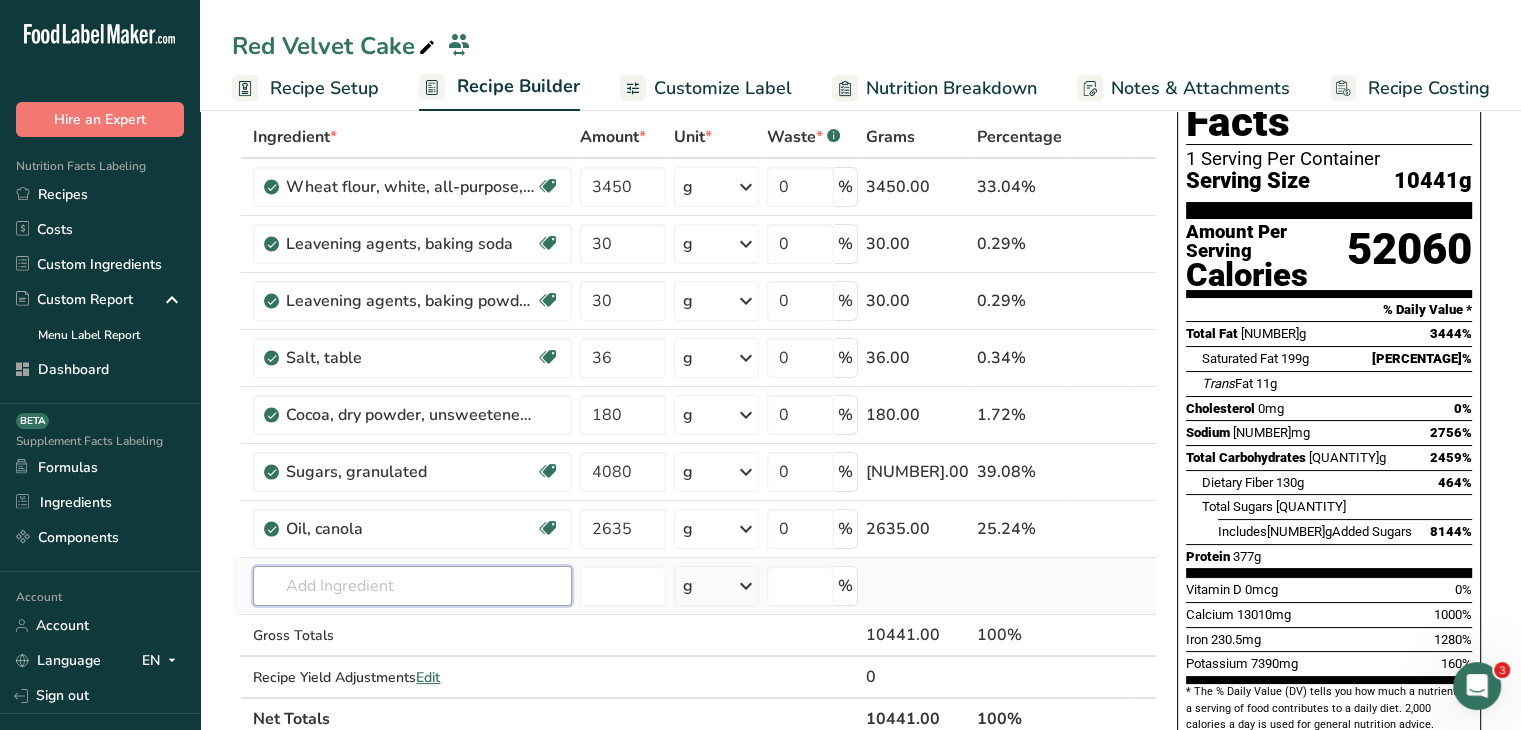 click at bounding box center [412, 586] 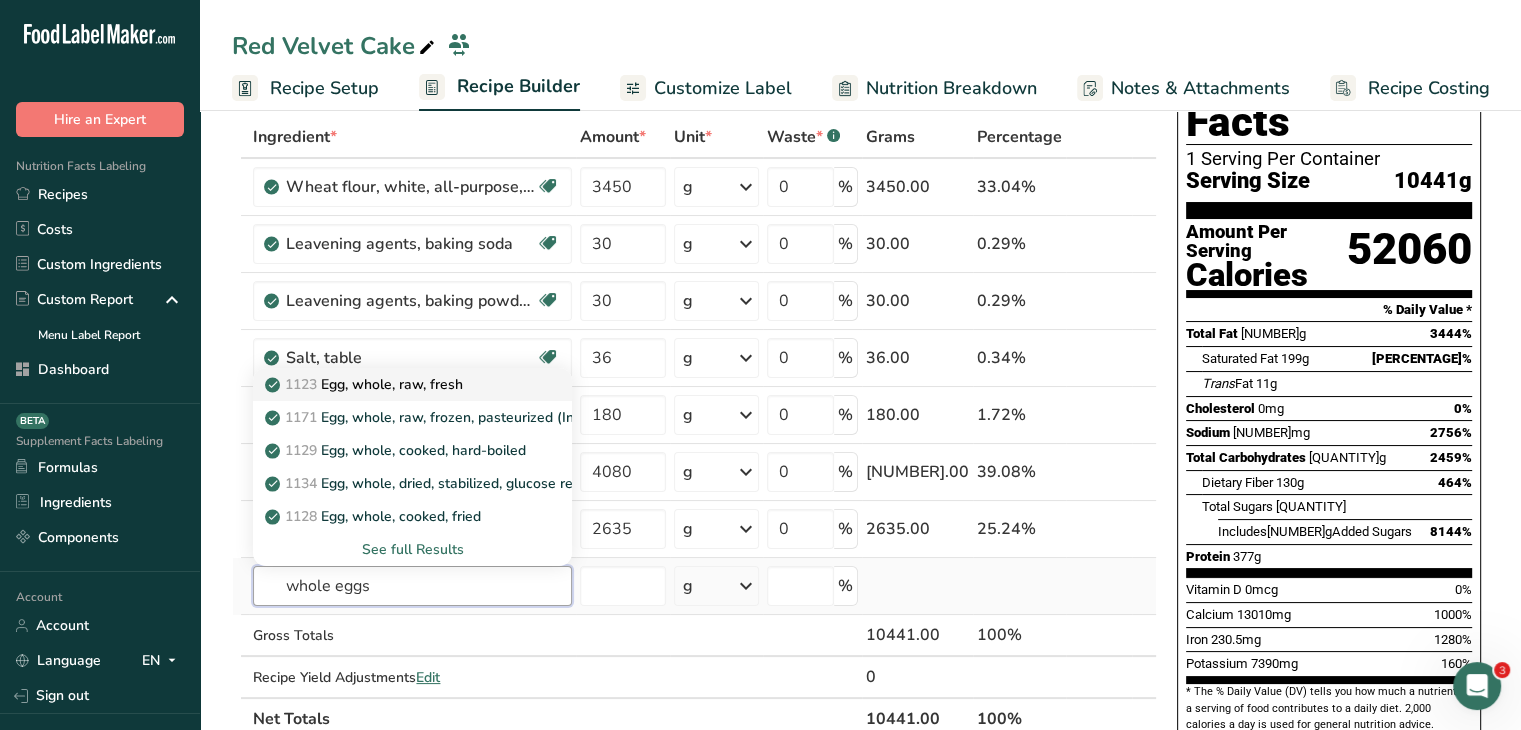 type on "whole eggs" 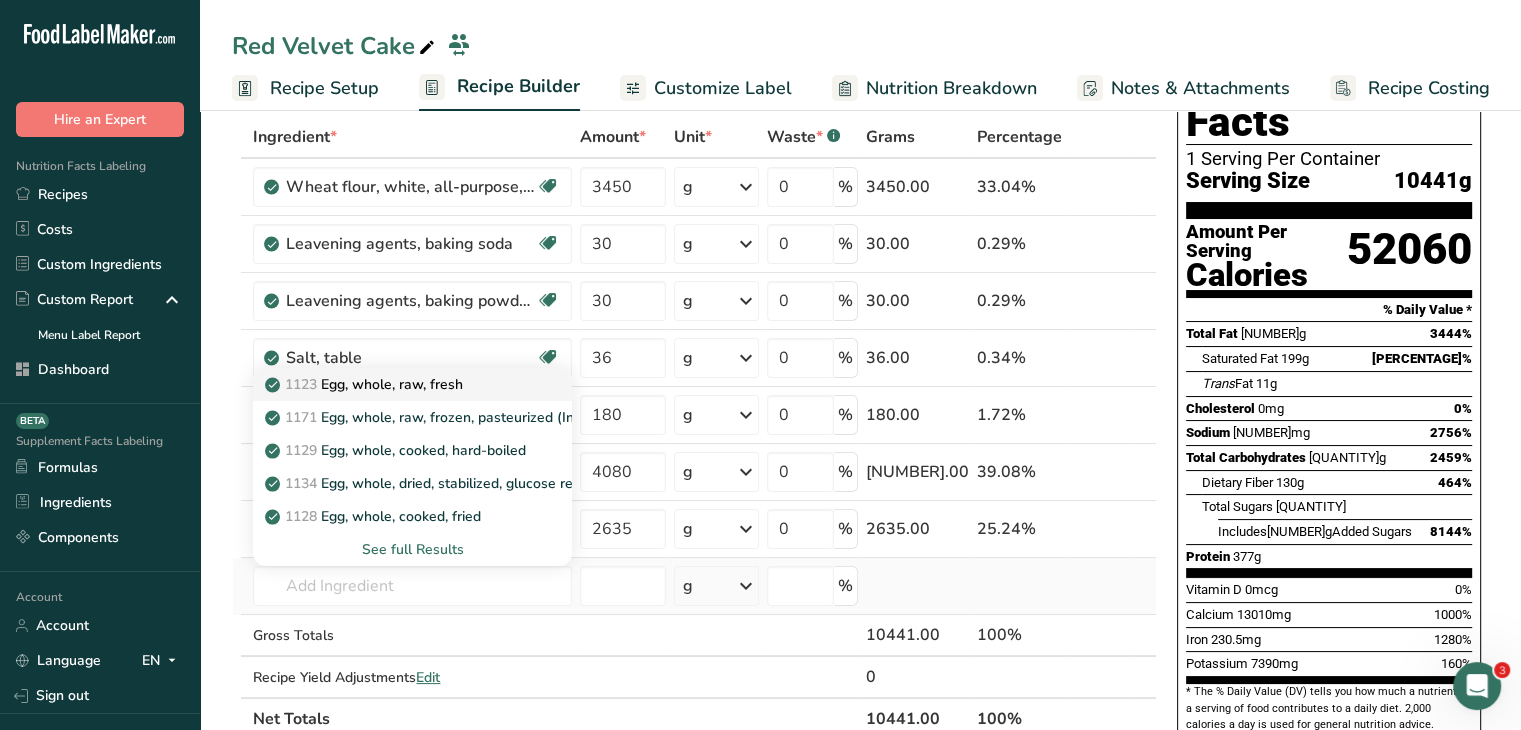 click on "1123
Egg, whole, raw, fresh" at bounding box center (366, 384) 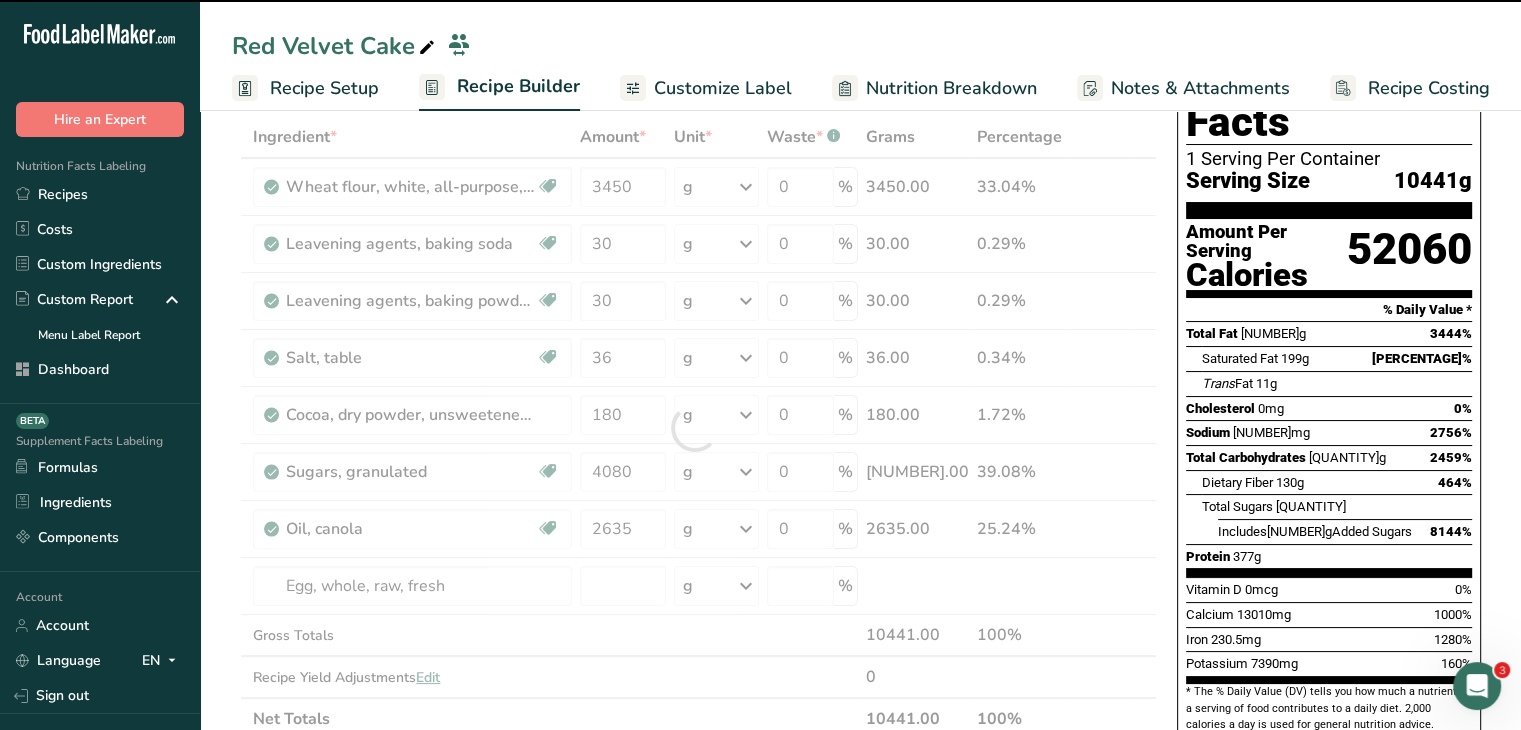 type on "0" 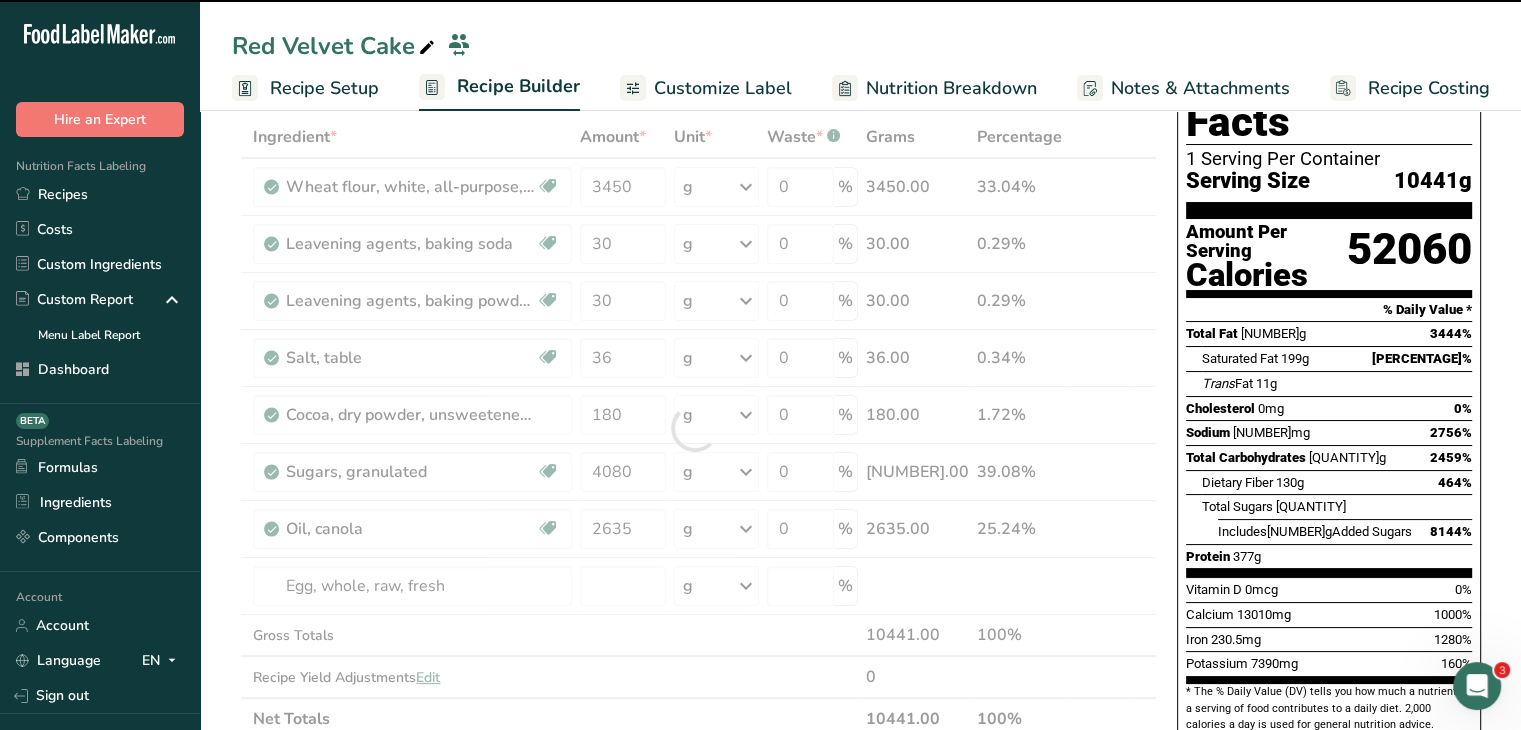 type on "0" 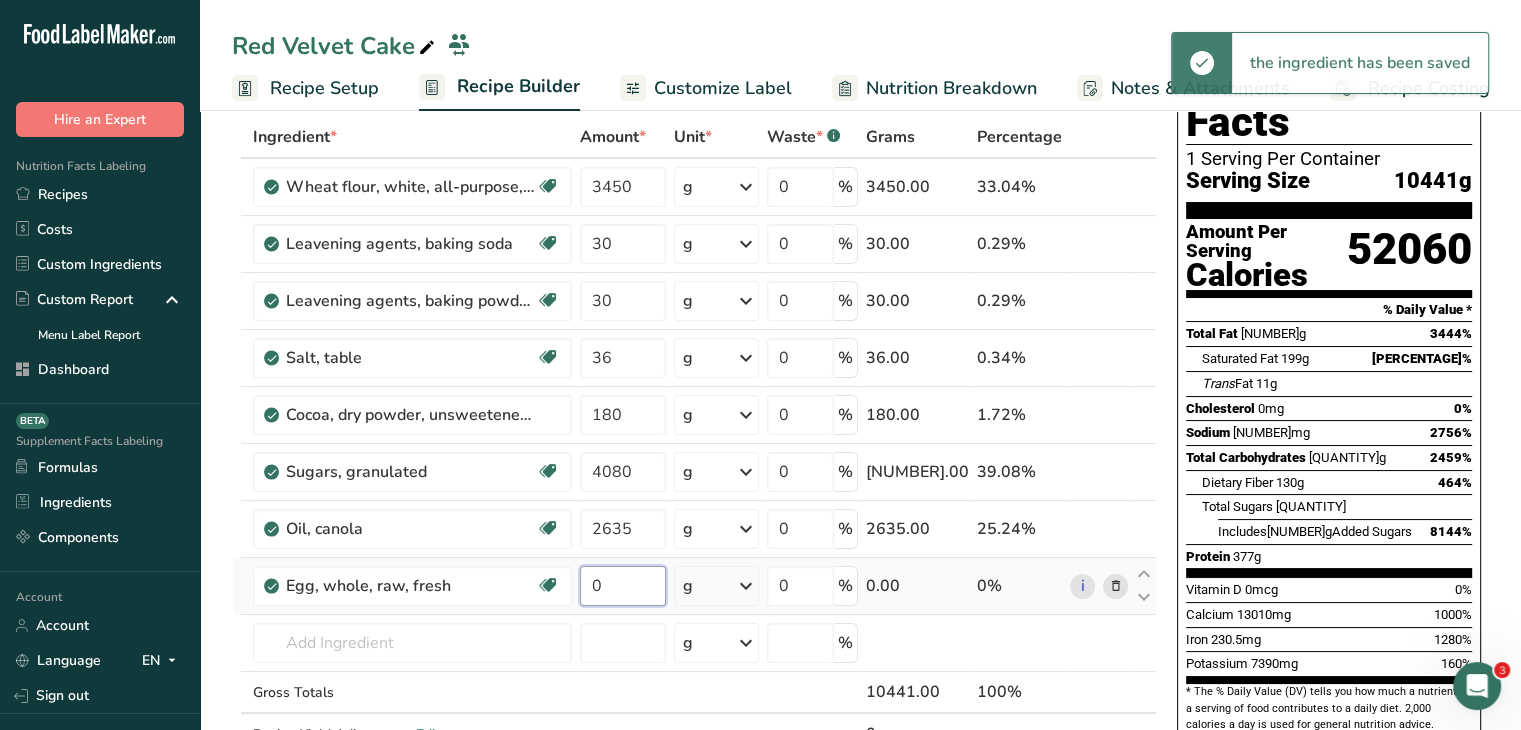 click on "0" at bounding box center [623, 586] 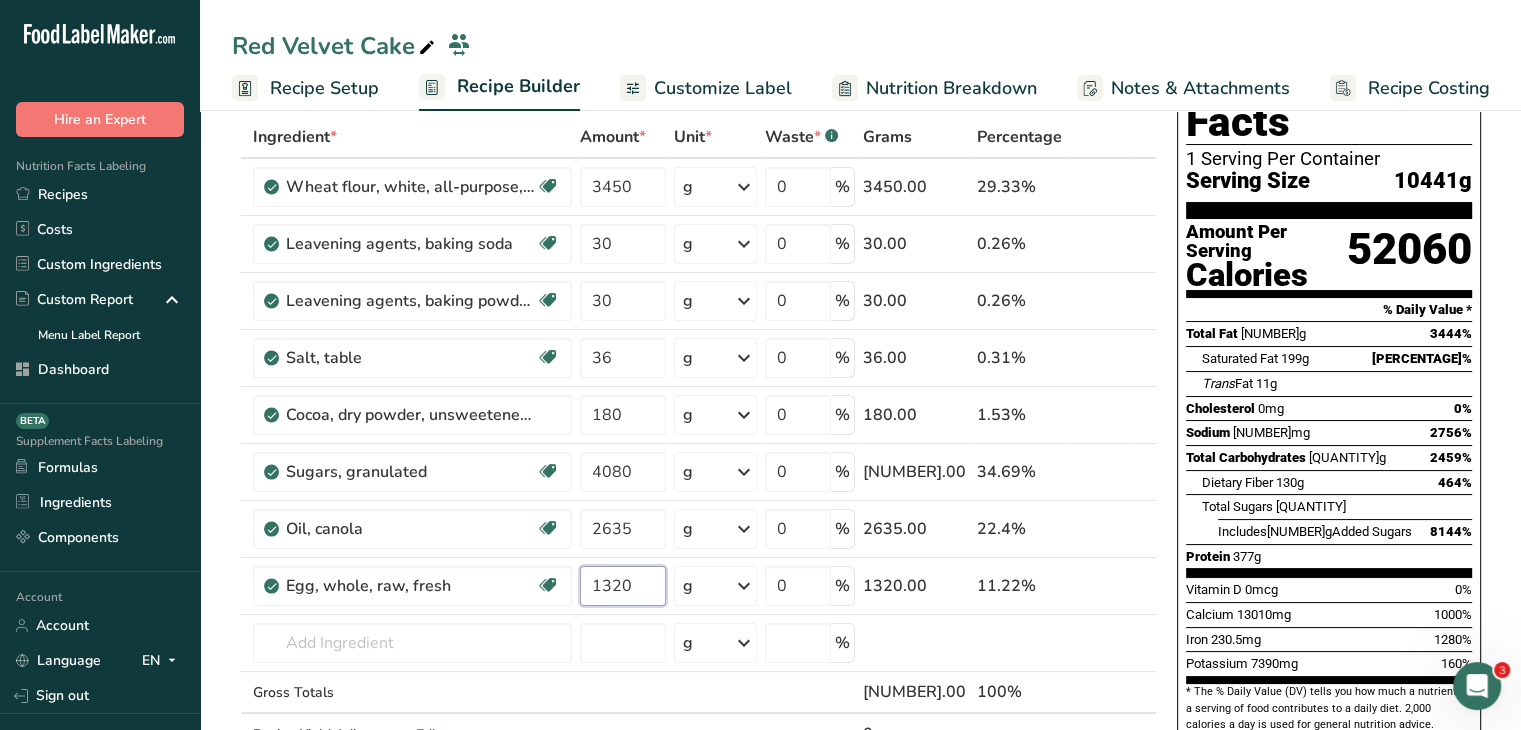type on "1320" 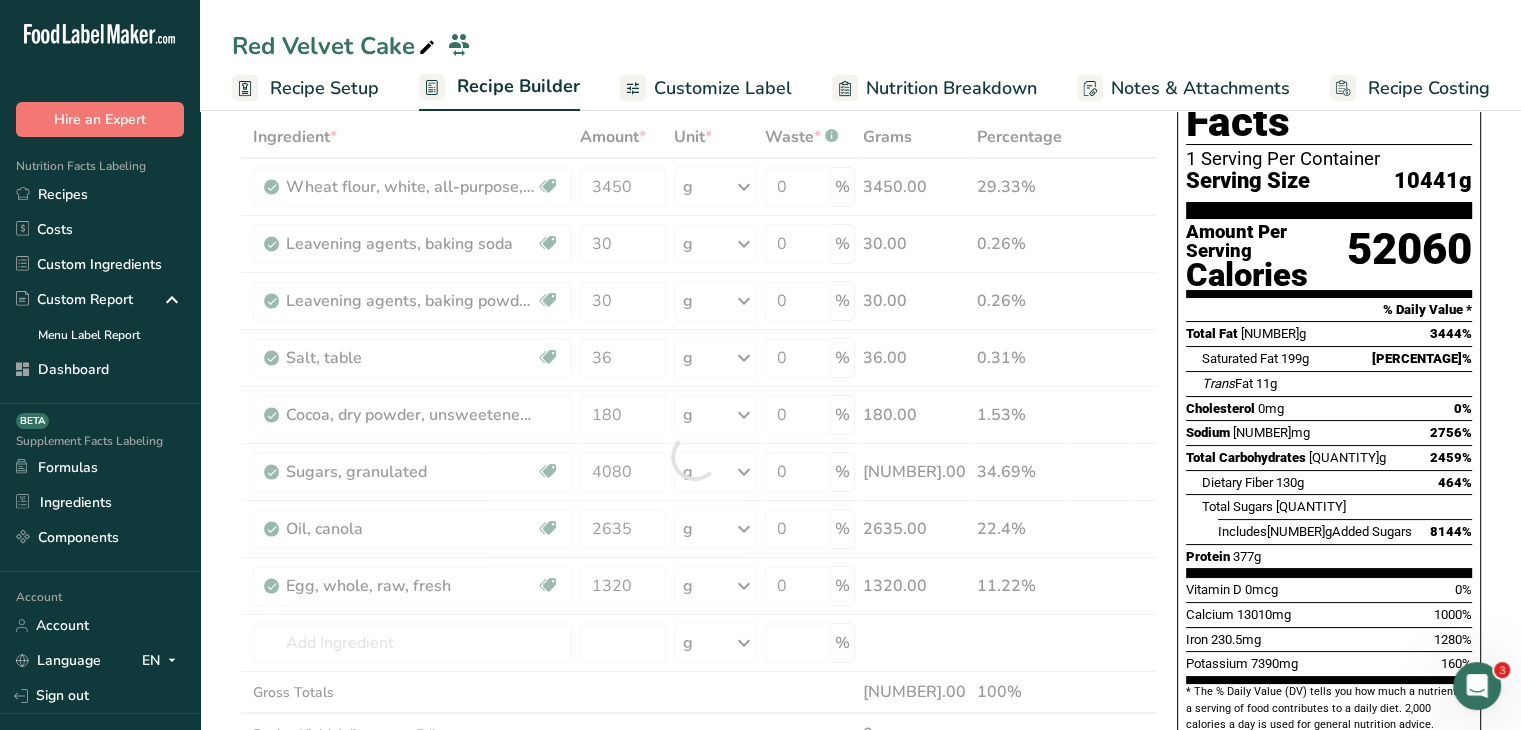 click on "Nutrition Facts
1 Serving Per Container
Serving Size
10441g
Amount Per Serving
Calories
52060
% Daily Value *
Total Fat
2687g
3444%
Saturated Fat
199g
997%
Trans  Fat
11g
Cholesterol
0mg
0%
Sodium
63390mg
2756%
Total Carbohydrates
6762g
2459%
Dietary Fiber
130g" at bounding box center [1329, 432] 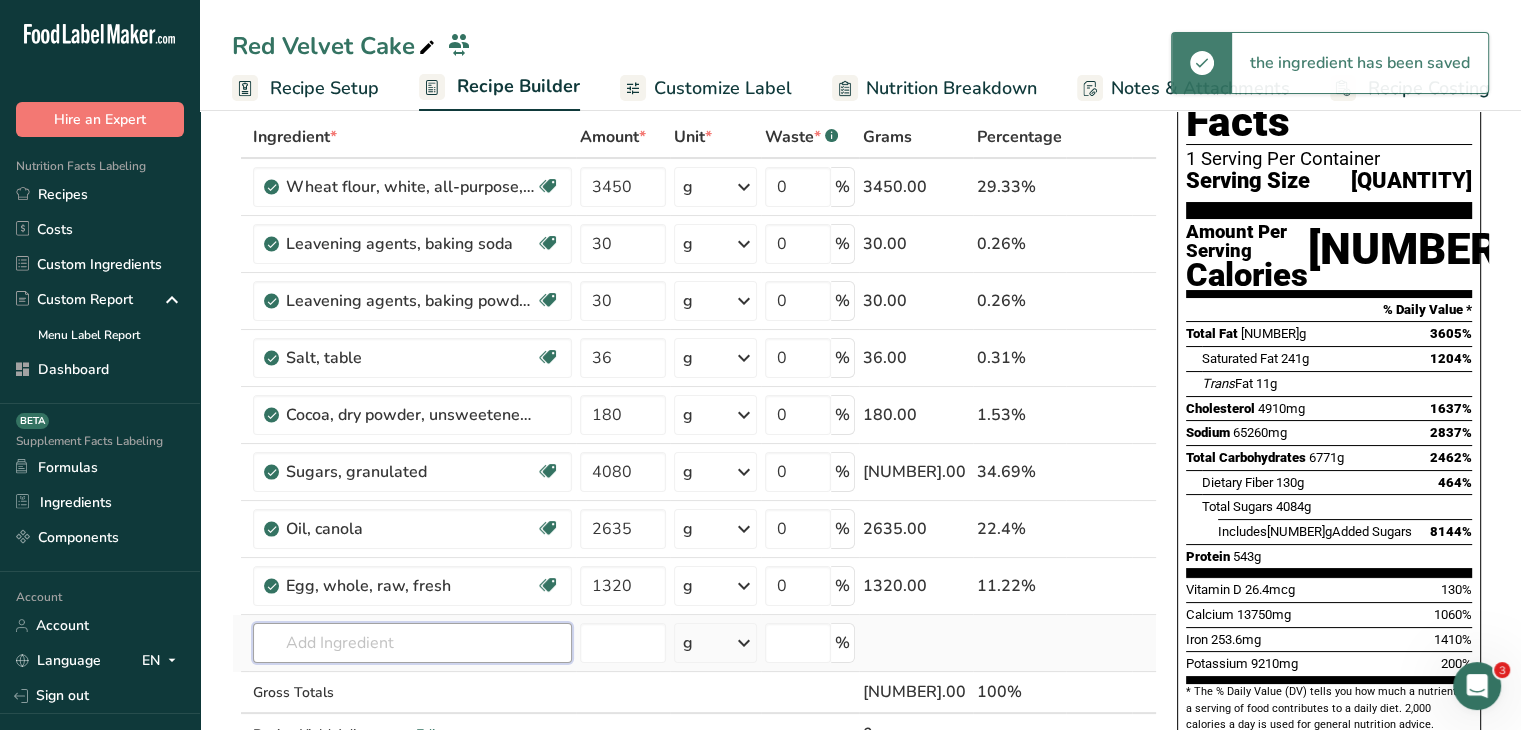 click at bounding box center [412, 643] 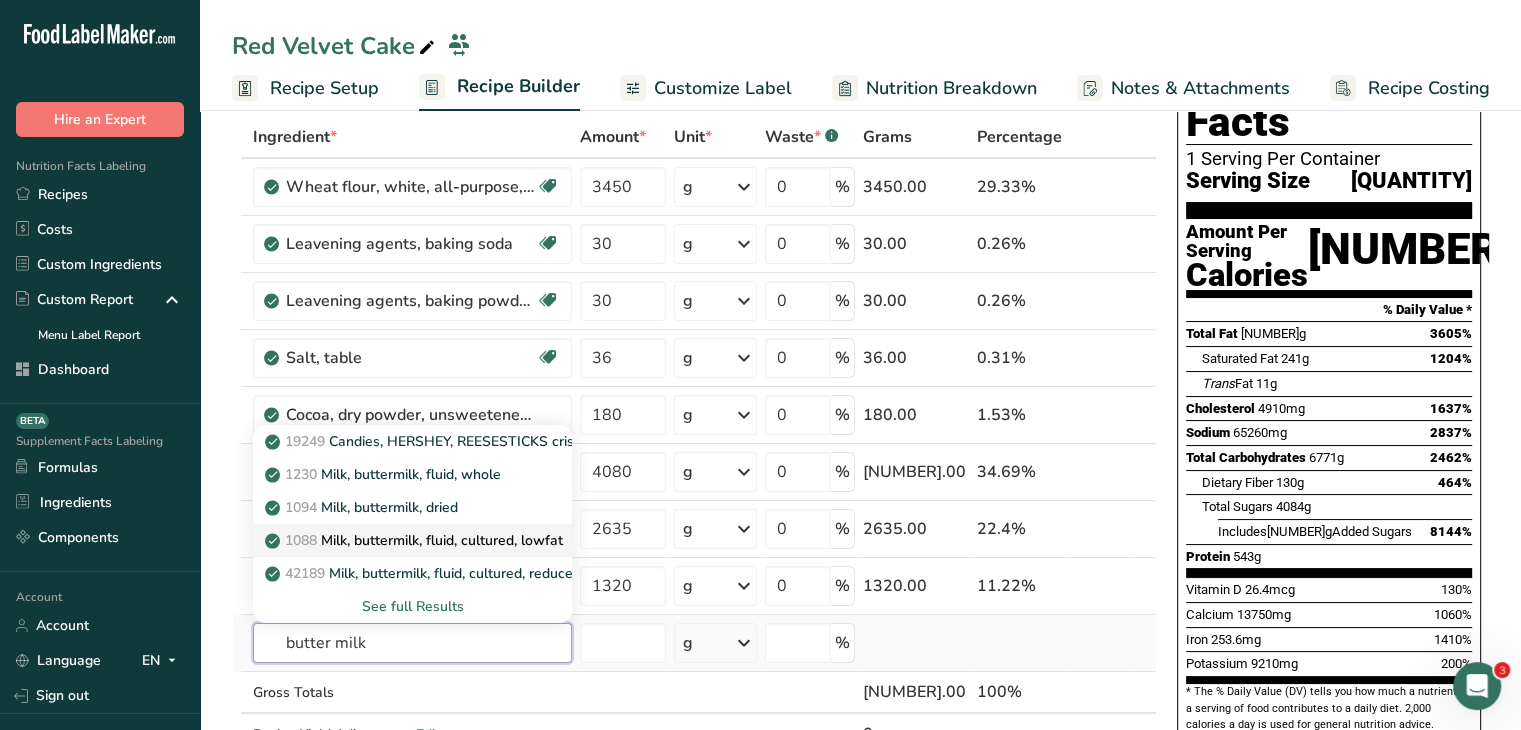 type on "butter milk" 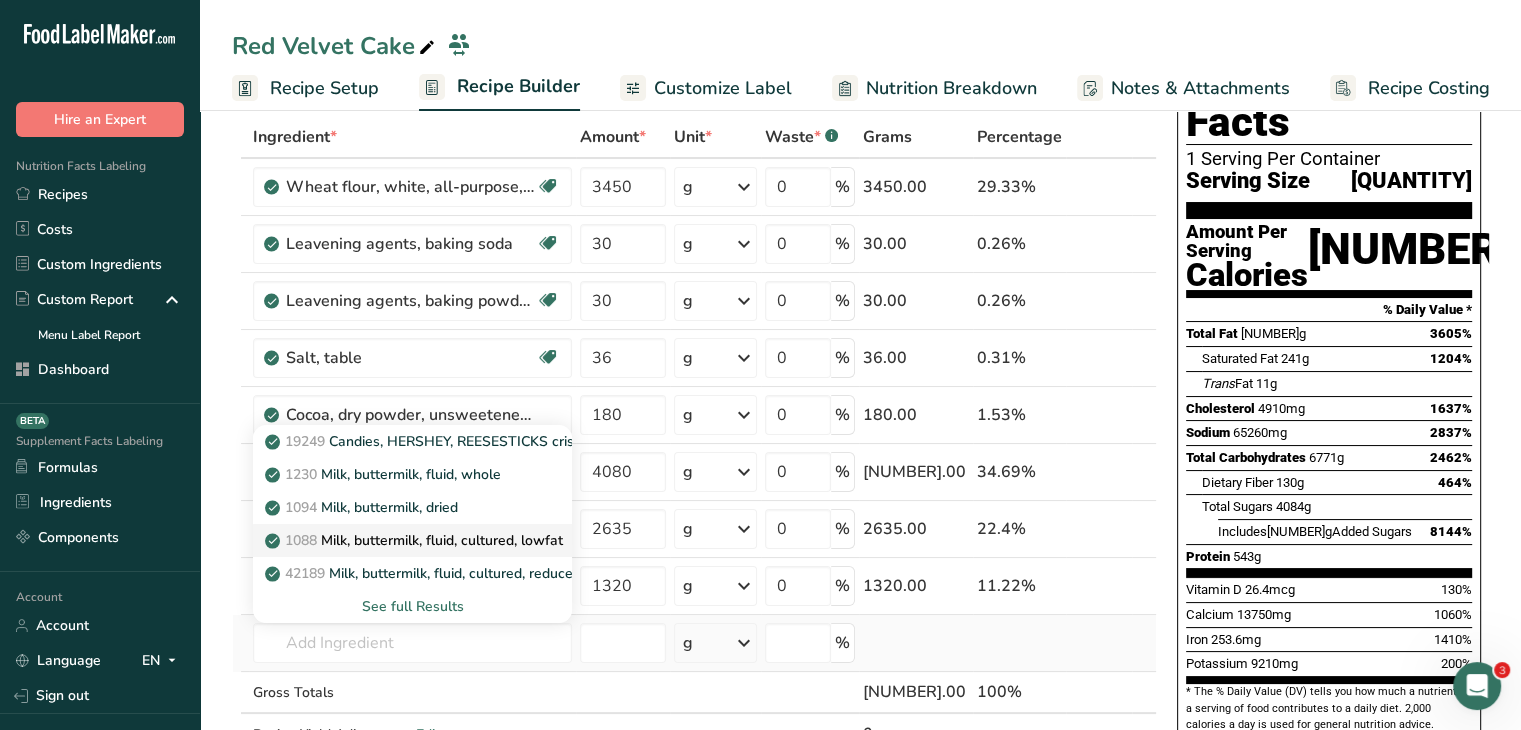 click on "1088
Milk, buttermilk, fluid, cultured, lowfat" at bounding box center [416, 540] 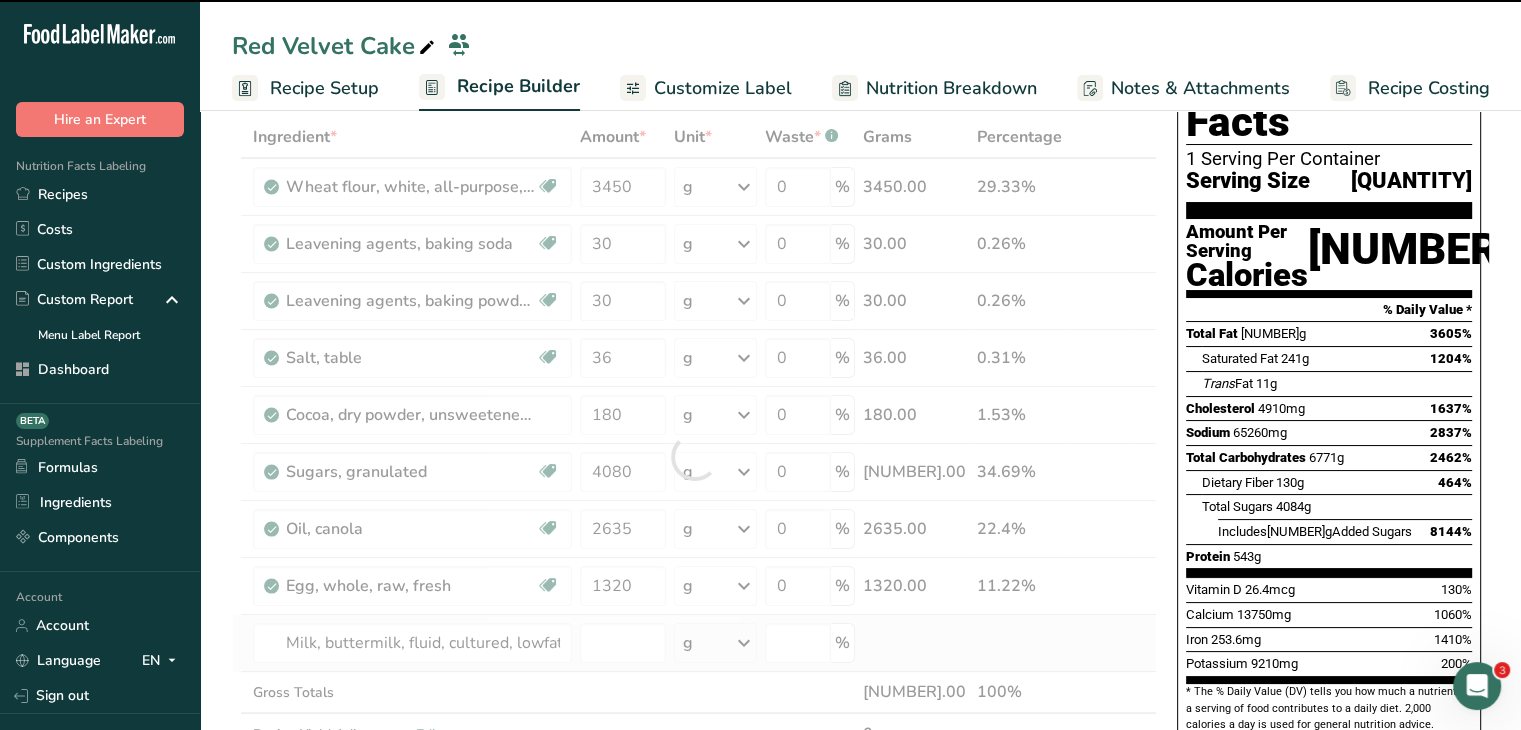 type on "0" 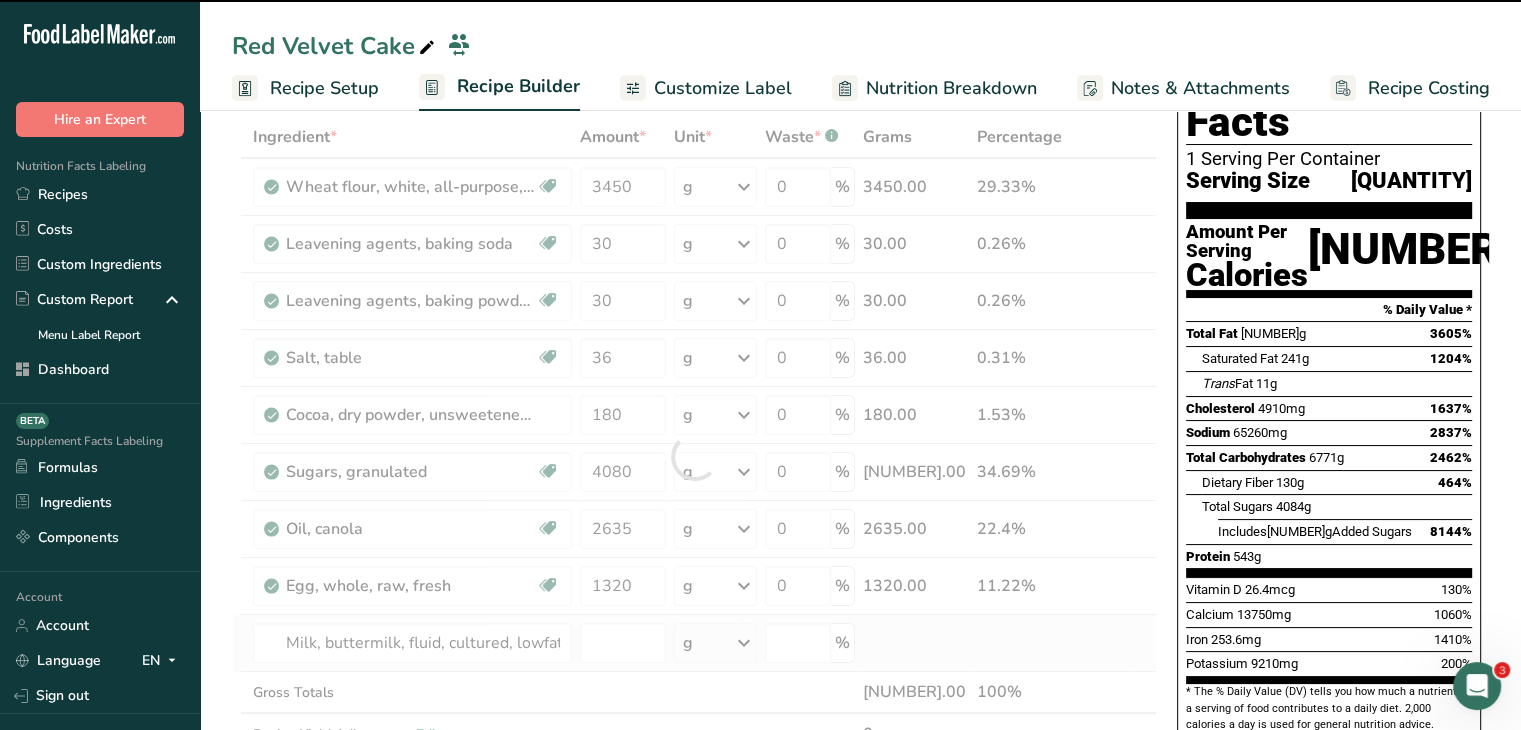 type on "0" 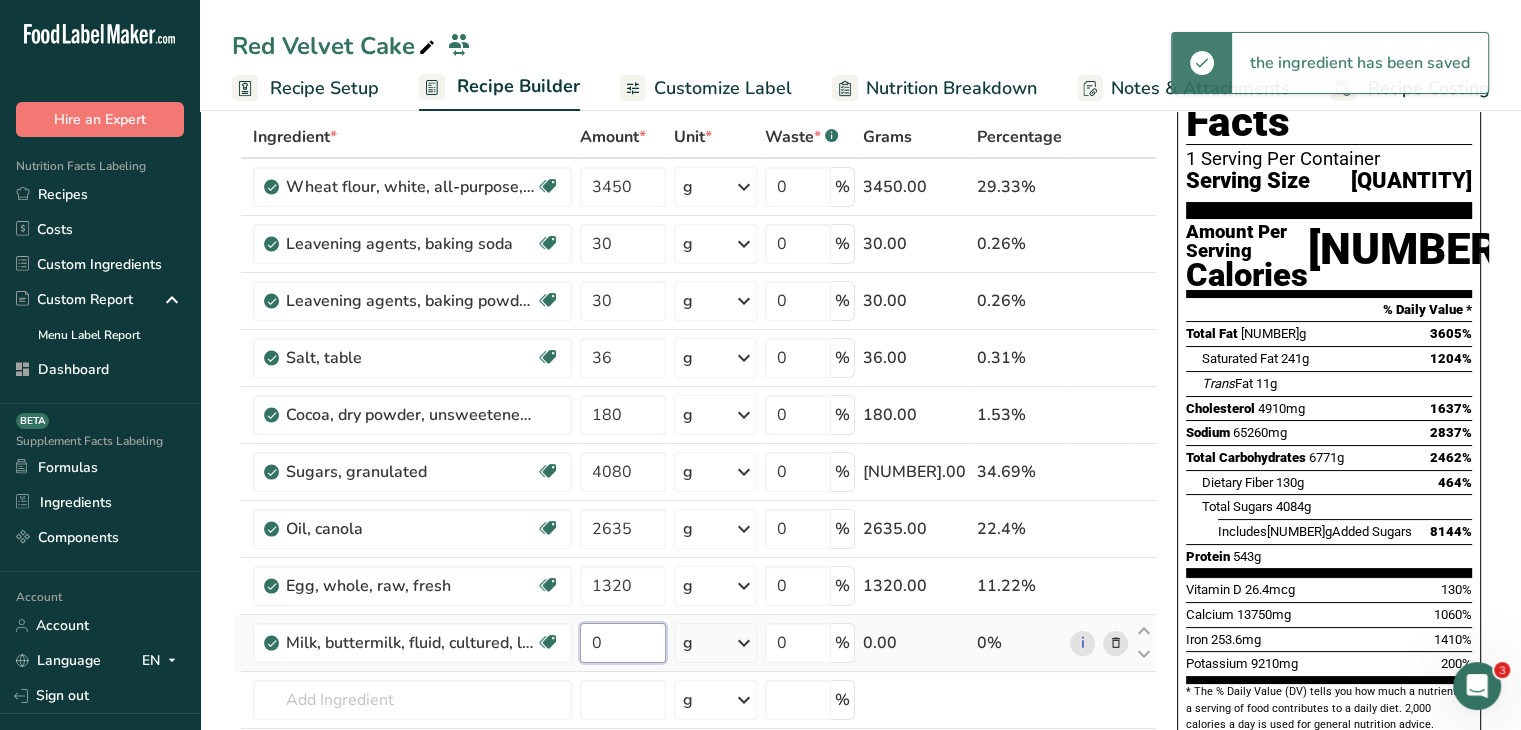click on "0" at bounding box center (622, 643) 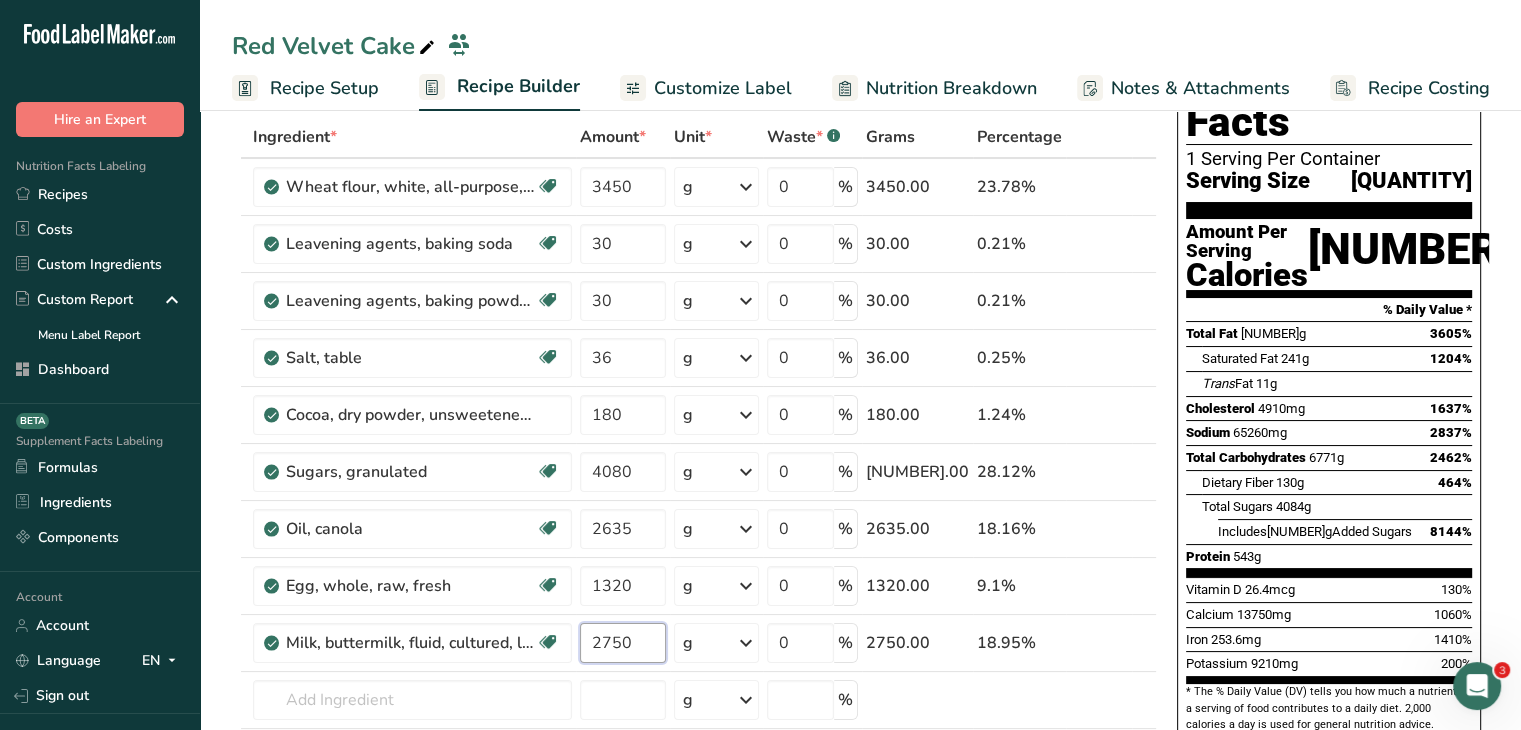 type on "2750" 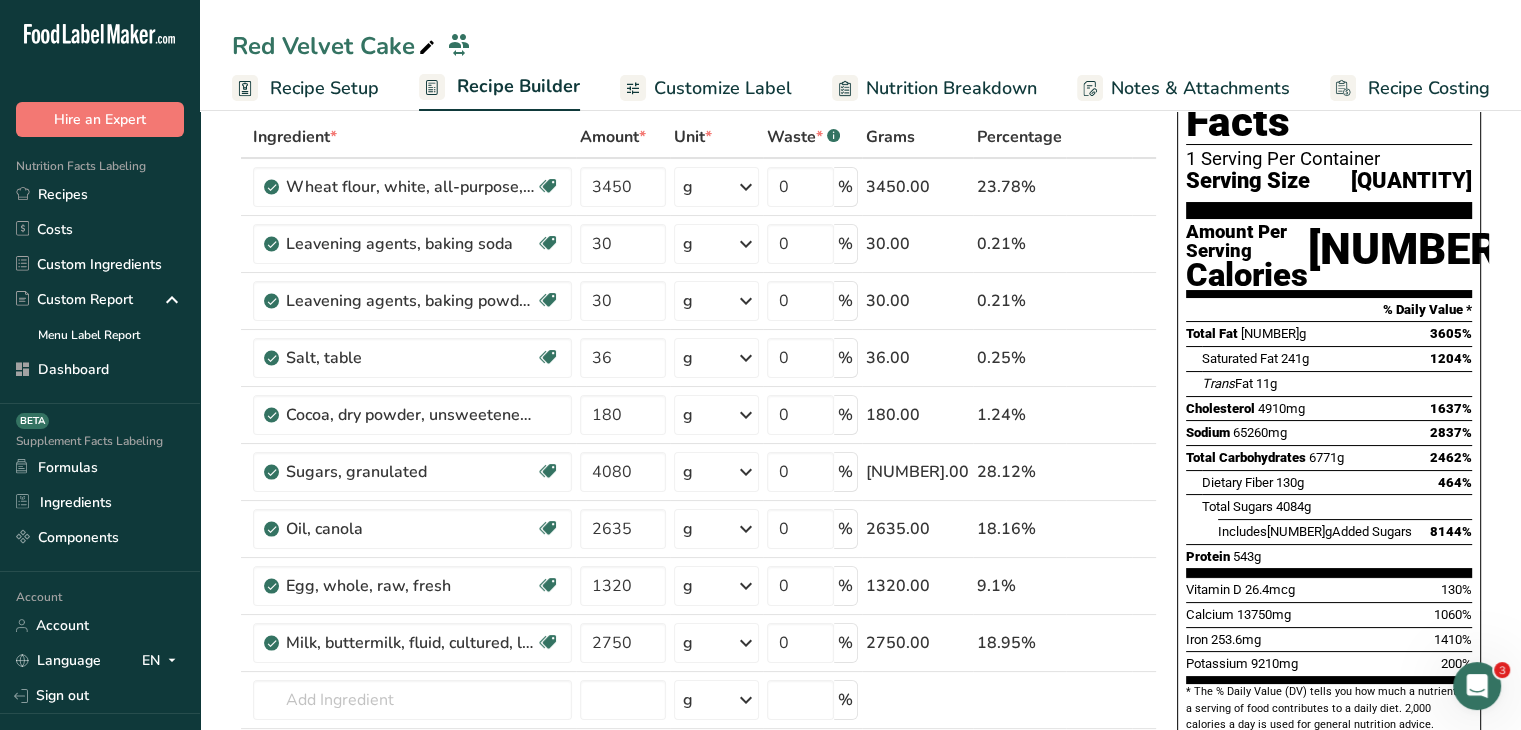 click on "Add Ingredients
Manage Recipe         Delete Recipe           Duplicate Recipe             Scale Recipe             Save as Sub-Recipe   .a-a{fill:#347362;}.b-a{fill:#fff;}                               Nutrition Breakdown                 Recipe Card
NEW
Amino Acids Pattern Report           Activity History
Download
Choose your preferred label style
Standard FDA label
Standard FDA label
The most common format for nutrition facts labels in compliance with the FDA's typeface, style and requirements
Tabular FDA label
A label format compliant with the FDA regulations presented in a tabular (horizontal) display.
Linear FDA label
A simple linear display for small sized packages.
Simplified FDA label" at bounding box center [860, 832] 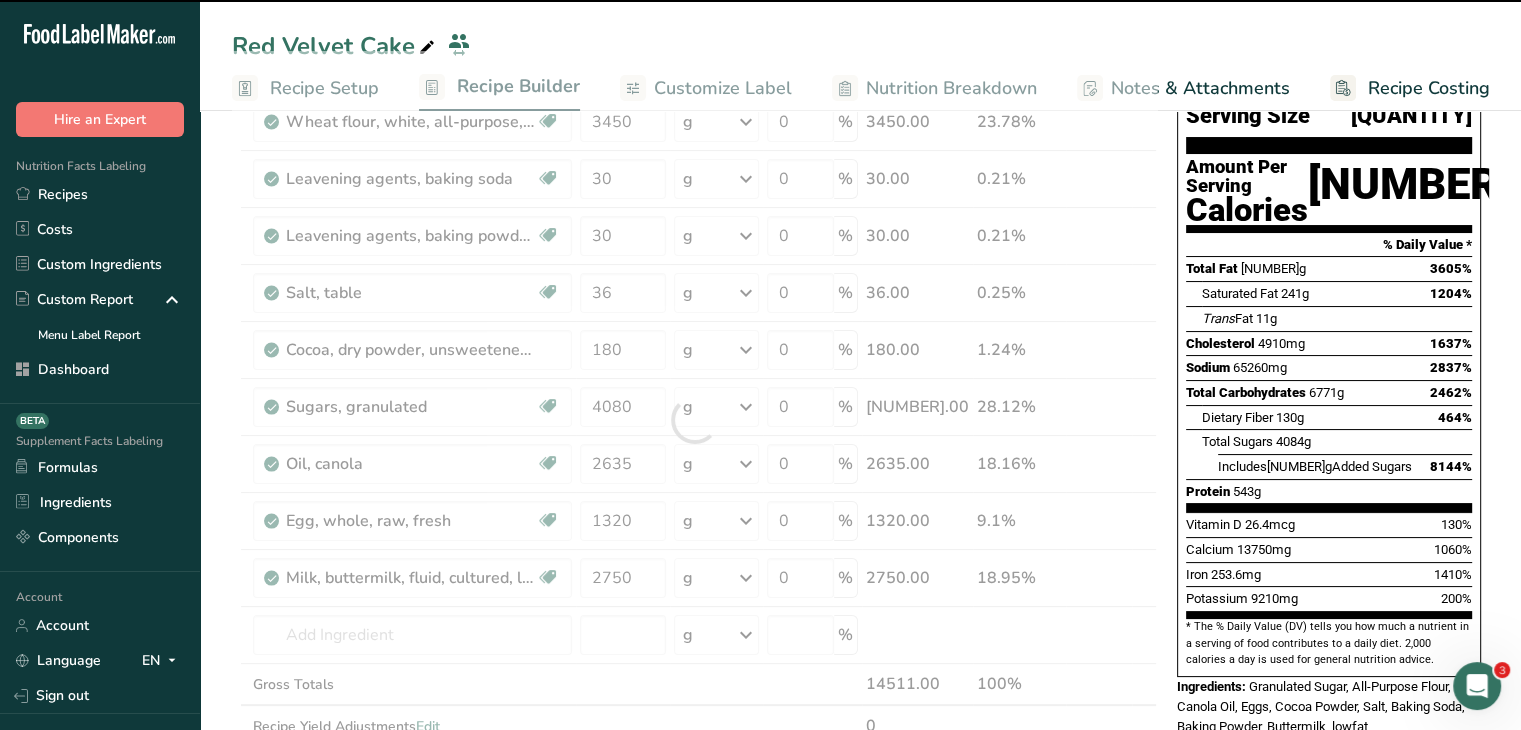scroll, scrollTop: 300, scrollLeft: 0, axis: vertical 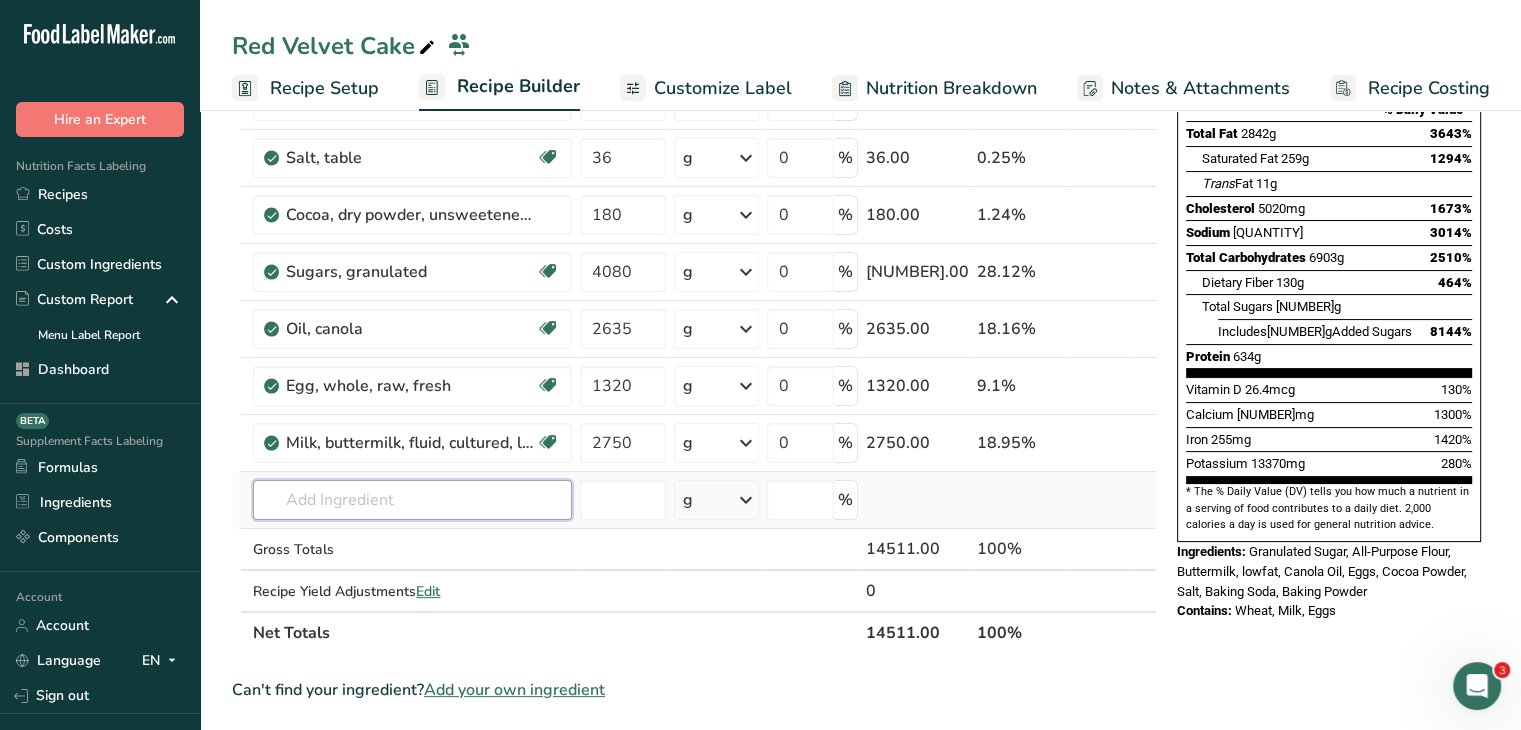 click at bounding box center [412, 500] 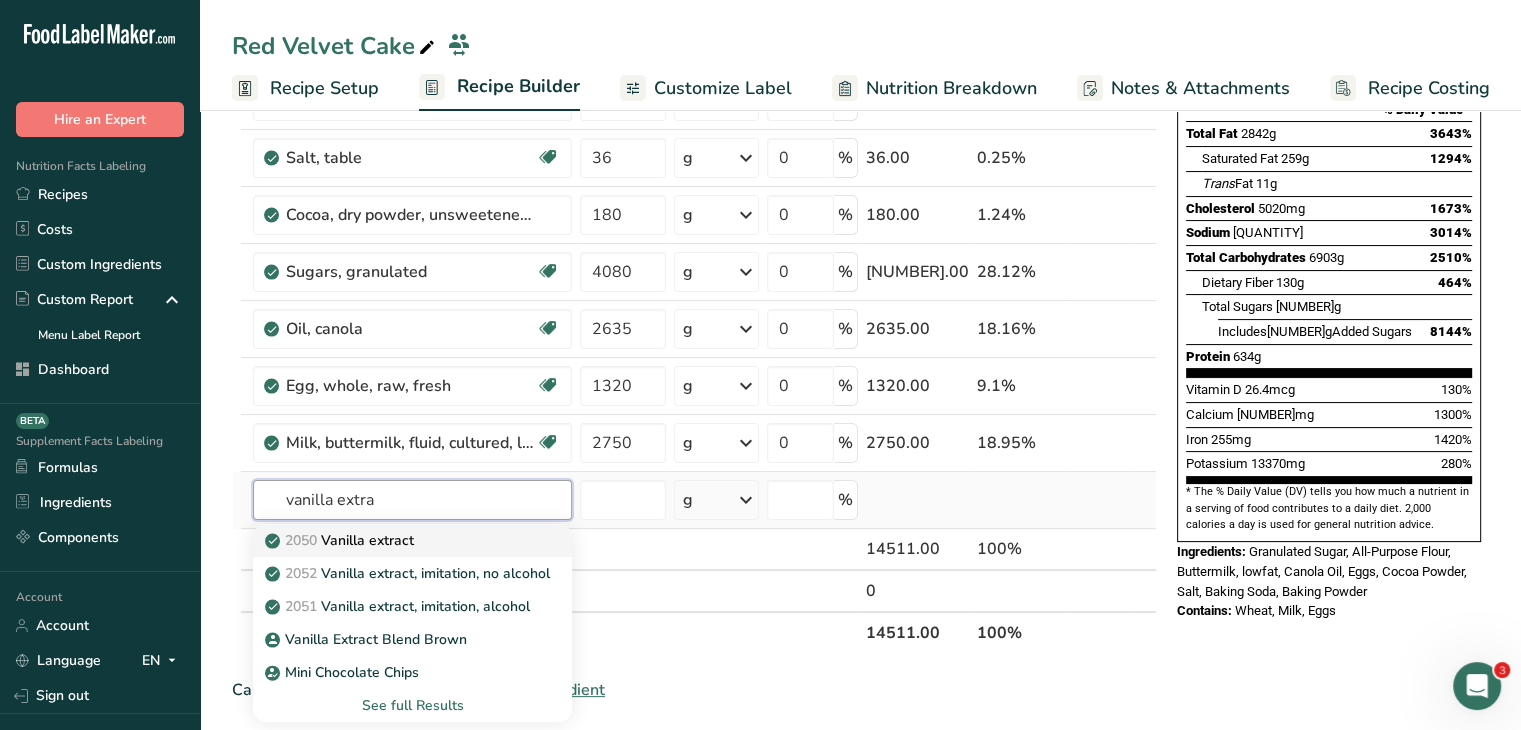 type on "vanilla extra" 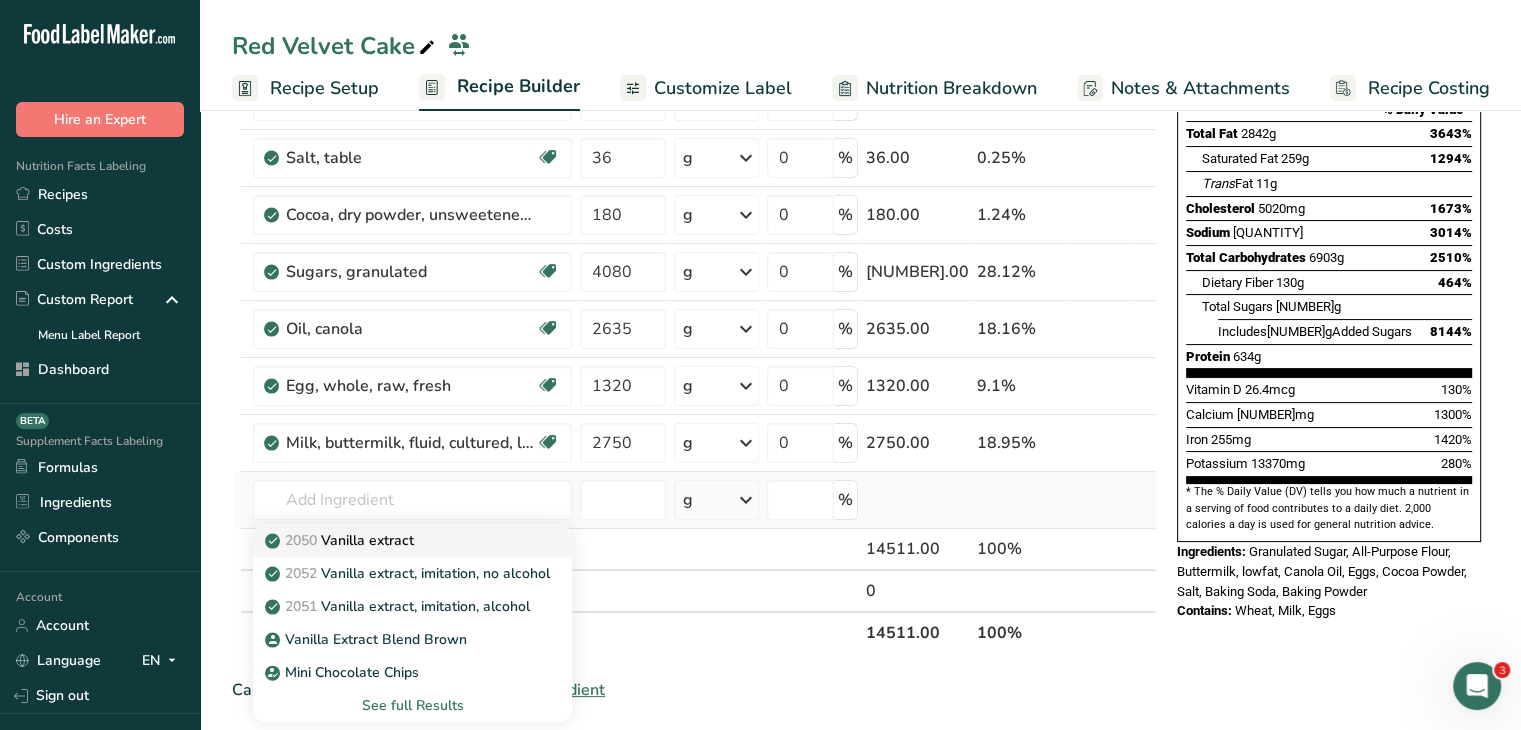 click on "2050
Vanilla extract" at bounding box center [341, 540] 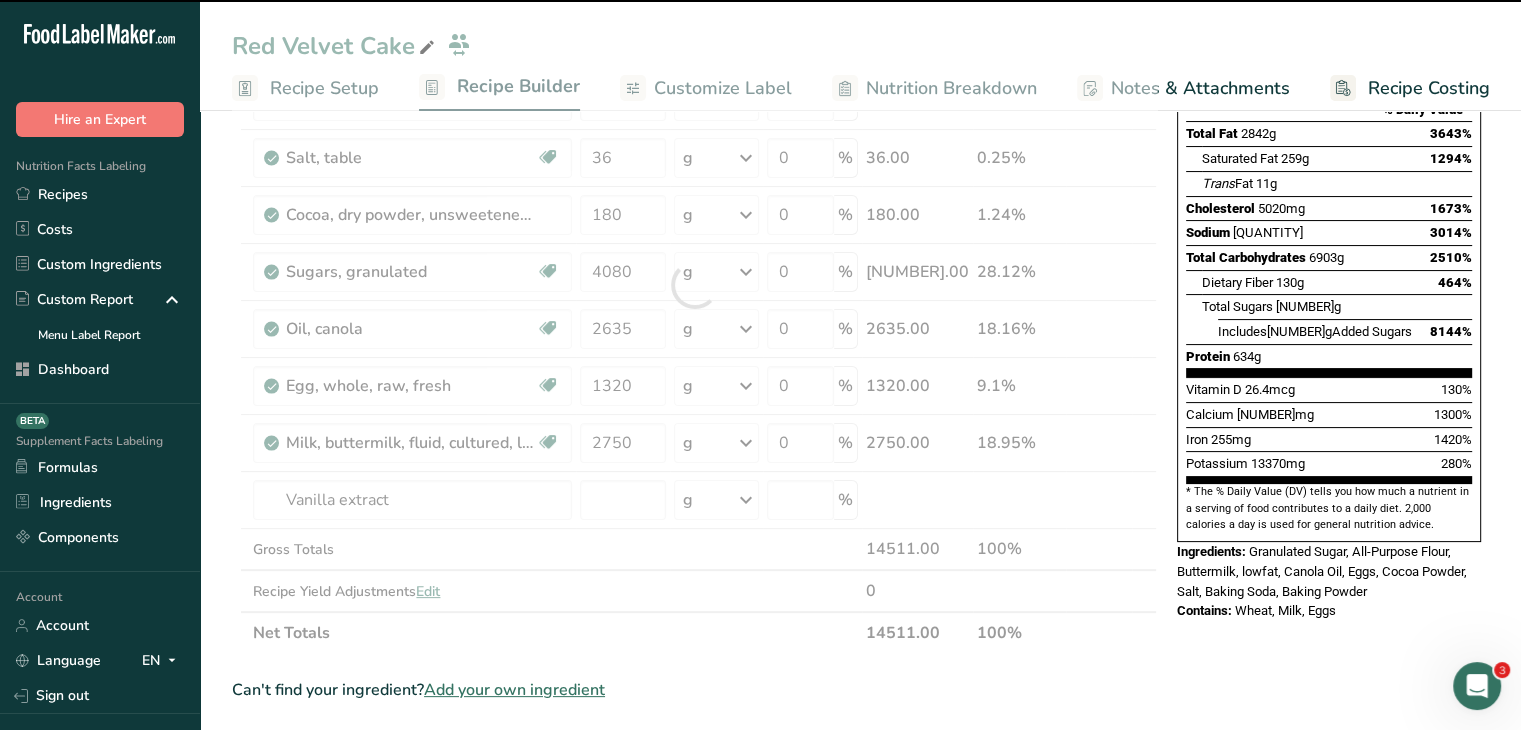 type on "0" 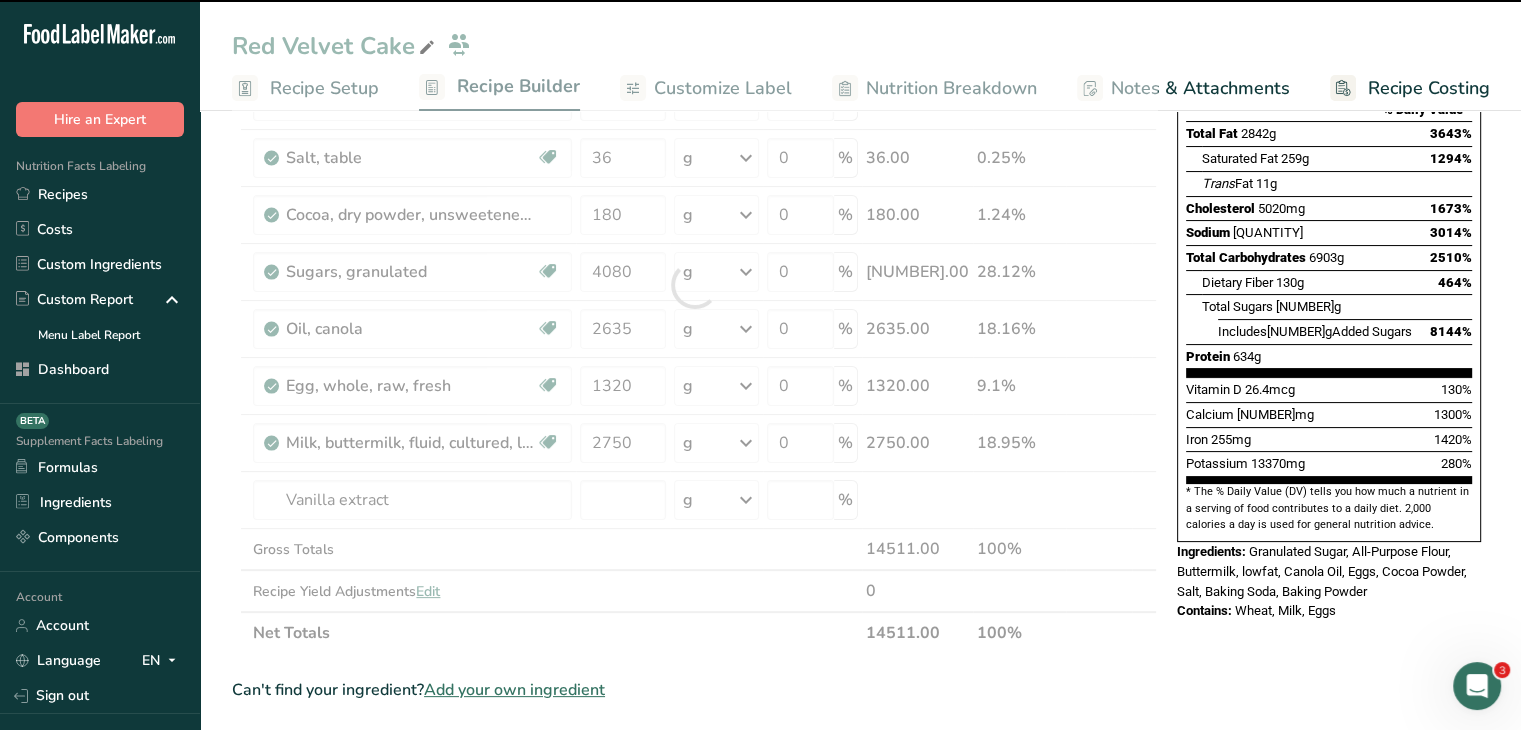type on "0" 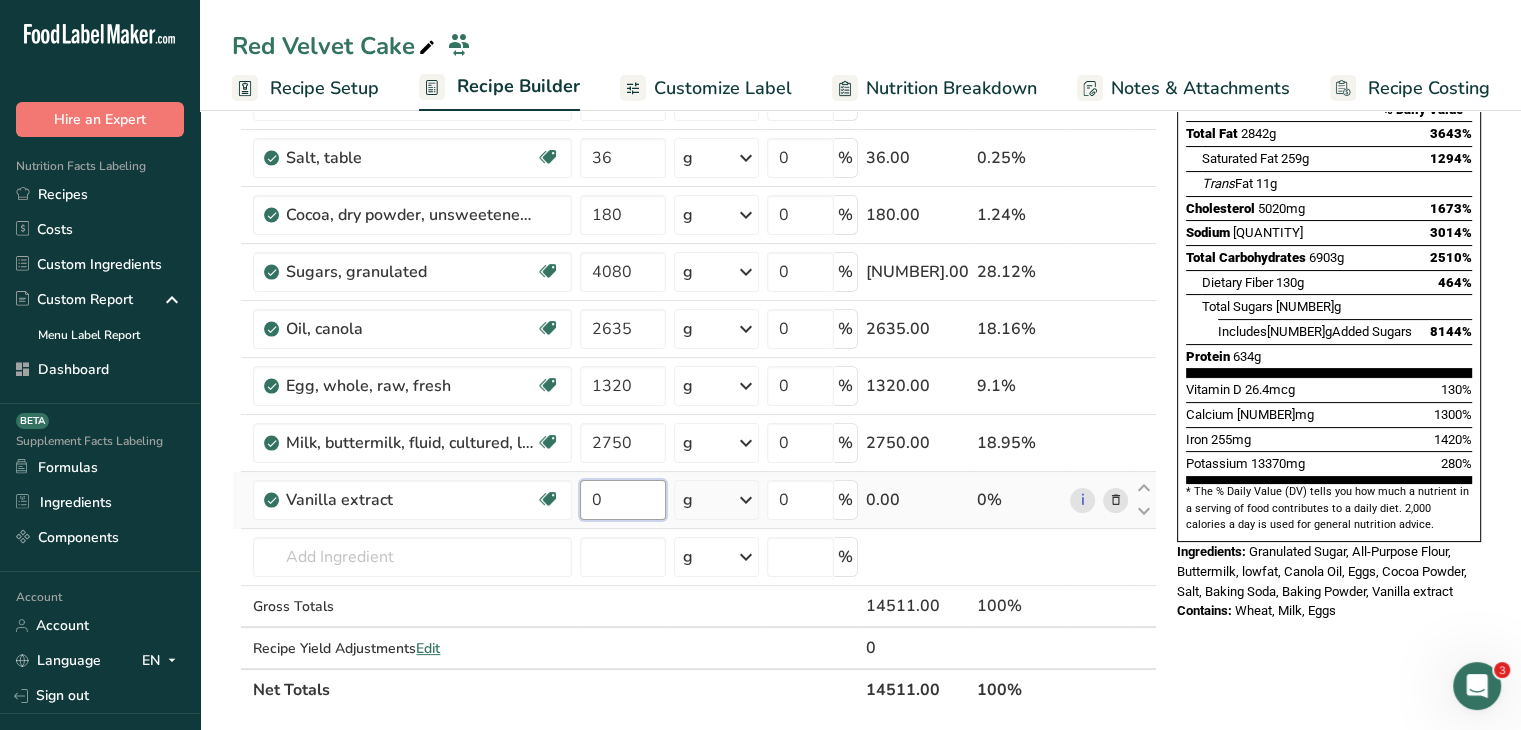 click on "0" at bounding box center (623, 500) 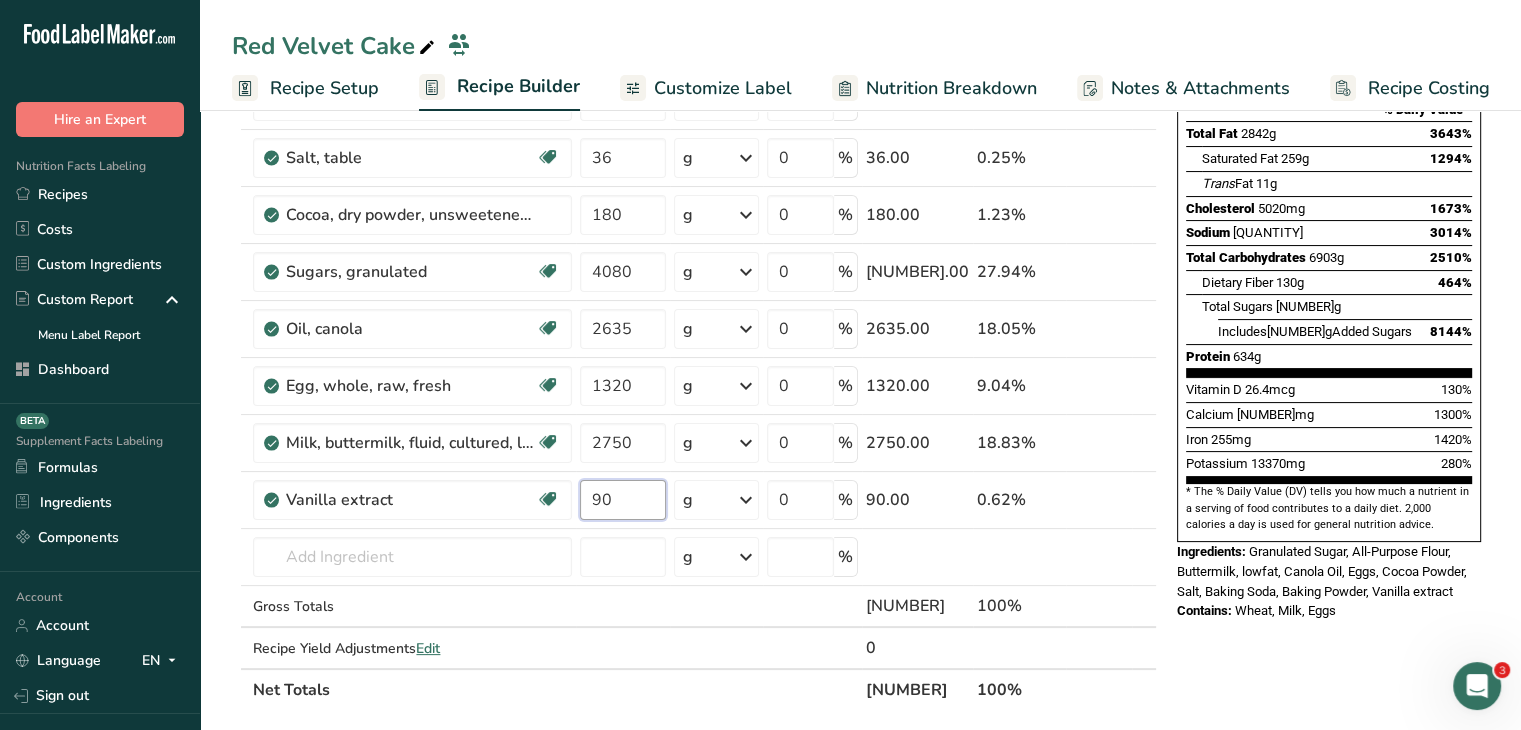 type on "90" 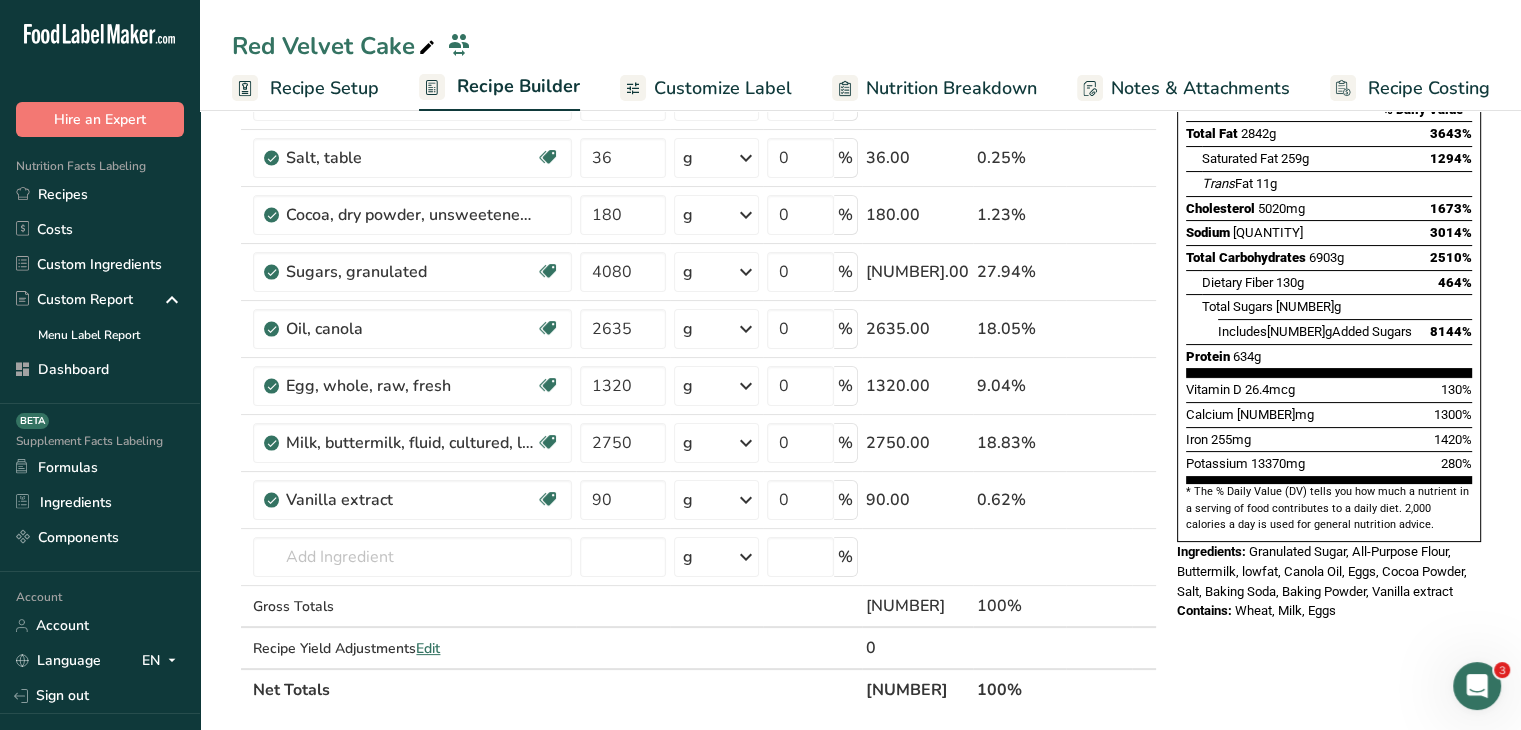 click on "Granulated Sugar, All-Purpose Flour, Buttermilk, lowfat, Canola Oil, Eggs, Cocoa Powder, Salt, Baking Soda, Baking Powder, Vanilla extract" at bounding box center [1322, 571] 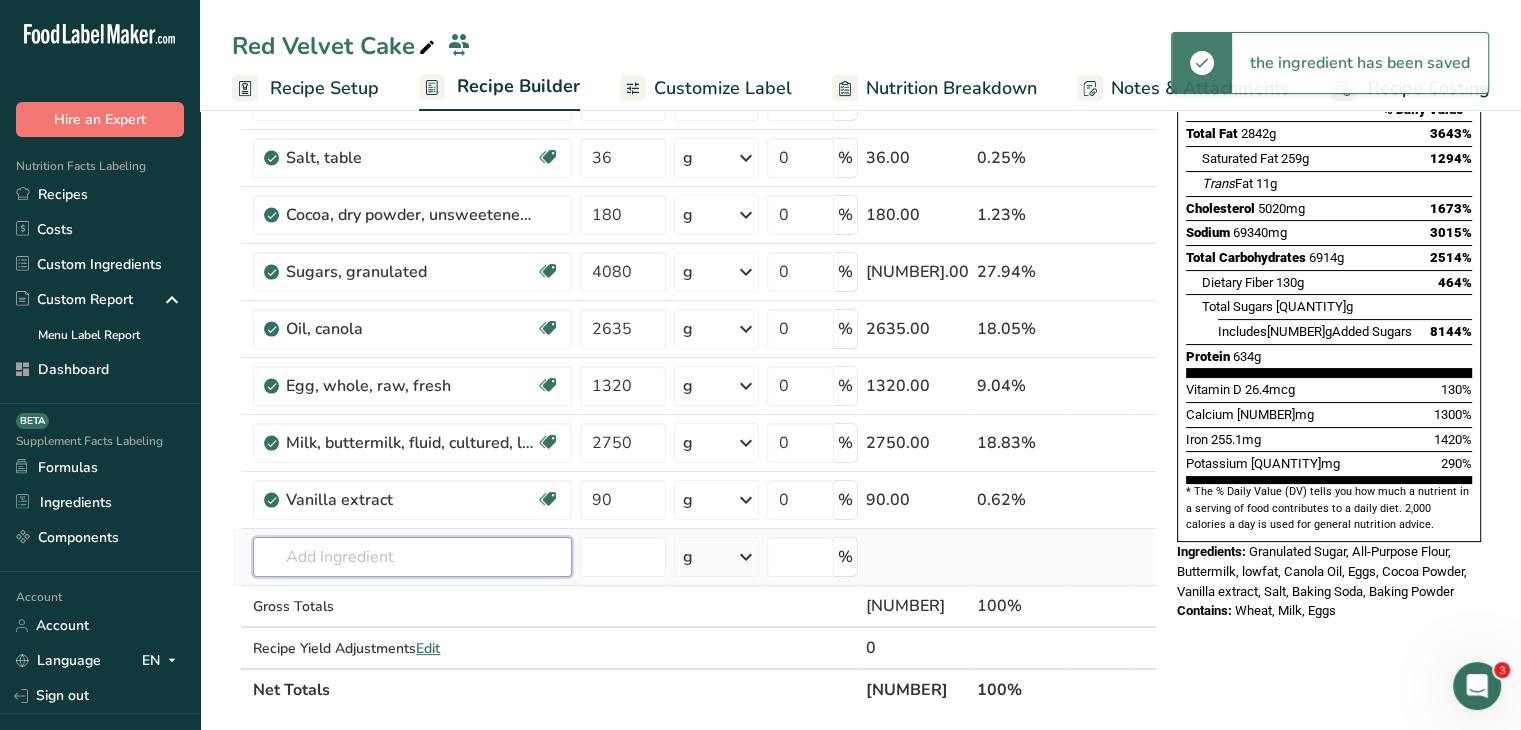 click at bounding box center (412, 557) 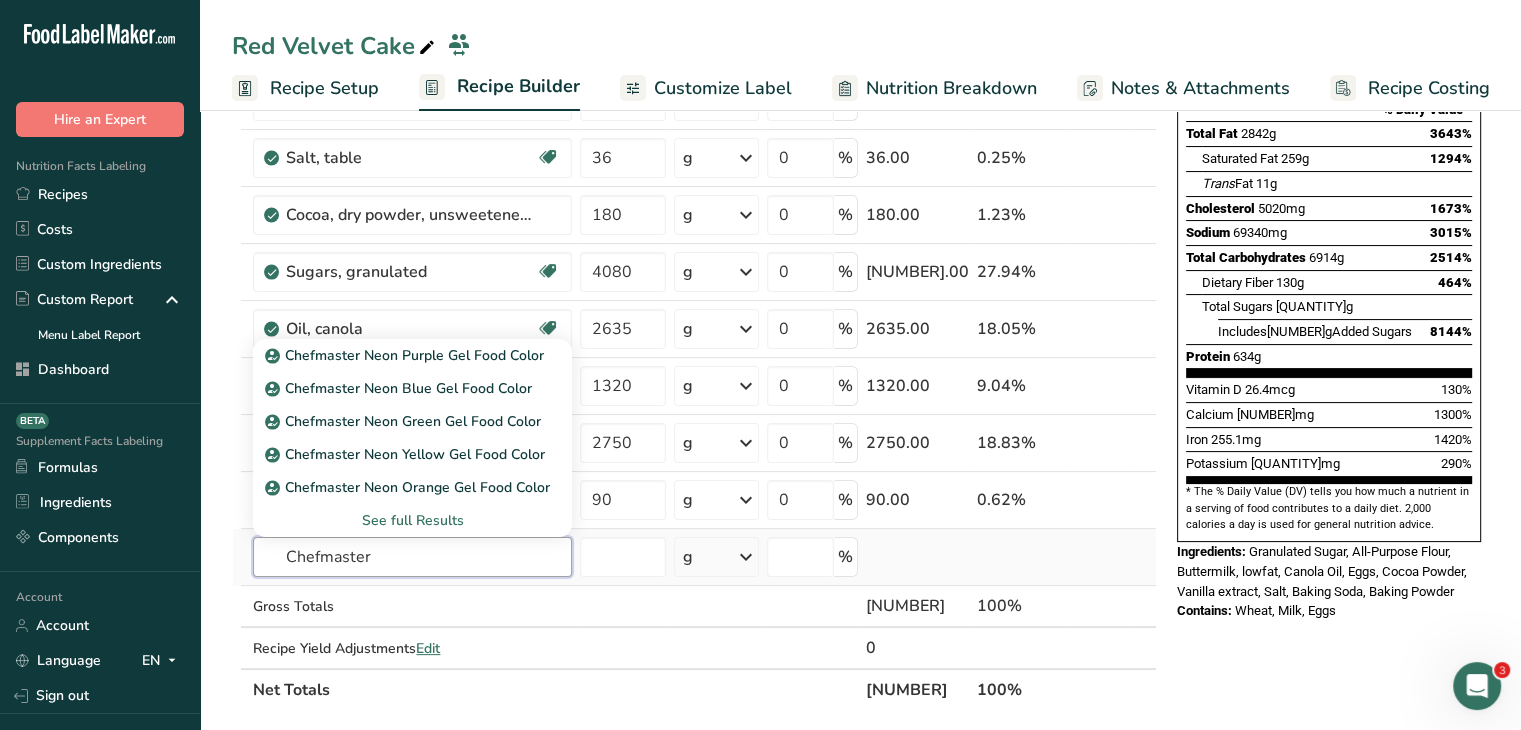 type on "Chefmaster" 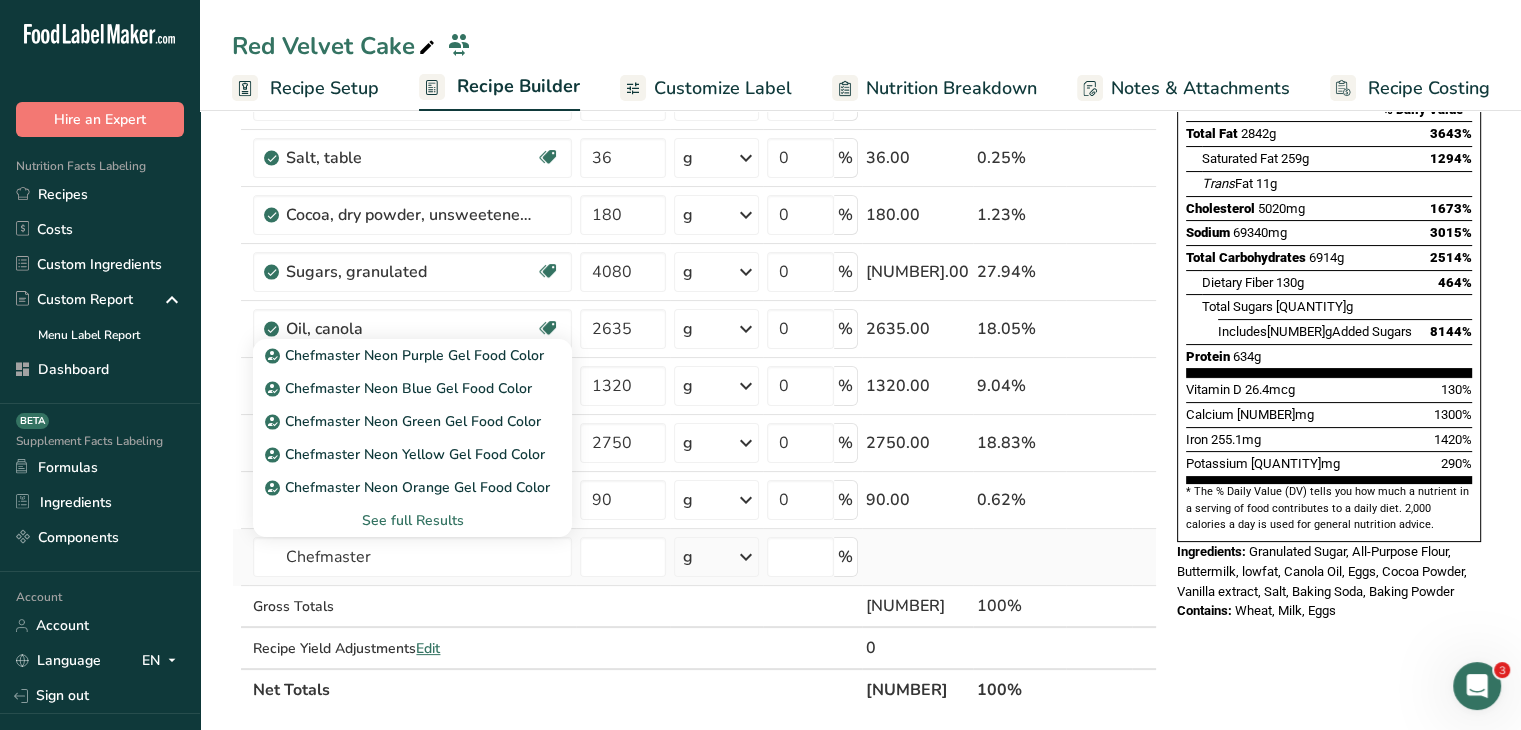 type 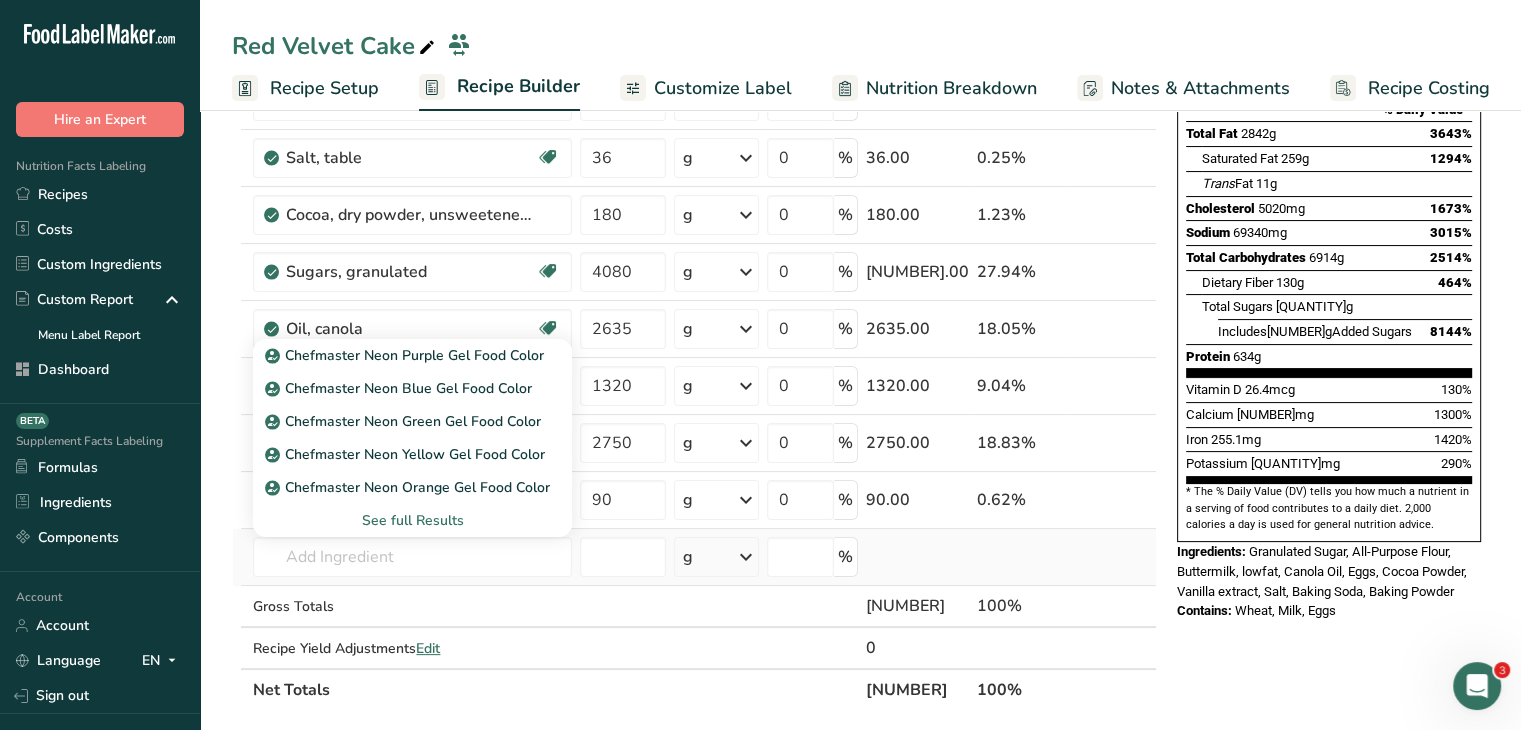 click on "See full Results" at bounding box center (412, 520) 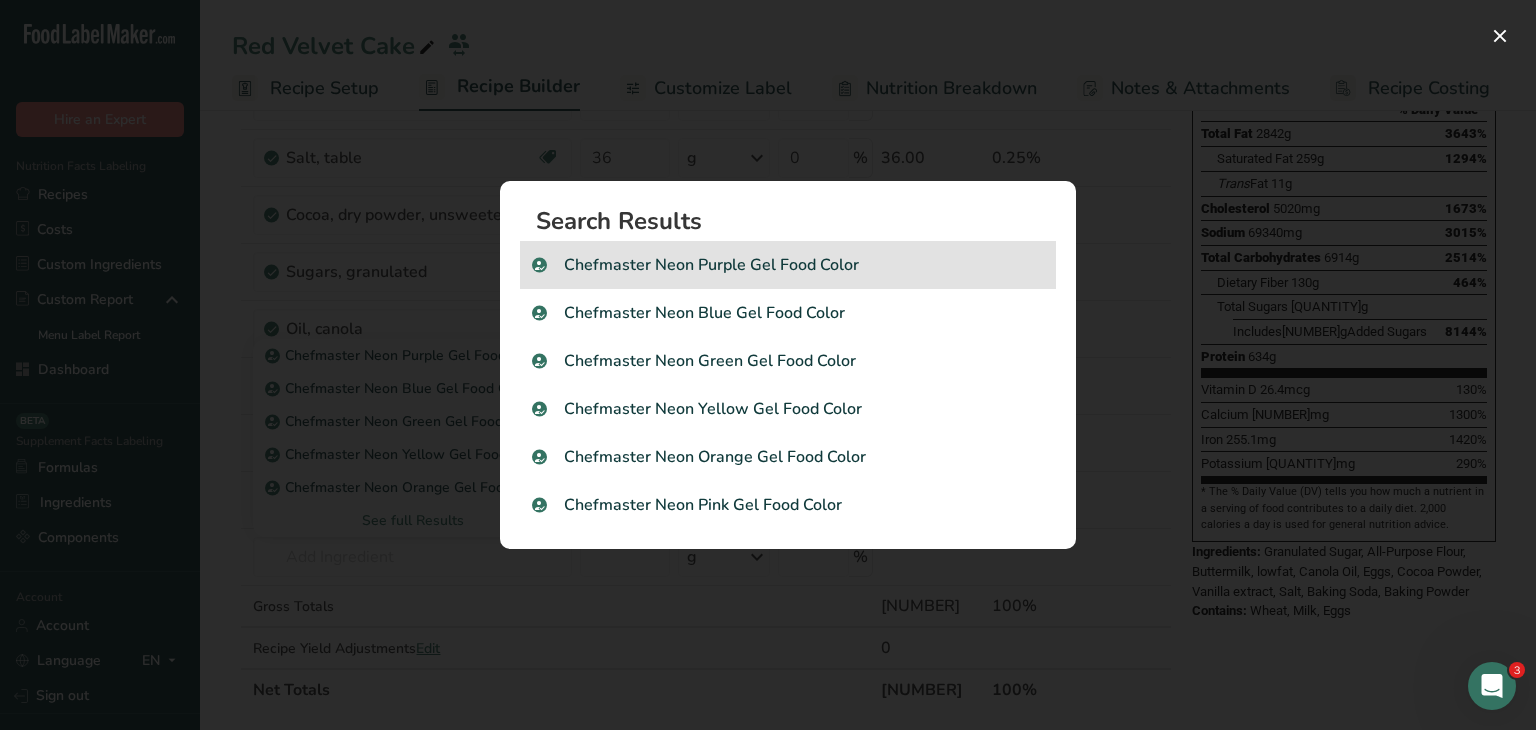 click on "Chefmaster Neon Purple Gel Food Color" at bounding box center [788, 265] 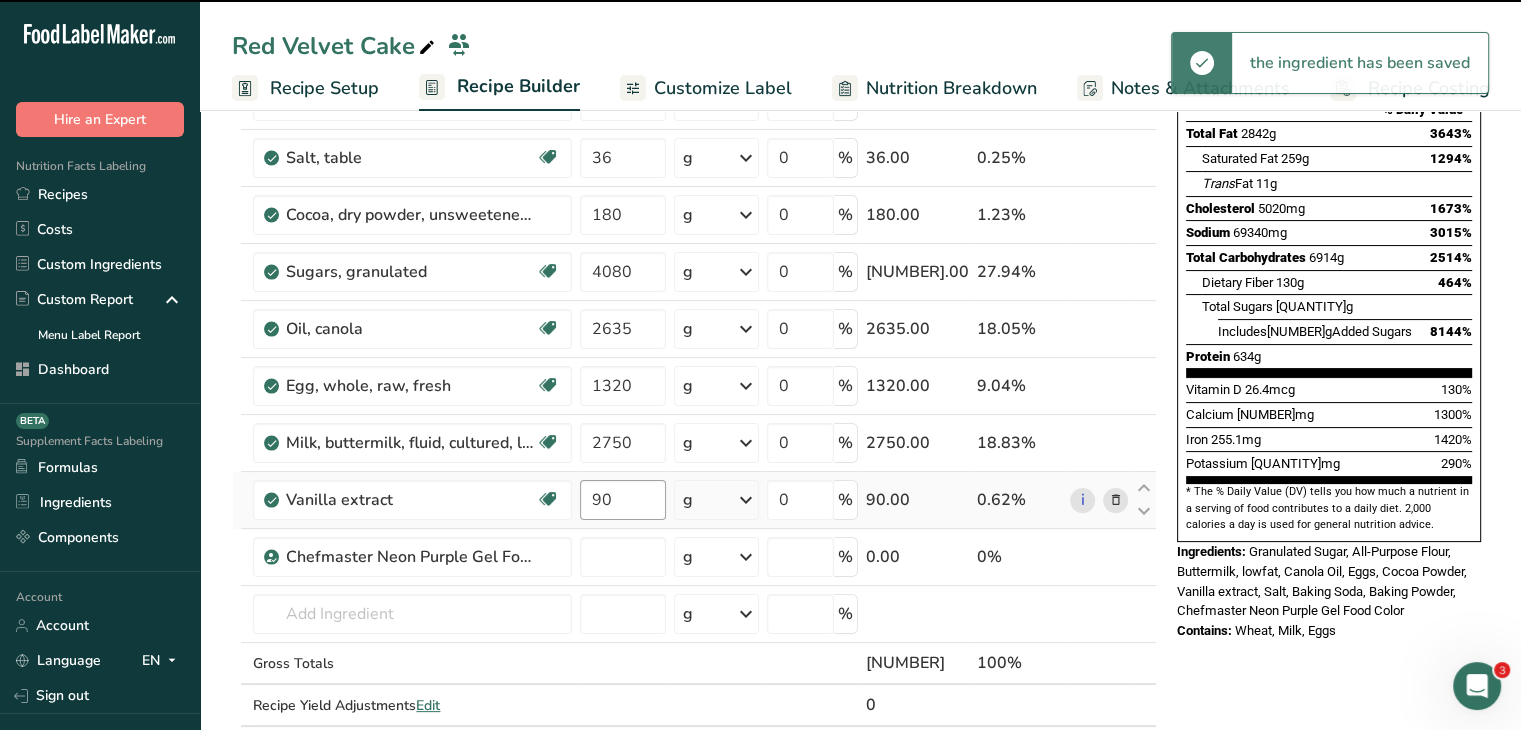 type on "0" 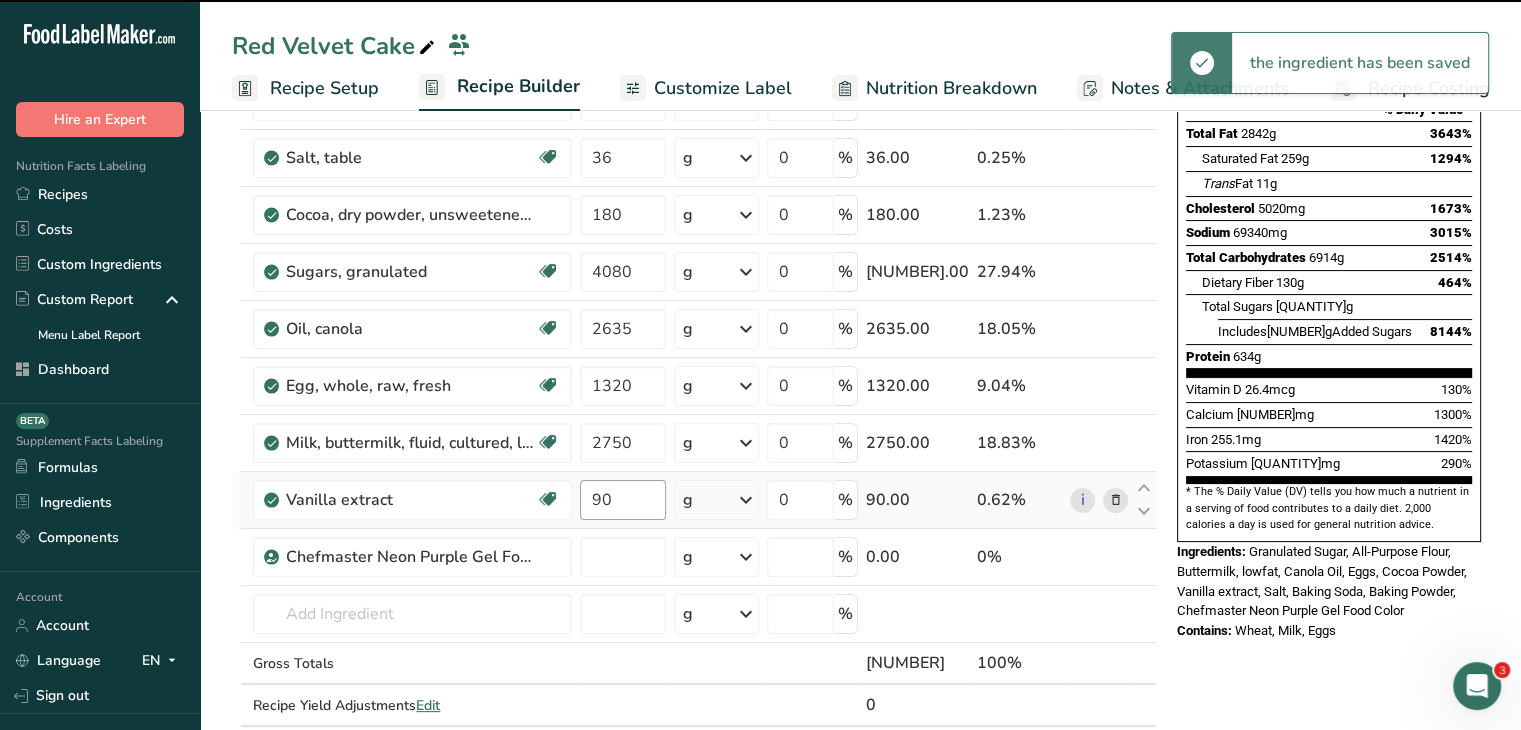 type on "0" 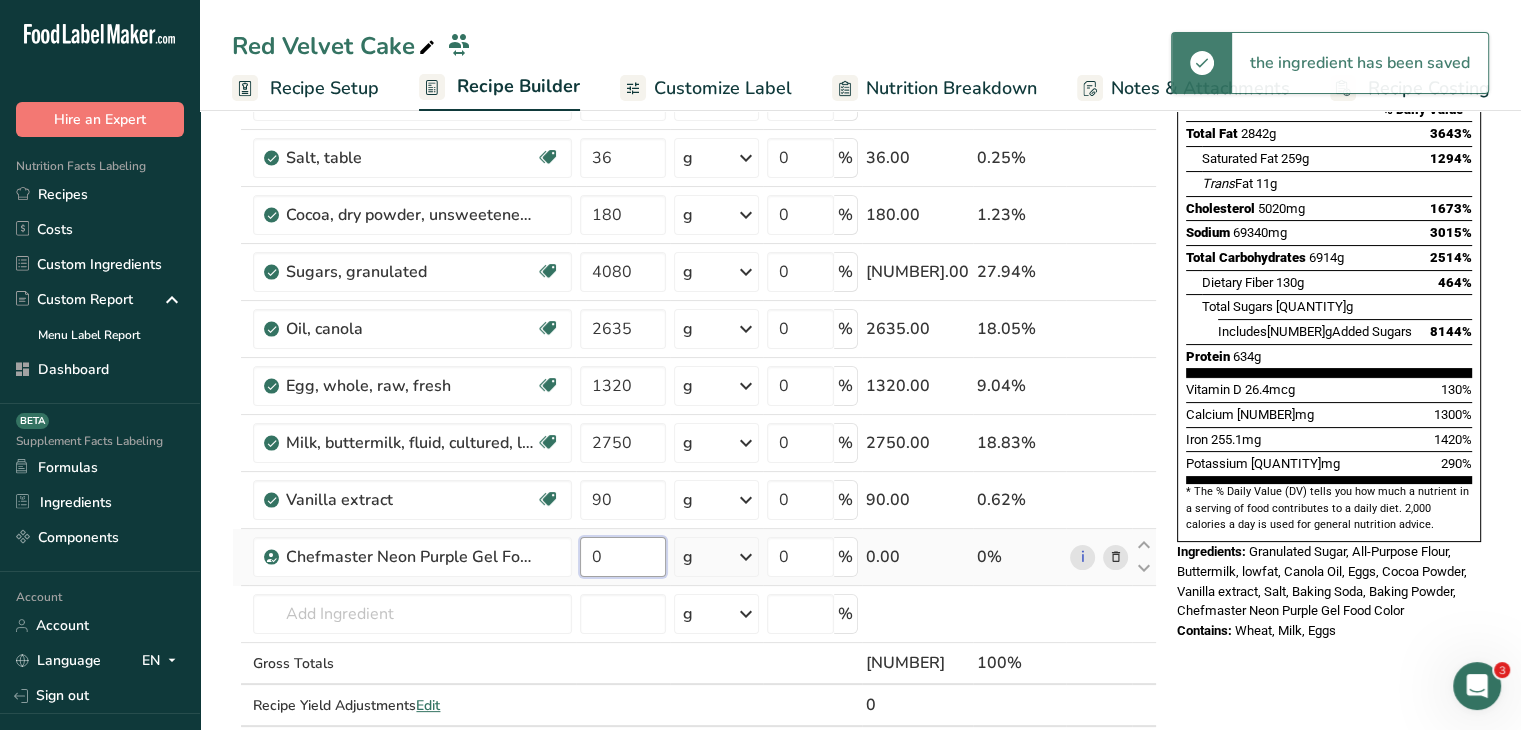 click on "0" at bounding box center (623, 557) 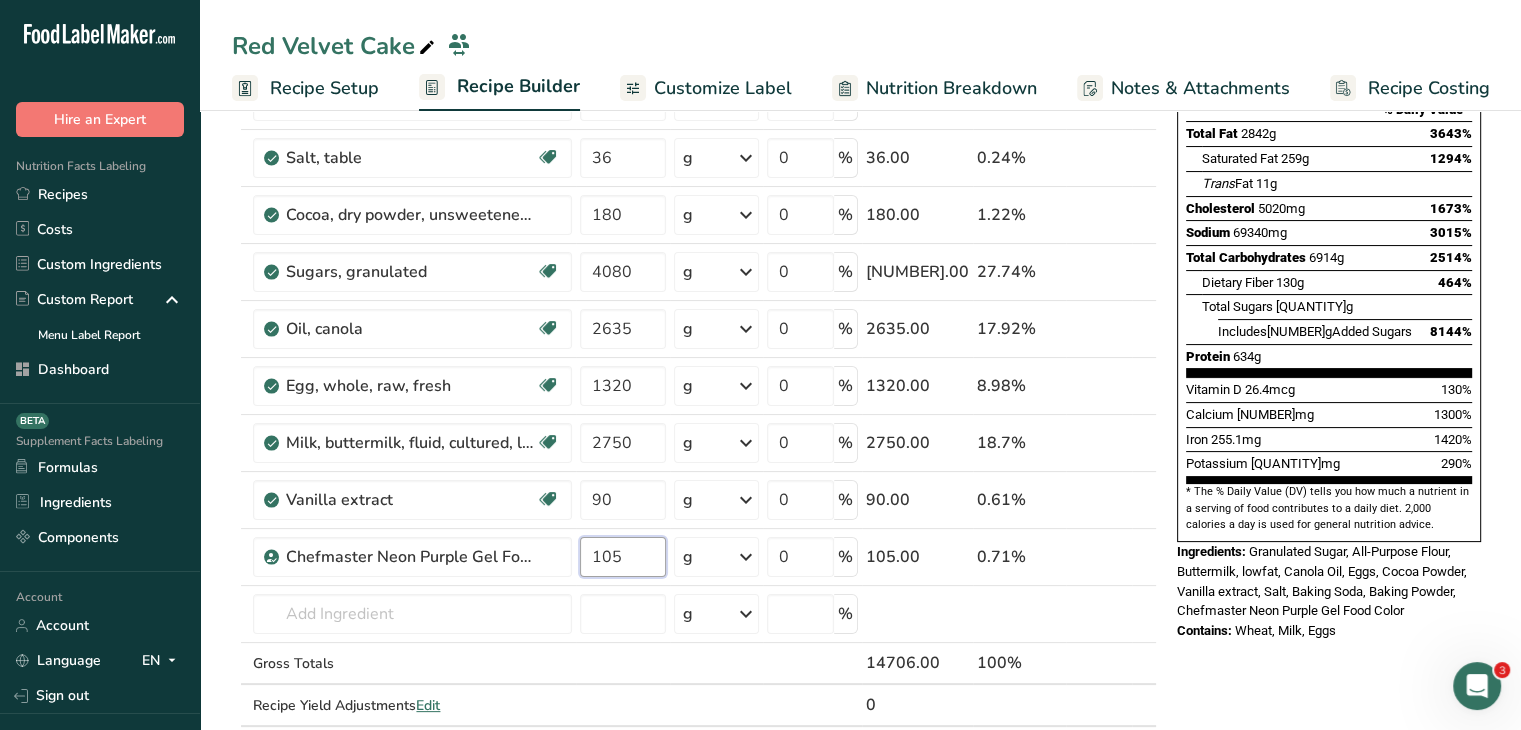 type on "105" 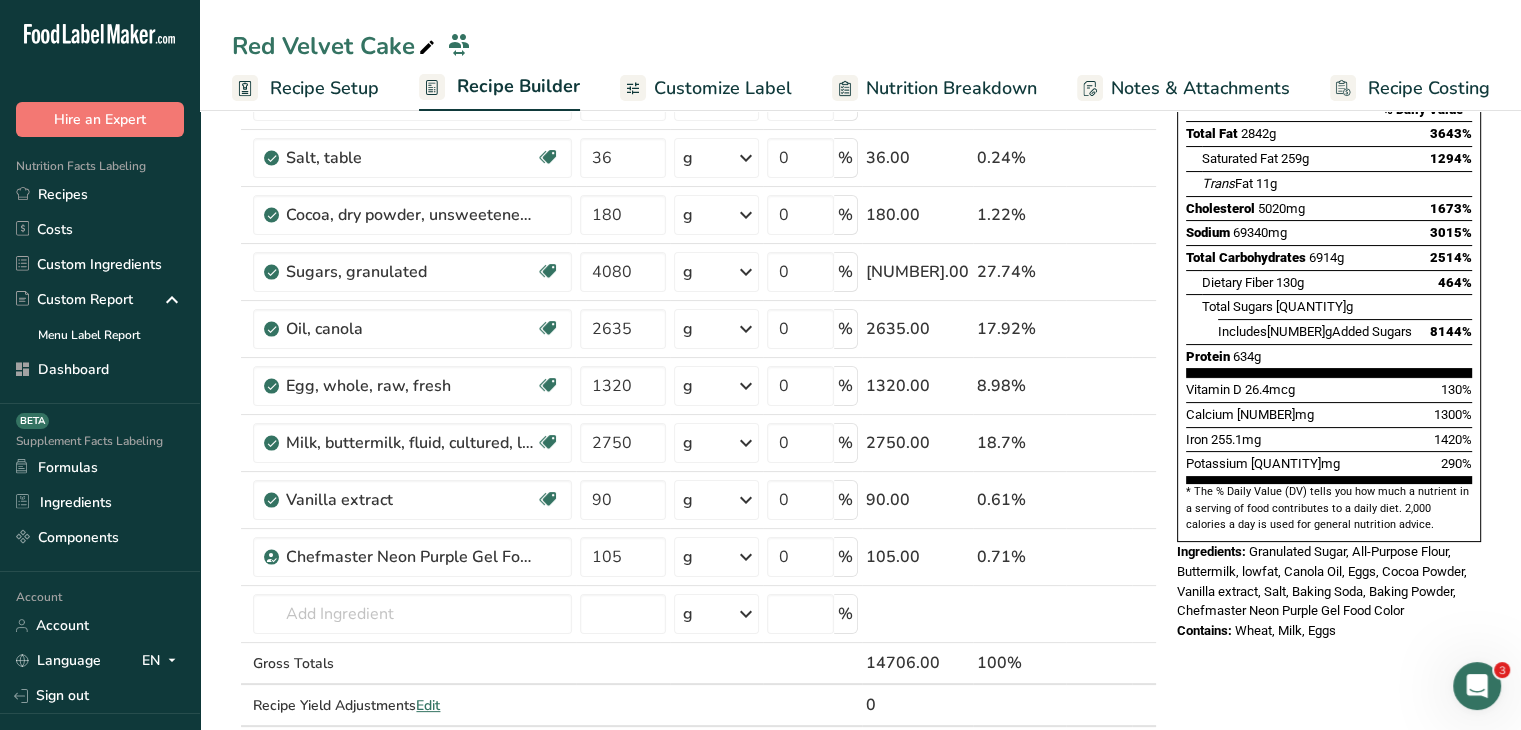 click on "Nutrition Facts
1 Serving Per Container
Serving Size
14601g
Amount Per Serving
Calories
55310
% Daily Value *
Total Fat
2842g
3643%
Saturated Fat
259g
1294%
Trans  Fat
11g
Cholesterol
5020mg
1673%
Sodium
69340mg
3015%
Total Carbohydrates
6914g
2514%
Dietary Fiber
130g" at bounding box center (1329, 689) 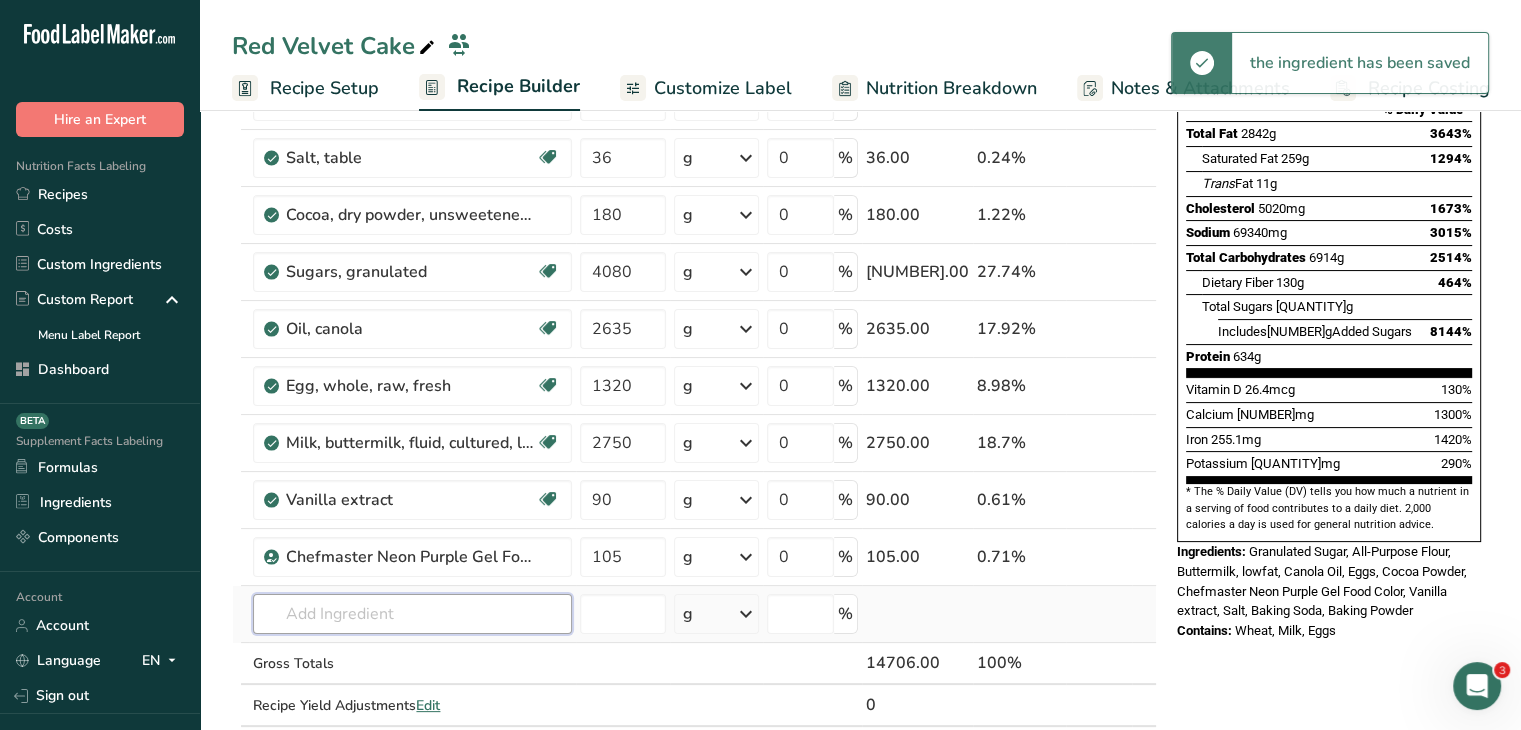 click at bounding box center [412, 614] 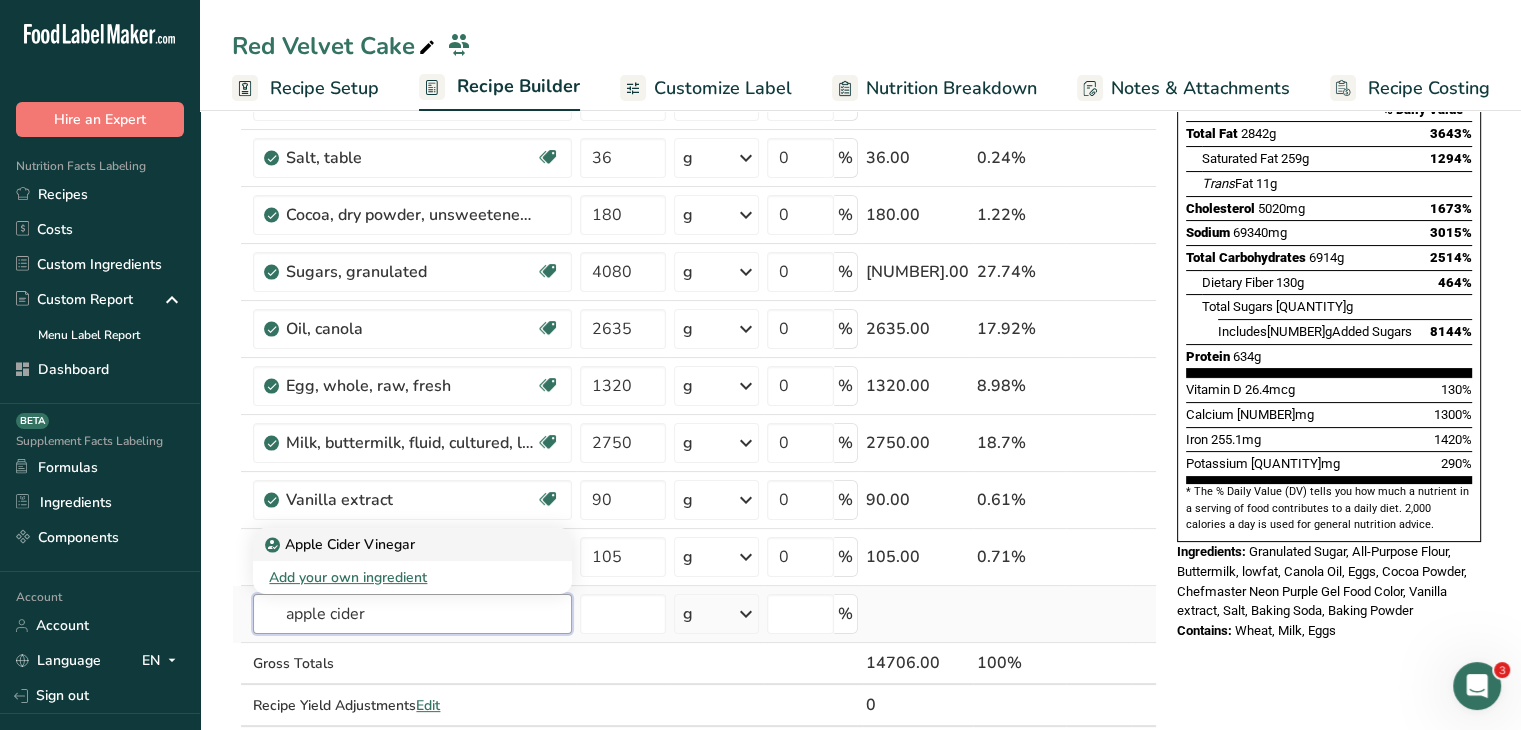 type on "apple cider" 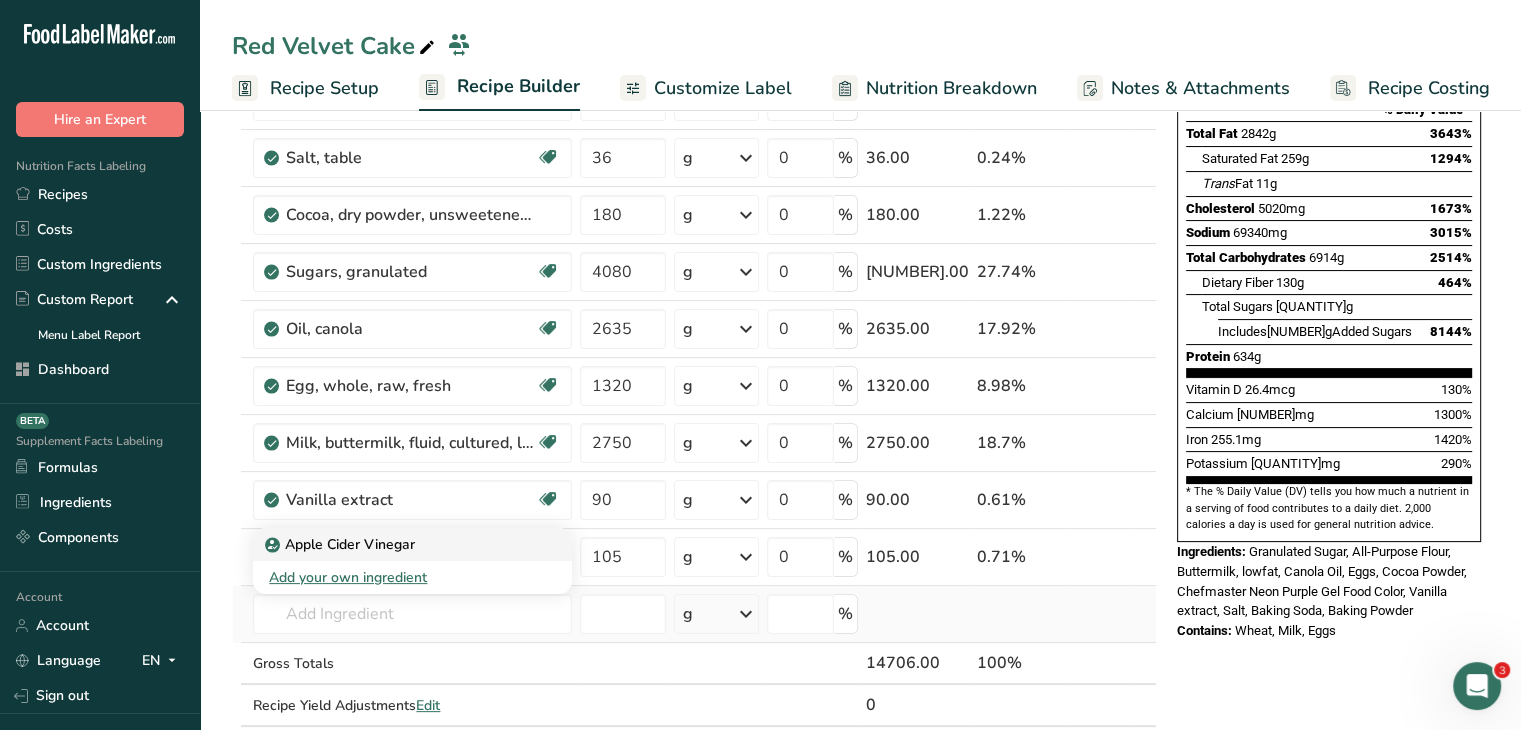 click on "Apple Cider Vinegar" at bounding box center (412, 544) 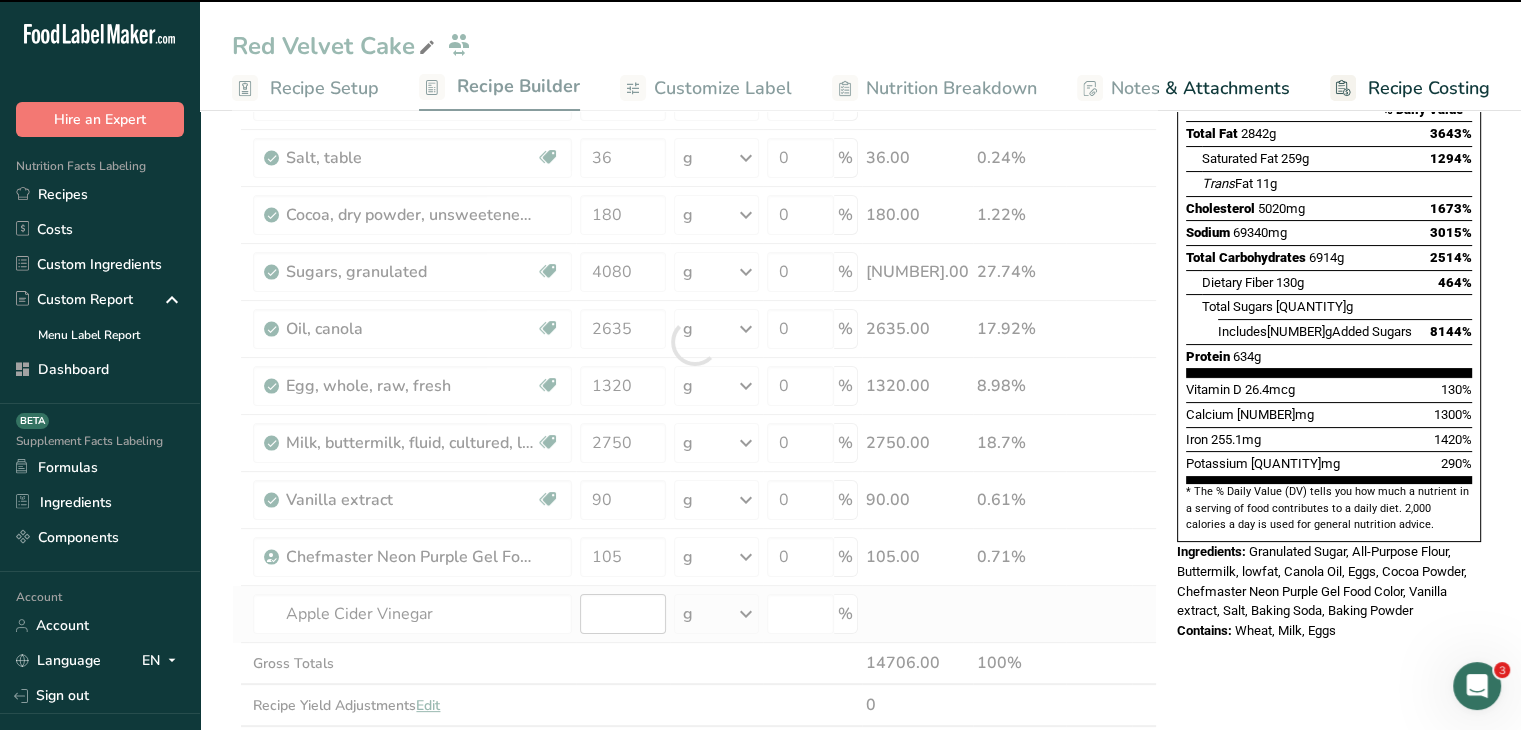 type on "0" 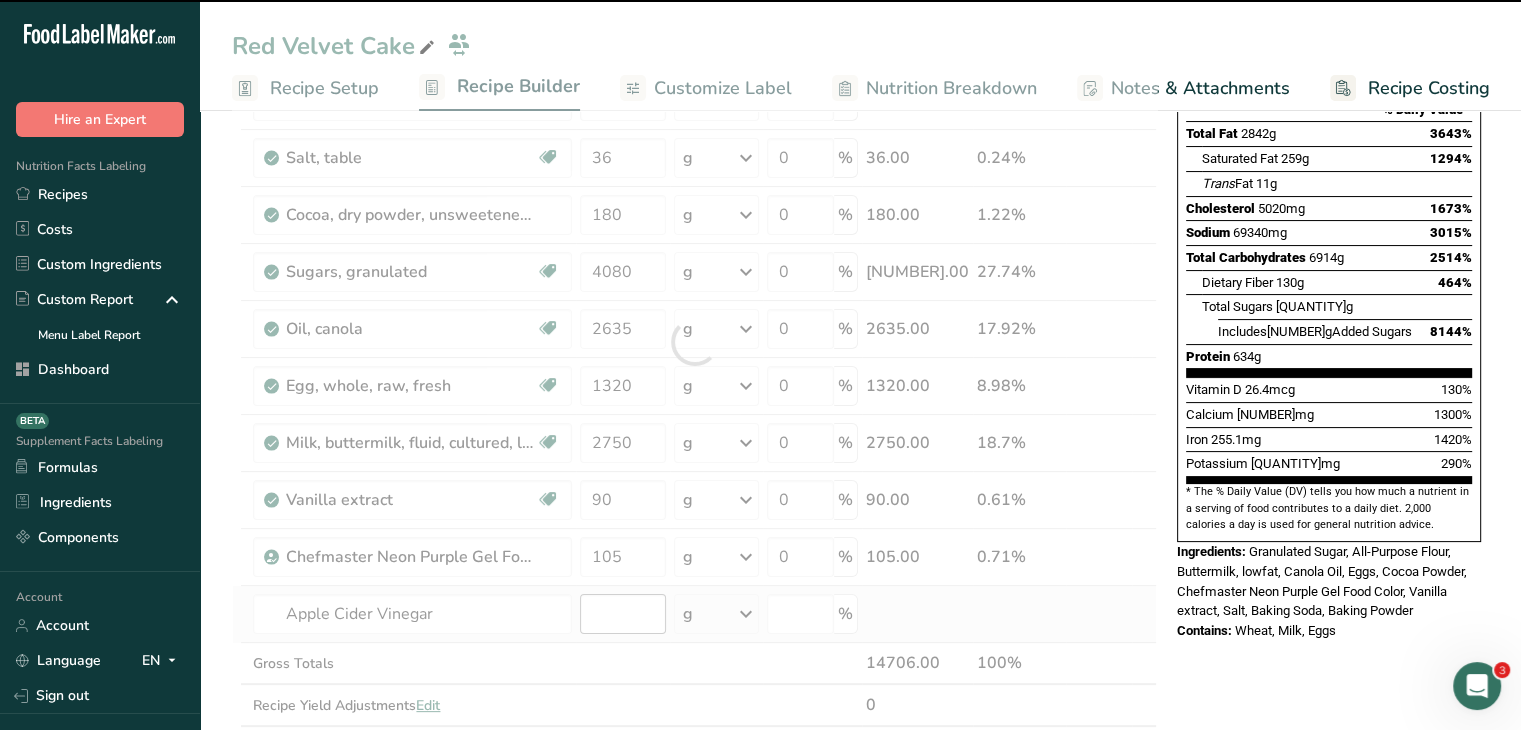 type on "0" 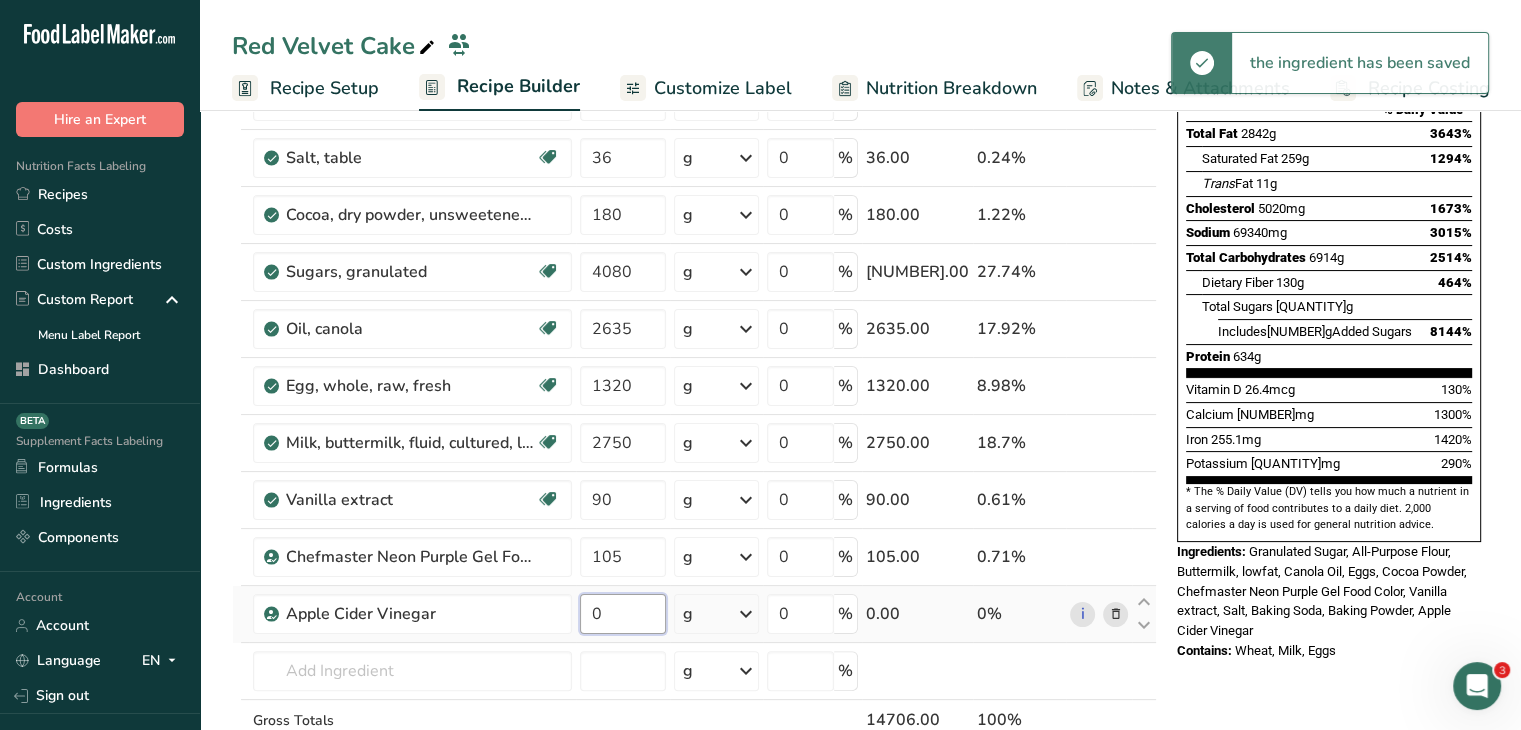 click on "0" at bounding box center (623, 614) 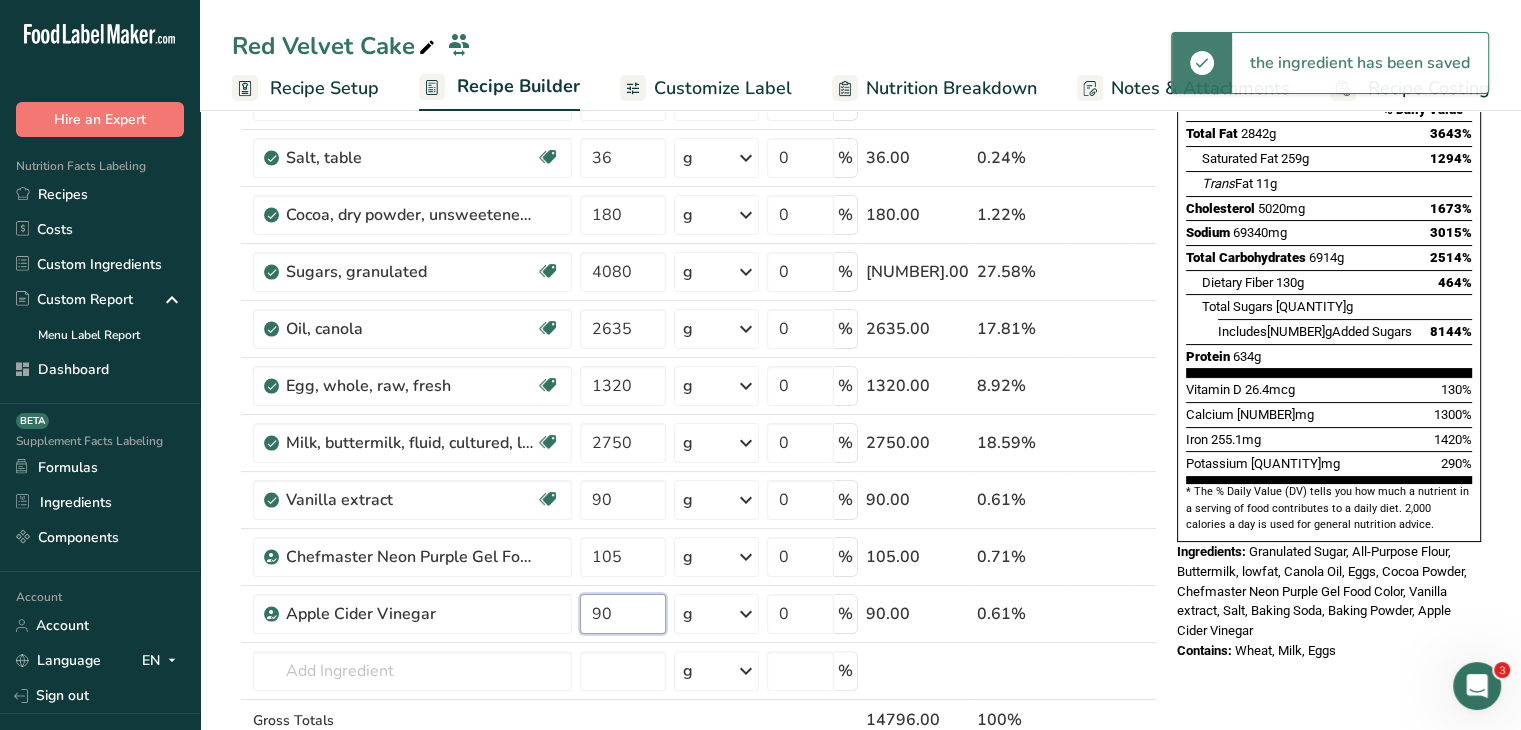 type on "90" 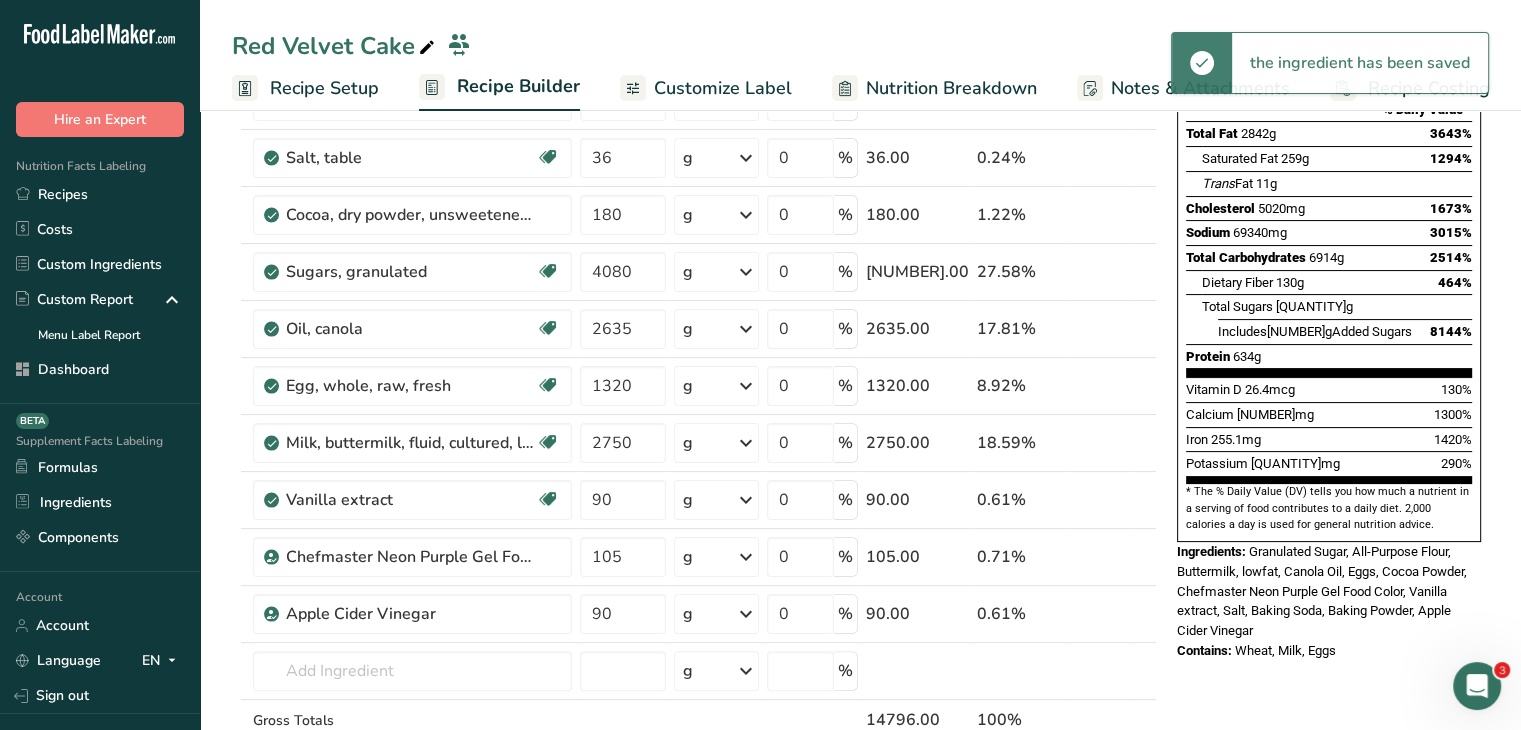 click on "Nutrition Facts
1 Serving Per Container
Serving Size
14706g
Amount Per Serving
Calories
55310
% Daily Value *
Total Fat
2842g
3643%
Saturated Fat
259g
1294%
Trans  Fat
11g
Cholesterol
5020mg
1673%
Sodium
69340mg
3015%
Total Carbohydrates
6914g
2514%
Dietary Fiber
130g" at bounding box center (1329, 717) 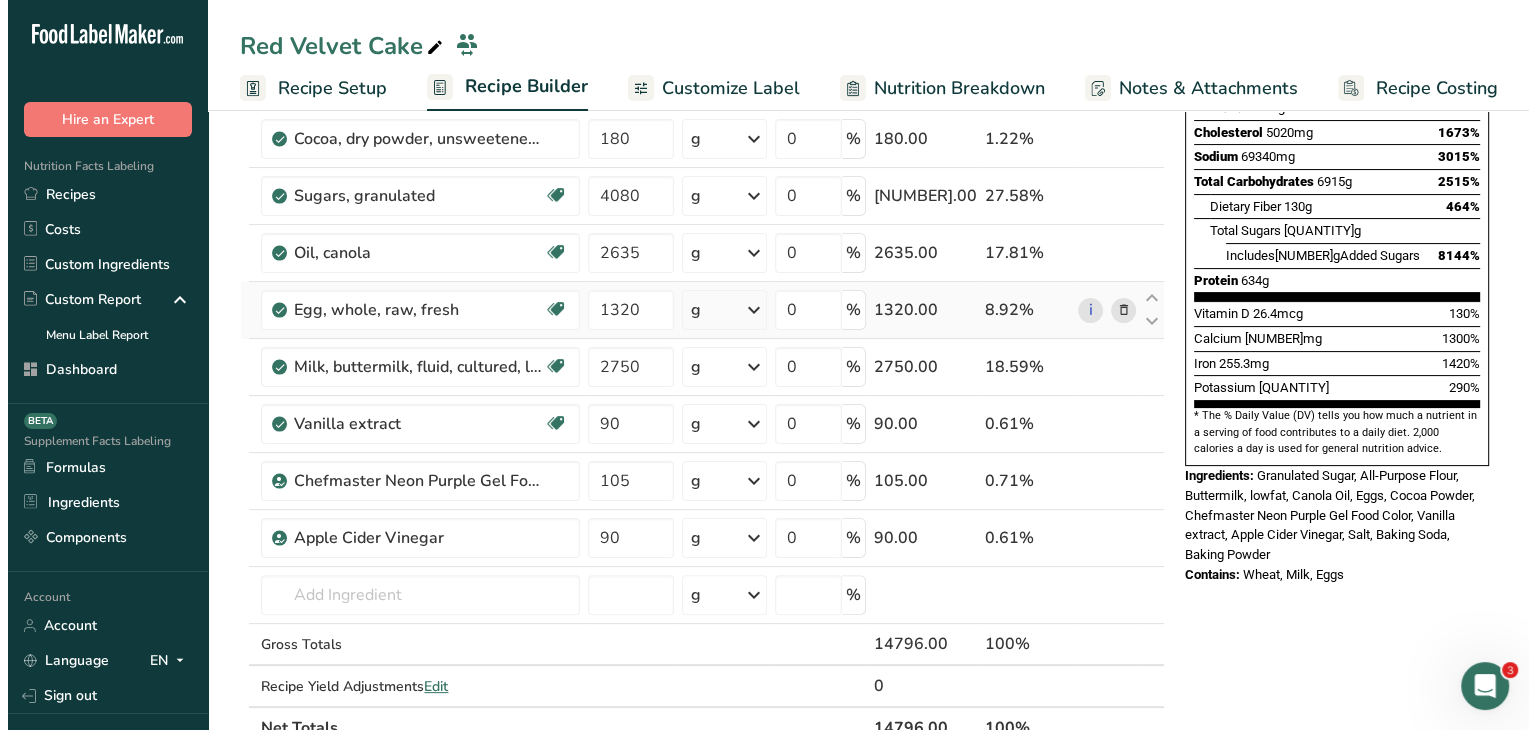 scroll, scrollTop: 500, scrollLeft: 0, axis: vertical 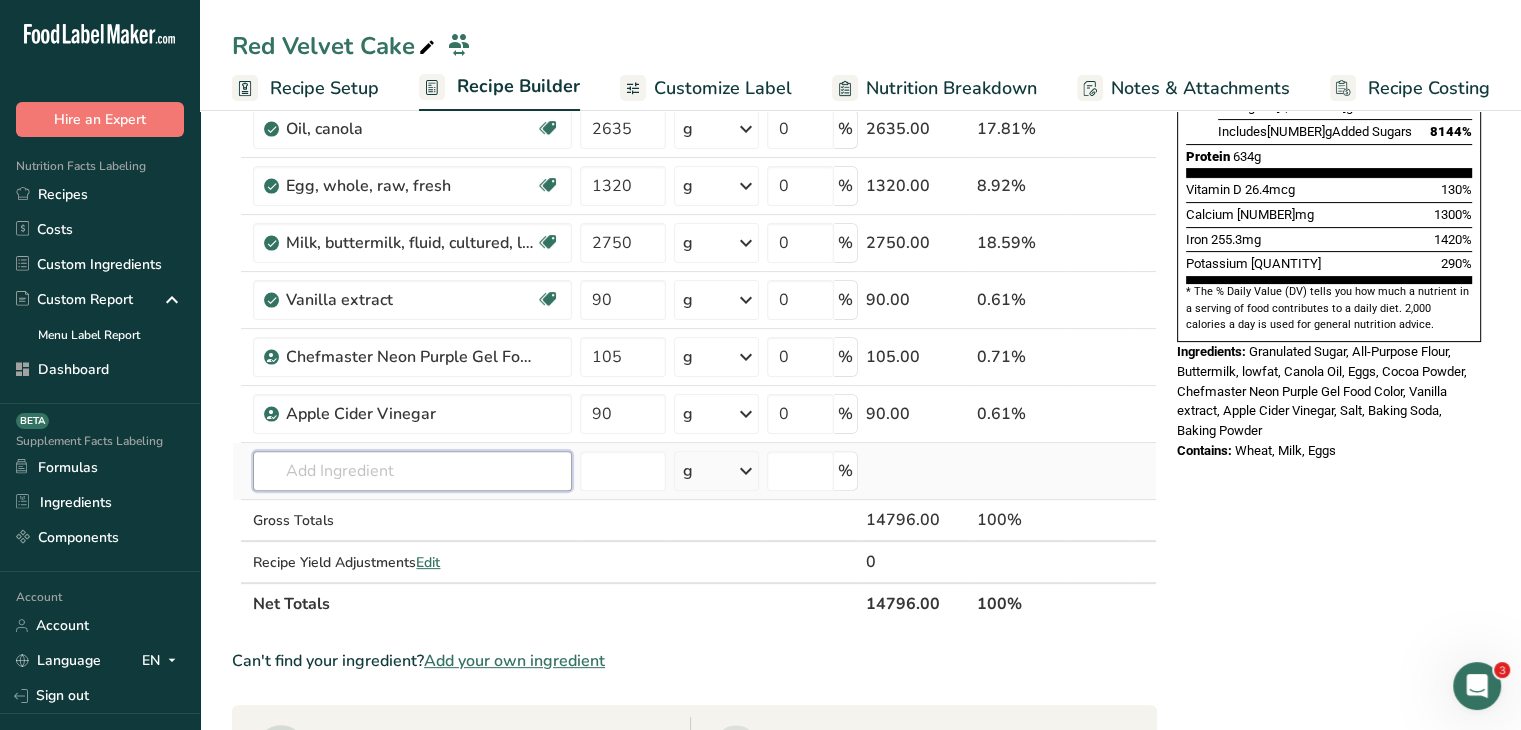 click at bounding box center [412, 471] 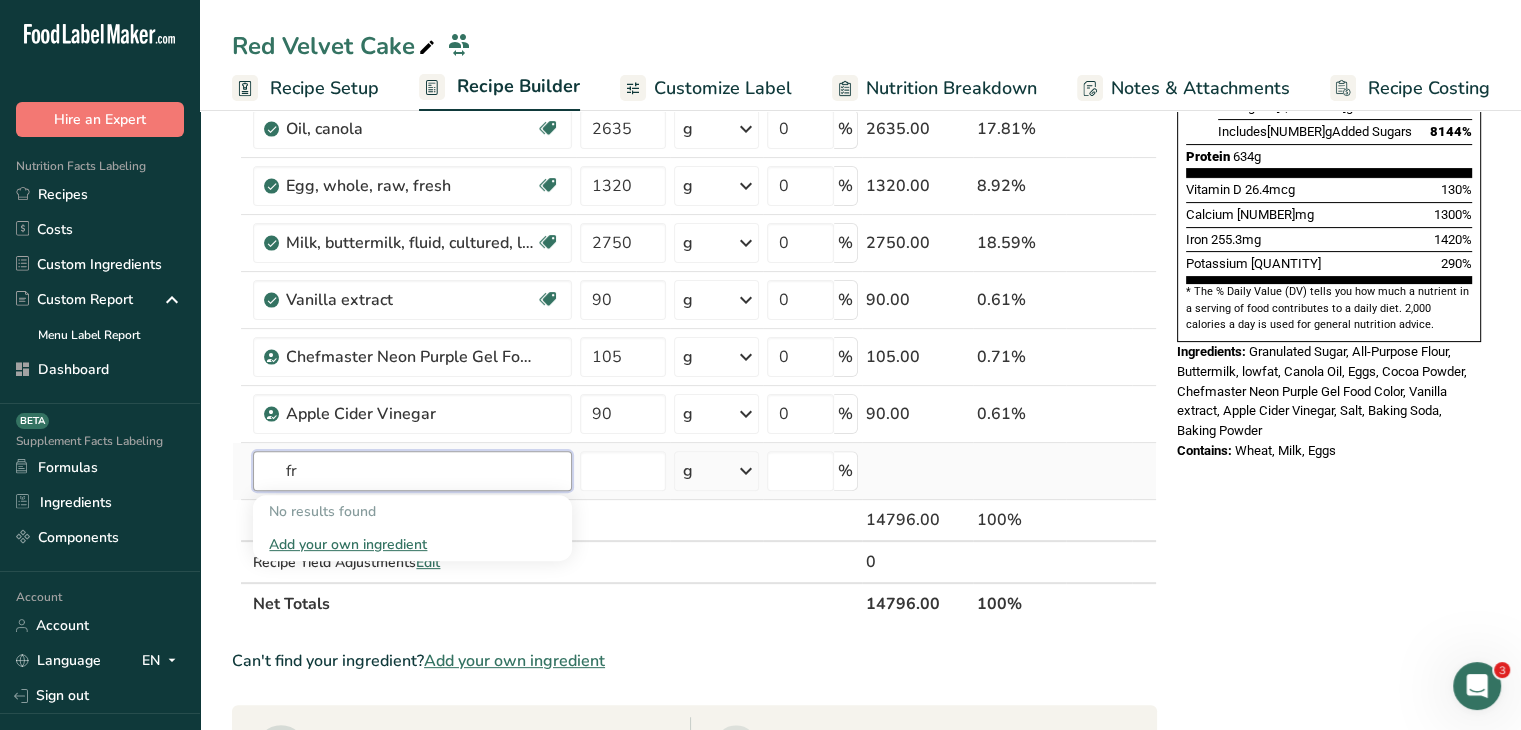 type on "f" 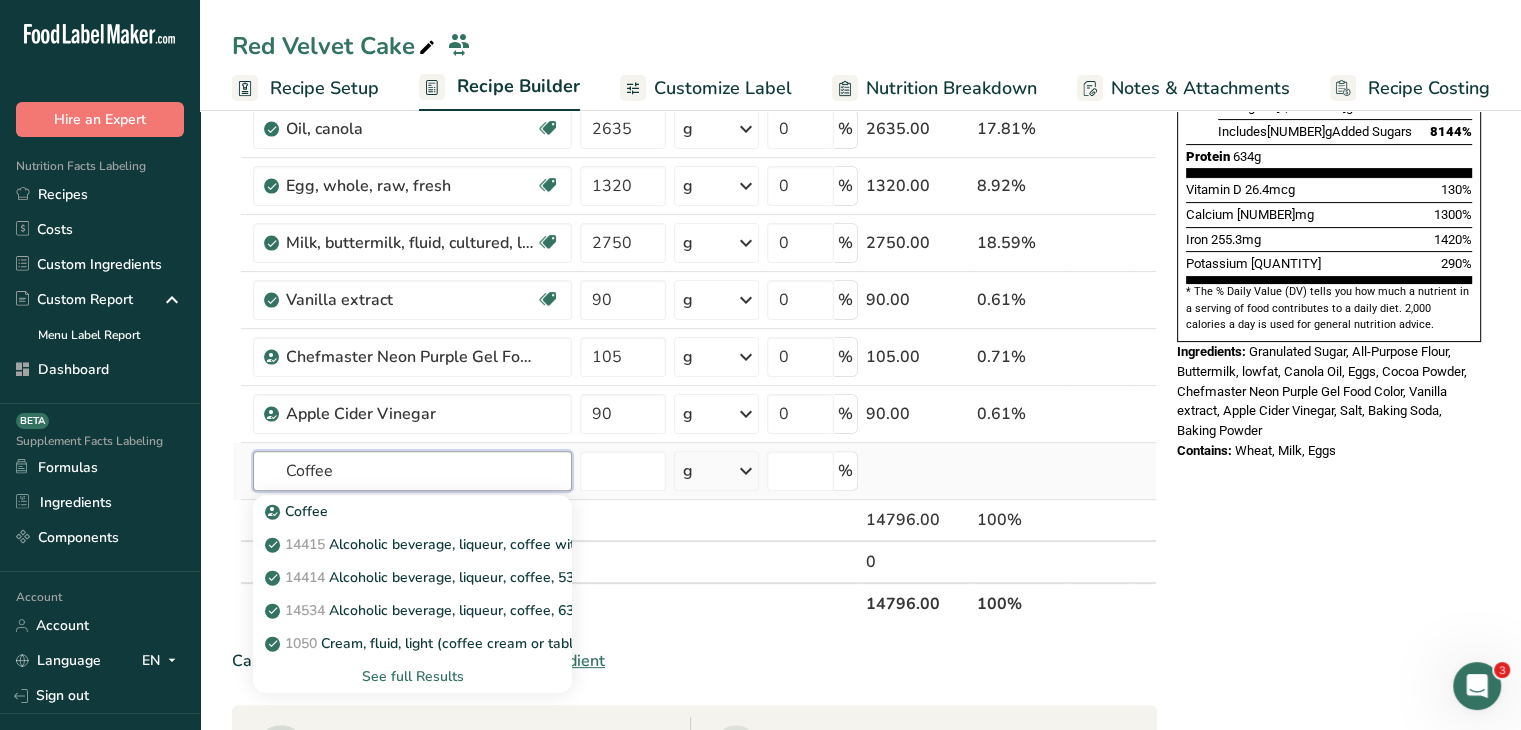type on "Coffee" 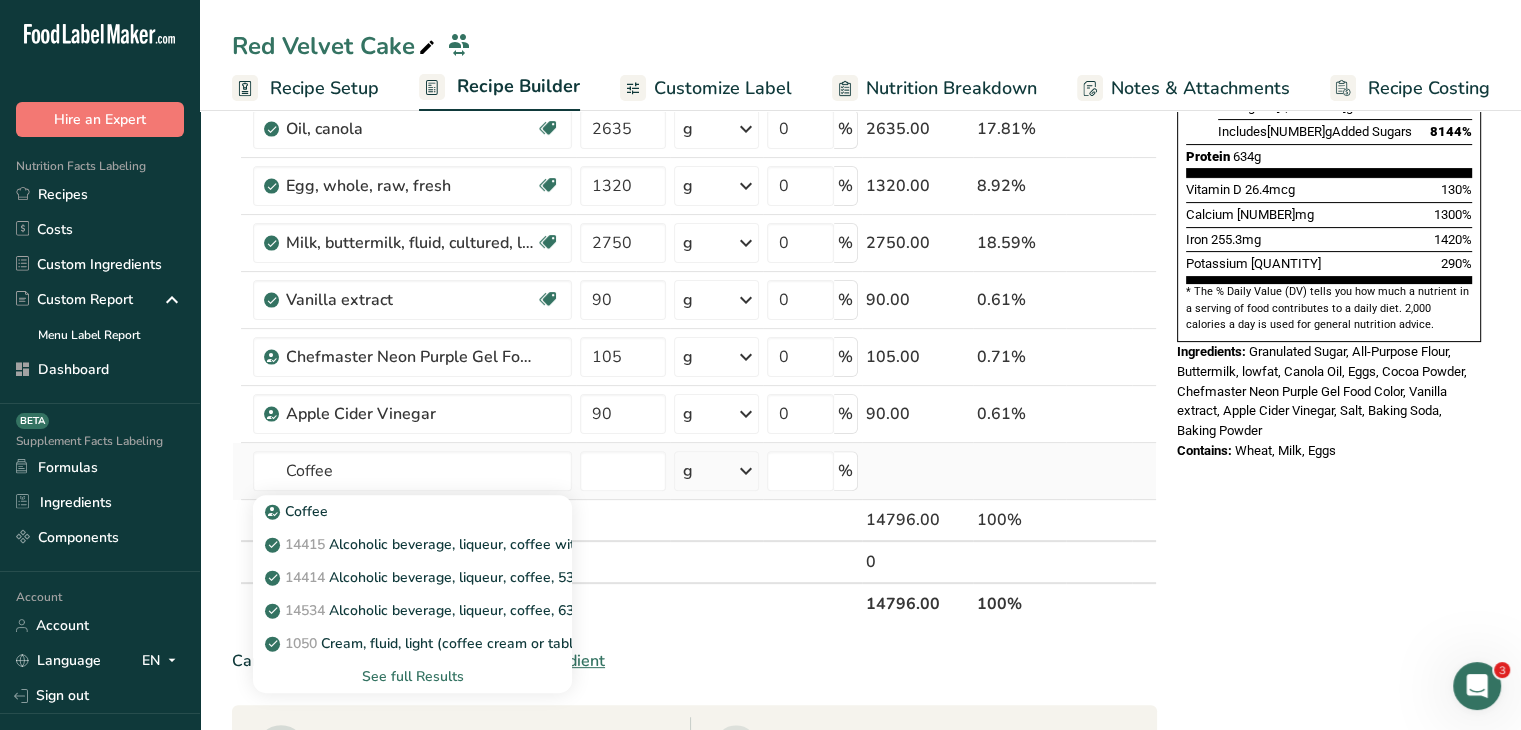 type 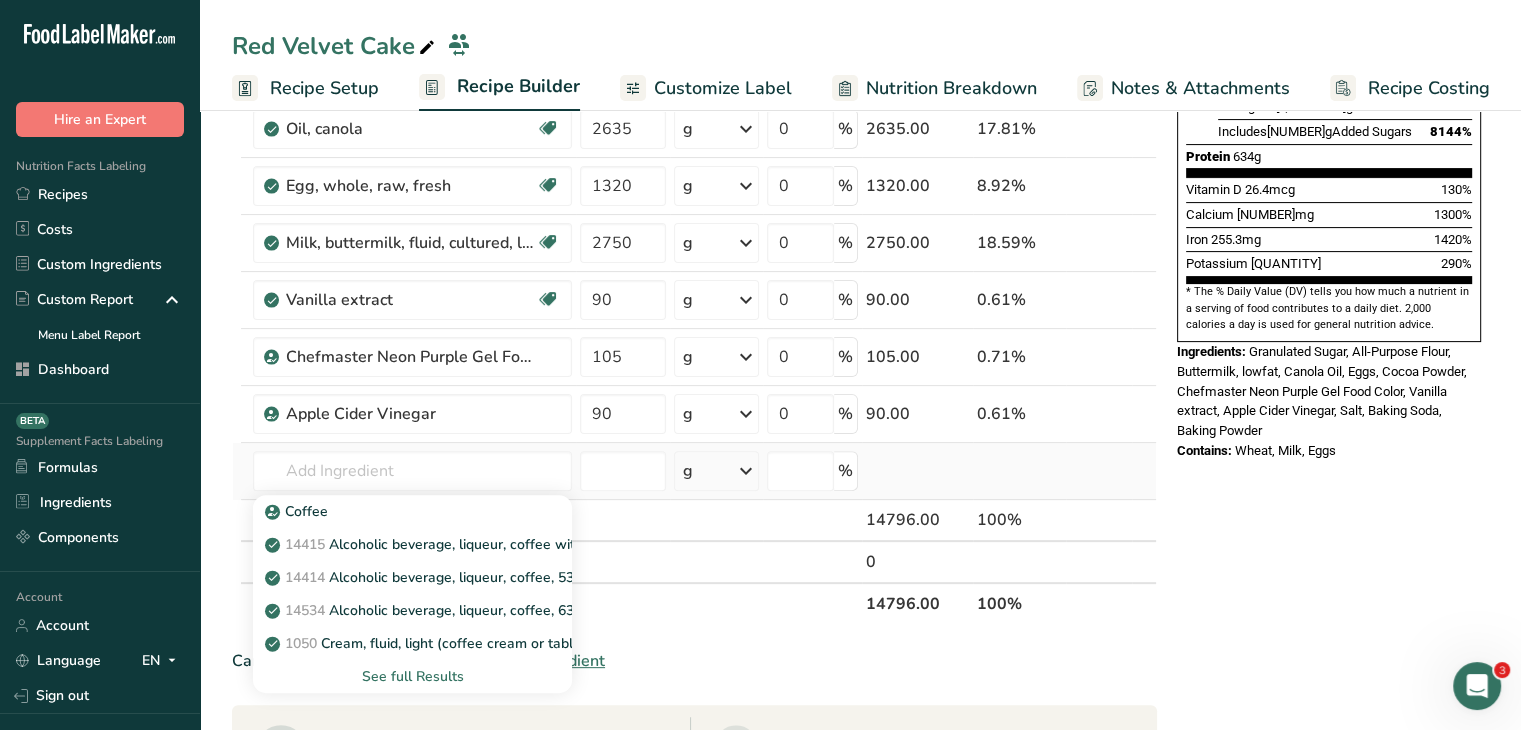 click on "See full Results" at bounding box center (412, 676) 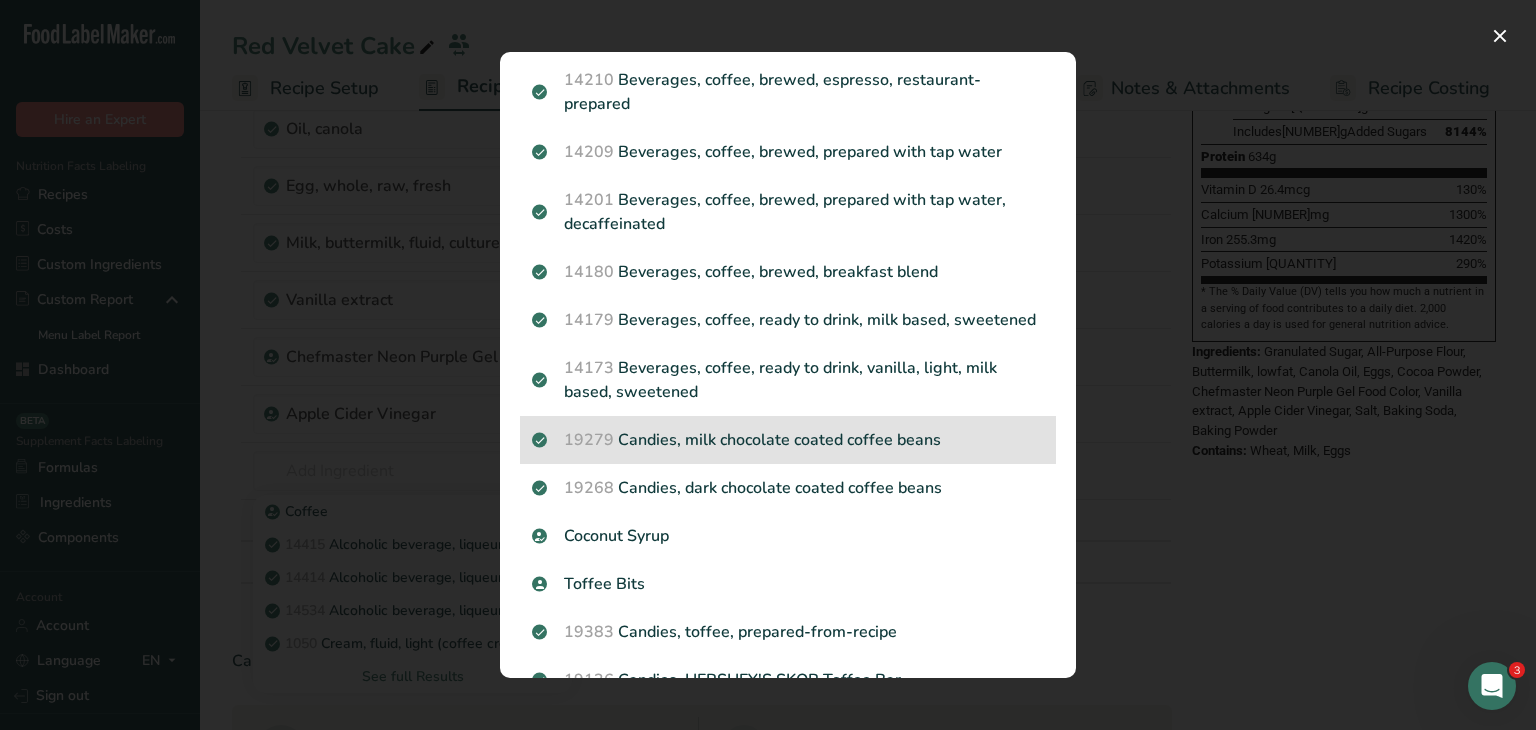 scroll, scrollTop: 1300, scrollLeft: 0, axis: vertical 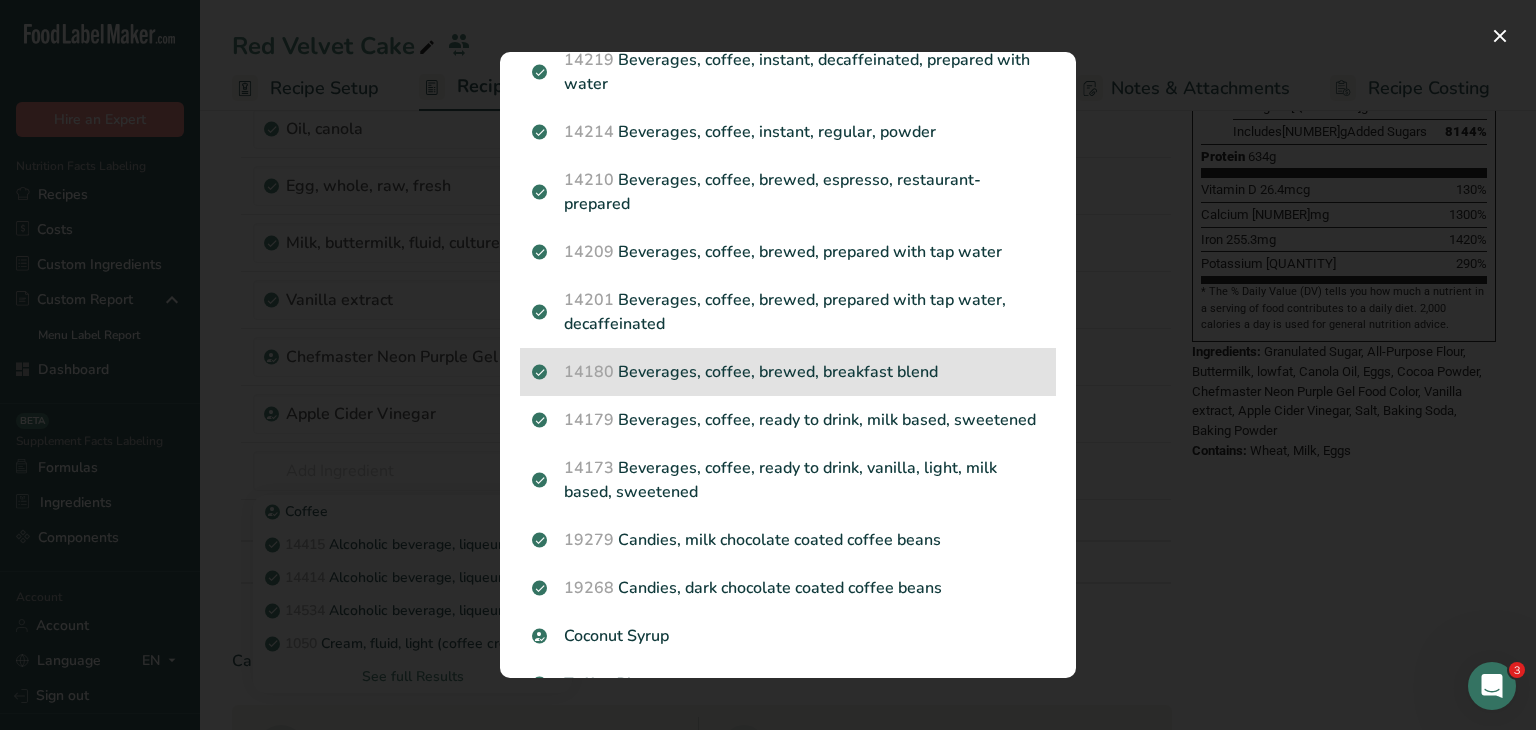 click on "14180
Beverages, coffee, brewed, breakfast blend" at bounding box center [788, 372] 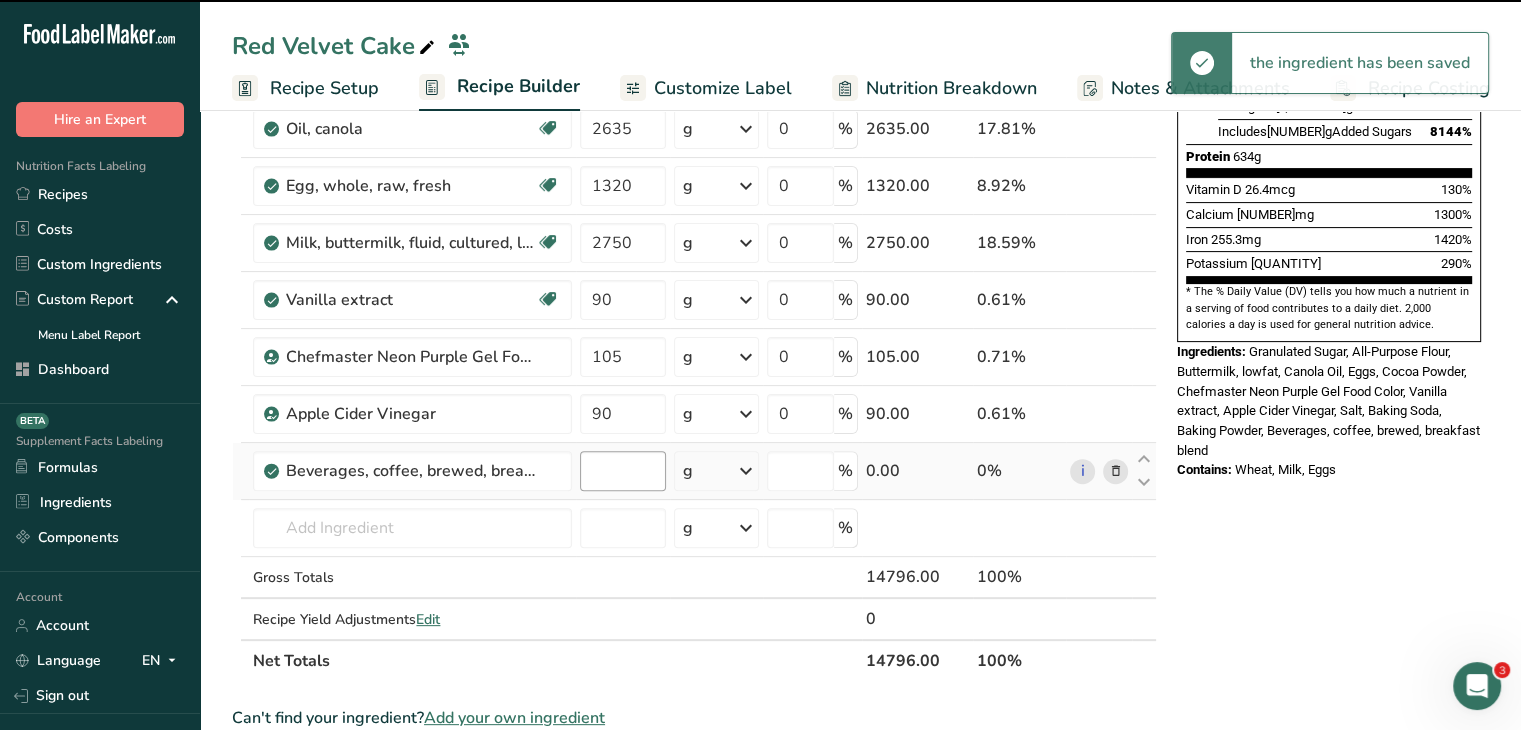 type on "0" 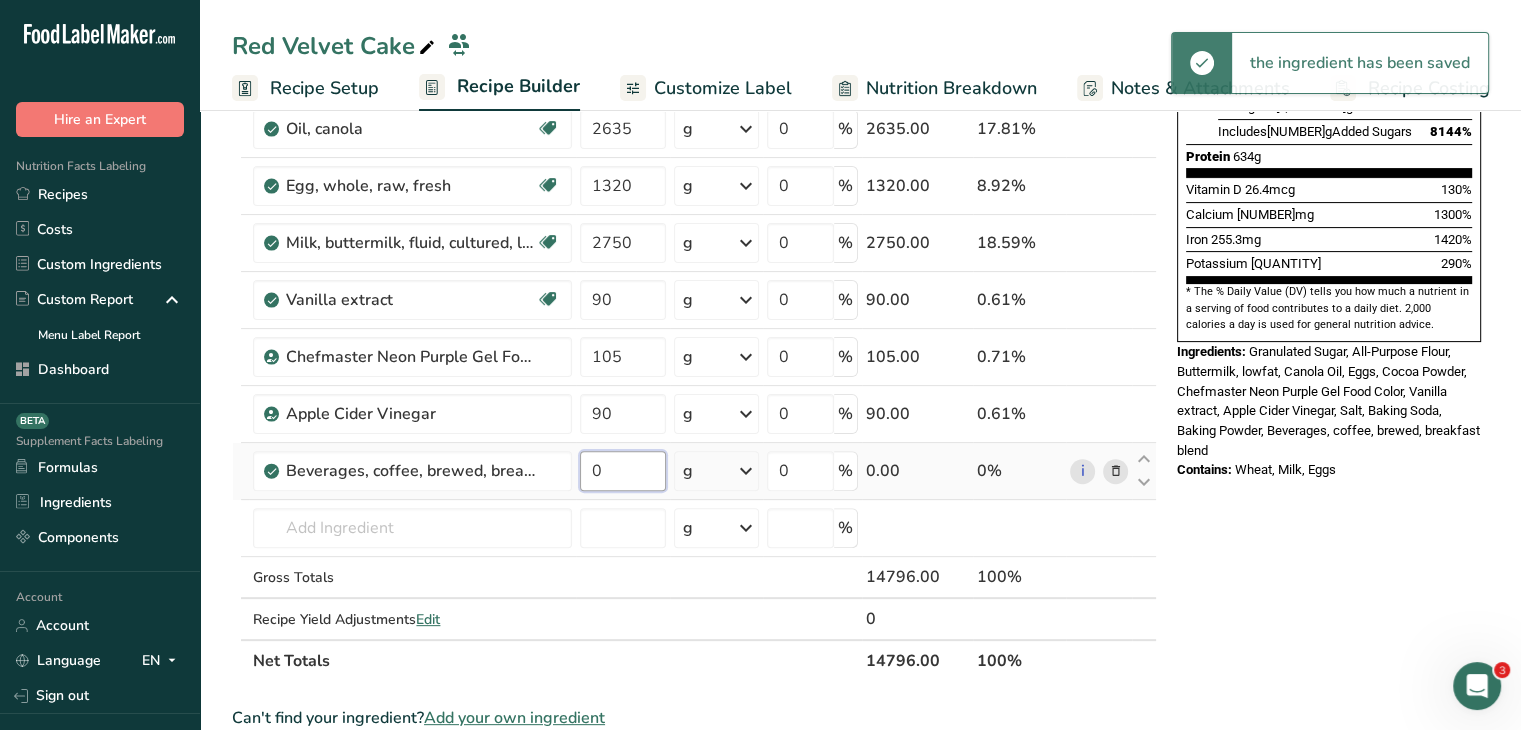 click on "0" at bounding box center (623, 471) 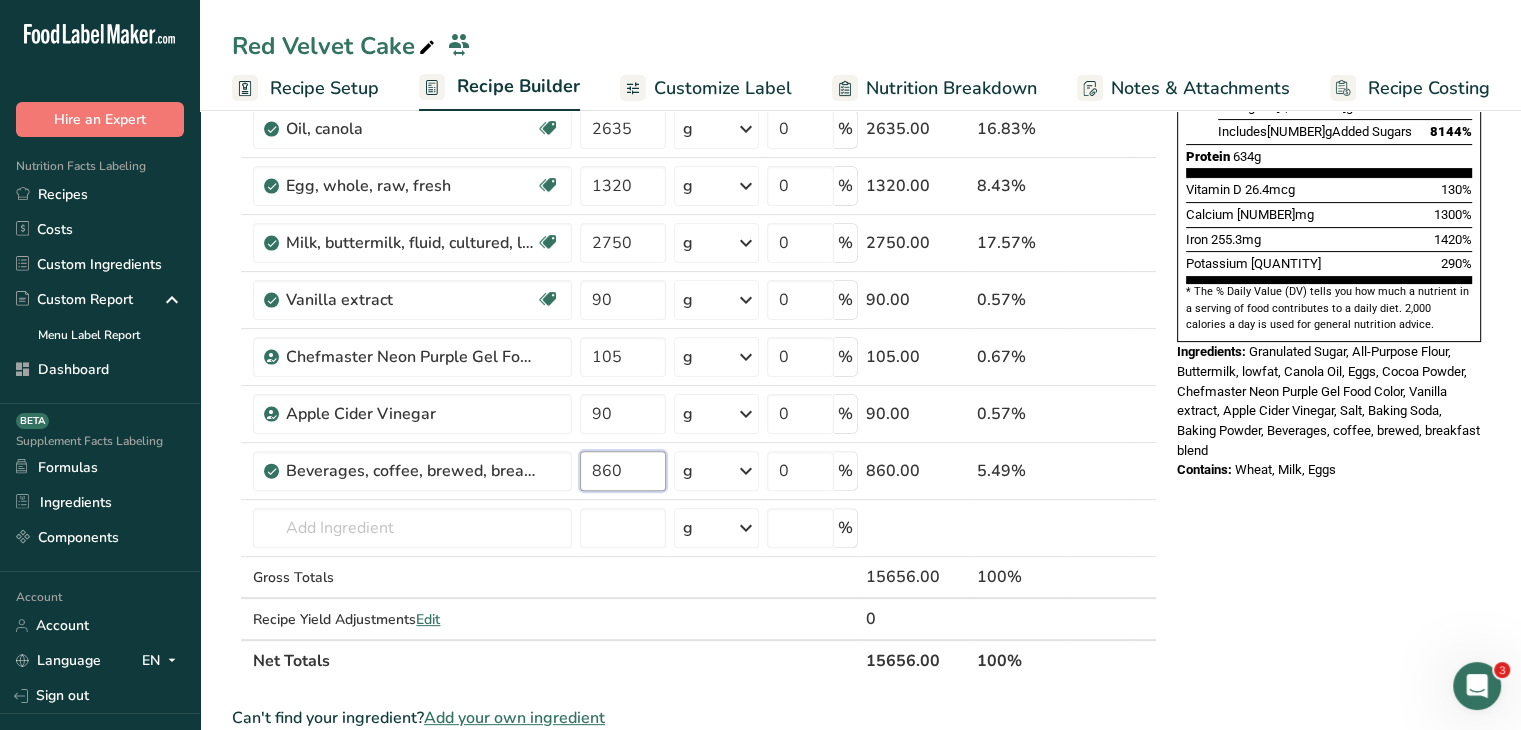 type on "860" 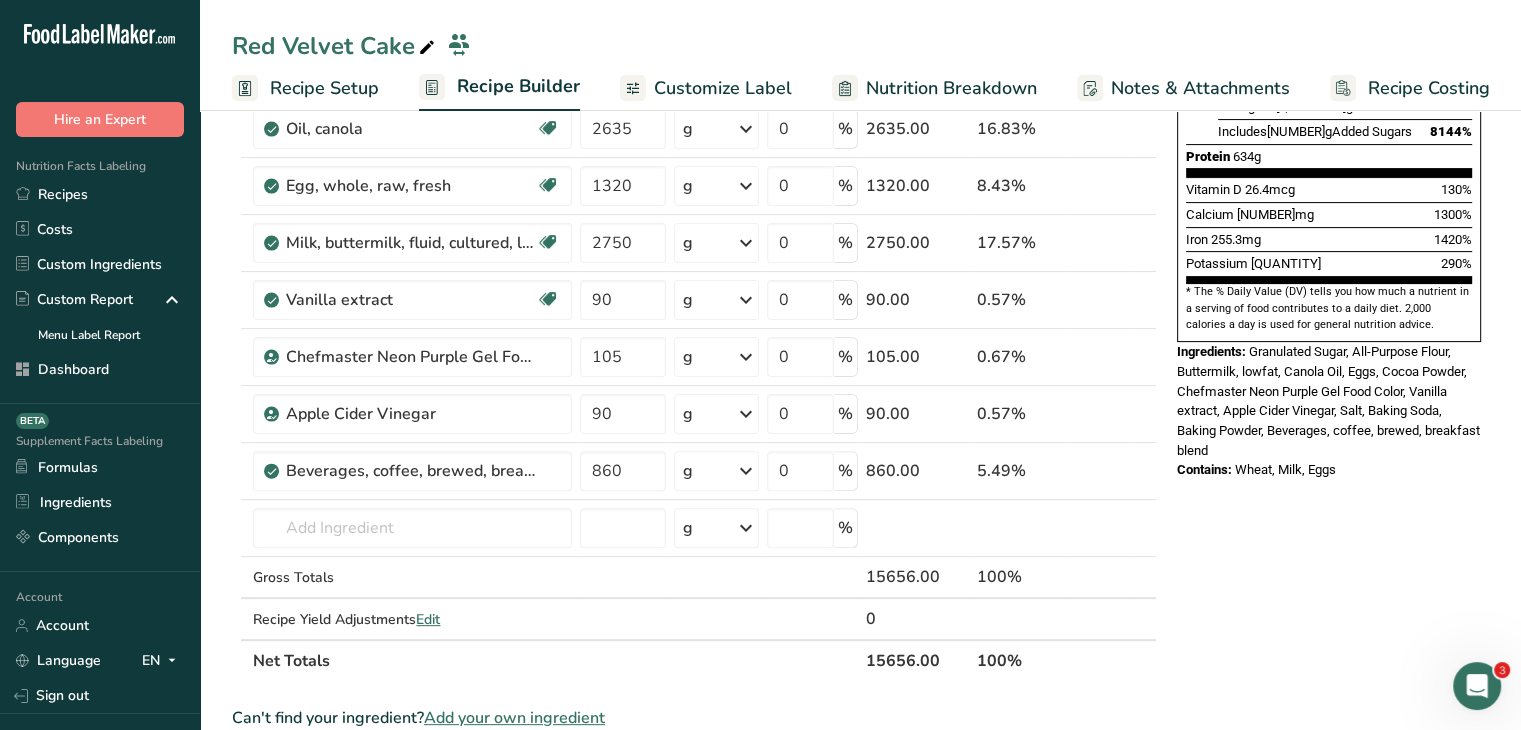 click on "Nutrition Facts
1 Serving Per Container
Serving Size
14796g
Amount Per Serving
Calories
55330
% Daily Value *
Total Fat
2842g
3643%
Saturated Fat
259g
1294%
Trans  Fat
11g
Cholesterol
5020mg
1673%
Sodium
69340mg
3015%
Total Carbohydrates
6915g
2515%
Dietary Fiber
130g" at bounding box center (1329, 546) 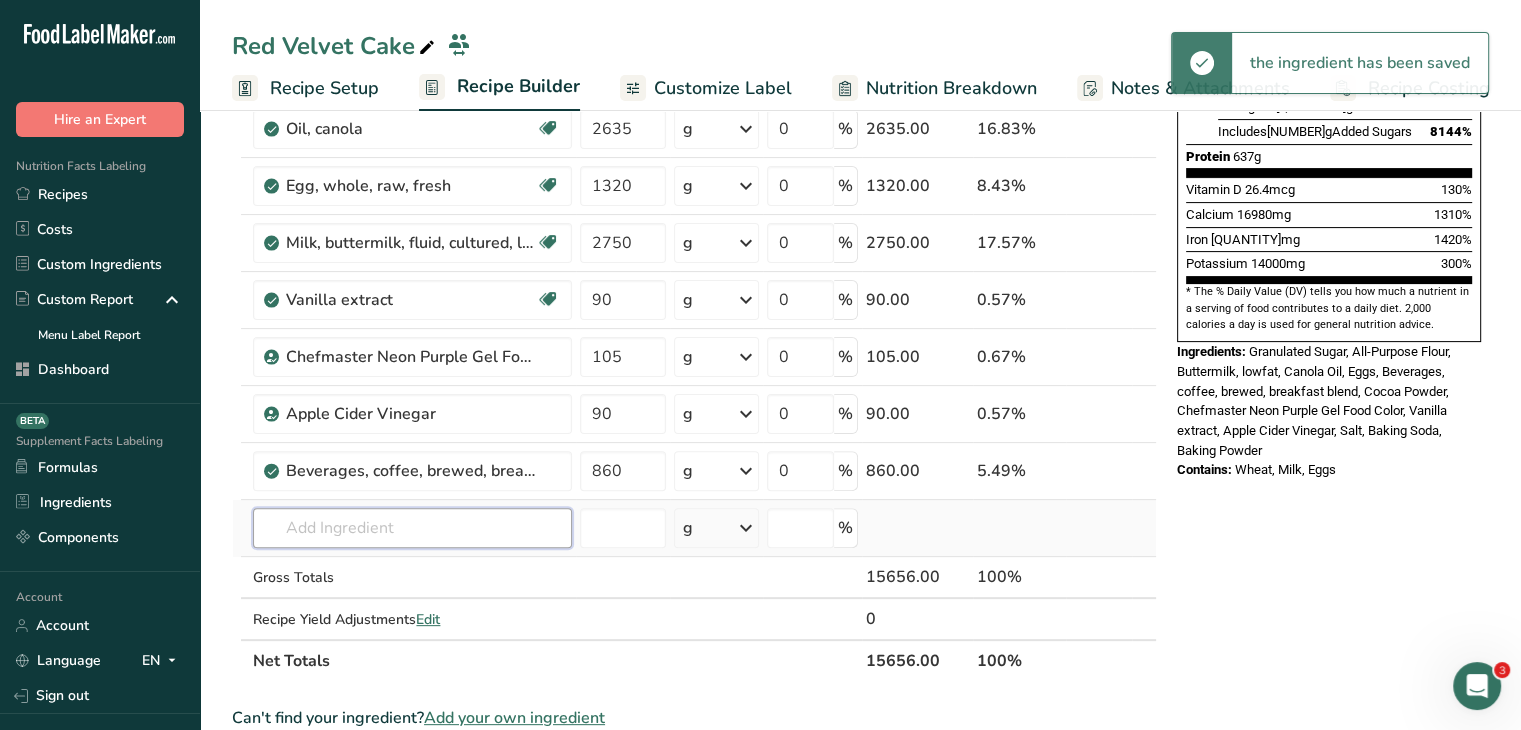 click at bounding box center [412, 528] 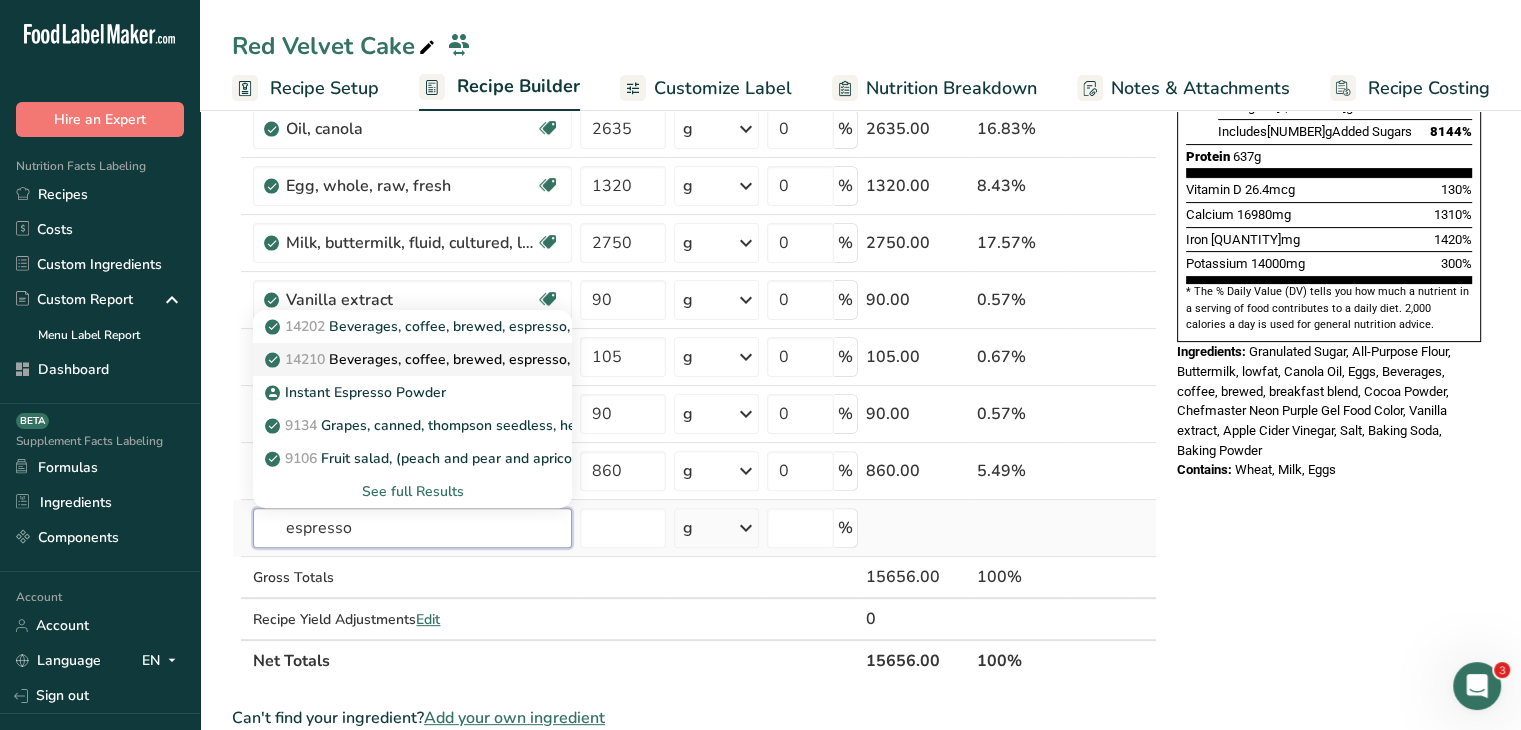 type on "espresso" 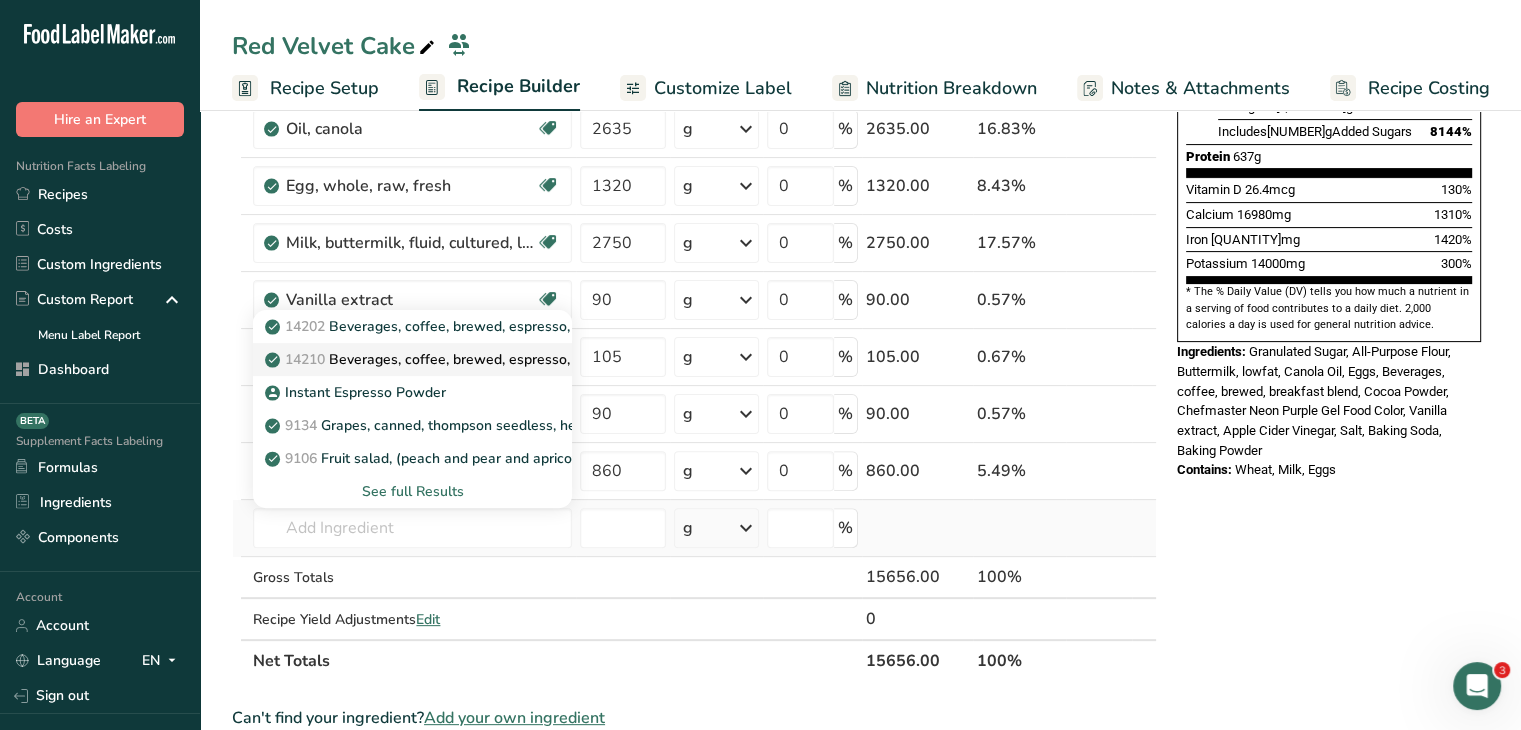 click on "14210
Beverages, coffee, brewed, espresso, restaurant-prepared" at bounding box center (487, 359) 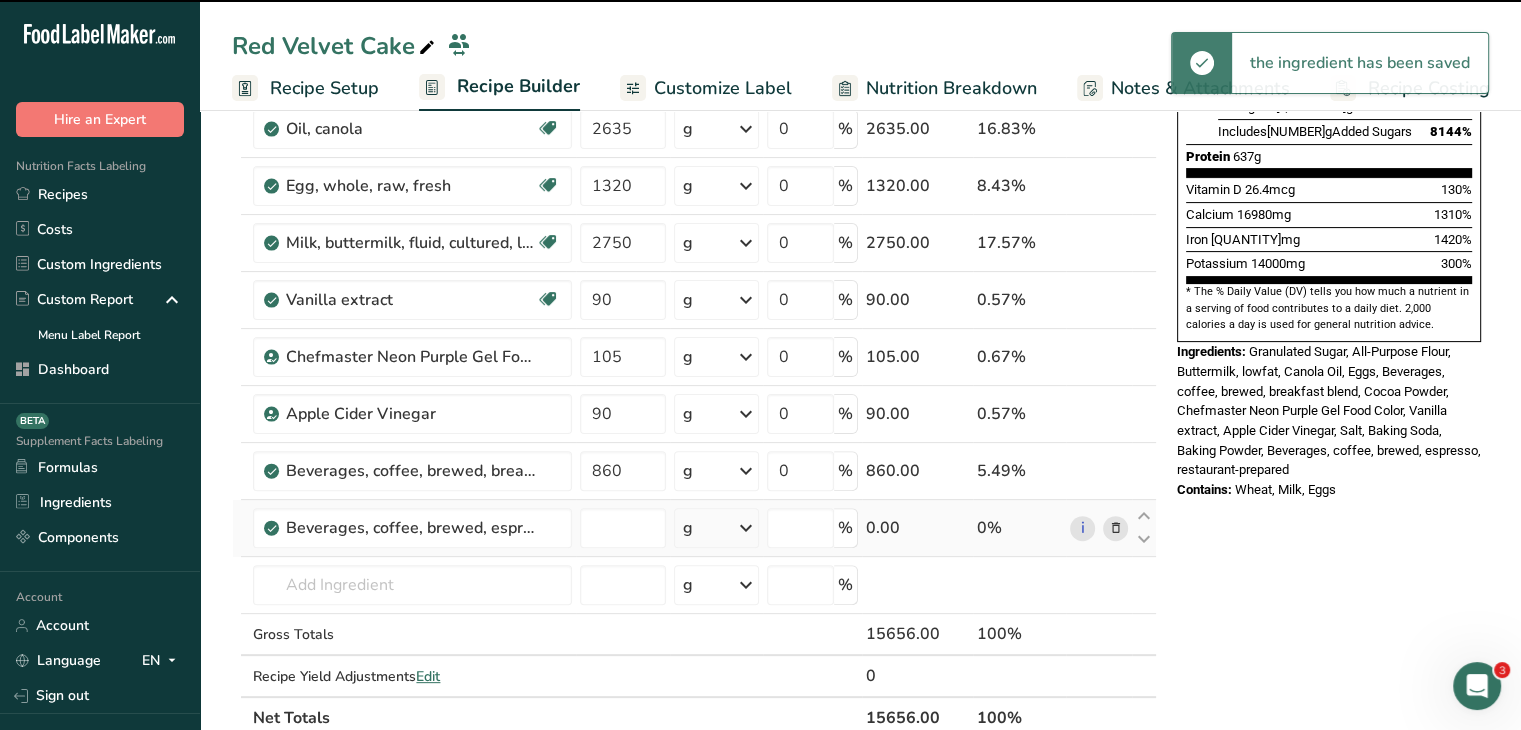 type on "0" 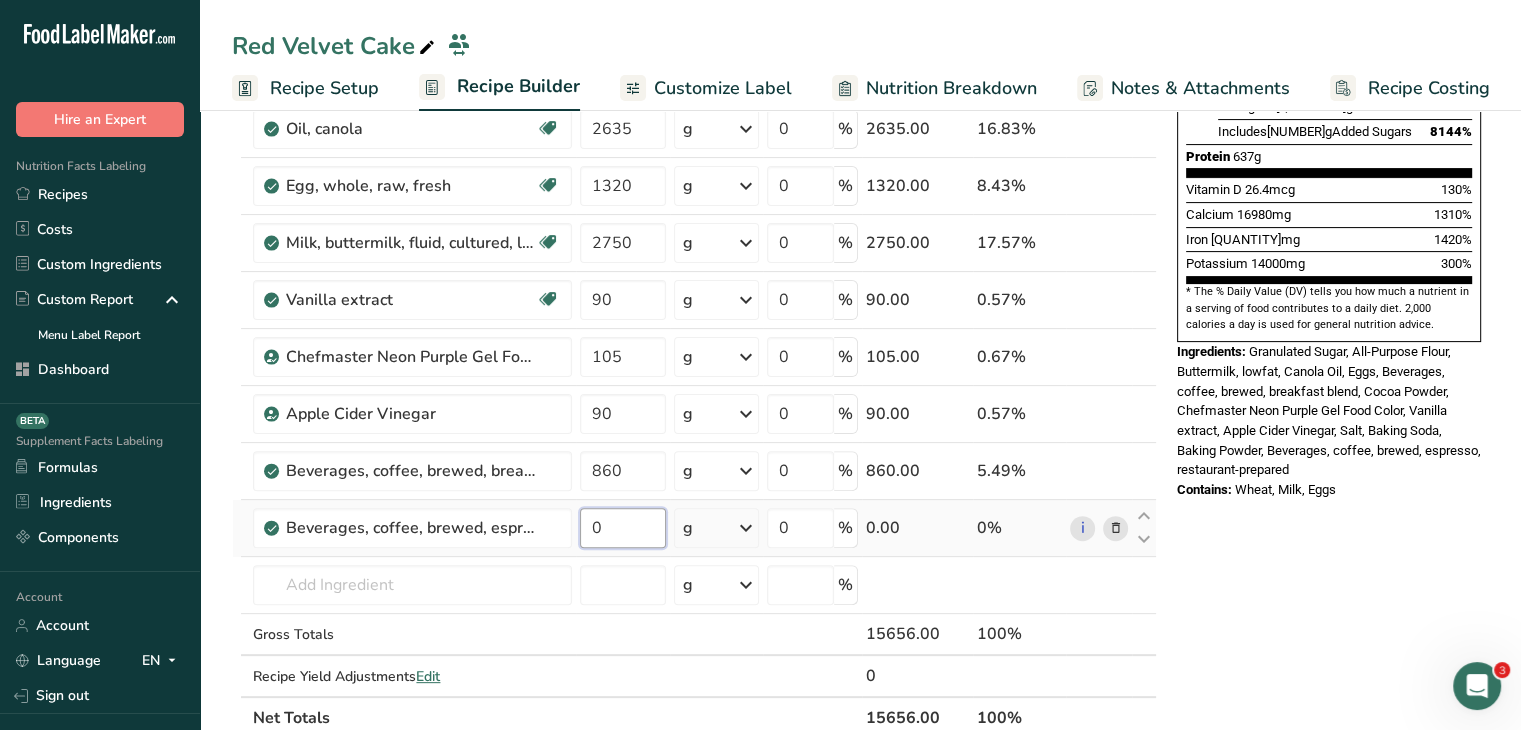 click on "0" at bounding box center (623, 528) 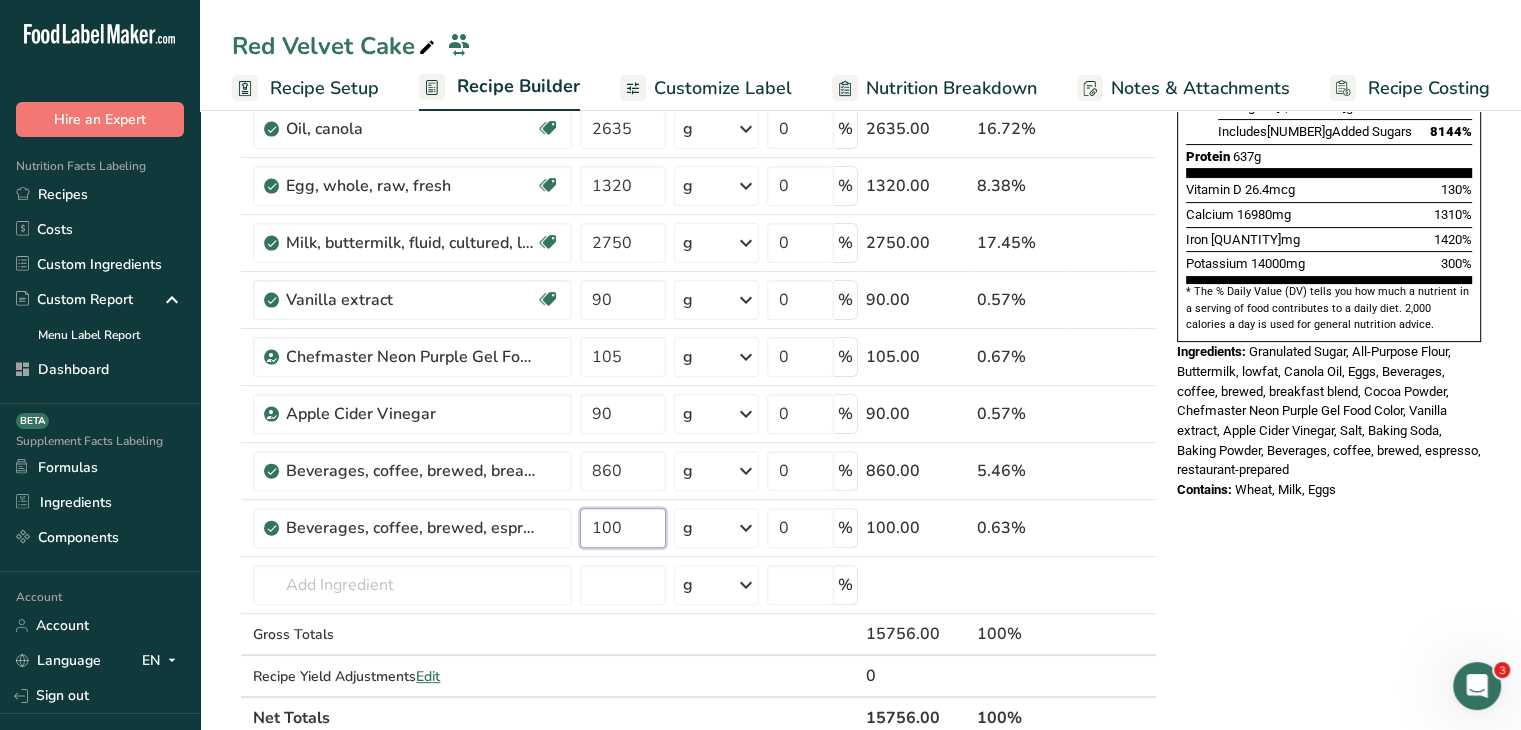 type on "100" 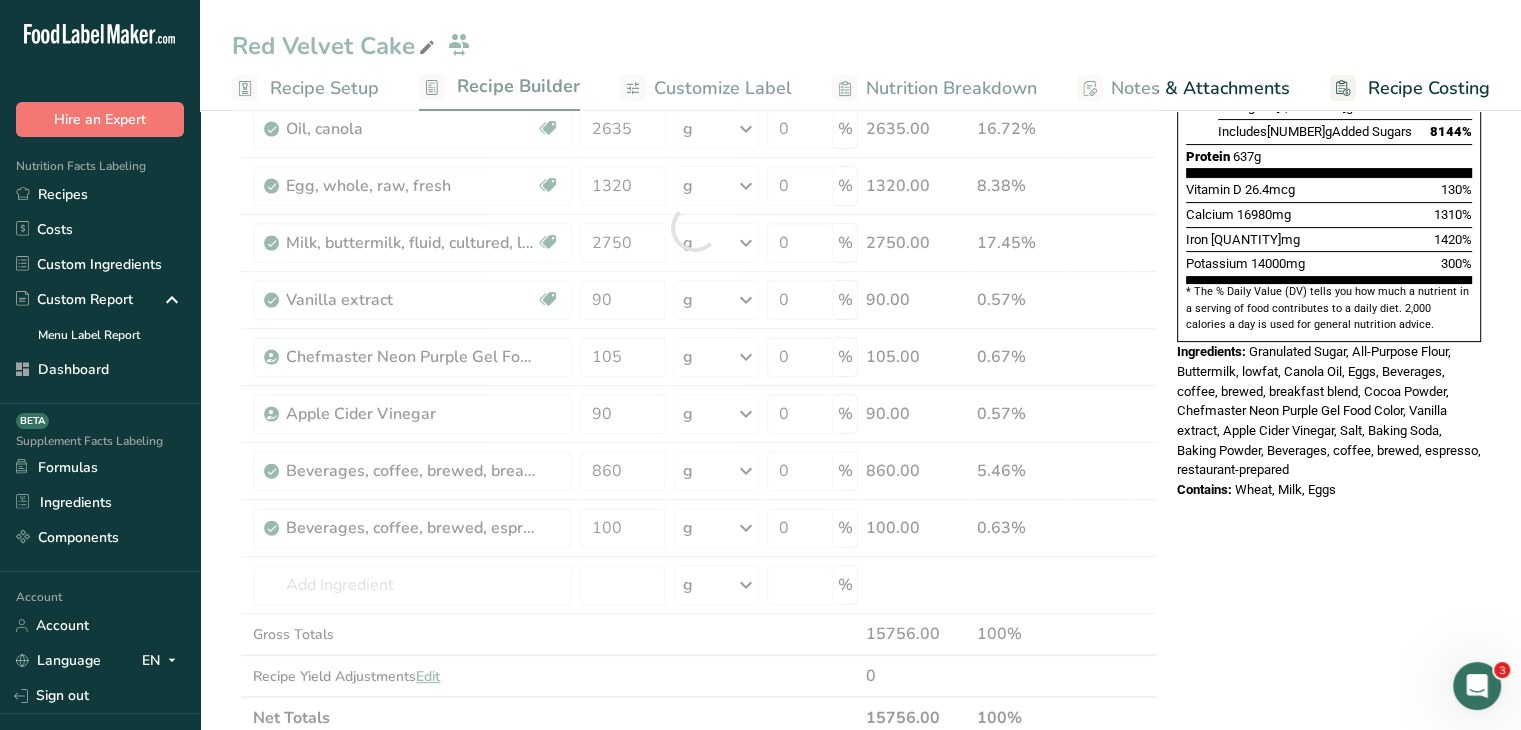 click on "Nutrition Facts
1 Serving Per Container
Serving Size
15656g
Amount Per Serving
Calories
55350
% Daily Value *
Total Fat
2842g
3643%
Saturated Fat
259g
1294%
Trans  Fat
11g
Cholesterol
5020mg
1673%
Sodium
69350mg
3015%
Total Carbohydrates
6917g
2515%
Dietary Fiber
130g" at bounding box center [1329, 574] 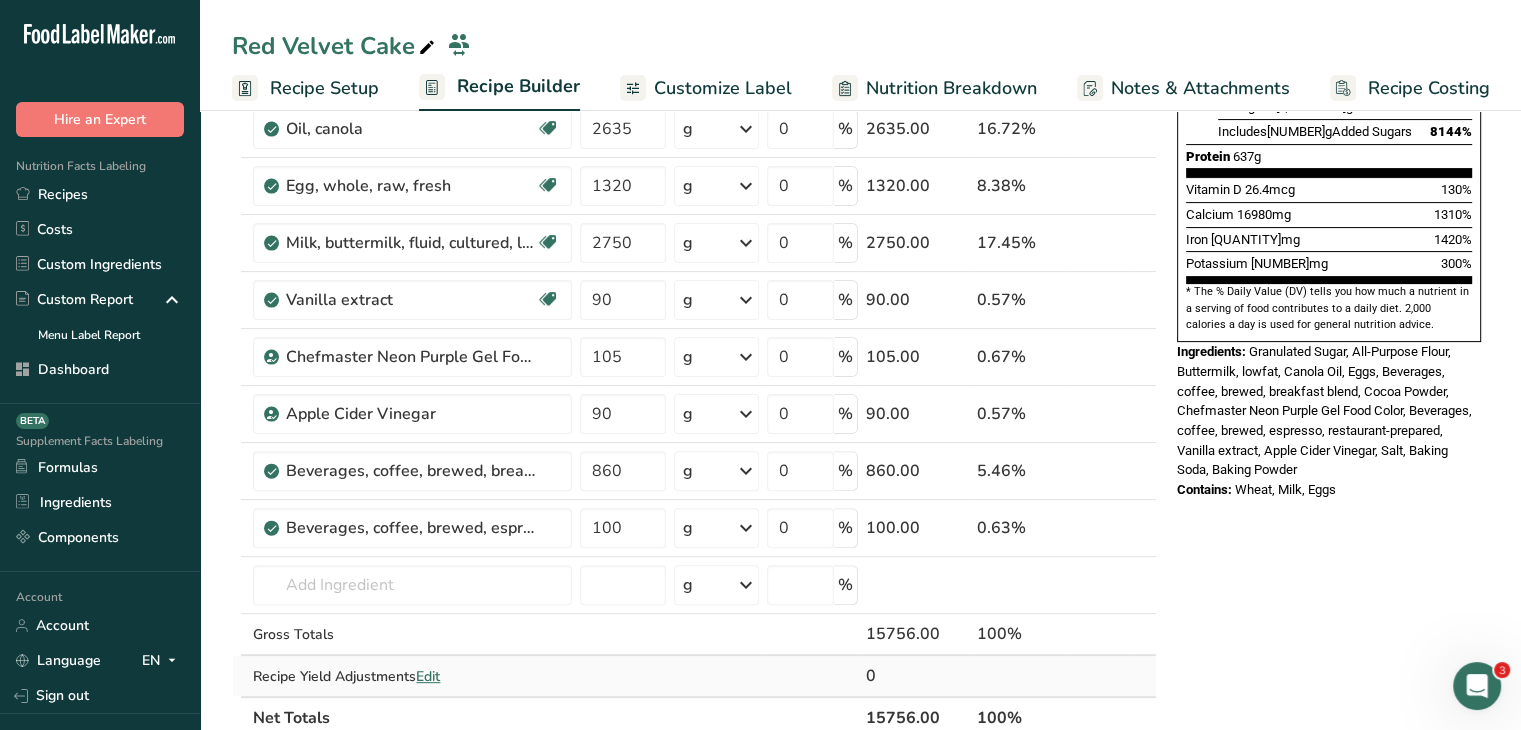 click on "Edit" at bounding box center (428, 676) 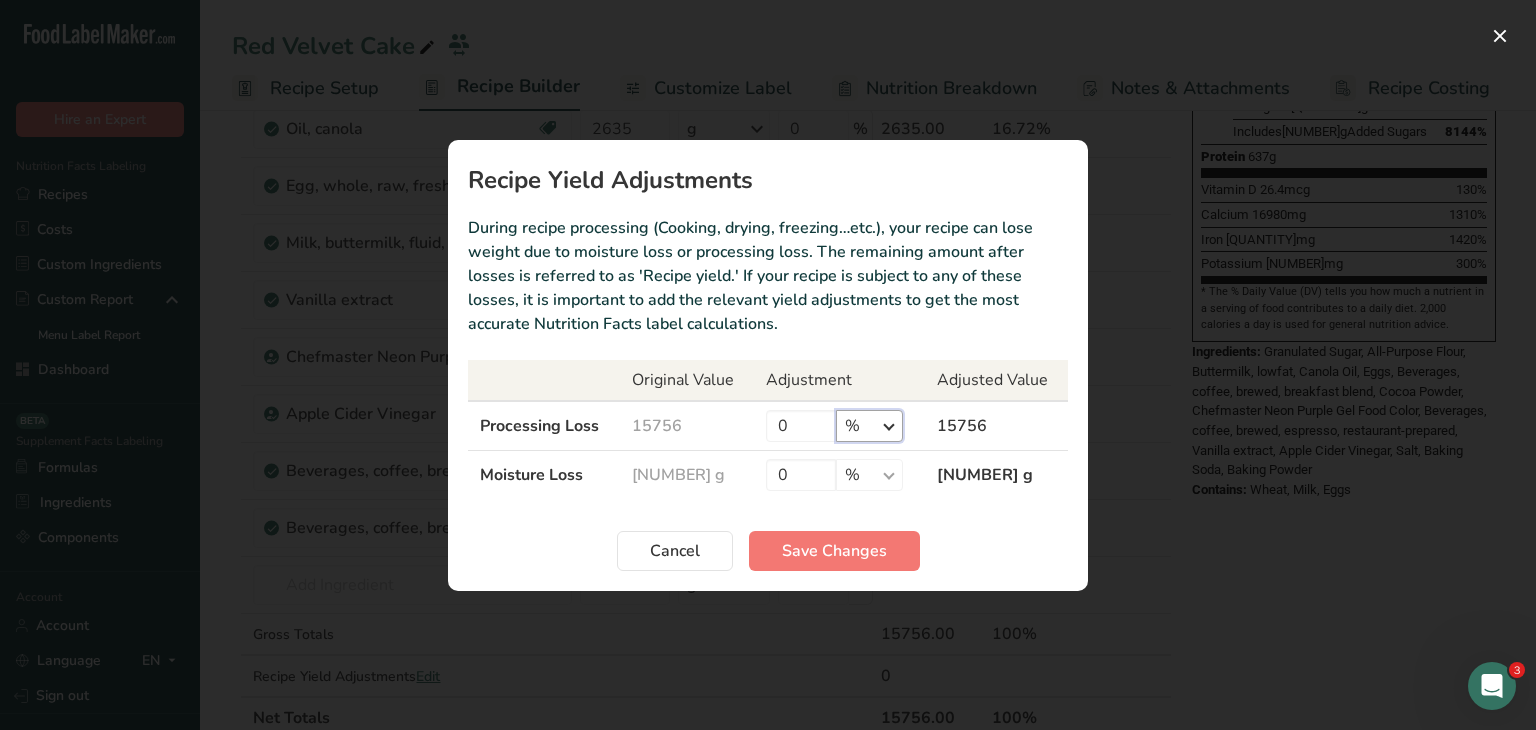 click on "%
g
kg
mg
mcg
lb
oz" at bounding box center [869, 426] 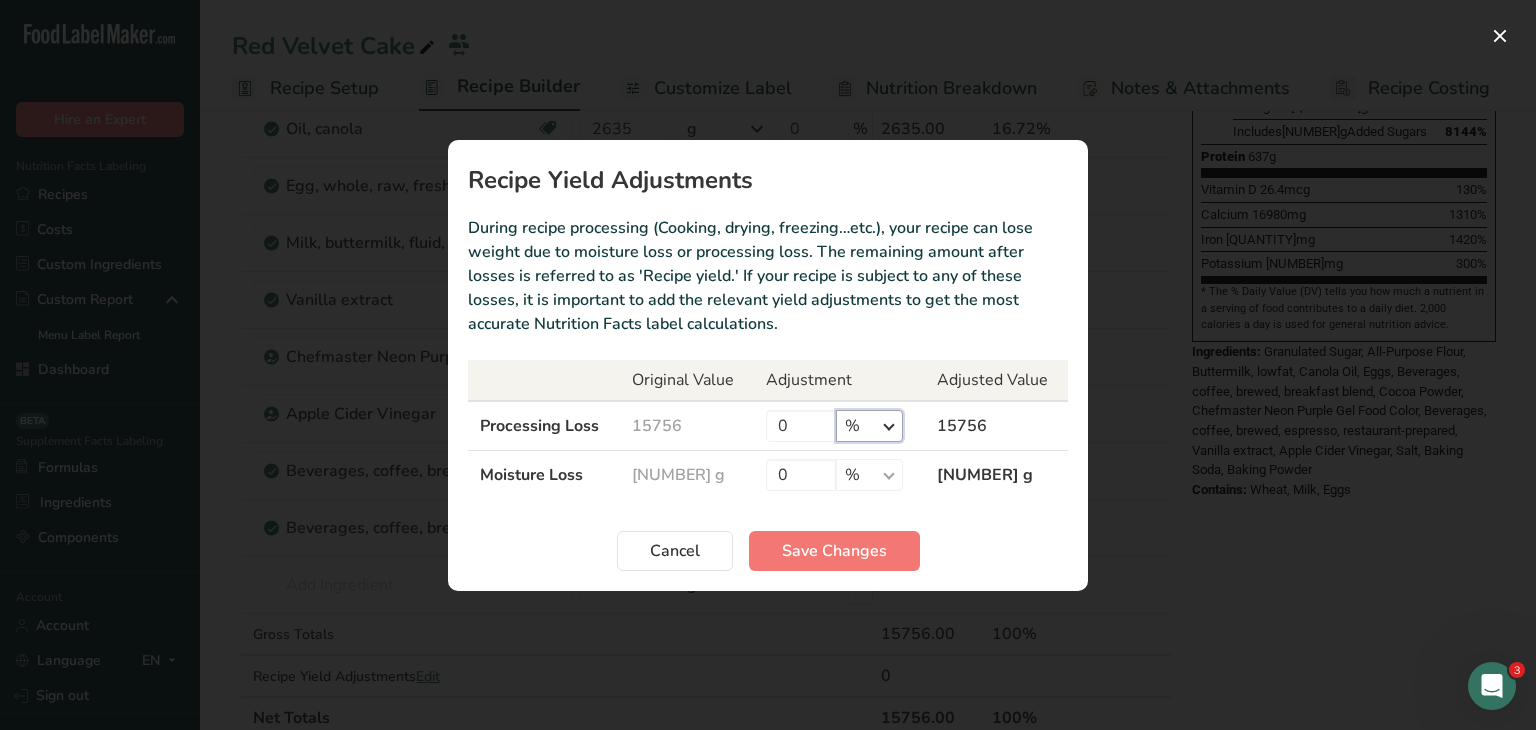 select on "0" 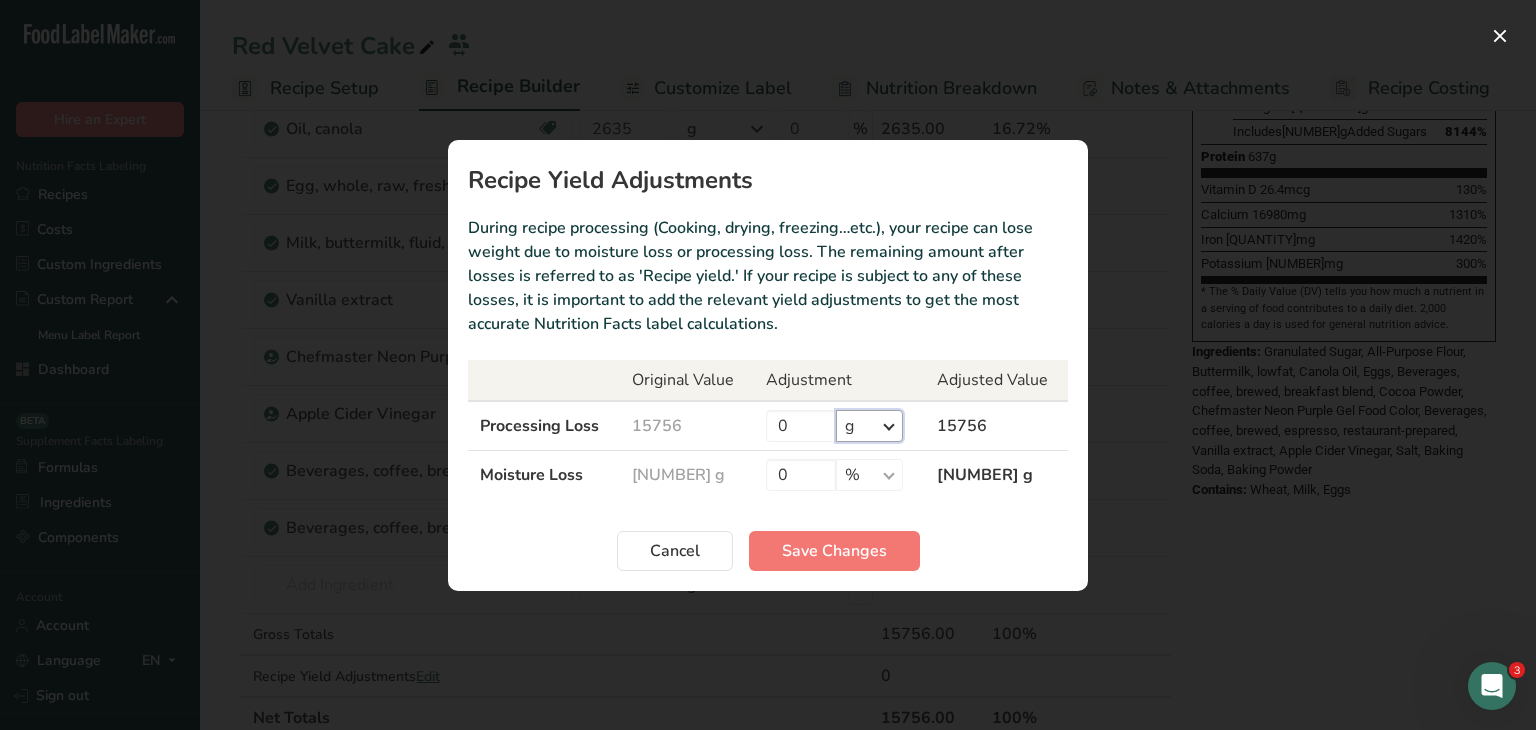 click on "%
g
kg
mg
mcg
lb
oz" at bounding box center [869, 426] 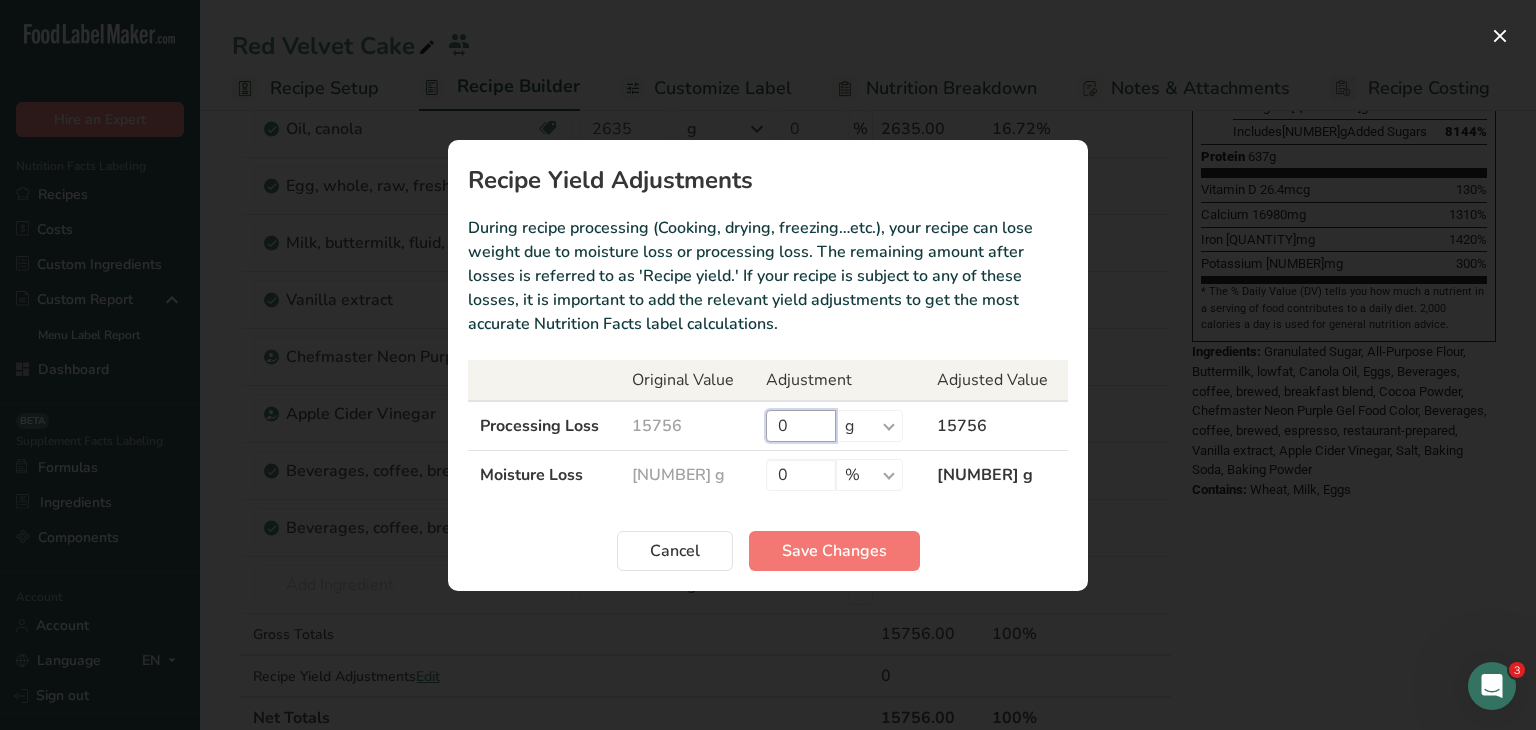 click on "0" at bounding box center [801, 426] 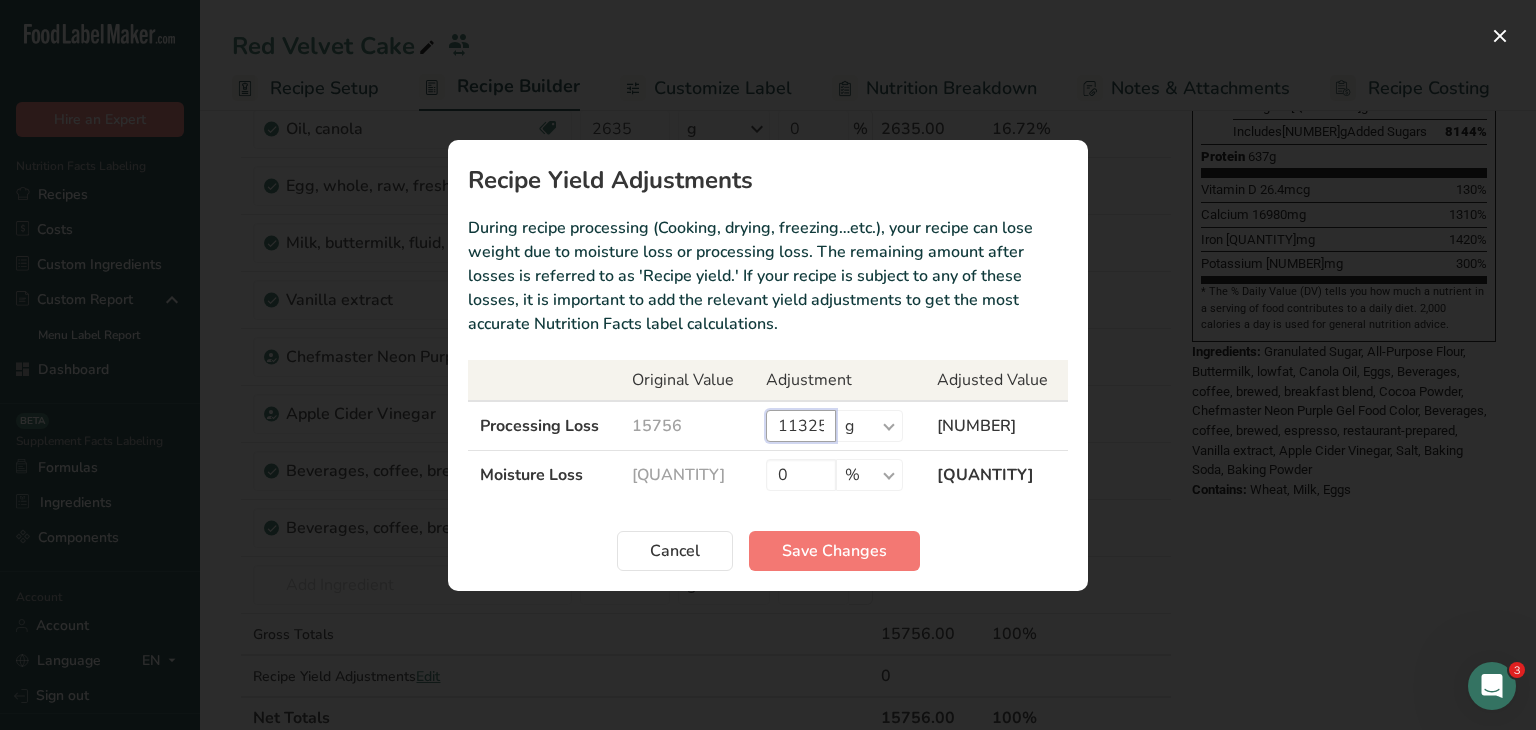 scroll, scrollTop: 0, scrollLeft: 1, axis: horizontal 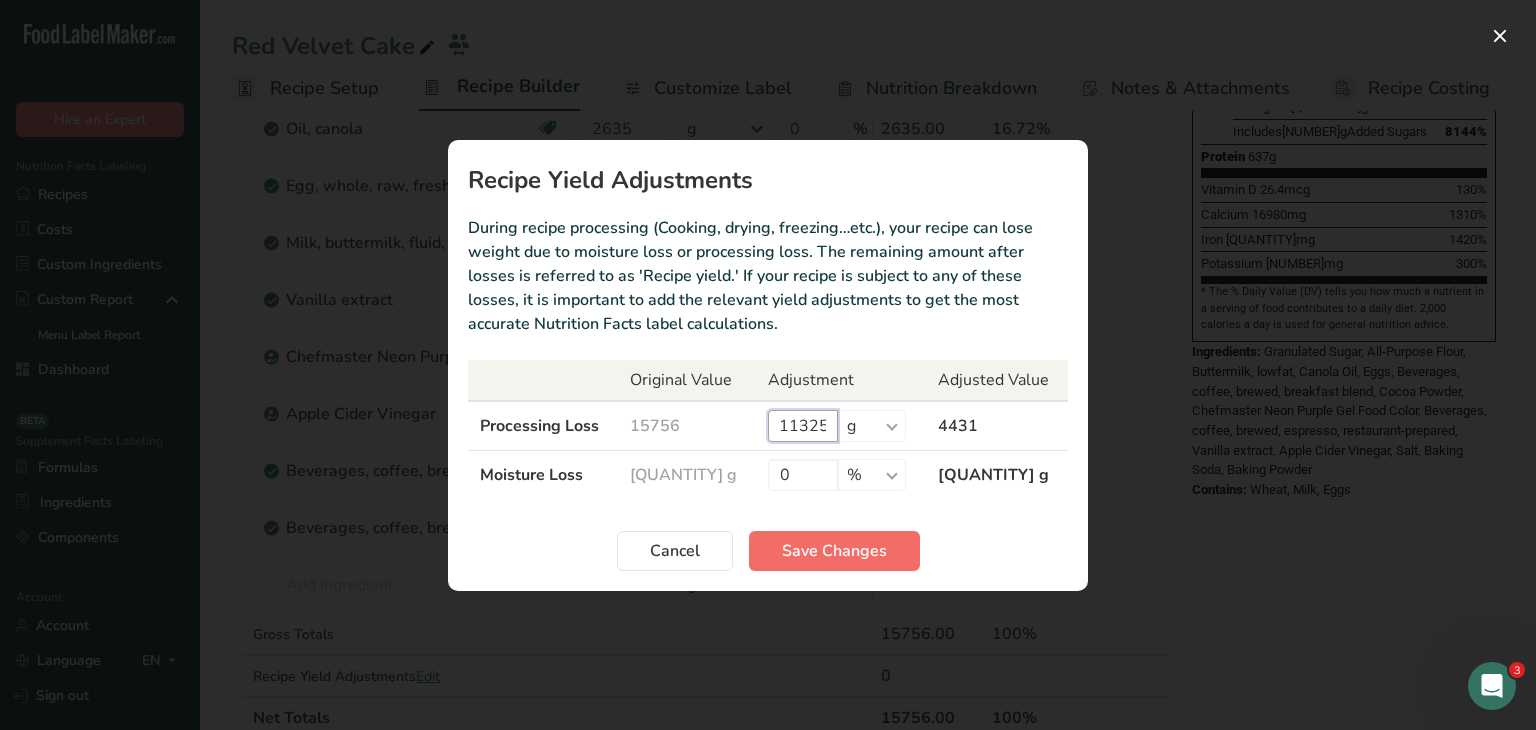 type on "11325" 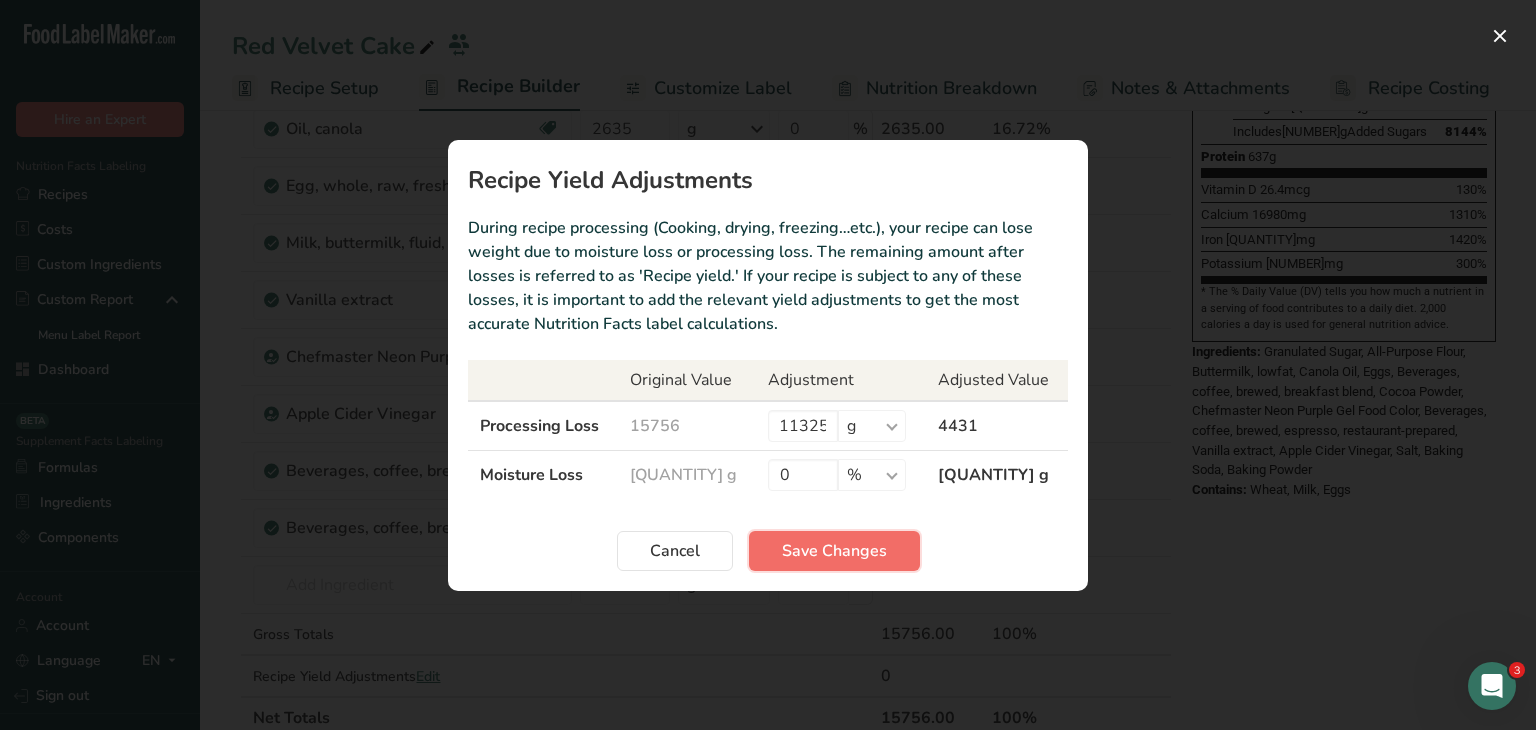 click on "Save Changes" at bounding box center [834, 551] 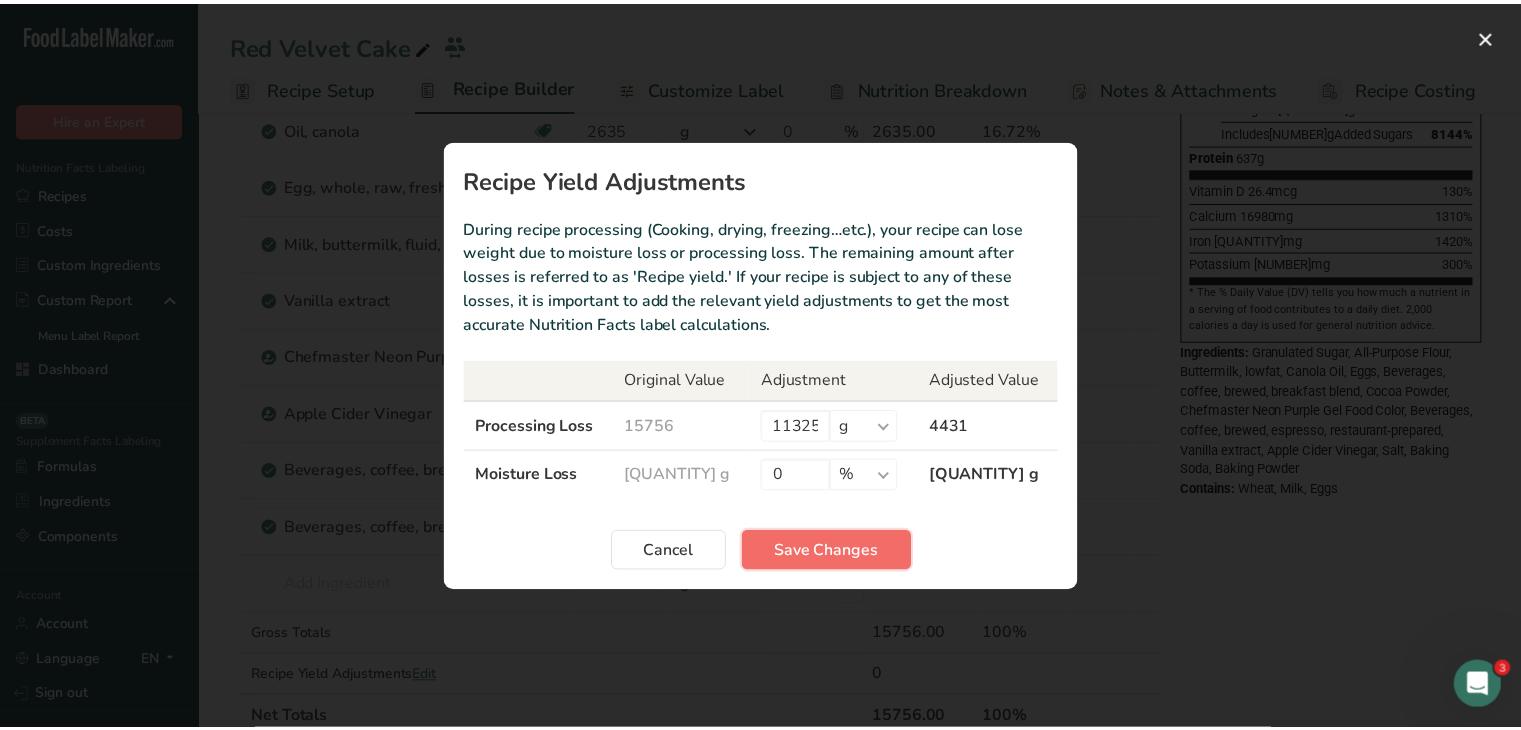 scroll, scrollTop: 0, scrollLeft: 0, axis: both 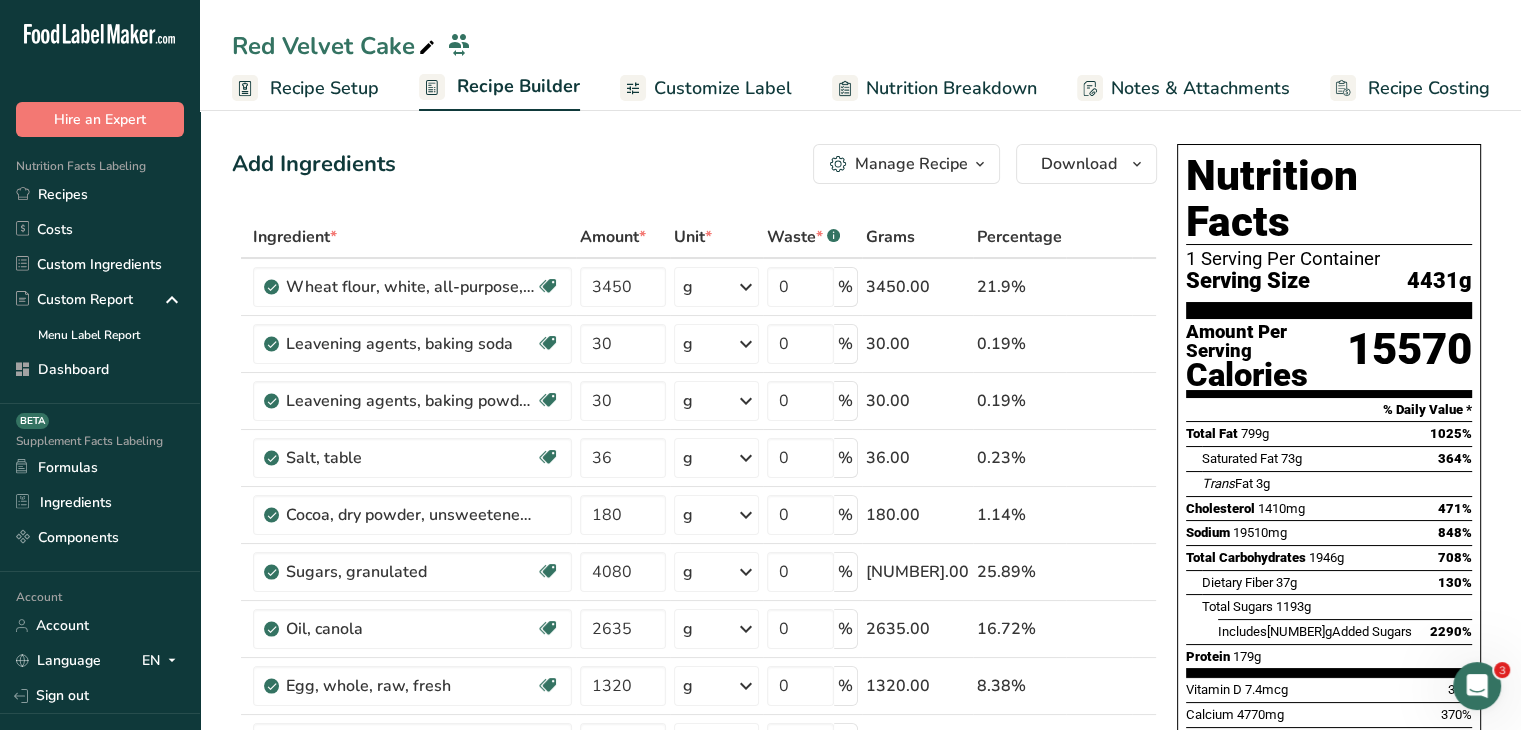 click on "Recipe Setup" at bounding box center (324, 88) 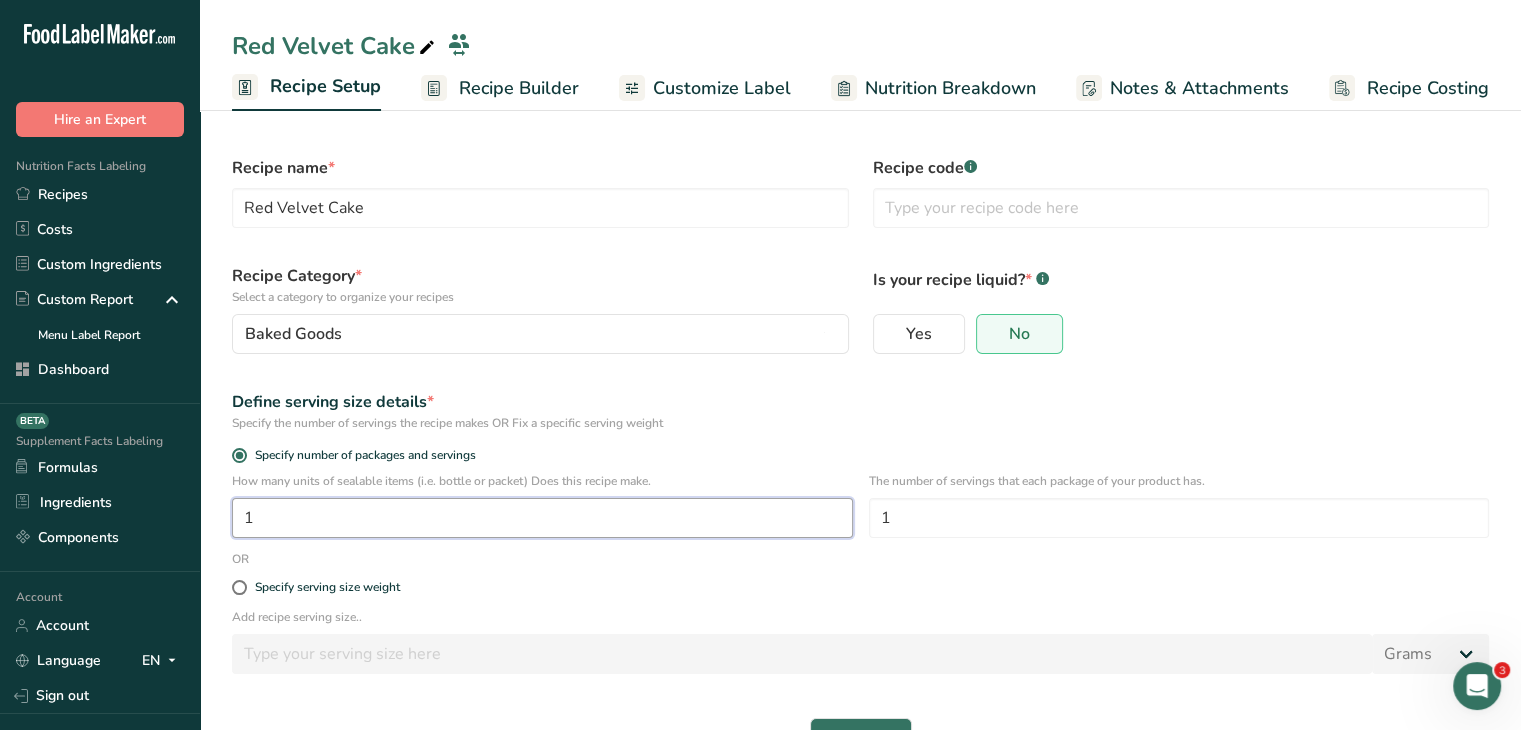 click on "1" at bounding box center (542, 518) 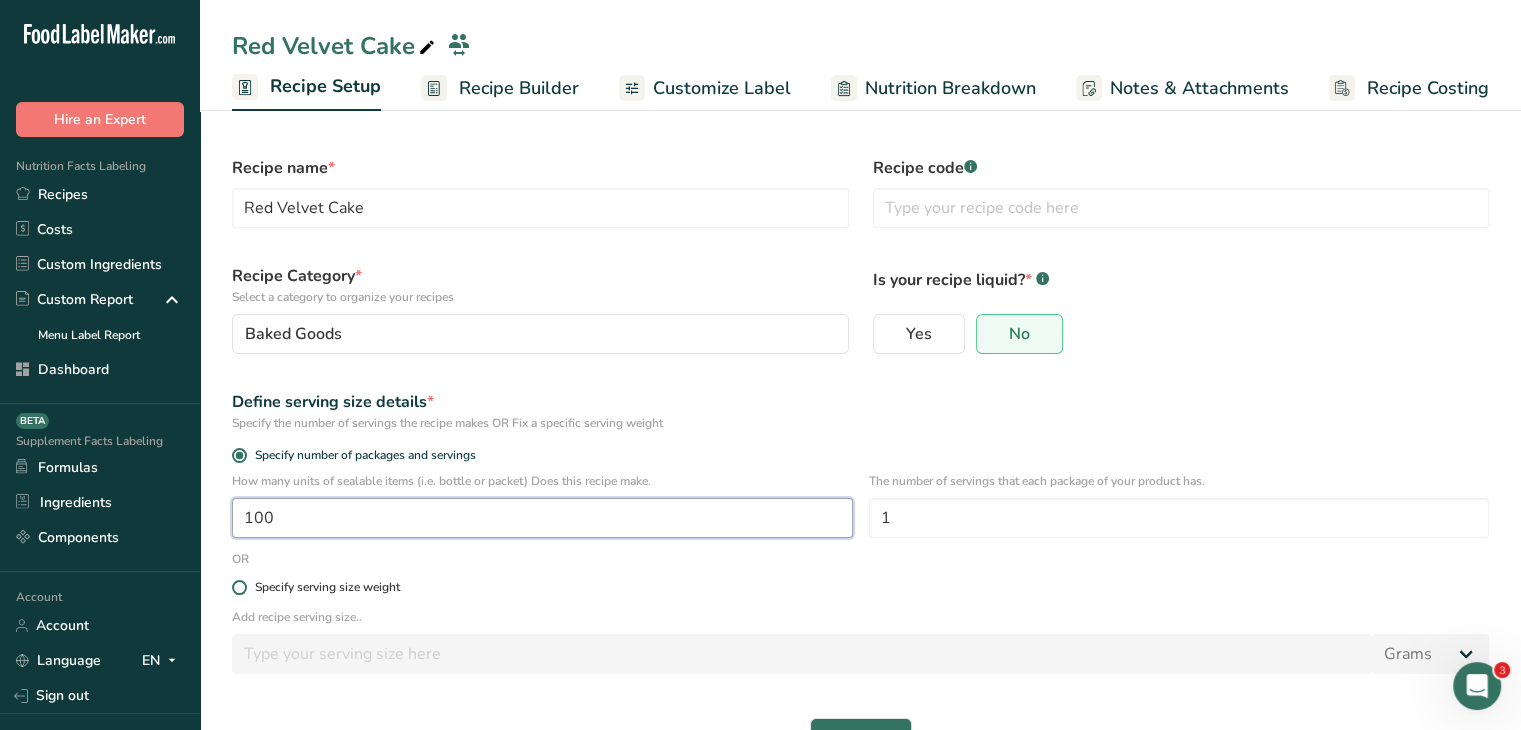 type on "100" 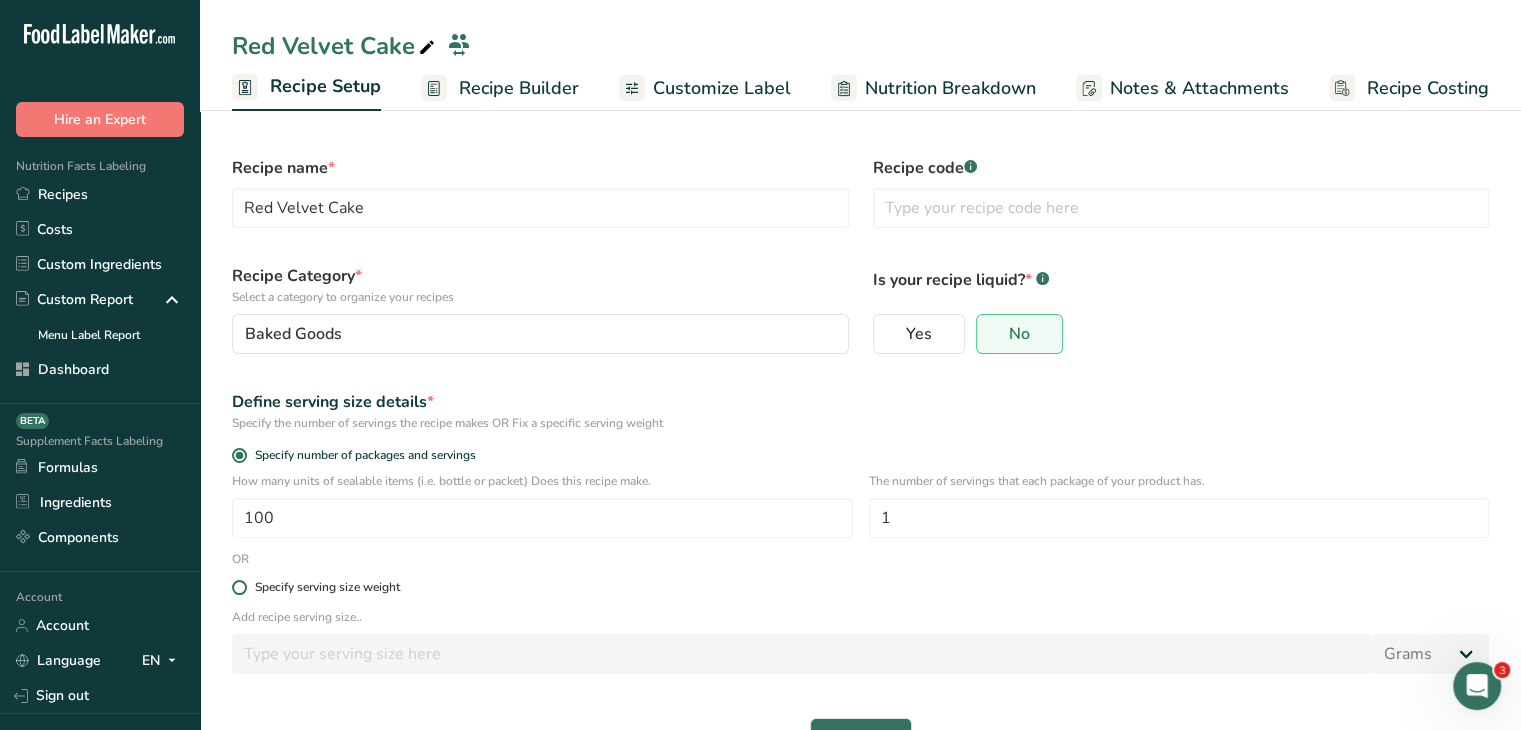 click on "Specify serving size weight" at bounding box center [860, 587] 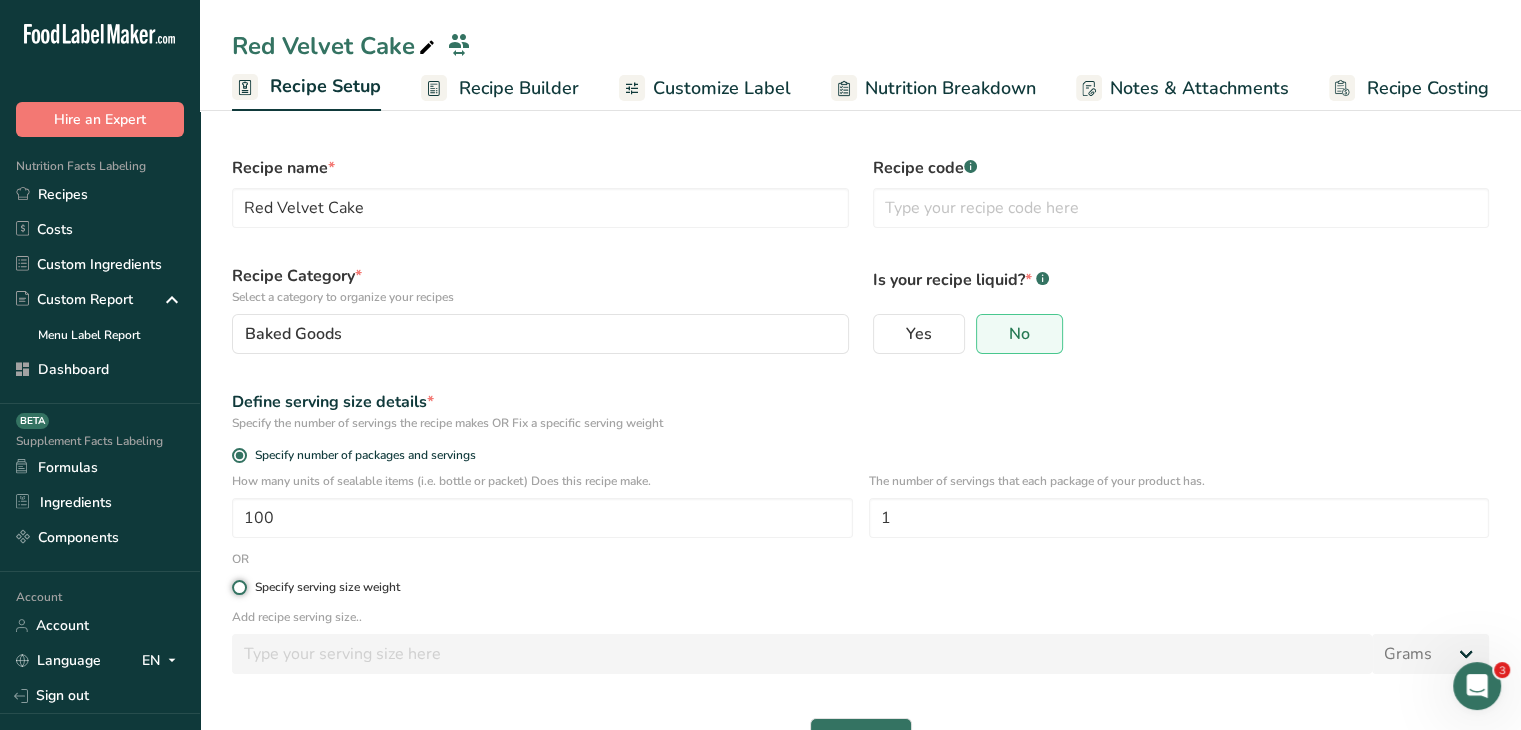 click on "Specify serving size weight" at bounding box center (238, 587) 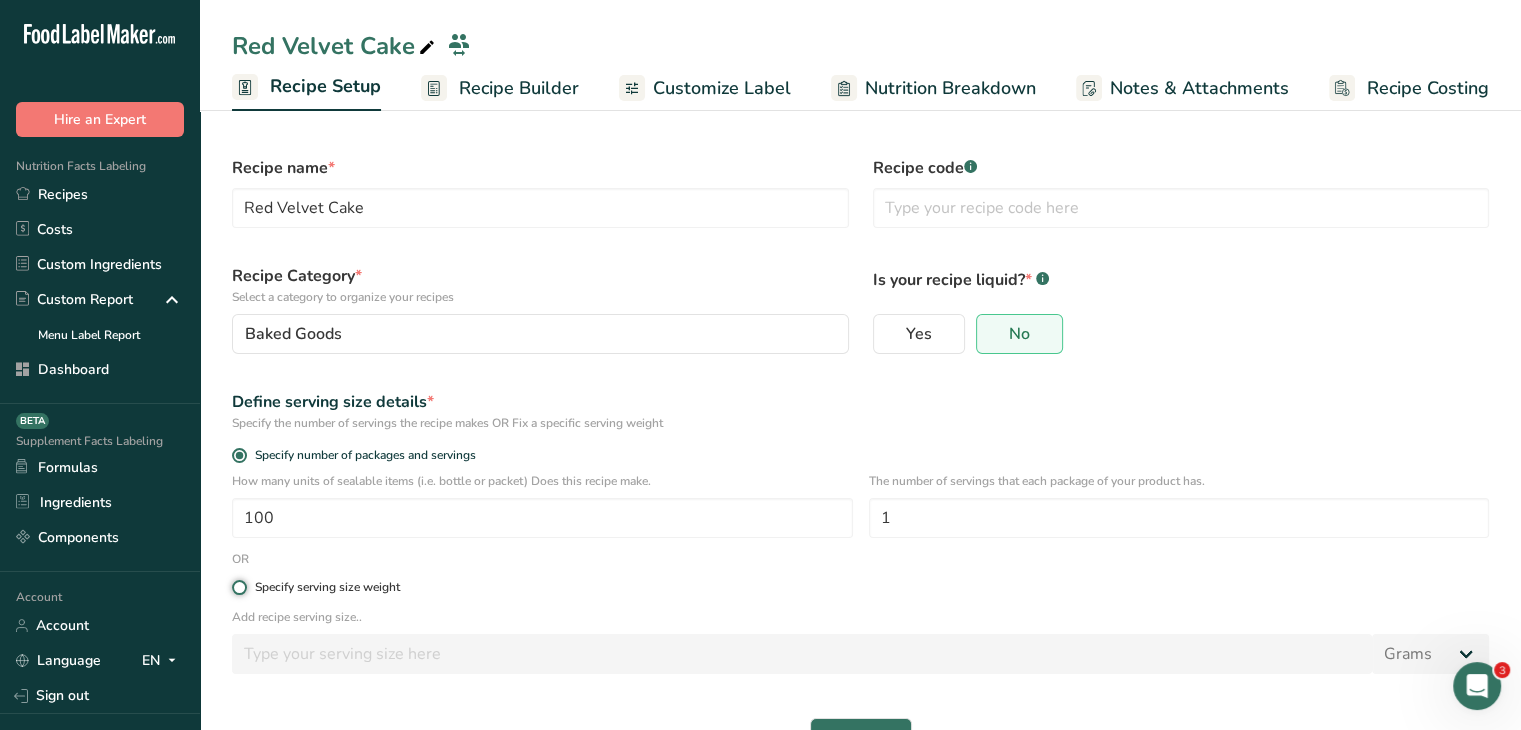 radio on "true" 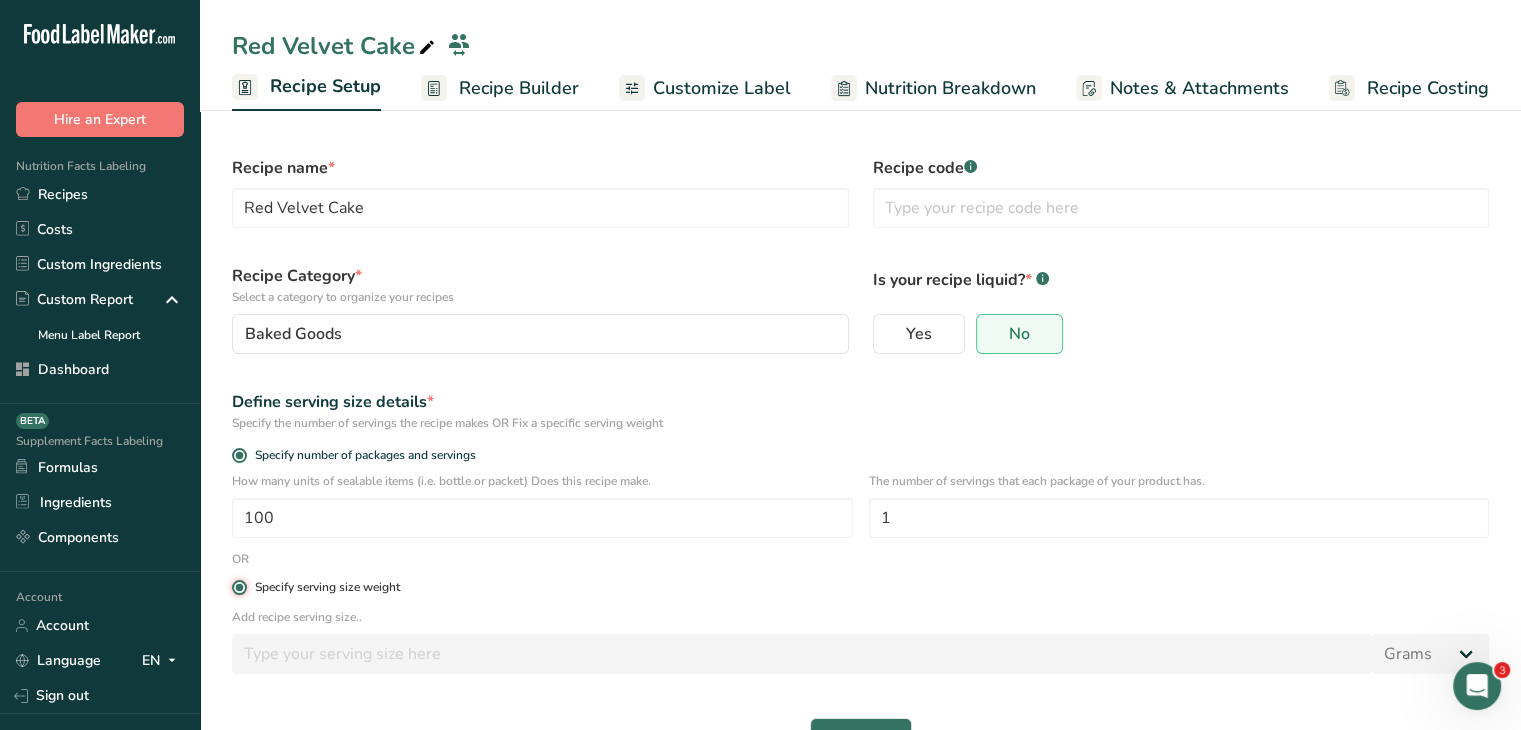 radio on "false" 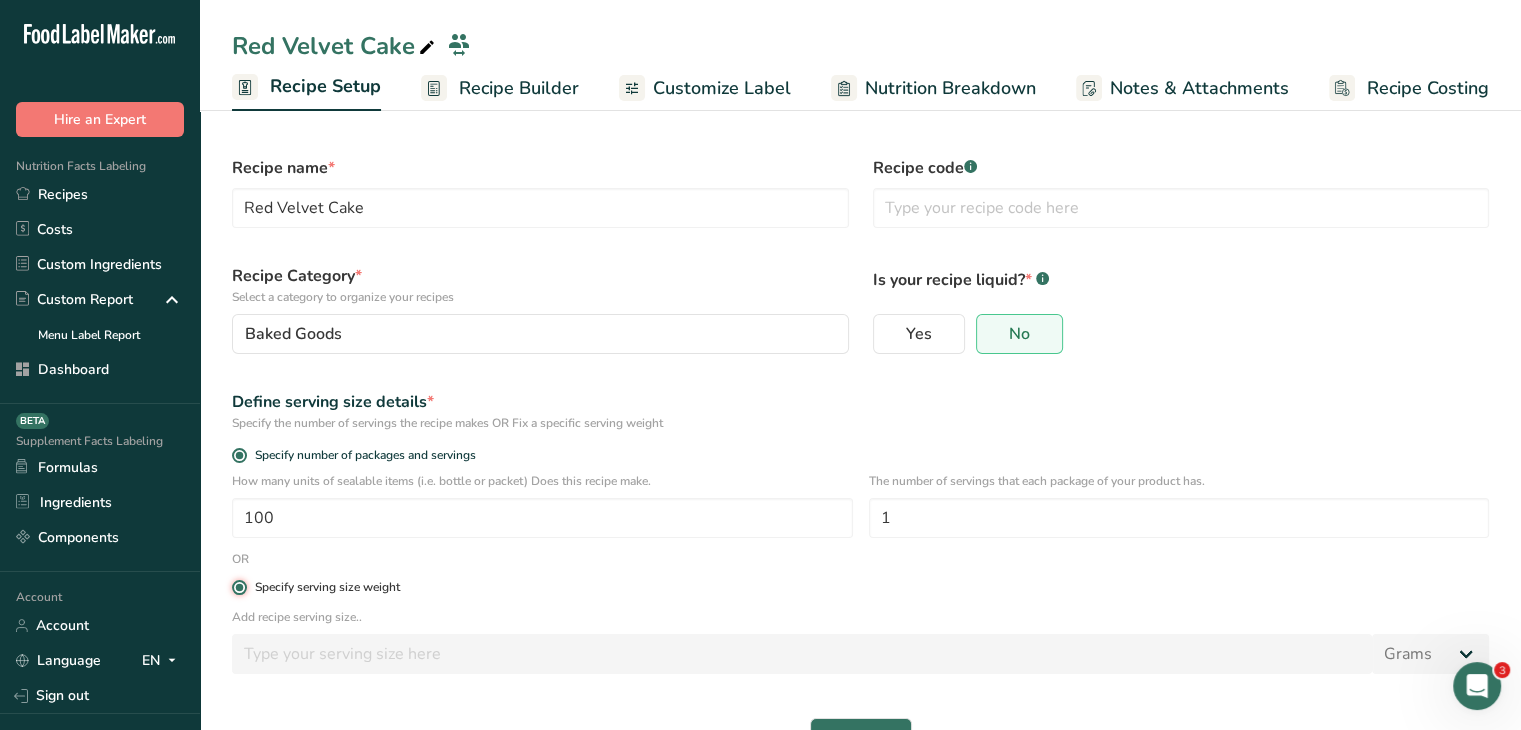 type 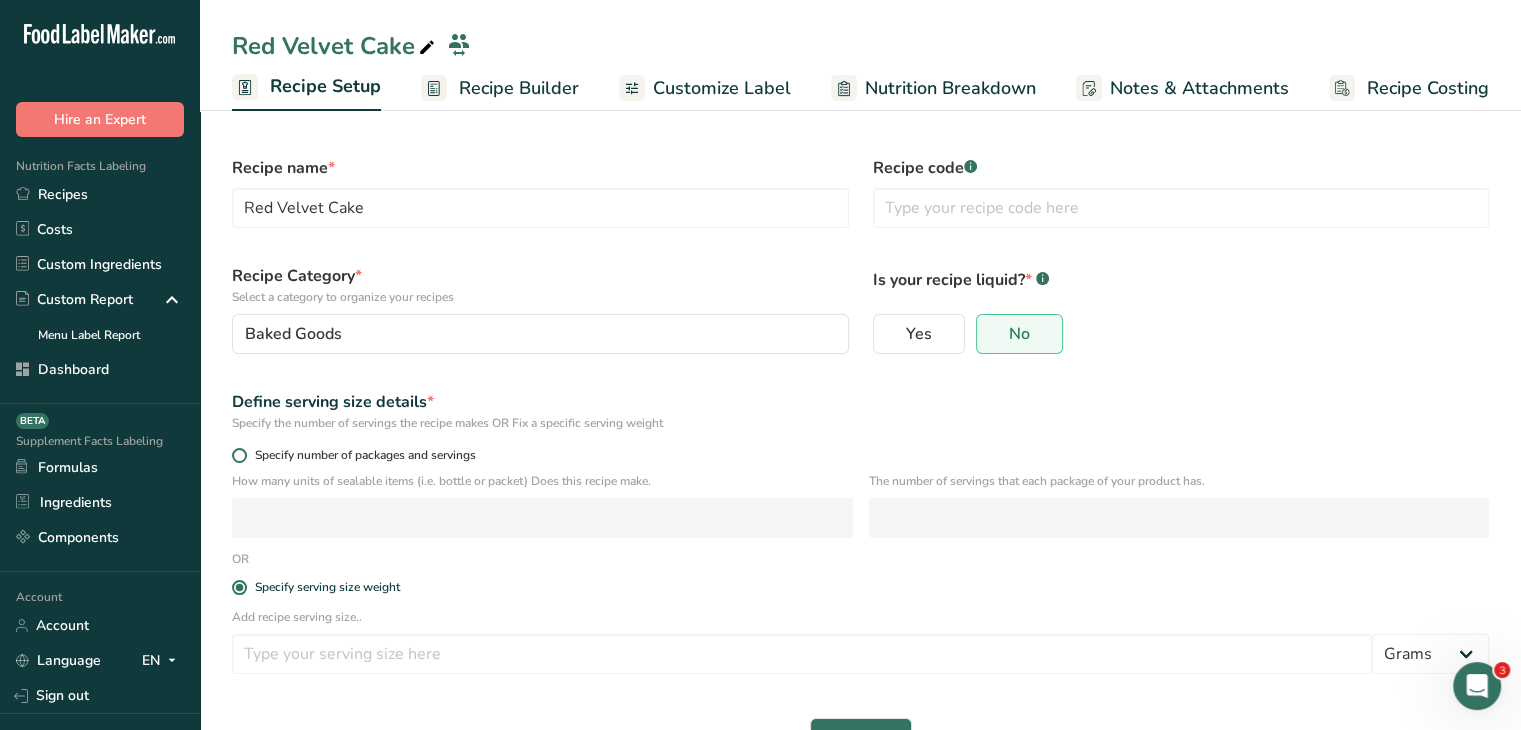 click at bounding box center (239, 455) 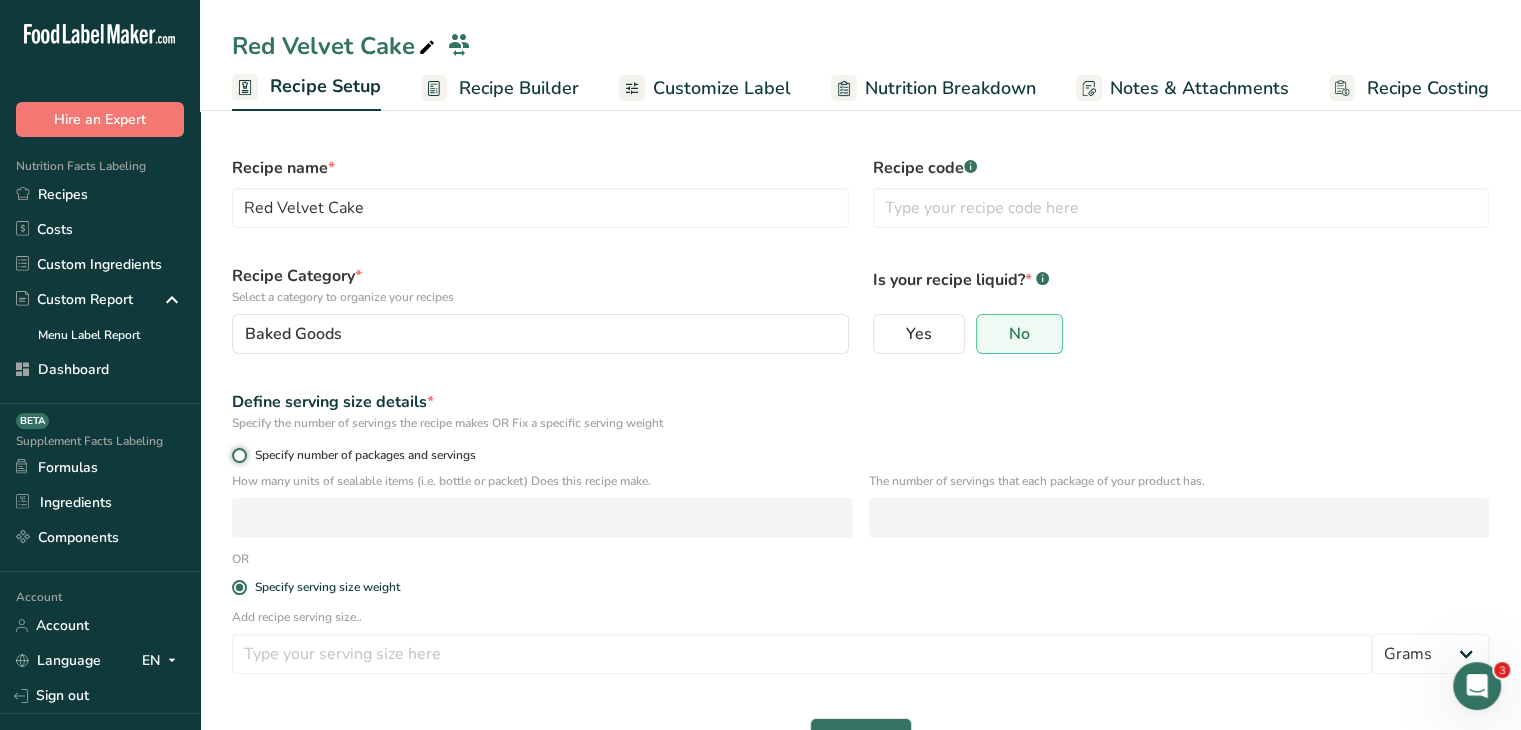 click on "Specify number of packages and servings" at bounding box center (238, 455) 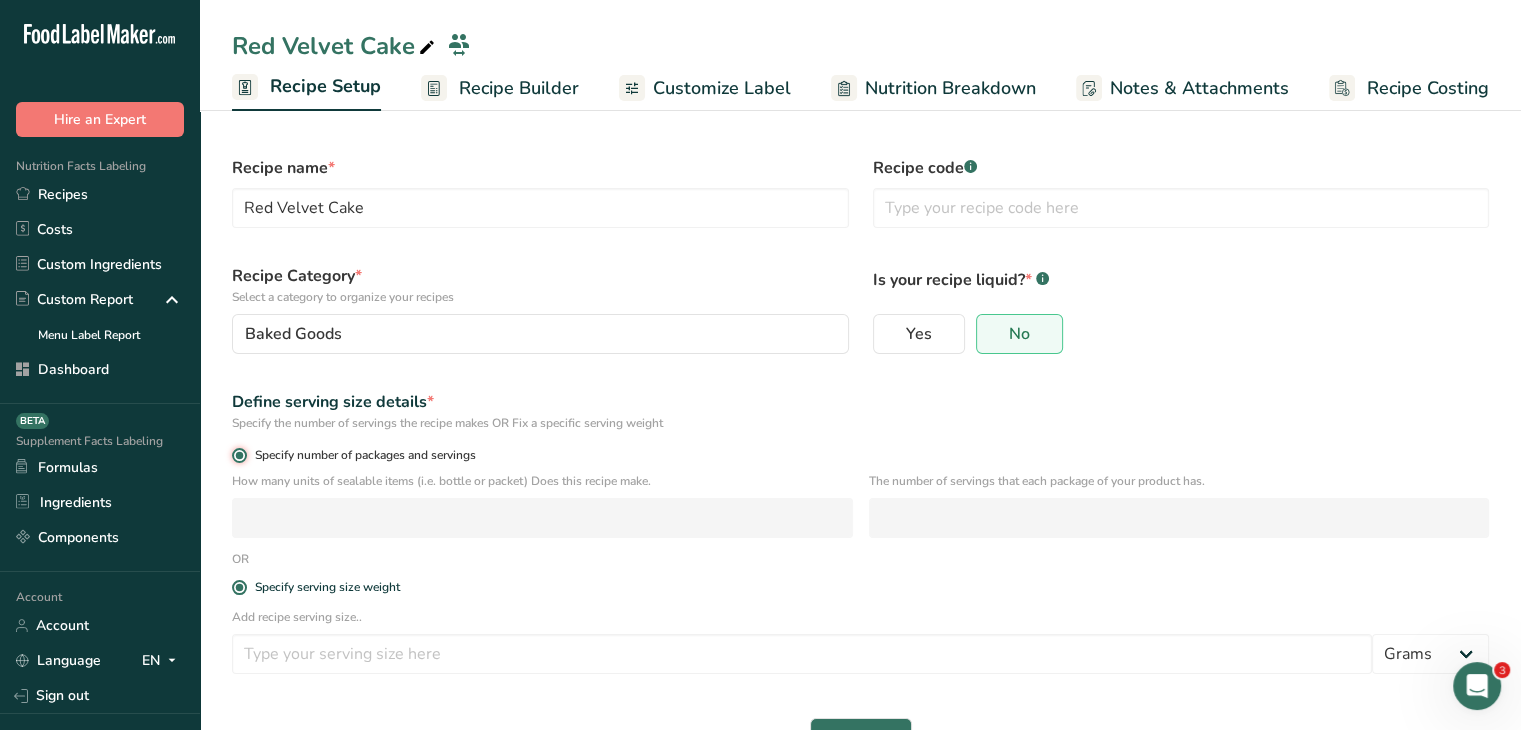 radio on "false" 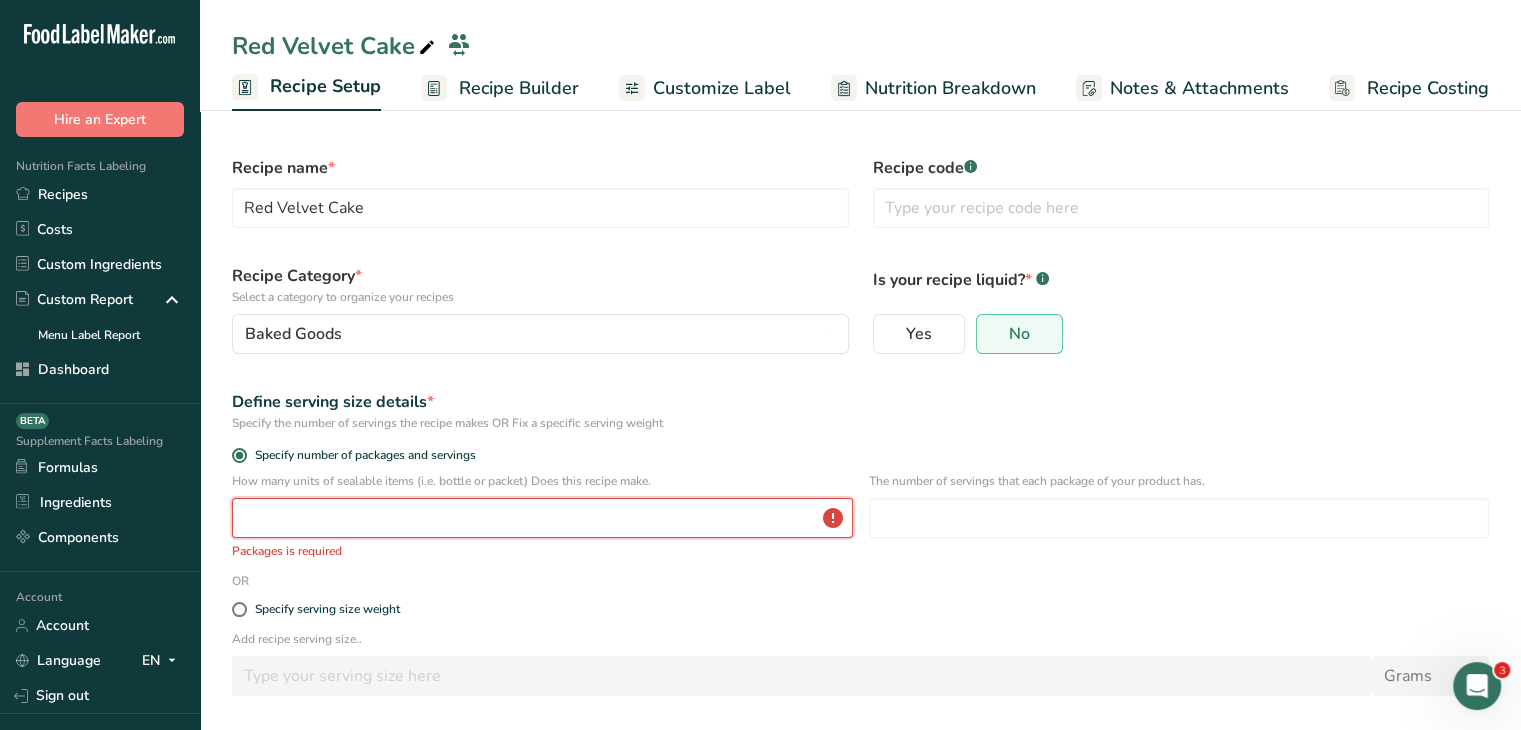 click at bounding box center (542, 518) 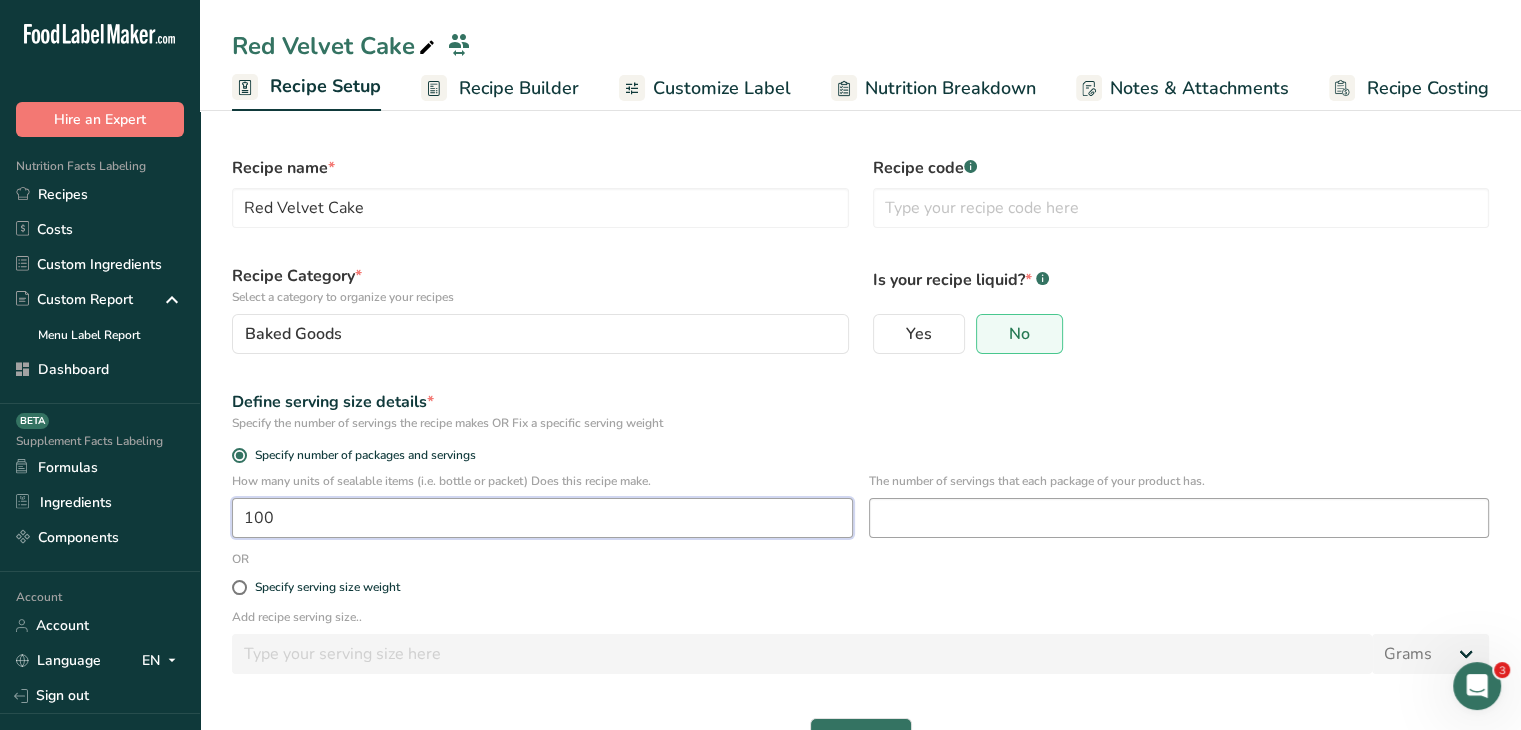 type on "100" 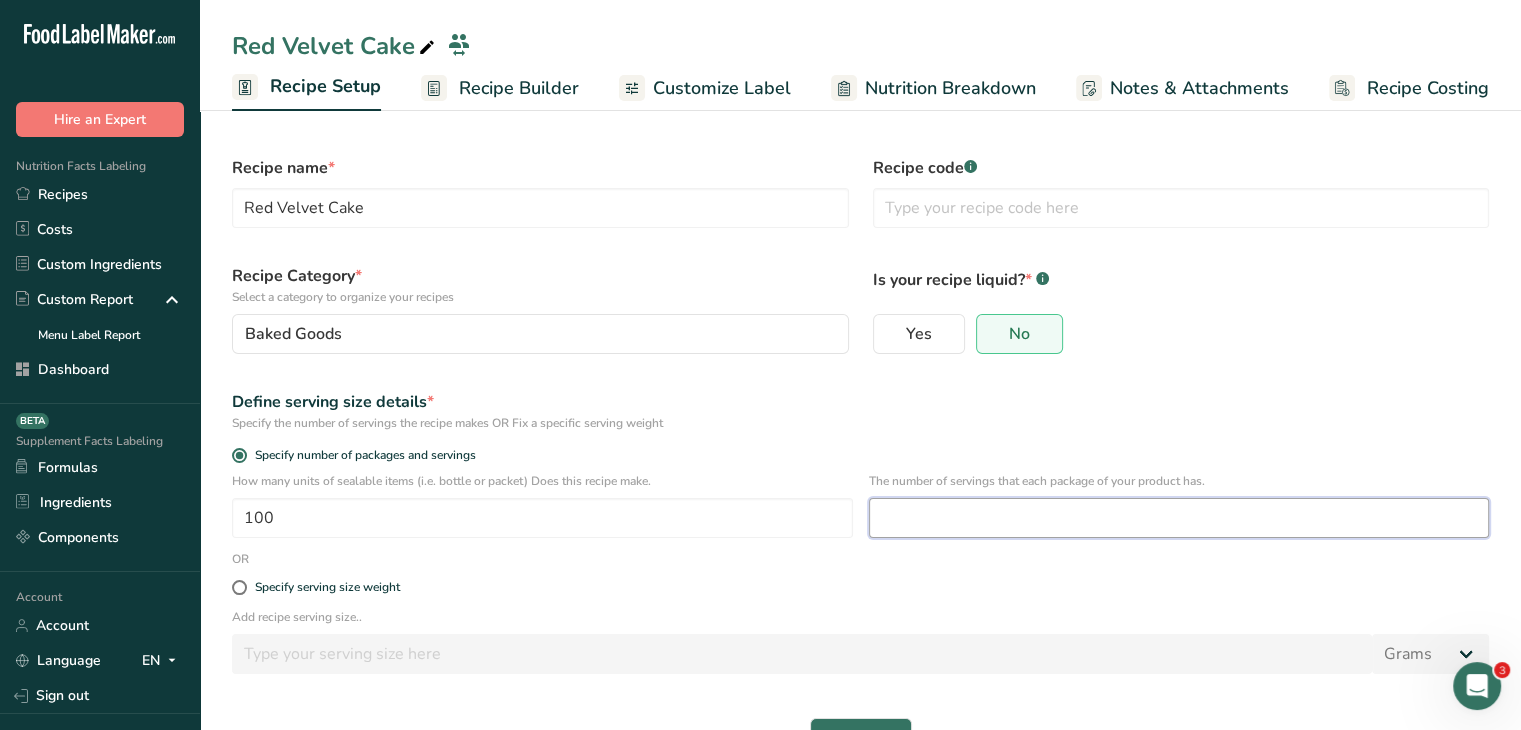 click at bounding box center (1179, 518) 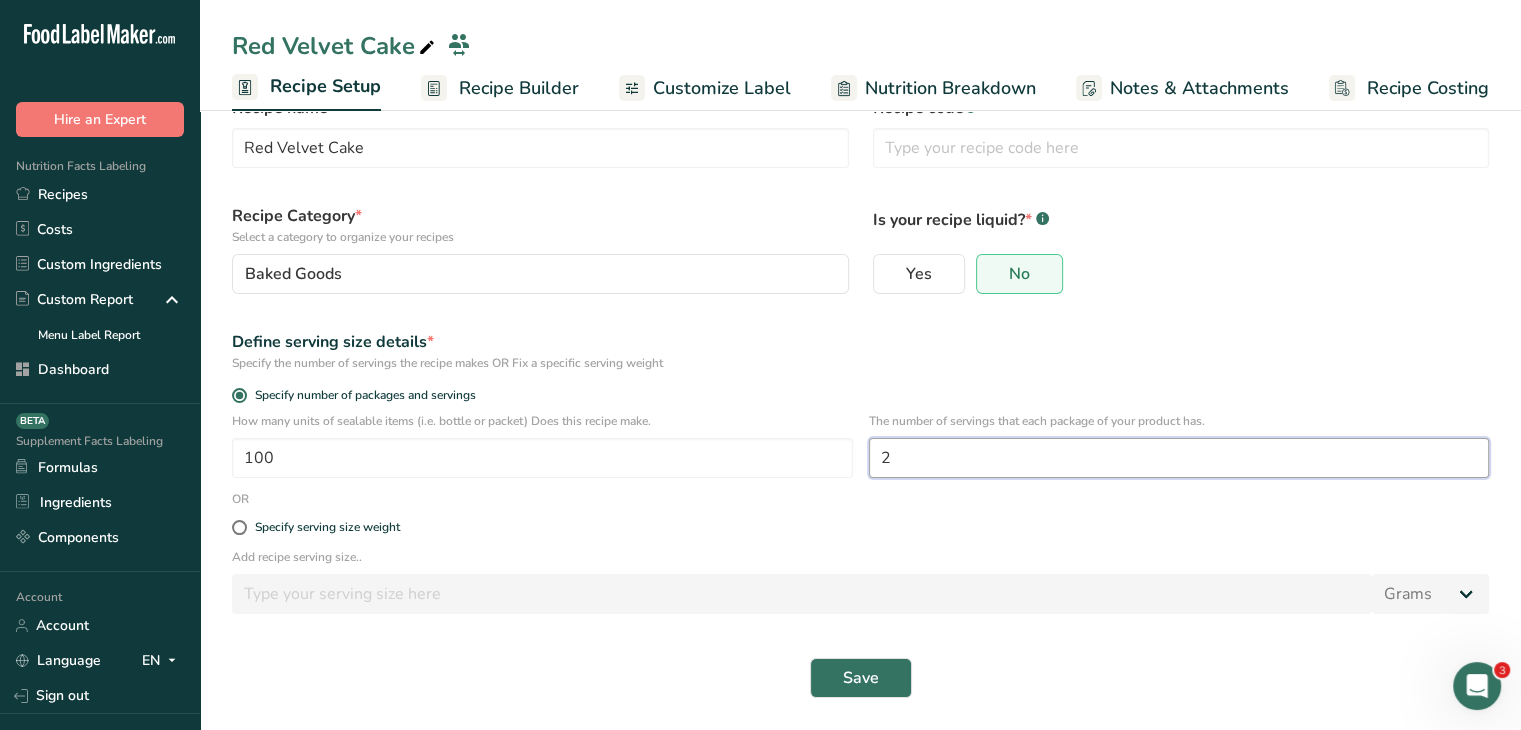 scroll, scrollTop: 60, scrollLeft: 0, axis: vertical 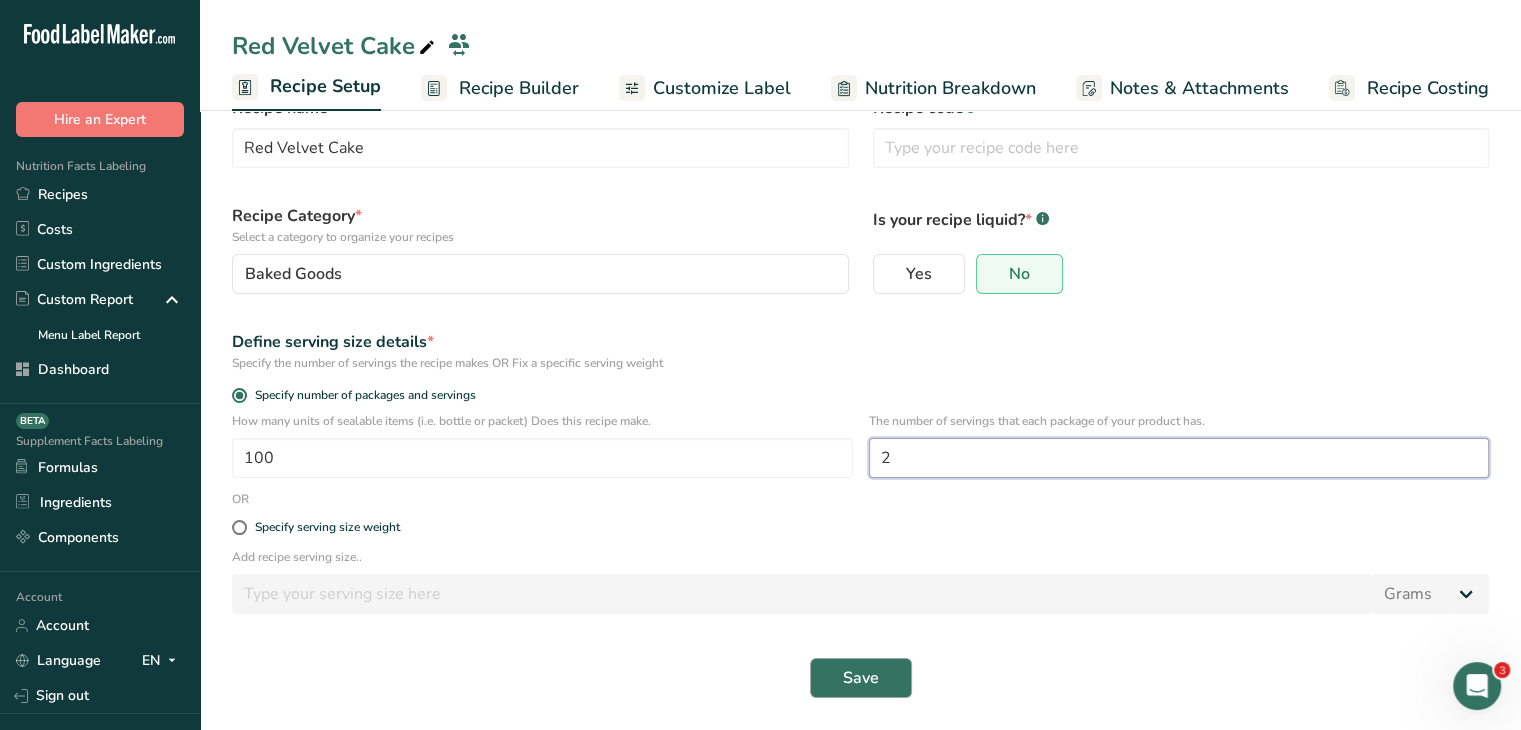 type on "2" 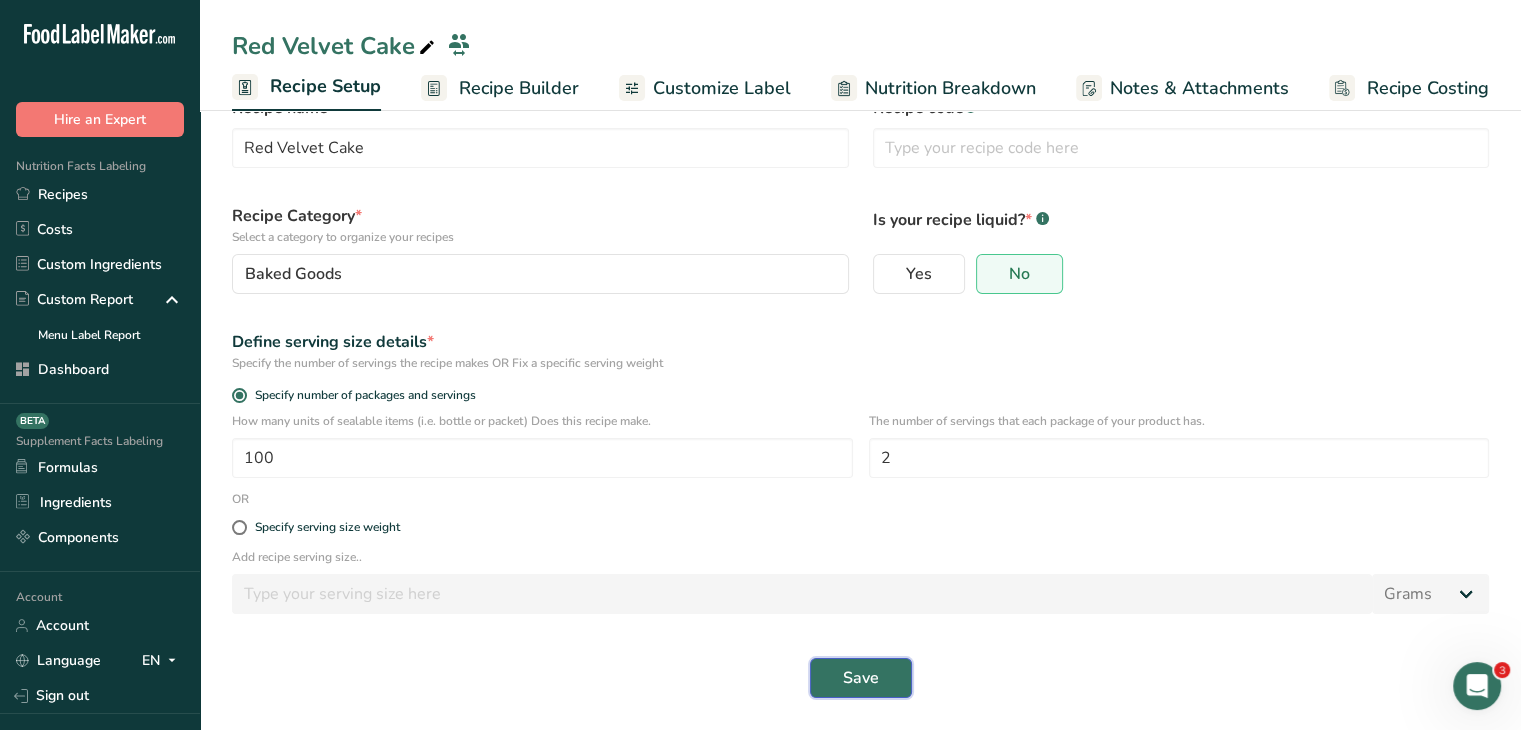 click on "Save" at bounding box center [861, 678] 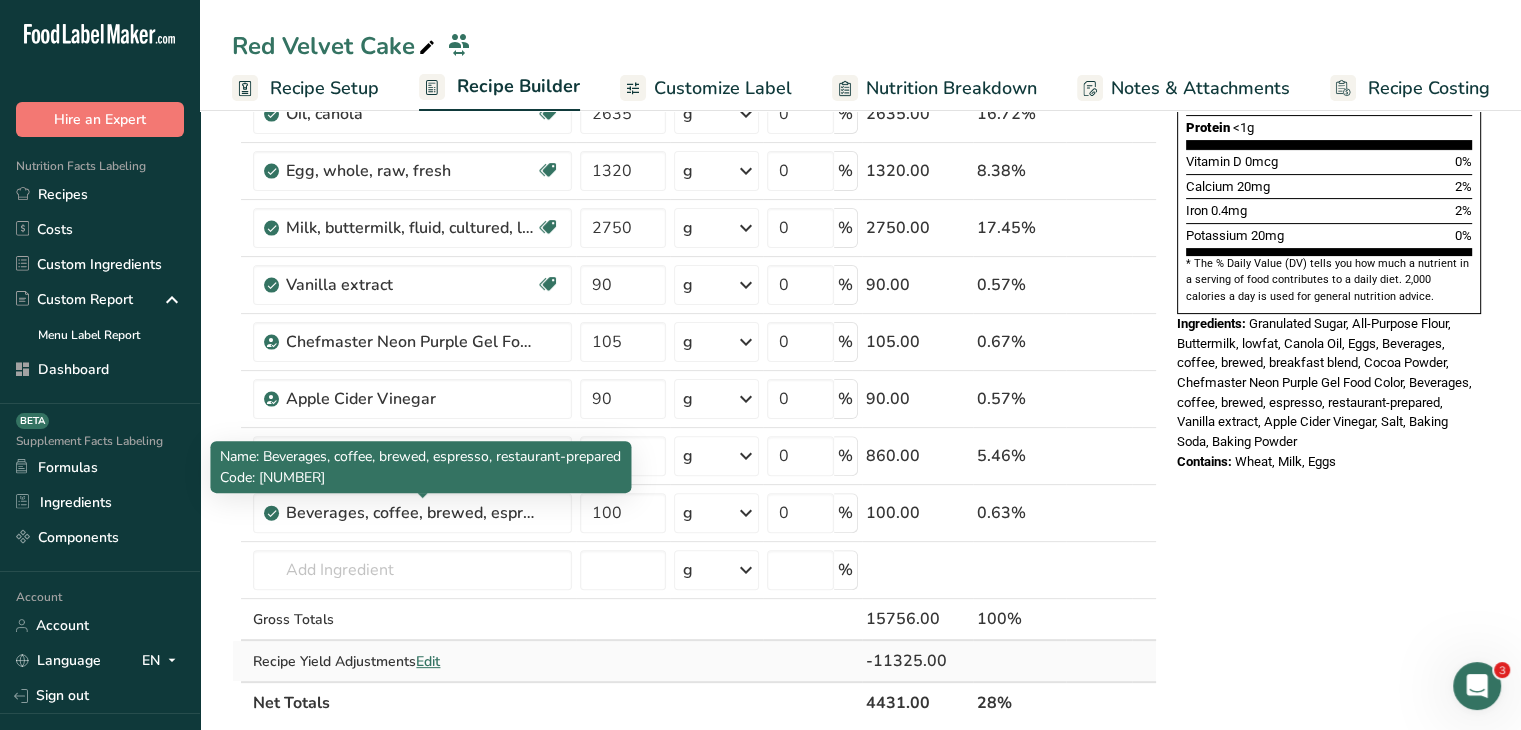 scroll, scrollTop: 660, scrollLeft: 0, axis: vertical 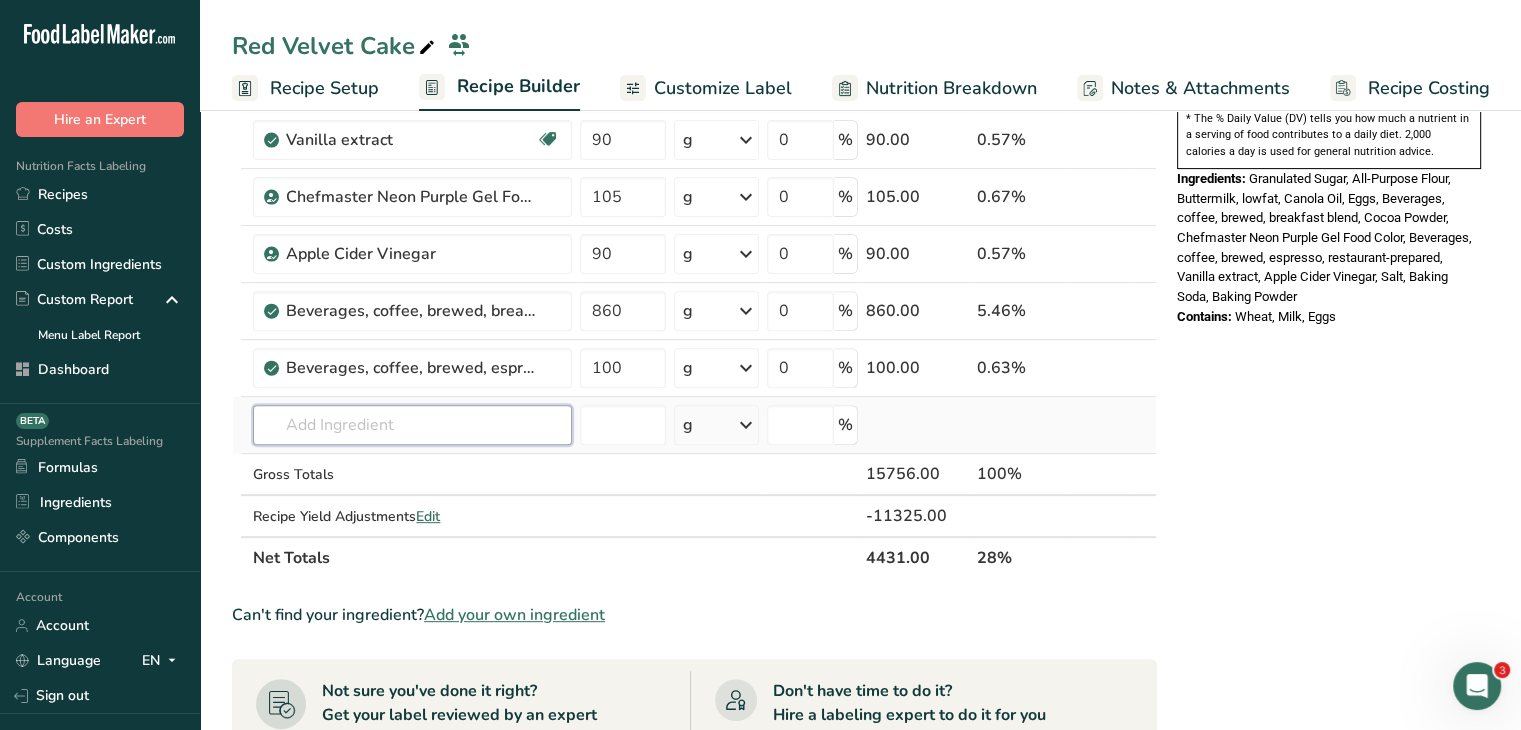click at bounding box center (412, 425) 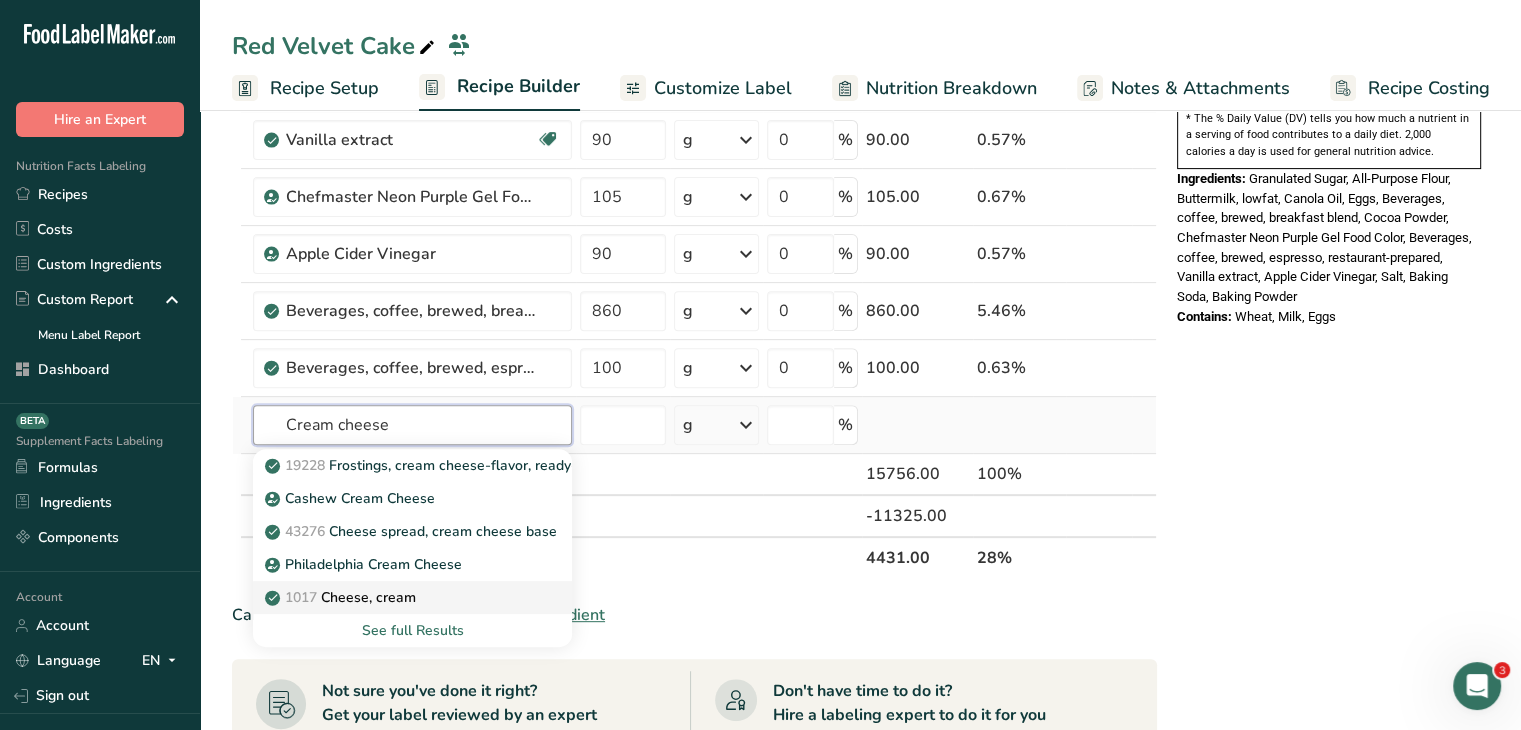 type on "Cream cheese" 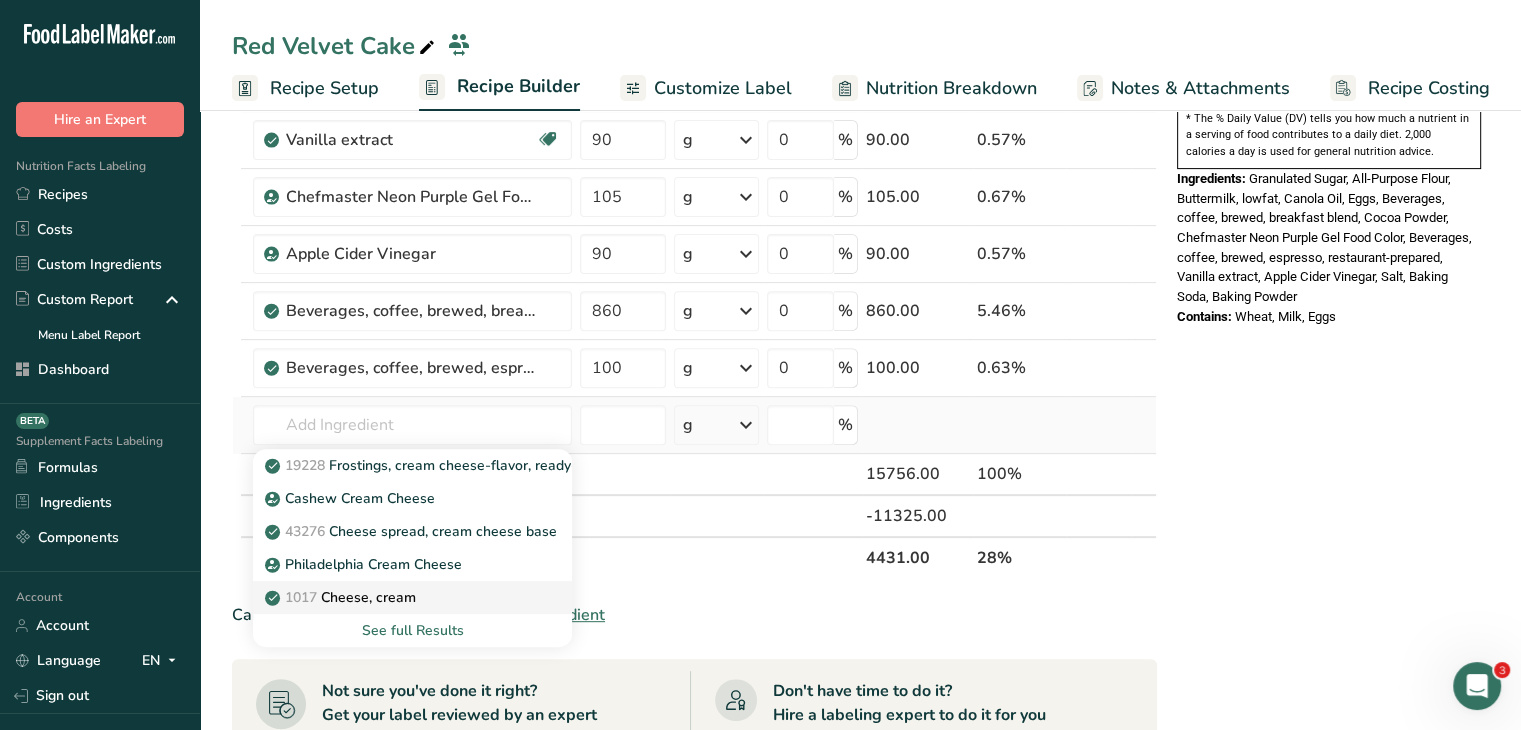 click on "1017
Cheese, cream" at bounding box center [396, 597] 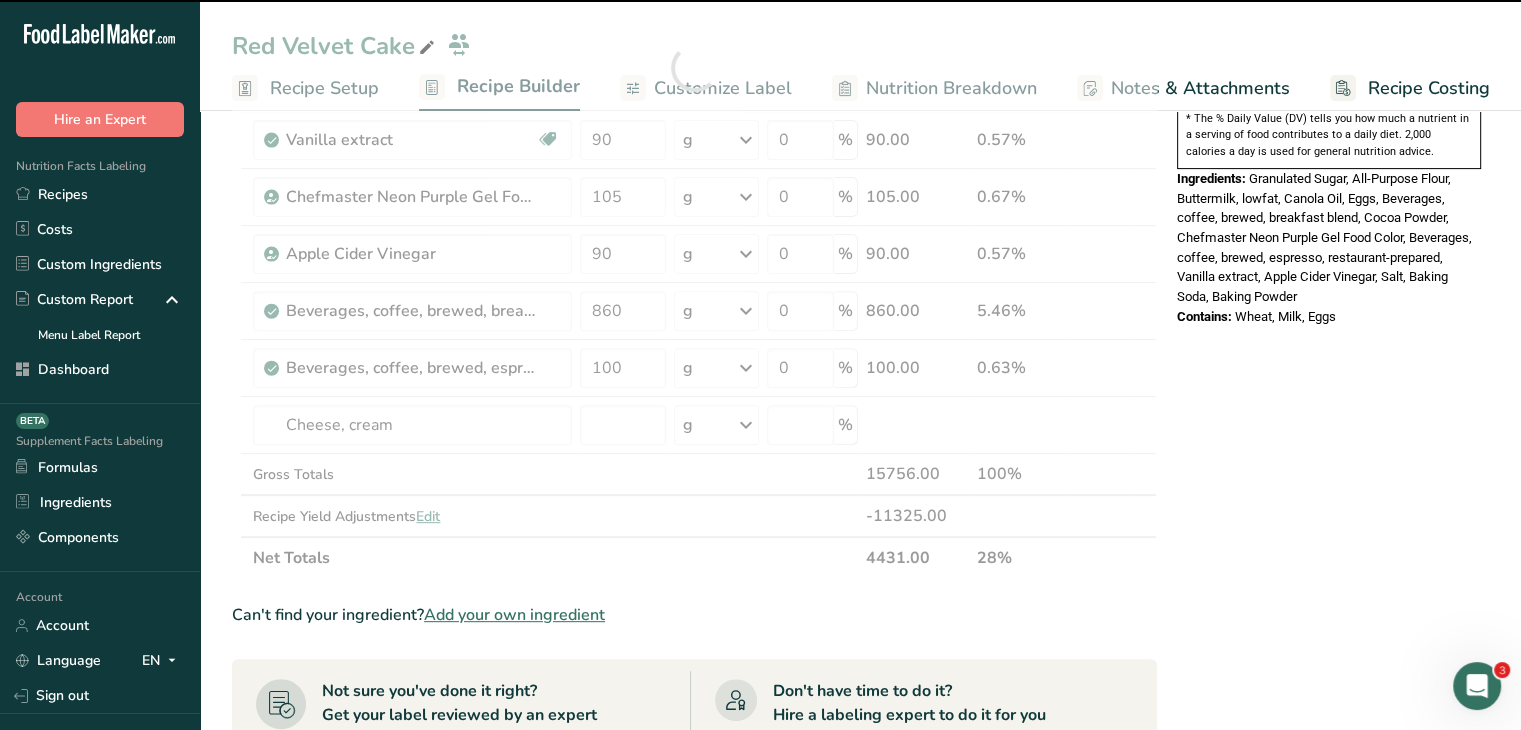type on "0" 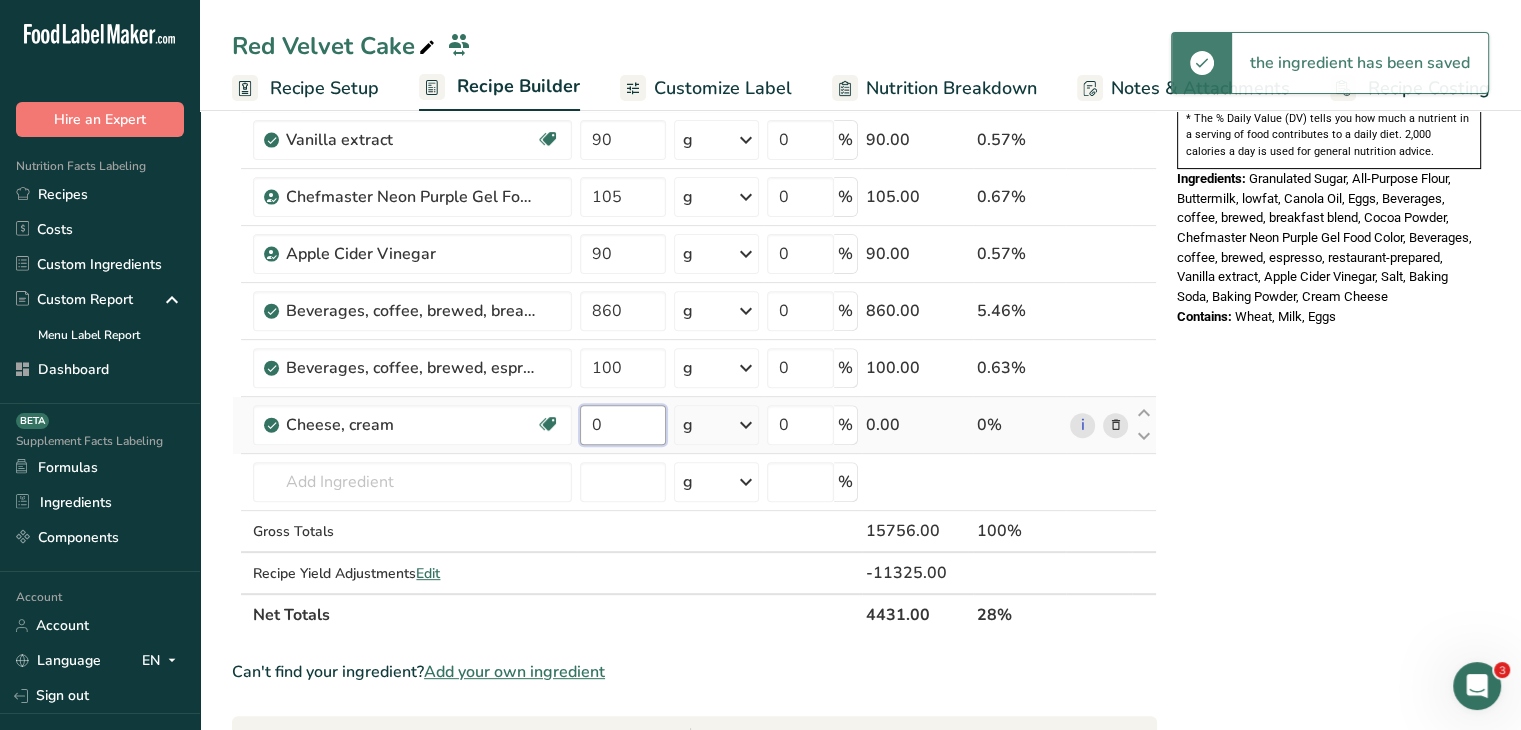 click on "0" at bounding box center [623, 425] 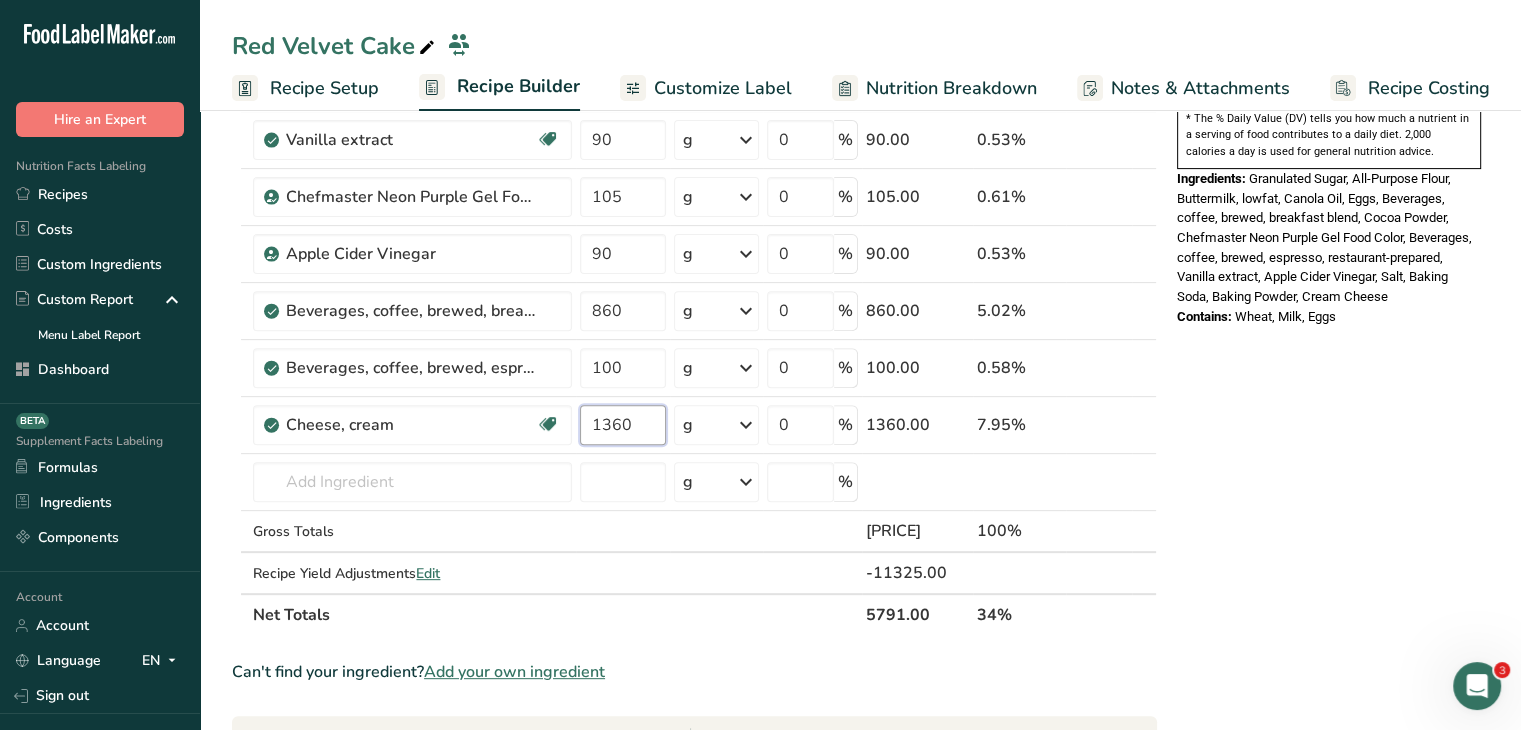 type on "1360" 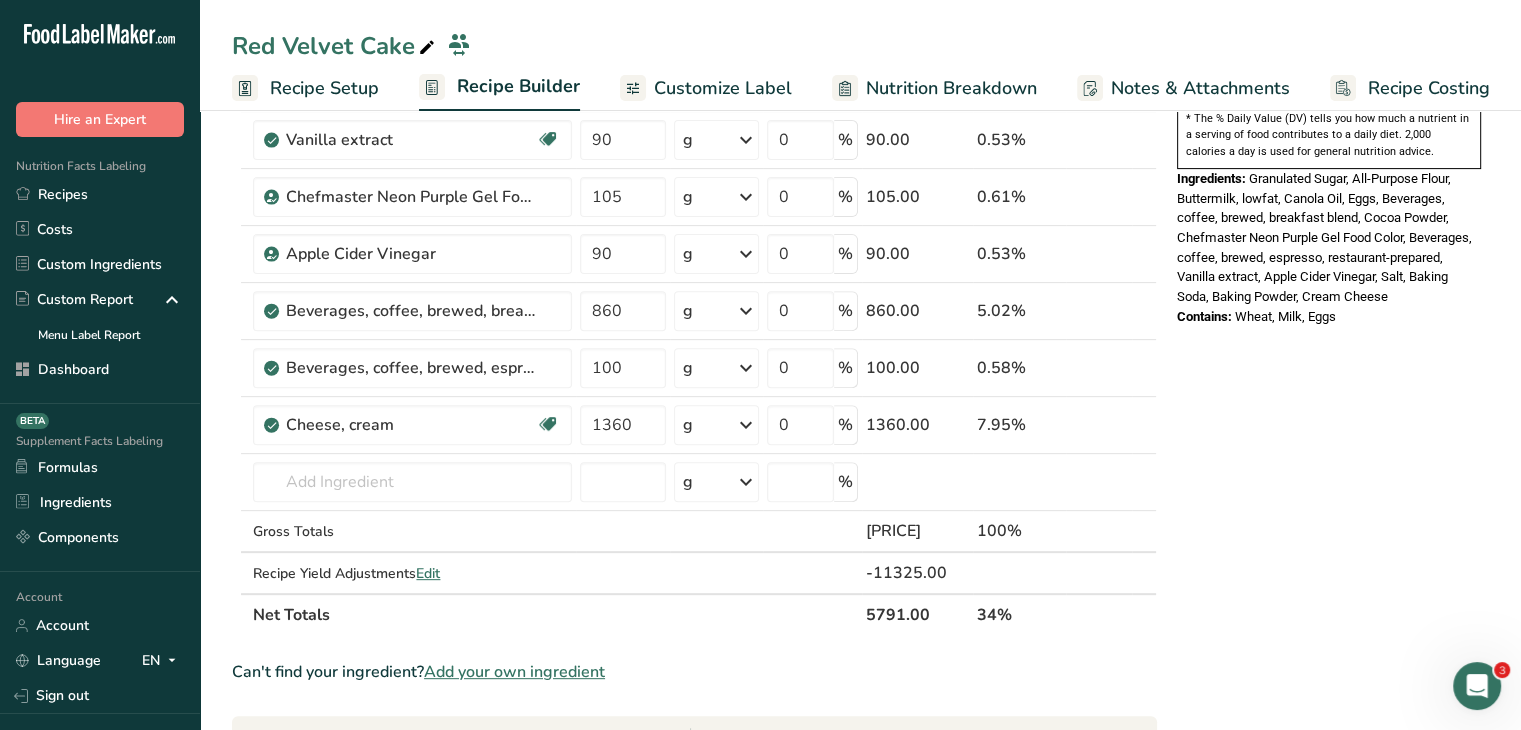 click on "Add Ingredients
Manage Recipe         Delete Recipe           Duplicate Recipe             Scale Recipe             Save as Sub-Recipe   .a-a{fill:#347362;}.b-a{fill:#fff;}                               Nutrition Breakdown                 Recipe Card
NEW
Amino Acids Pattern Report           Activity History
Download
Choose your preferred label style
Standard FDA label
Standard FDA label
The most common format for nutrition facts labels in compliance with the FDA's typeface, style and requirements
Tabular FDA label
A label format compliant with the FDA regulations presented in a tabular (horizontal) display.
Linear FDA label
A simple linear display for small sized packages.
Simplified FDA label" at bounding box center (860, 401) 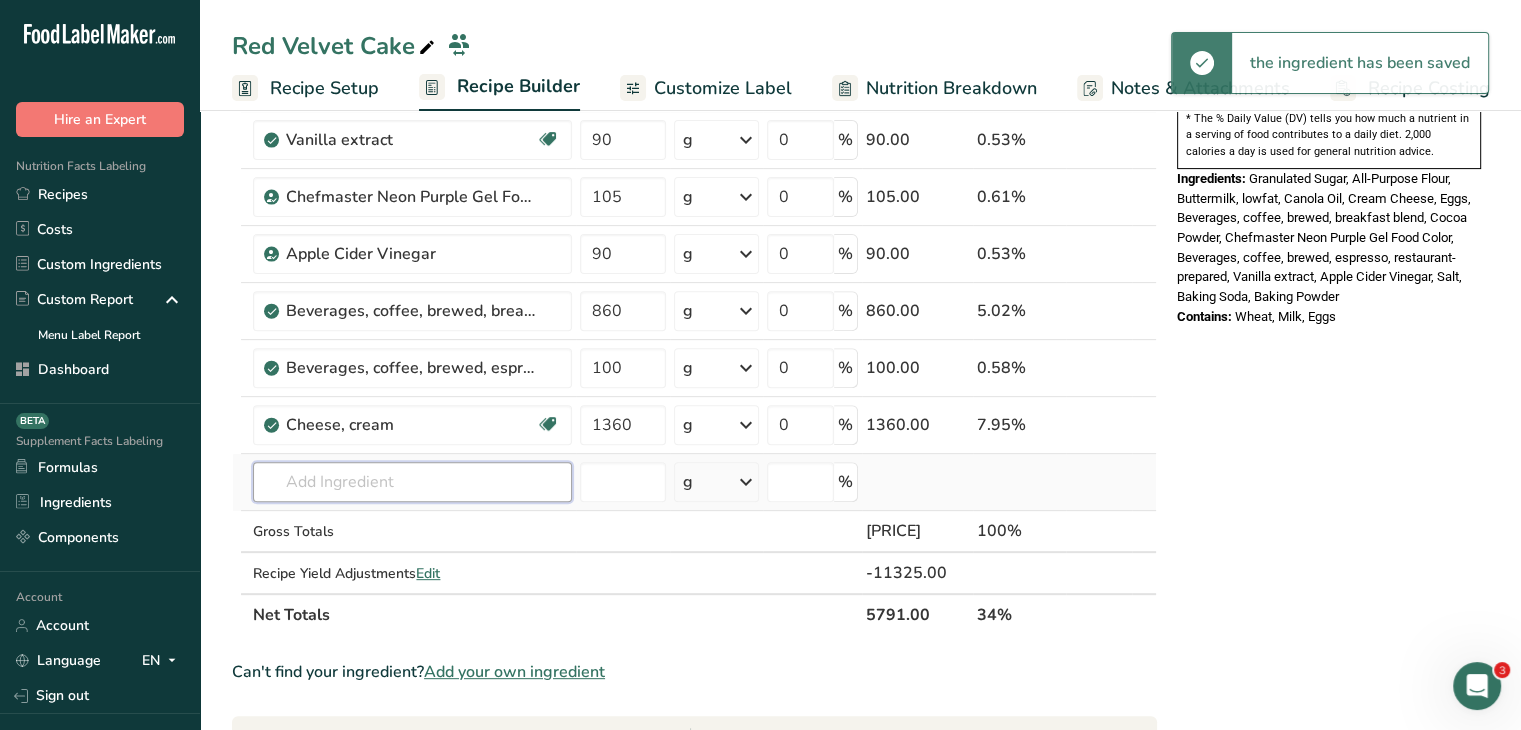 click at bounding box center [412, 482] 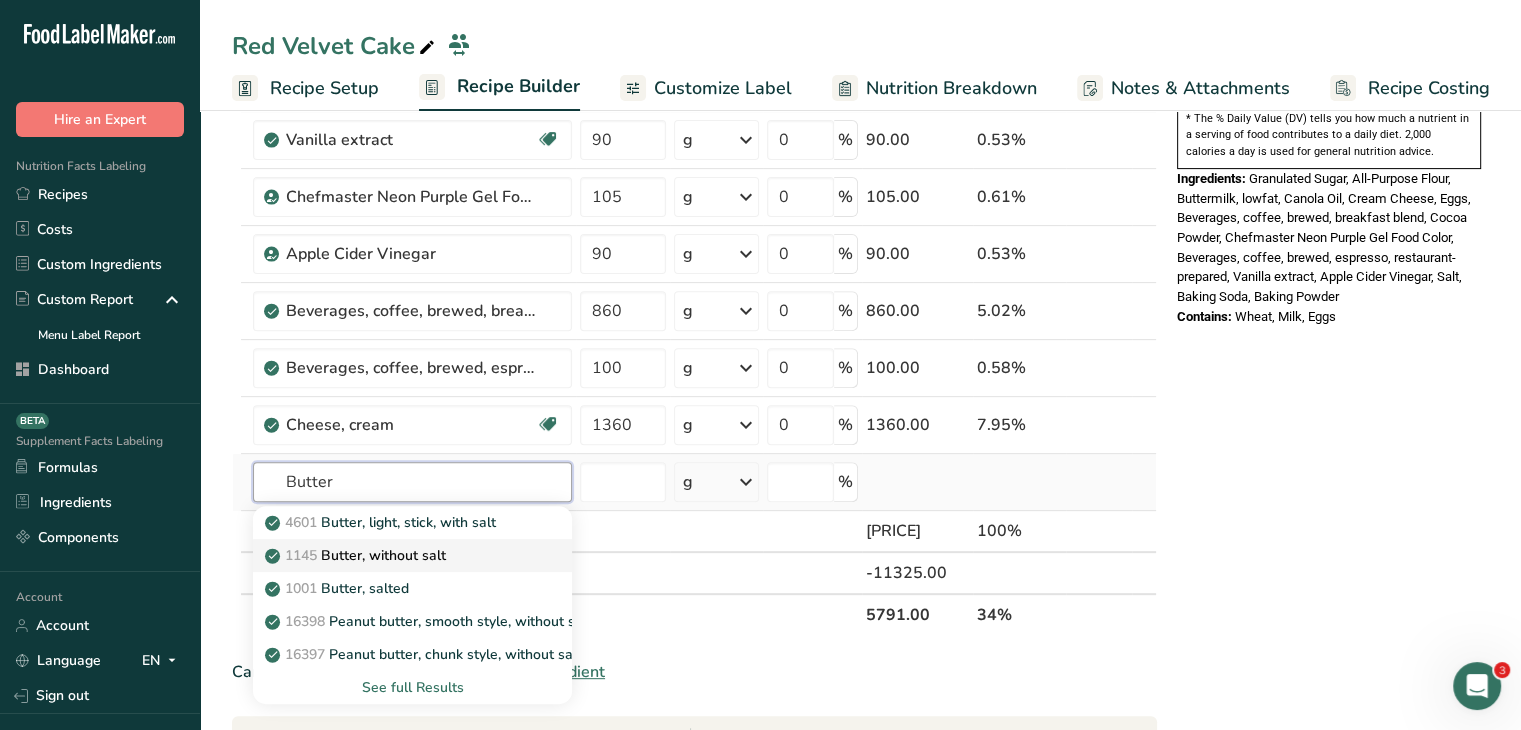 type on "Butter" 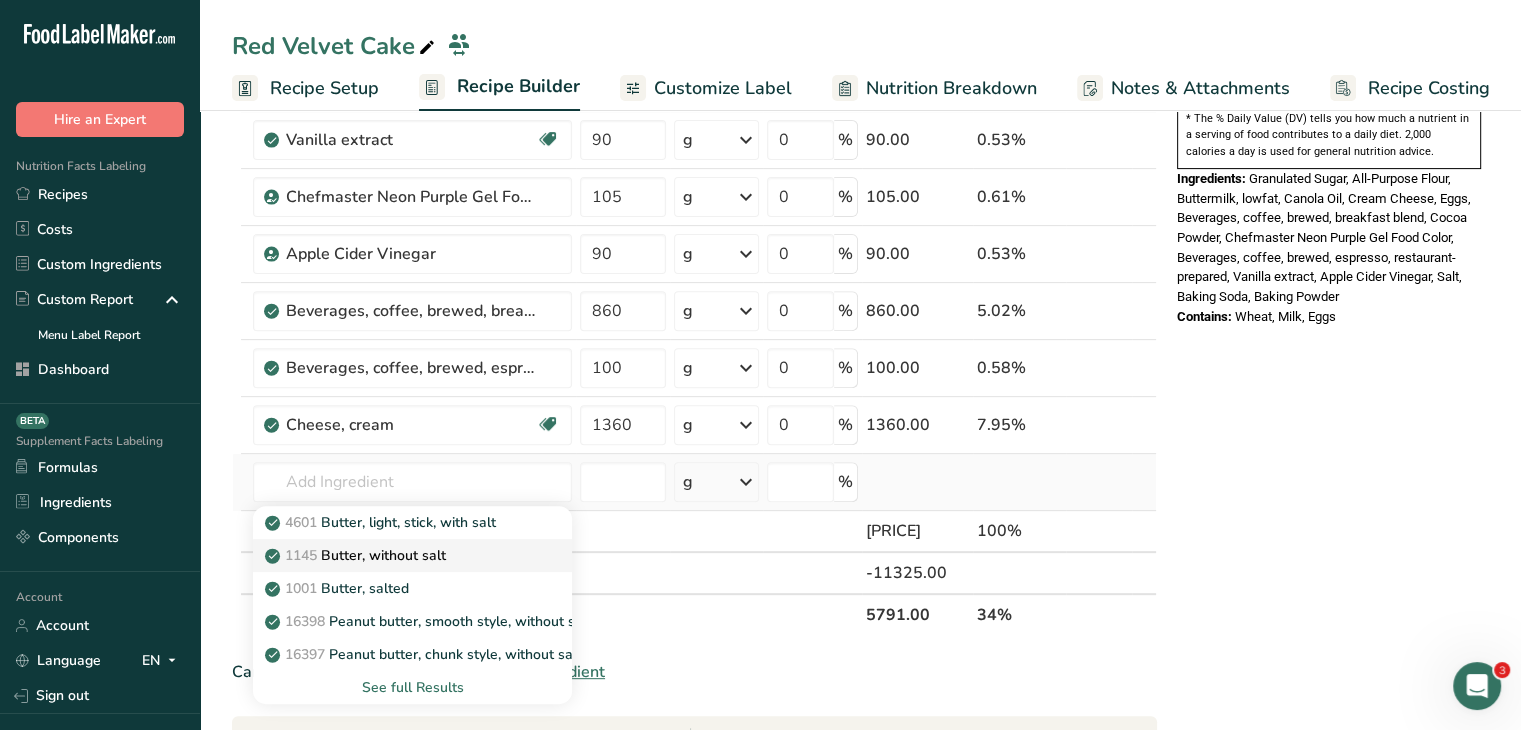 click on "1145
Butter, without salt" at bounding box center (357, 555) 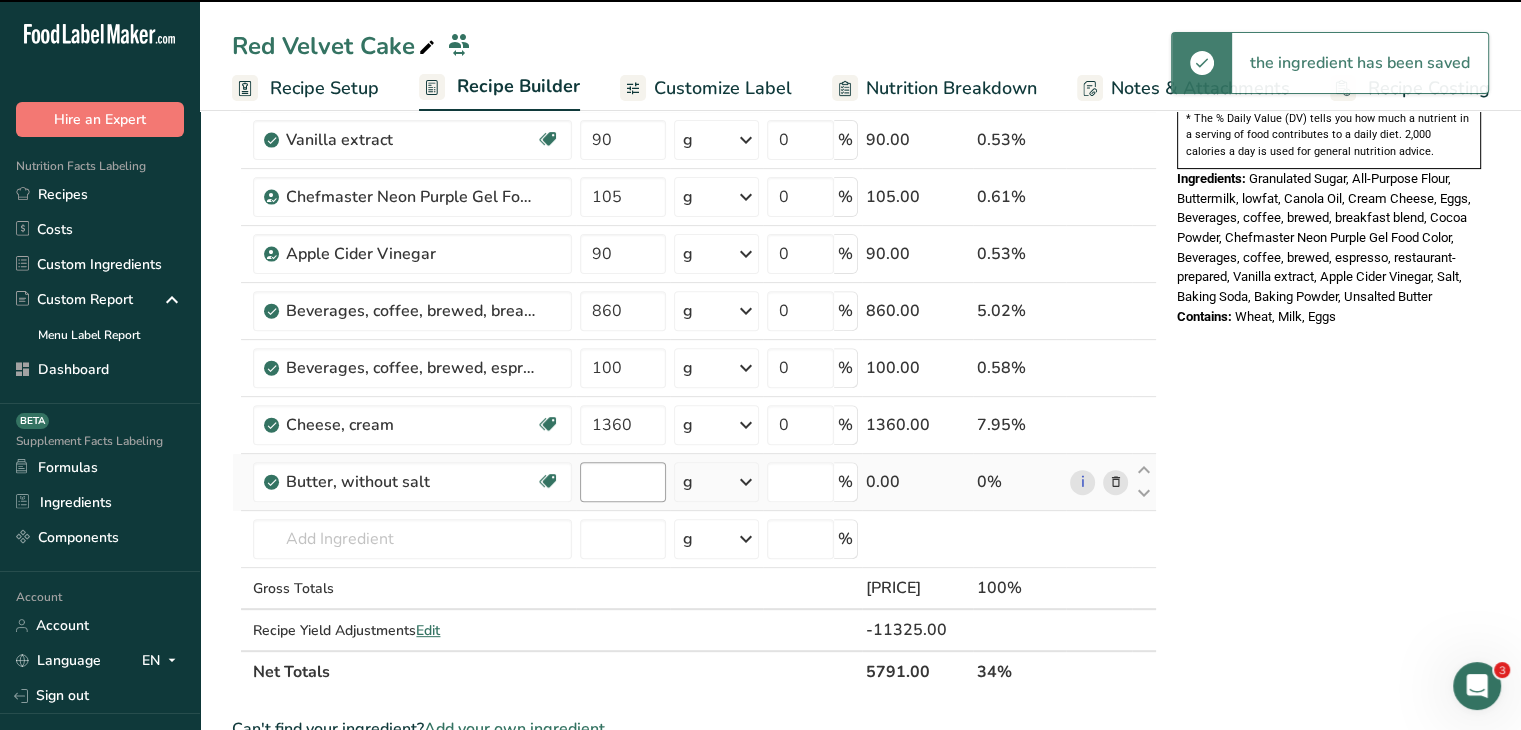 type on "0" 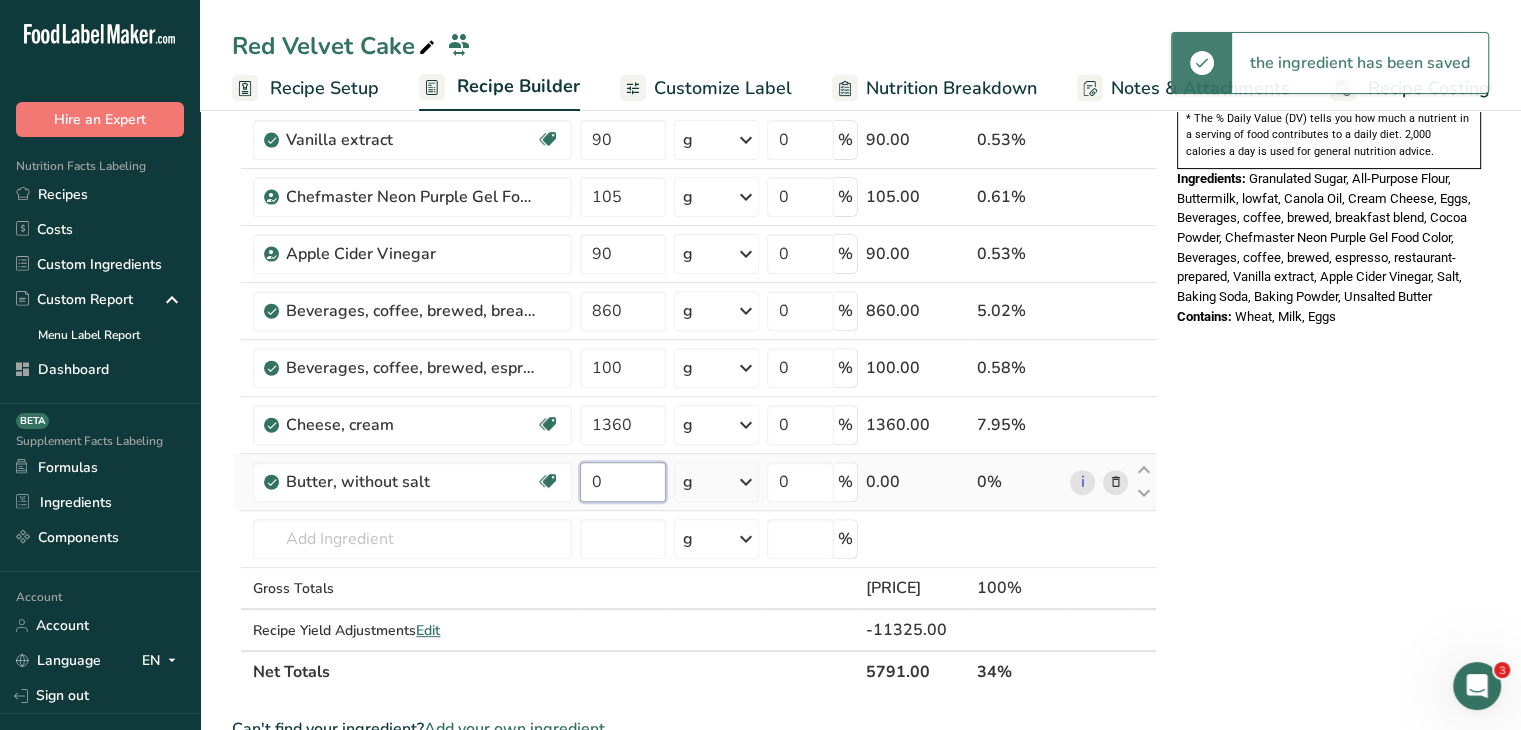click on "0" at bounding box center (623, 482) 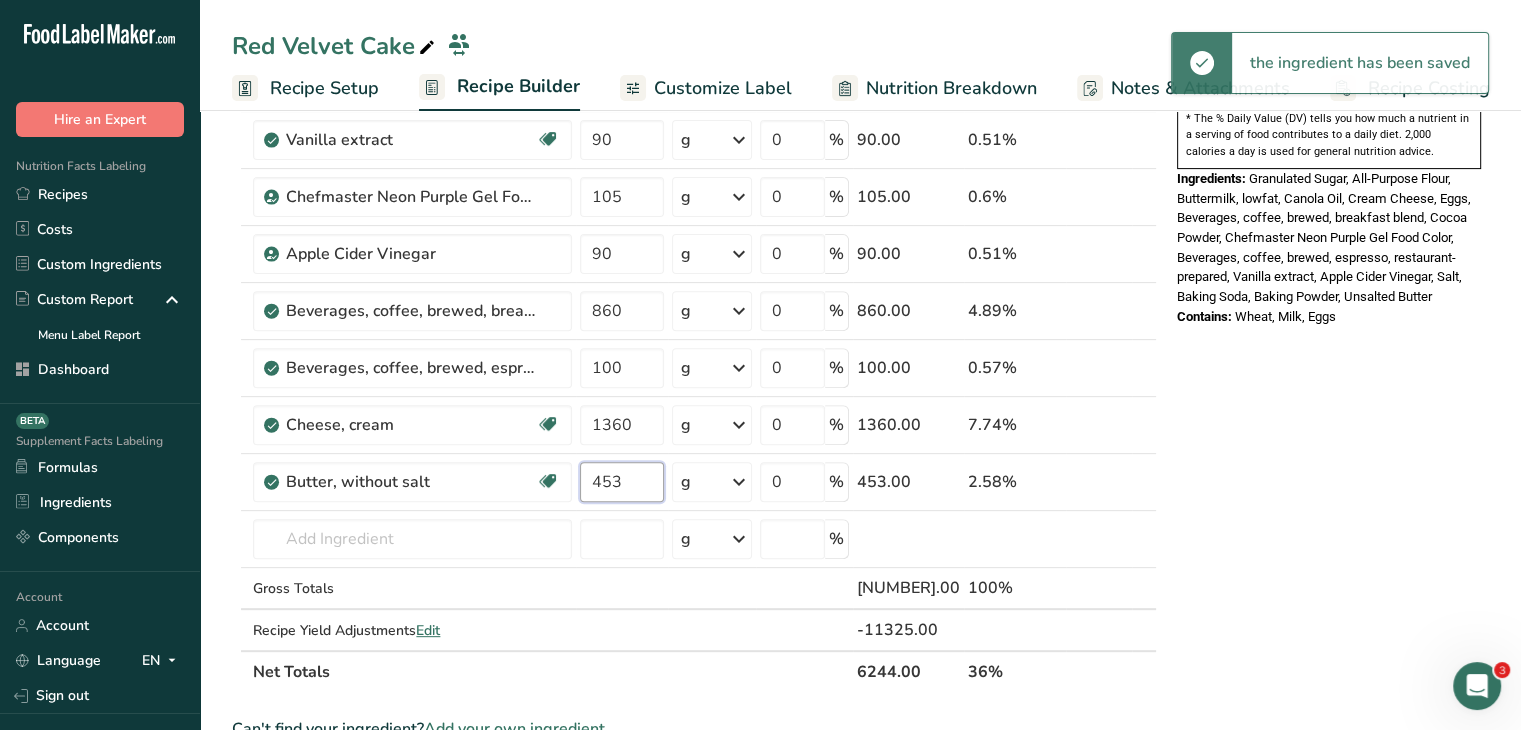 type on "453" 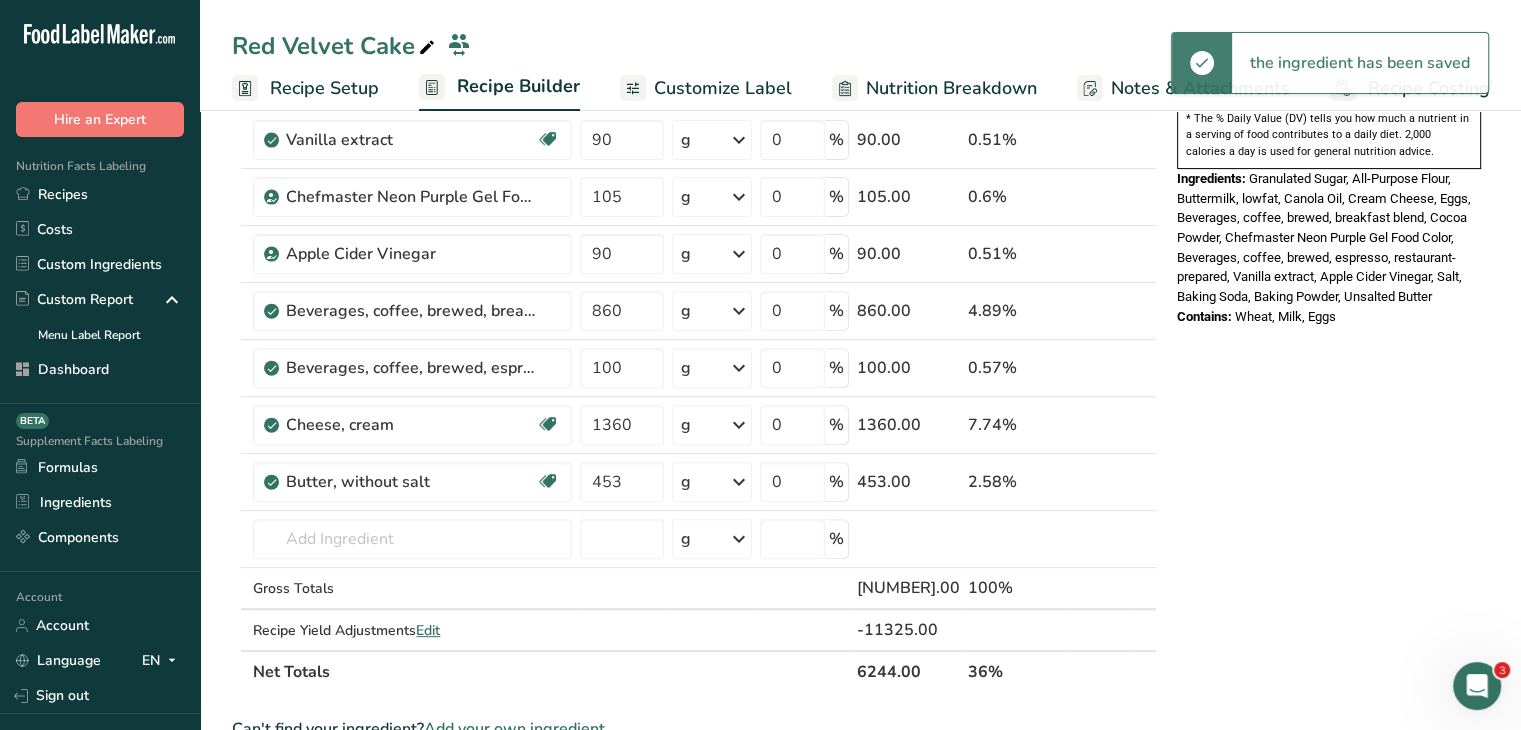 click on "Nutrition Facts
2 Servings Per Container
Serving Size
29g
Amount Per Serving
Calories
100
% Daily Value *
Total Fat
6g
7%
Saturated Fat
1g
5%
Trans  Fat
0g
Cholesterol
10mg
4%
Sodium
125mg
5%
Total Carbohydrates
12g
4%
Dietary Fiber
0g
1%" at bounding box center (1329, 429) 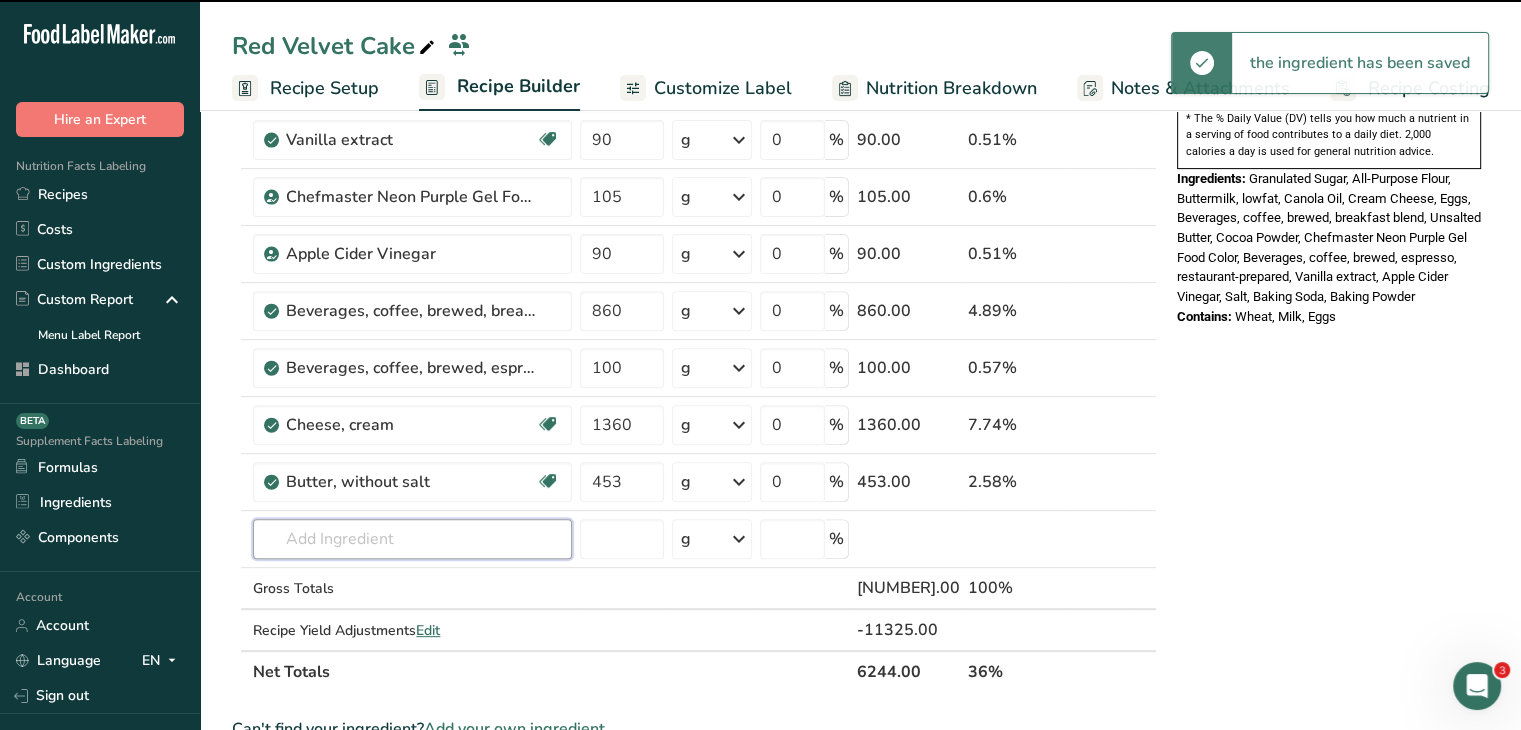 click at bounding box center [412, 539] 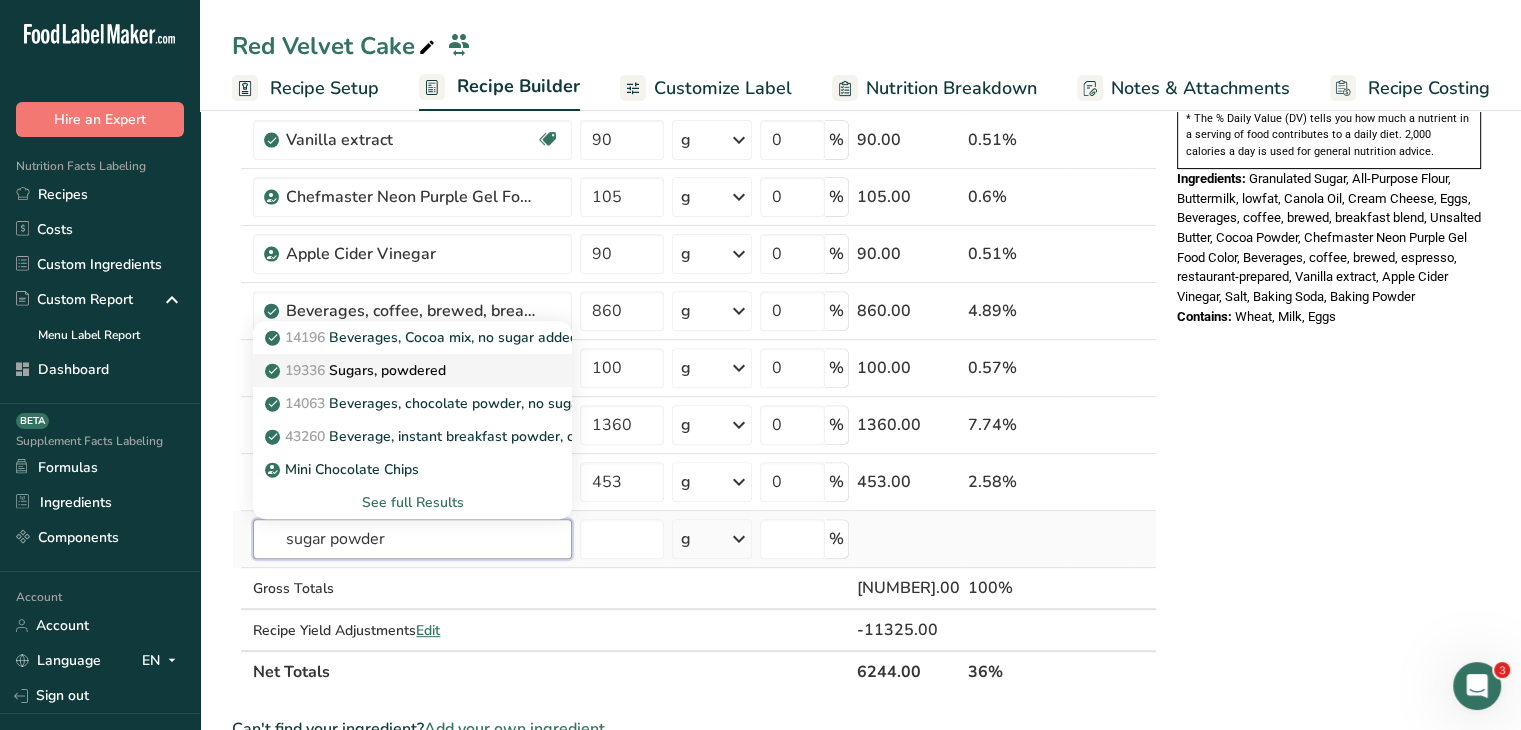 type on "sugar powder" 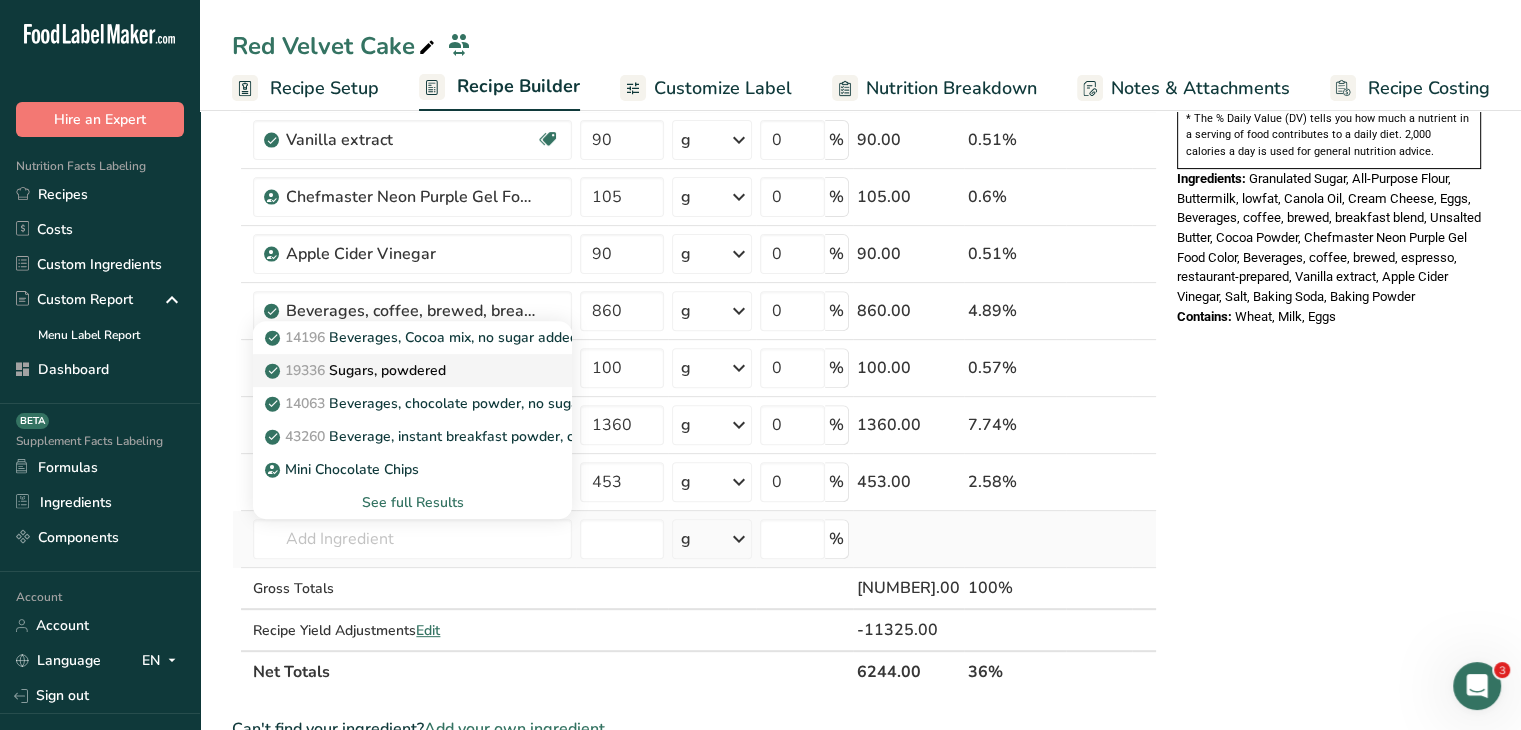 click on "19336
Sugars, powdered" at bounding box center [357, 370] 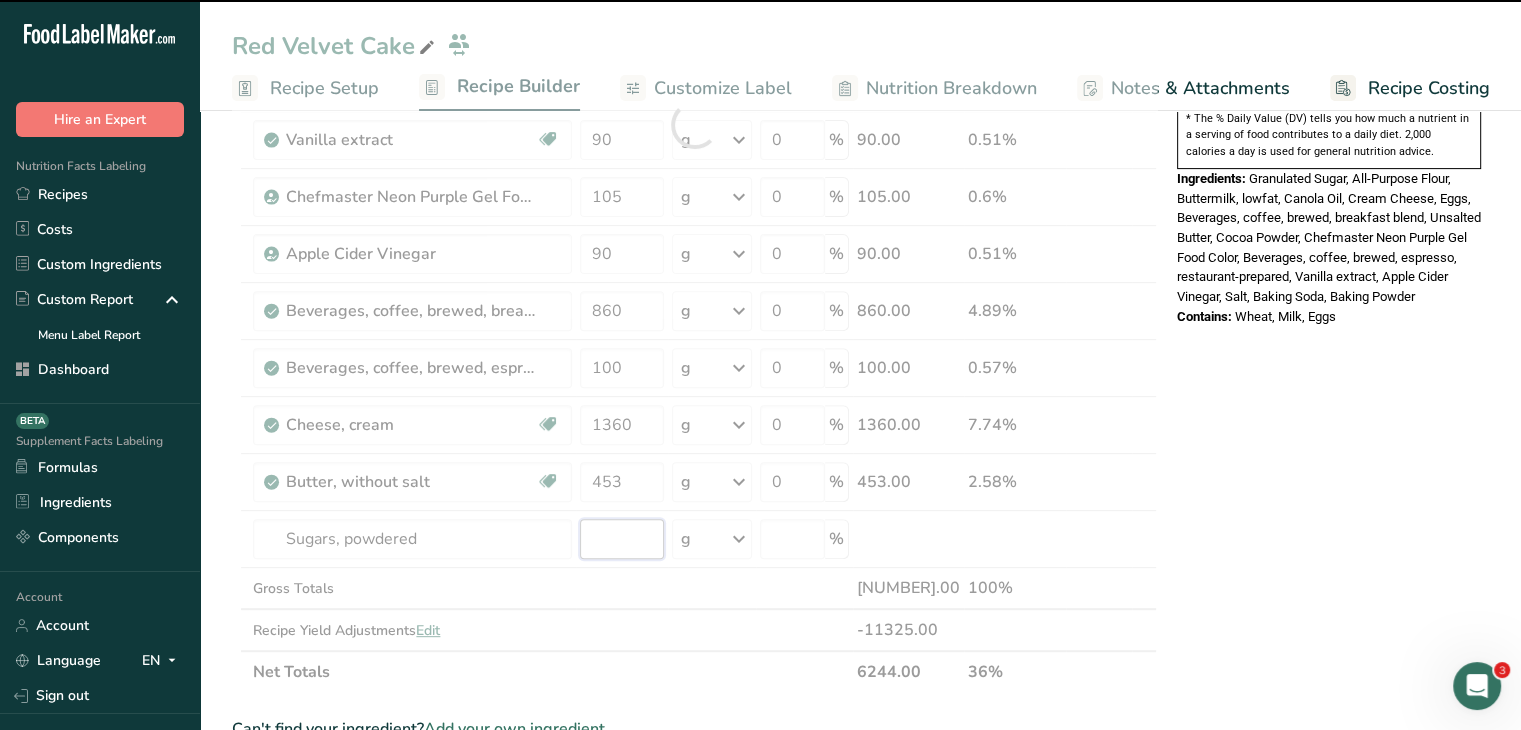 click at bounding box center [622, 539] 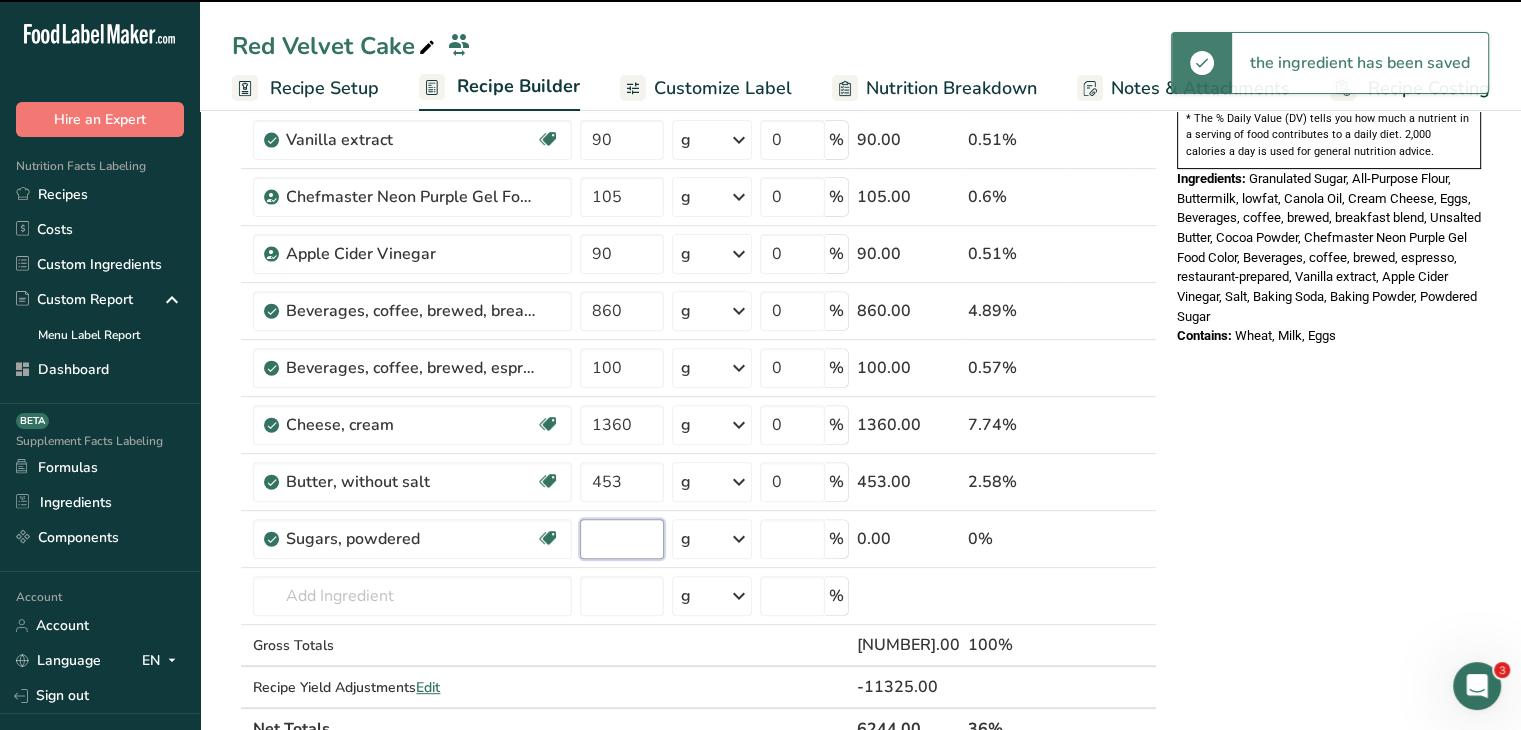 type on "0" 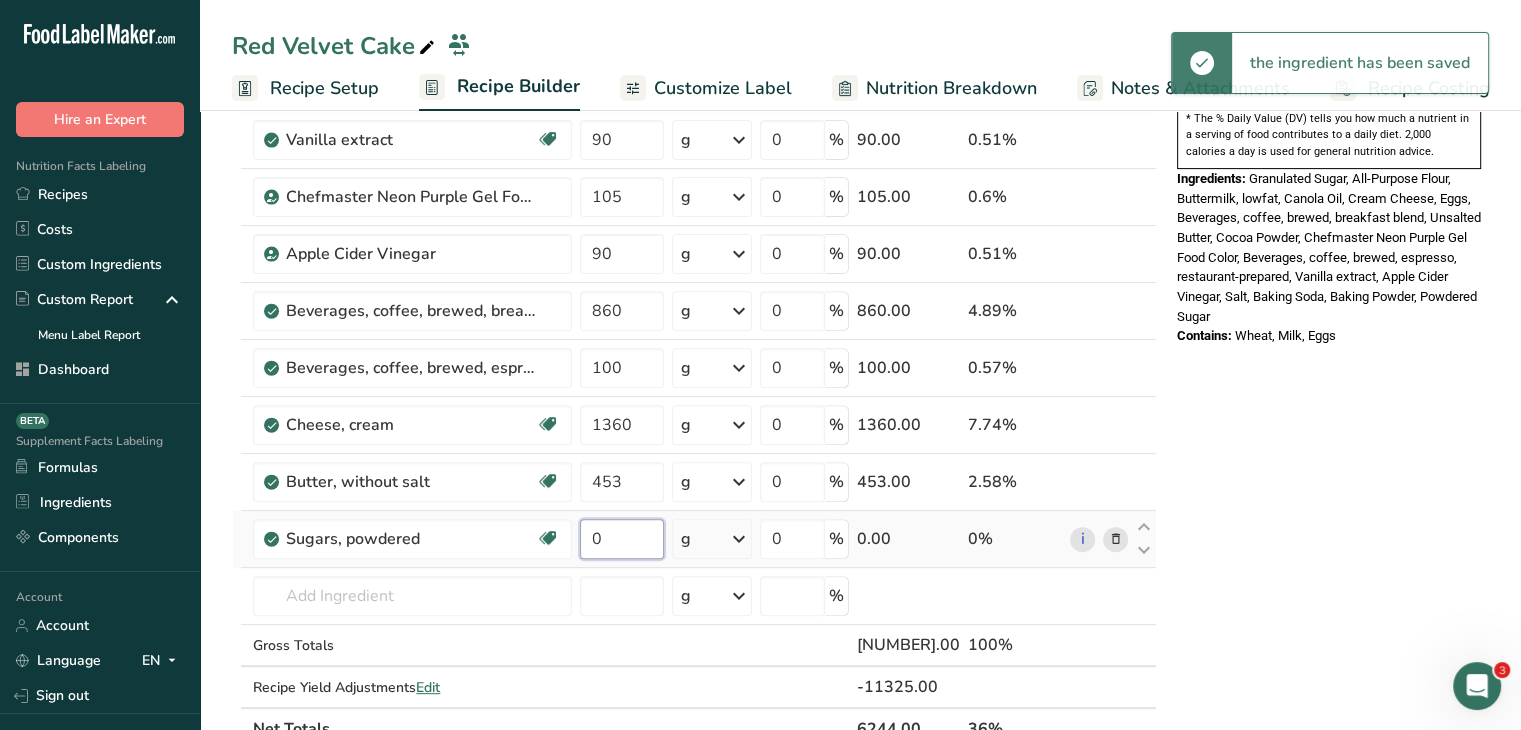 click on "0" at bounding box center [622, 539] 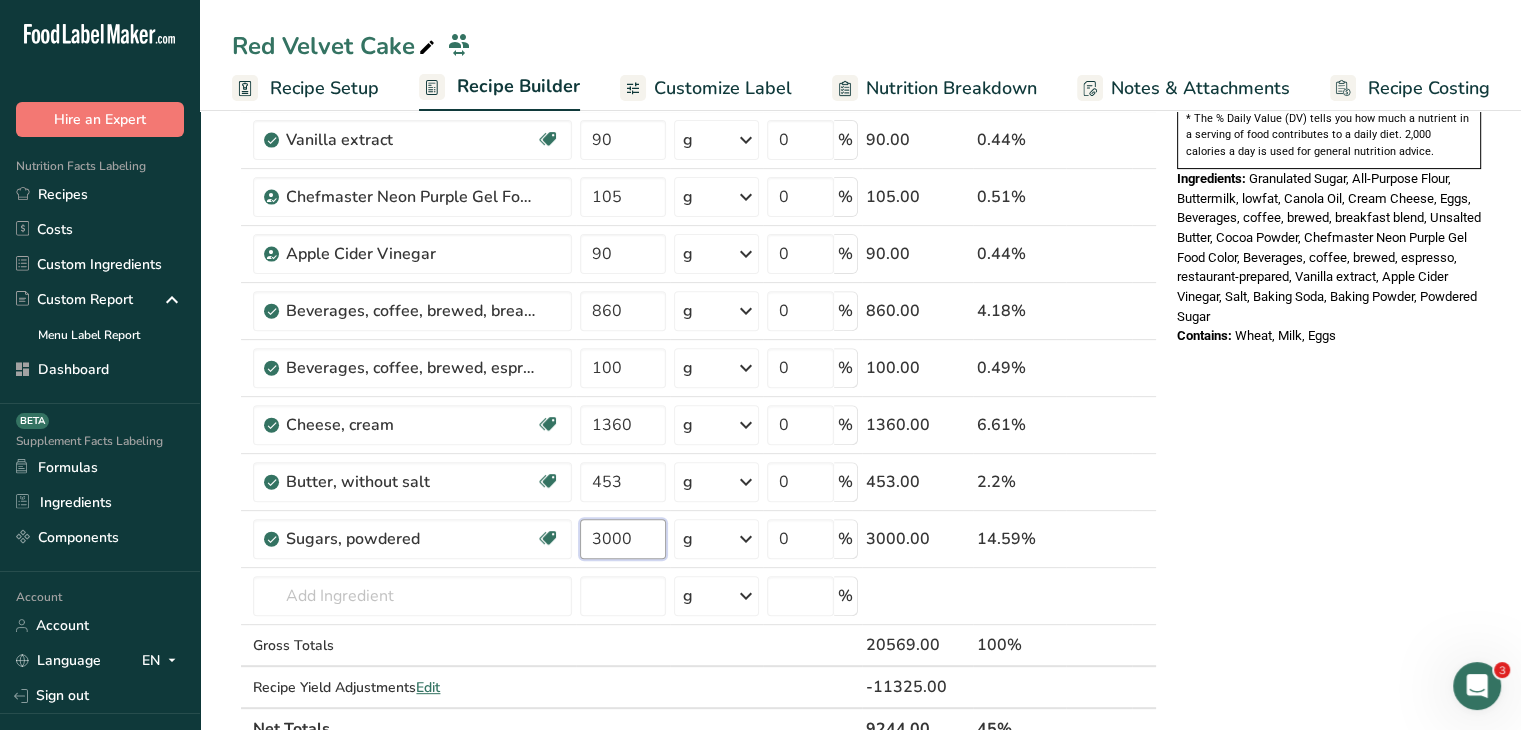 type on "3000" 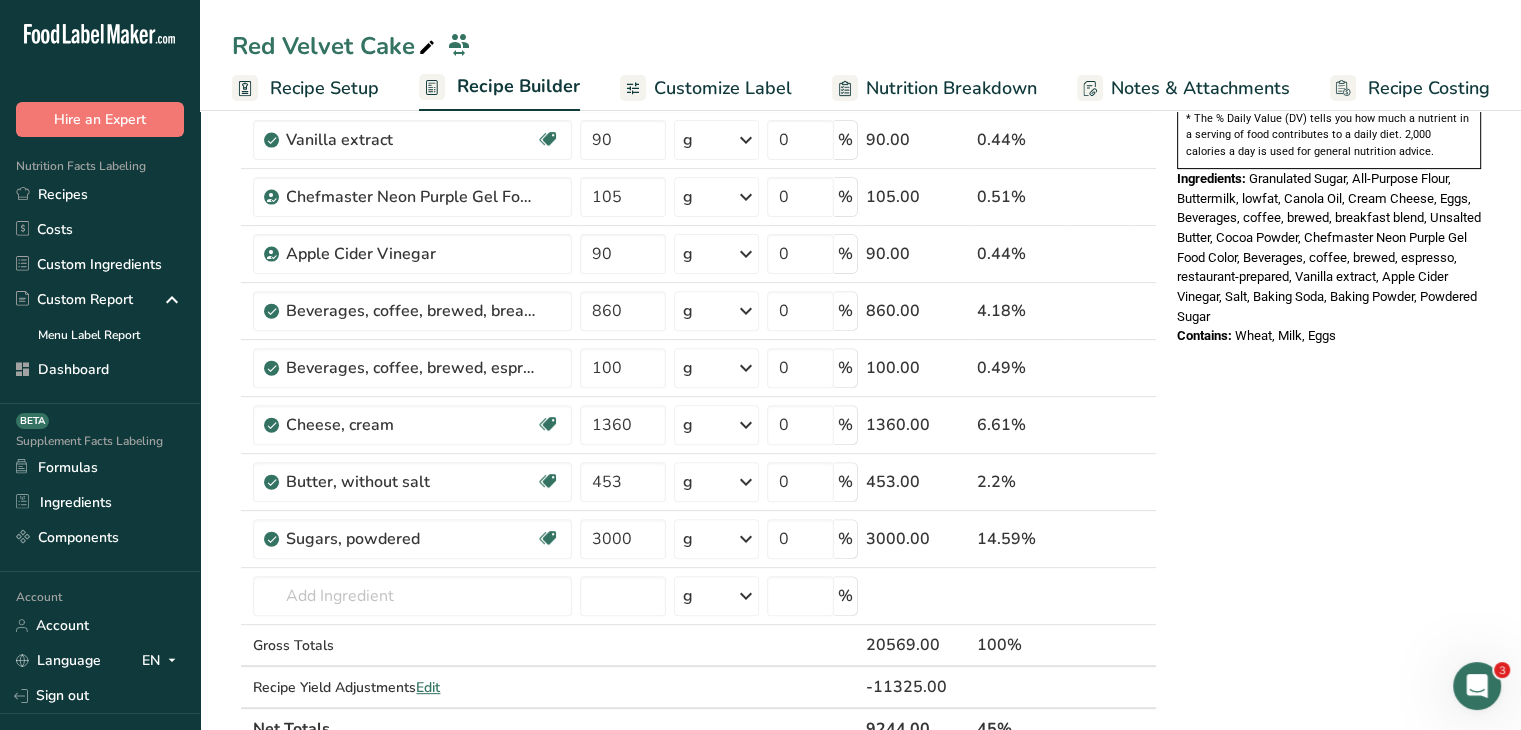 click on "Nutrition Facts
2 Servings Per Container
Serving Size
31g
Amount Per Serving
Calories
110
% Daily Value *
Total Fat
7g
8%
Saturated Fat
1.5g
7%
Trans  Fat
0g
Cholesterol
15mg
4%
Sodium
130mg
6%
Total Carbohydrates
12g
5%
Dietary Fiber
0g
1%" at bounding box center [1329, 458] 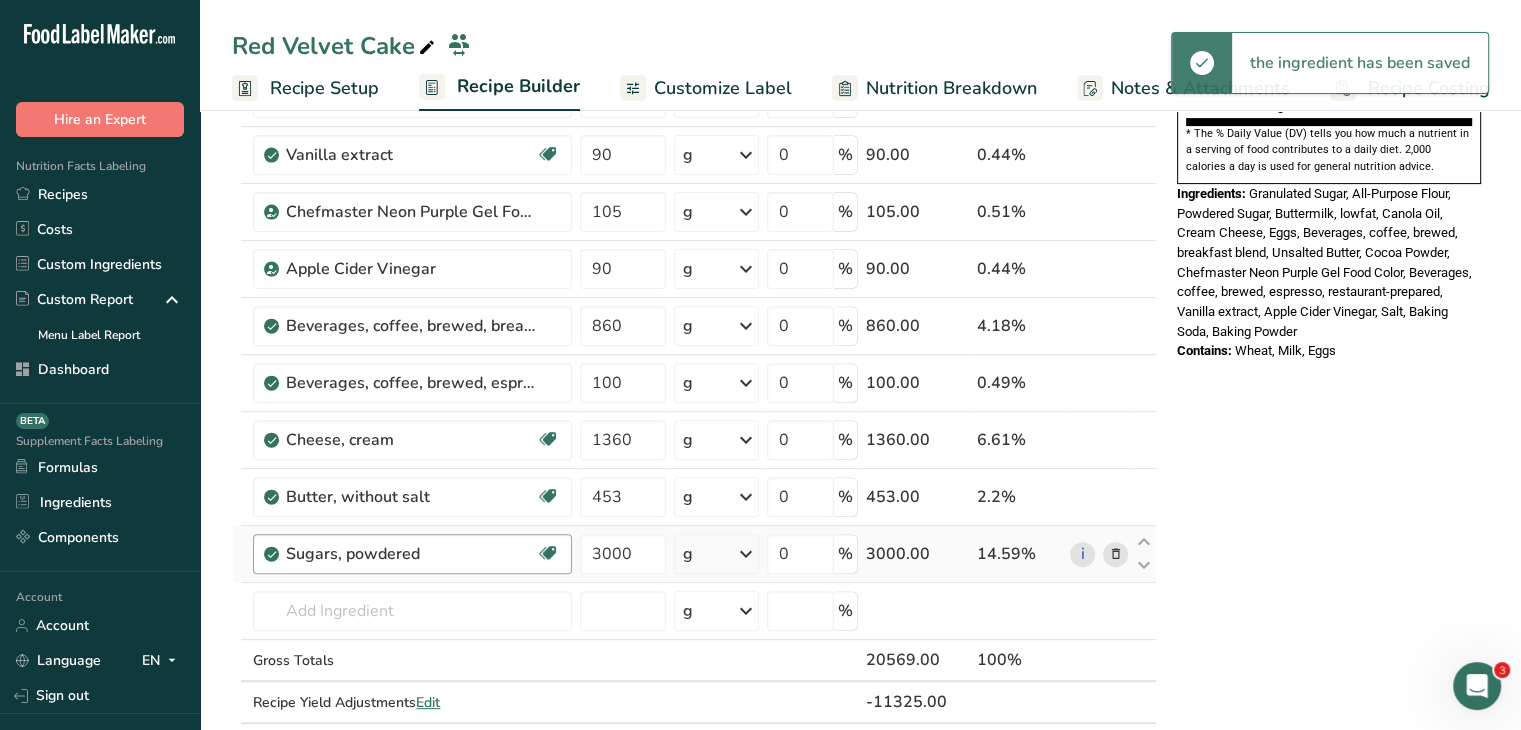 scroll, scrollTop: 460, scrollLeft: 0, axis: vertical 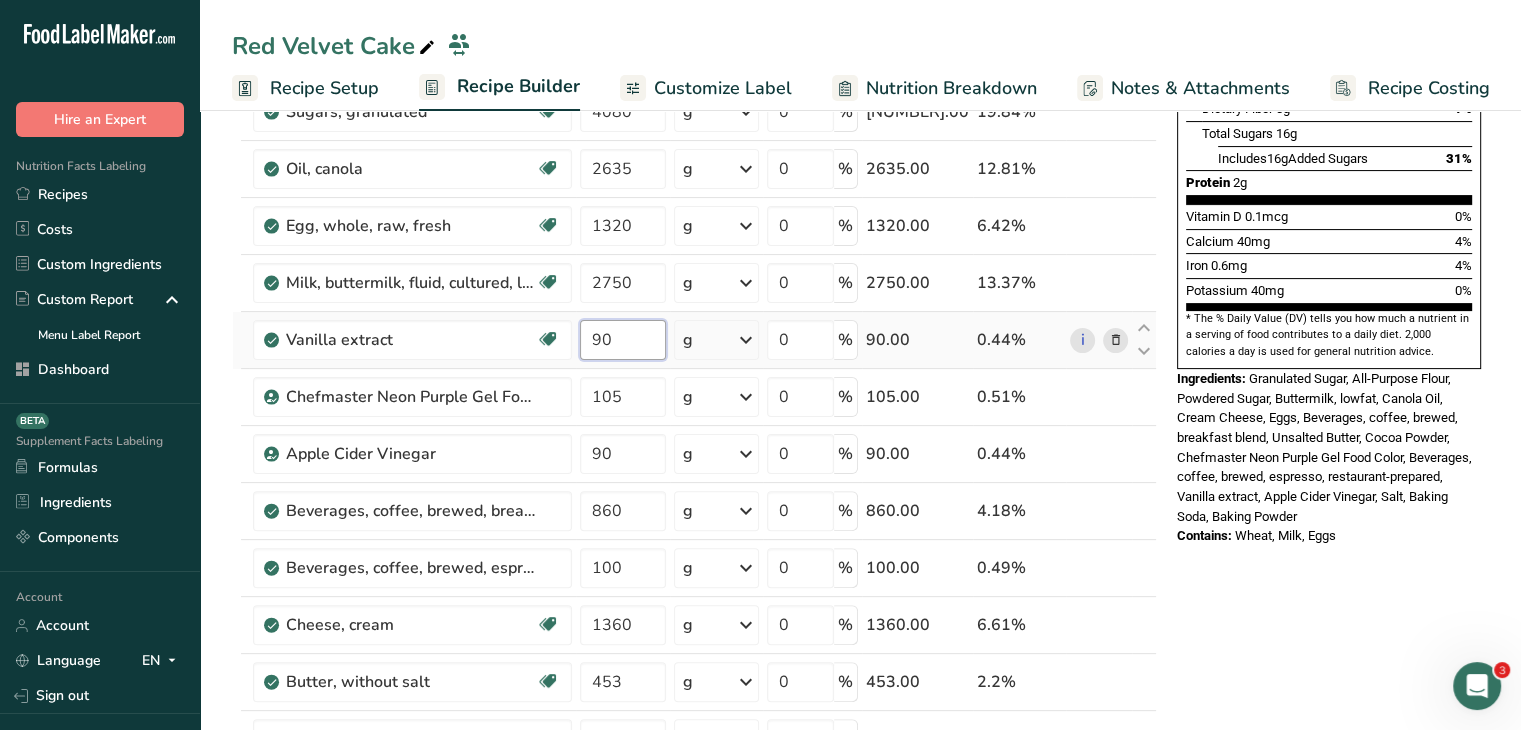 click on "90" at bounding box center [623, 340] 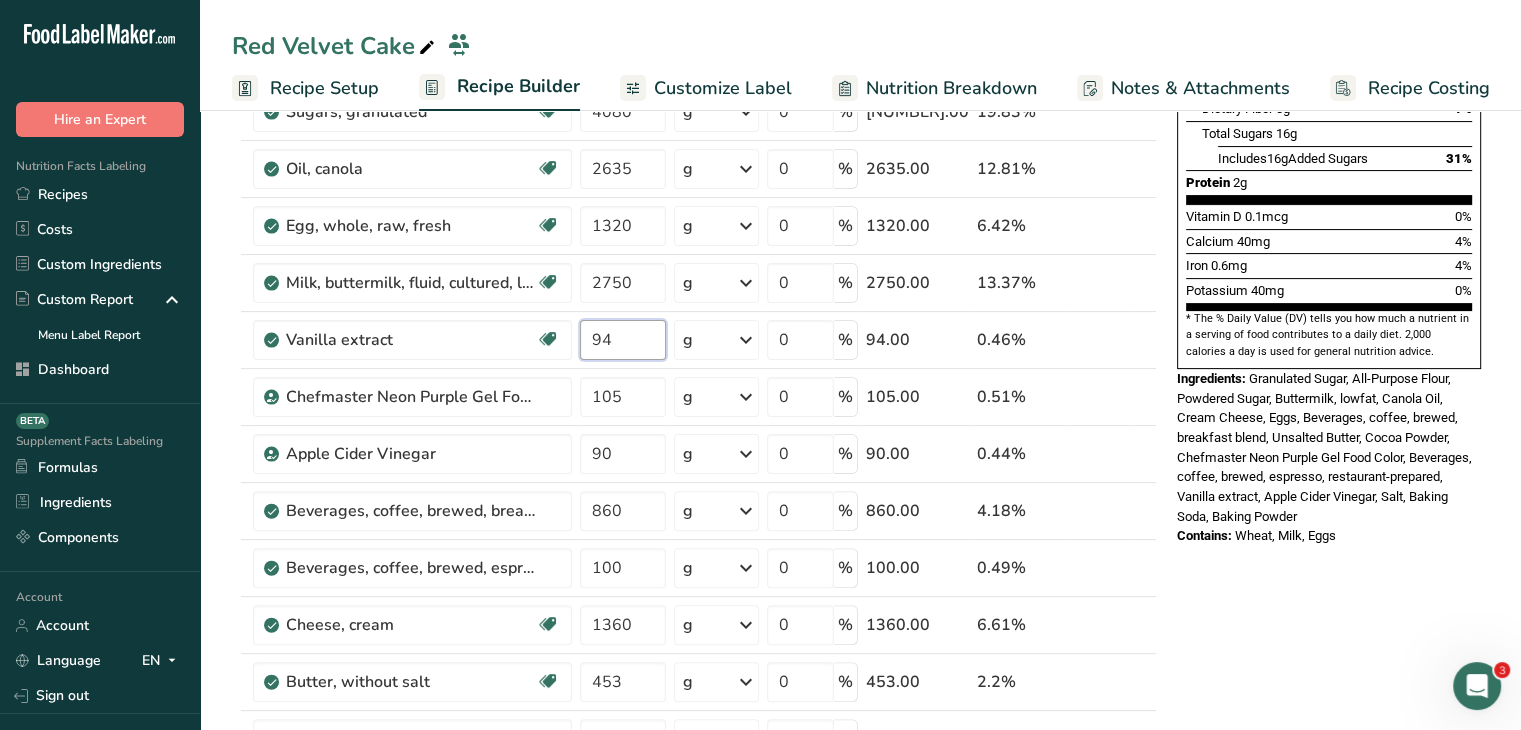 type on "94" 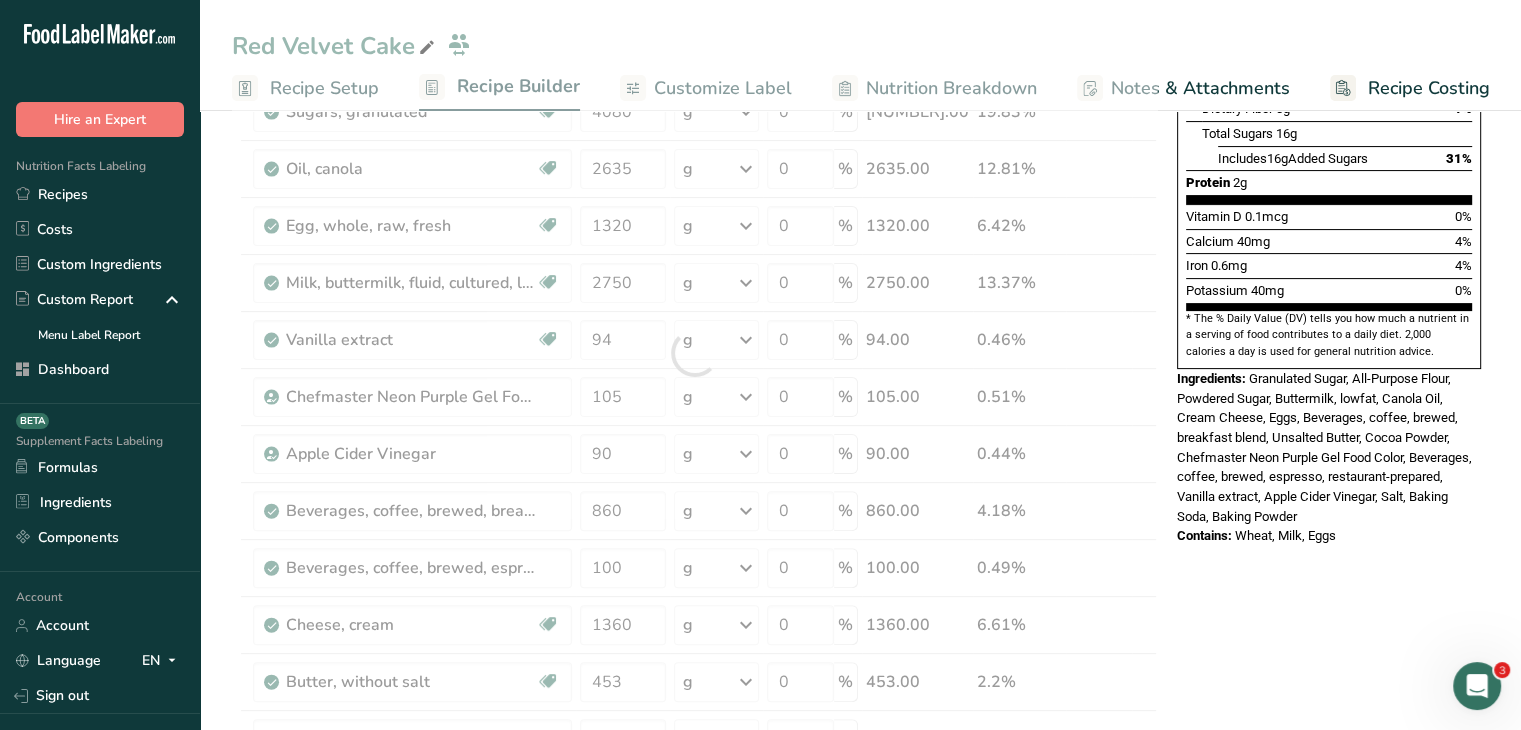 click on "Nutrition Facts
2 Servings Per Container
Serving Size
46g
Amount Per Serving
Calories
170
% Daily Value *
Total Fat
8g
11%
Saturated Fat
1.5g
9%
Trans  Fat
0g
Cholesterol
15mg
6%
Sodium
170mg
7%
Total Carbohydrates
22g
8%
Dietary Fiber
0g
1%" at bounding box center [1329, 121] 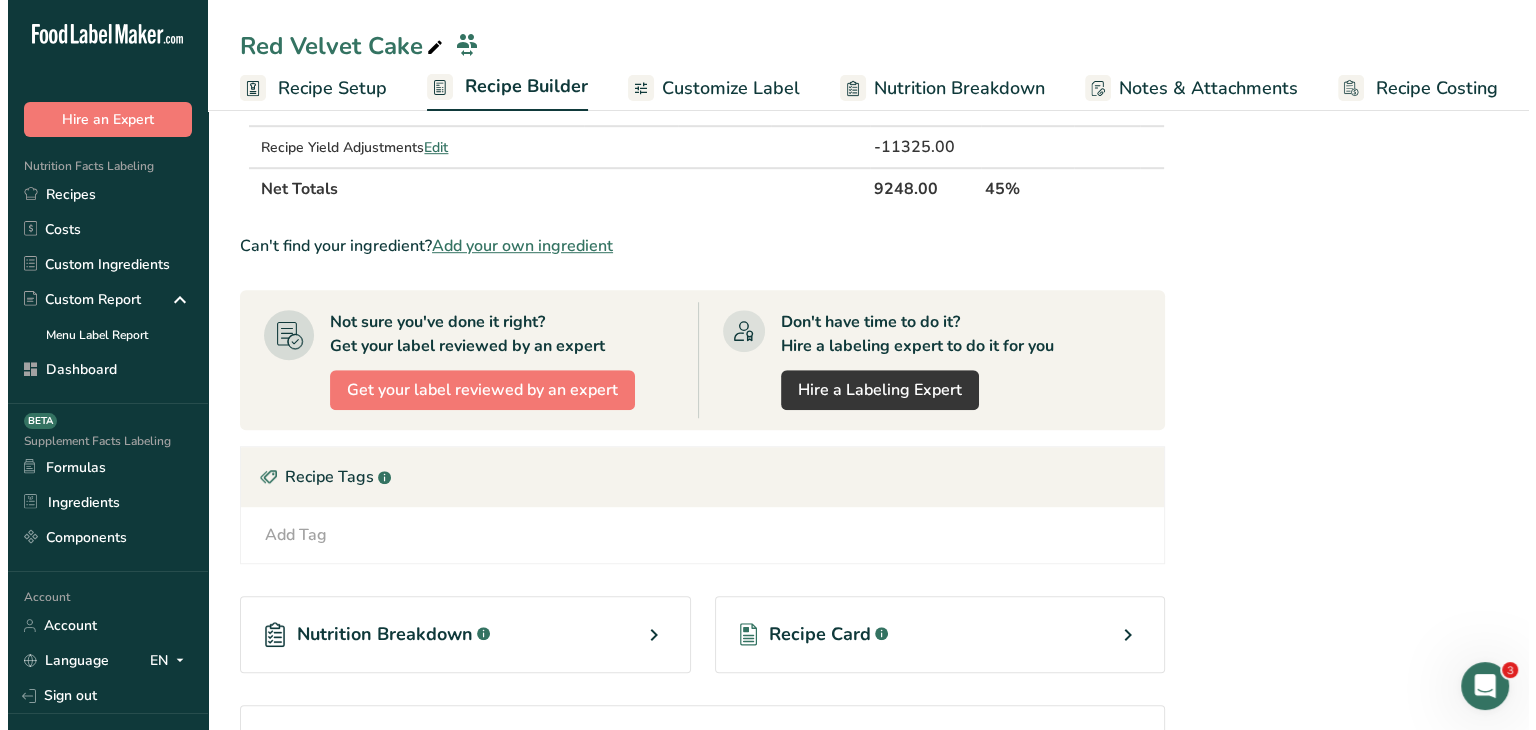 scroll, scrollTop: 1000, scrollLeft: 0, axis: vertical 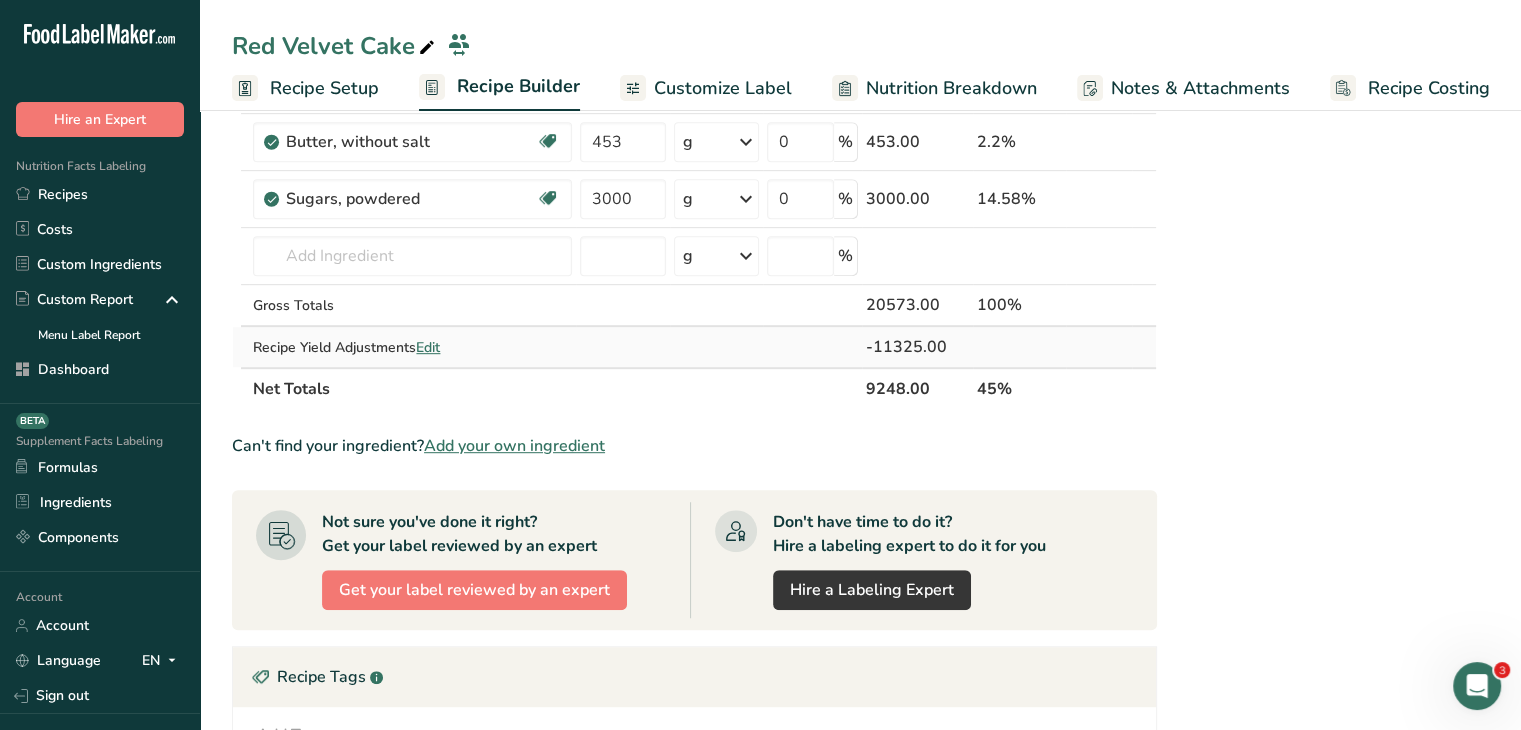 click on "Edit" at bounding box center [428, 347] 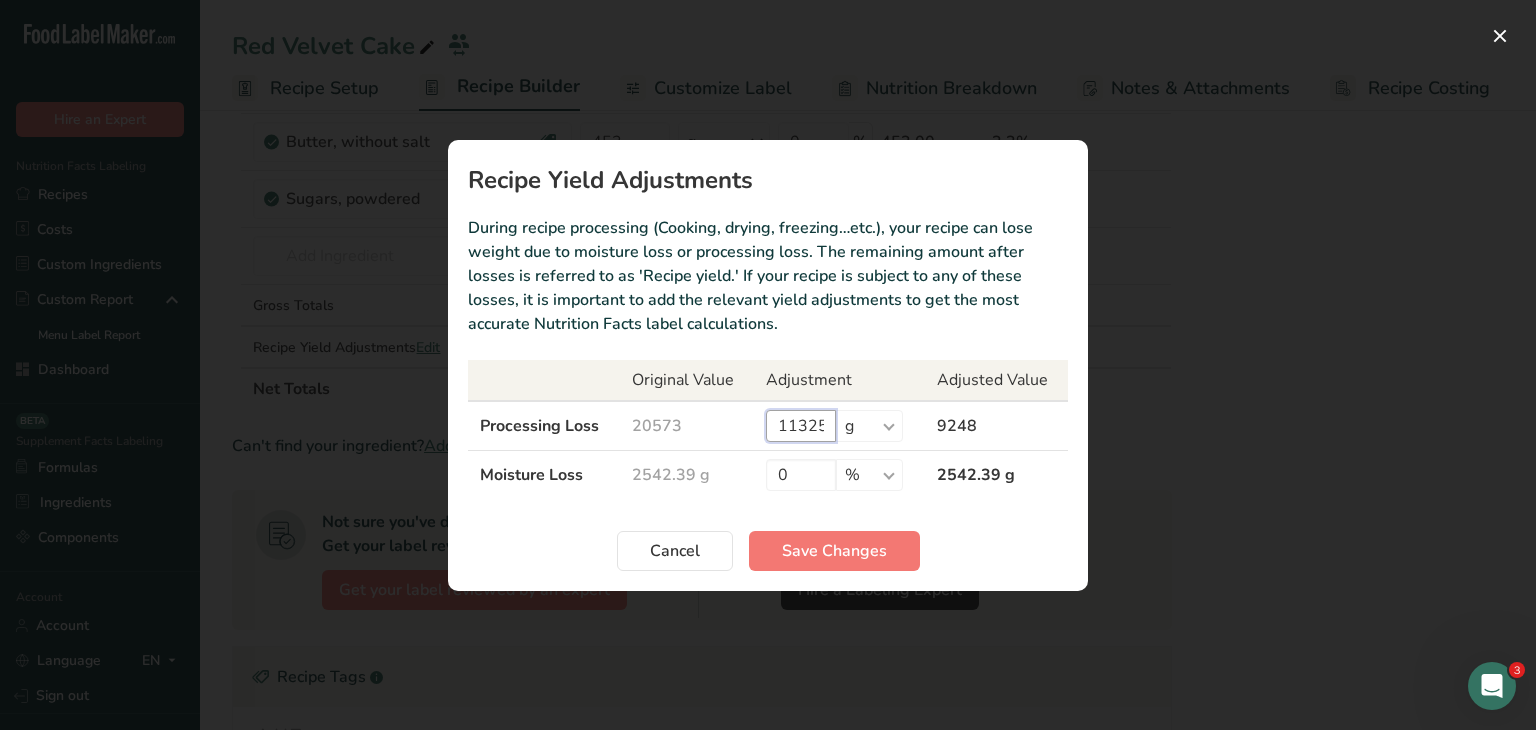 click on "11325" at bounding box center (801, 426) 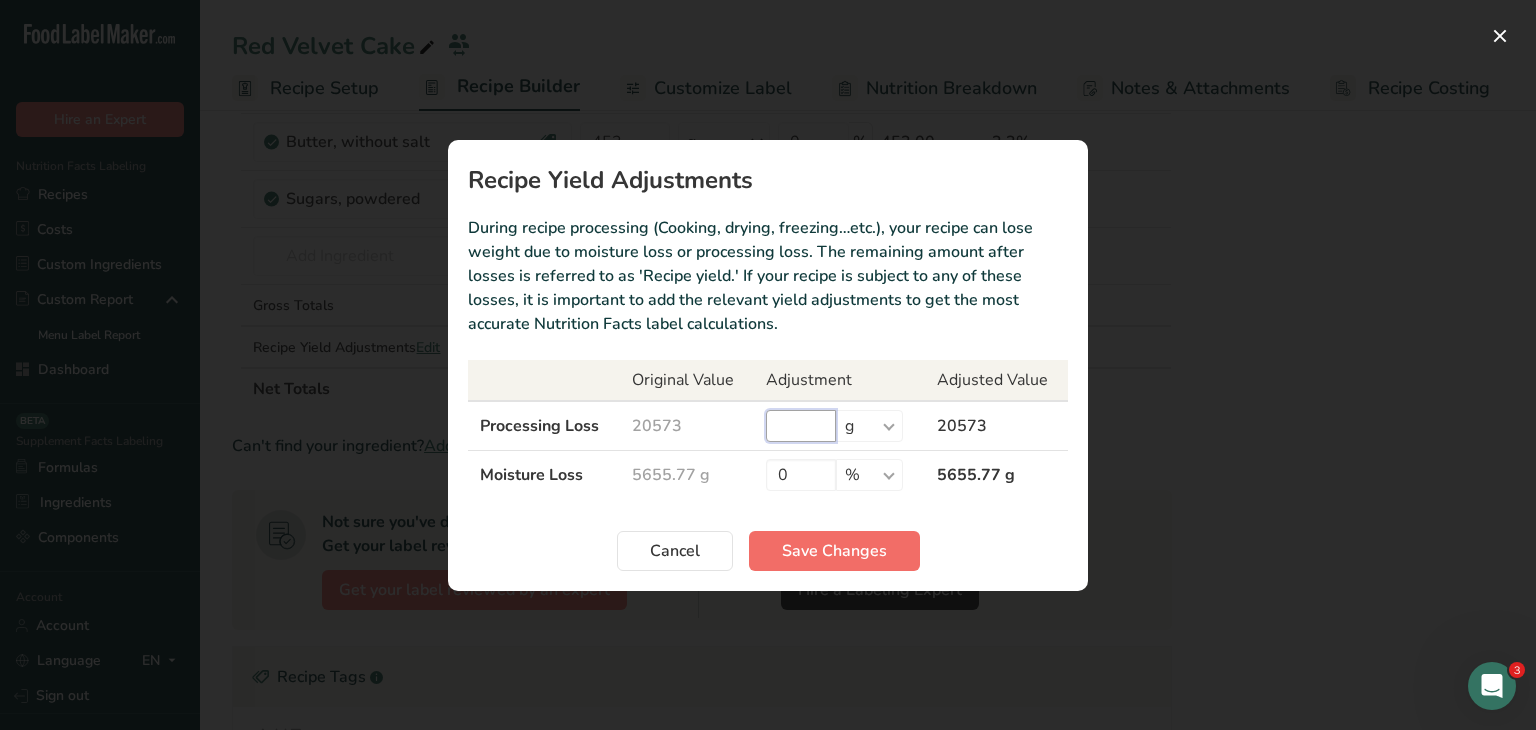 type 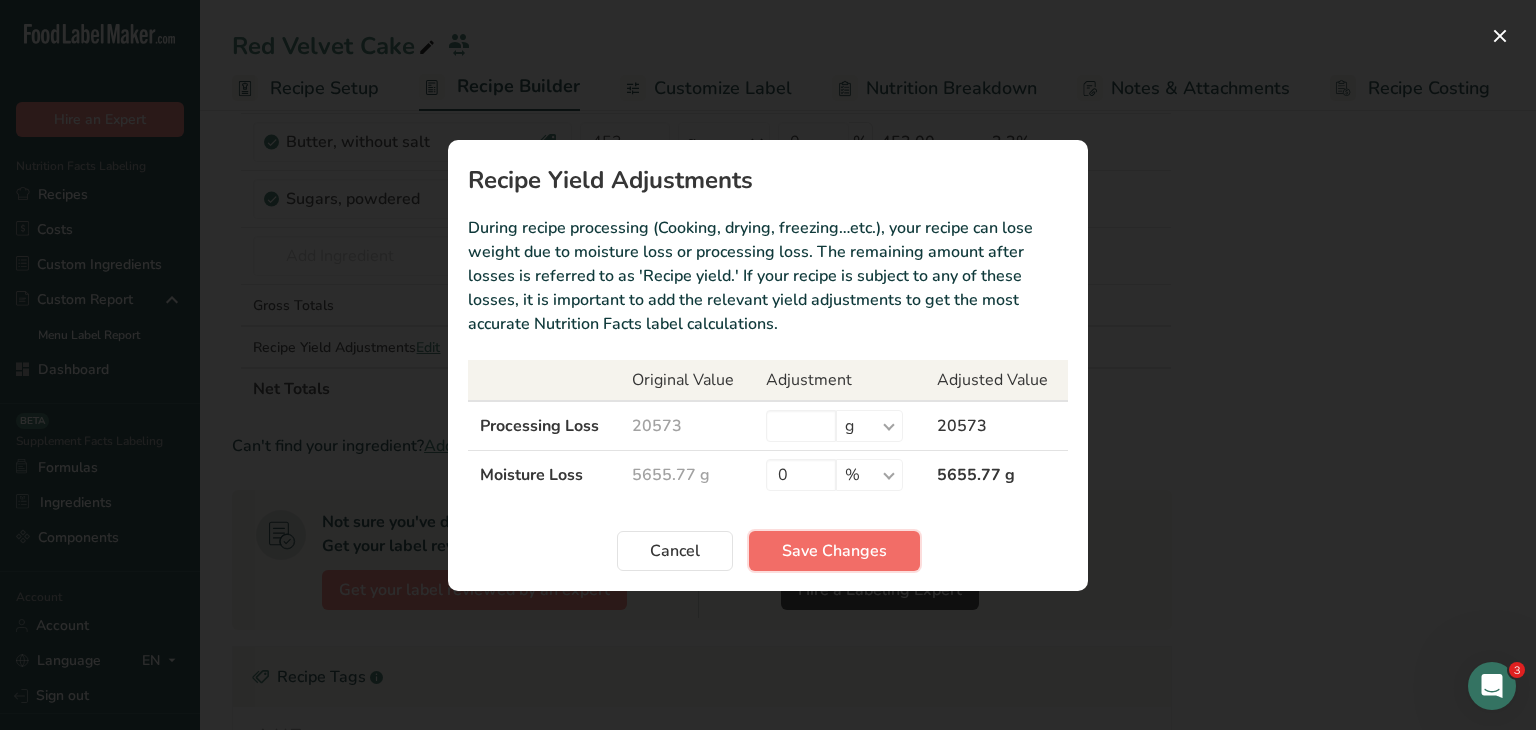 click on "Save Changes" at bounding box center (834, 551) 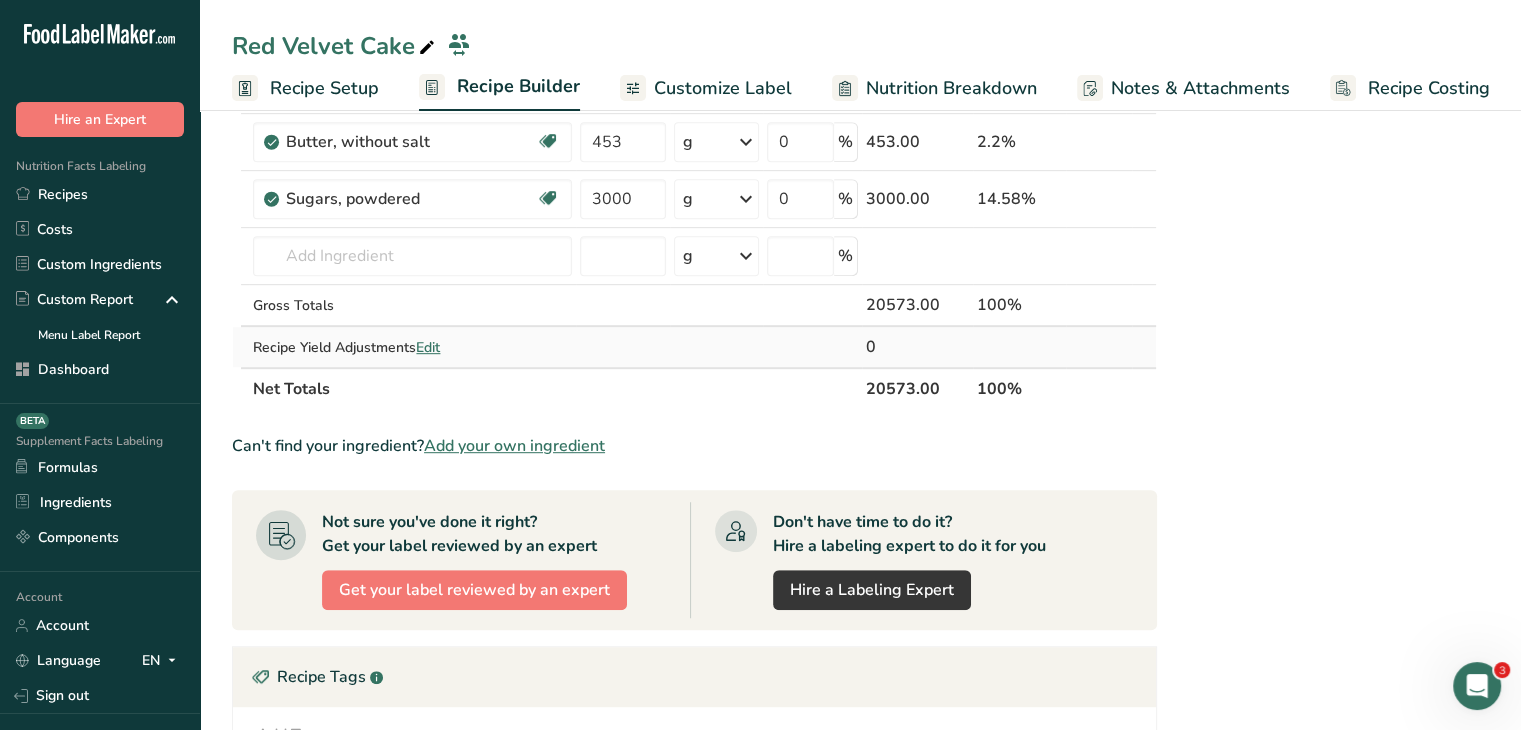 click on "Edit" at bounding box center [428, 347] 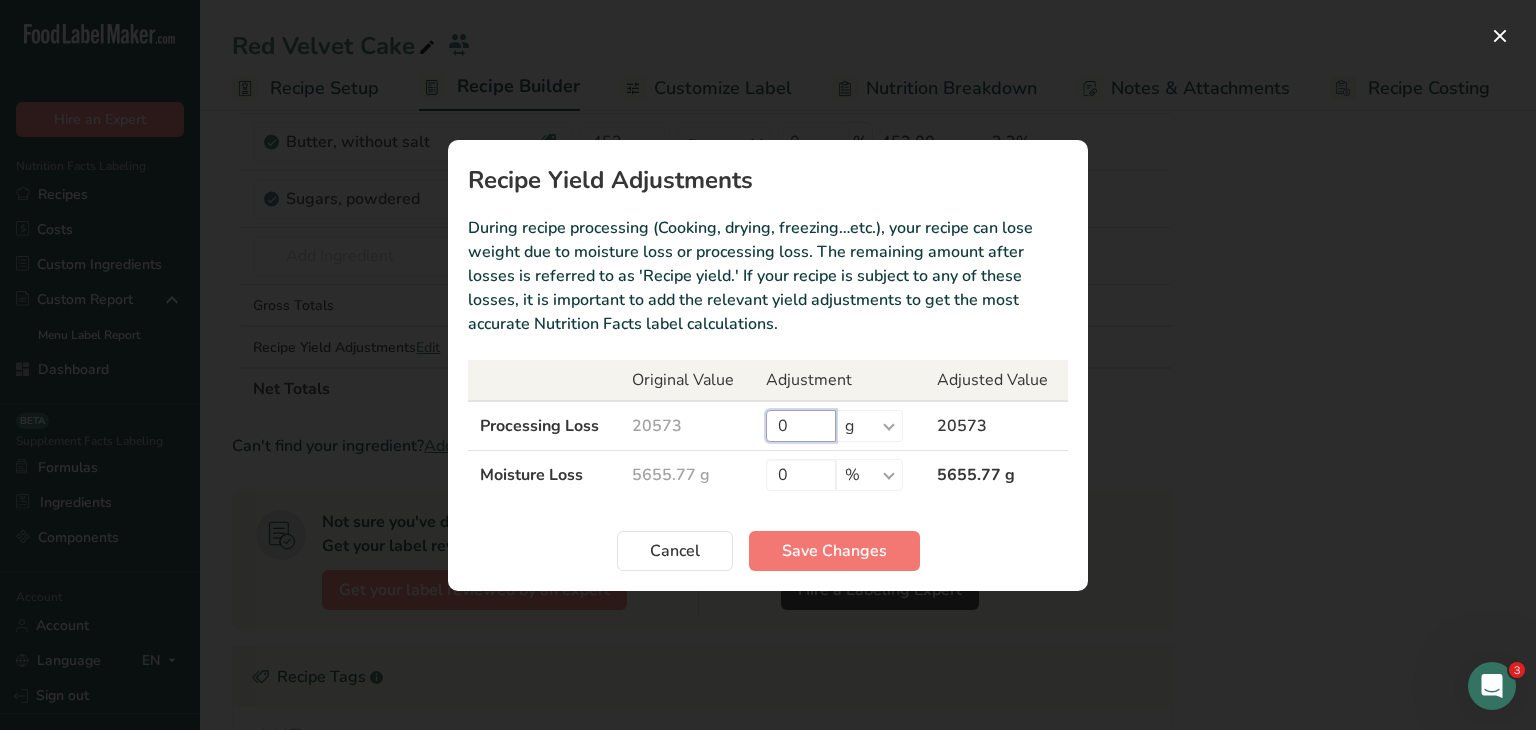 drag, startPoint x: 821, startPoint y: 423, endPoint x: 746, endPoint y: 425, distance: 75.026665 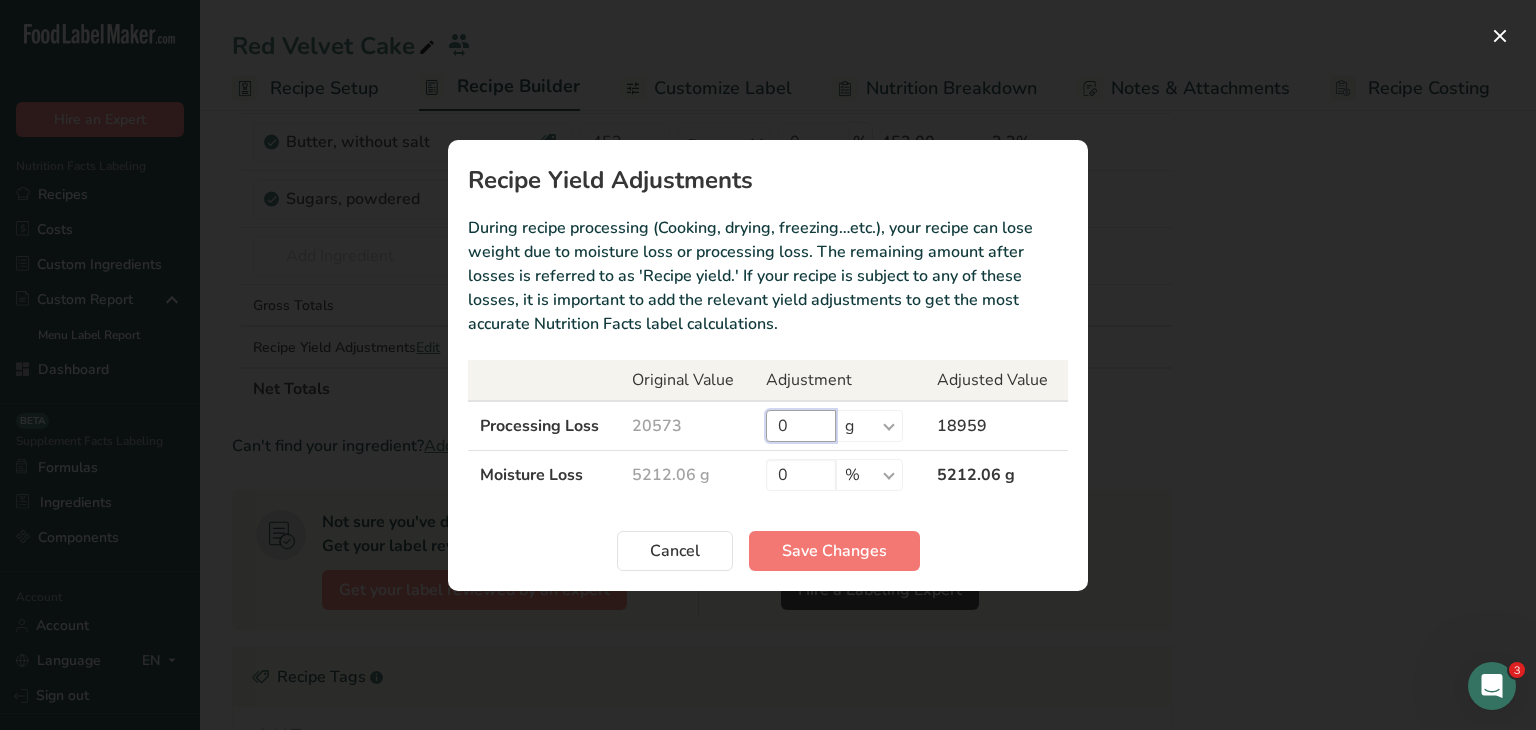 scroll, scrollTop: 0, scrollLeft: 1, axis: horizontal 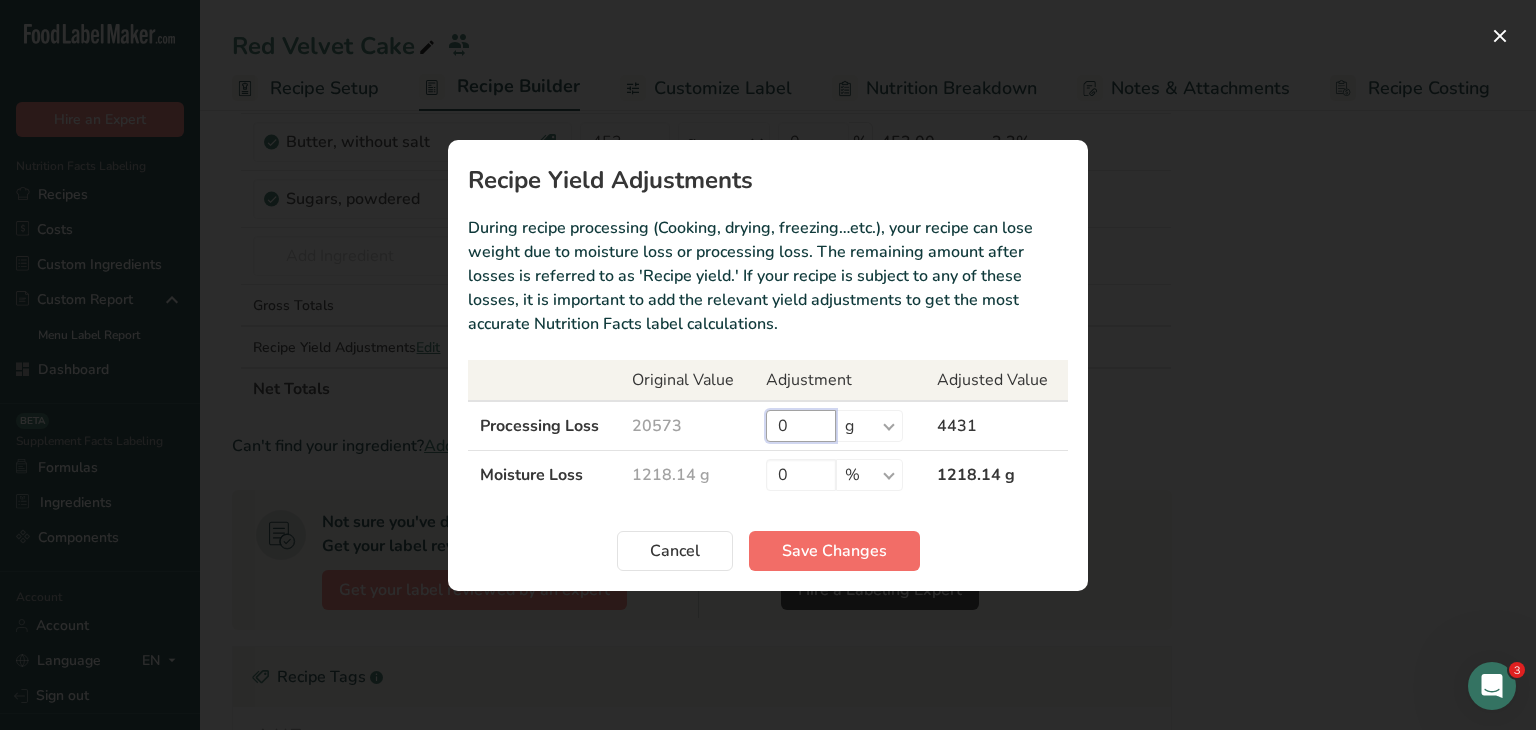 type on "16142" 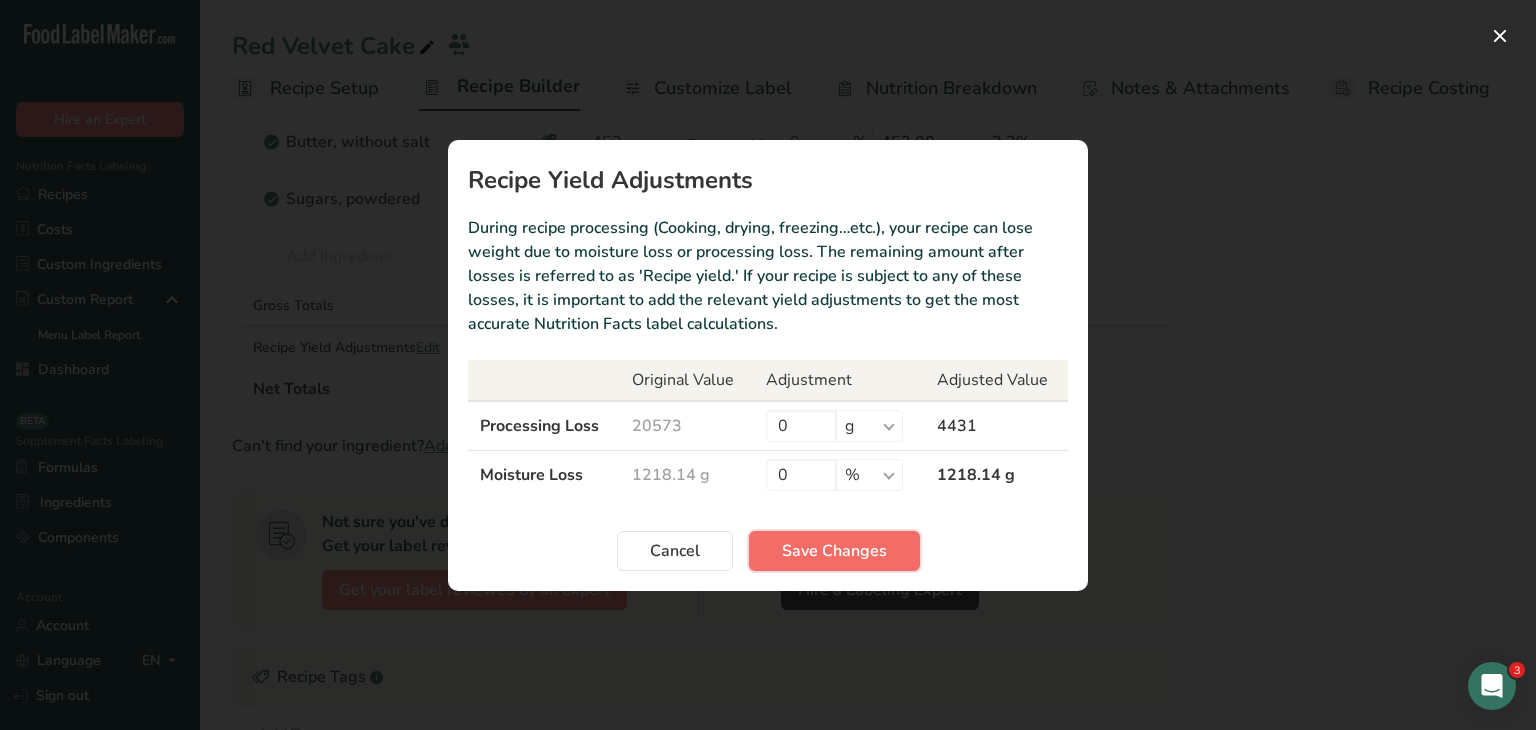 click on "Save Changes" at bounding box center (834, 551) 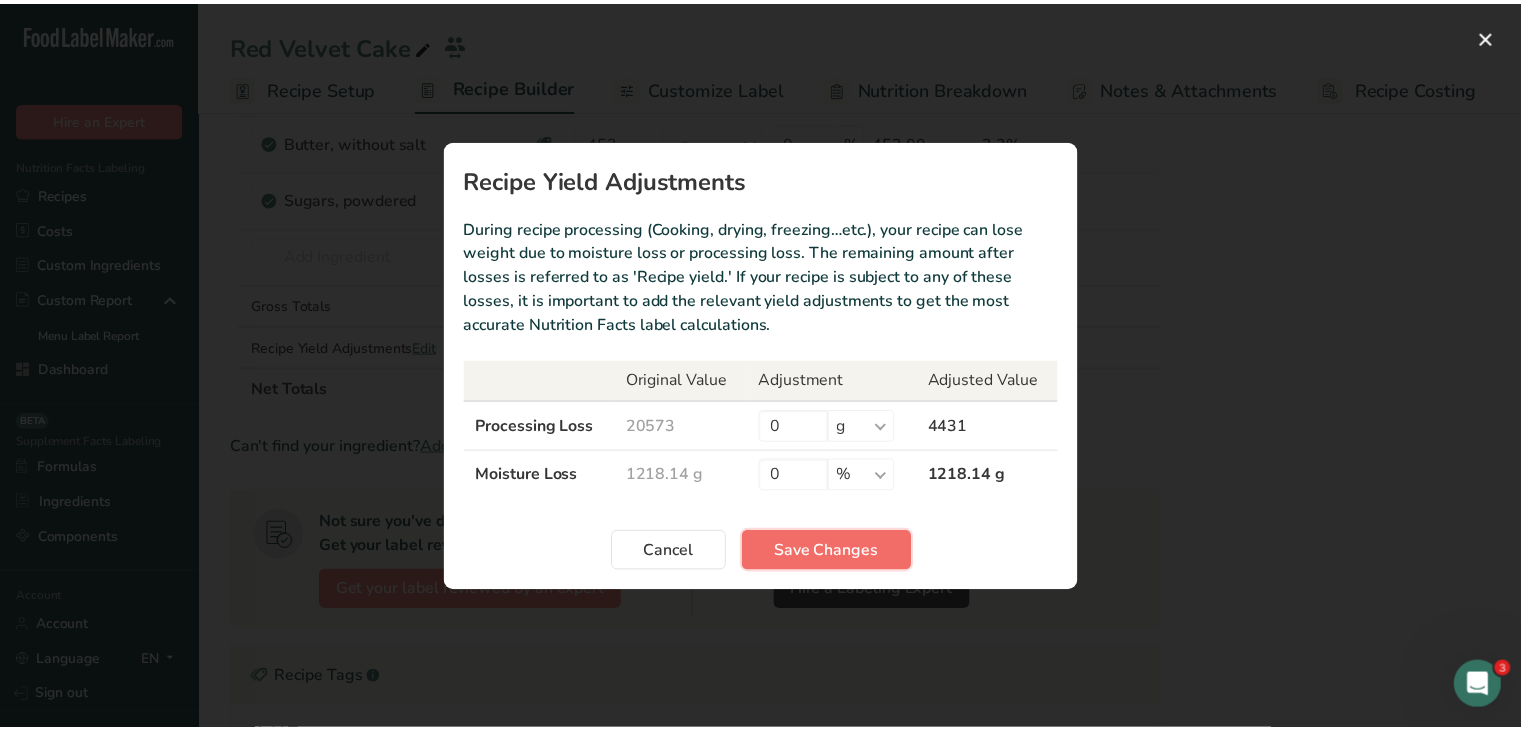 scroll, scrollTop: 0, scrollLeft: 0, axis: both 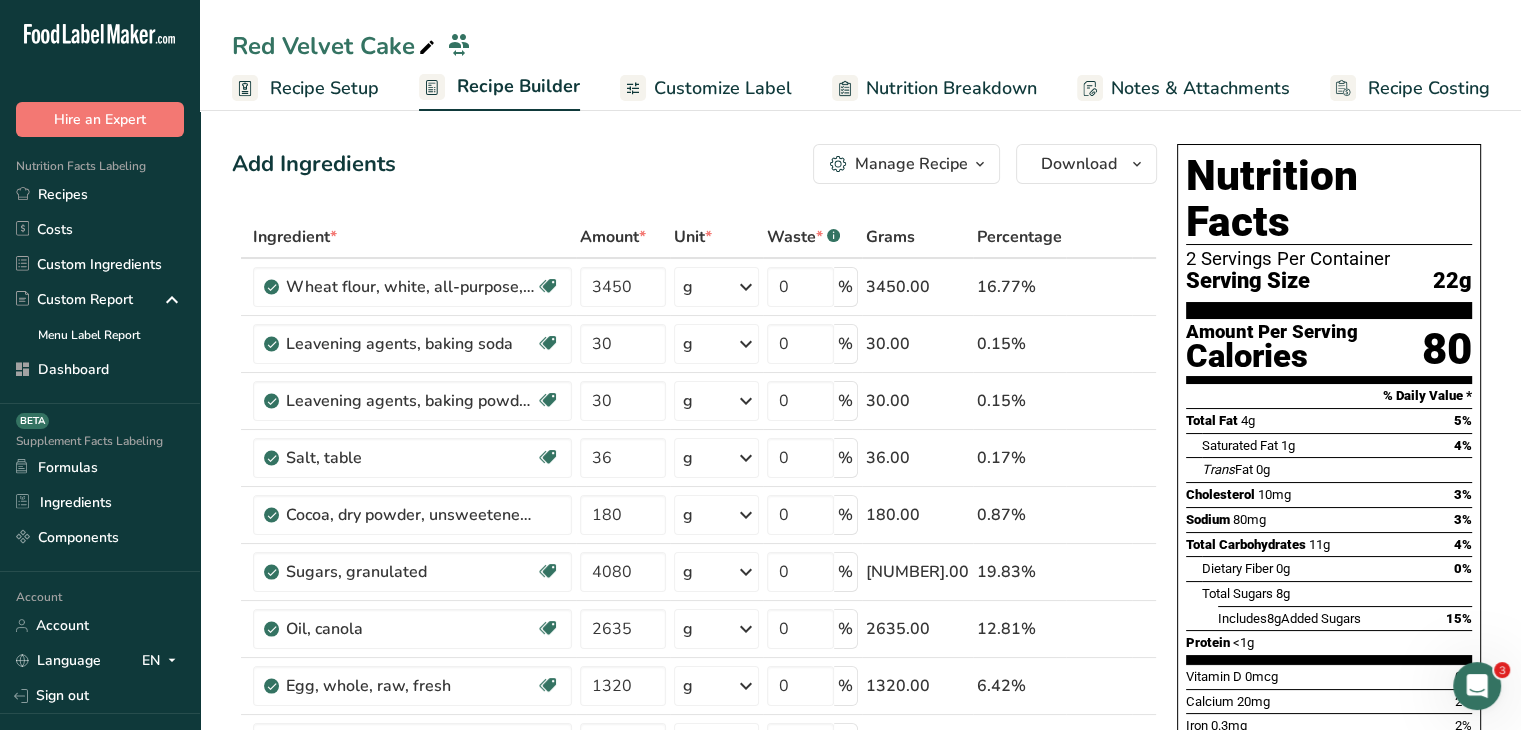 click on "Recipe Setup" at bounding box center [324, 88] 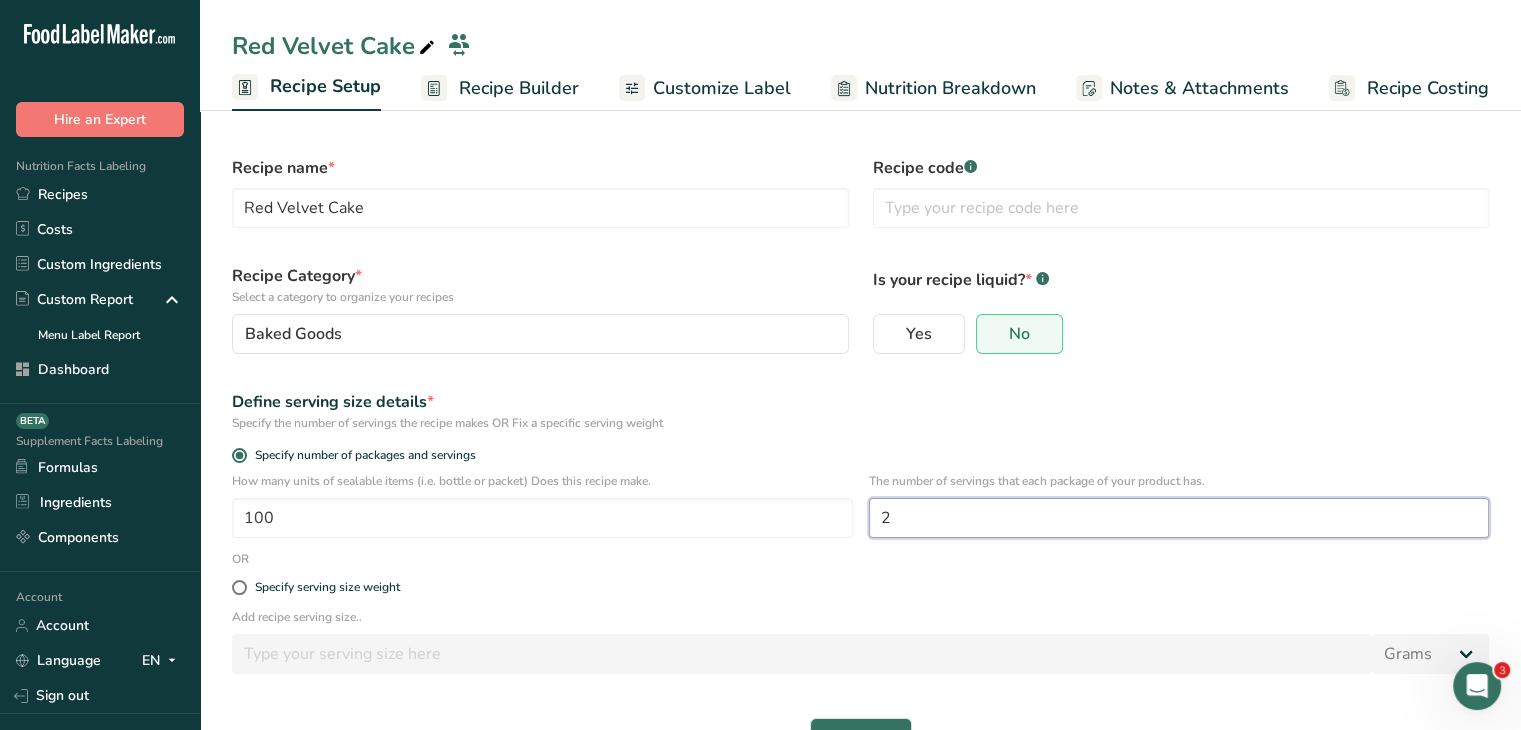 drag, startPoint x: 902, startPoint y: 509, endPoint x: 883, endPoint y: 515, distance: 19.924858 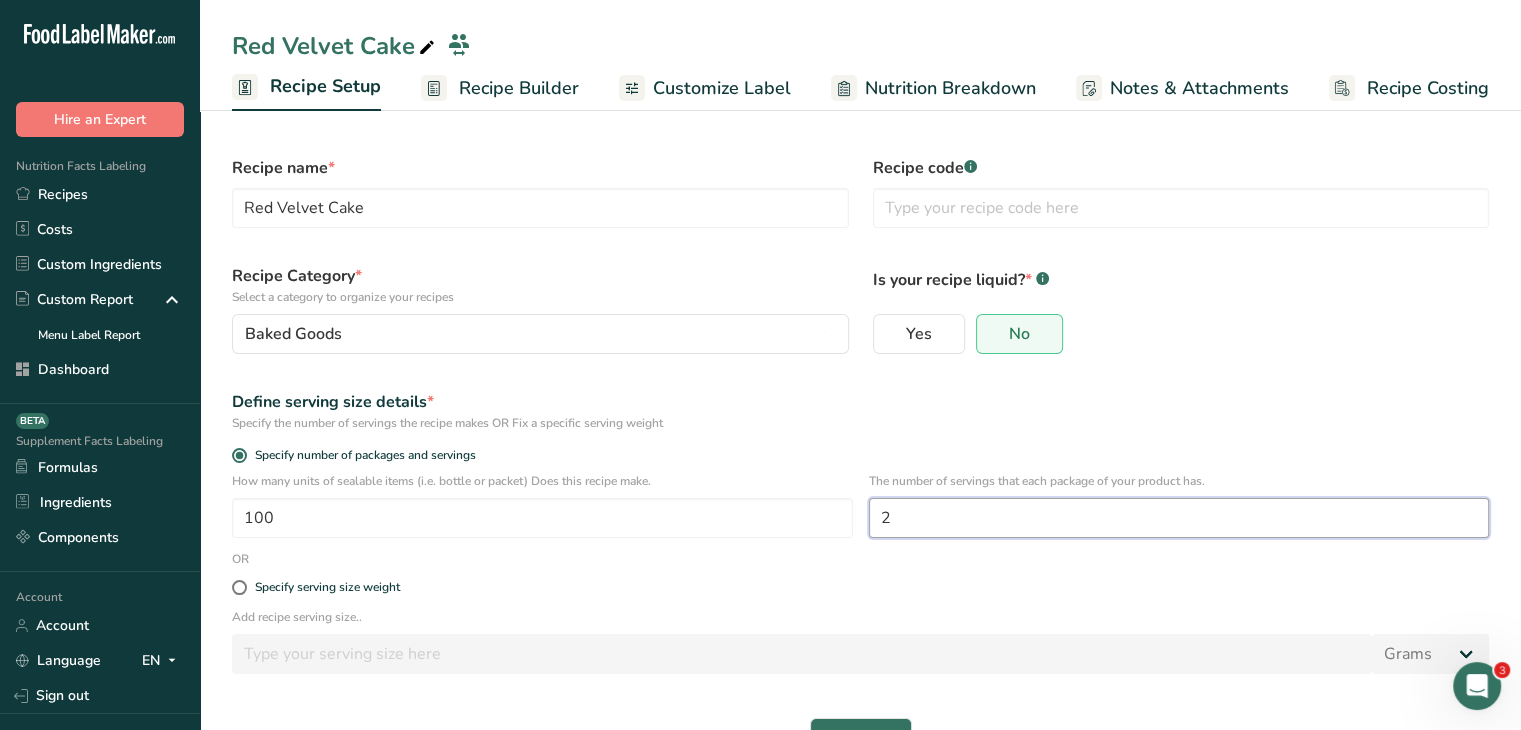 click on "2" at bounding box center [1179, 518] 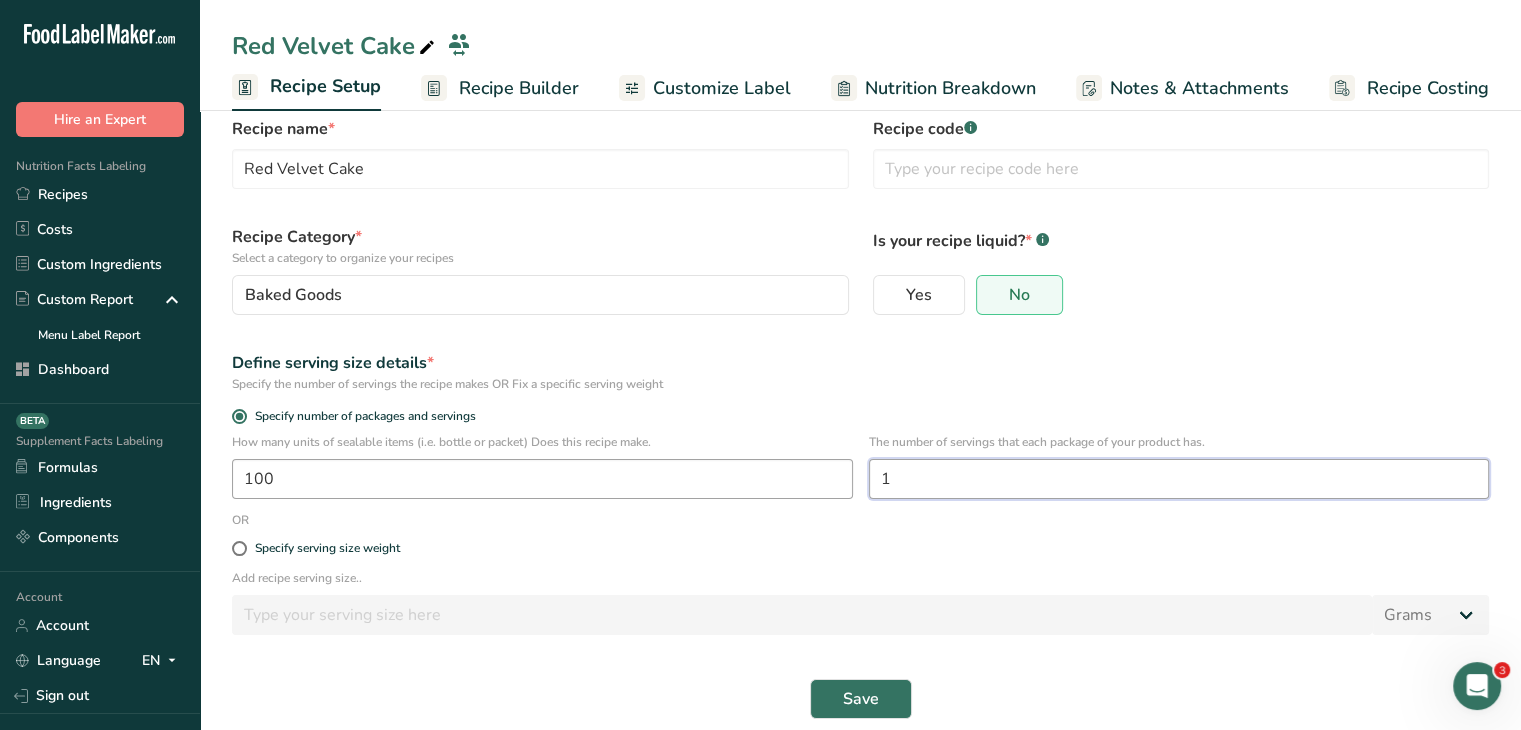 scroll, scrollTop: 60, scrollLeft: 0, axis: vertical 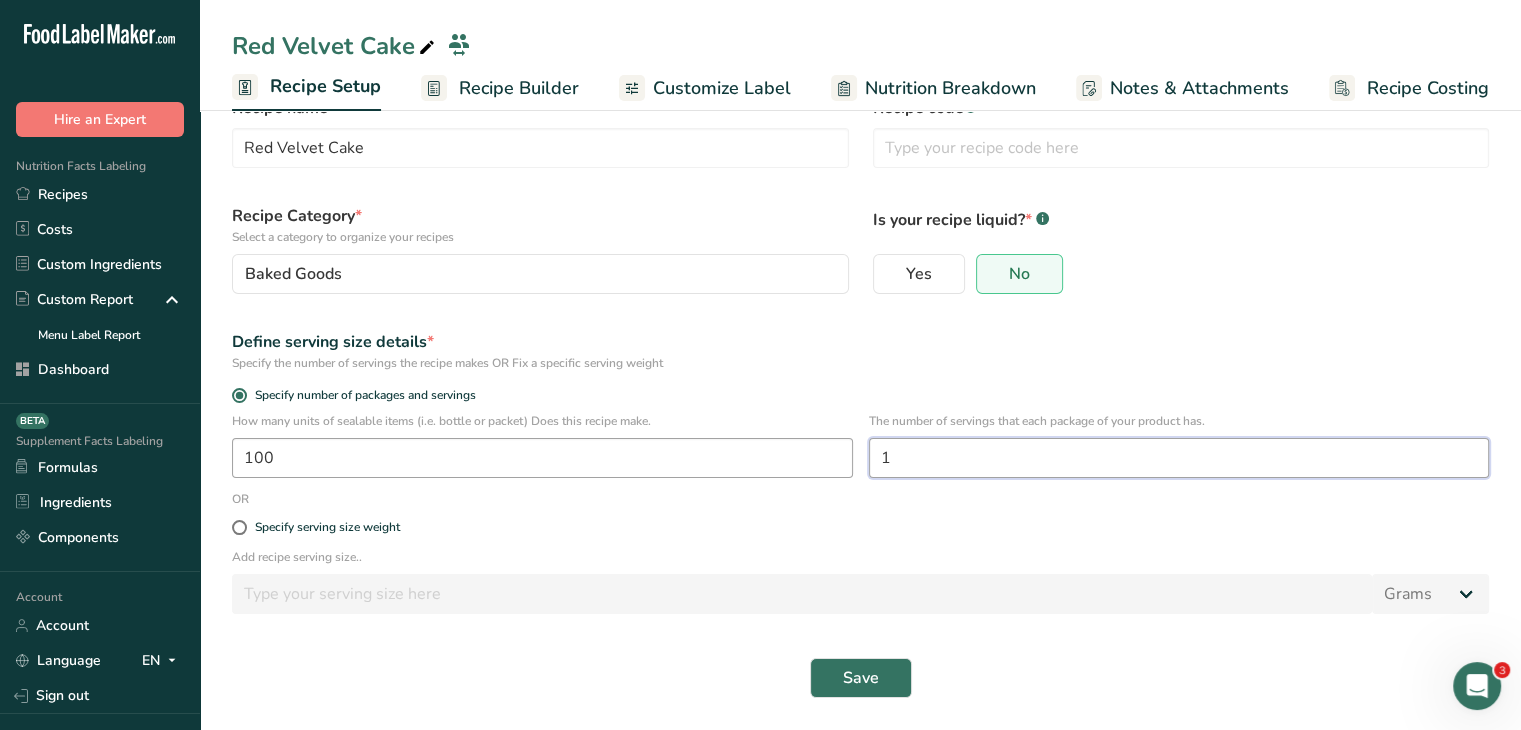 type on "1" 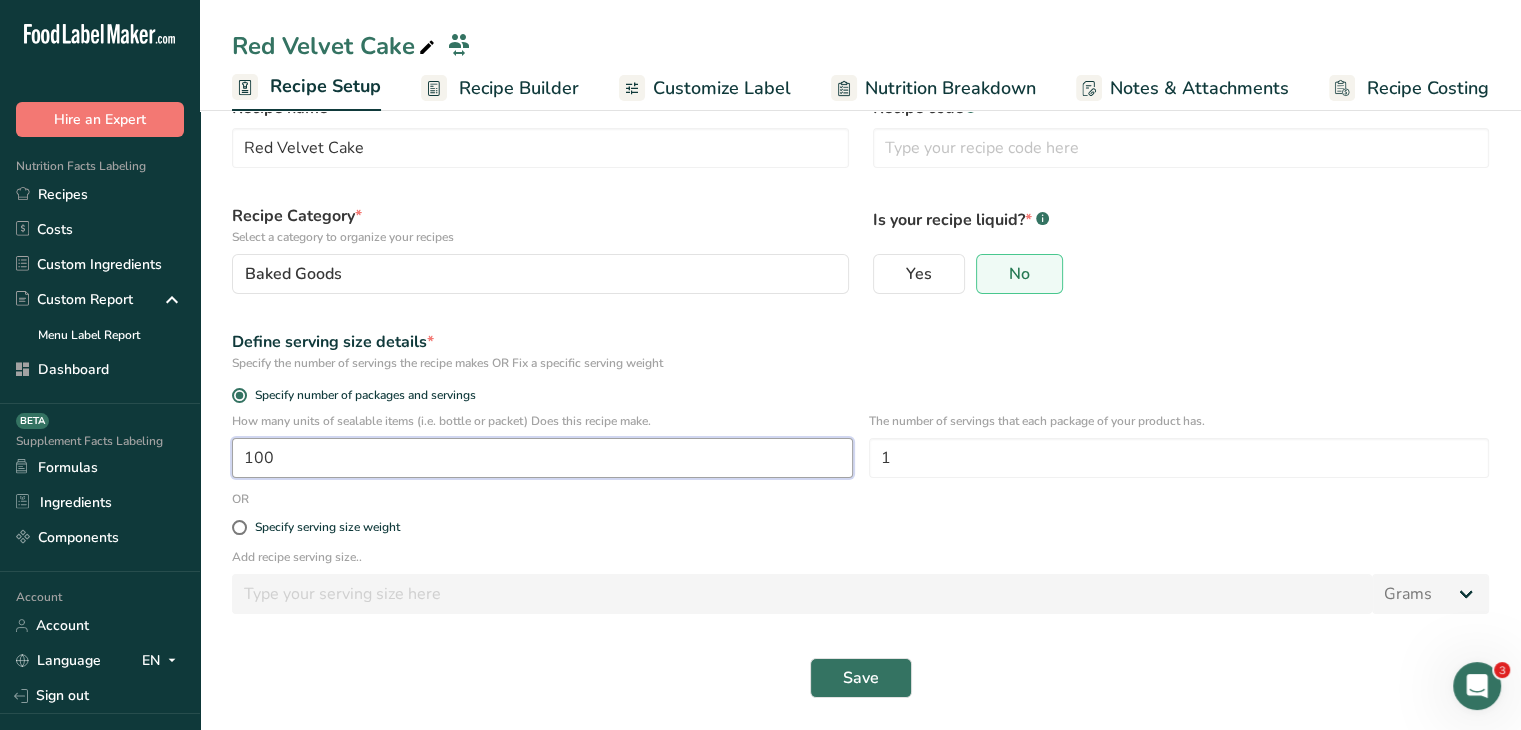 drag, startPoint x: 462, startPoint y: 453, endPoint x: 217, endPoint y: 461, distance: 245.13058 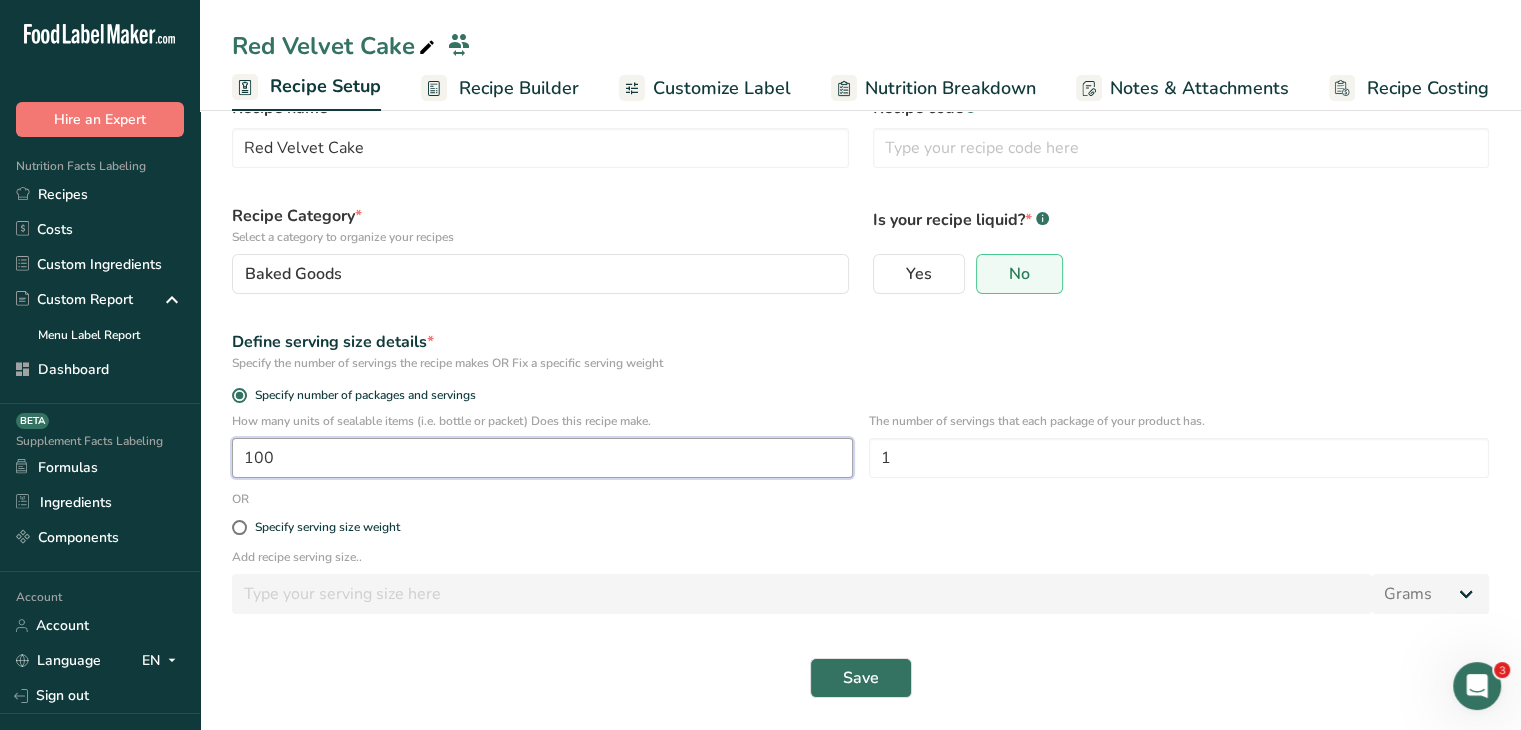 click on "Recipe name *   Red Velvet Cake
Recipe code
.a-a{fill:#347362;}.b-a{fill:#fff;}
Recipe Category *
Select a category to organize your recipes
Baked Goods
Standard Categories
Custom Categories
.a-a{fill:#347362;}.b-a{fill:#fff;}
Baked Goods
Beverages
Confectionery
Cooked Meals, Salads, & Sauces
Dairy
Snacks
Add New Category
Is your recipe liquid? *   .a-a{fill:#347362;}.b-a{fill:#fff;}           Yes   No
Define serving size details *
Specify the number of servings the recipe makes OR Fix a specific serving weight
Specify number of packages and servings
100     1
OR" at bounding box center [860, 387] 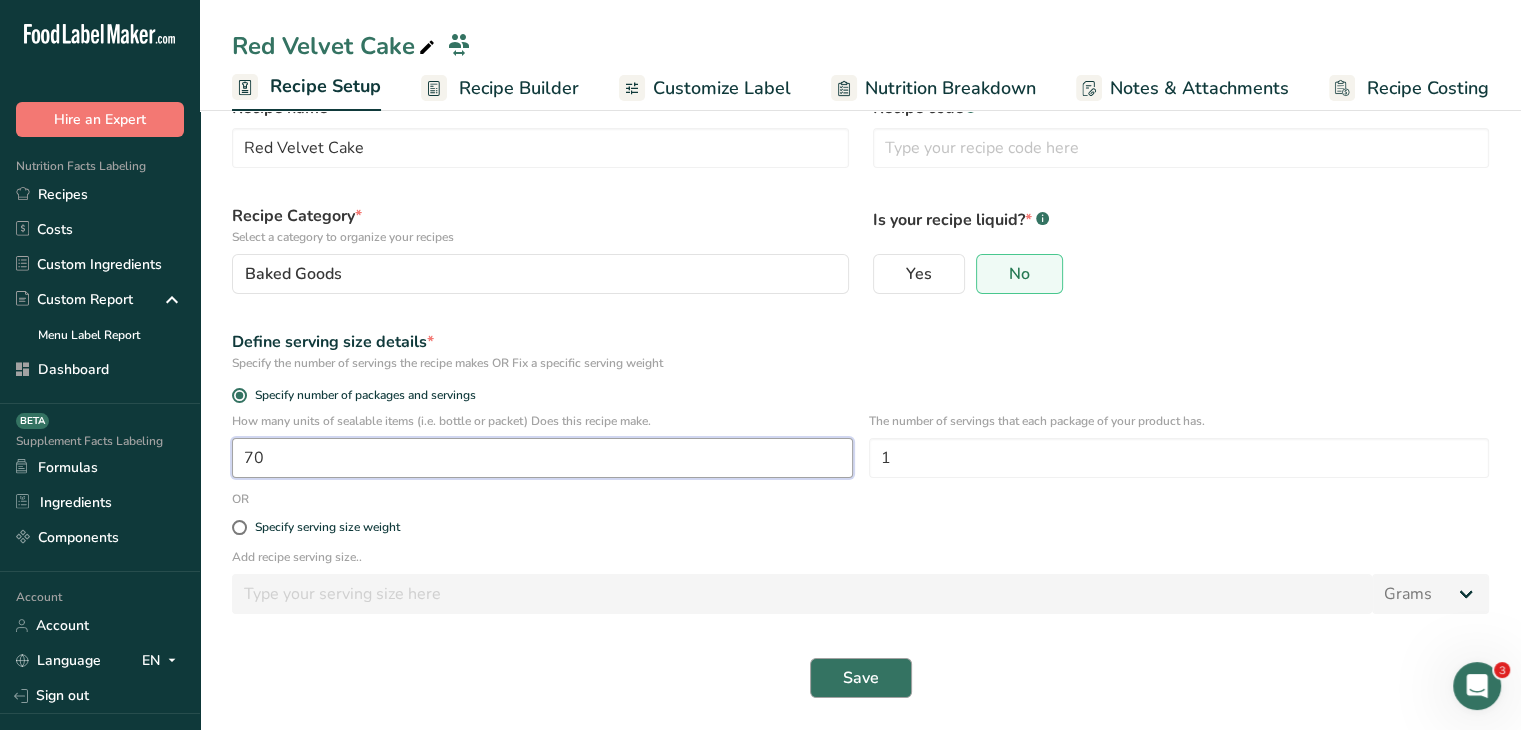 type on "70" 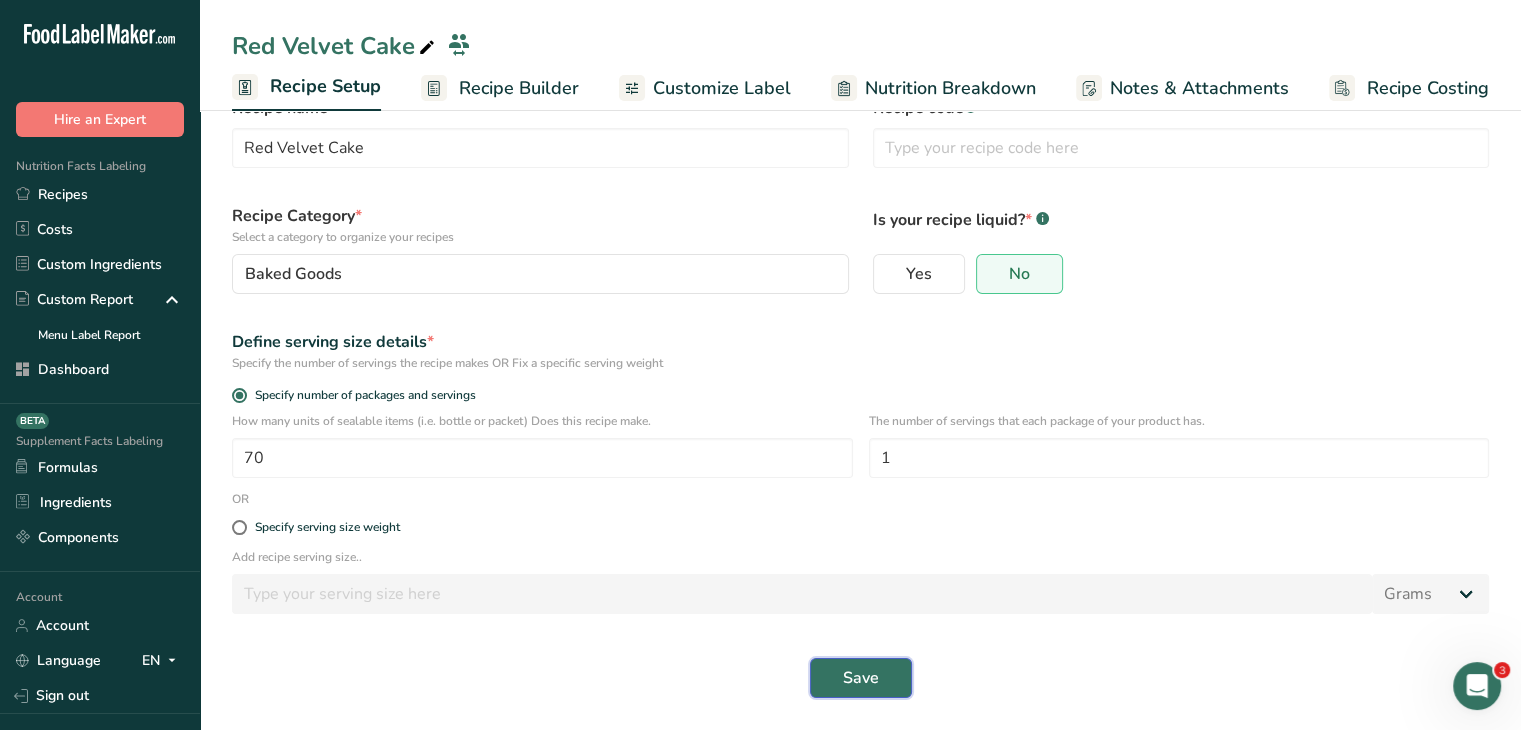 click on "Save" at bounding box center (861, 678) 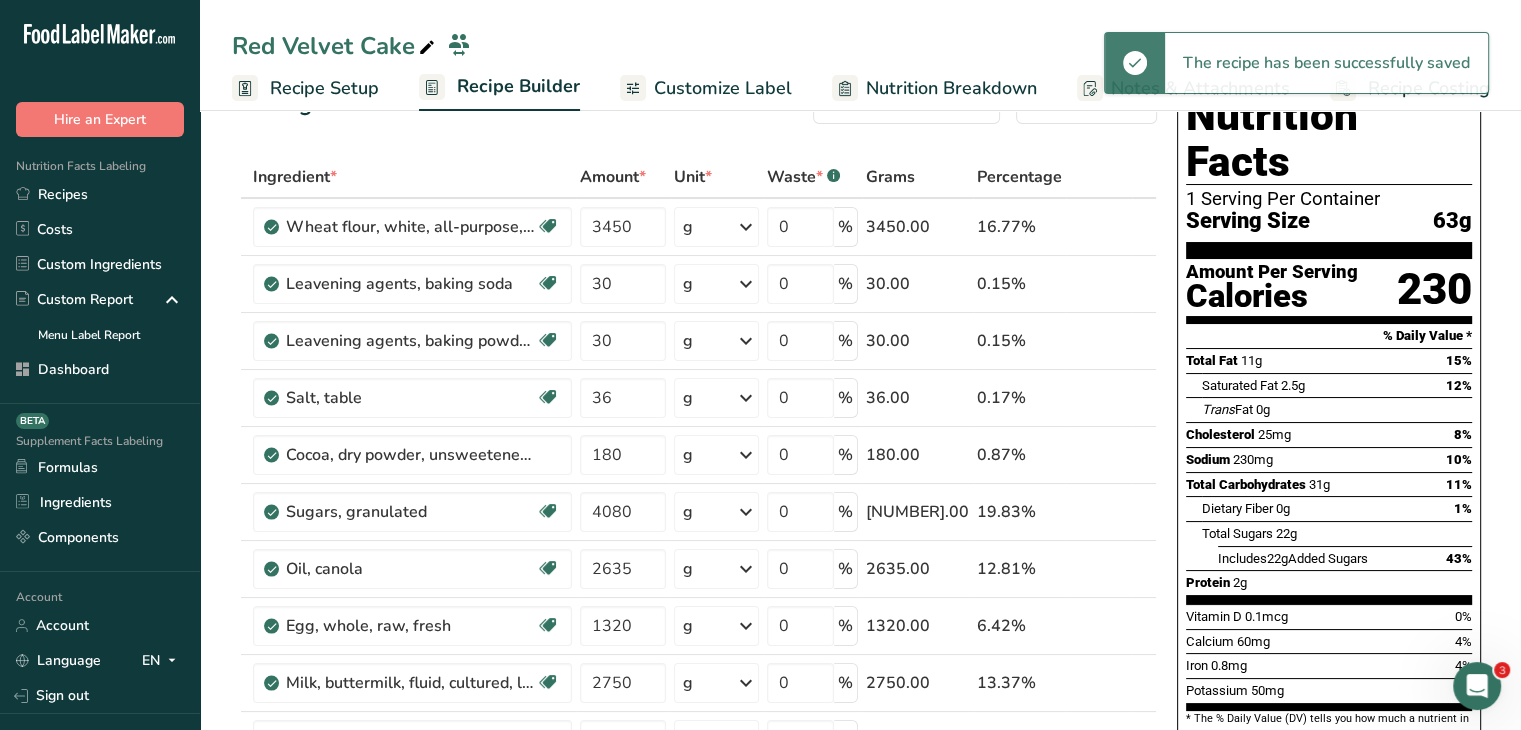click on "Recipe Setup" at bounding box center (324, 88) 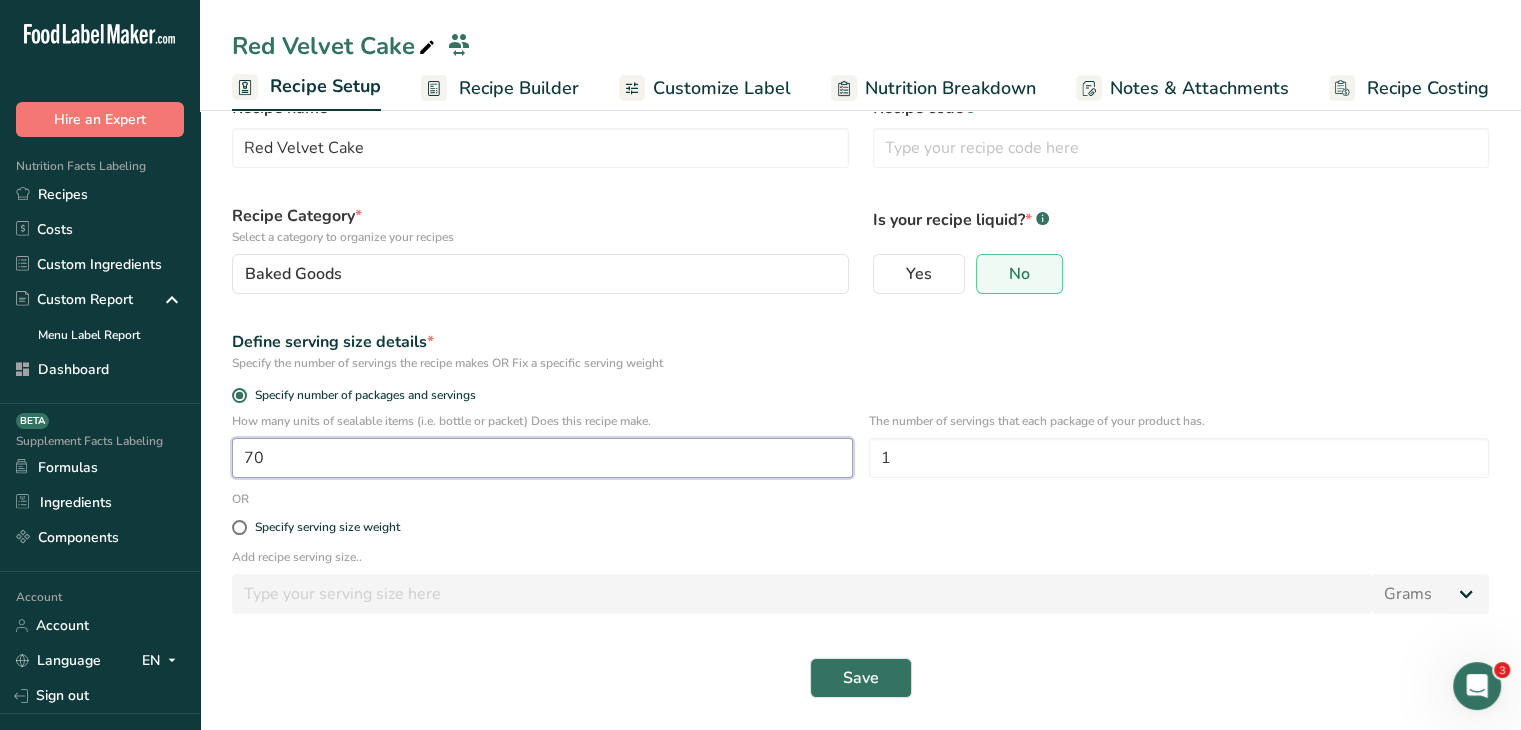 click on "70" at bounding box center [542, 458] 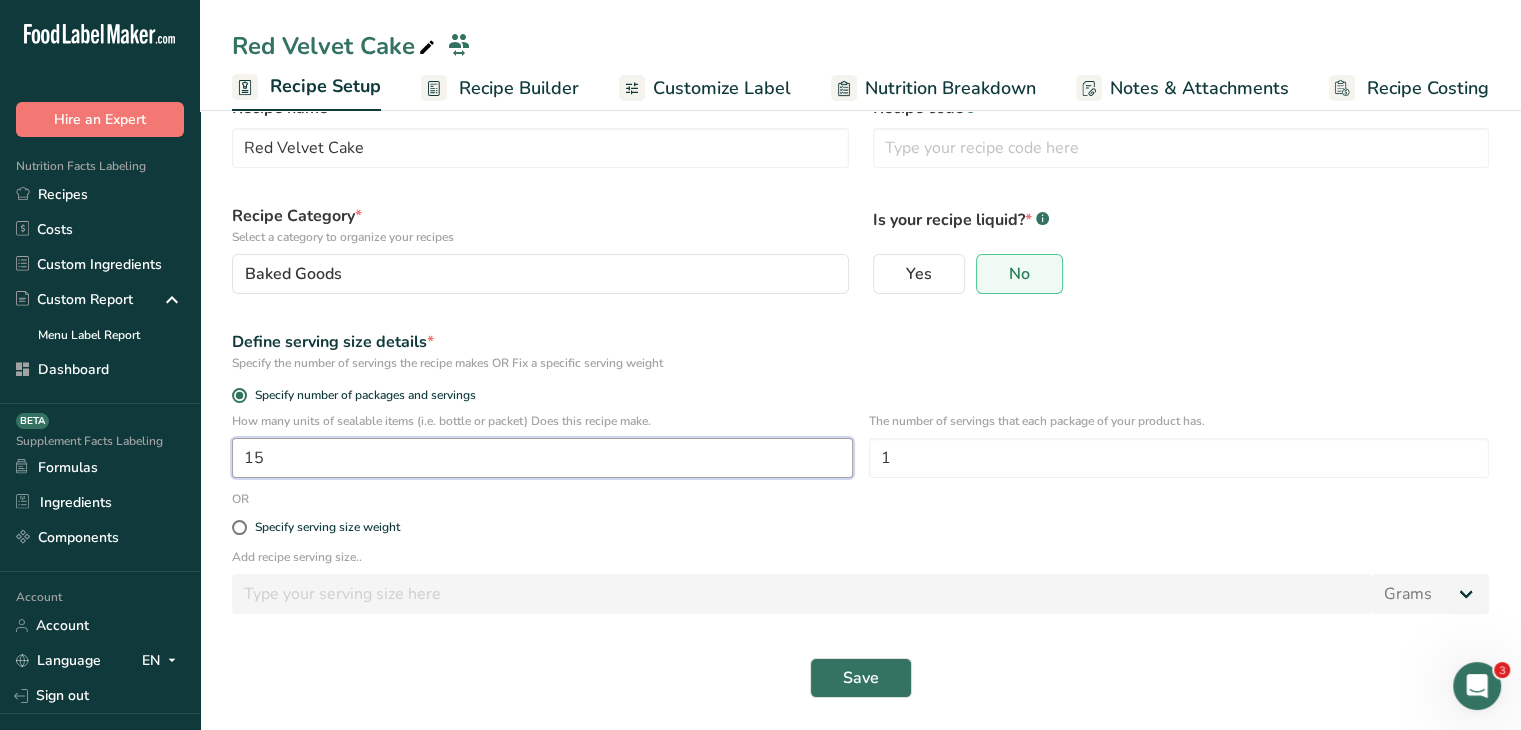 type on "1" 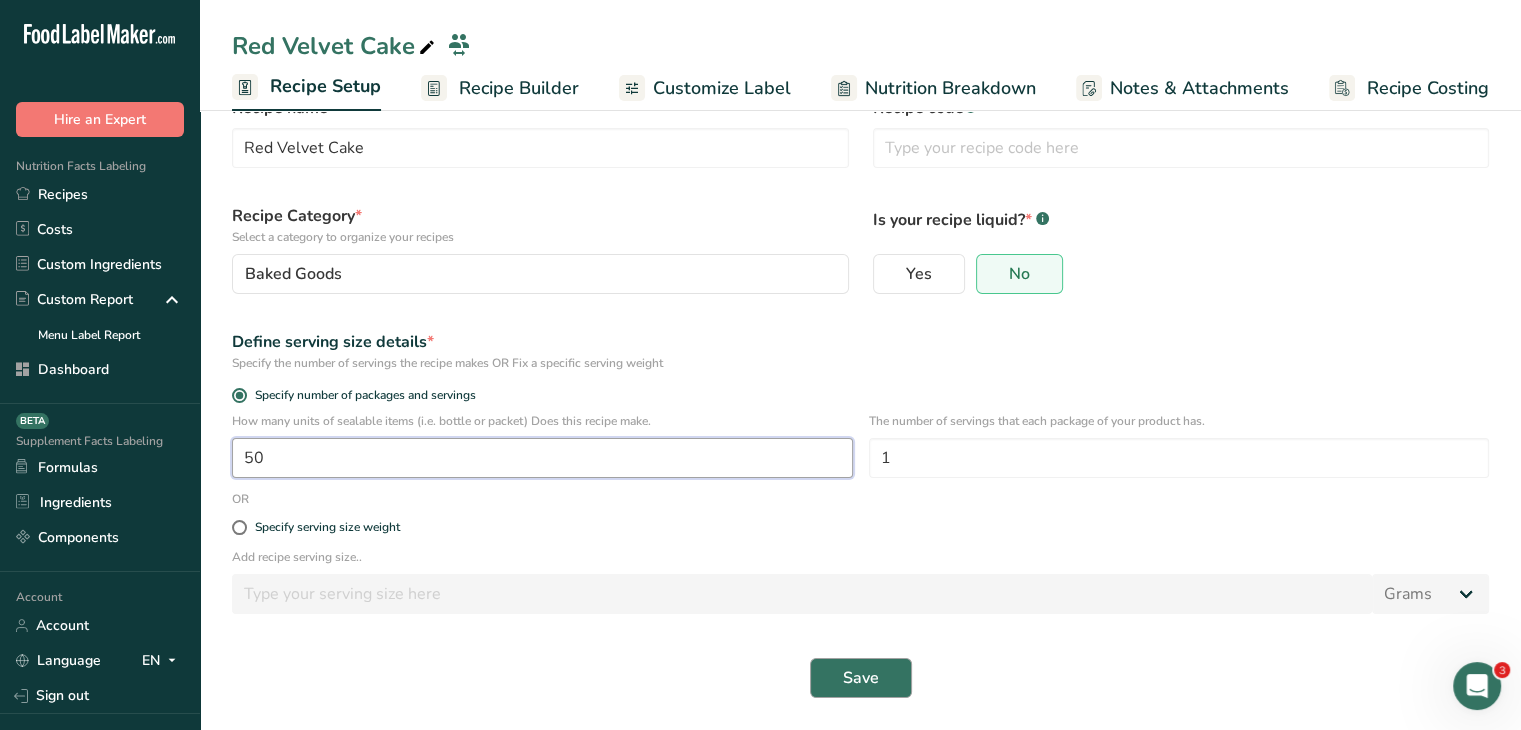 type on "50" 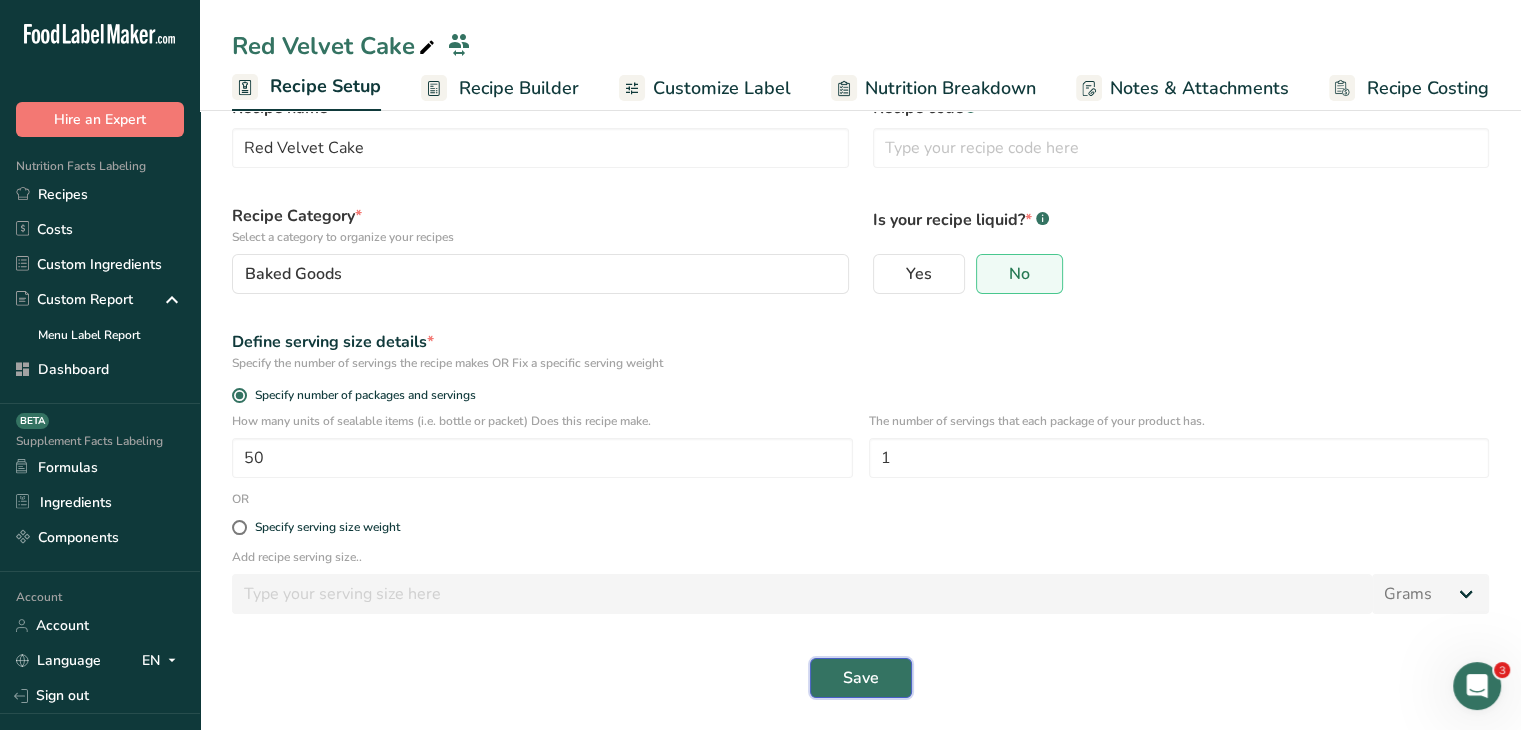 click on "Save" at bounding box center (861, 678) 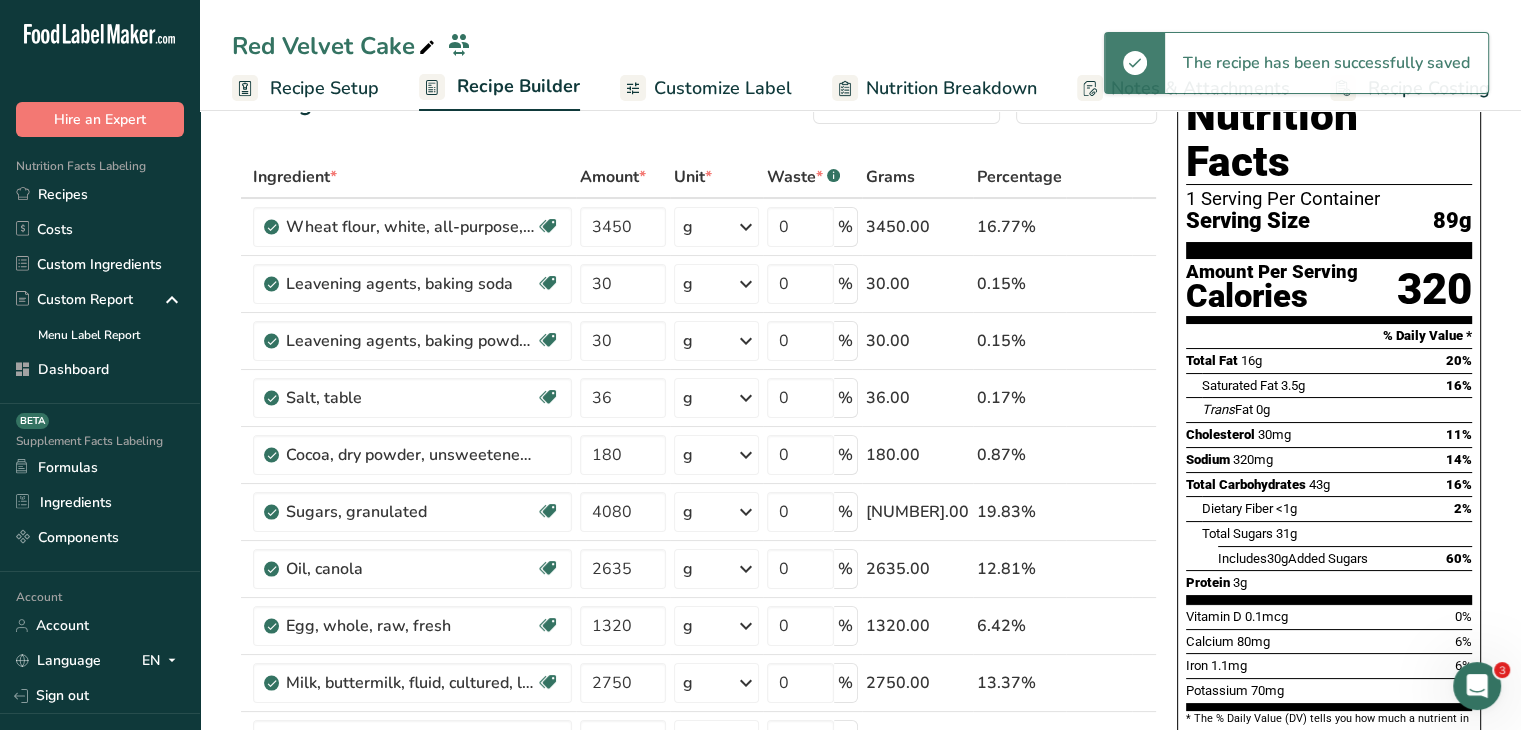 click on "Recipe Setup" at bounding box center [324, 88] 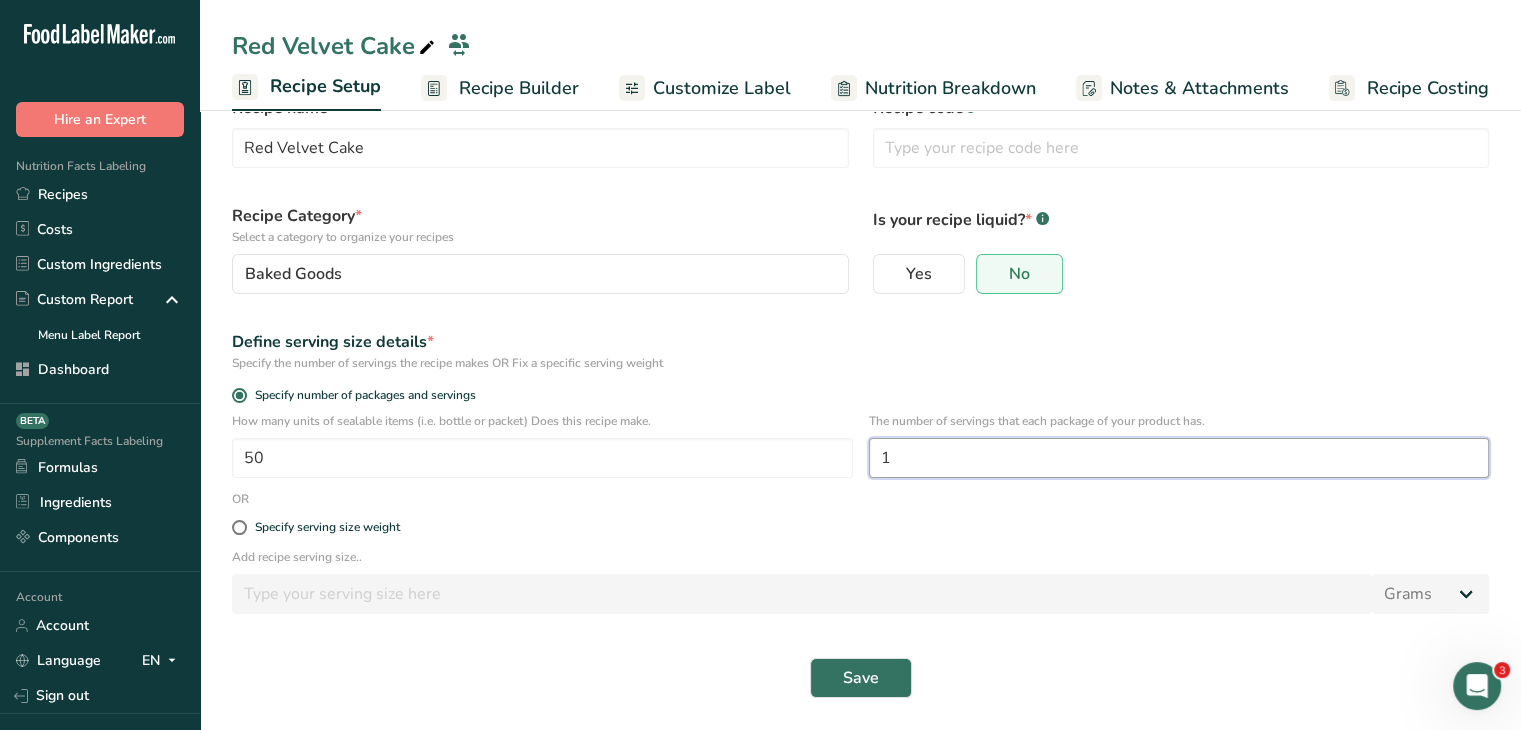 drag, startPoint x: 921, startPoint y: 445, endPoint x: 864, endPoint y: 443, distance: 57.035076 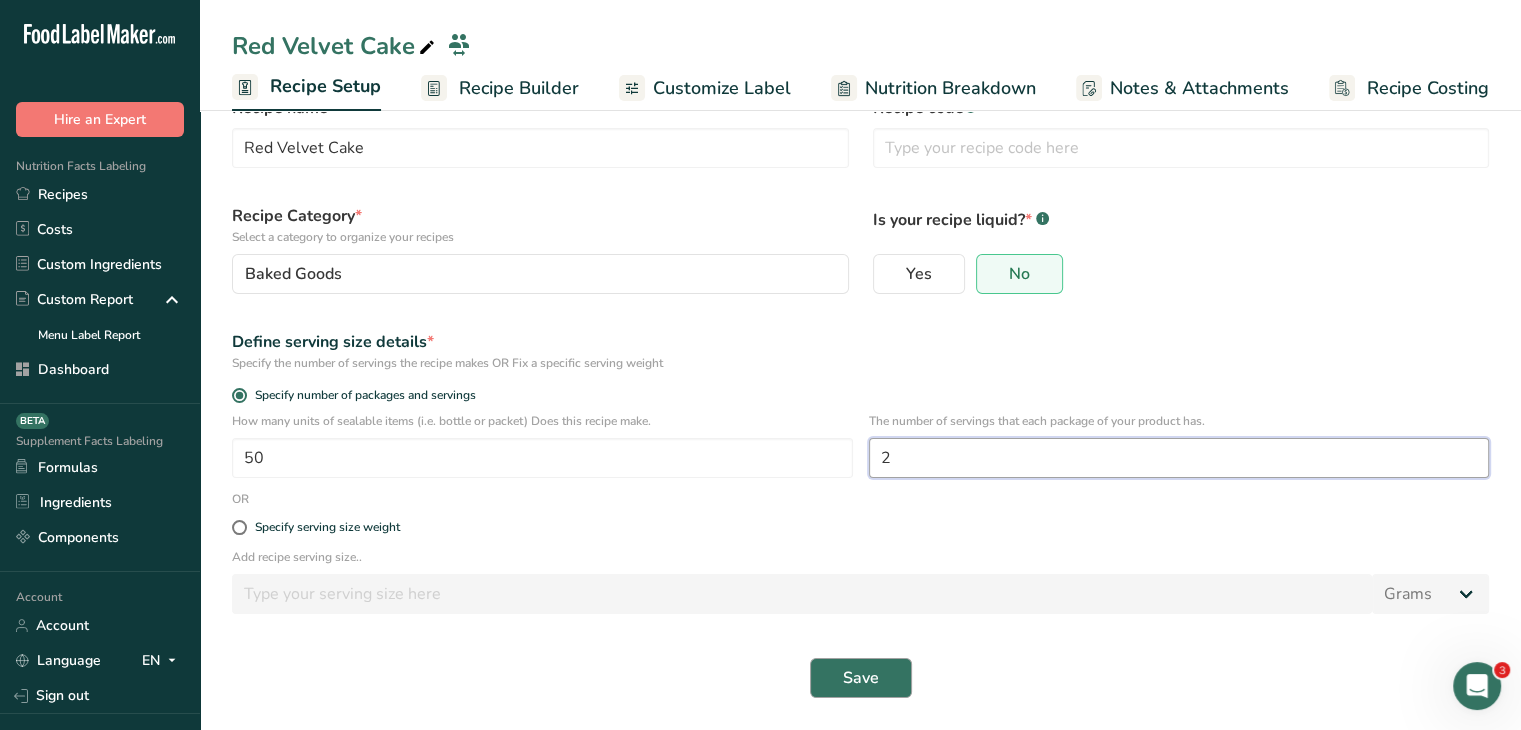 type on "2" 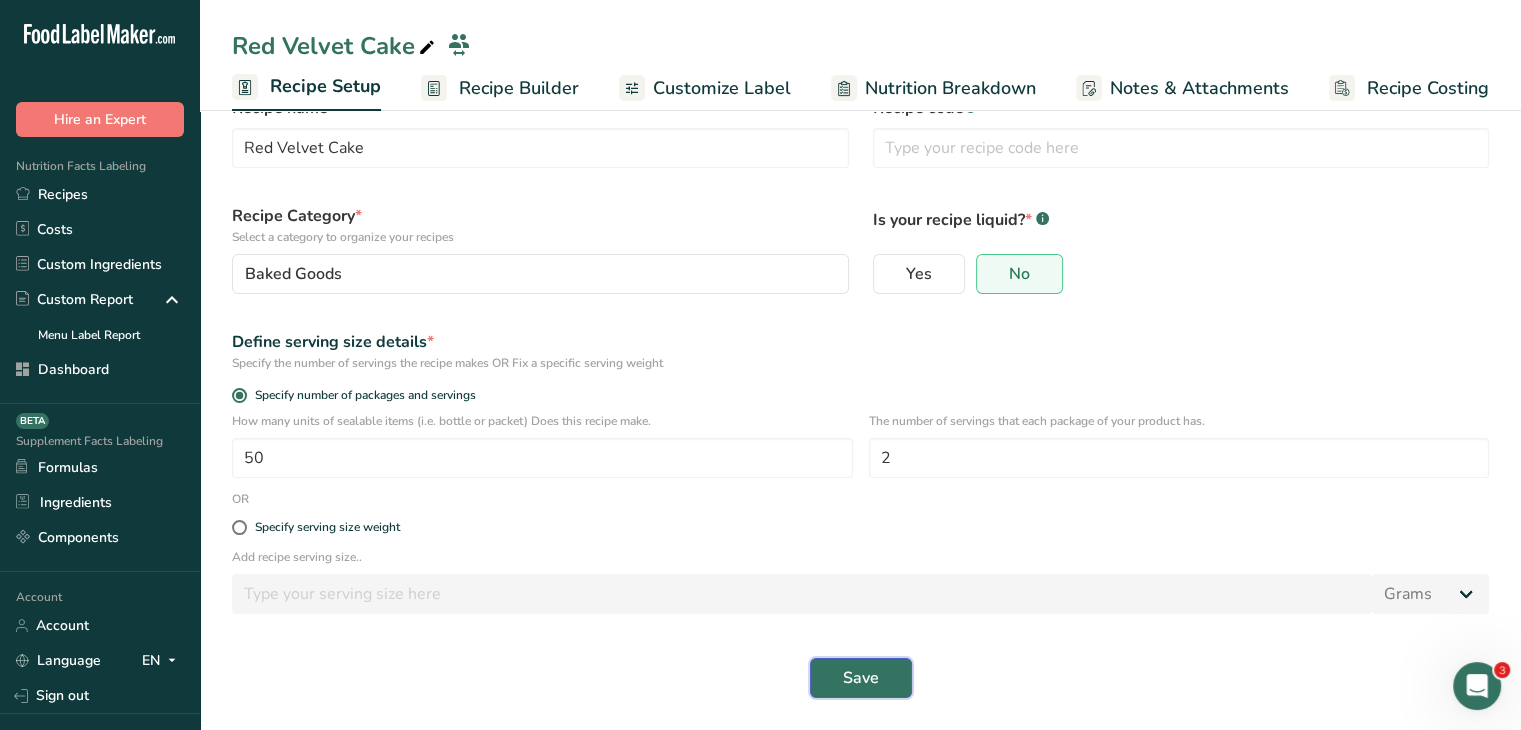 click on "Save" at bounding box center [861, 678] 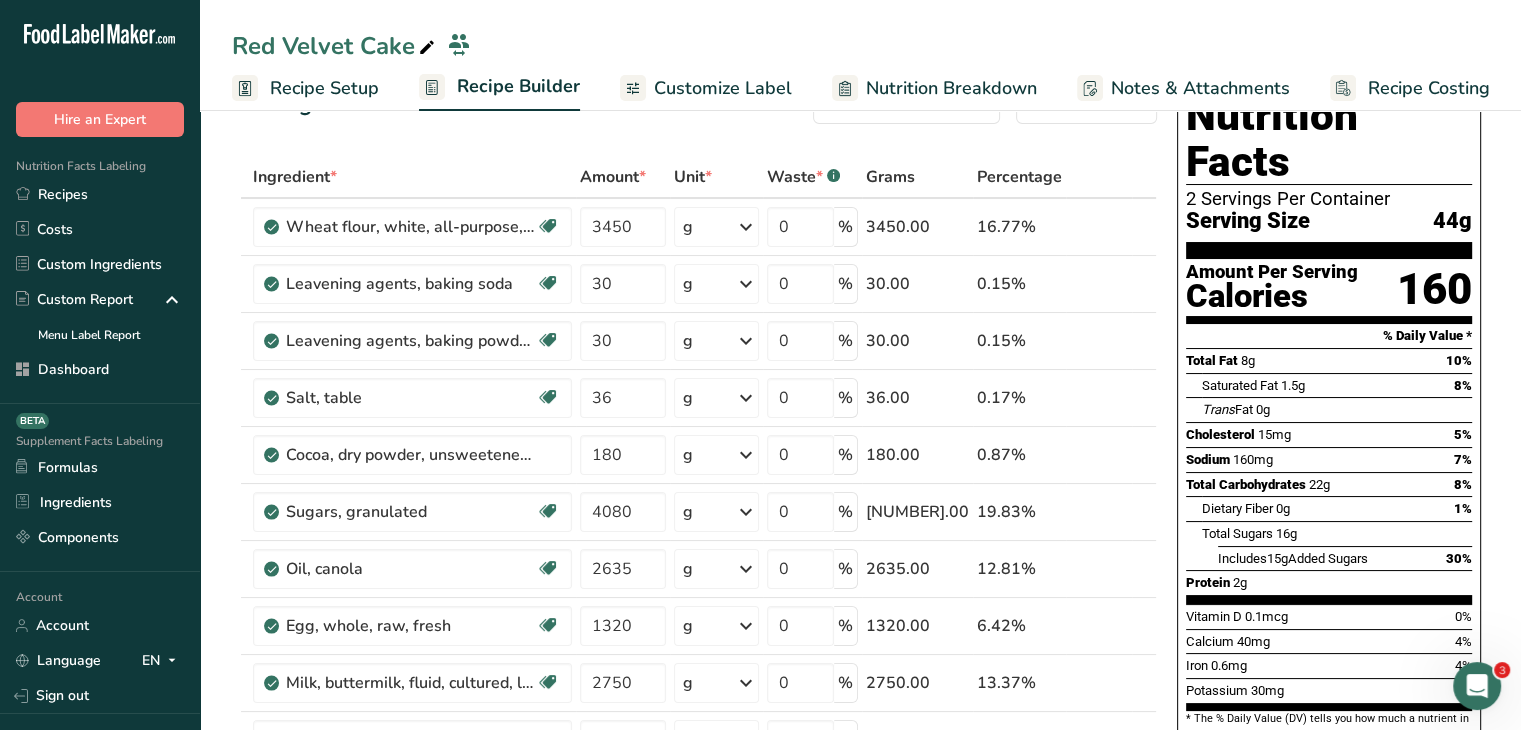 click on "Recipe Setup" at bounding box center [324, 88] 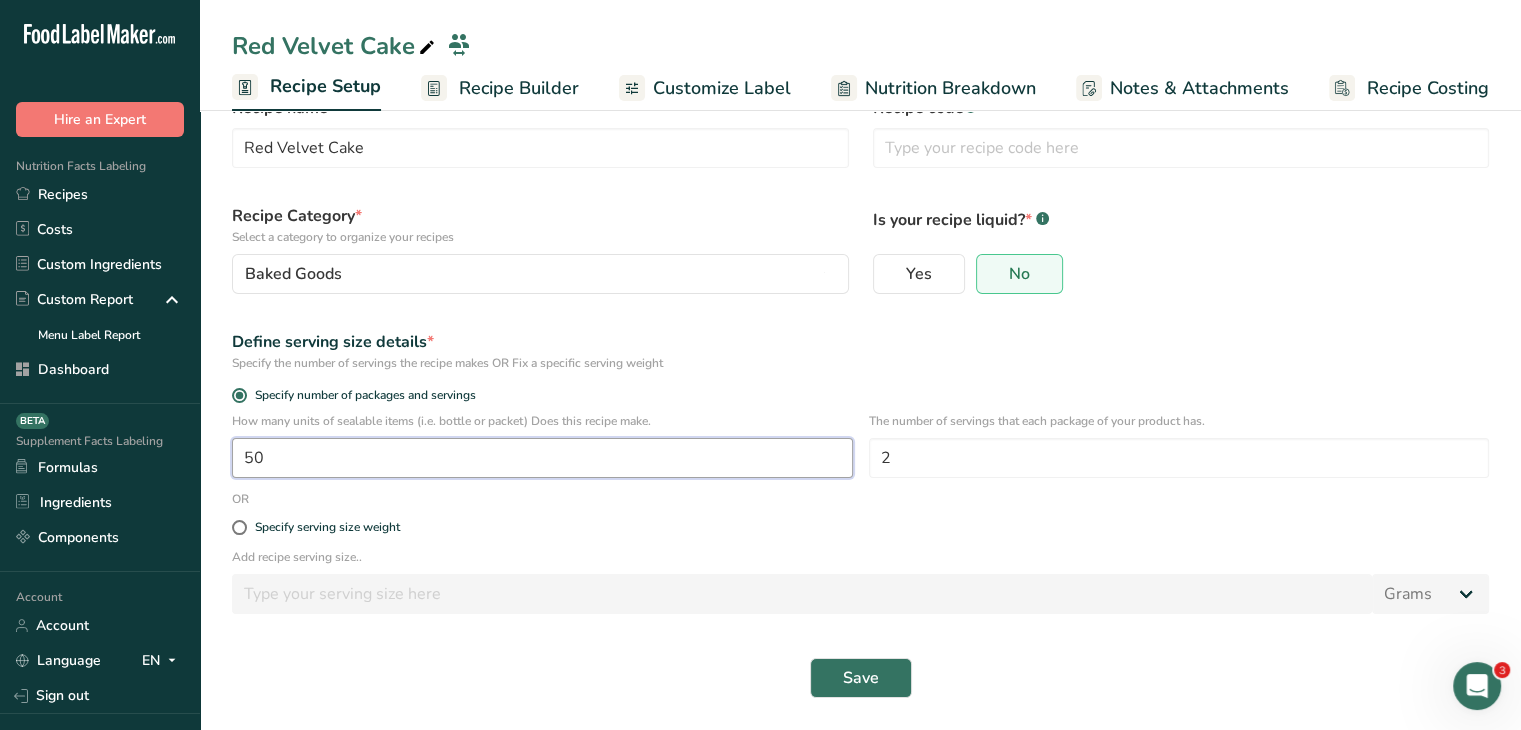 drag, startPoint x: 415, startPoint y: 462, endPoint x: 237, endPoint y: 439, distance: 179.4798 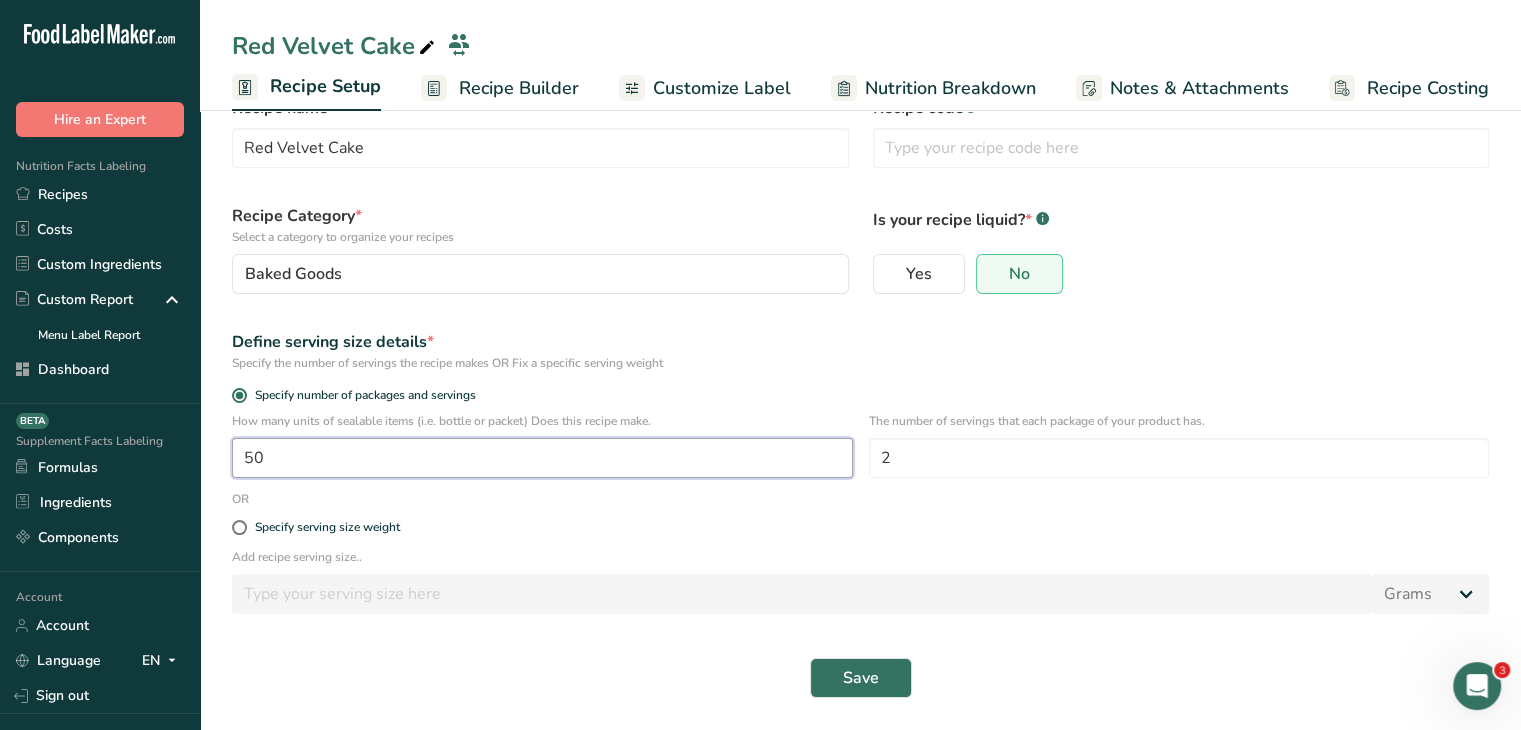 click on "50" at bounding box center (542, 458) 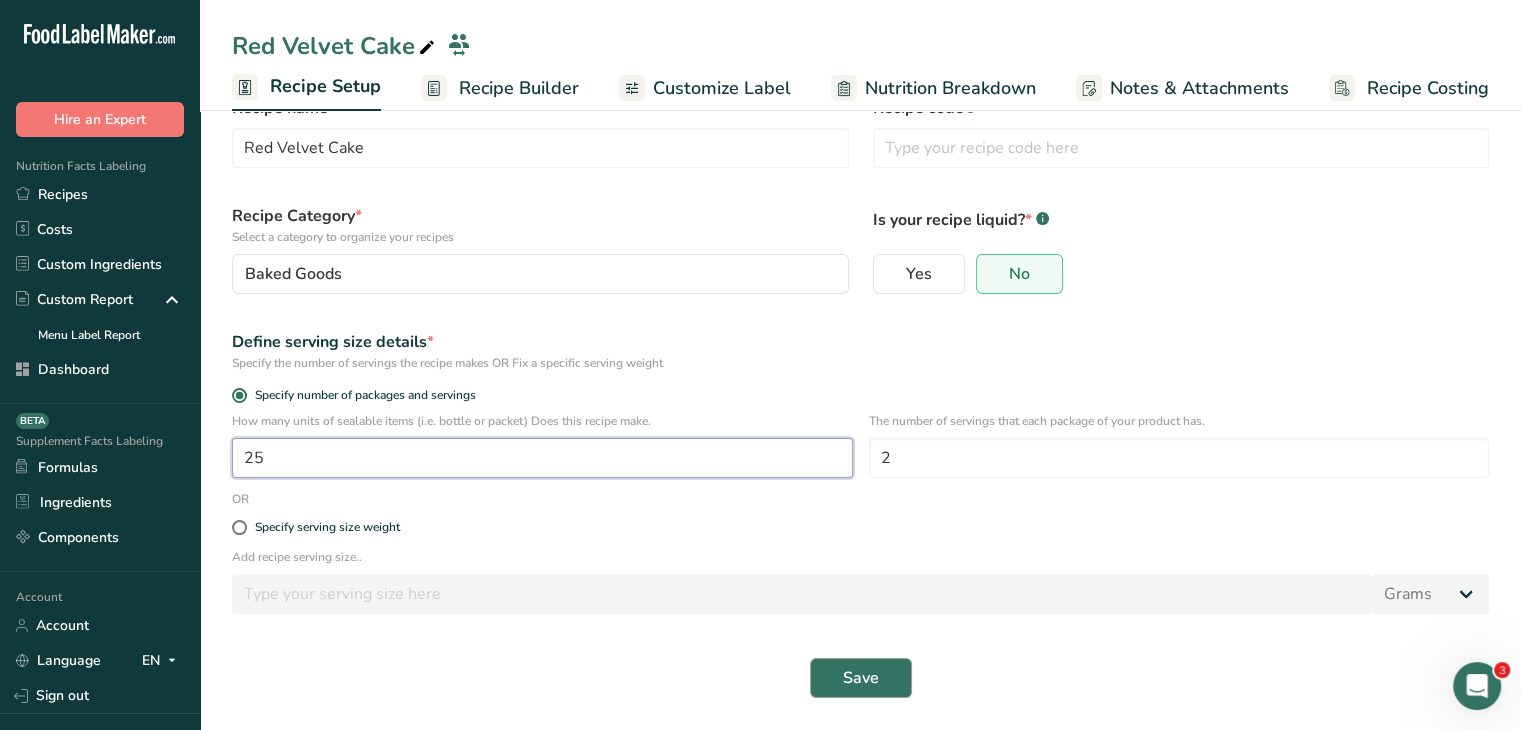 type on "25" 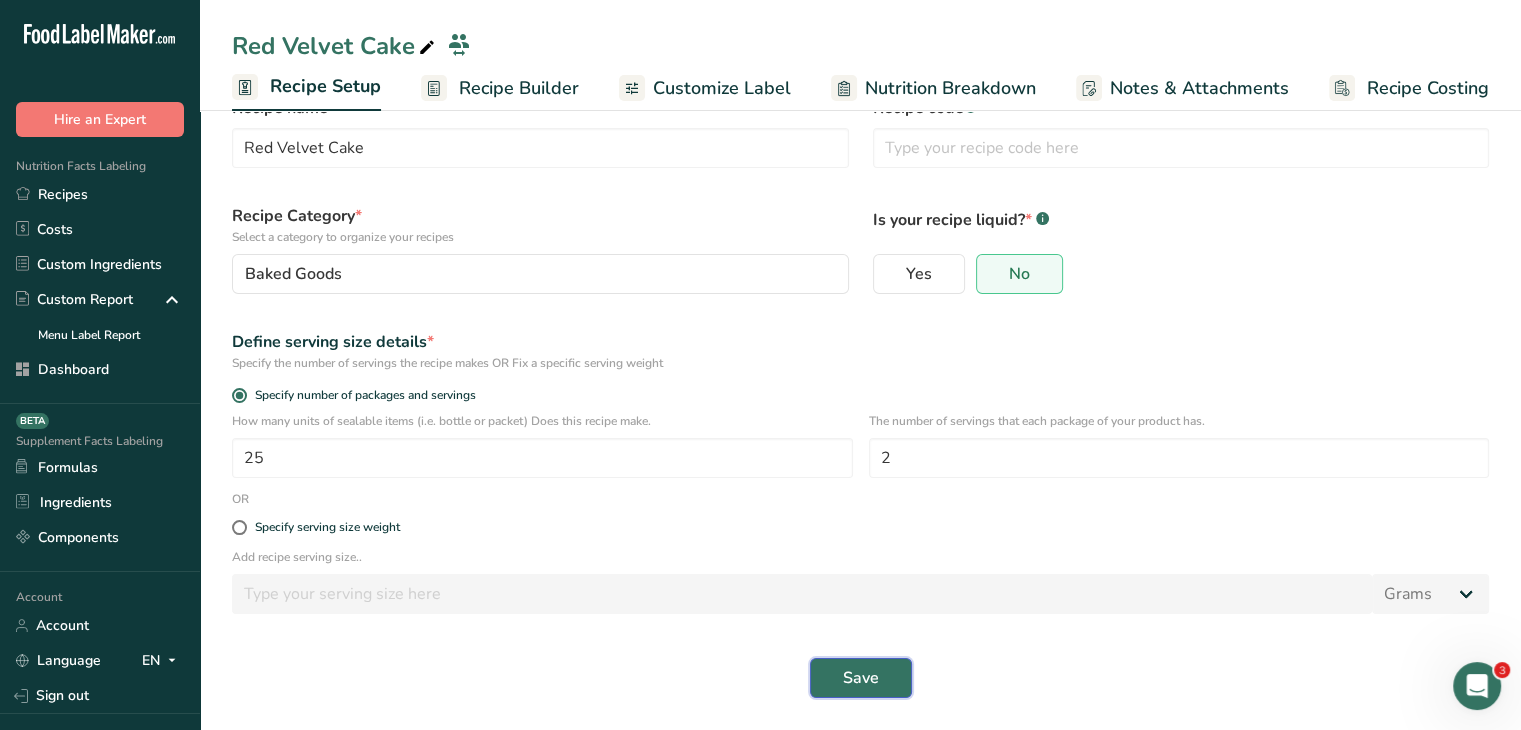 click on "Save" at bounding box center (861, 678) 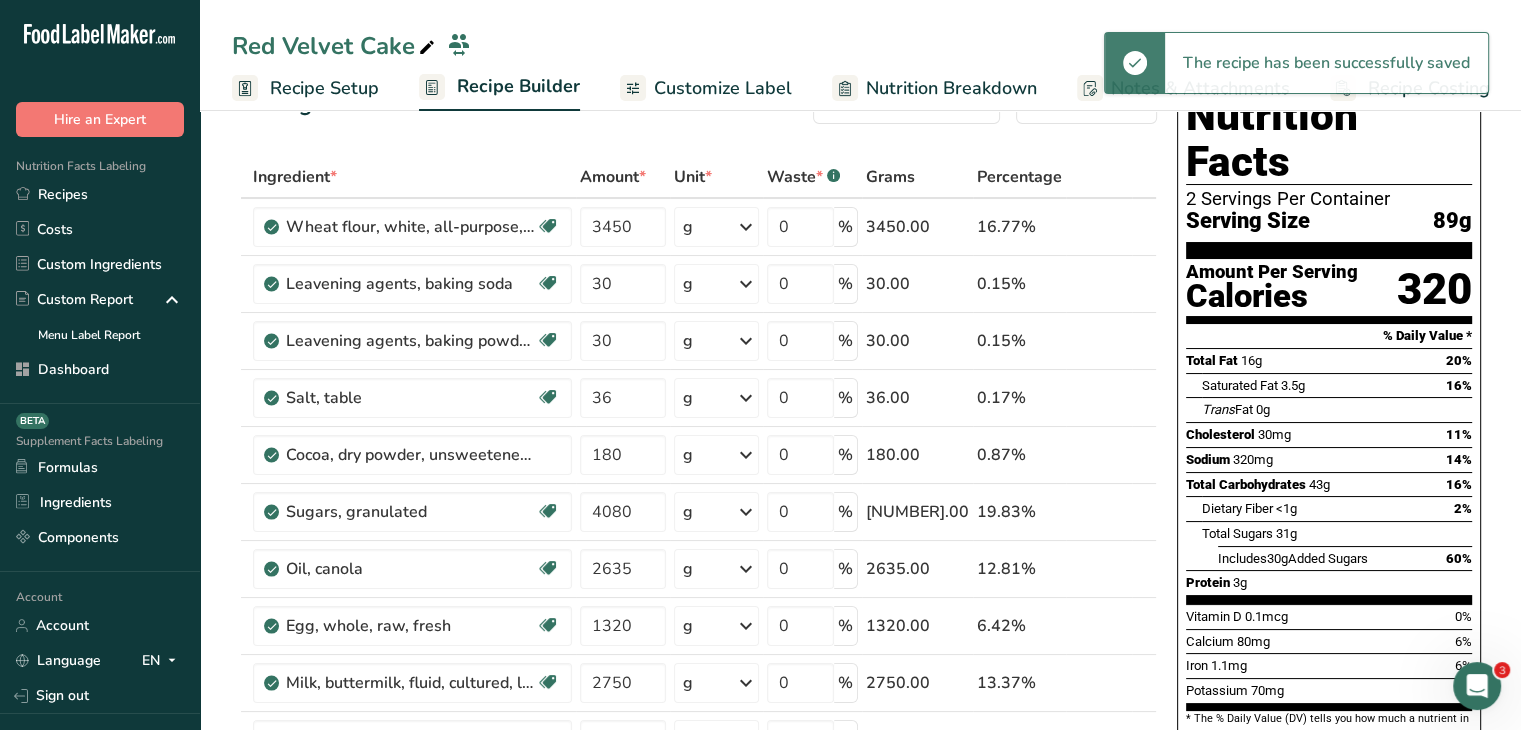 click on "Recipe Setup" at bounding box center [324, 88] 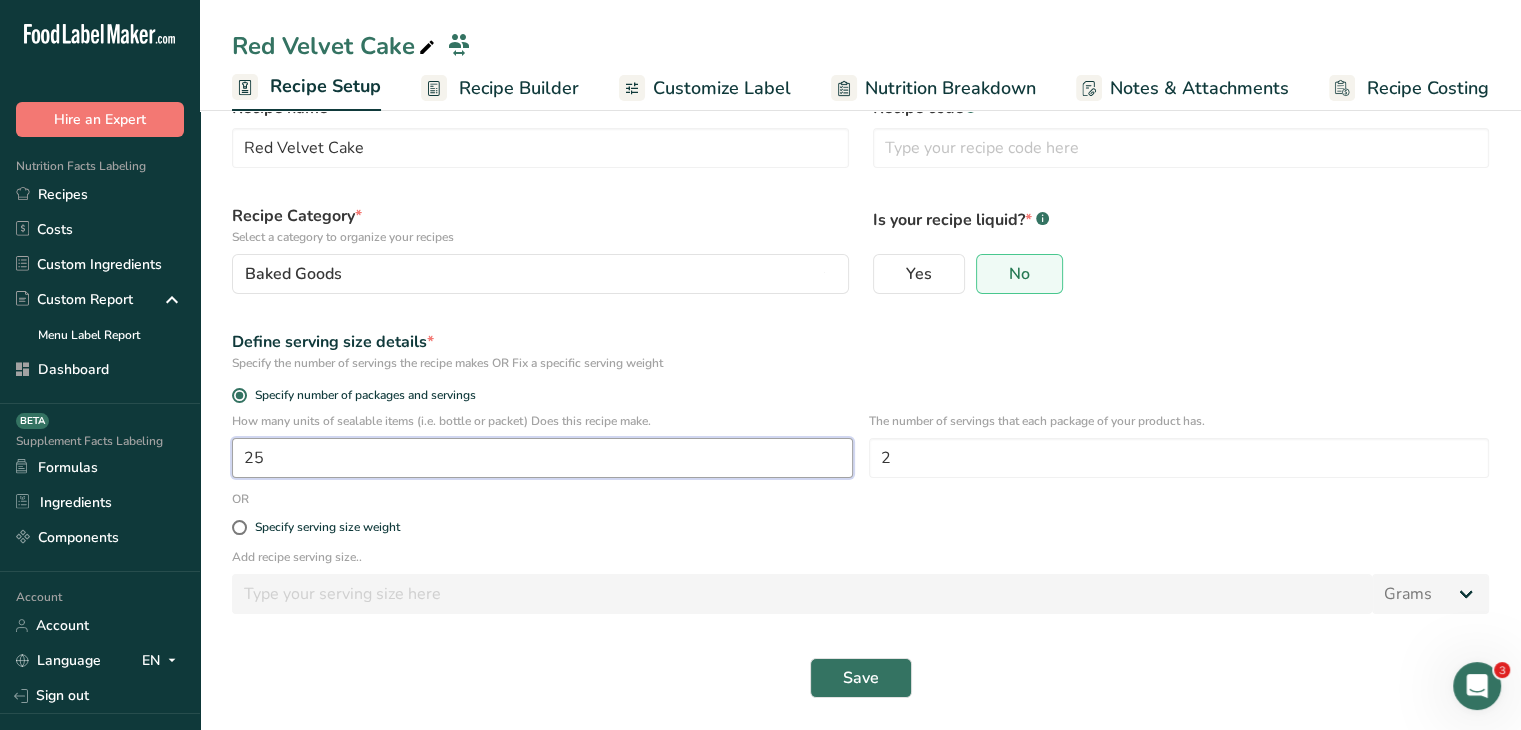 drag, startPoint x: 306, startPoint y: 464, endPoint x: 174, endPoint y: 433, distance: 135.5913 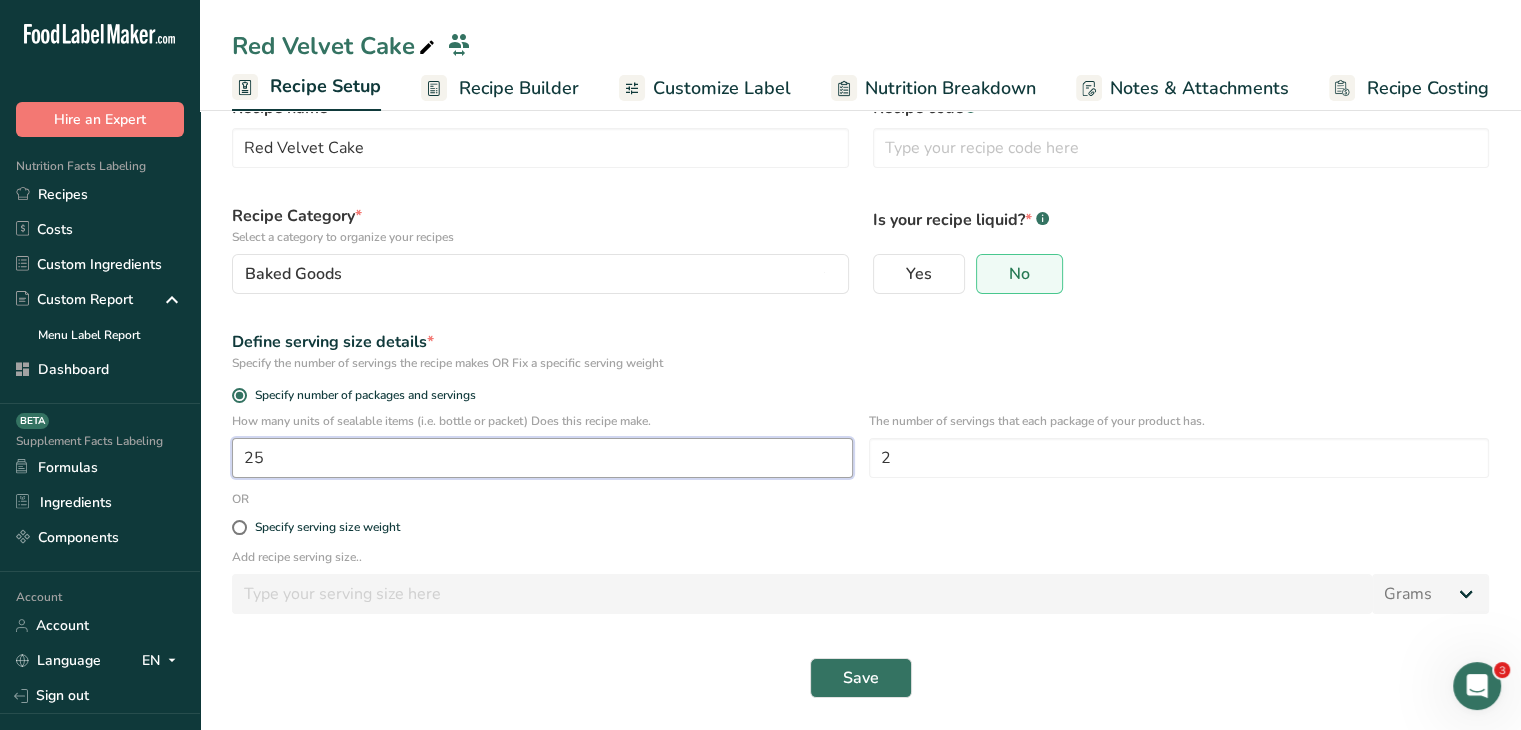 click on ".a-20{fill:#fff;}
Hire an Expert
Nutrition Facts Labeling
Recipes
Costs
Custom Ingredients
Custom Report
Menu Label Report
Dashboard
Supplement Facts Labeling
BETA
Formulas
Ingredients
Components
Account
Account
Language
EN
English
Spanish
Sign out
Hire an Expert .
FAQ .
About Us .
Terms & Conditions ." at bounding box center (760, 335) 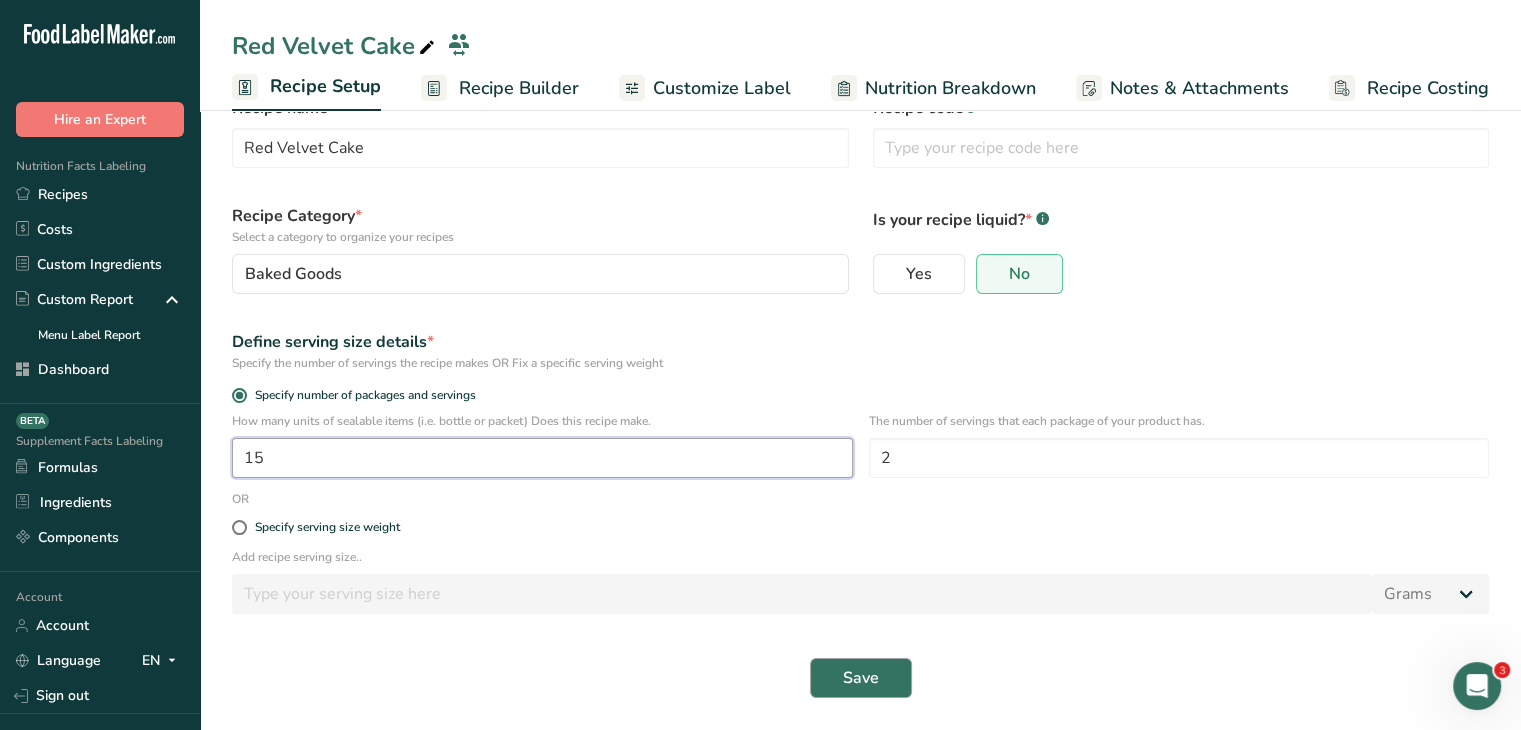 type on "15" 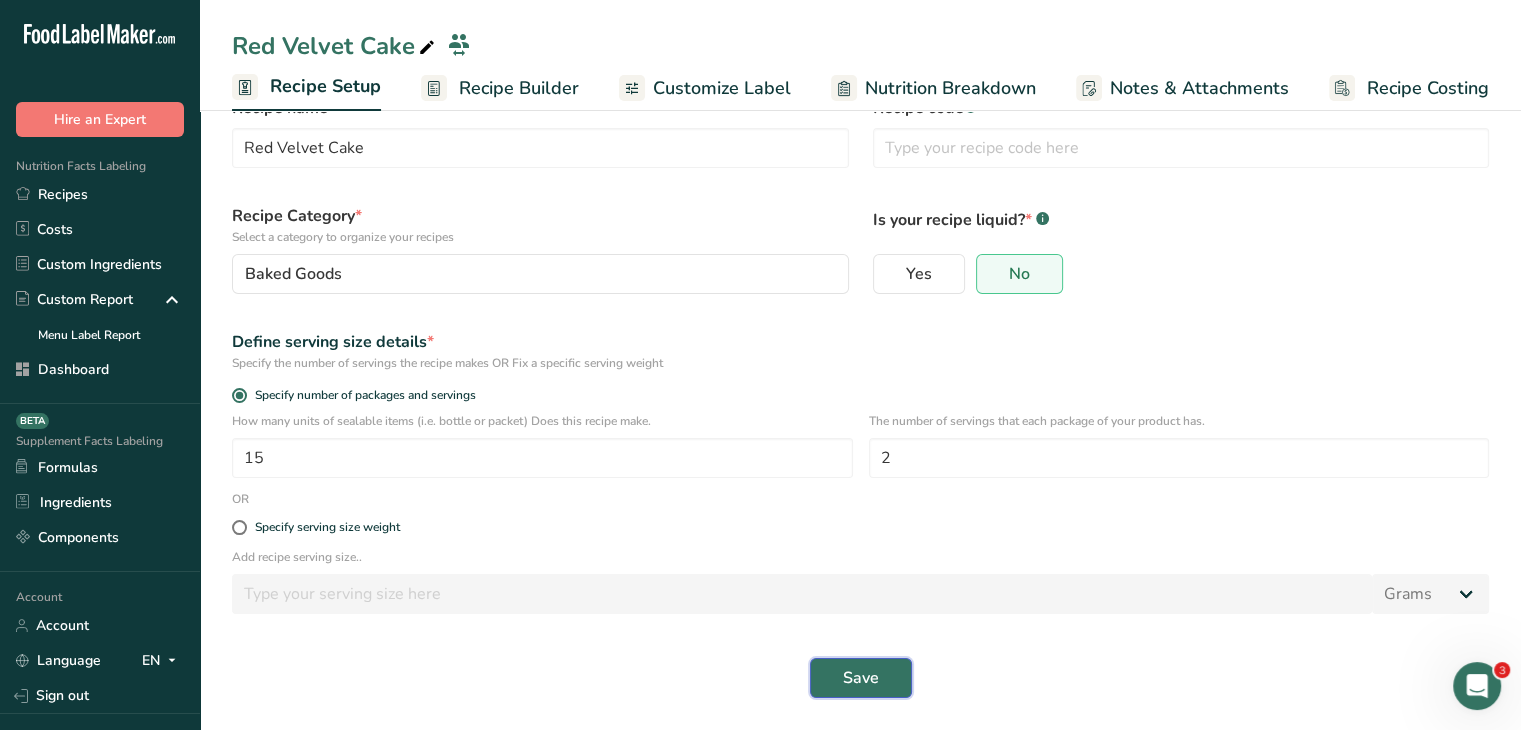 click on "Save" at bounding box center [861, 678] 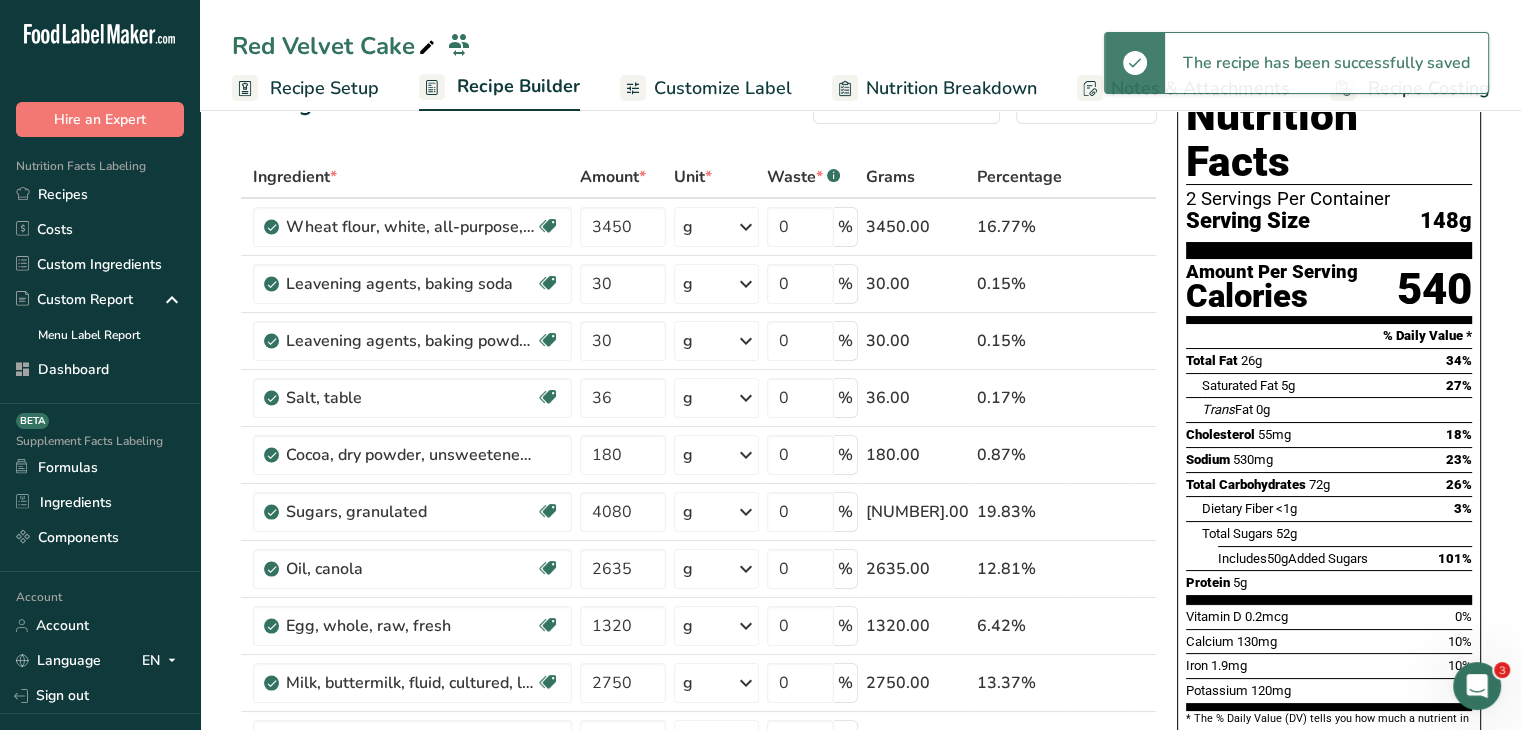 click on "Recipe Setup" at bounding box center [324, 88] 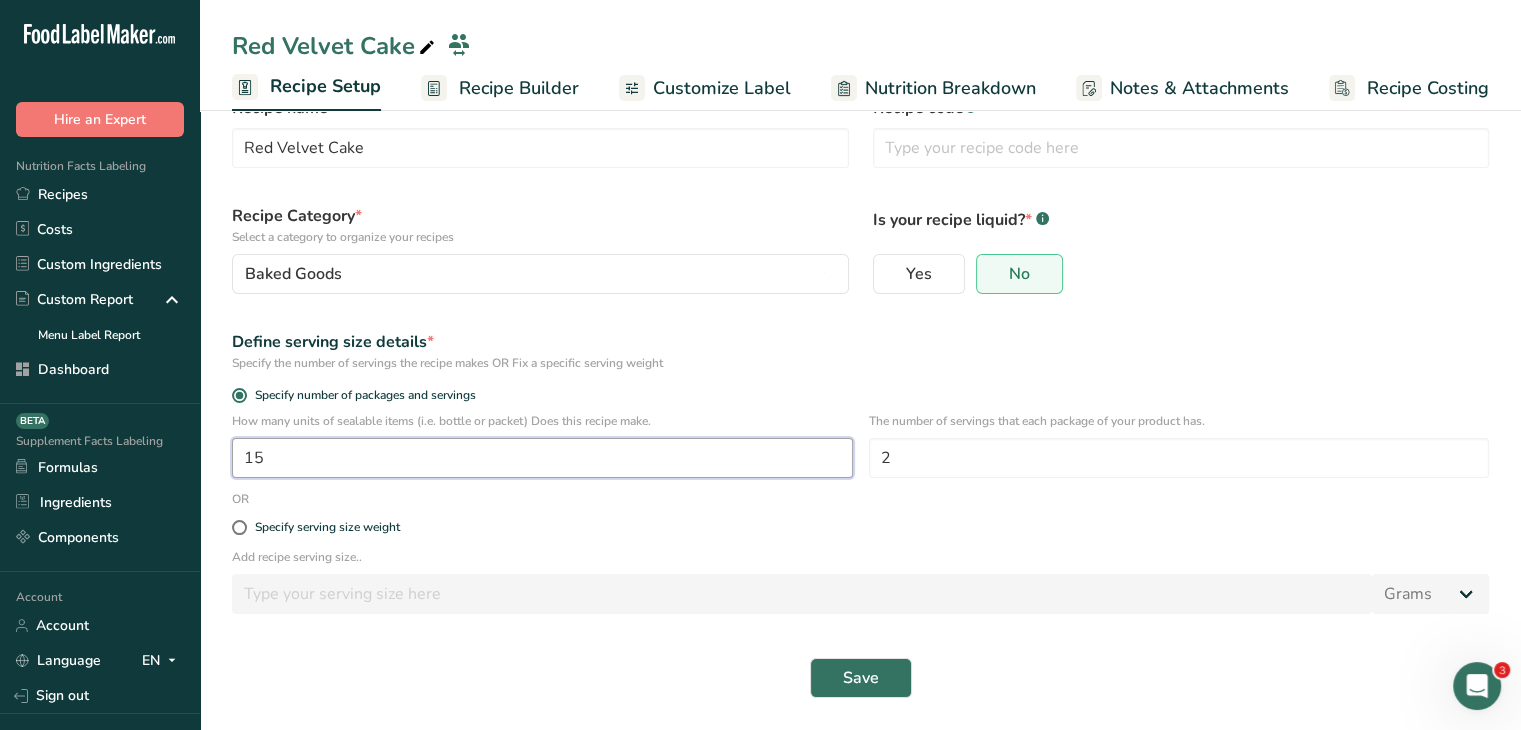 drag, startPoint x: 345, startPoint y: 459, endPoint x: 204, endPoint y: 437, distance: 142.706 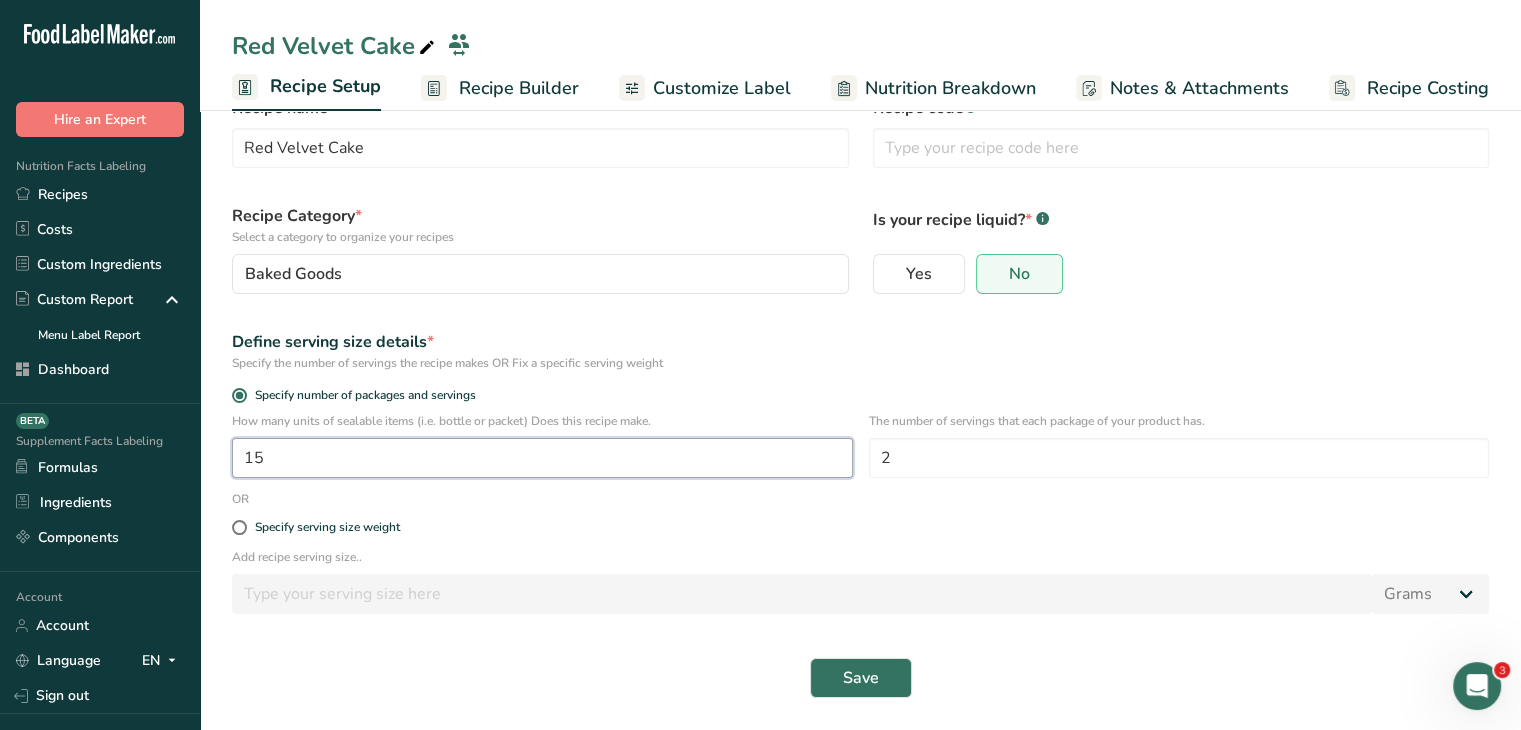 click on "Recipe name *   Red Velvet Cake
Recipe code
.a-a{fill:#347362;}.b-a{fill:#fff;}
Recipe Category *
Select a category to organize your recipes
Baked Goods
Standard Categories
Custom Categories
.a-a{fill:#347362;}.b-a{fill:#fff;}
Baked Goods
Beverages
Confectionery
Cooked Meals, Salads, & Sauces
Dairy
Snacks
Add New Category
Is your recipe liquid? *   .a-a{fill:#347362;}.b-a{fill:#fff;}           Yes   No
Define serving size details *
Specify the number of servings the recipe makes OR Fix a specific serving weight
Specify number of packages and servings
15     2
OR" at bounding box center (860, 387) 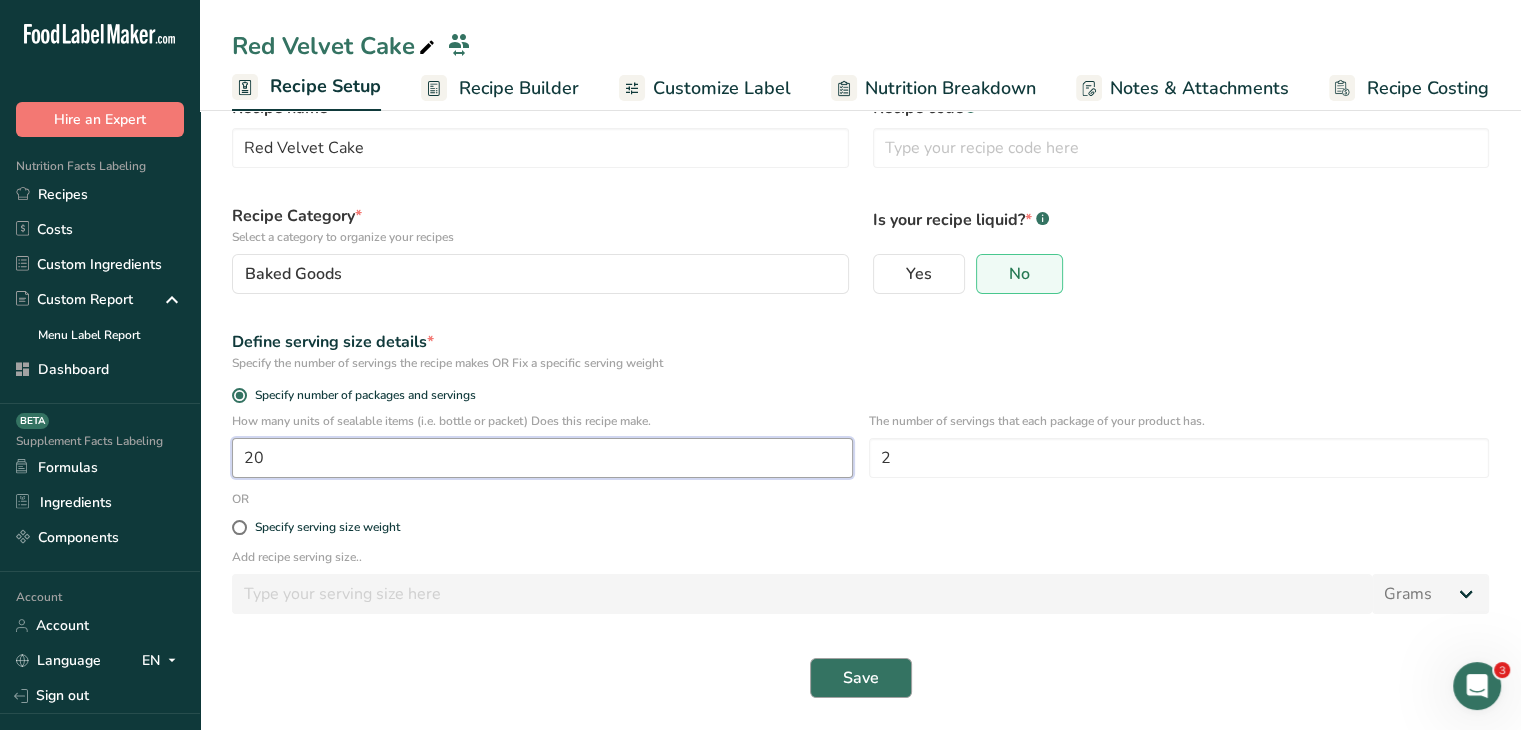 type on "20" 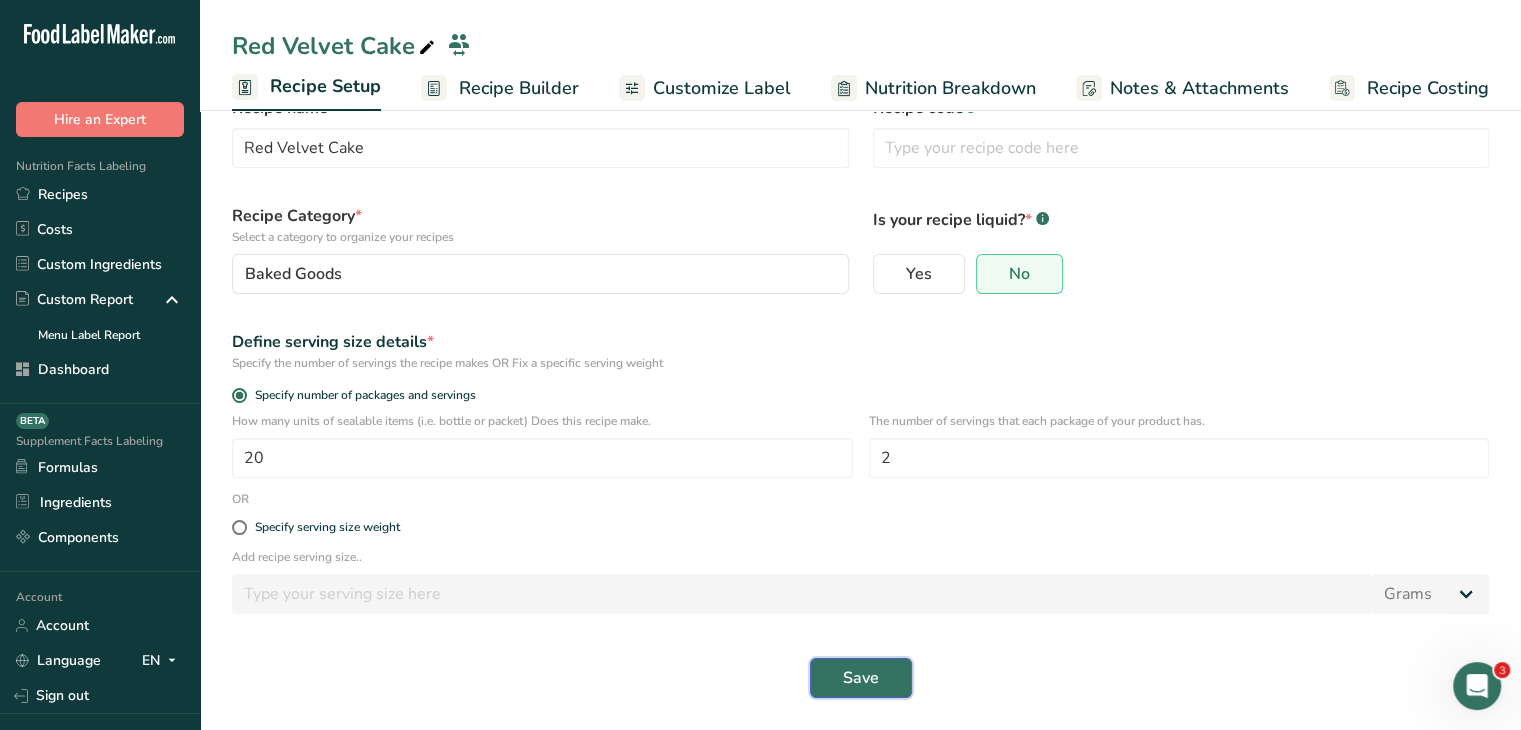 click on "Save" at bounding box center [861, 678] 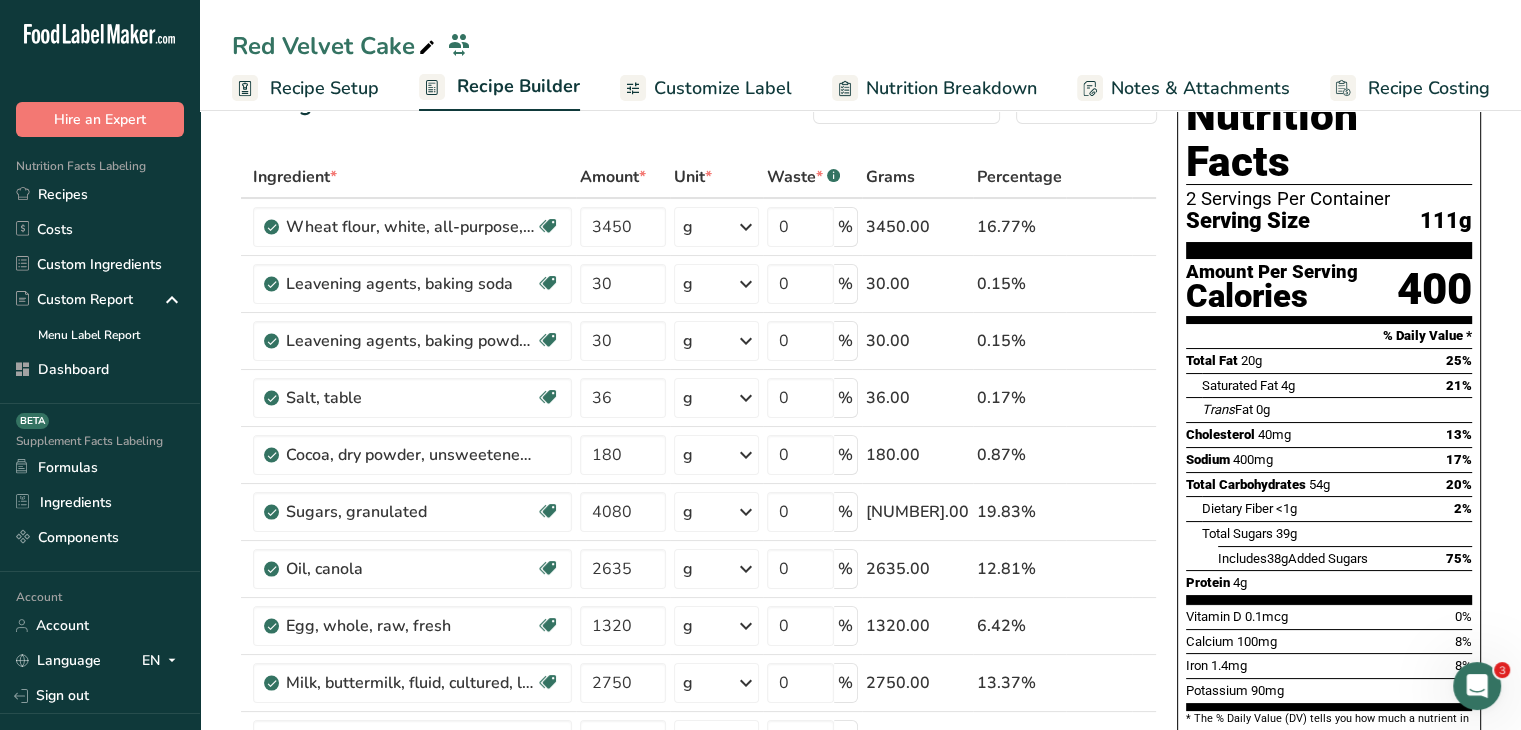 click on "Recipe Setup" at bounding box center (324, 88) 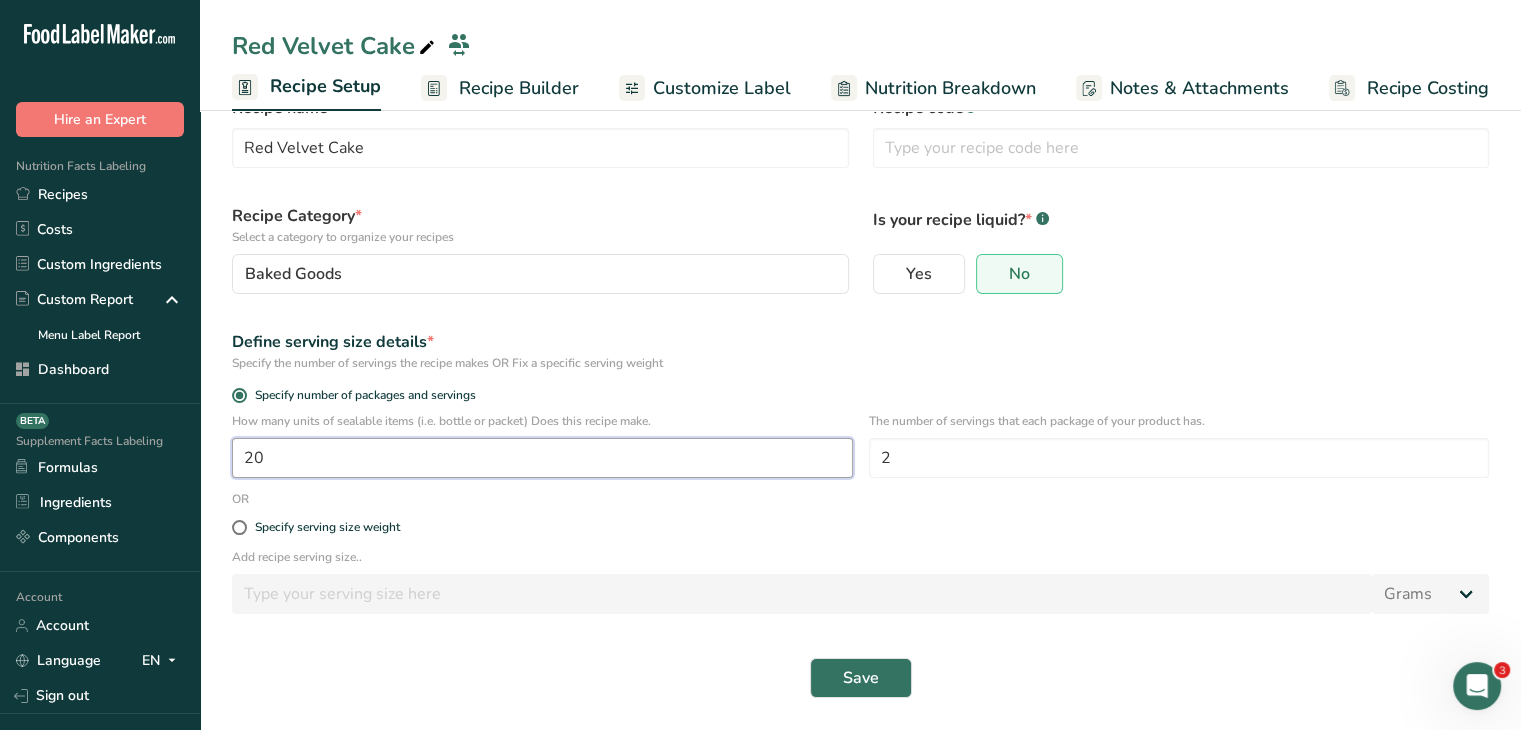 click on "20" at bounding box center [542, 458] 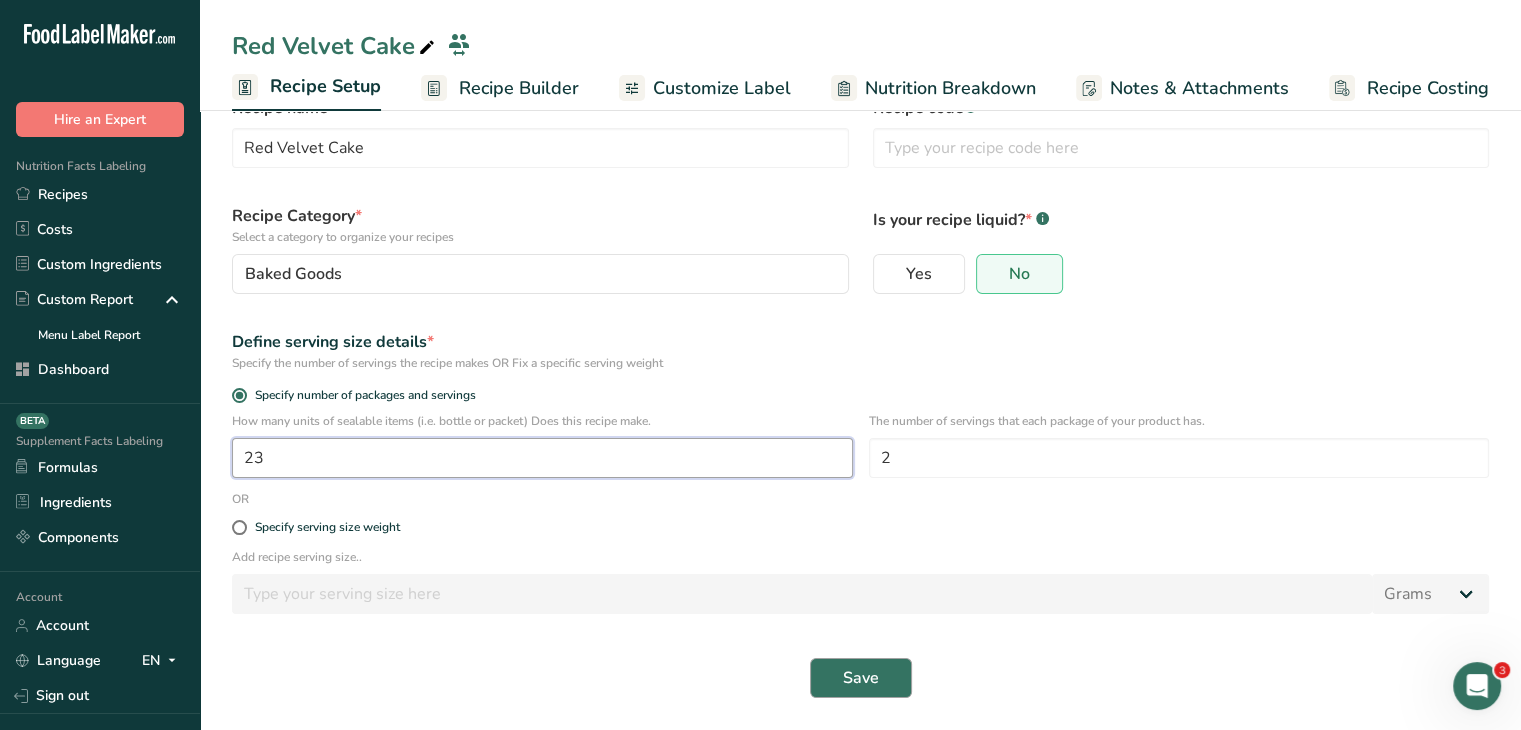 type on "23" 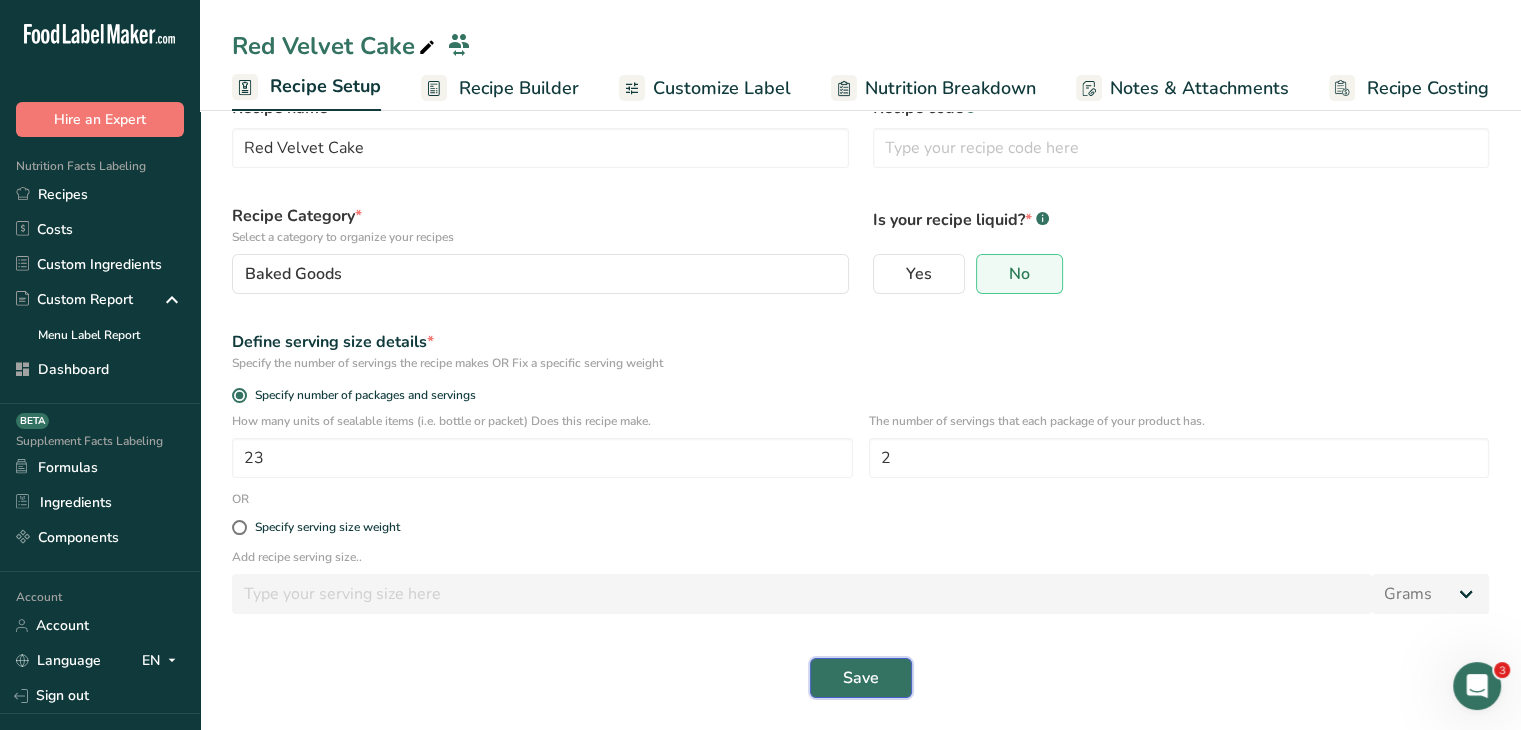 click on "Save" at bounding box center (861, 678) 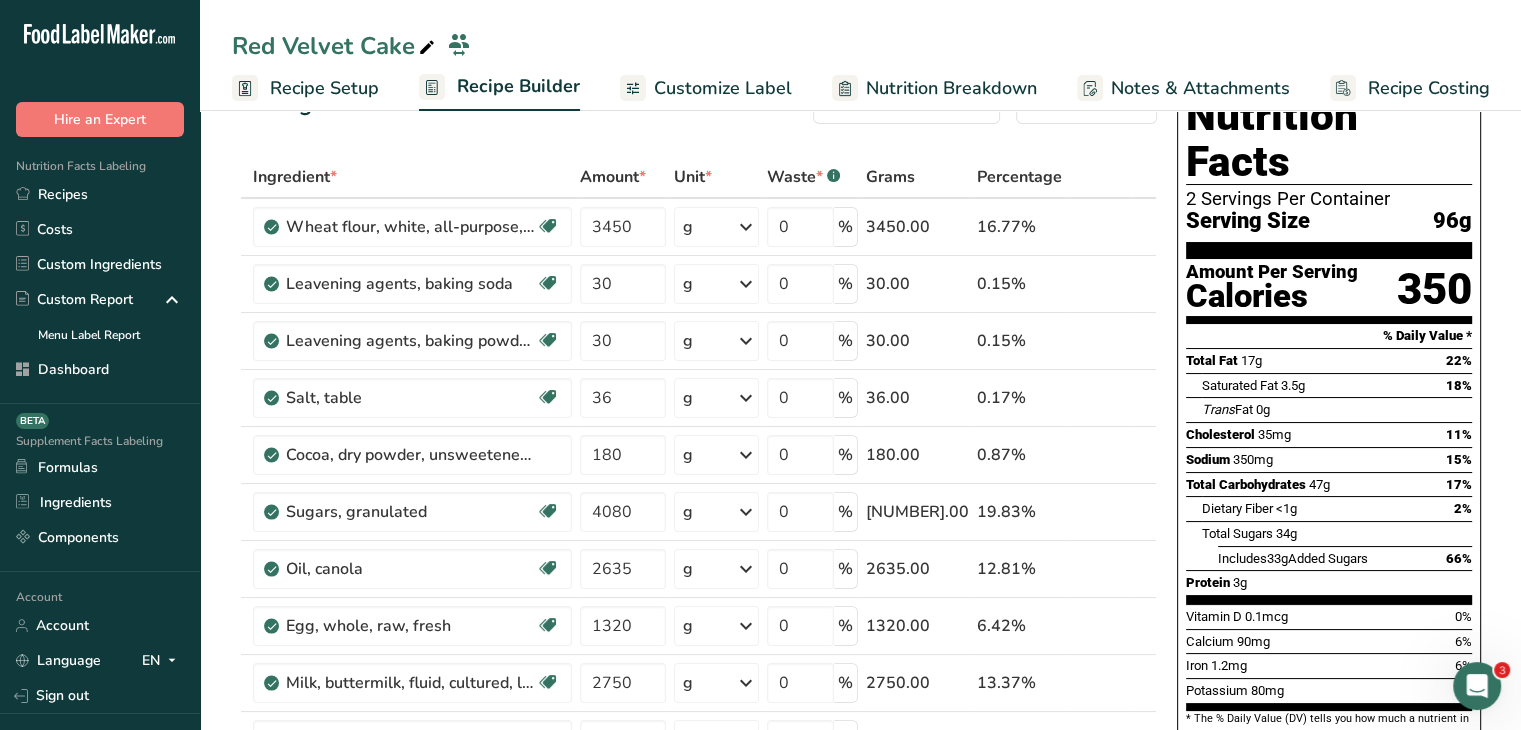 click on "Recipe Setup" at bounding box center (324, 88) 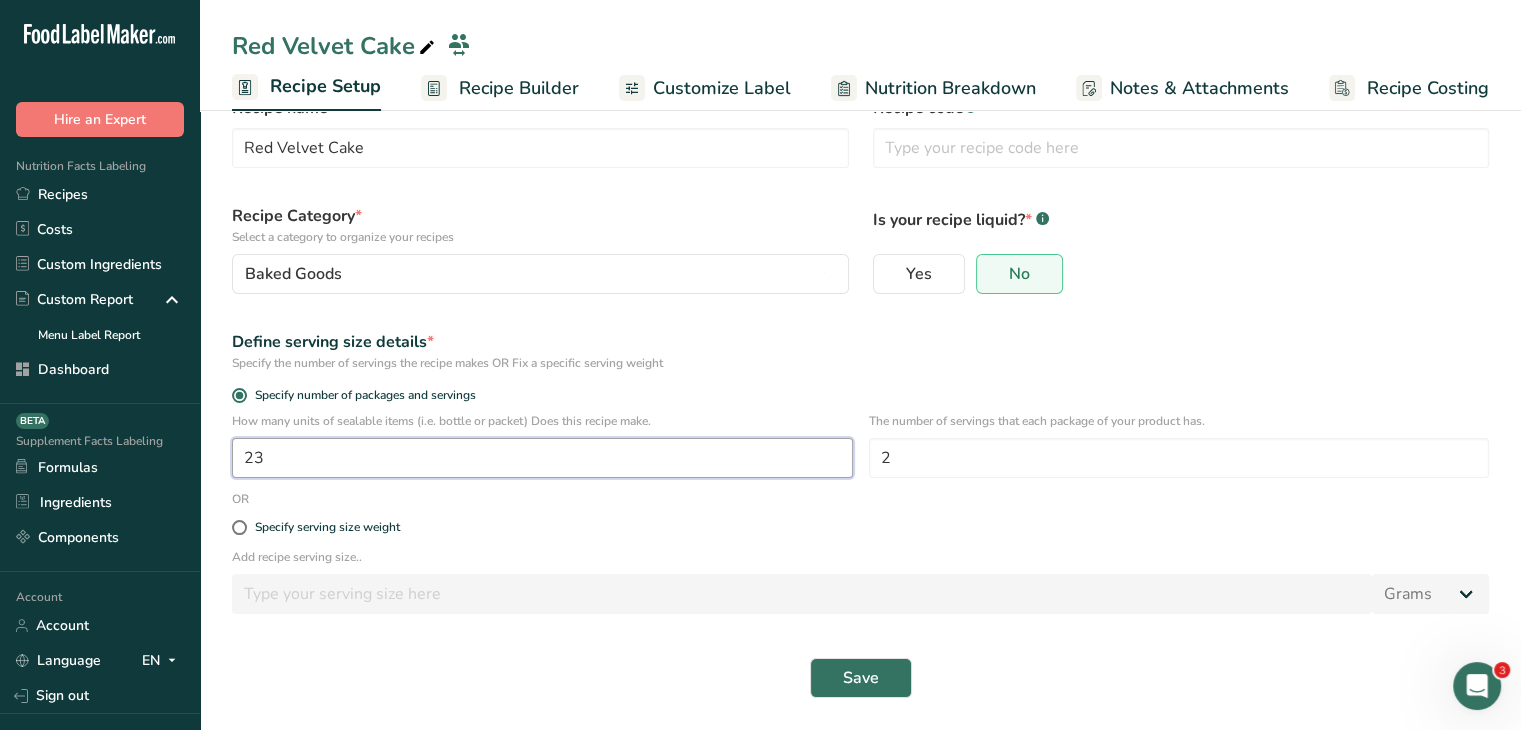 click on "23" at bounding box center [542, 458] 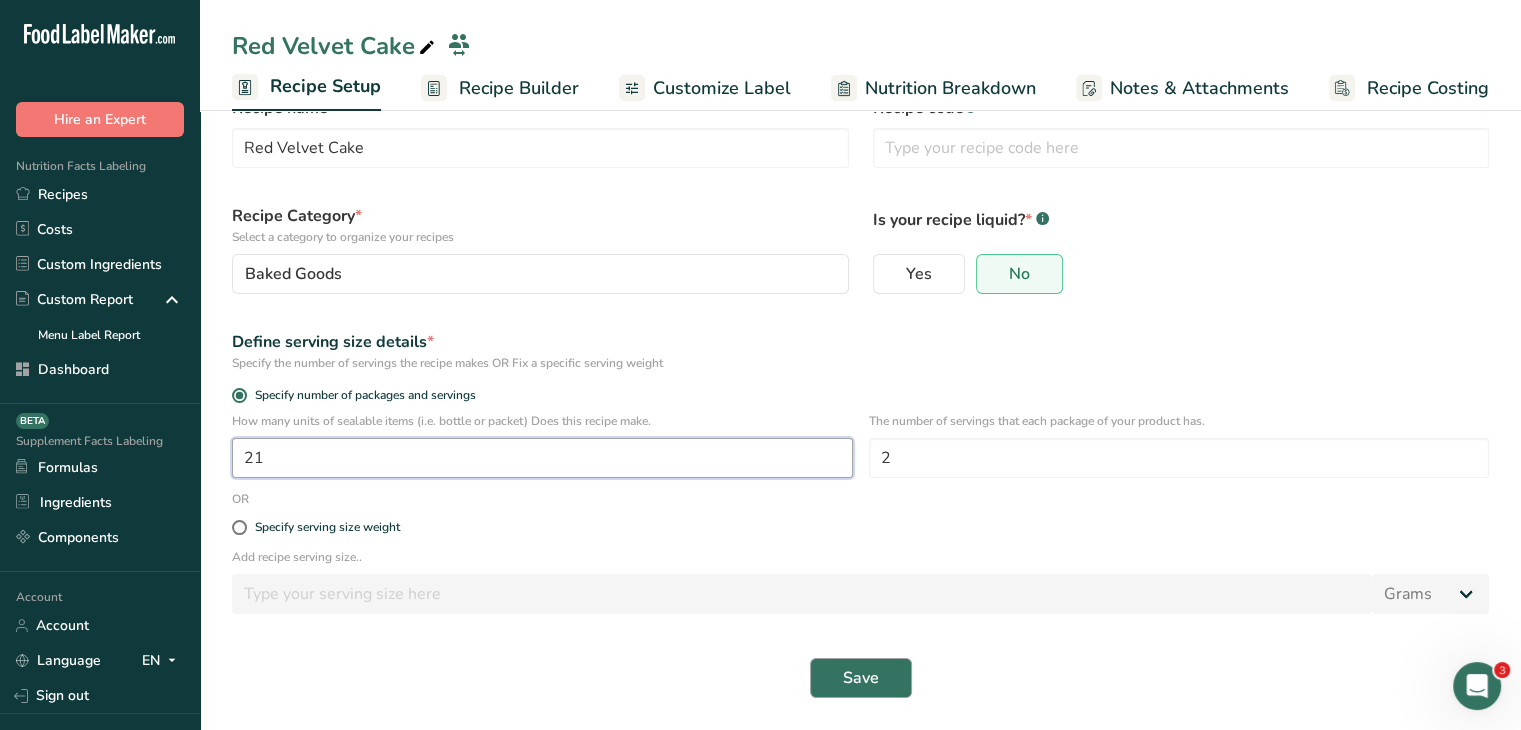 type on "21" 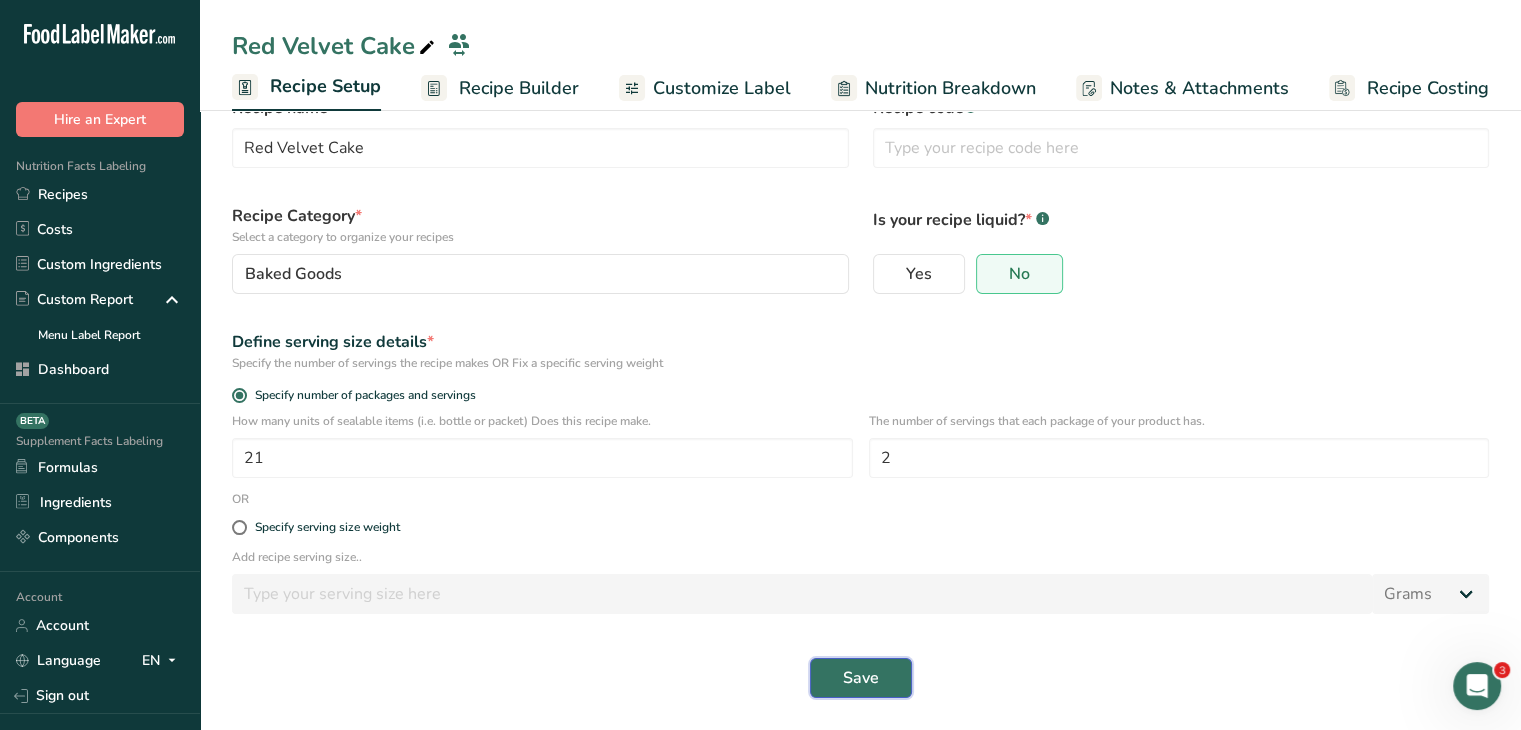 click on "Save" at bounding box center [861, 678] 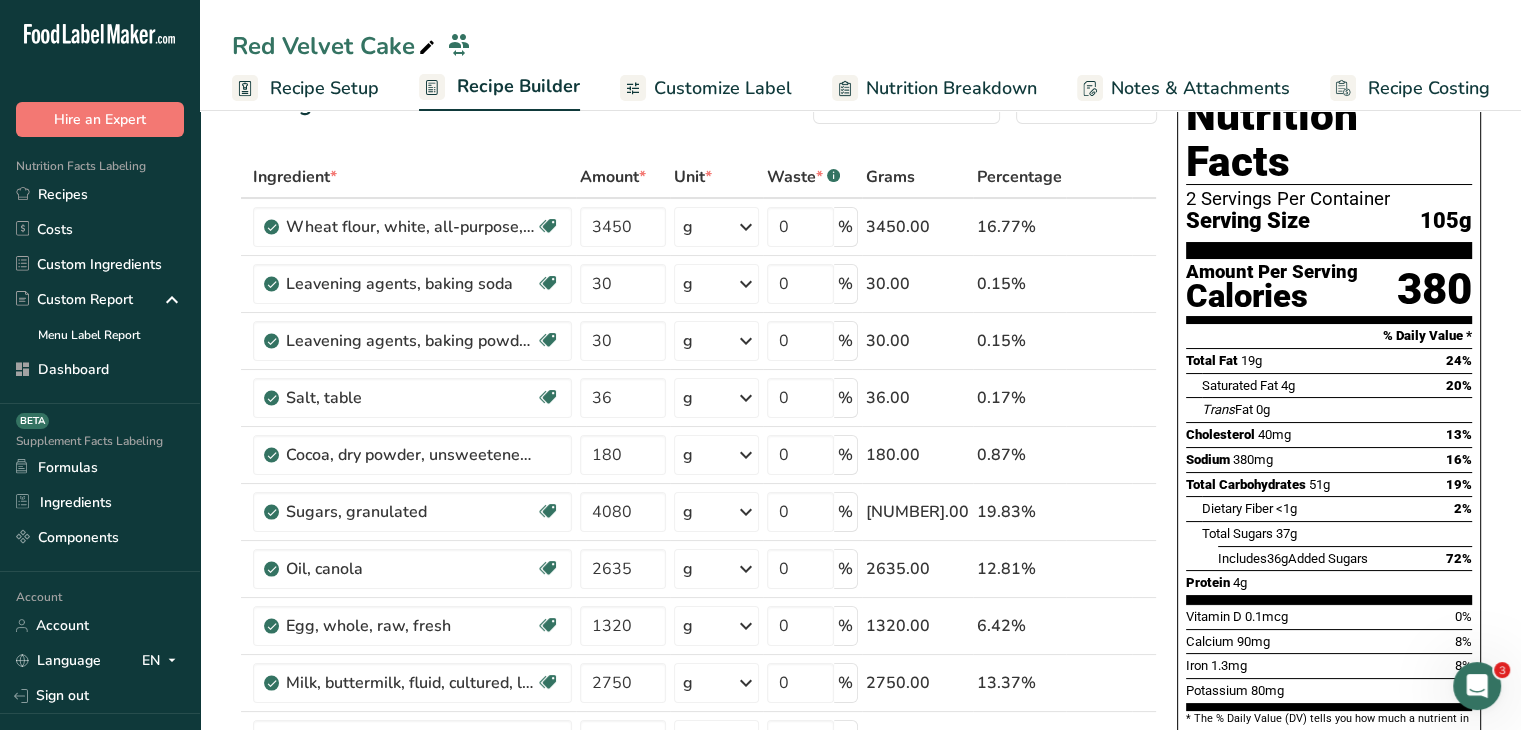 click on "Recipe Setup" at bounding box center [324, 88] 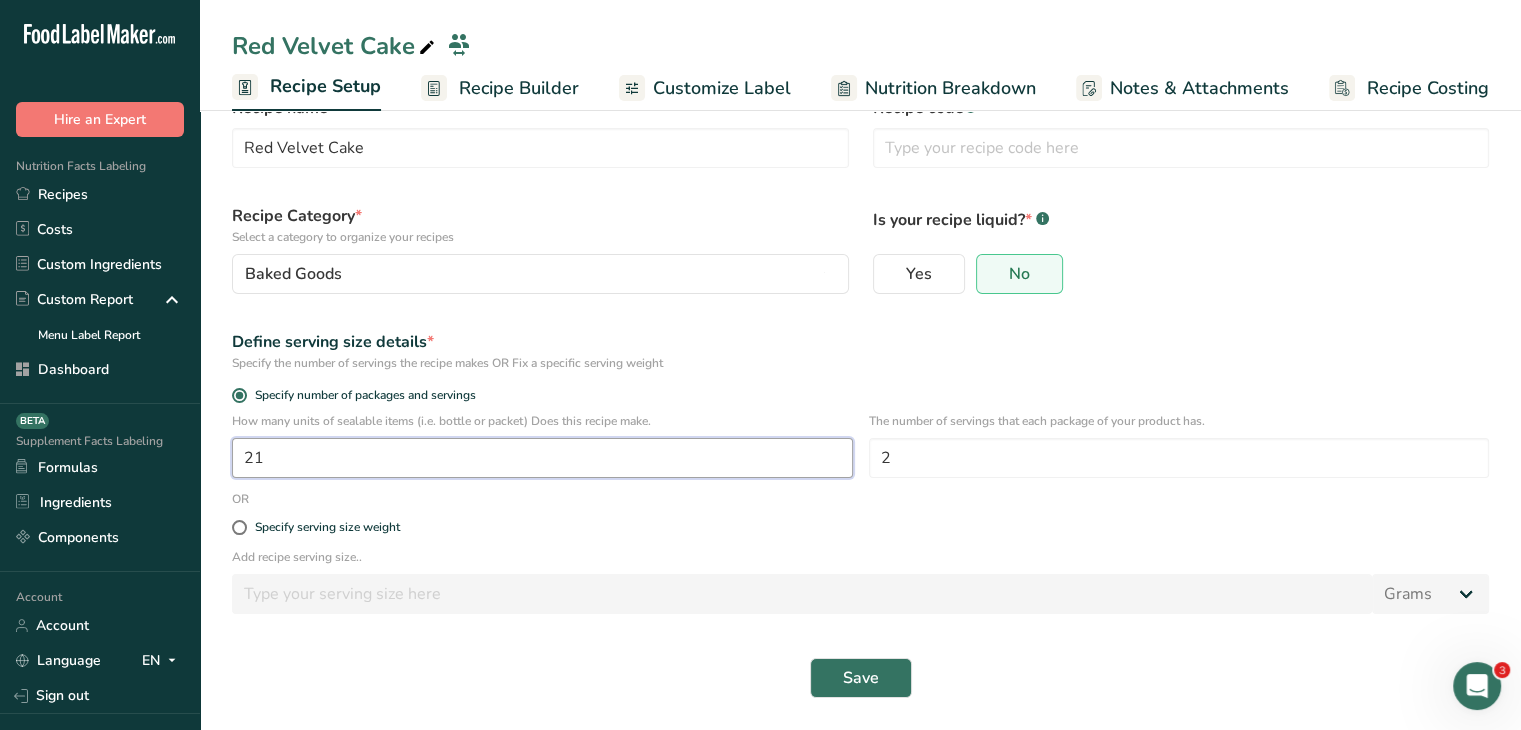 click on "21" at bounding box center (542, 458) 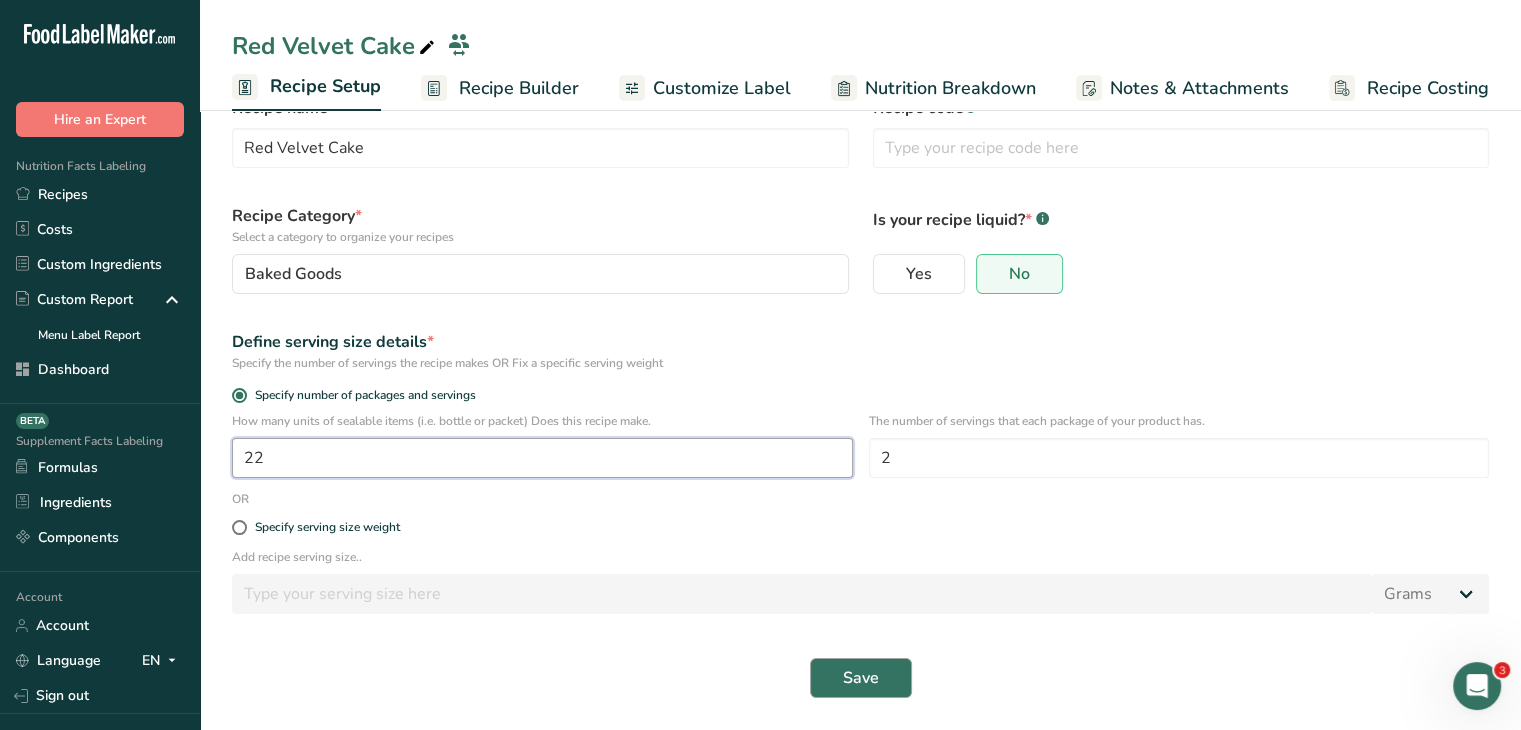 type on "22" 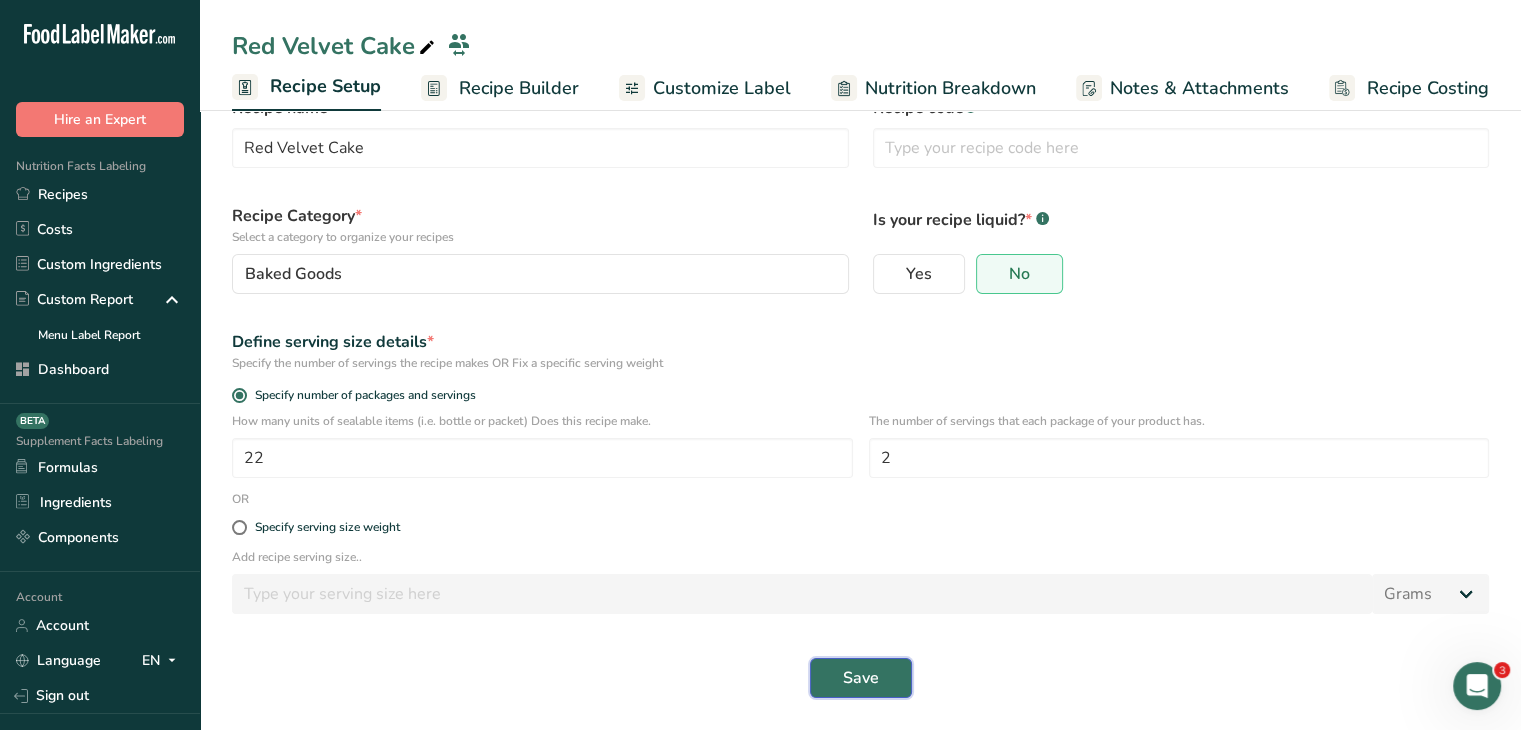 click on "Save" at bounding box center [861, 678] 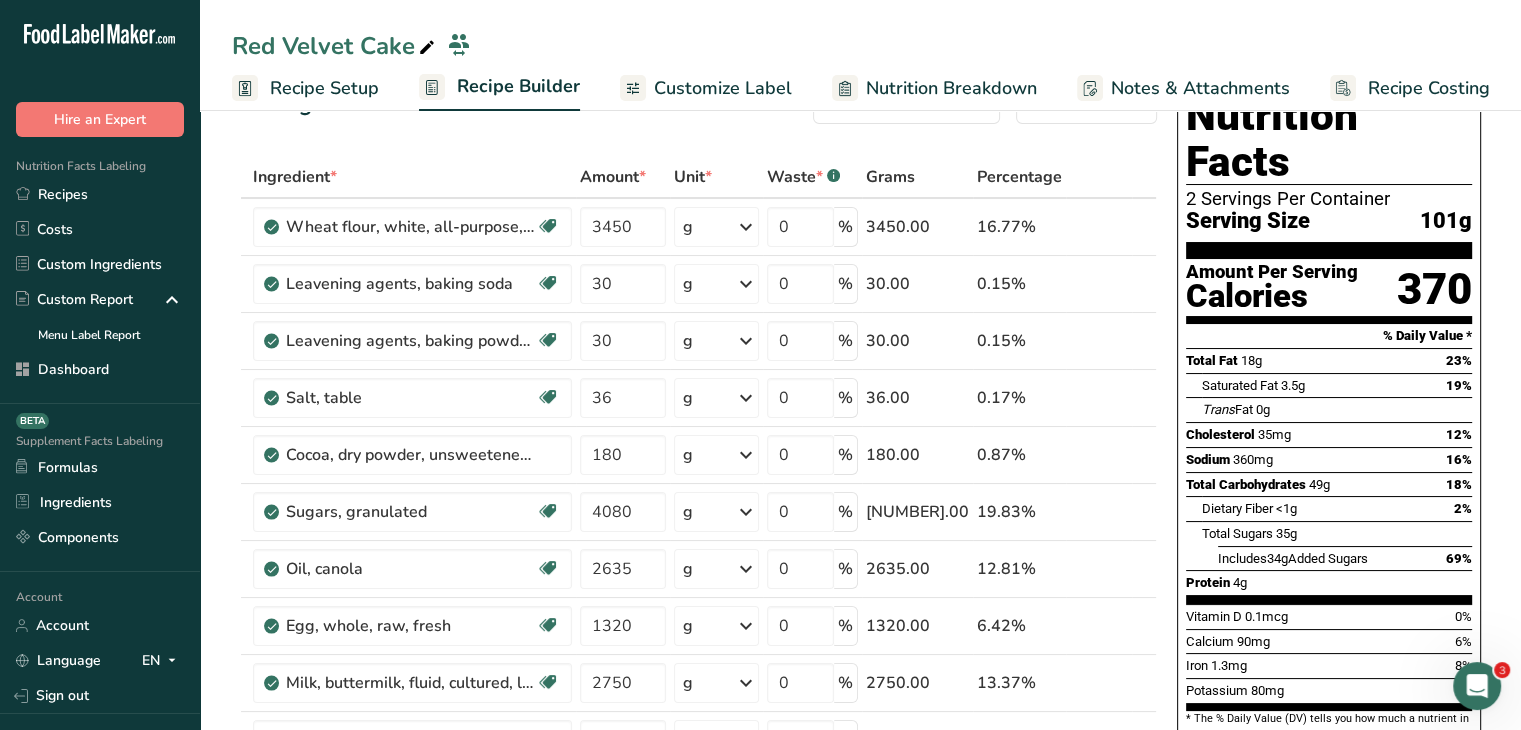 click on "Recipe Setup" at bounding box center [324, 88] 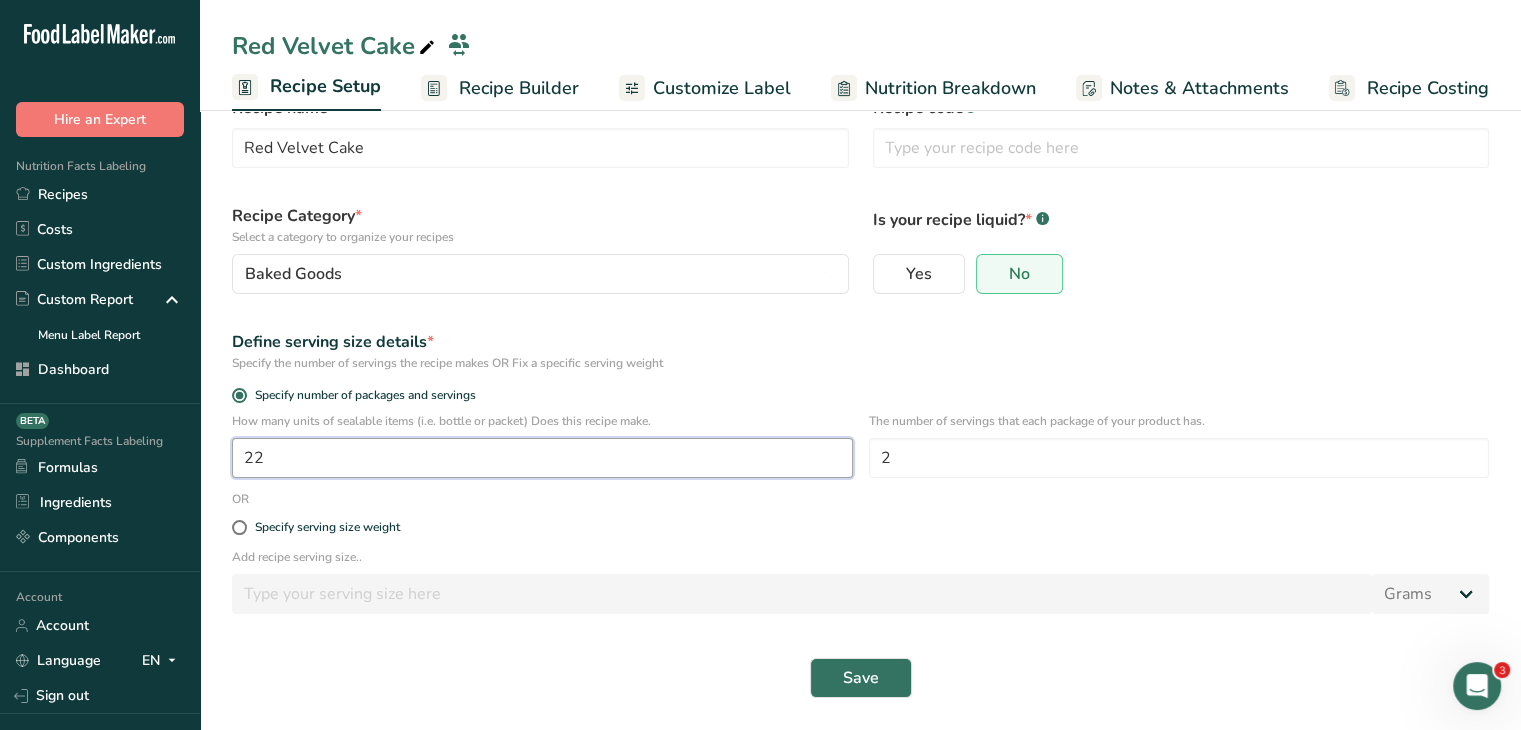 click on "22" at bounding box center (542, 458) 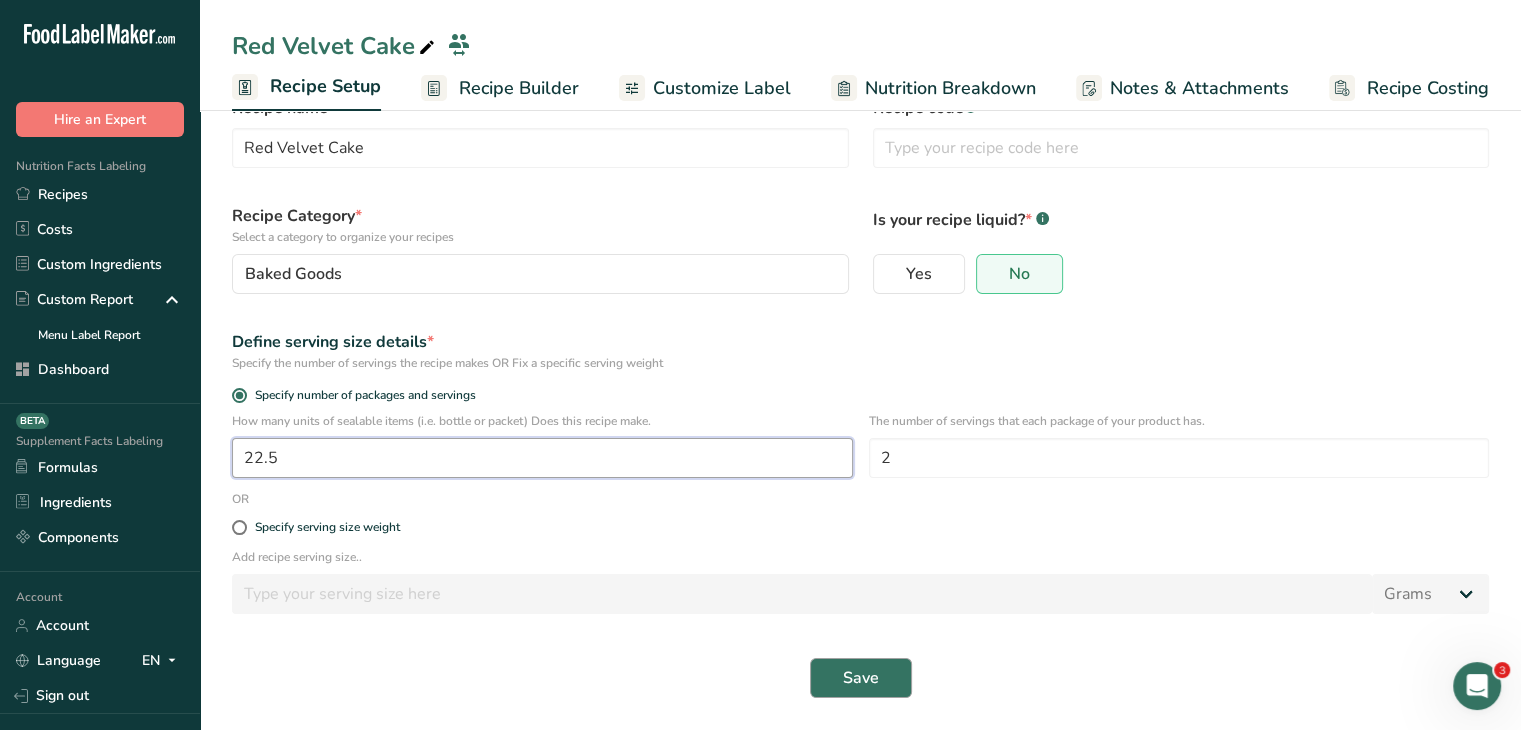 type on "22.5" 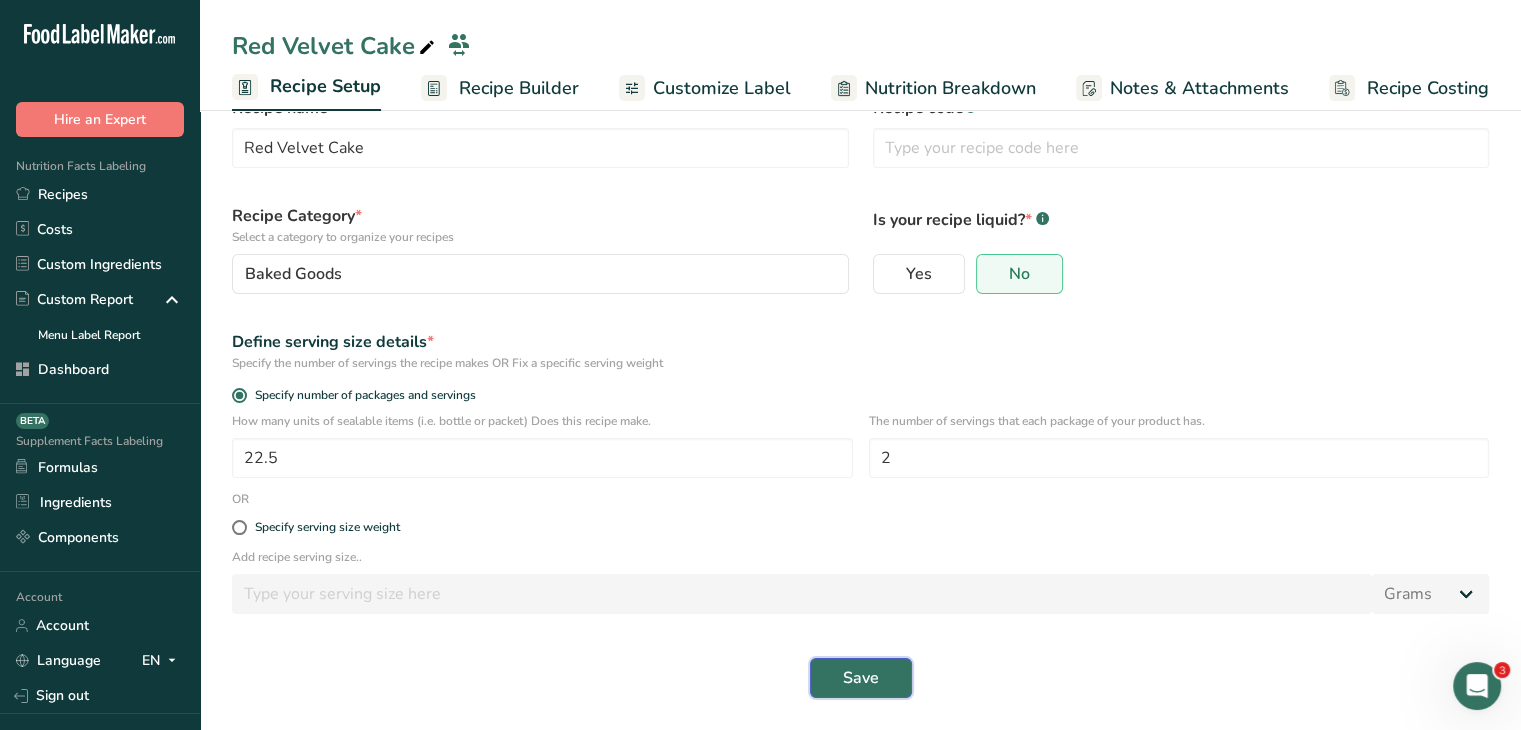 click on "Save" at bounding box center [861, 678] 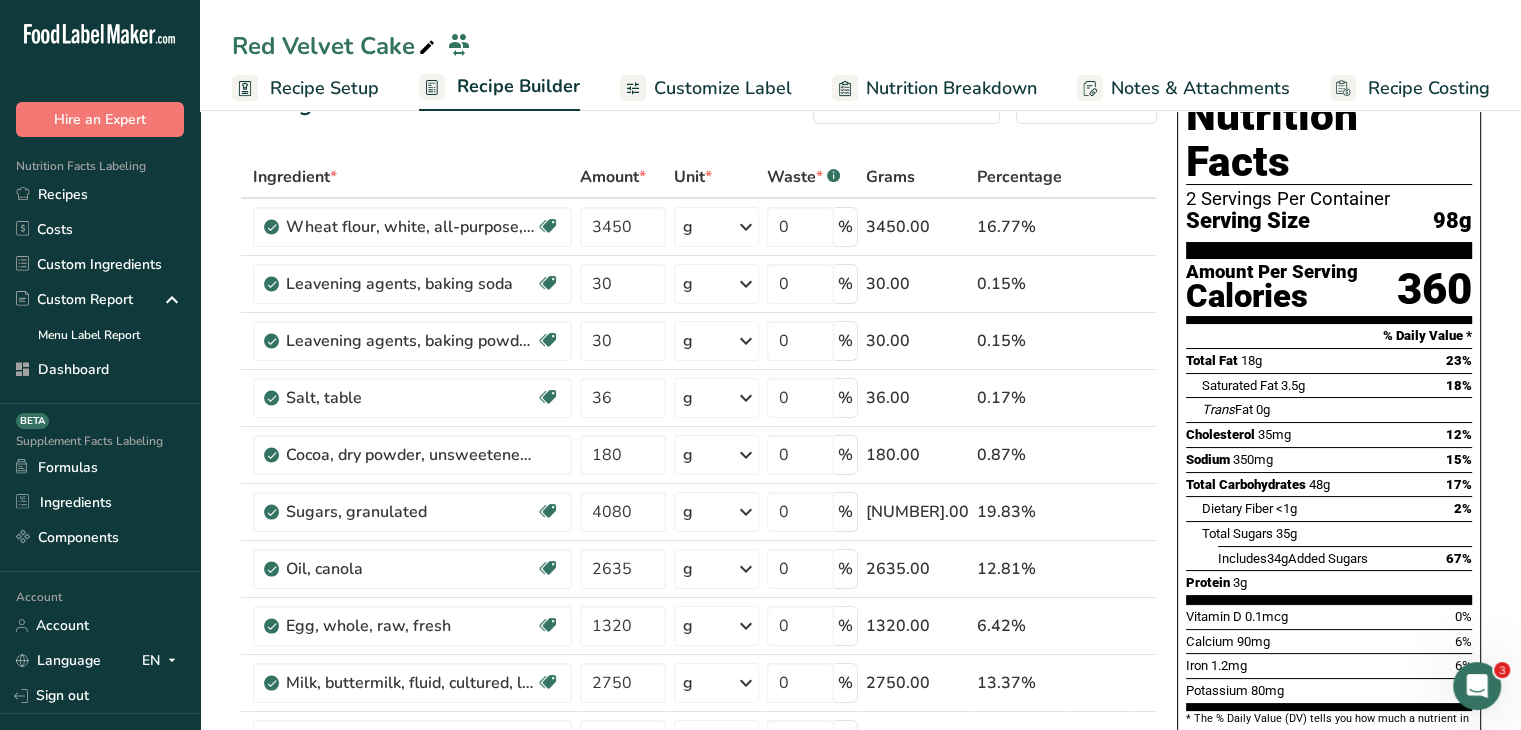 click on "Recipe Setup" at bounding box center [324, 88] 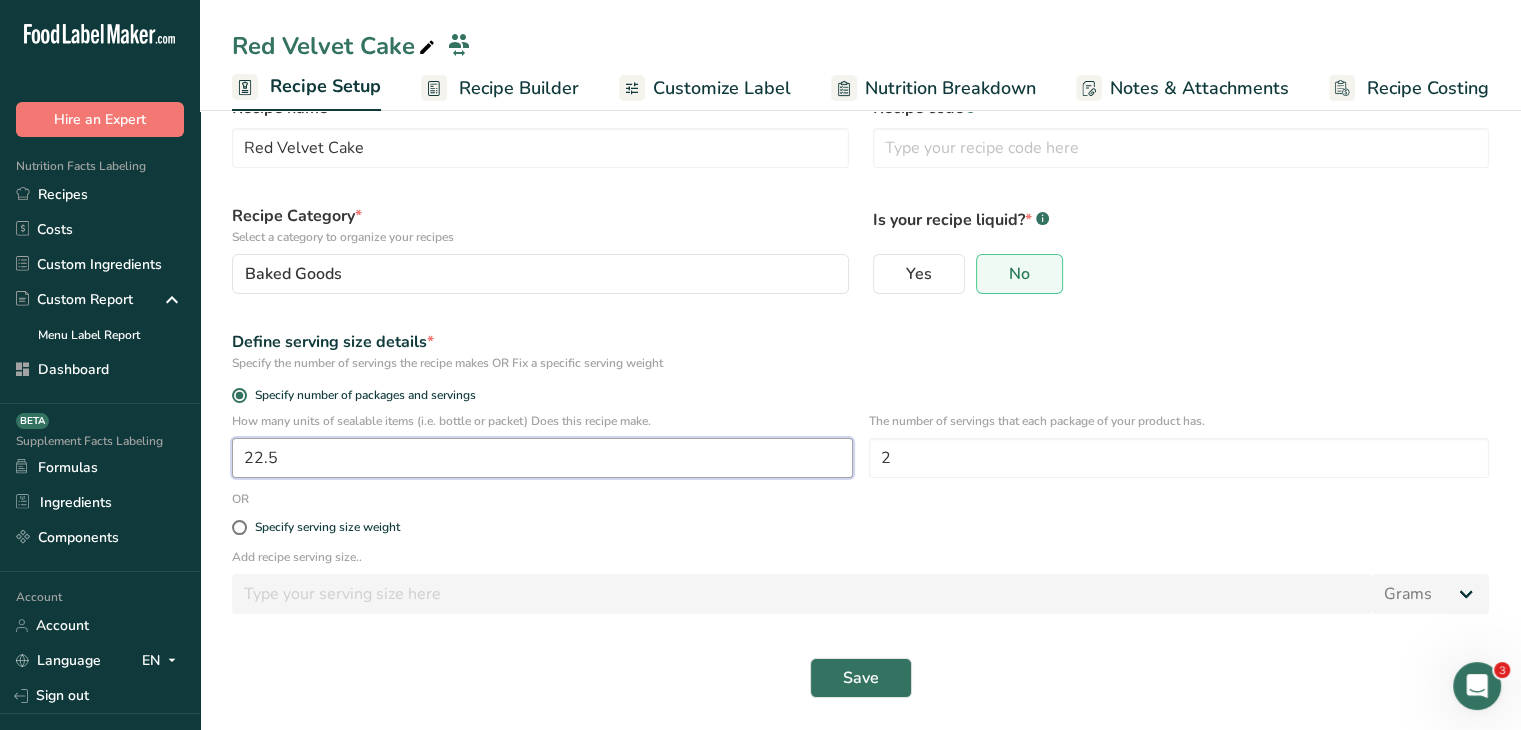click on "22.5" at bounding box center [542, 458] 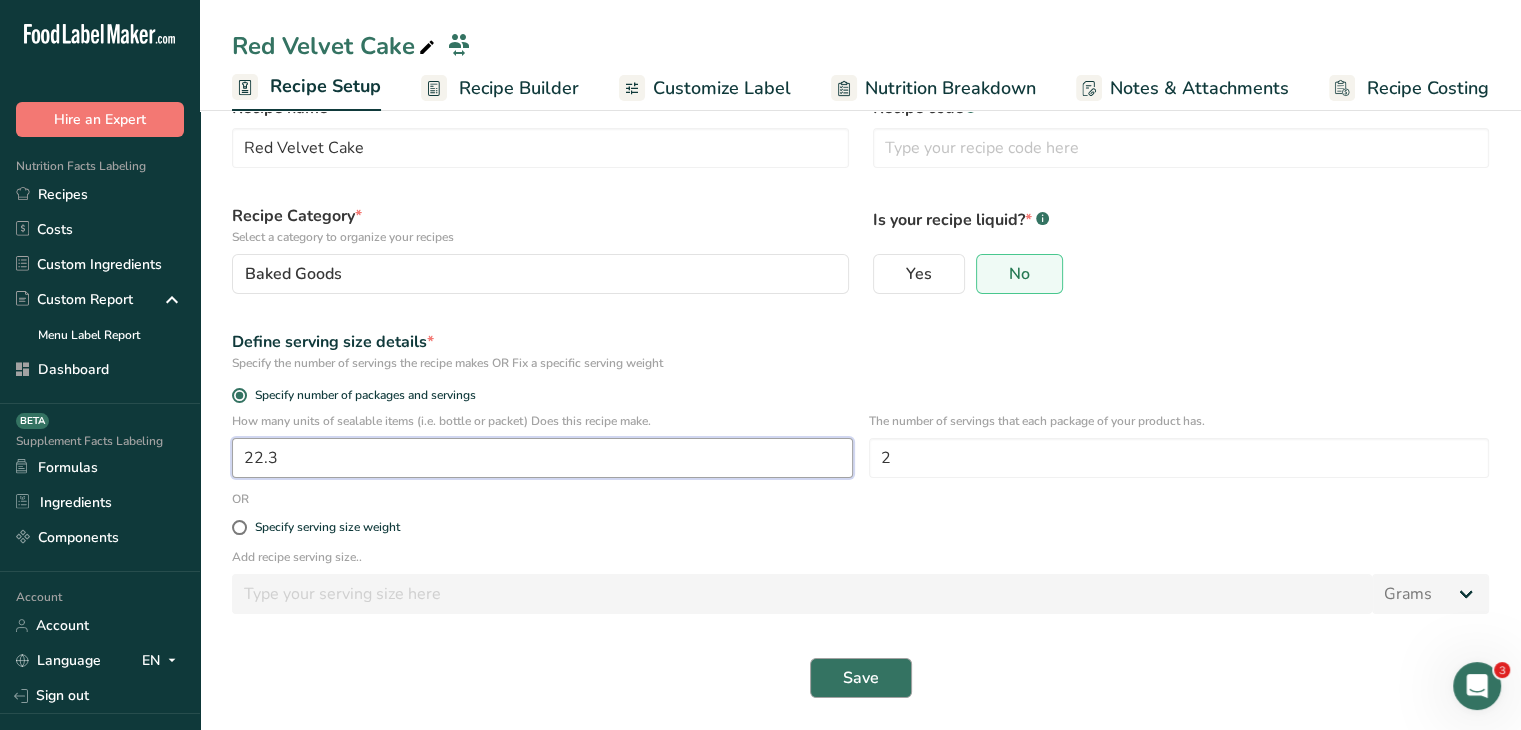 type on "22.3" 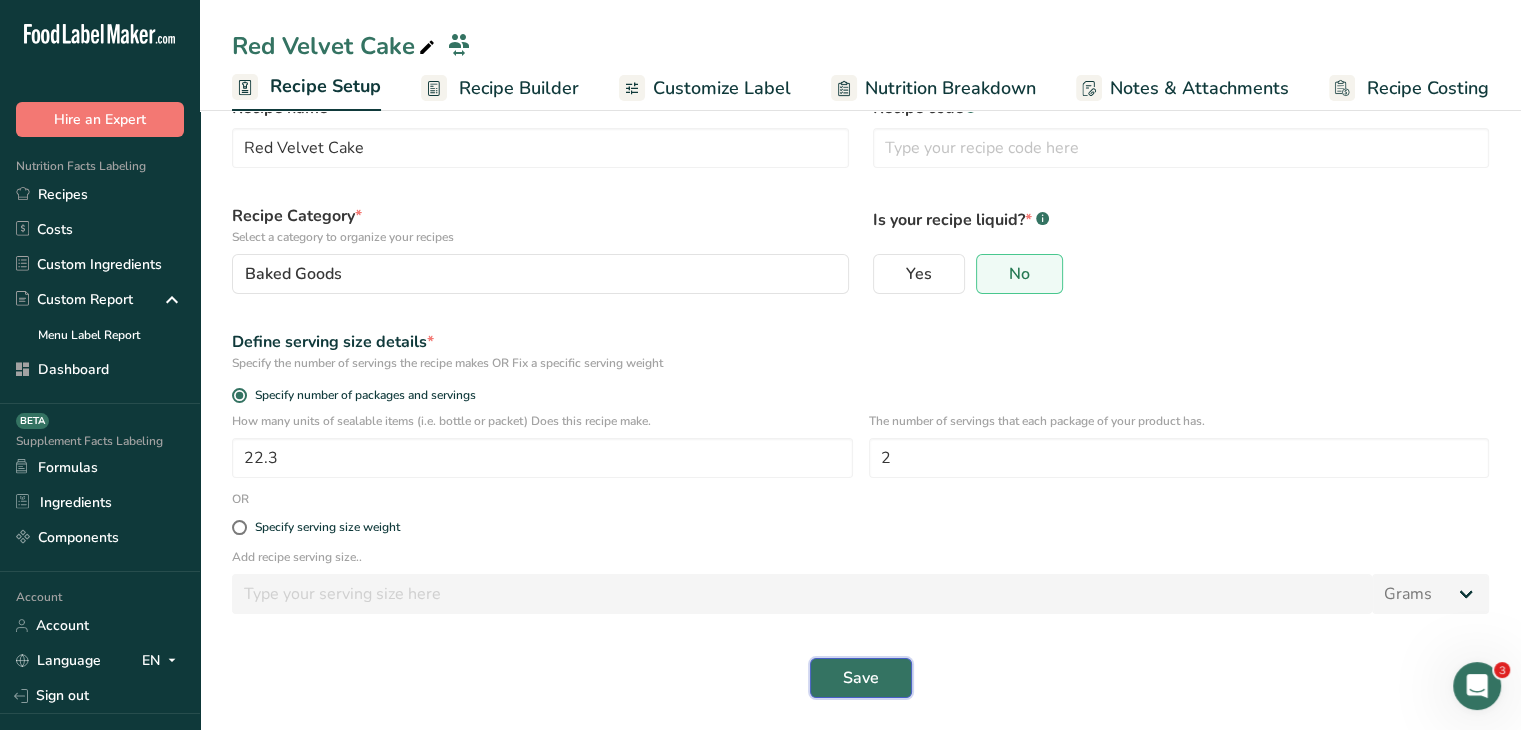 click on "Save" at bounding box center [861, 678] 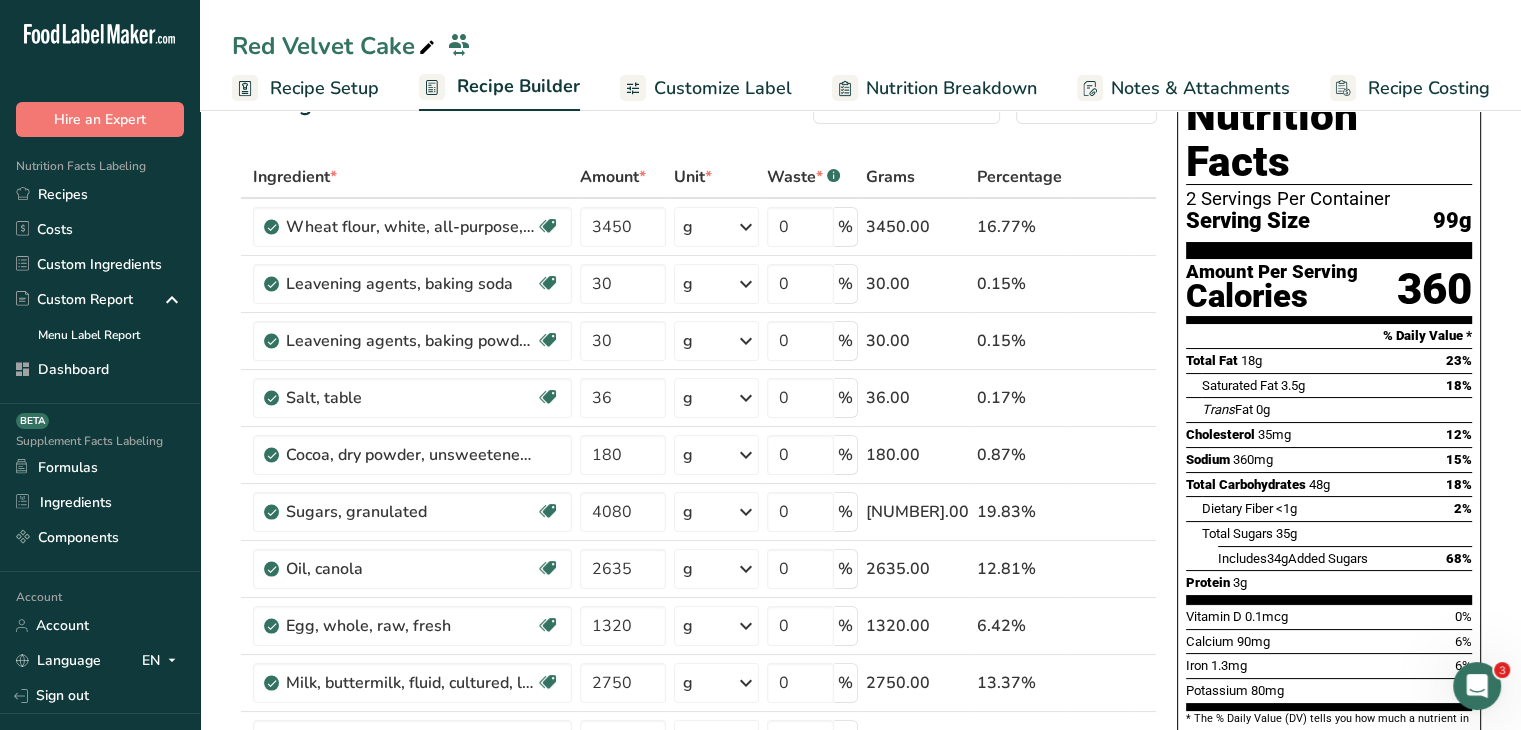 click on "Recipe Setup" at bounding box center (324, 88) 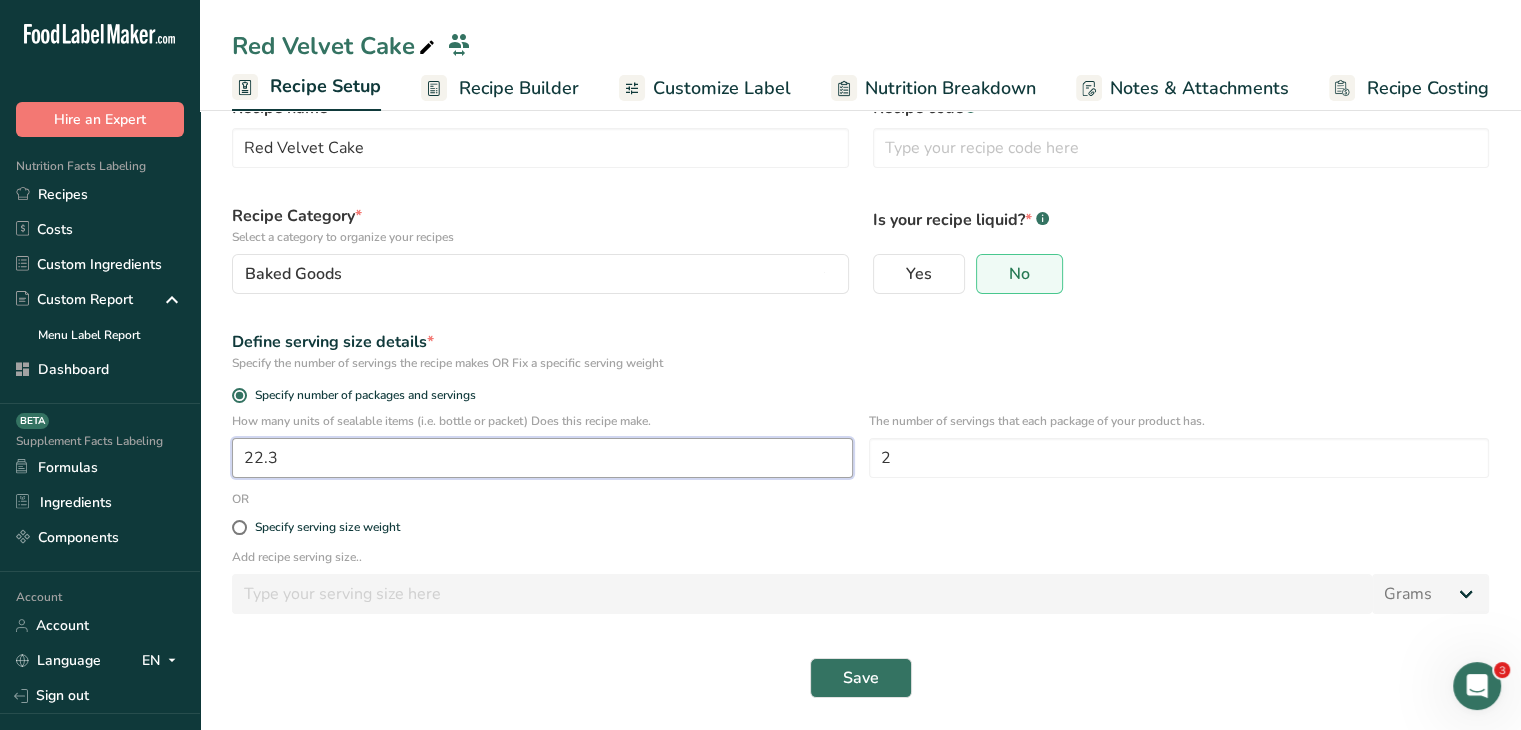 click on "22.3" at bounding box center (542, 458) 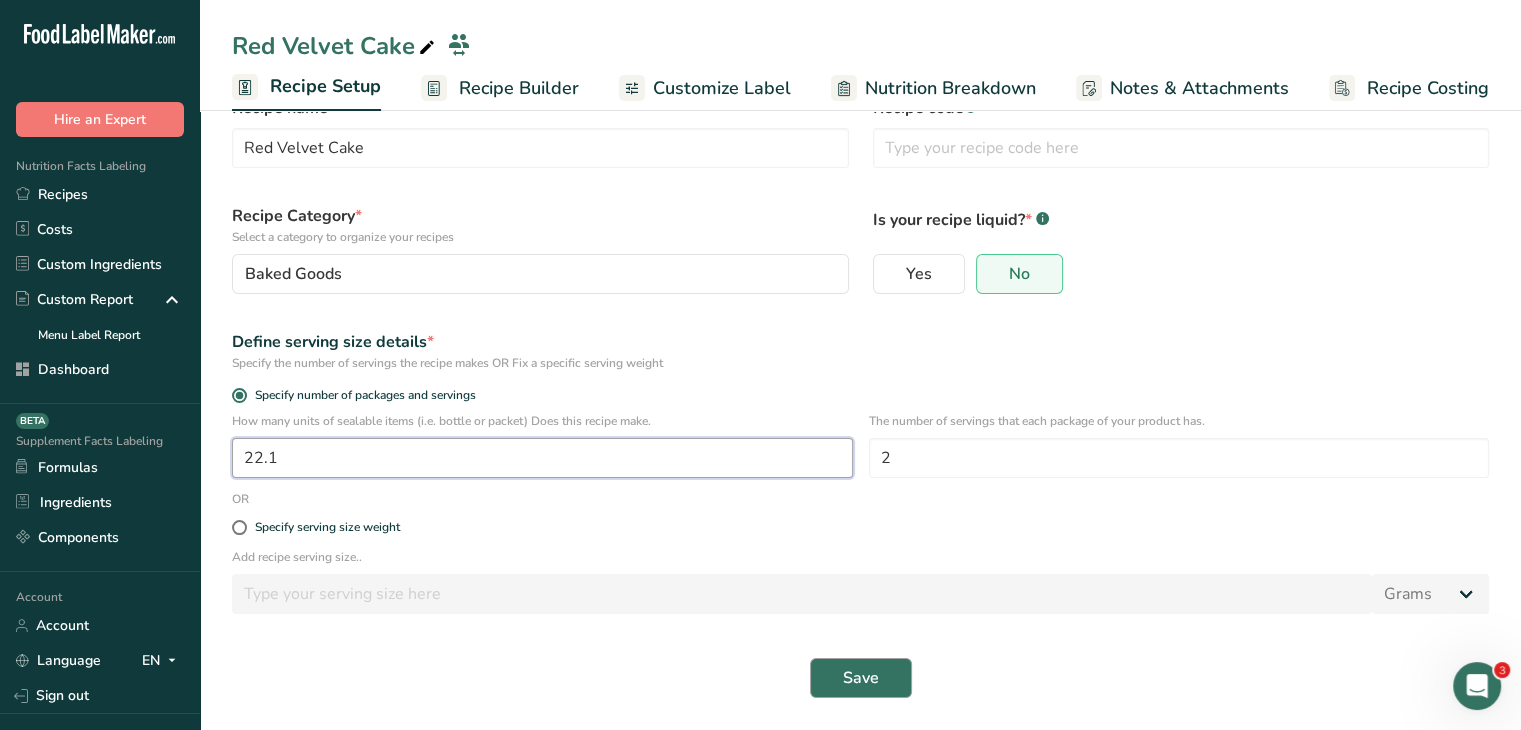 type on "22.1" 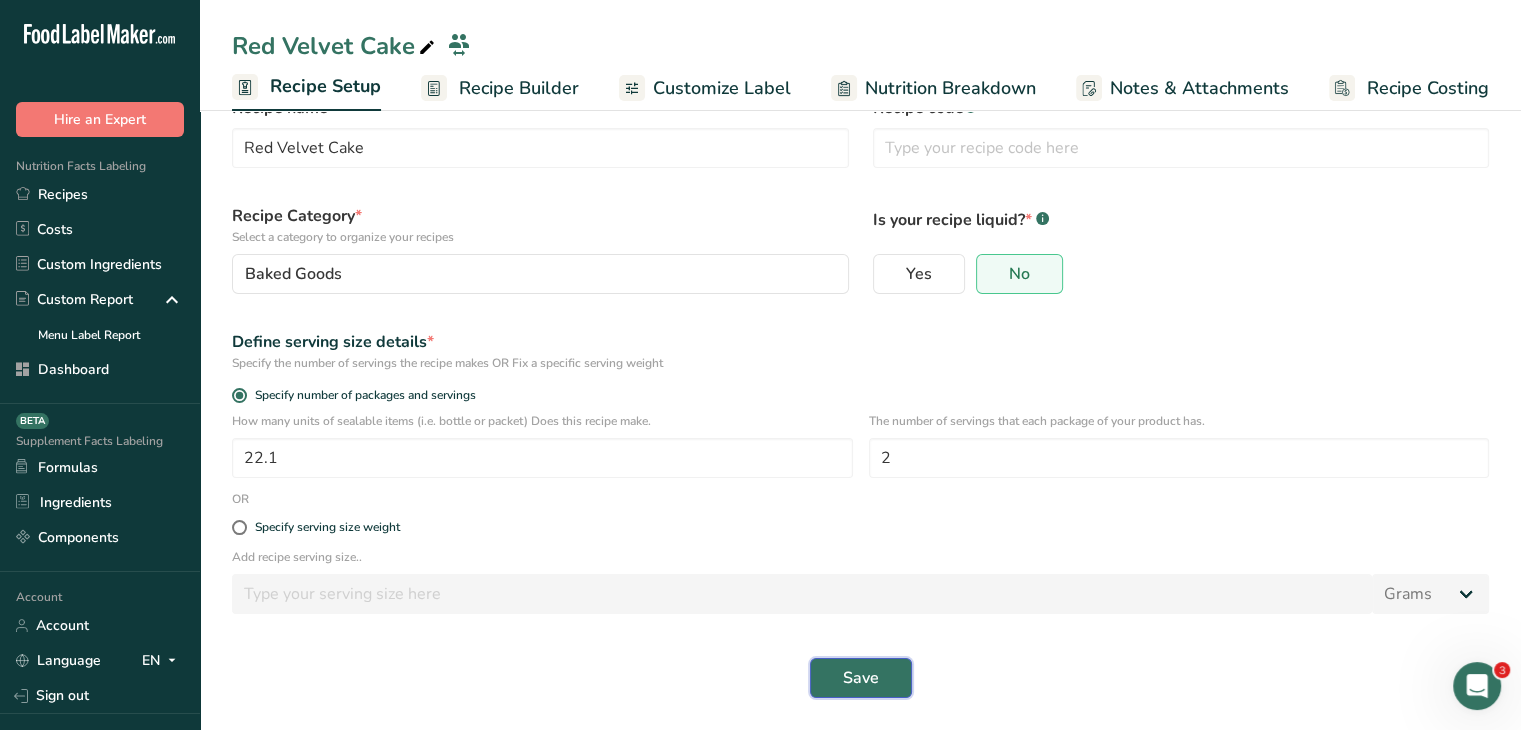 click on "Save" at bounding box center (861, 678) 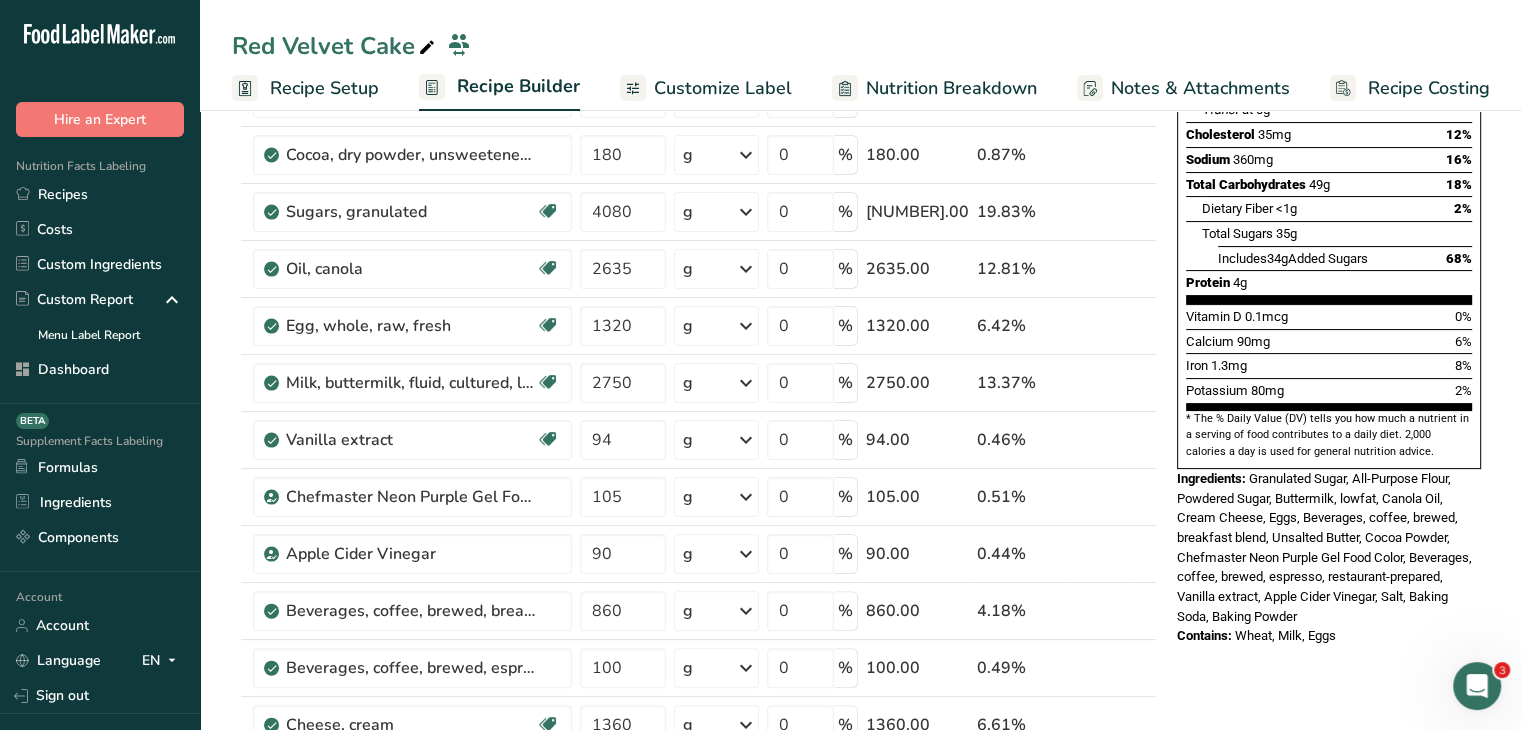 scroll, scrollTop: 0, scrollLeft: 0, axis: both 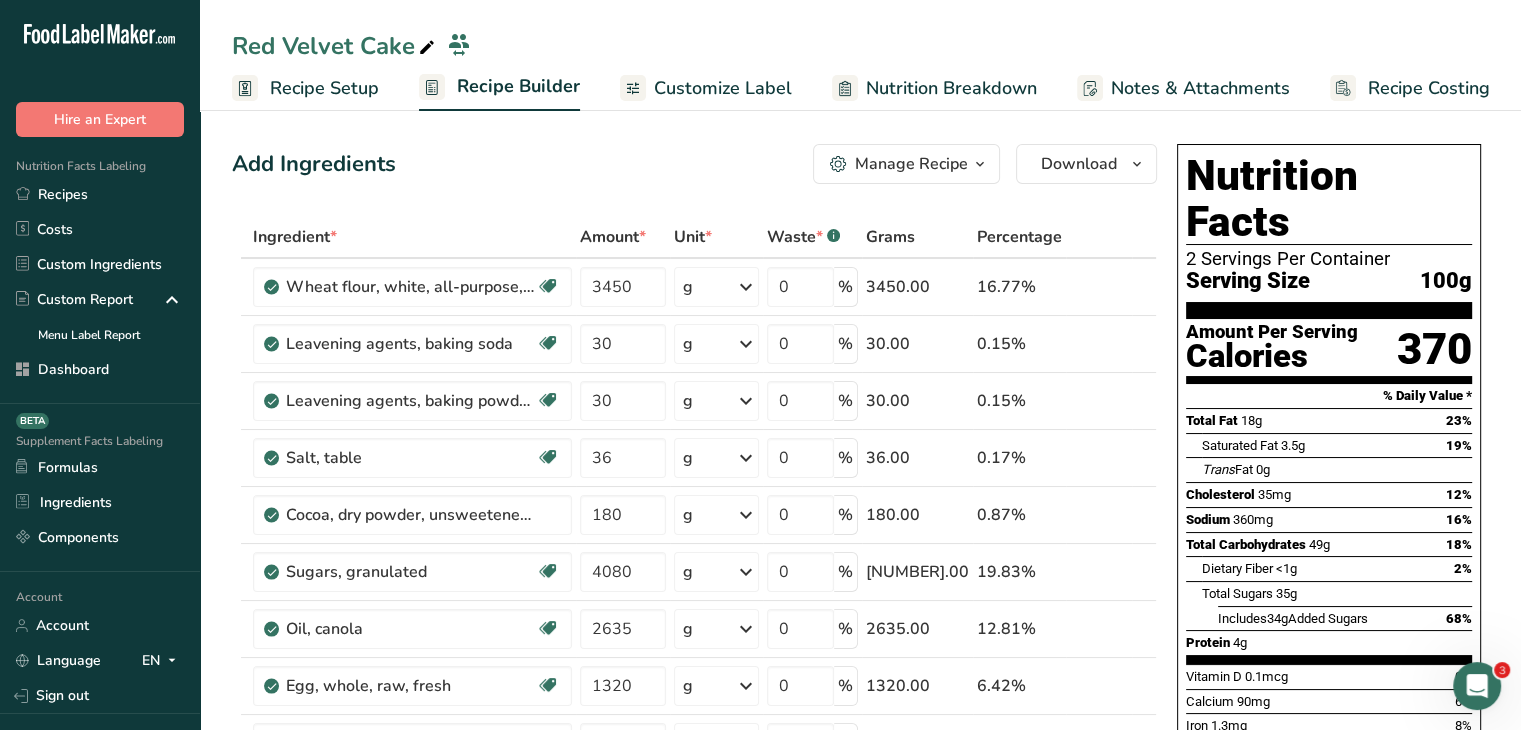 click on "Customize Label" at bounding box center (723, 88) 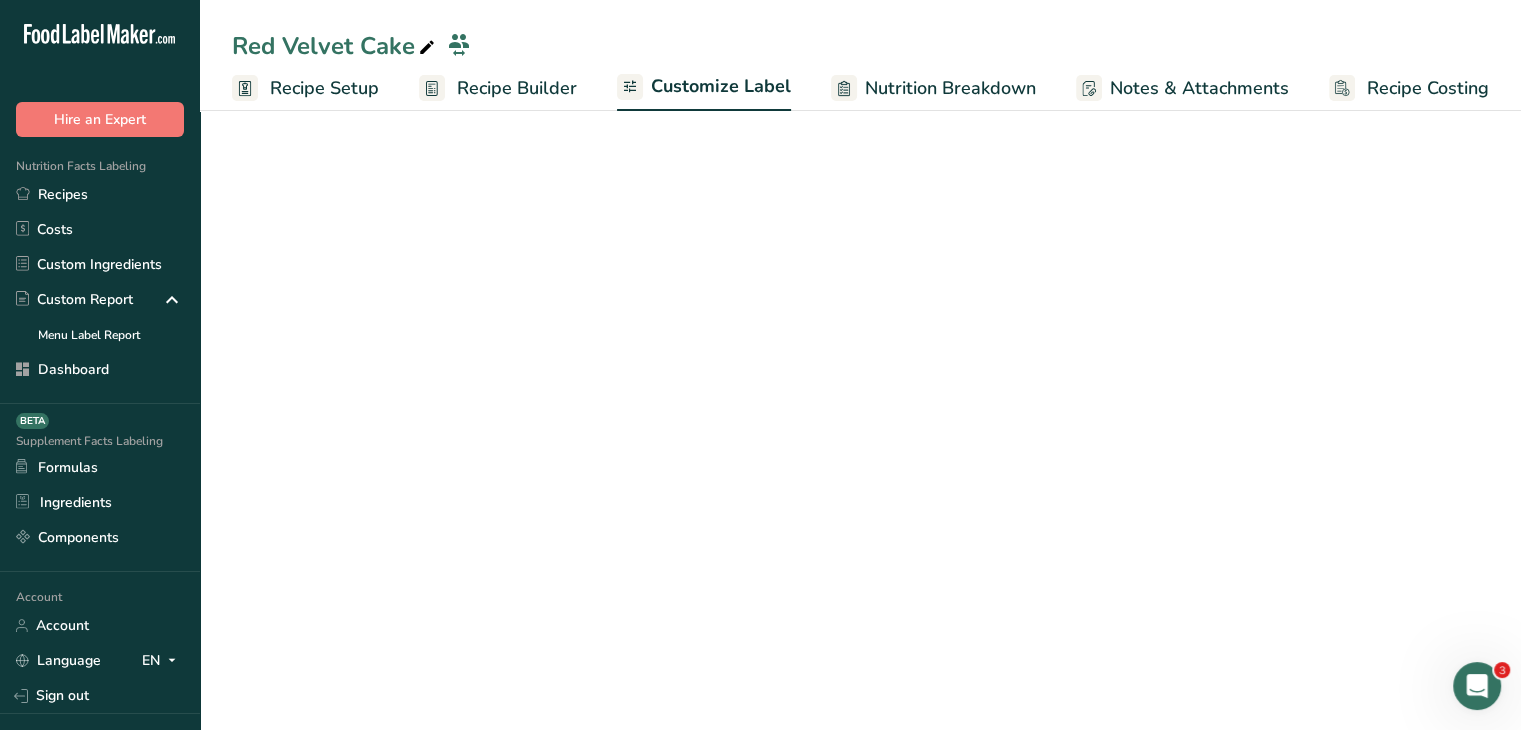 scroll, scrollTop: 0, scrollLeft: 0, axis: both 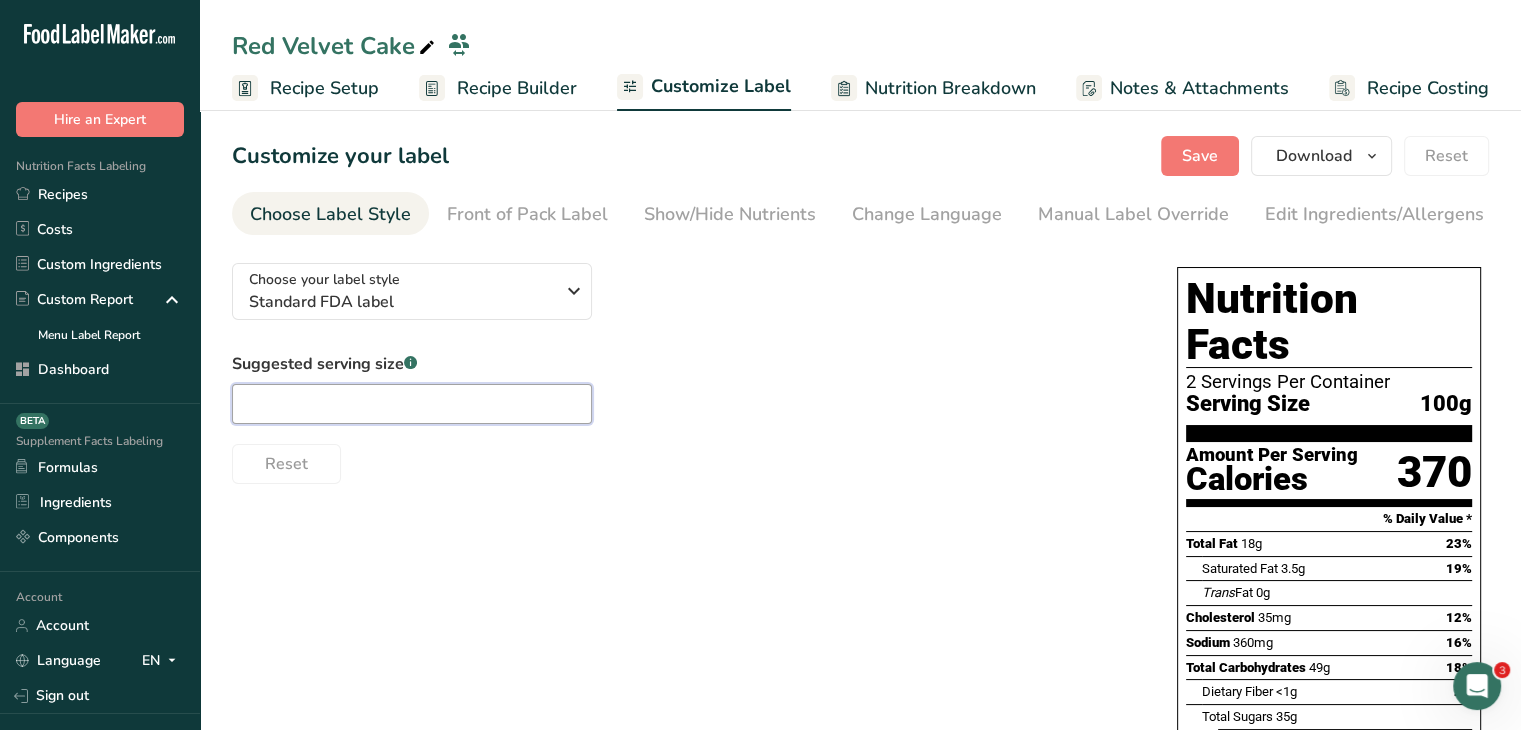 click at bounding box center [412, 404] 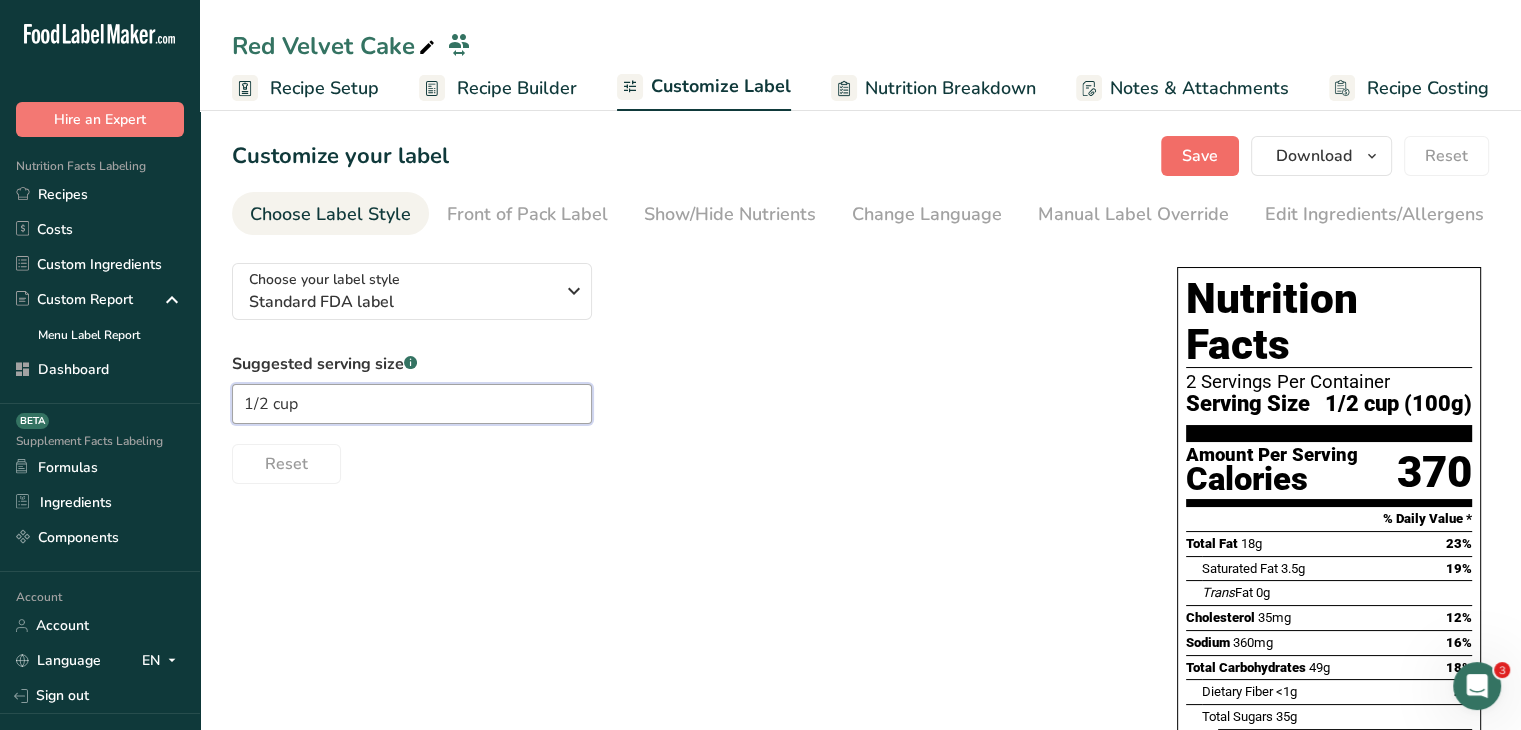 type on "1/2 cup" 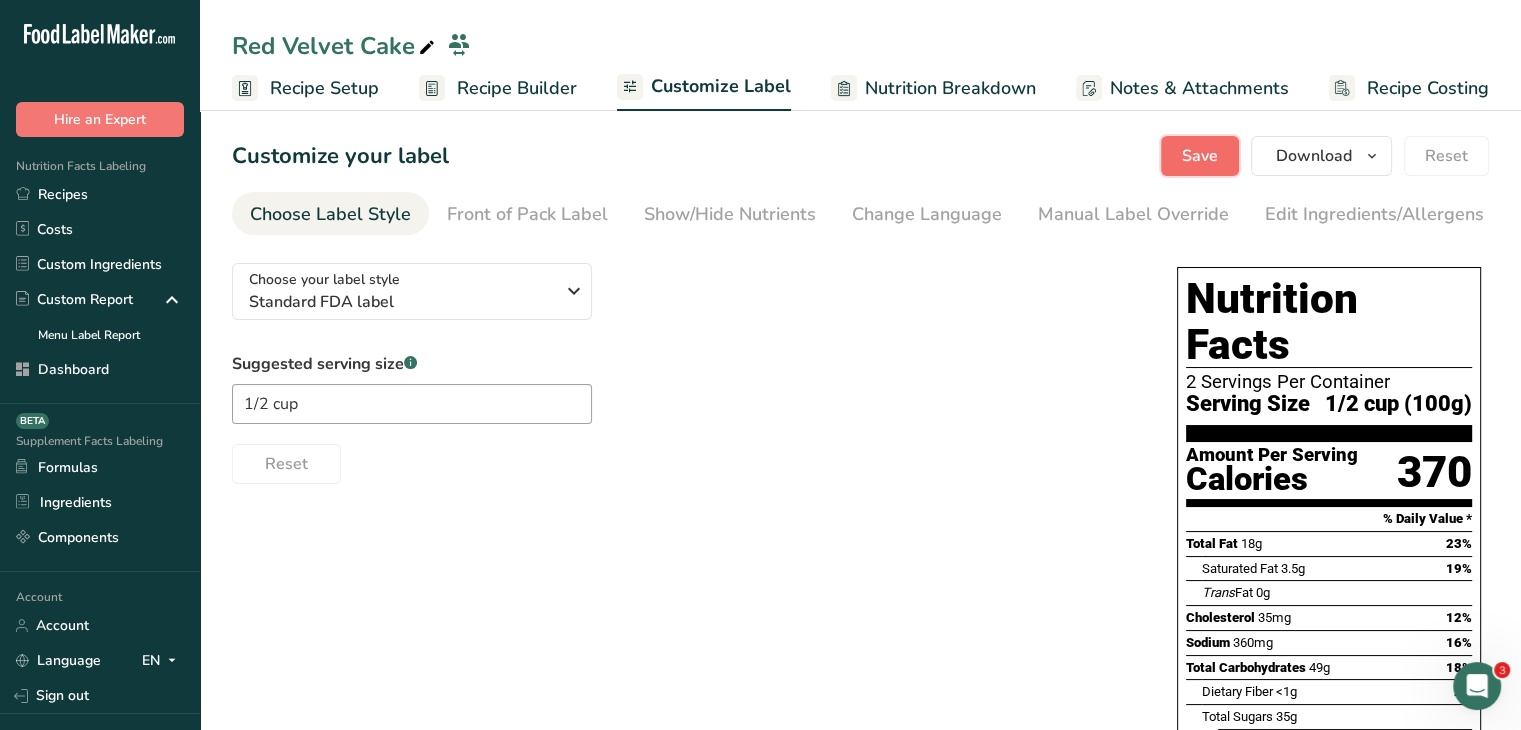 click on "Save" at bounding box center [1200, 156] 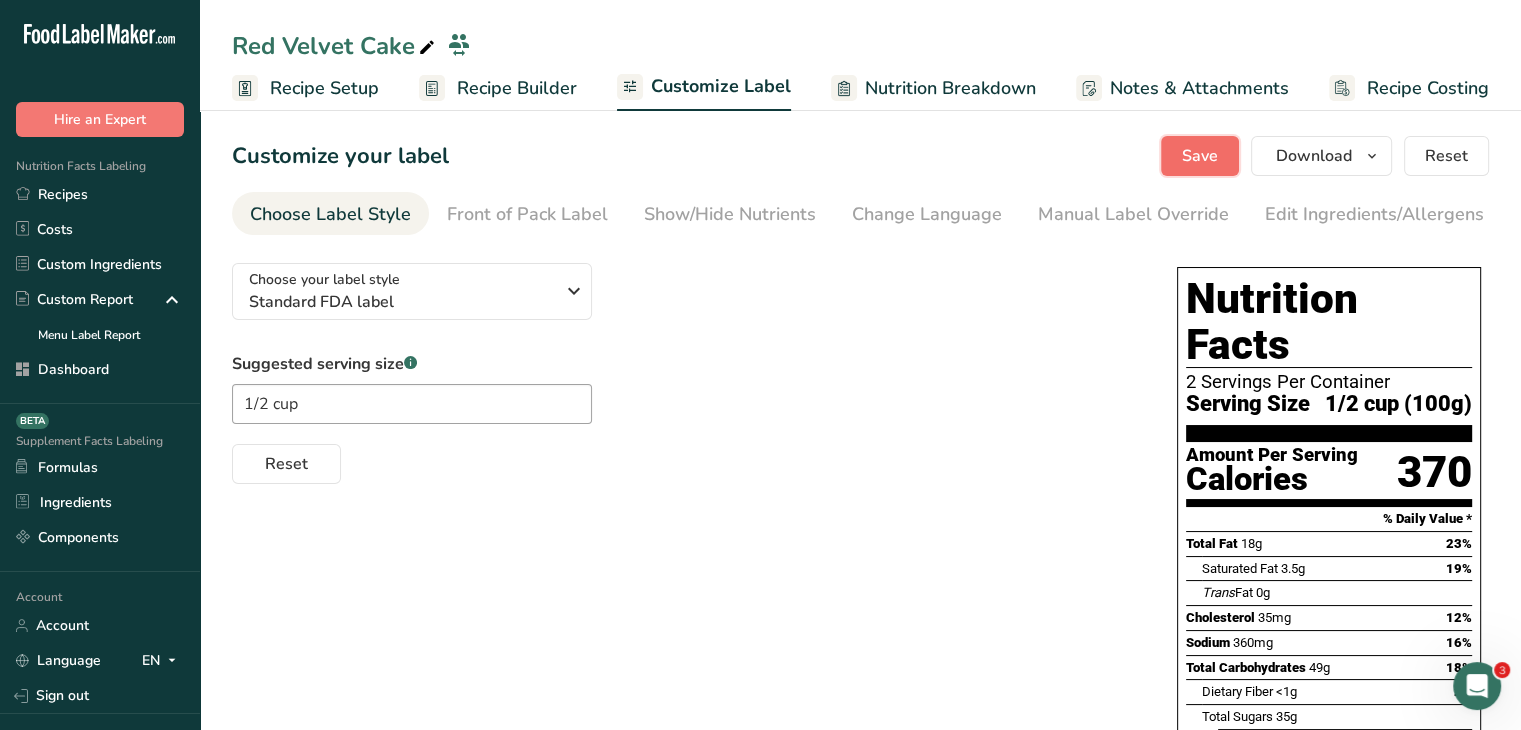 click on "Save" at bounding box center (1200, 156) 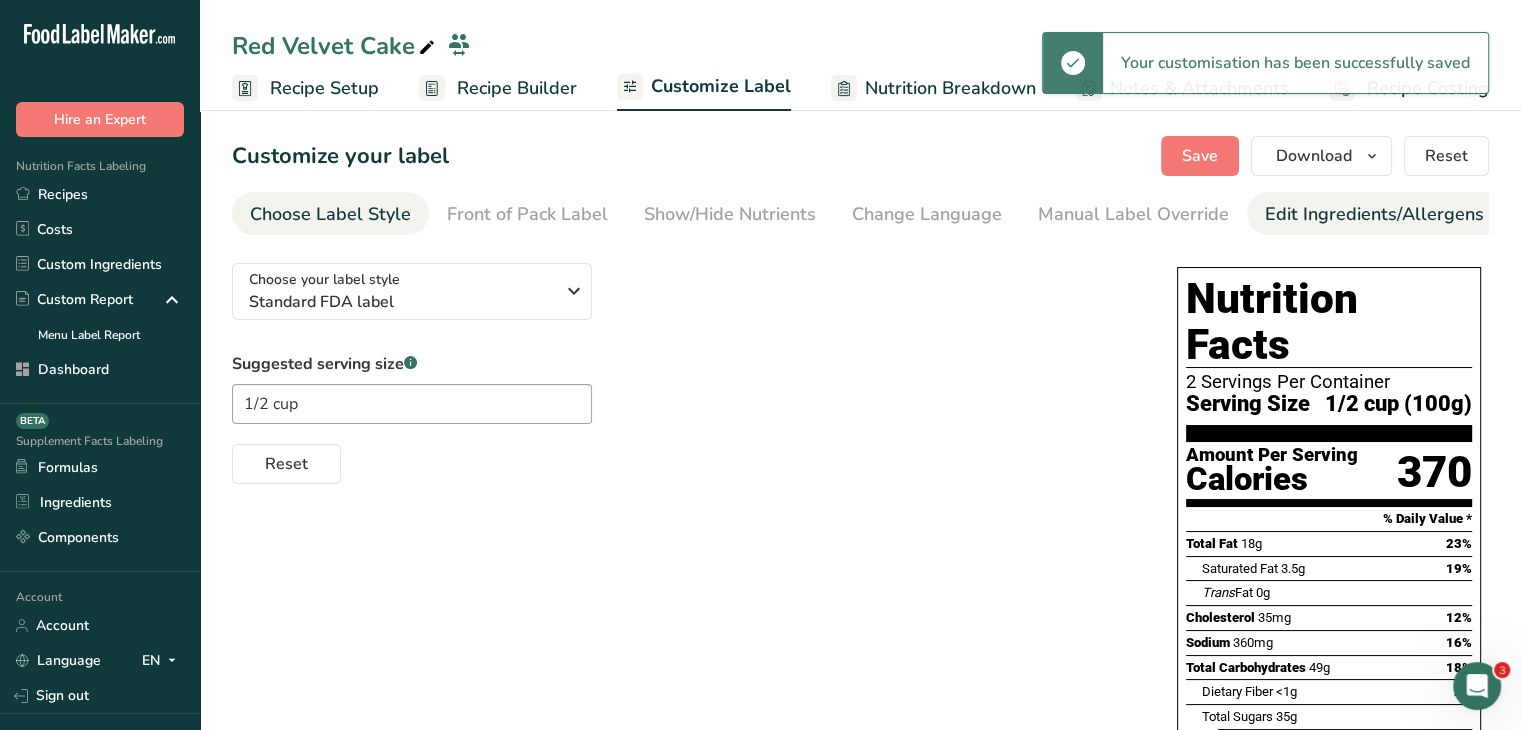 click on "Edit Ingredients/Allergens List" at bounding box center [1392, 214] 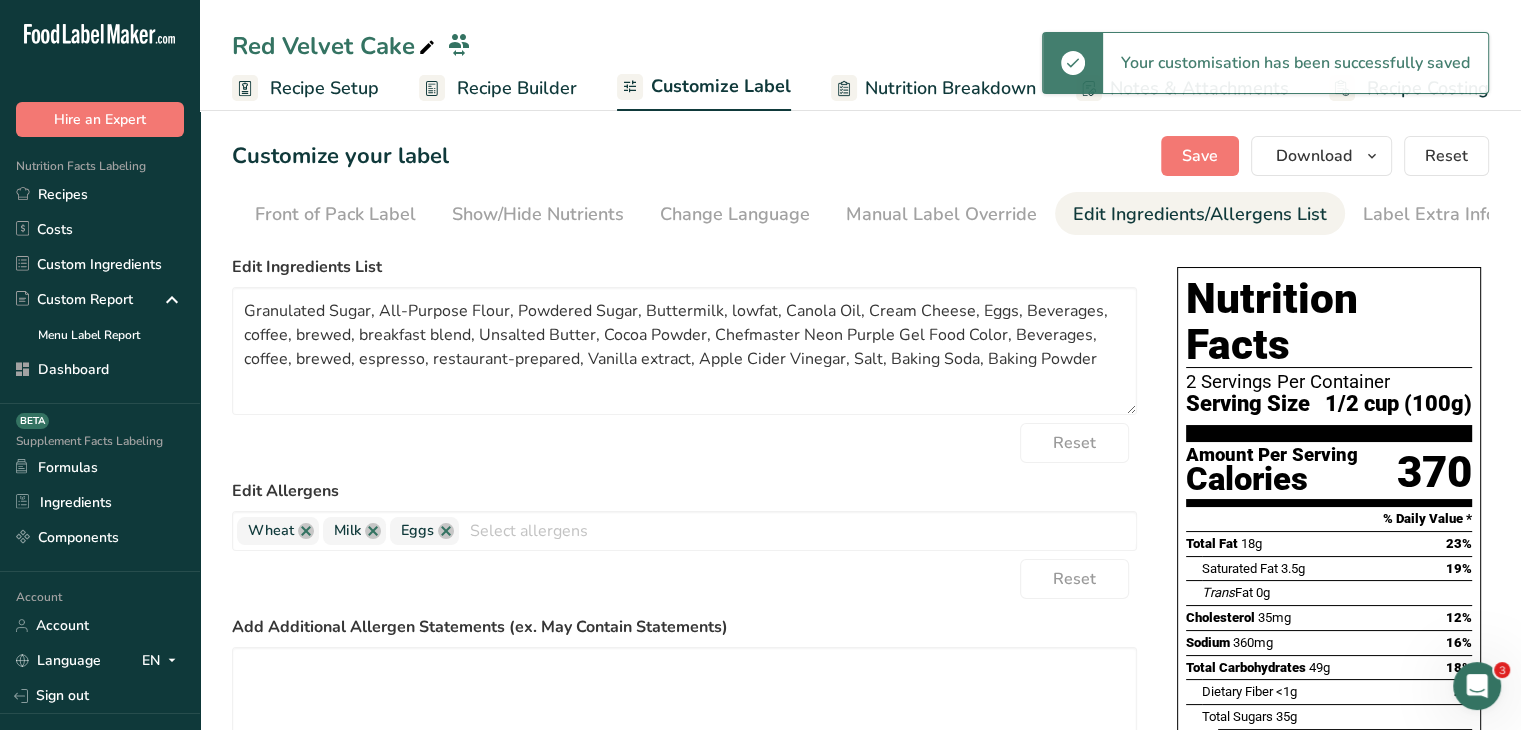 scroll, scrollTop: 0, scrollLeft: 196, axis: horizontal 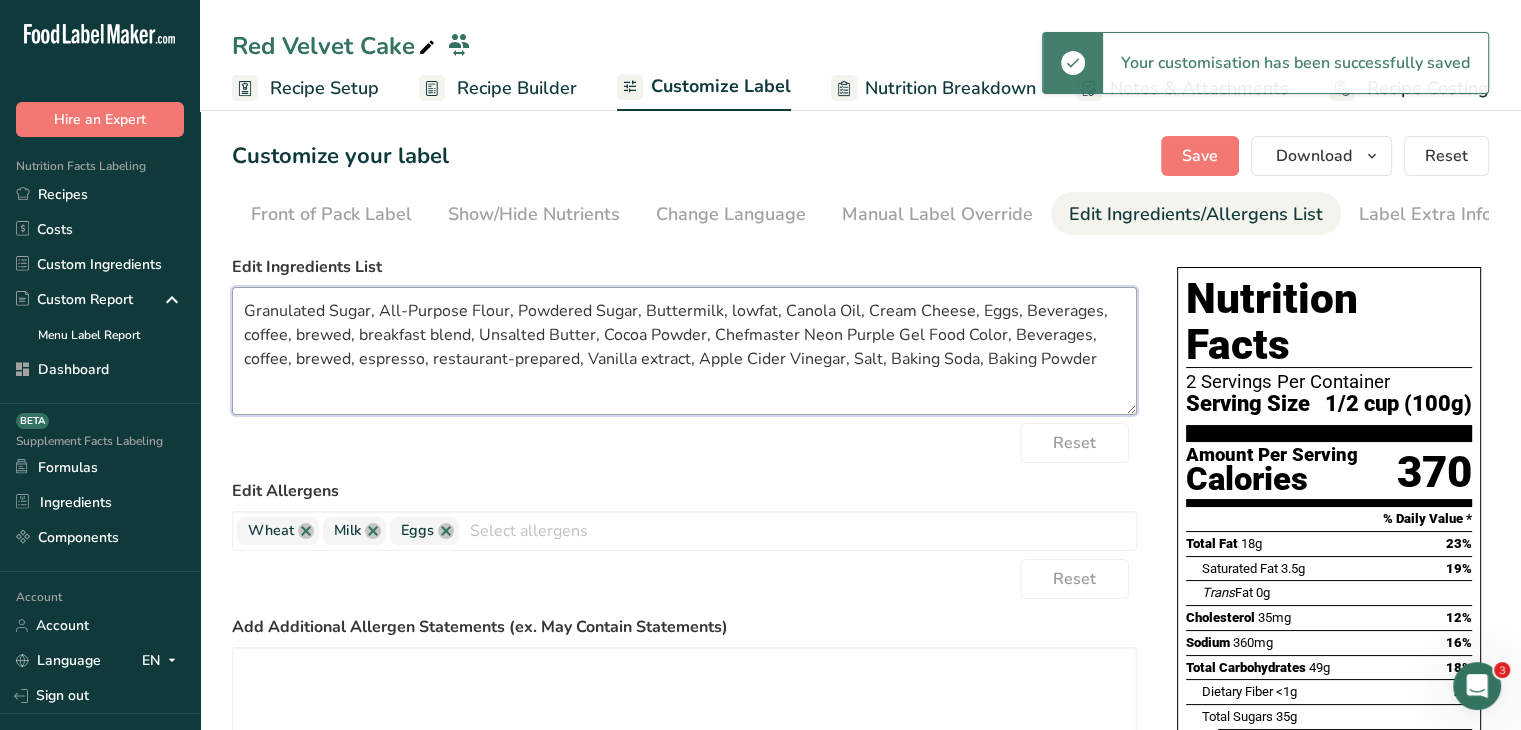 click on "Granulated Sugar, All-Purpose Flour, Powdered Sugar, Buttermilk, lowfat, Canola Oil, Cream Cheese, Eggs, Beverages, coffee, brewed, breakfast blend, Unsalted Butter, Cocoa Powder, Chefmaster Neon Purple Gel Food Color, Beverages, coffee, brewed, espresso, restaurant-prepared, Vanilla extract, Apple Cider Vinegar, Salt, Baking Soda, Baking Powder" at bounding box center (684, 351) 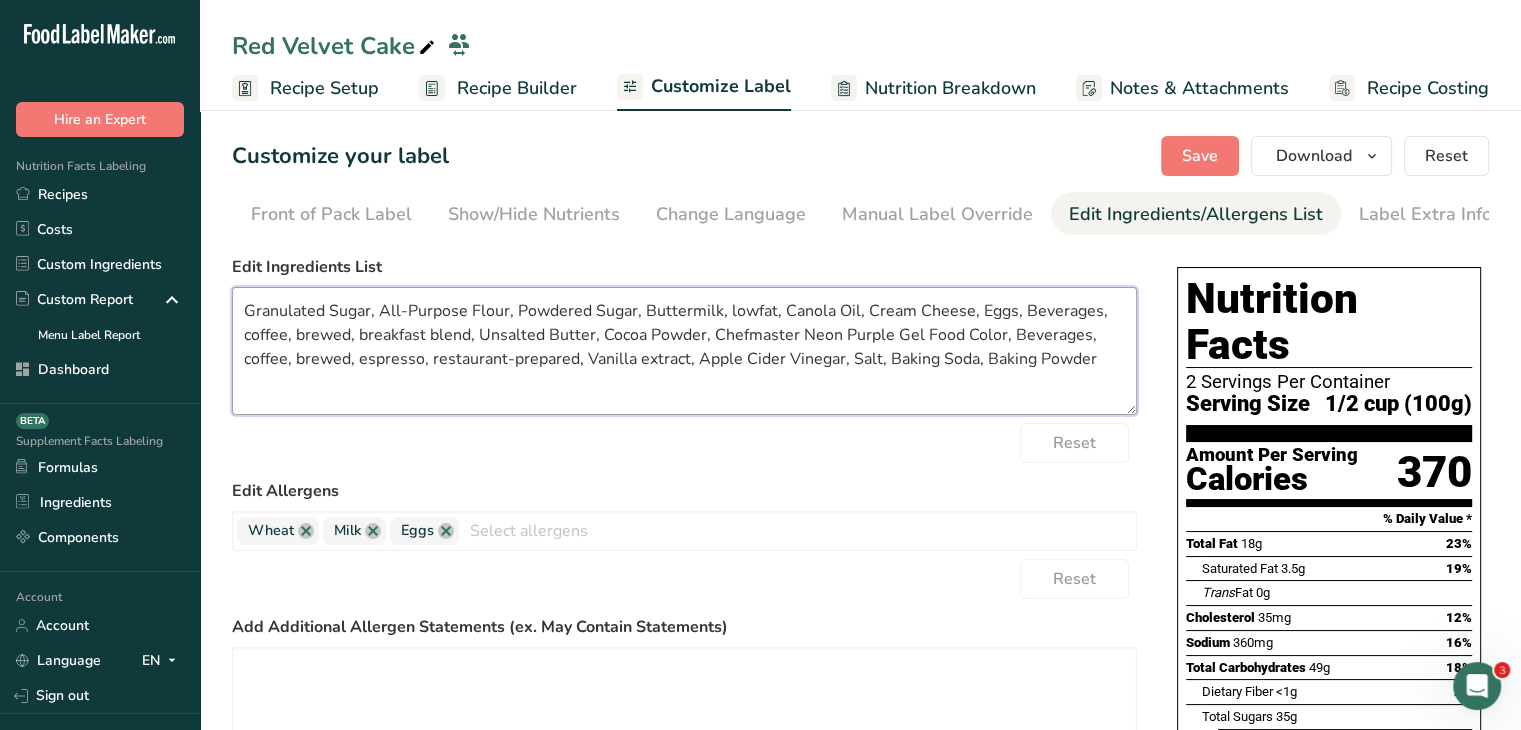 click on "Granulated Sugar, All-Purpose Flour, Powdered Sugar, Buttermilk, lowfat, Canola Oil, Cream Cheese, Eggs, Beverages, coffee, brewed, breakfast blend, Unsalted Butter, Cocoa Powder, Chefmaster Neon Purple Gel Food Color, Beverages, coffee, brewed, espresso, restaurant-prepared, Vanilla extract, Apple Cider Vinegar, Salt, Baking Soda, Baking Powder" at bounding box center [684, 351] 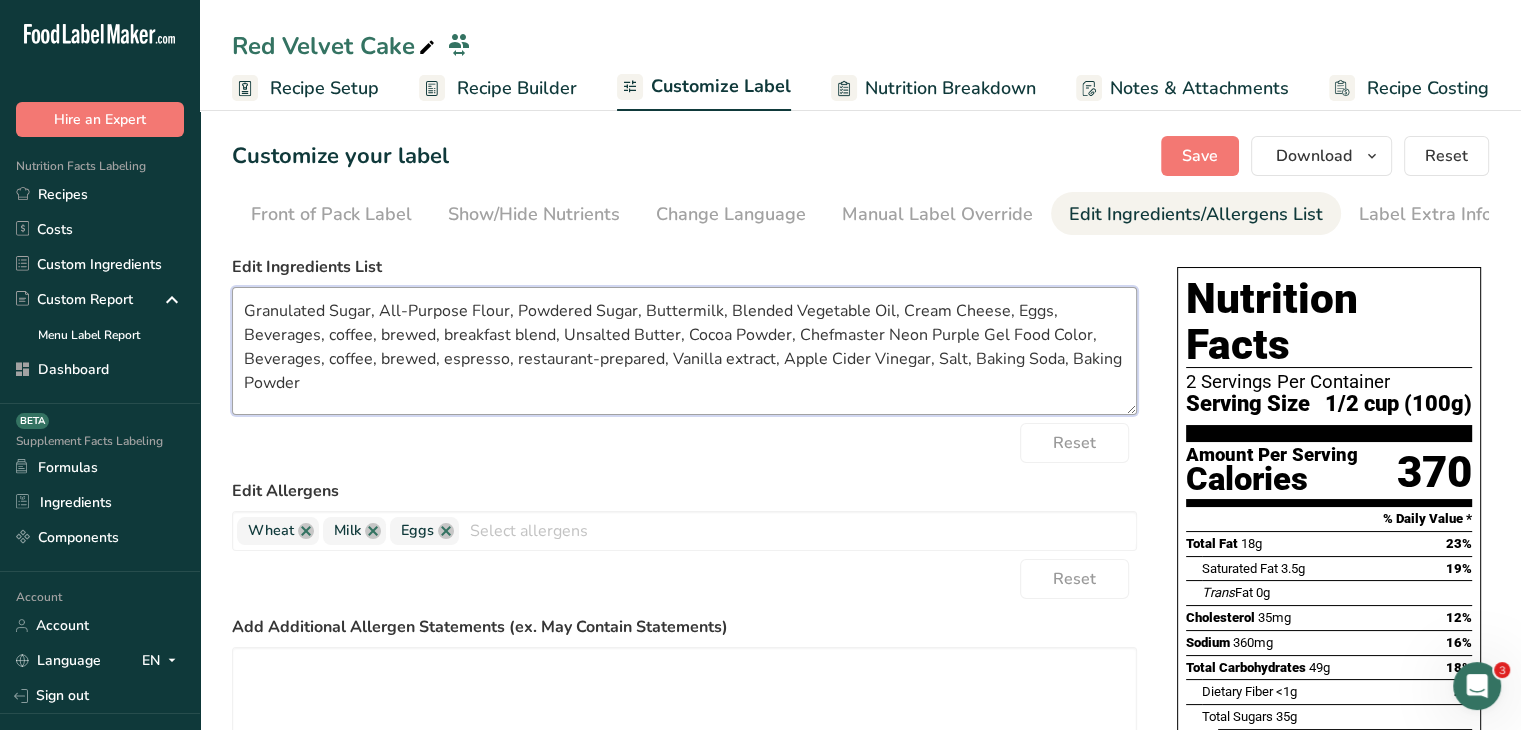 drag, startPoint x: 434, startPoint y: 347, endPoint x: 224, endPoint y: 341, distance: 210.0857 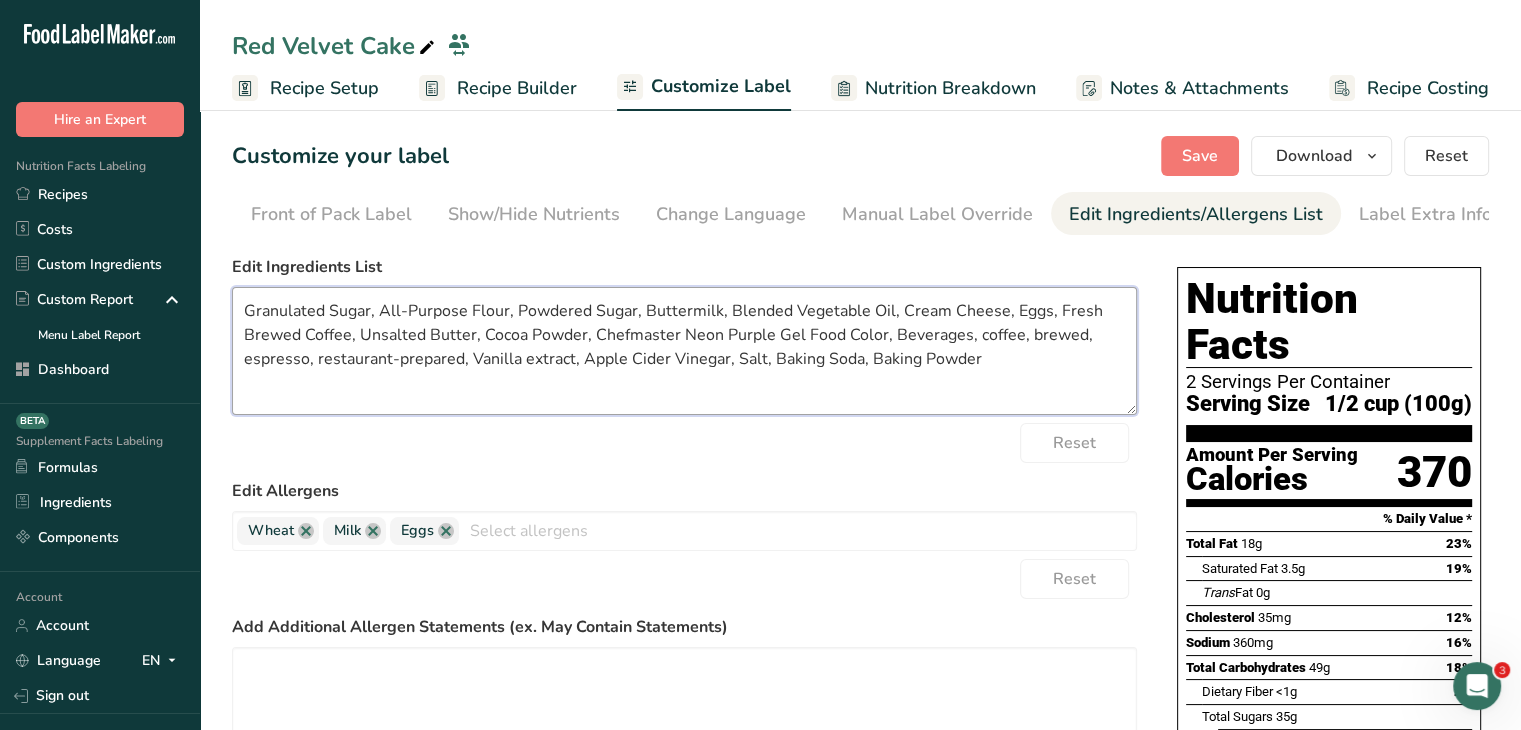 click on "Granulated Sugar, All-Purpose Flour, Powdered Sugar, Buttermilk, Blended Vegetable Oil, Cream Cheese, Eggs, Fresh Brewed Coffee, Unsalted Butter, Cocoa Powder, Chefmaster Neon Purple Gel Food Color, Beverages, coffee, brewed, espresso, restaurant-prepared, Vanilla extract, Apple Cider Vinegar, Salt, Baking Soda, Baking Powder" at bounding box center [684, 351] 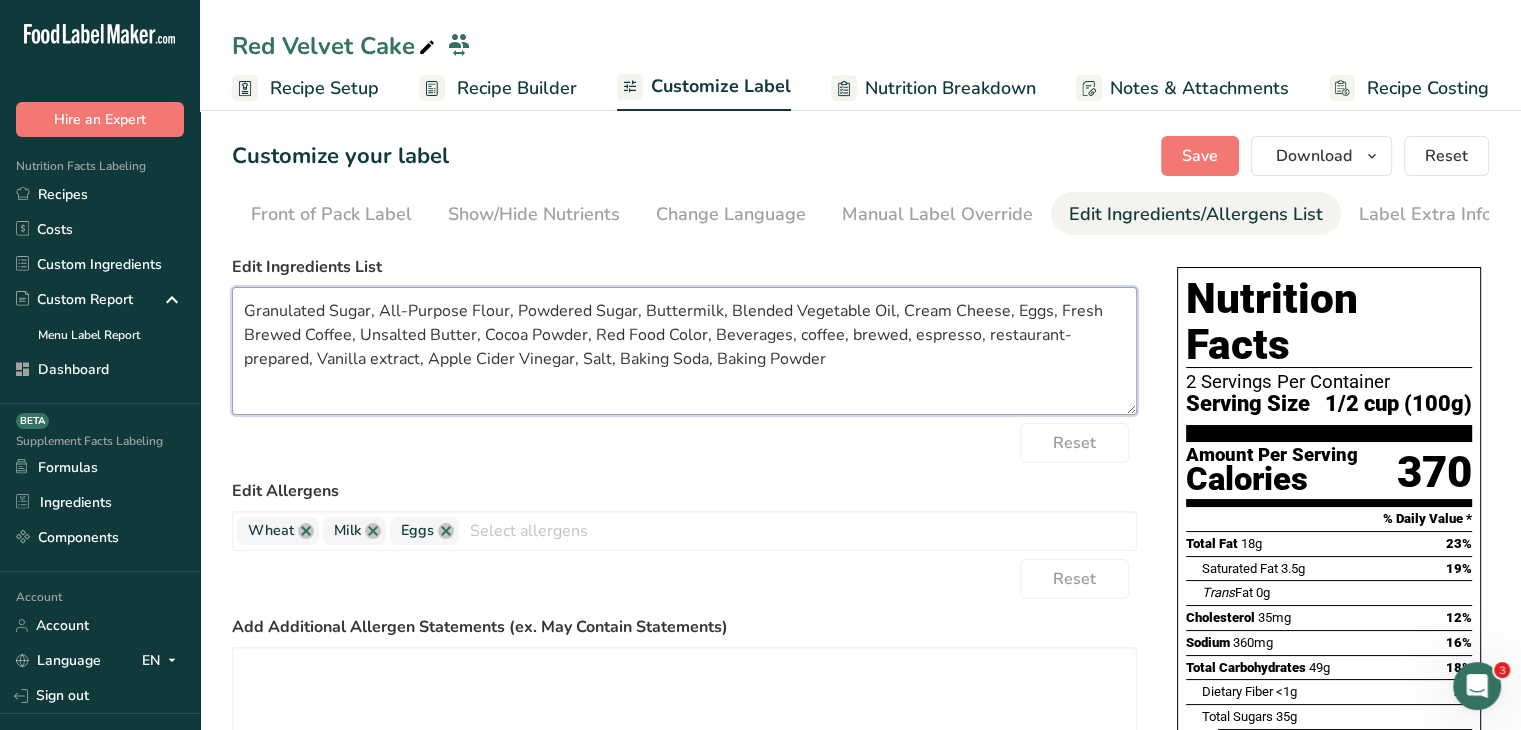 click on "Granulated Sugar, All-Purpose Flour, Powdered Sugar, Buttermilk, Blended Vegetable Oil, Cream Cheese, Eggs, Fresh Brewed Coffee, Unsalted Butter, Cocoa Powder, Red Food Color, Beverages, coffee, brewed, espresso, restaurant-prepared, Vanilla extract, Apple Cider Vinegar, Salt, Baking Soda, Baking Powder" at bounding box center (684, 351) 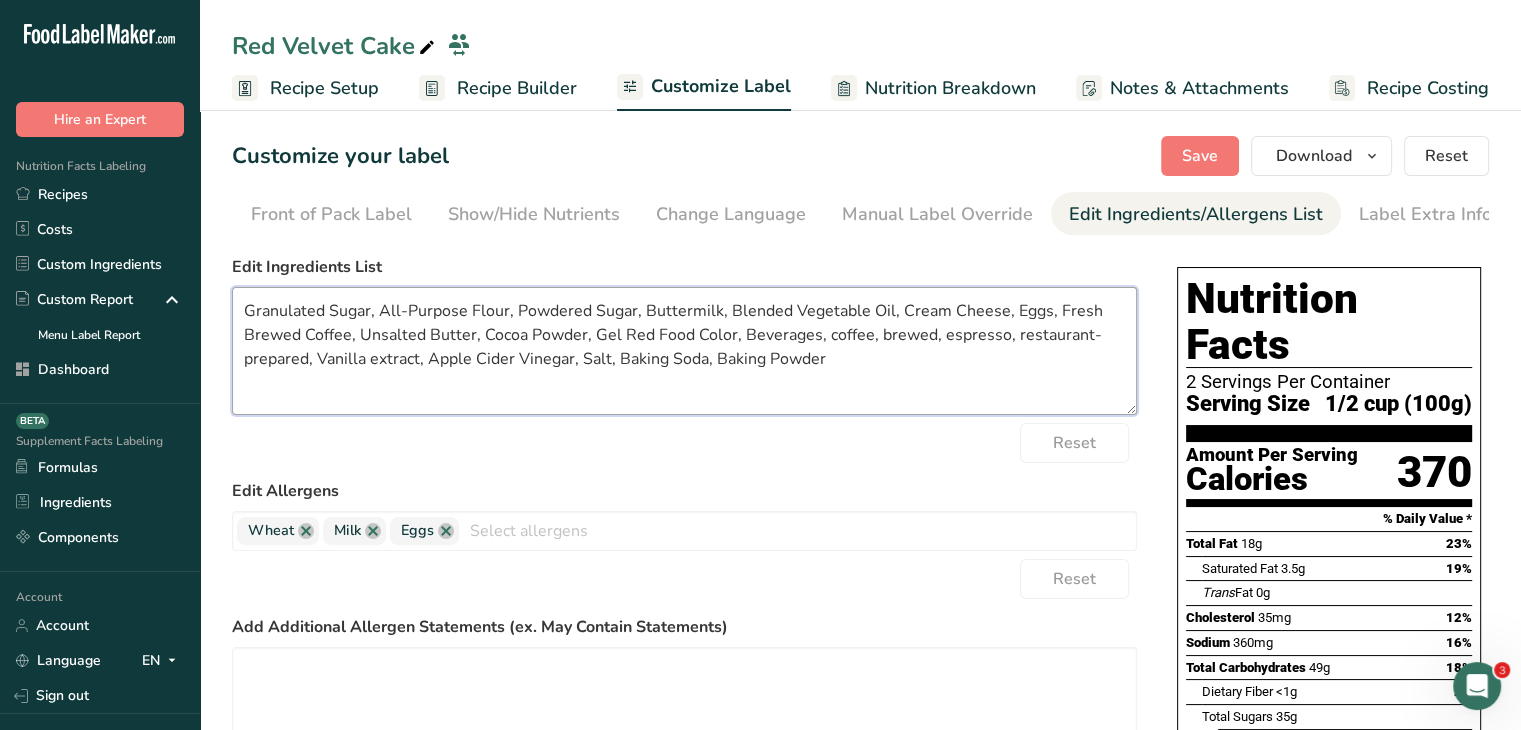 drag, startPoint x: 736, startPoint y: 336, endPoint x: 1002, endPoint y: 345, distance: 266.15222 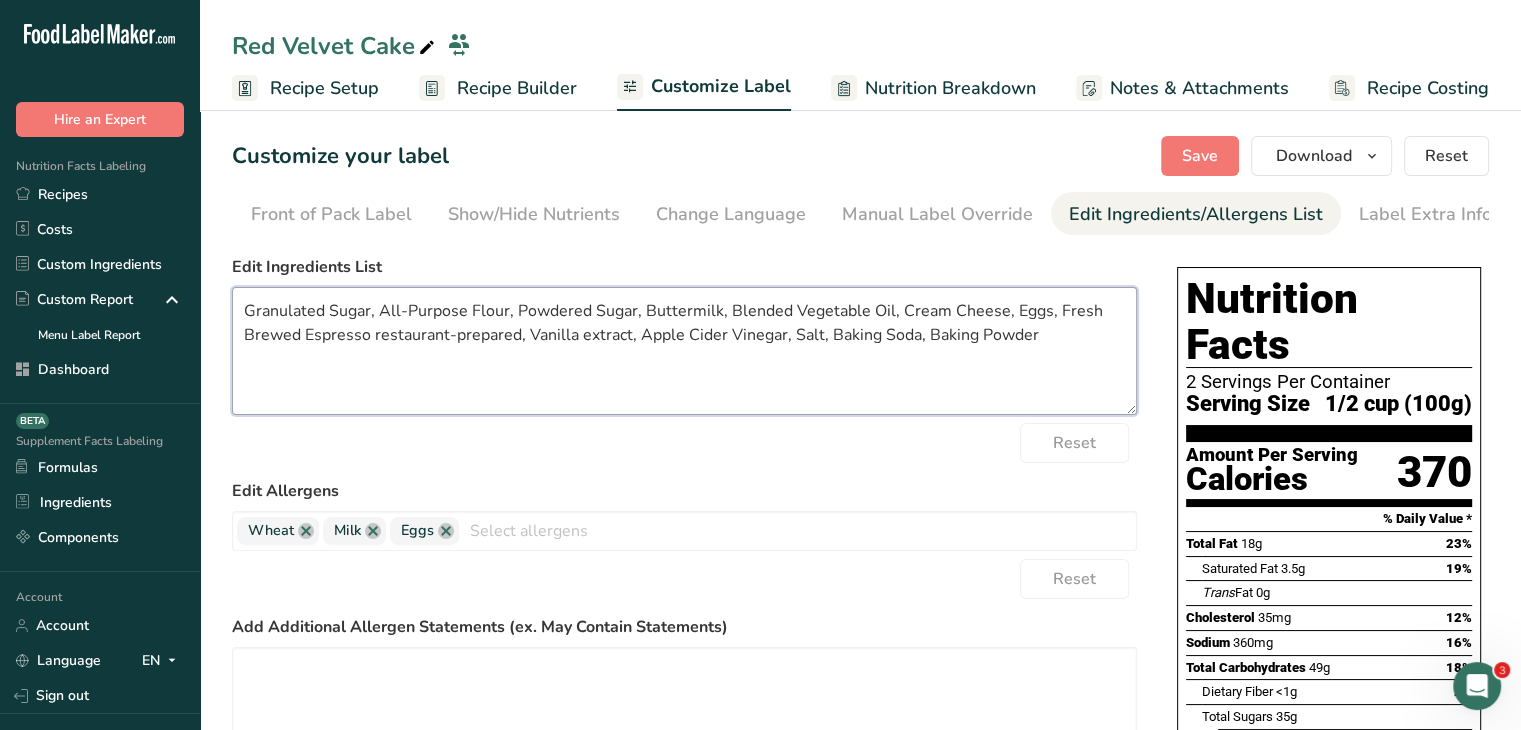 drag, startPoint x: 1053, startPoint y: 324, endPoint x: 918, endPoint y: 348, distance: 137.11674 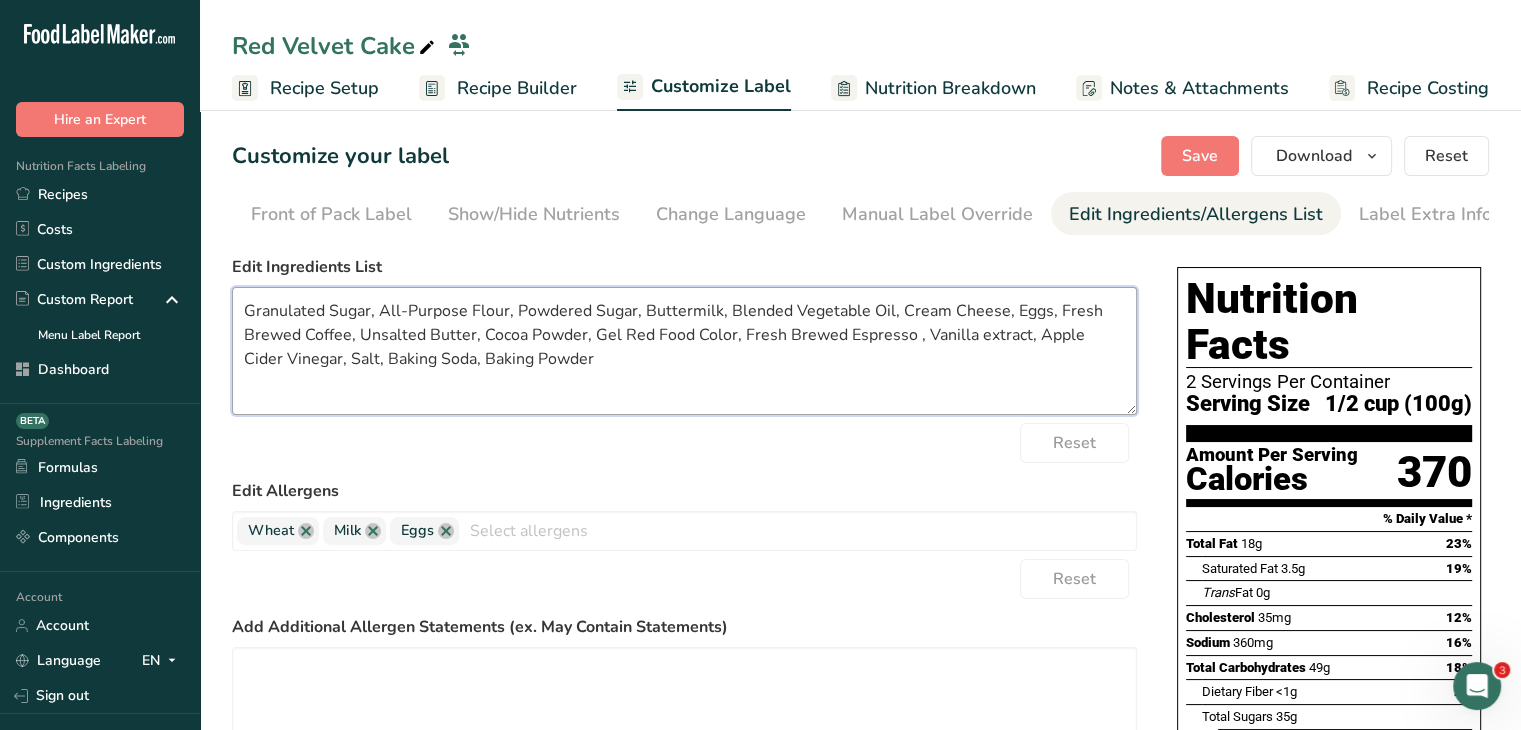 click on "Granulated Sugar, All-Purpose Flour, Powdered Sugar, Buttermilk, Blended Vegetable Oil, Cream Cheese, Eggs, Fresh Brewed Coffee, Unsalted Butter, Cocoa Powder, Gel Red Food Color, Fresh Brewed Espresso , Vanilla extract, Apple Cider Vinegar, Salt, Baking Soda, Baking Powder" at bounding box center (684, 351) 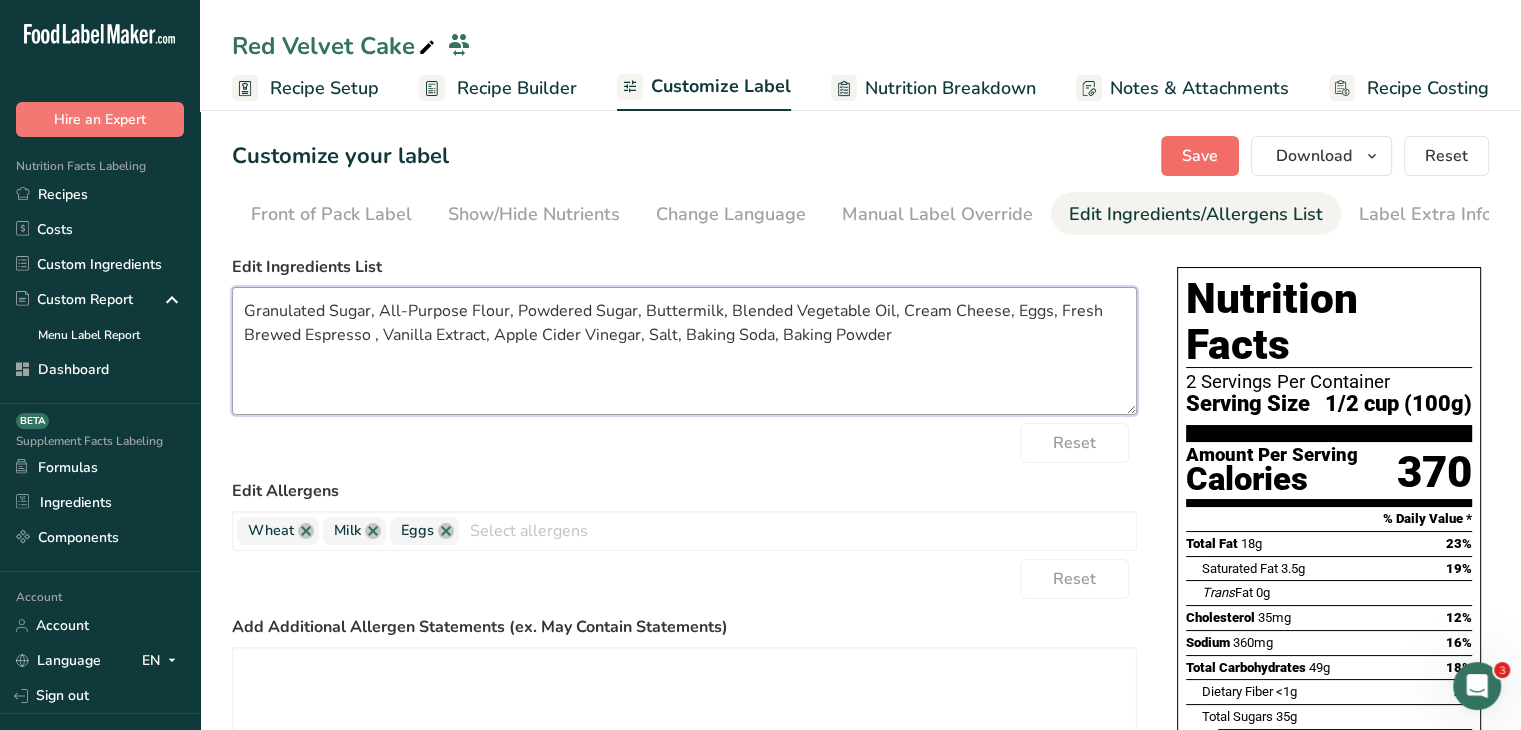 type on "Granulated Sugar, All-Purpose Flour, Powdered Sugar, Buttermilk, Blended Vegetable Oil, Cream Cheese, Eggs, Fresh Brewed Coffee, Unsalted Butter, Cocoa Powder, Gel Red Food Color, Fresh Brewed Espresso , Vanilla Extract, Apple Cider Vinegar, Salt, Baking Soda, Baking Powder" 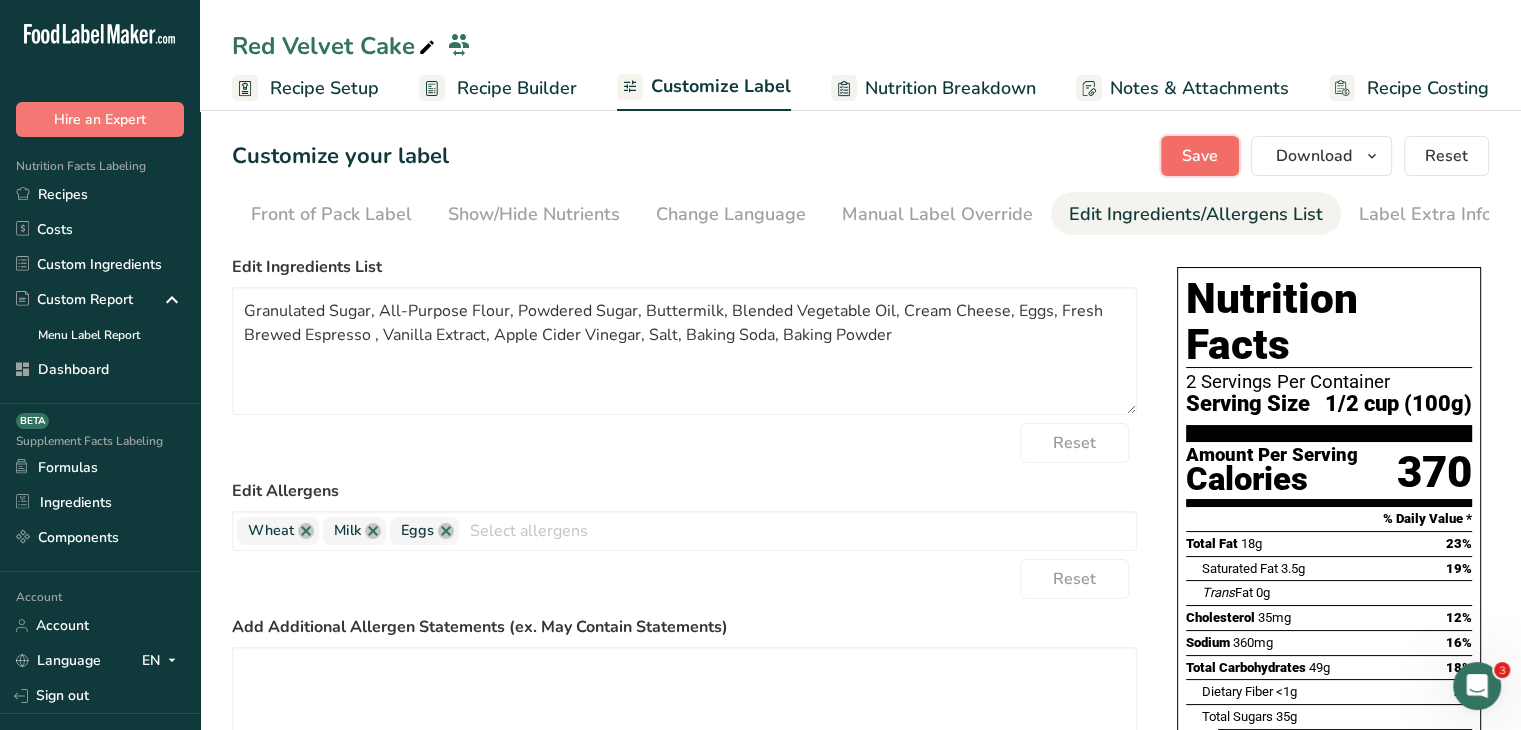 click on "Save" at bounding box center (1200, 156) 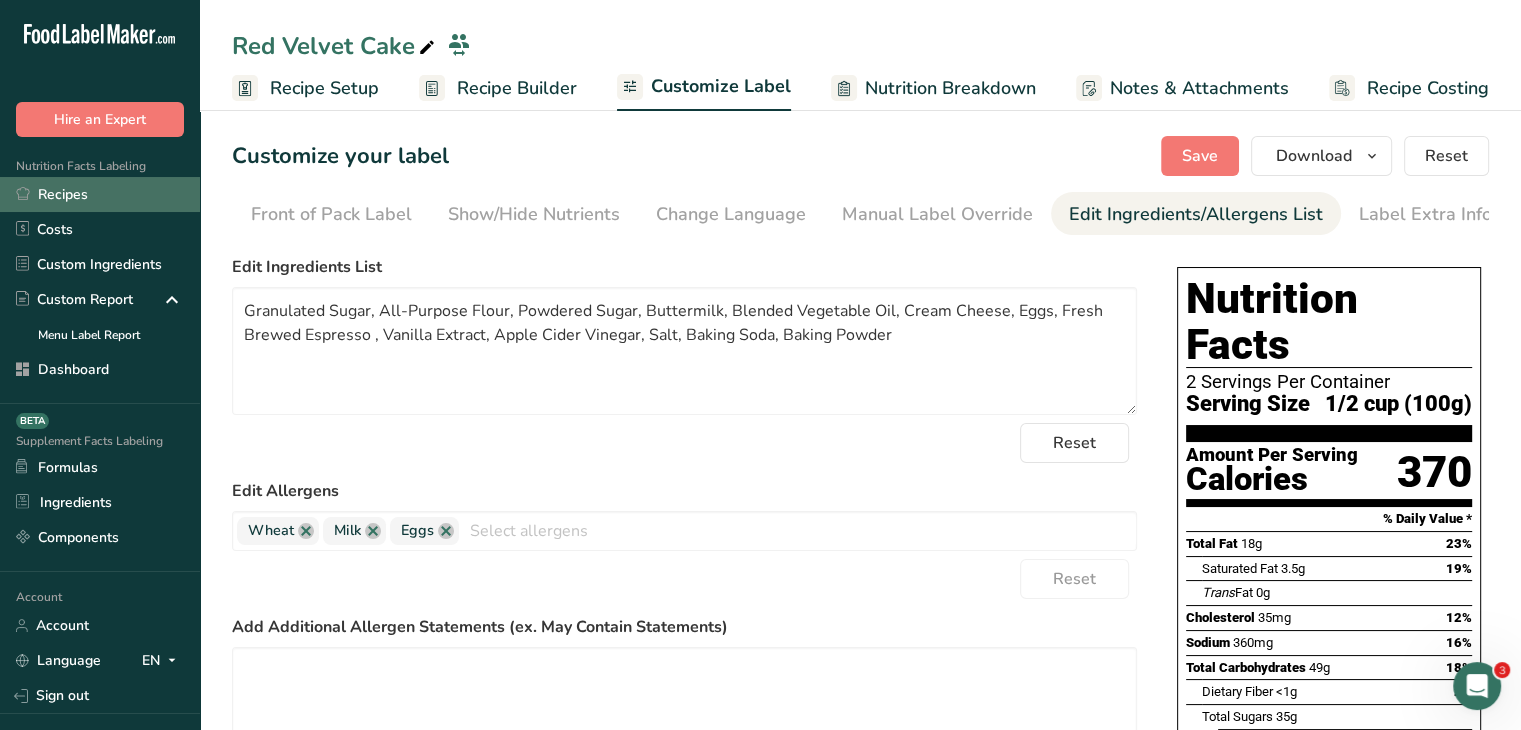 click on "Recipes" at bounding box center (100, 194) 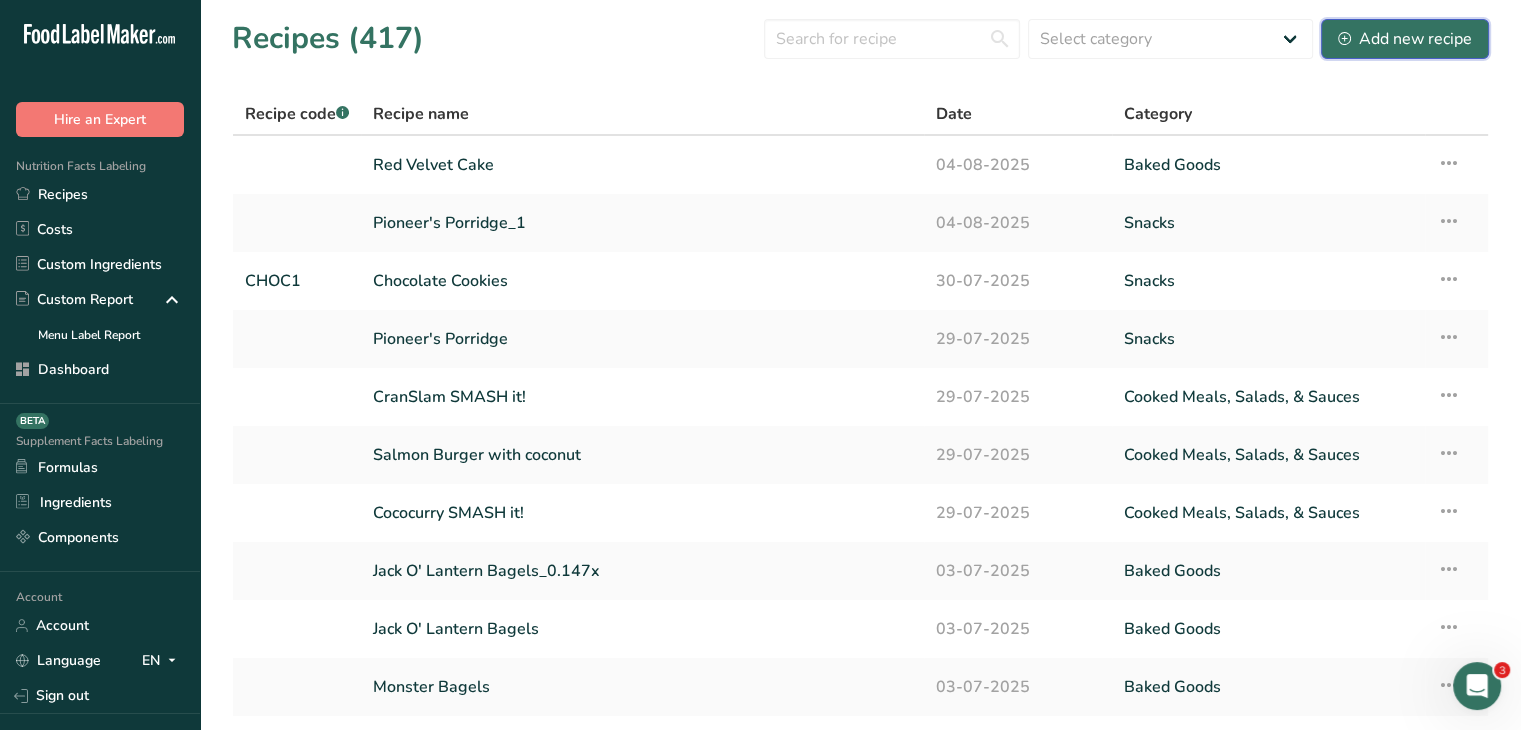 click on "Add new recipe" at bounding box center (1405, 39) 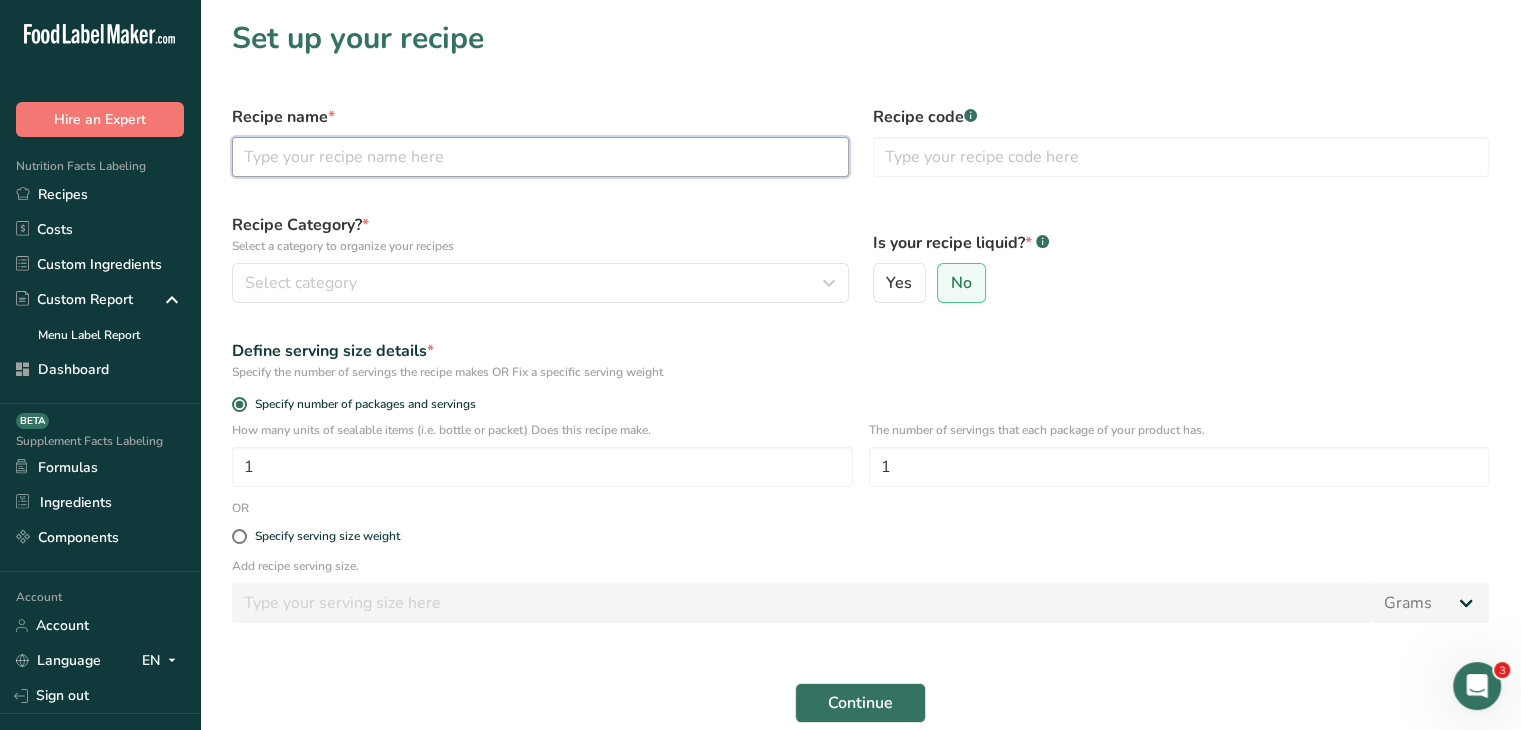 click at bounding box center [540, 157] 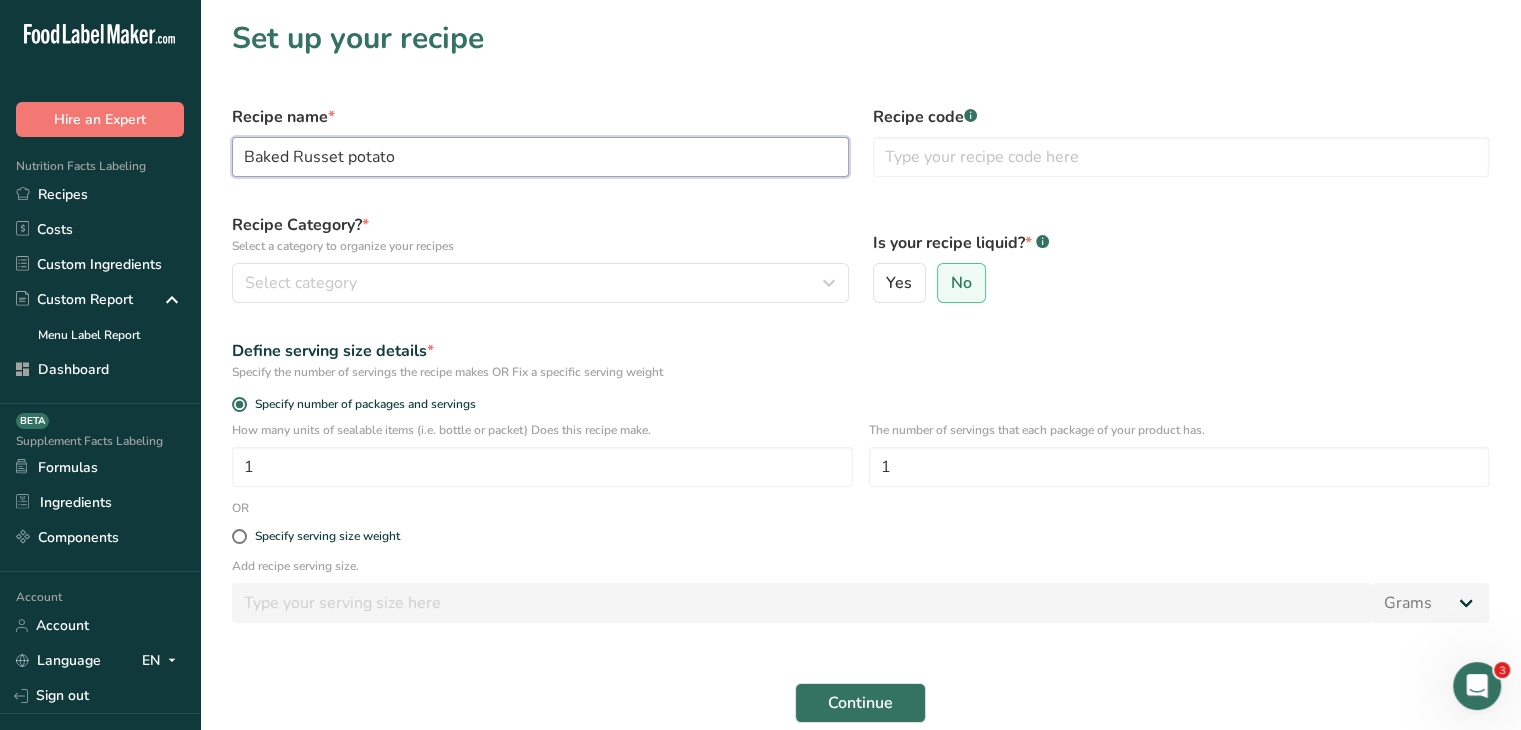 click on "Baked Russet potato" at bounding box center (540, 157) 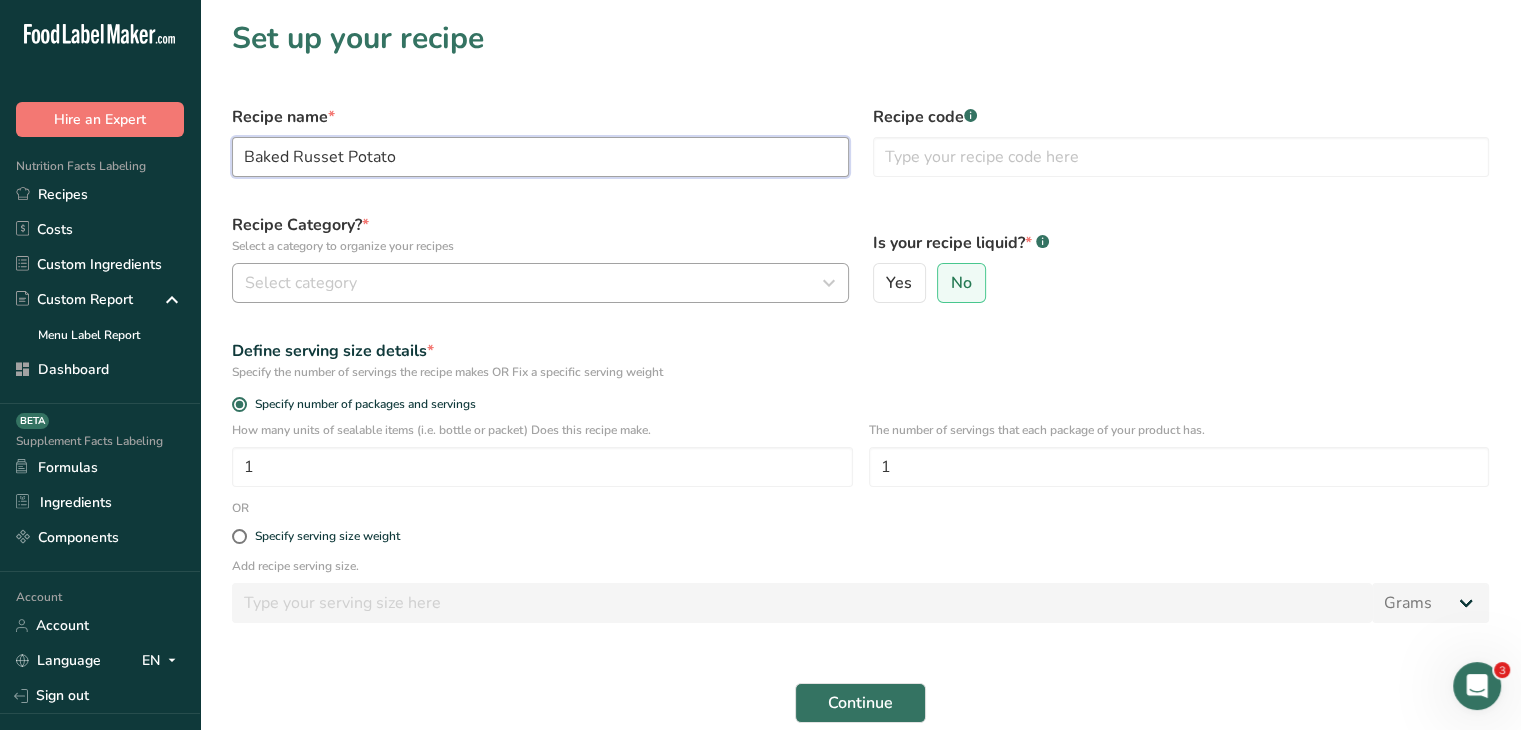 type on "Baked Russet Potato" 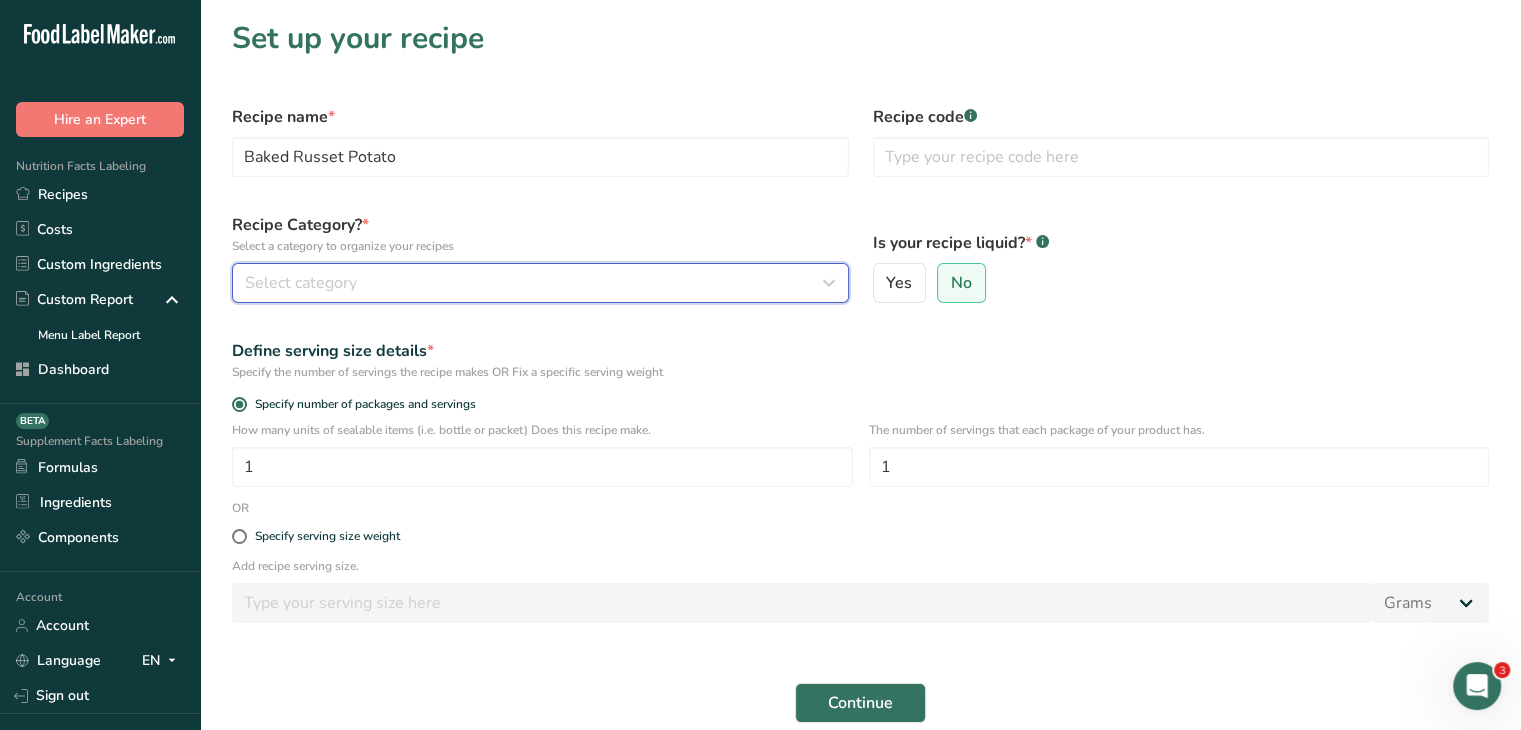 click on "Select category" at bounding box center (534, 283) 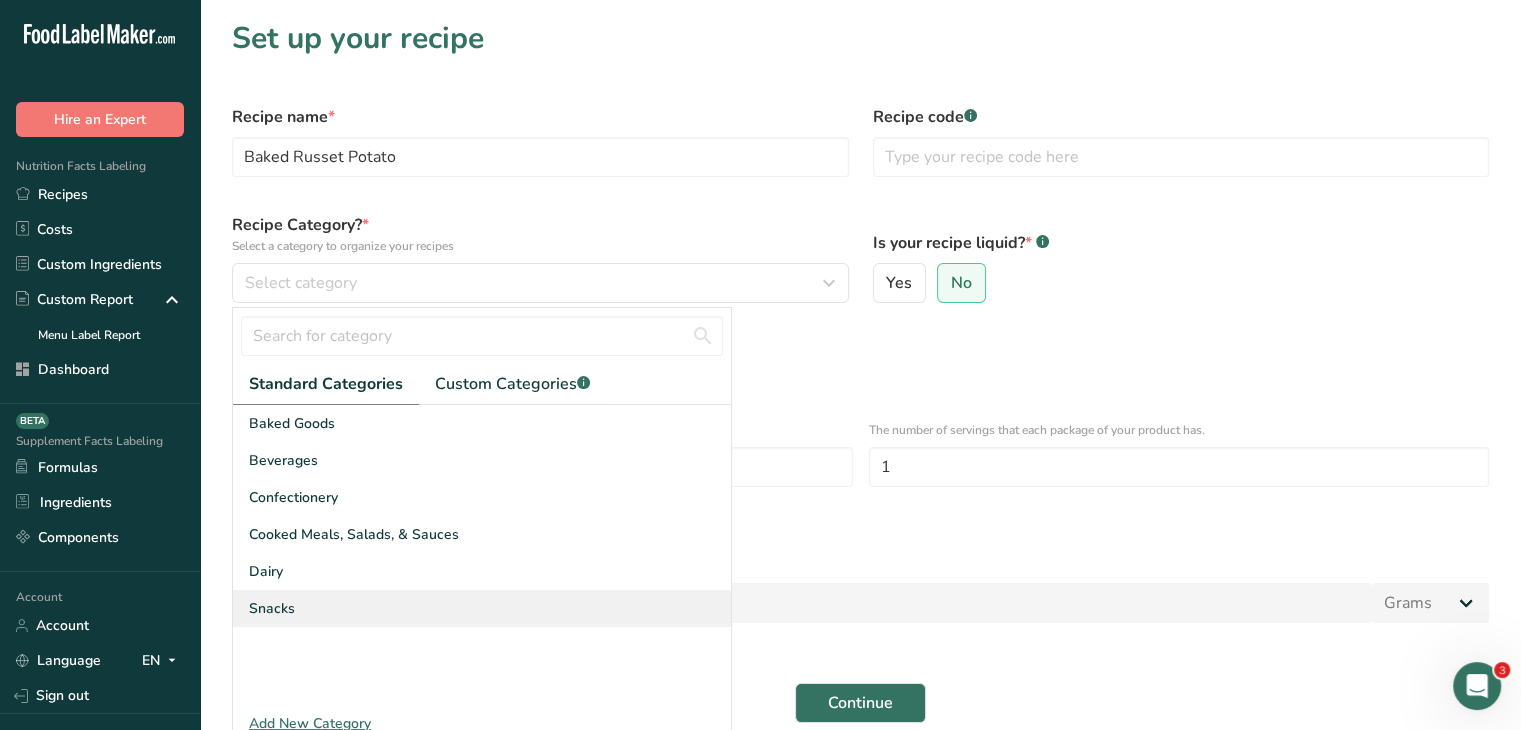 click on "Snacks" at bounding box center (482, 608) 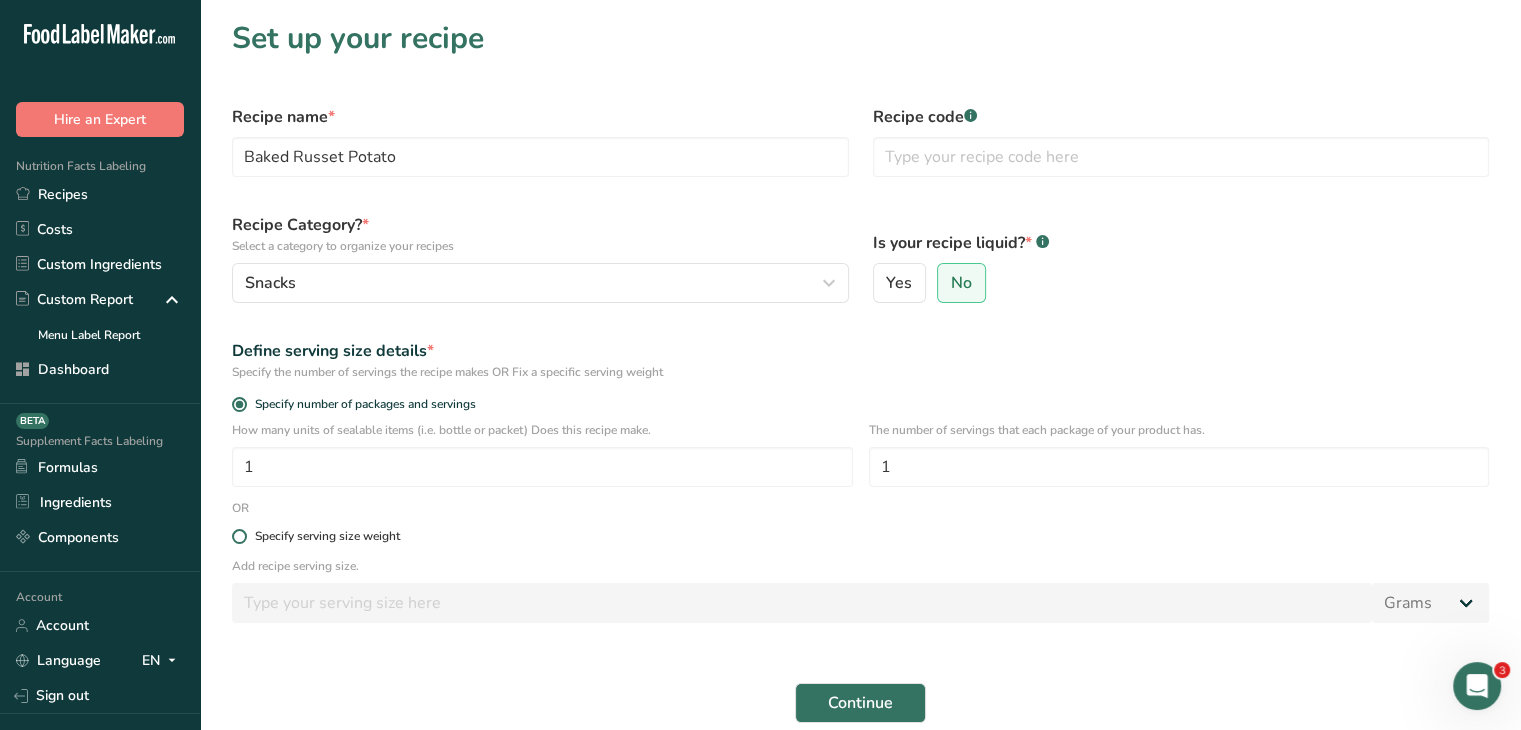 click at bounding box center (239, 536) 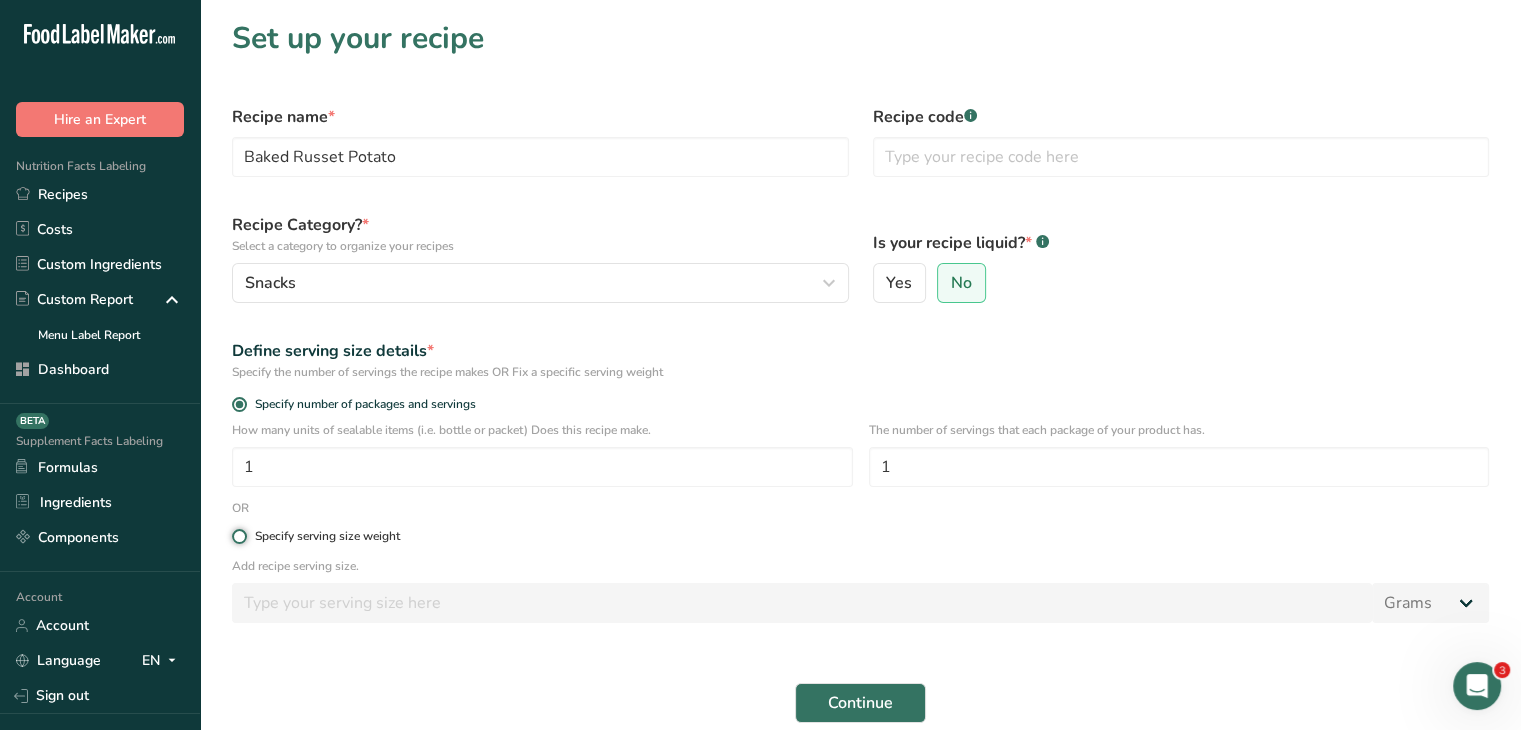 click on "Specify serving size weight" at bounding box center (238, 536) 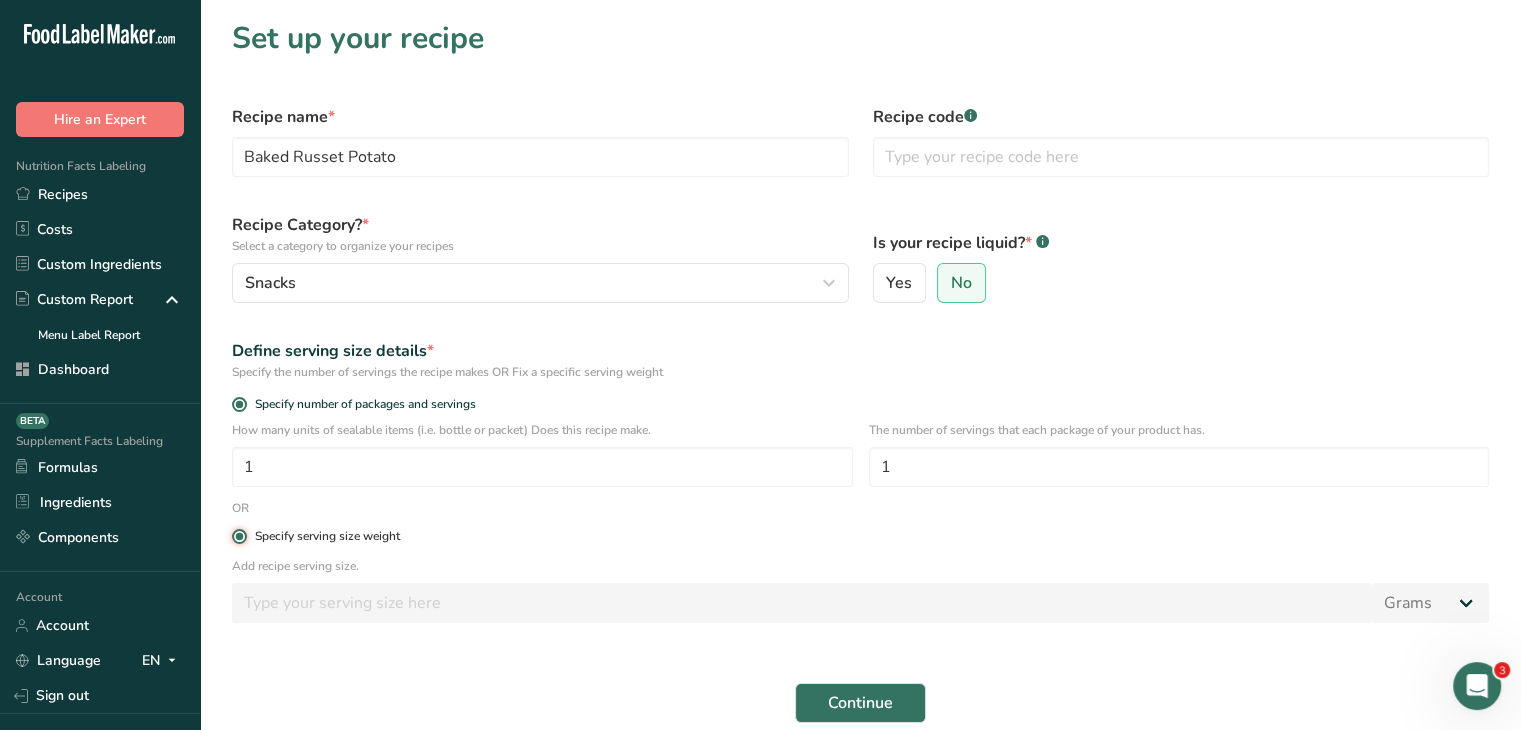 radio on "false" 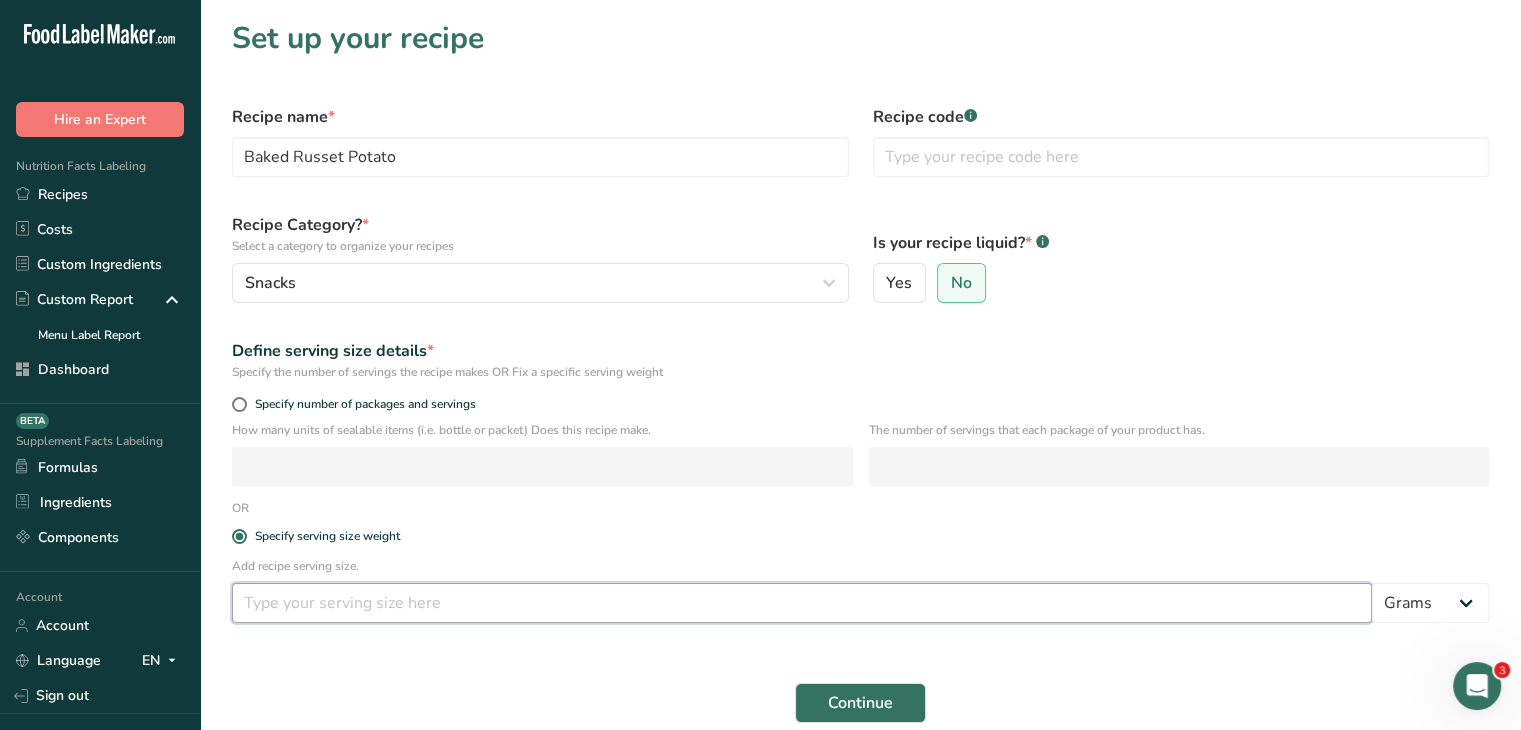 click at bounding box center (802, 603) 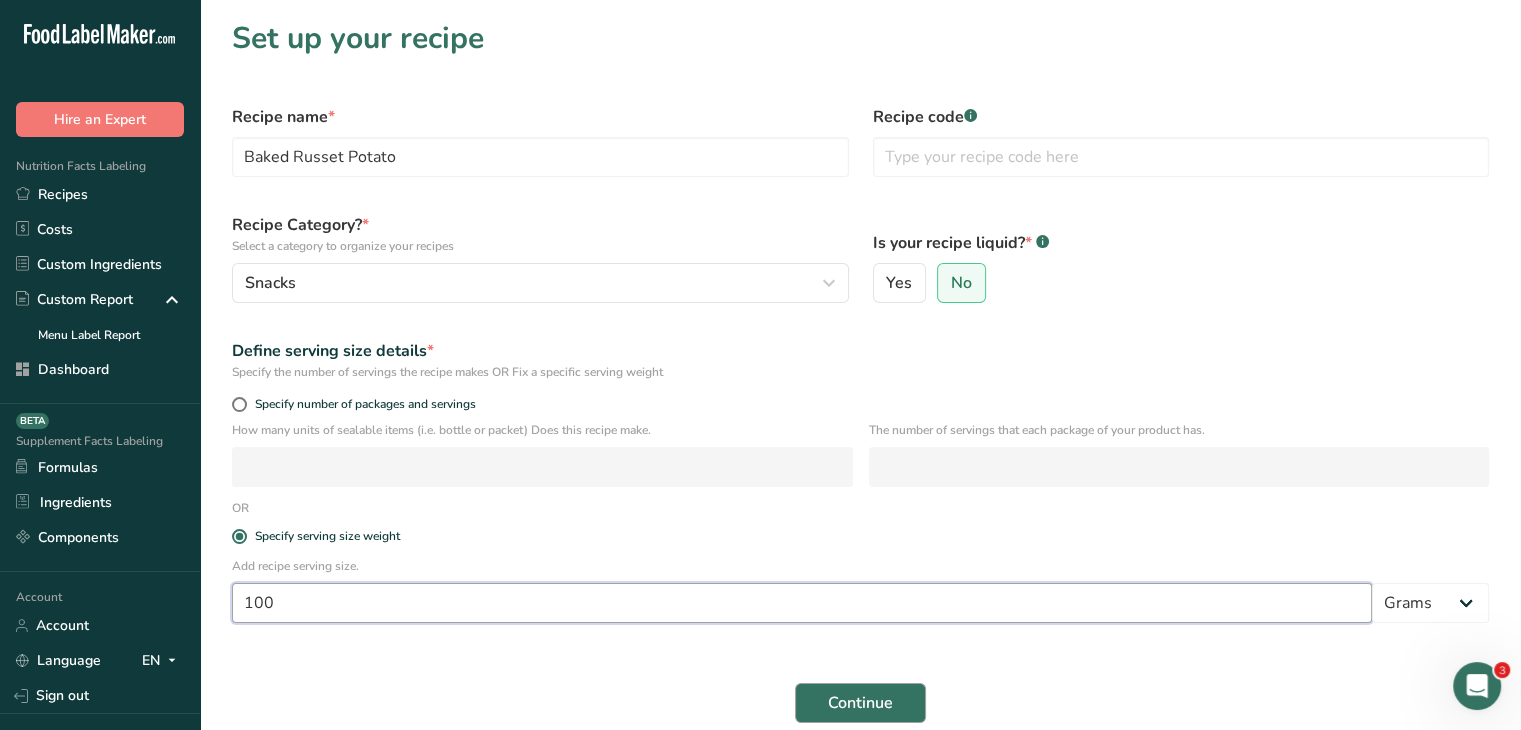 type on "100" 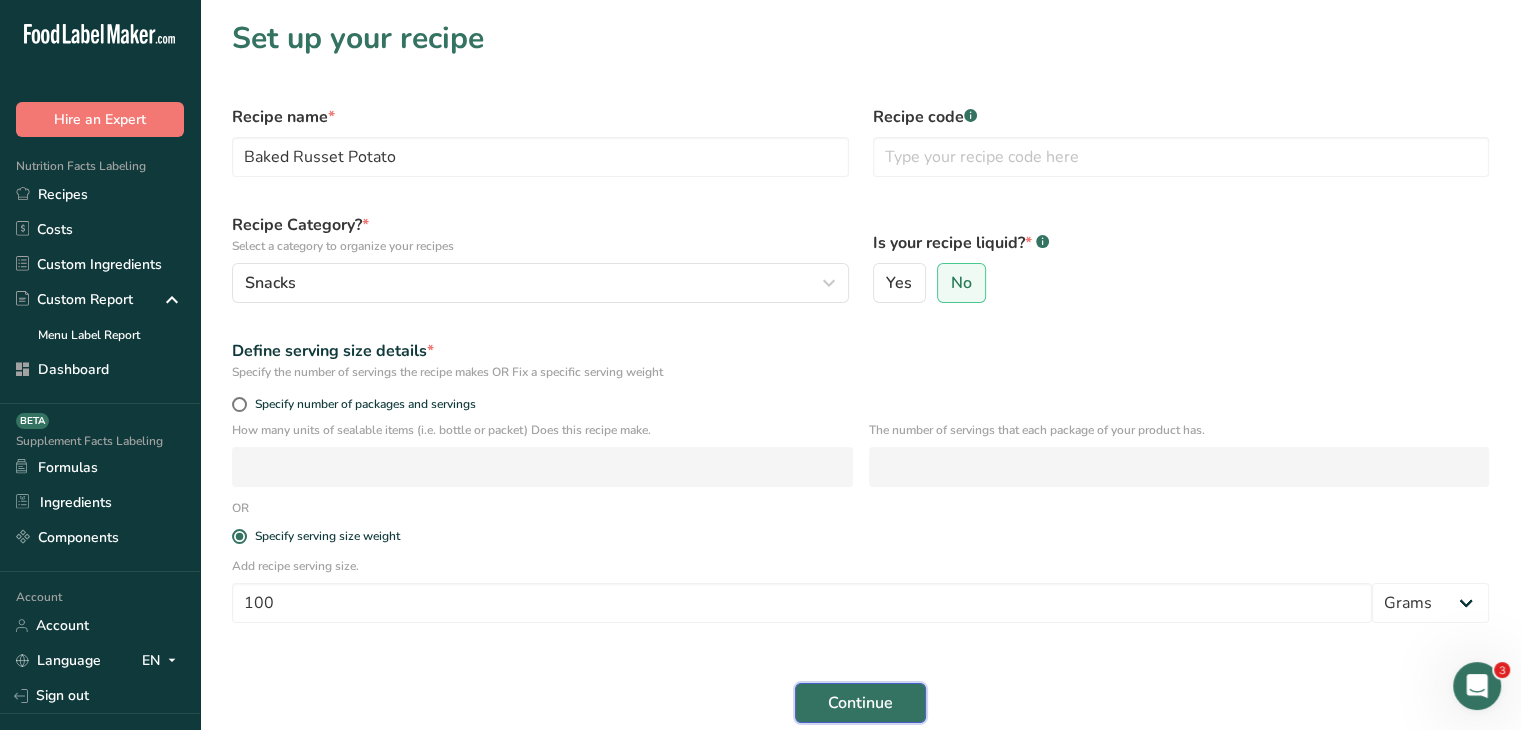 click on "Continue" at bounding box center [860, 703] 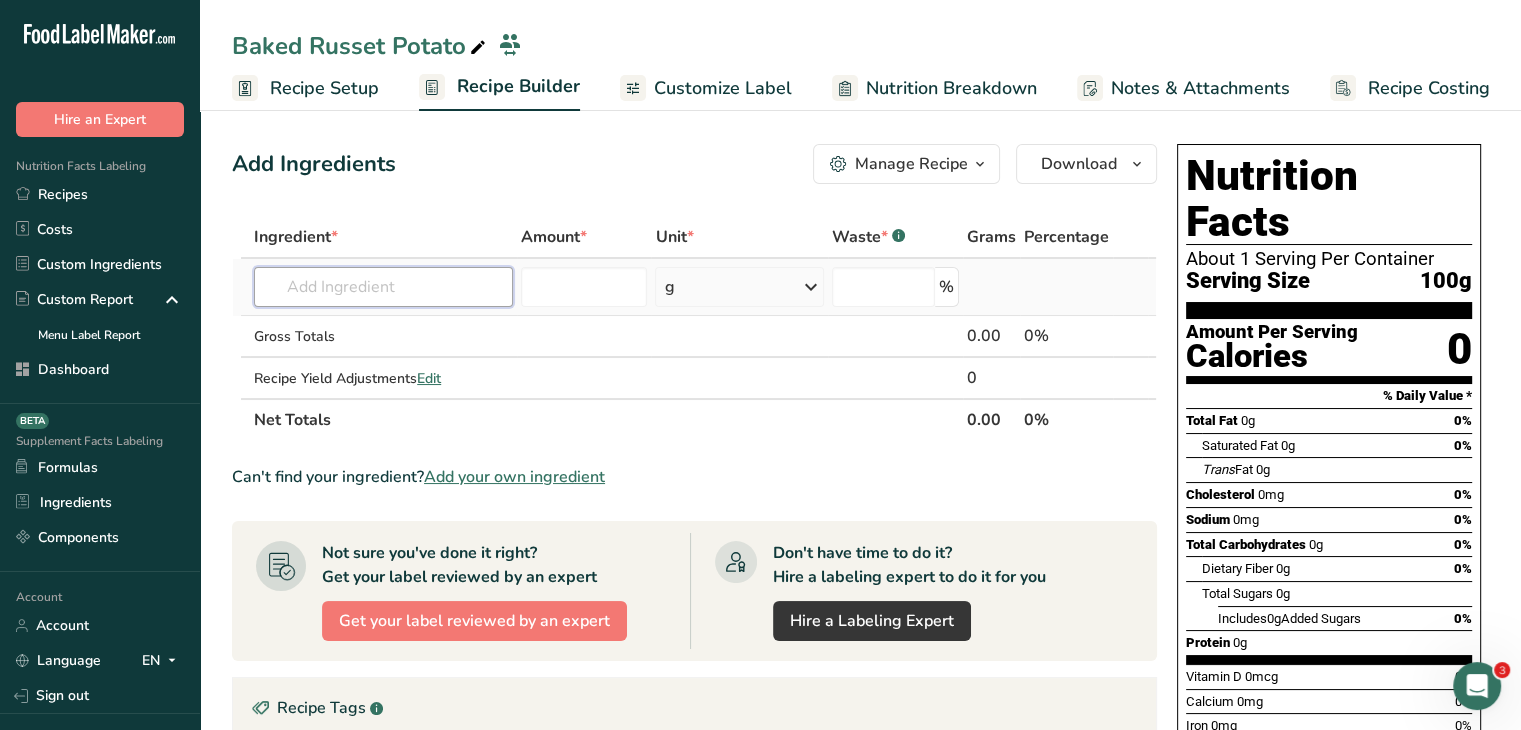 click at bounding box center [383, 287] 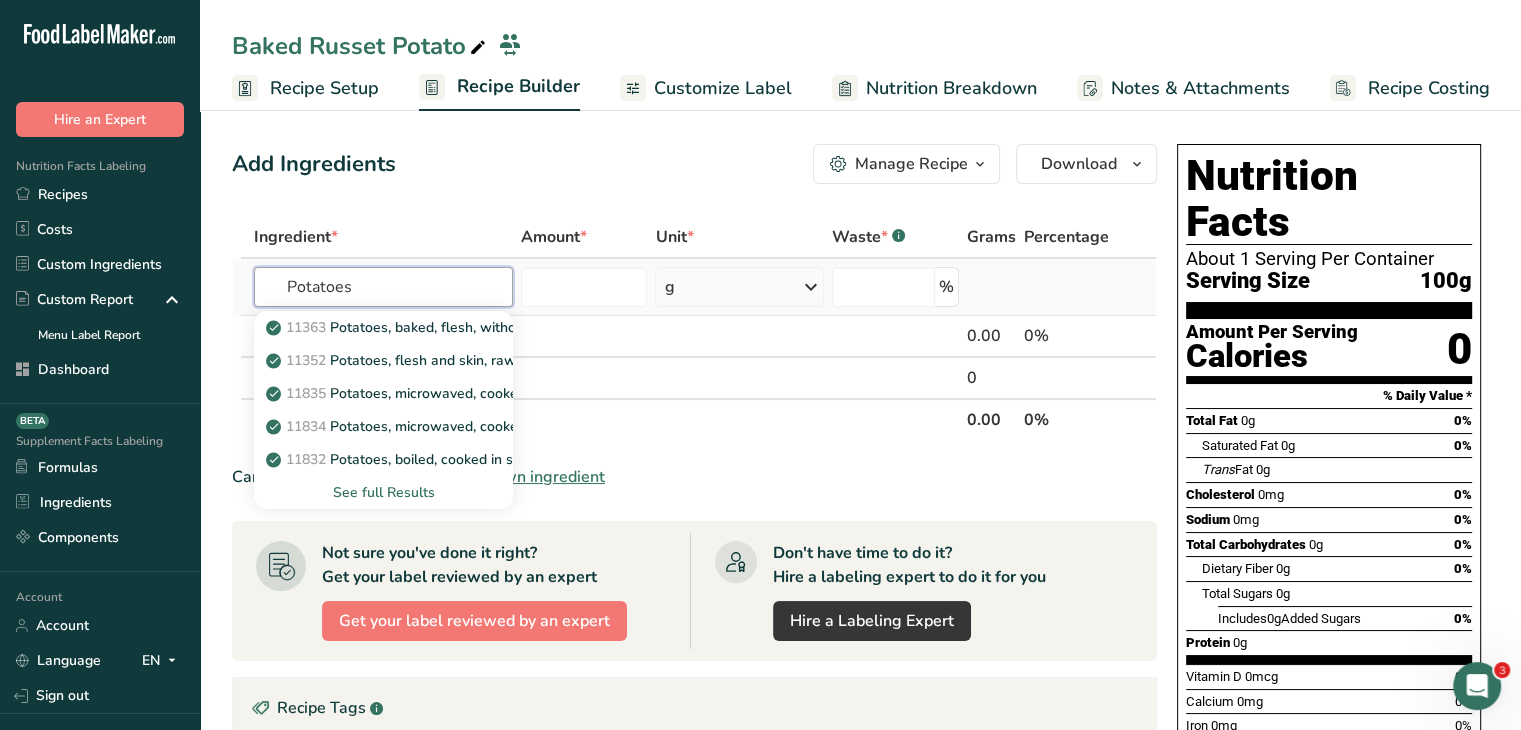 type on "Potatoes" 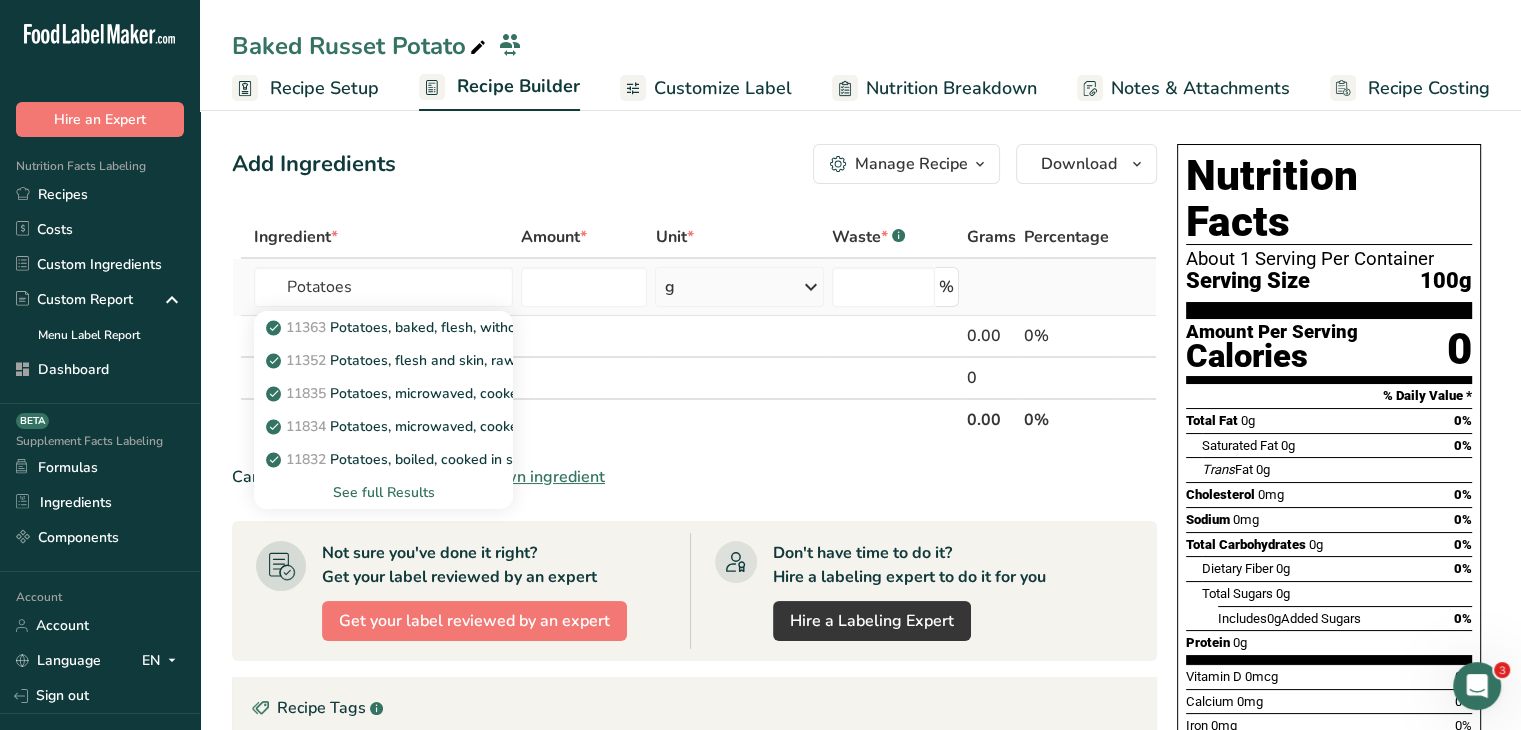 type 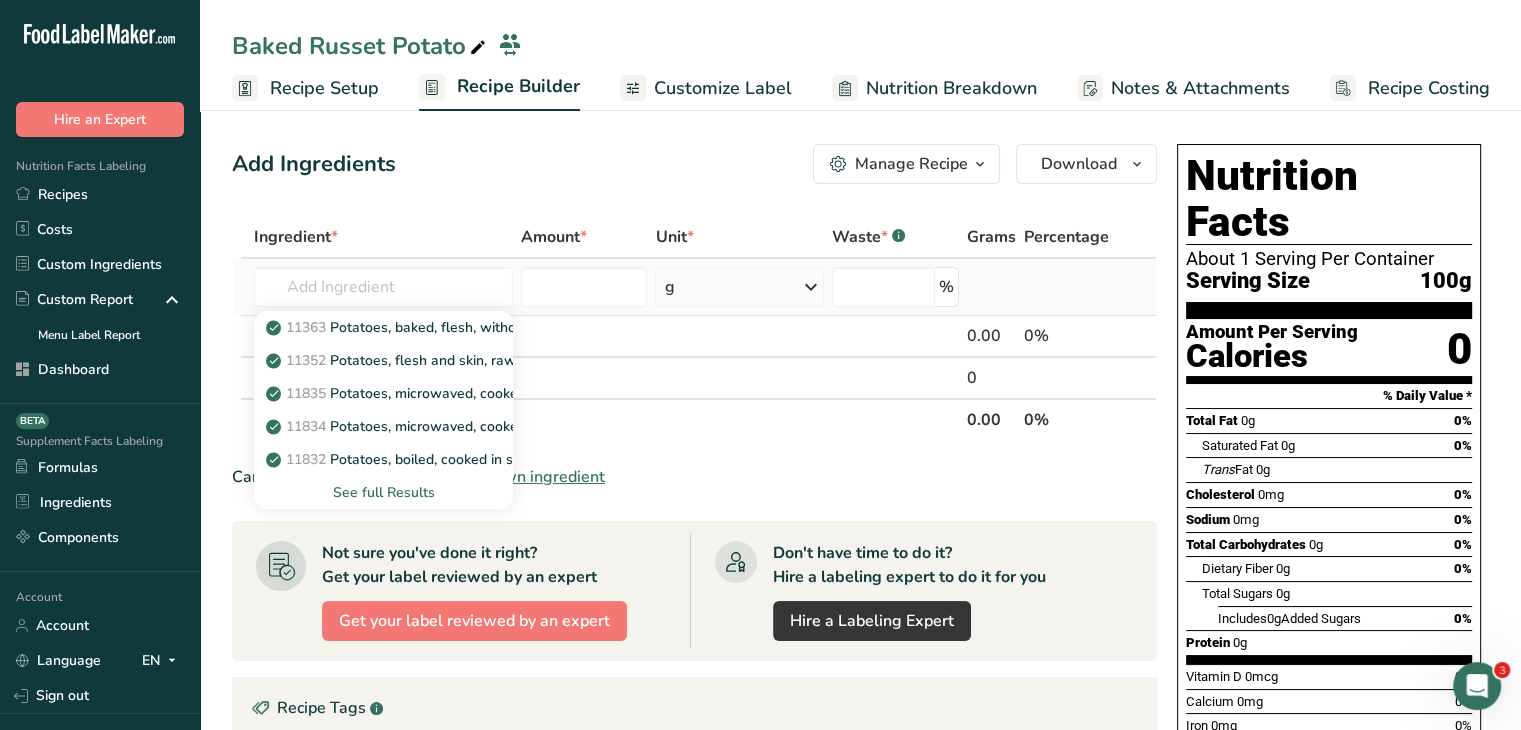 click on "See full Results" at bounding box center (383, 492) 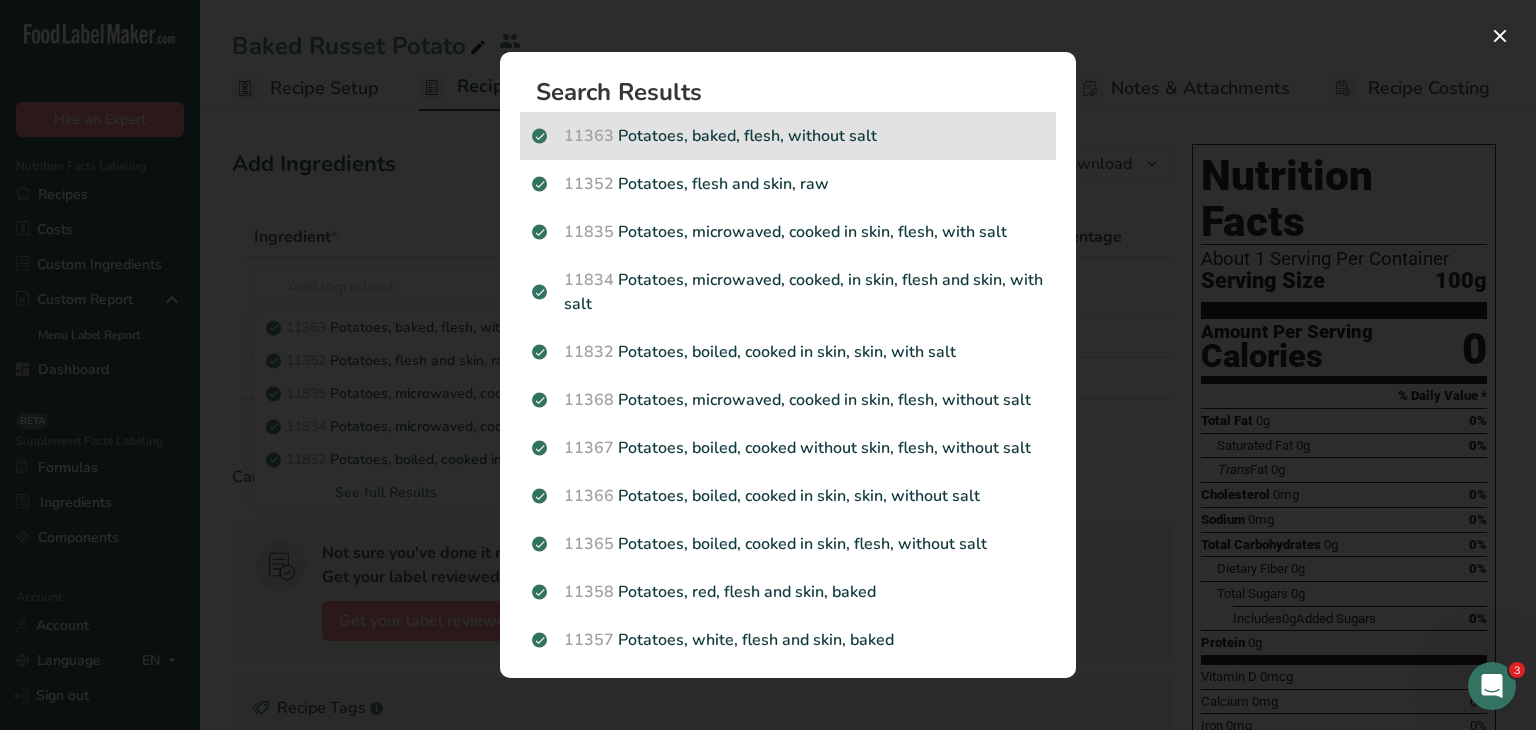 click on "11363
Potatoes, baked, flesh, without salt" at bounding box center (788, 136) 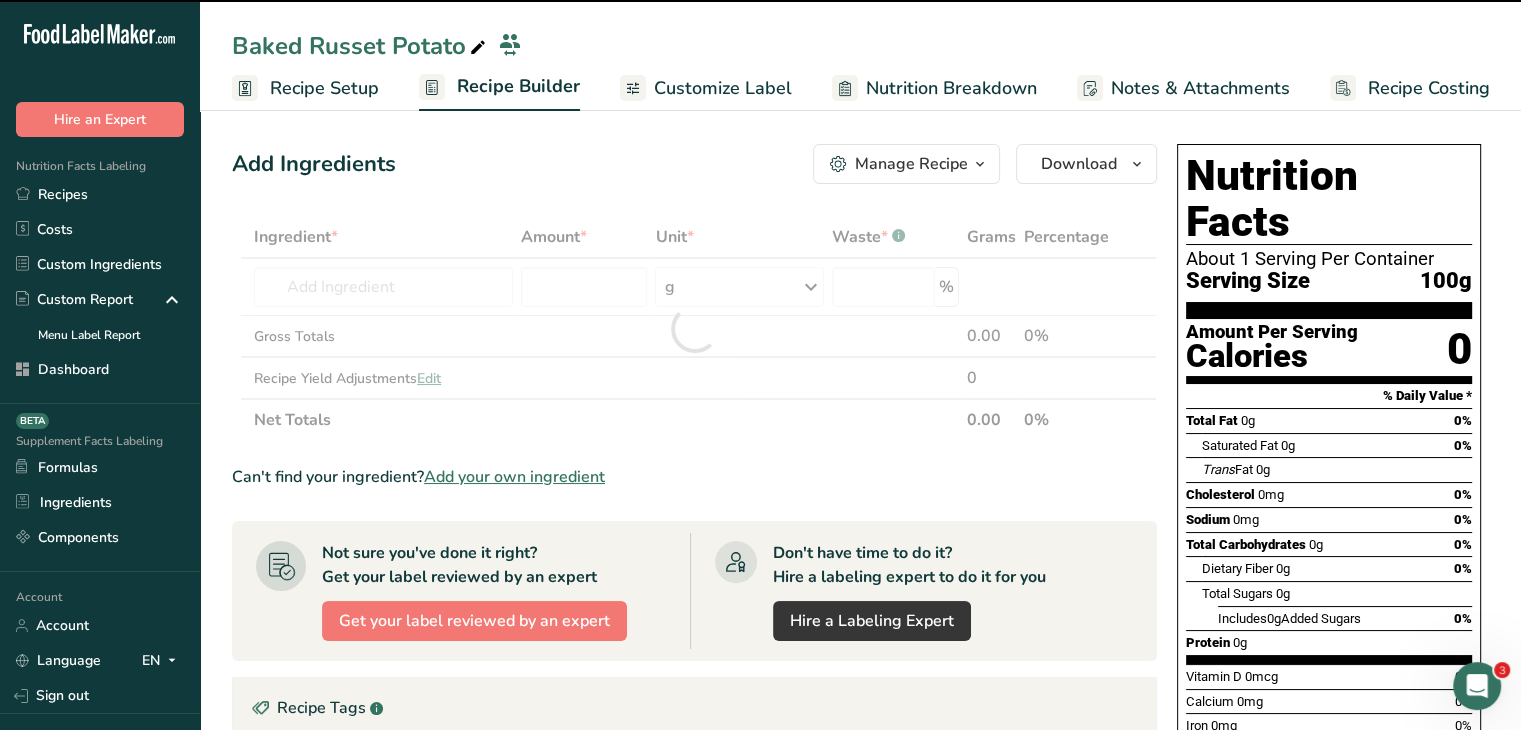 type on "0" 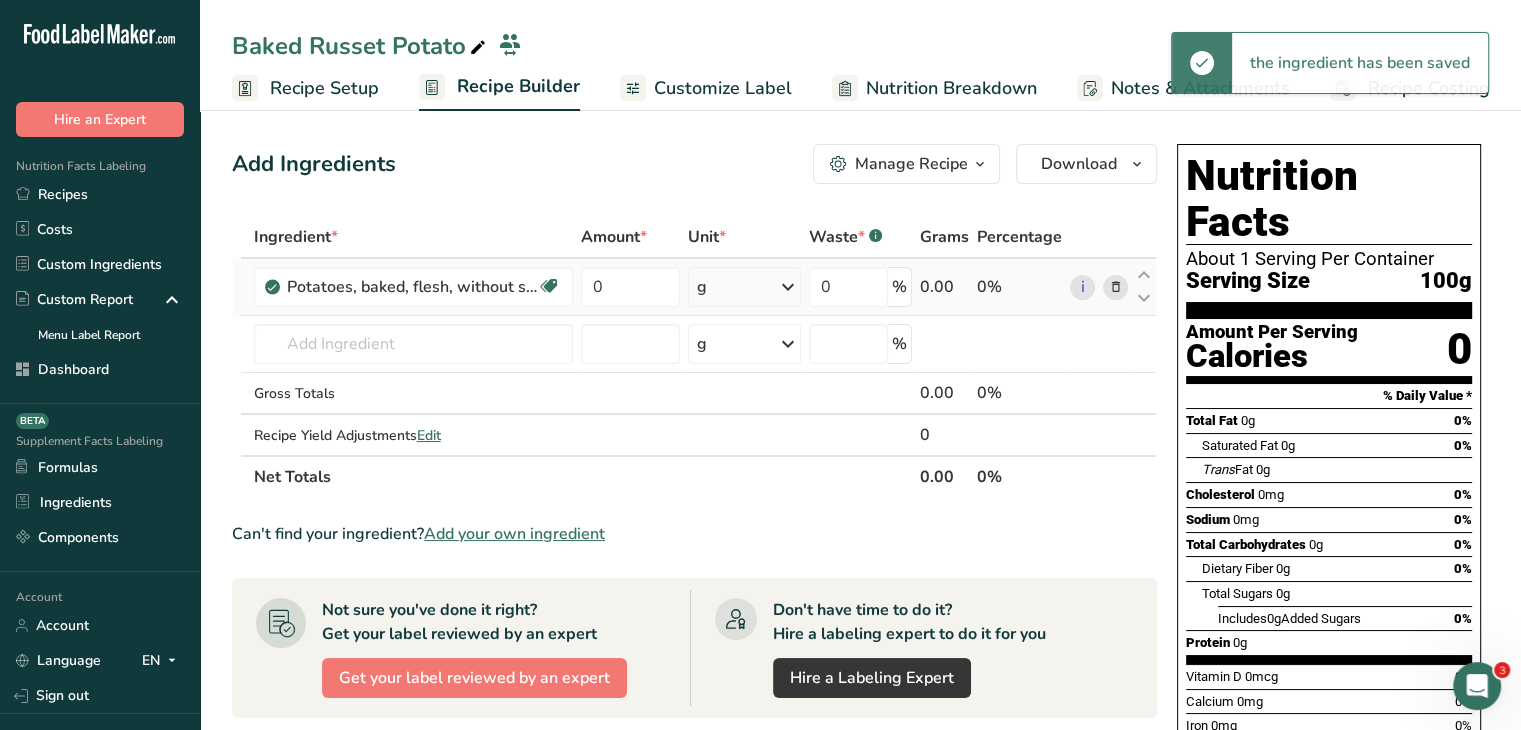 click on "g" at bounding box center (744, 287) 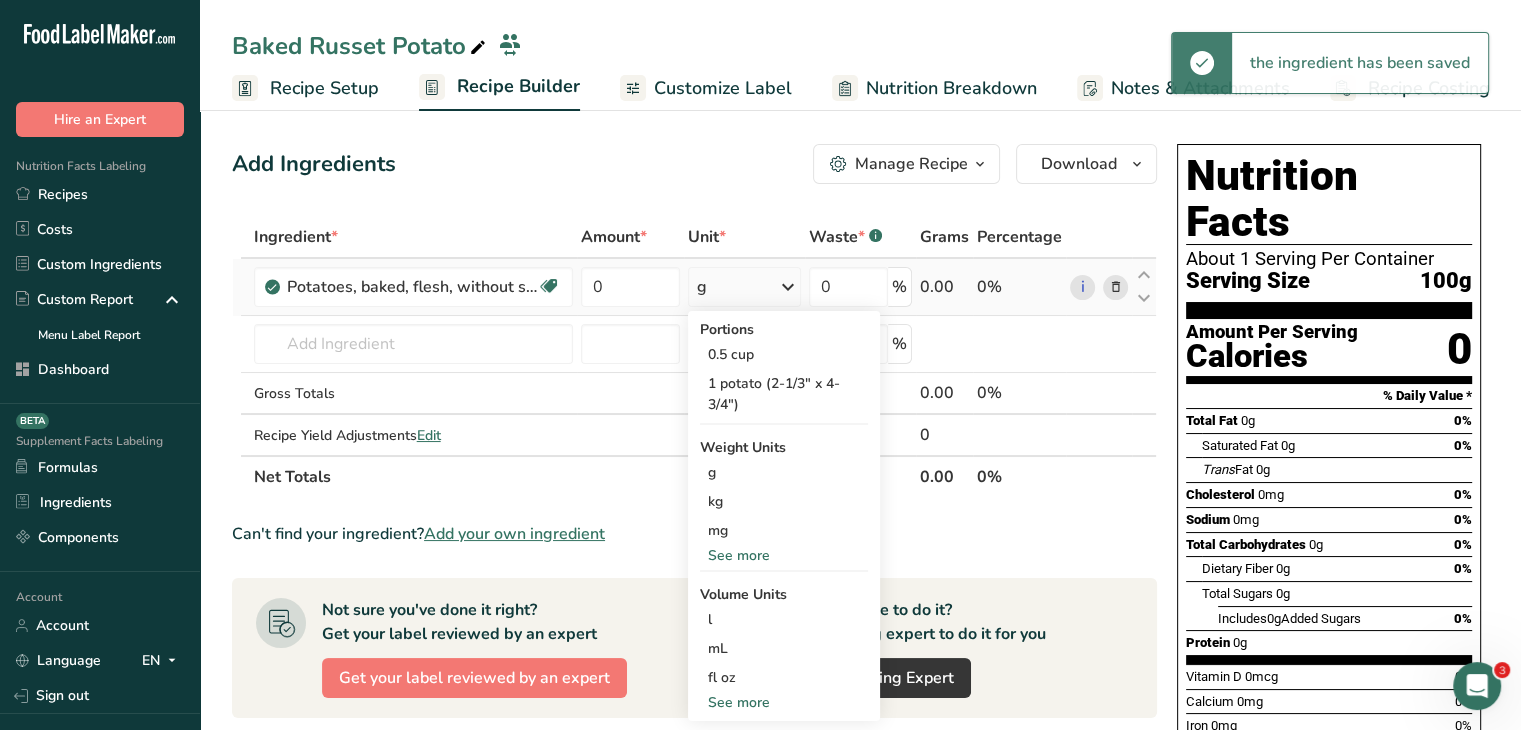 click on "See more" at bounding box center [784, 555] 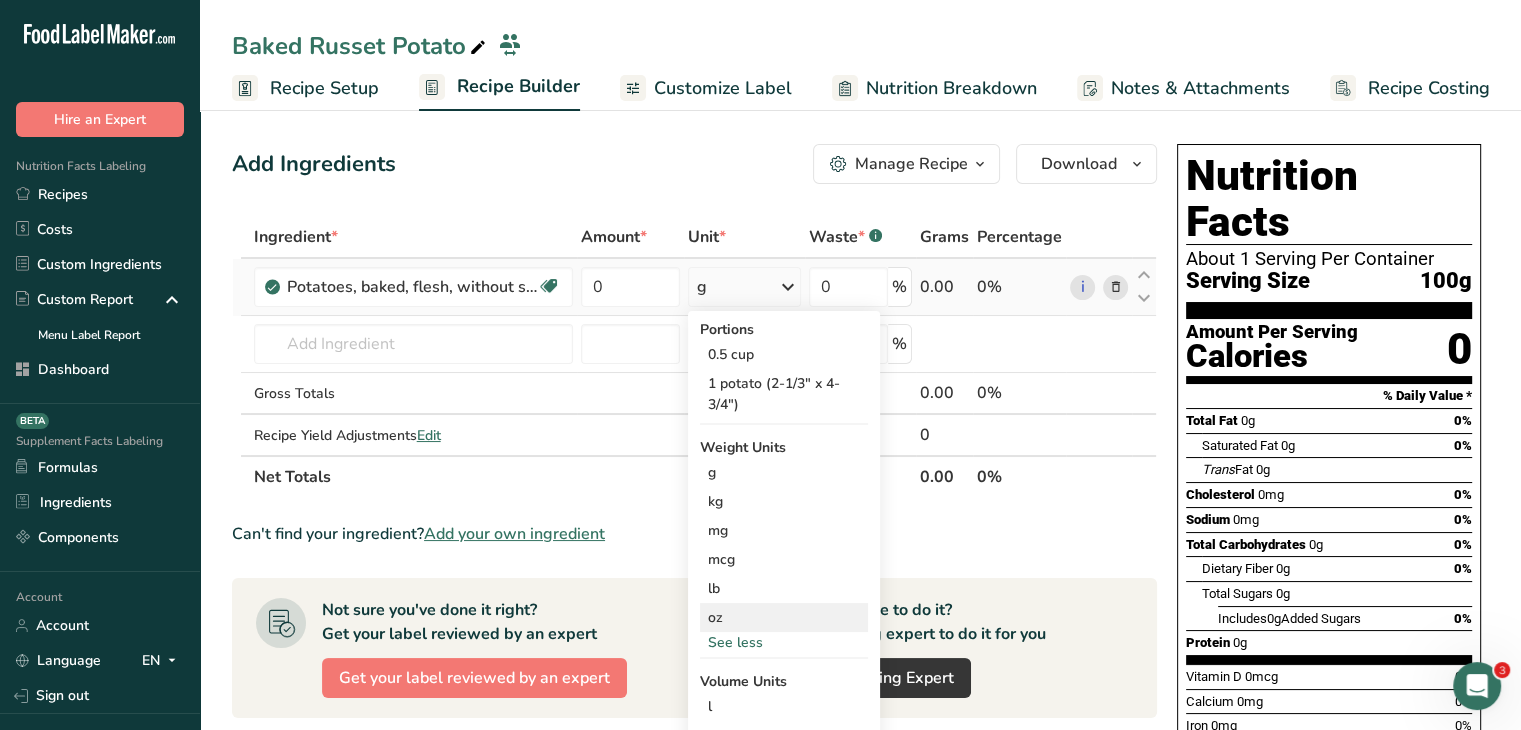 click on "oz" at bounding box center [784, 617] 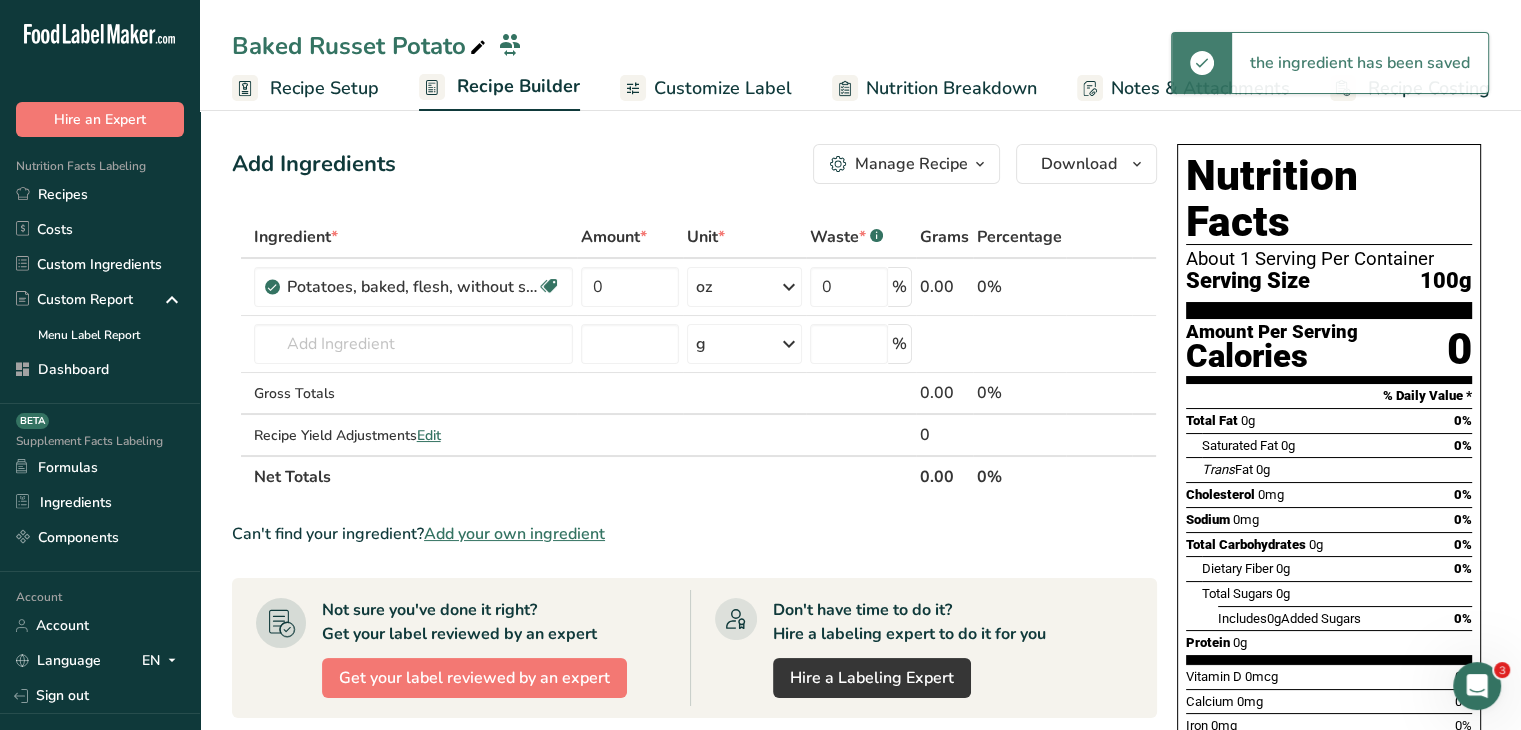 click on "Amount *" at bounding box center (630, 238) 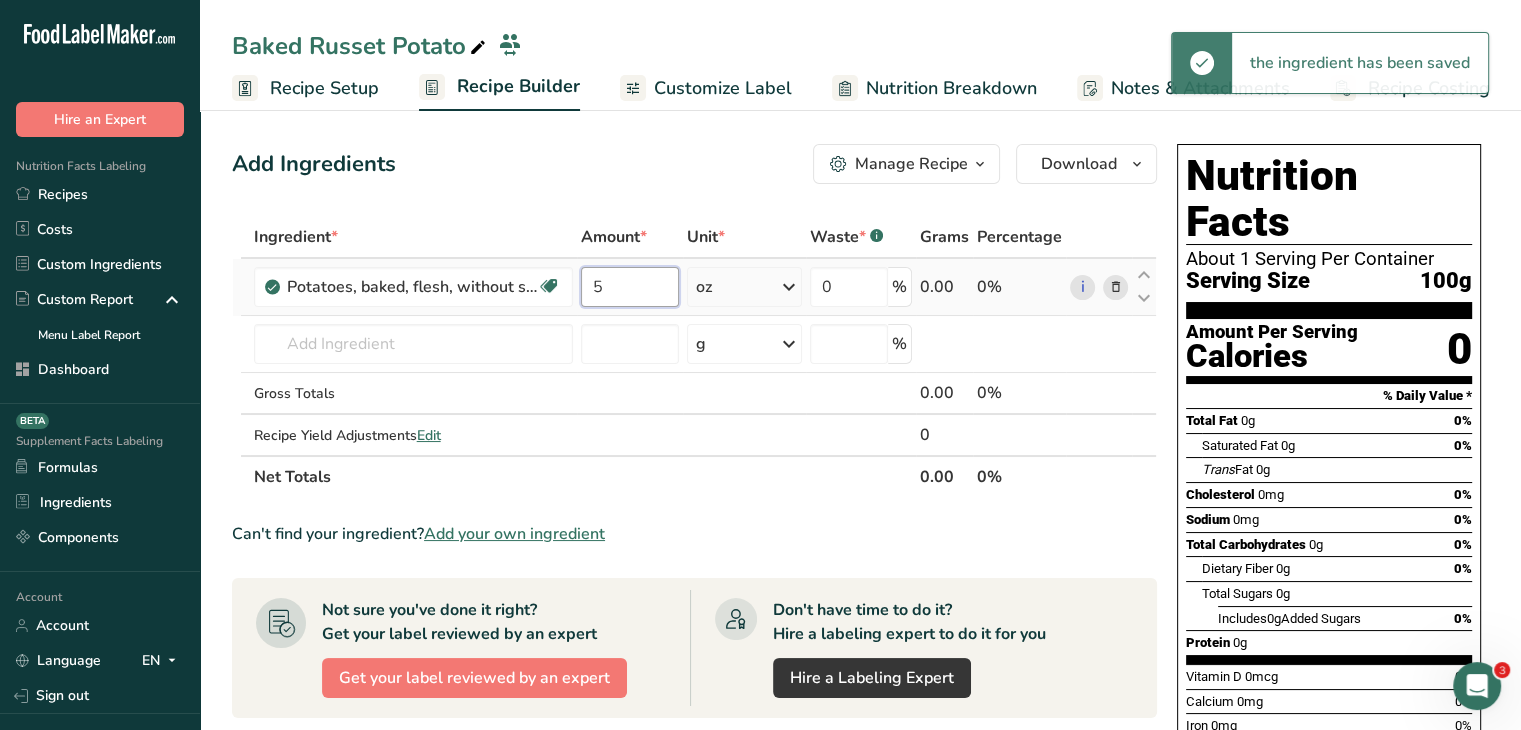 click on "5" at bounding box center (630, 287) 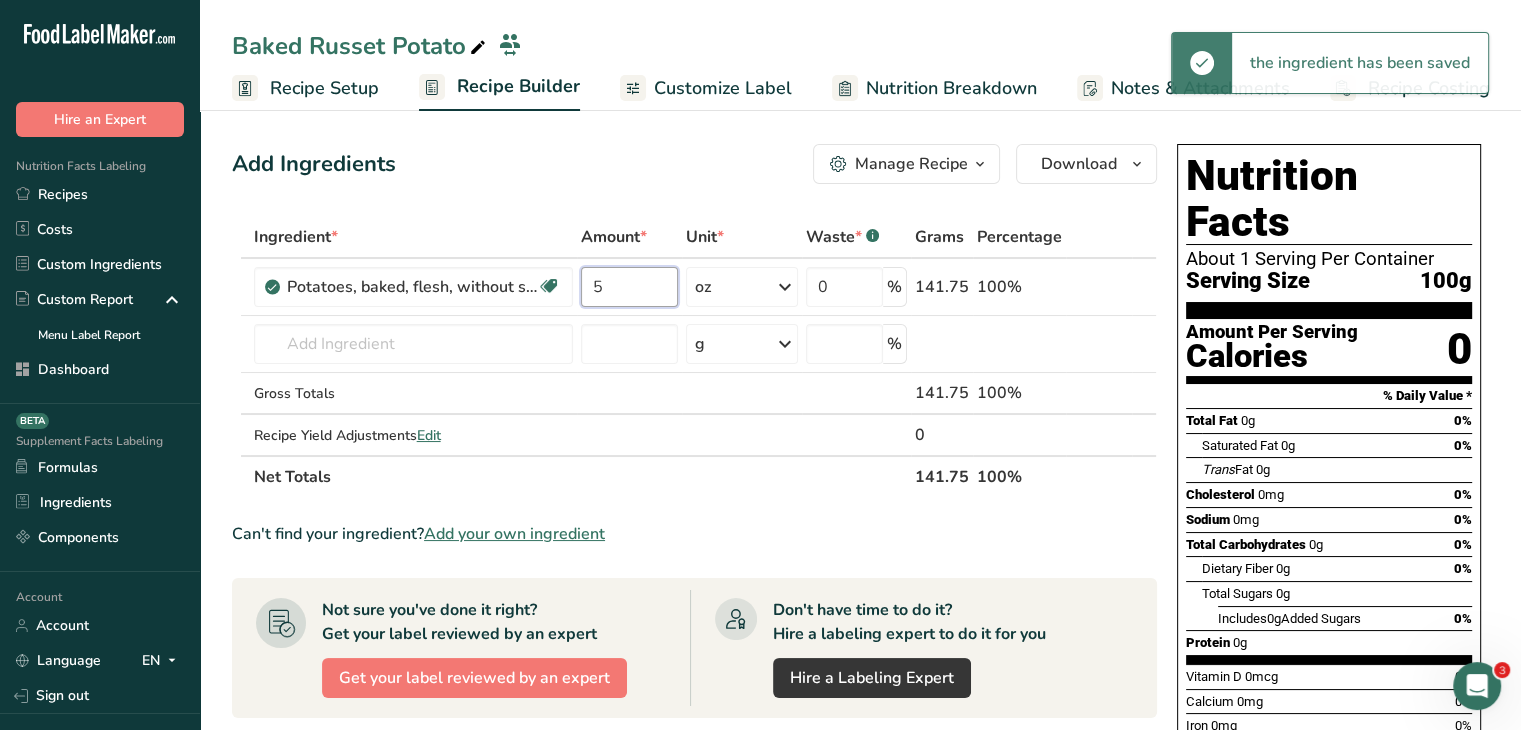 type on "5" 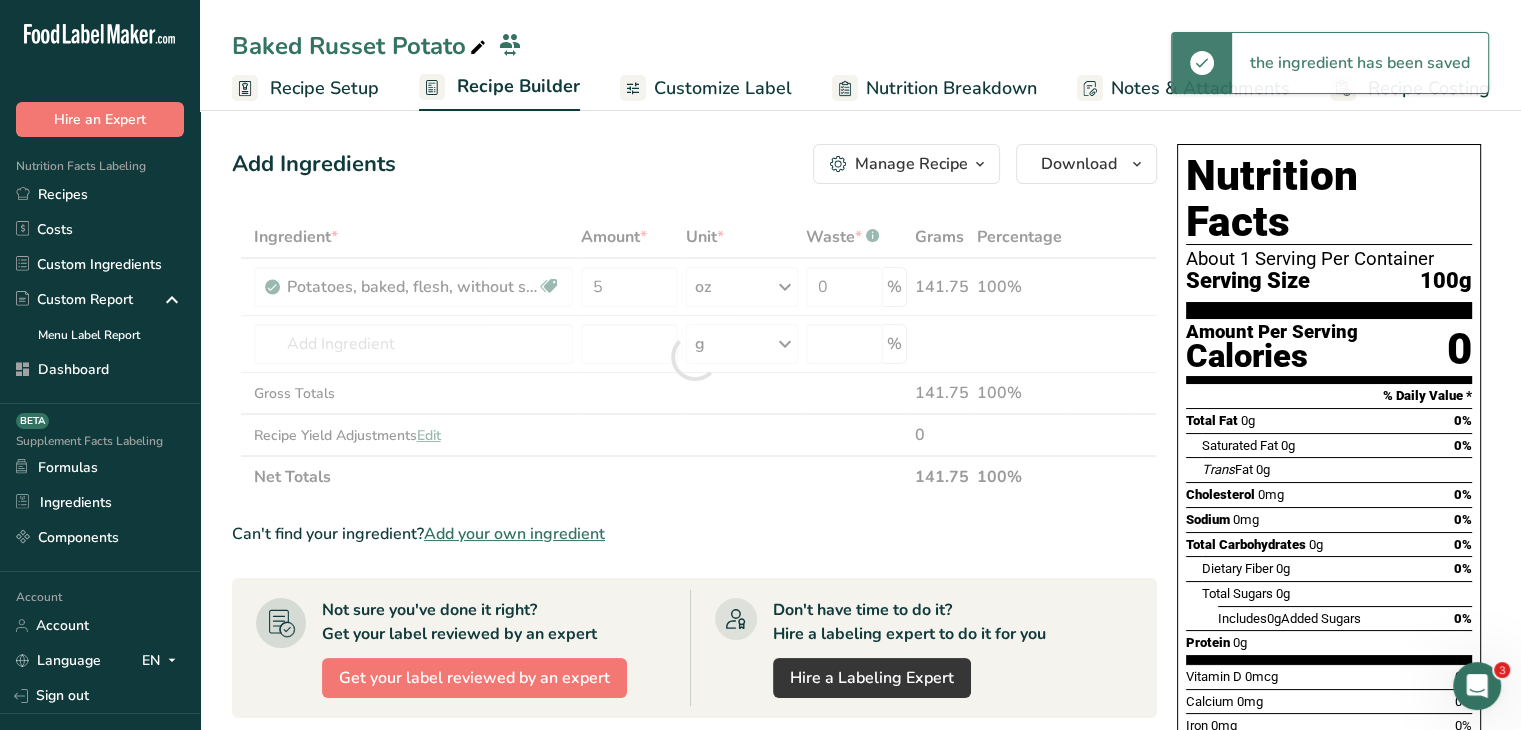 click on "Add Ingredients
Manage Recipe         Delete Recipe           Duplicate Recipe             Scale Recipe             Save as Sub-Recipe   .a-a{fill:#347362;}.b-a{fill:#fff;}                               Nutrition Breakdown                 Recipe Card
NEW
Amino Acids Pattern Report           Activity History
Download
Choose your preferred label style
Standard FDA label
Standard FDA label
The most common format for nutrition facts labels in compliance with the FDA's typeface, style and requirements
Tabular FDA label
A label format compliant with the FDA regulations presented in a tabular (horizontal) display.
Linear FDA label
A simple linear display for small sized packages.
Simplified FDA label" at bounding box center [700, 684] 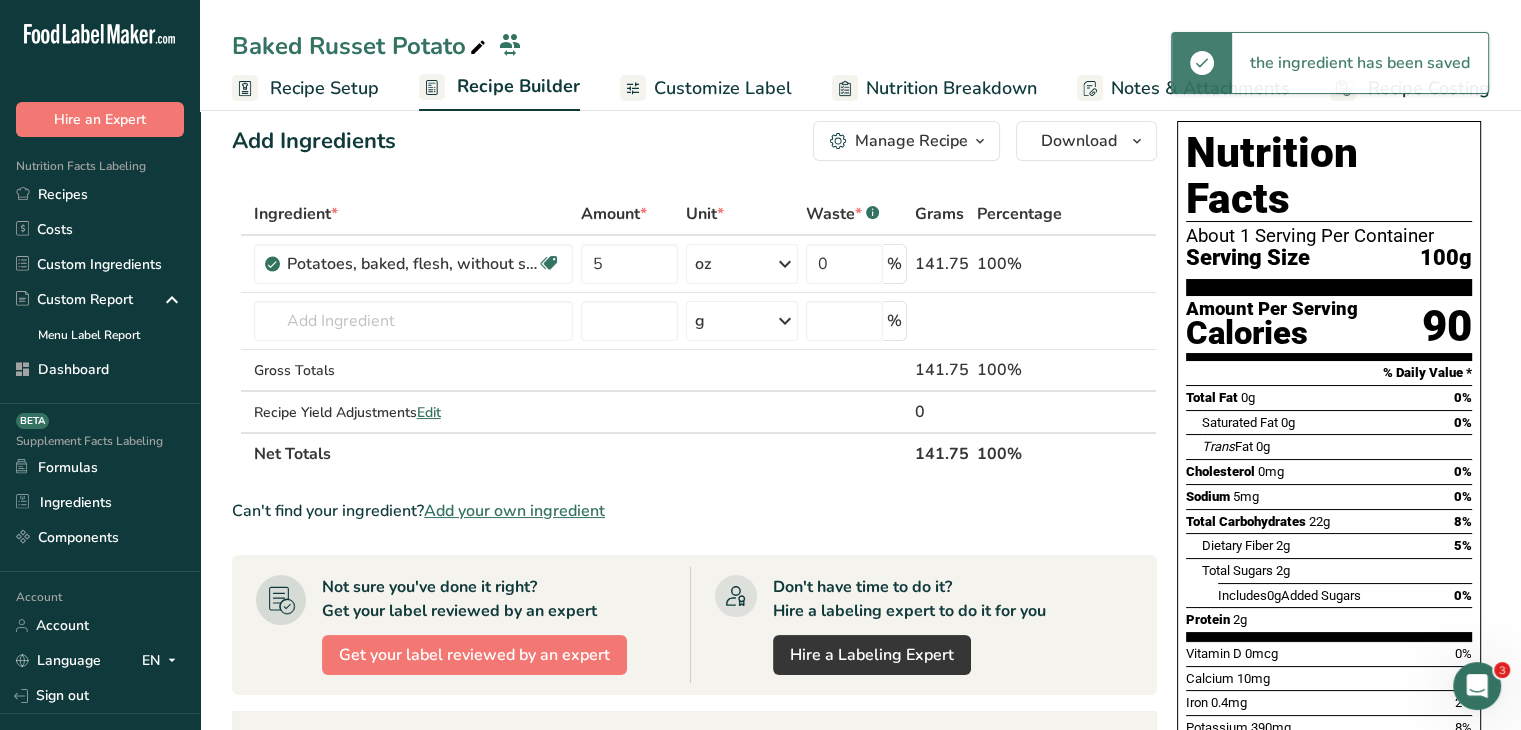 scroll, scrollTop: 0, scrollLeft: 0, axis: both 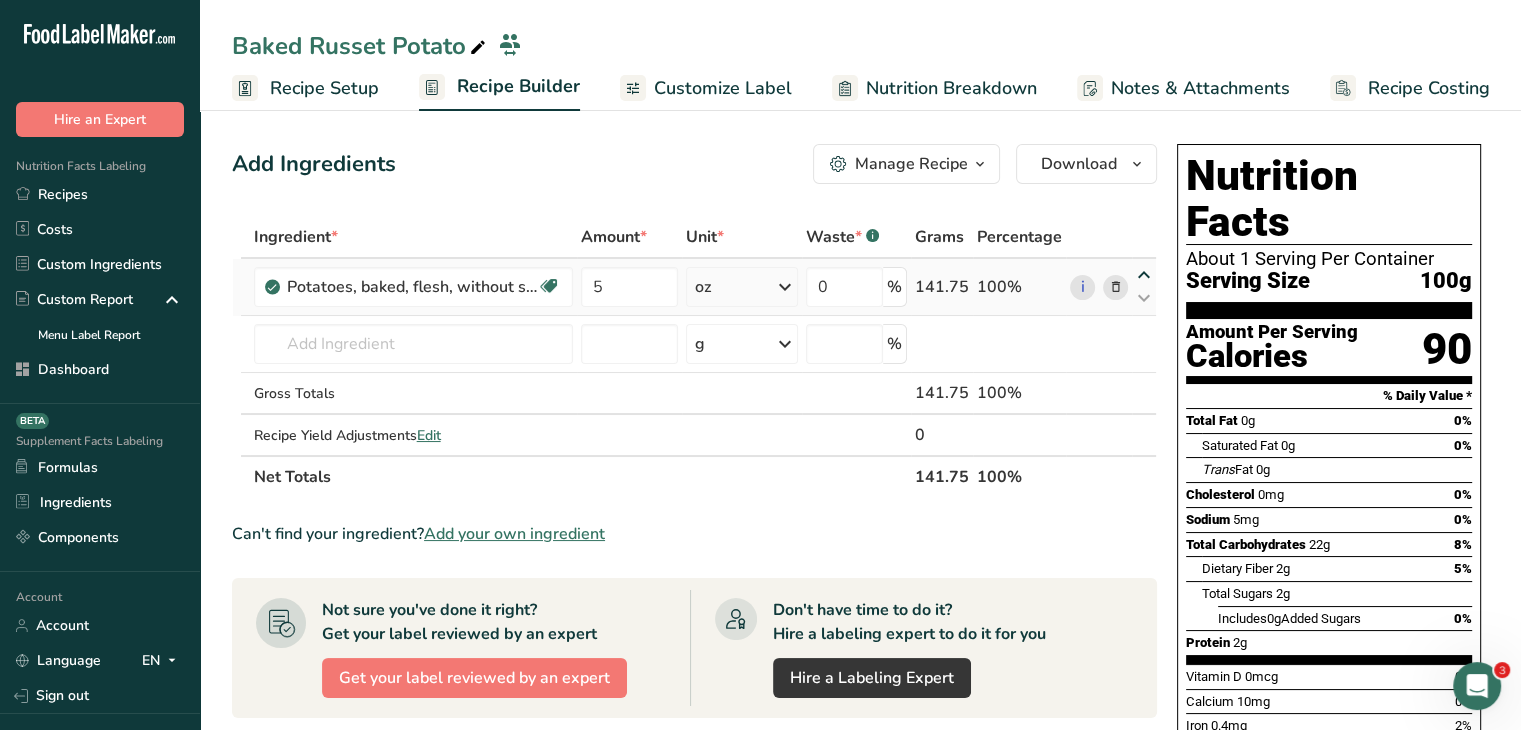 click at bounding box center (1144, 275) 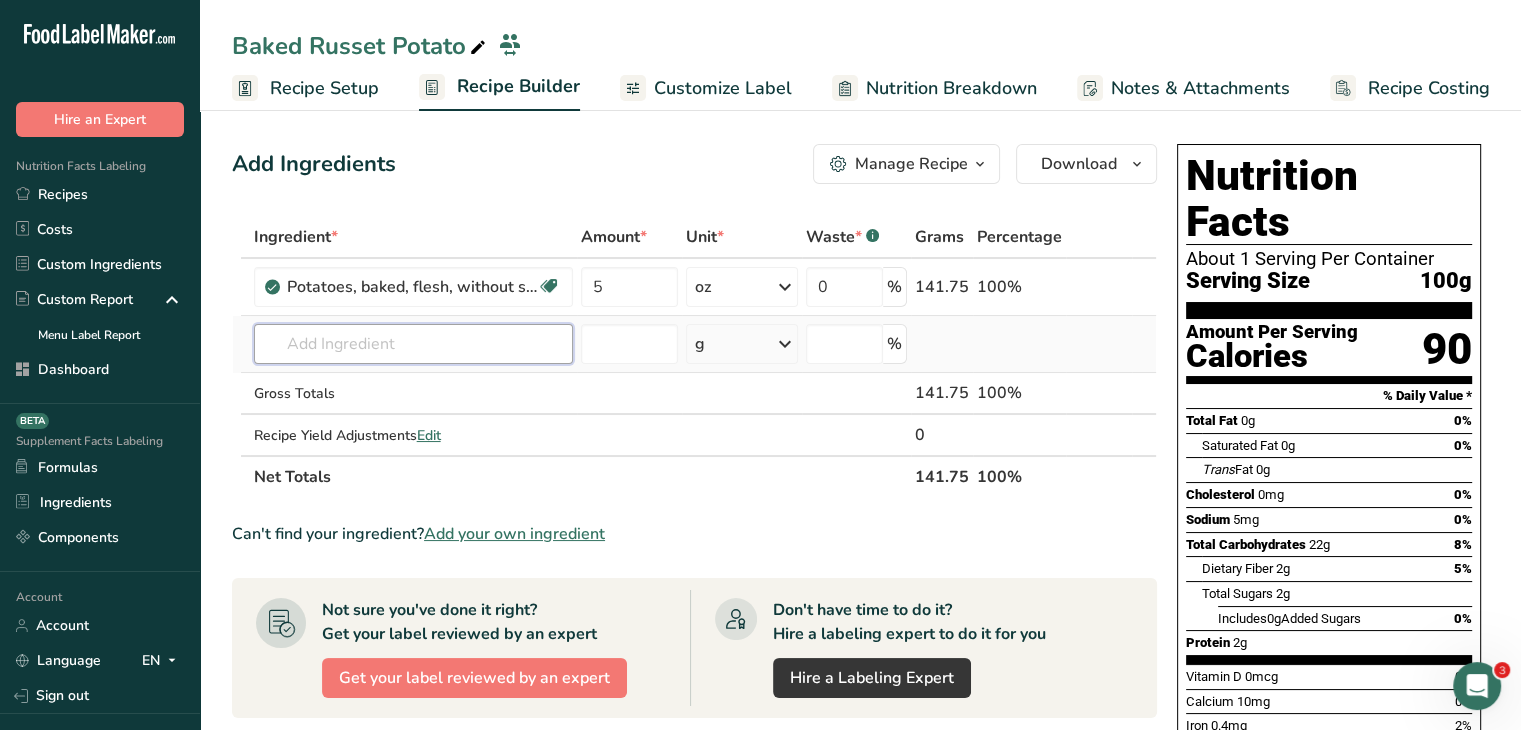 click at bounding box center [413, 344] 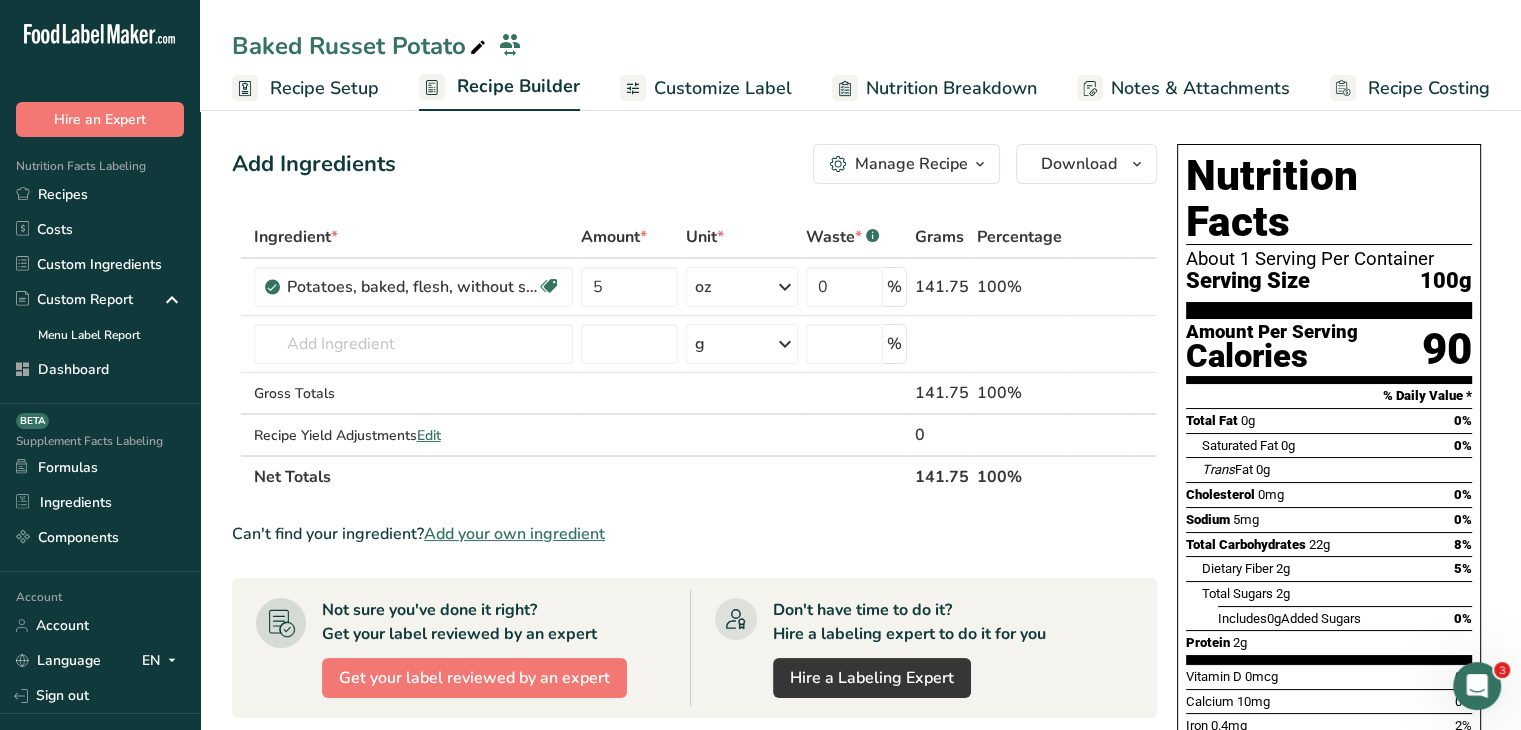 click on "Add Ingredients
Manage Recipe         Delete Recipe           Duplicate Recipe             Scale Recipe             Save as Sub-Recipe   .a-a{fill:#347362;}.b-a{fill:#fff;}                               Nutrition Breakdown                 Recipe Card
NEW
Amino Acids Pattern Report           Activity History
Download
Choose your preferred label style
Standard FDA label
Standard FDA label
The most common format for nutrition facts labels in compliance with the FDA's typeface, style and requirements
Tabular FDA label
A label format compliant with the FDA regulations presented in a tabular (horizontal) display.
Linear FDA label
A simple linear display for small sized packages.
Simplified FDA label" at bounding box center [694, 164] 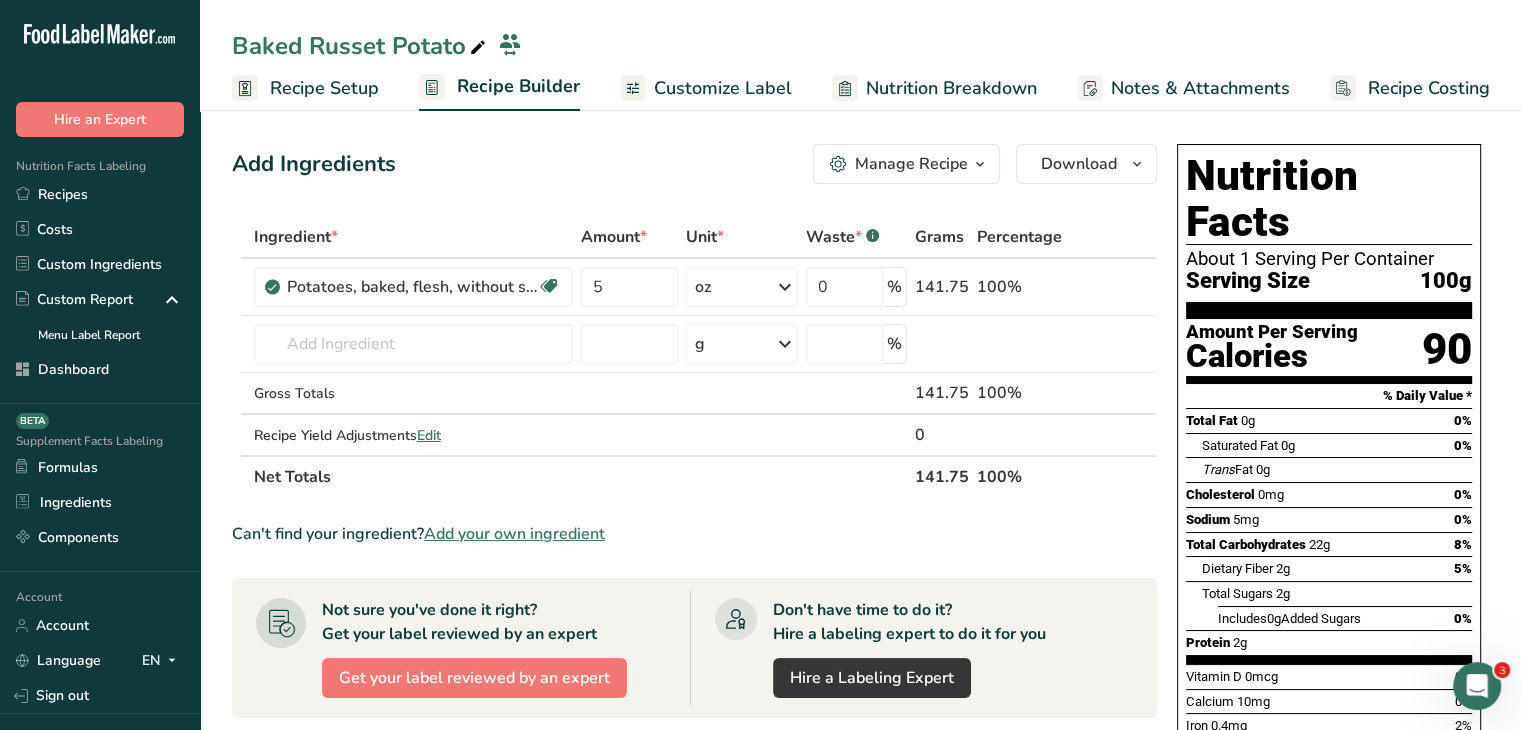 click on "Customize Label" at bounding box center [723, 88] 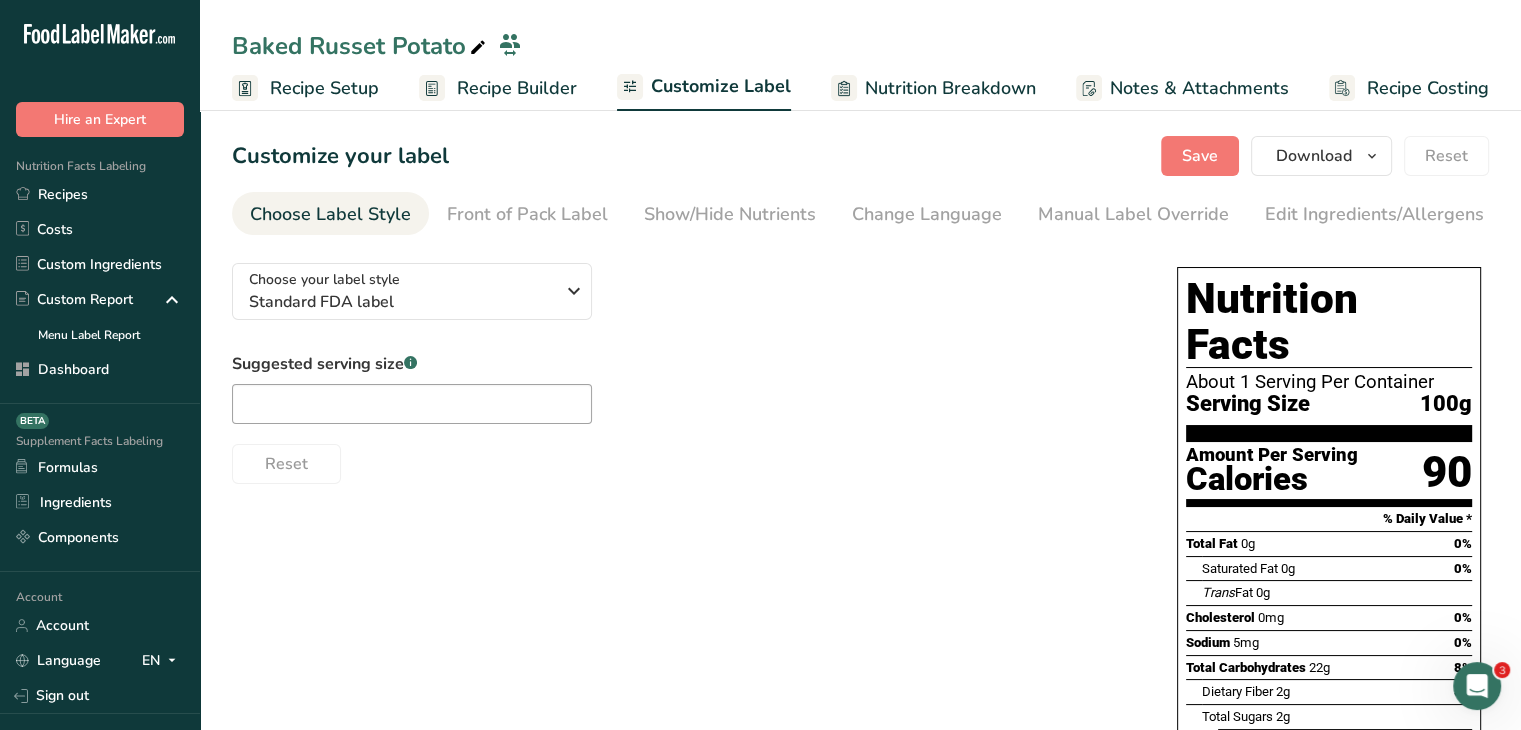 scroll, scrollTop: 0, scrollLeft: 0, axis: both 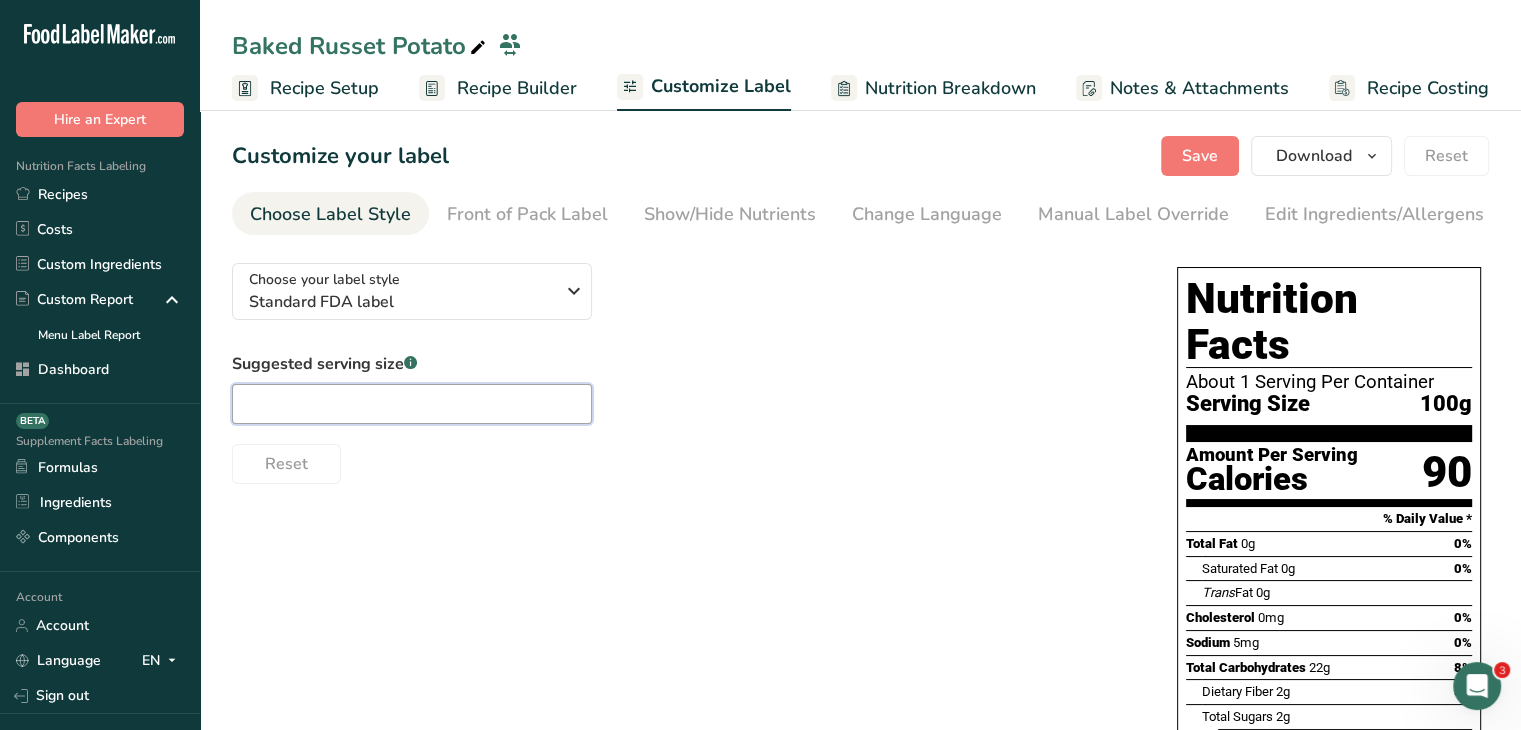 click at bounding box center [412, 404] 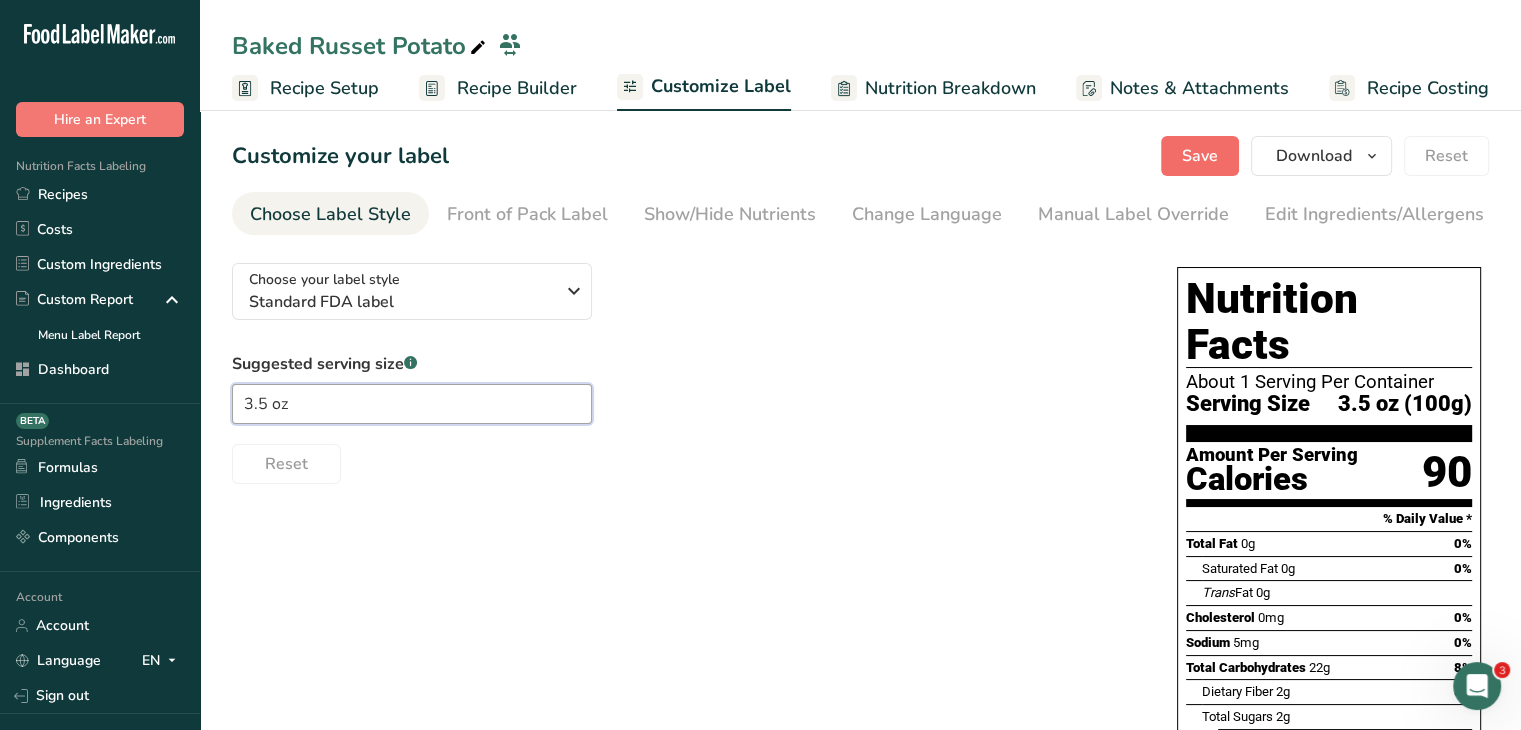 type on "3.5 oz" 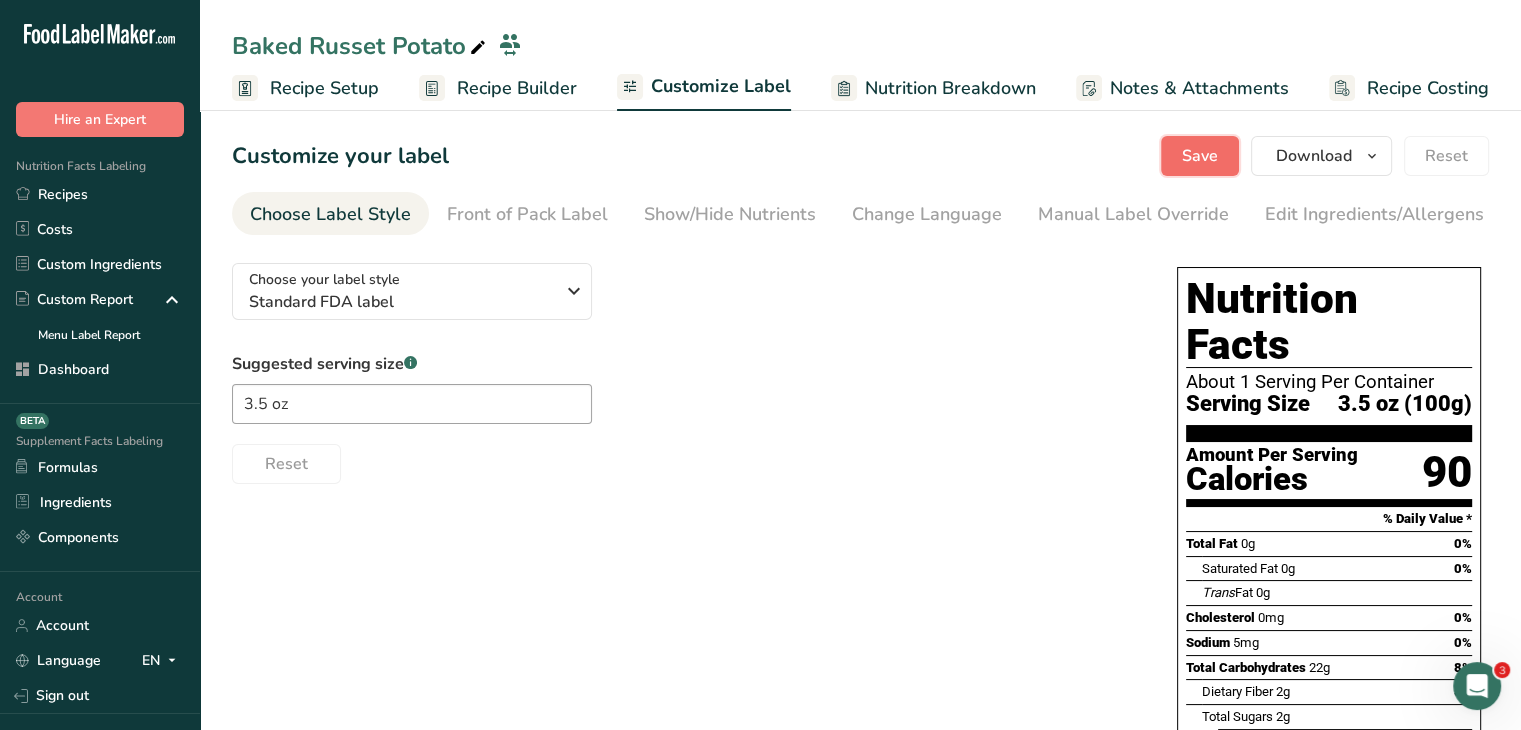 click on "Save" at bounding box center (1200, 156) 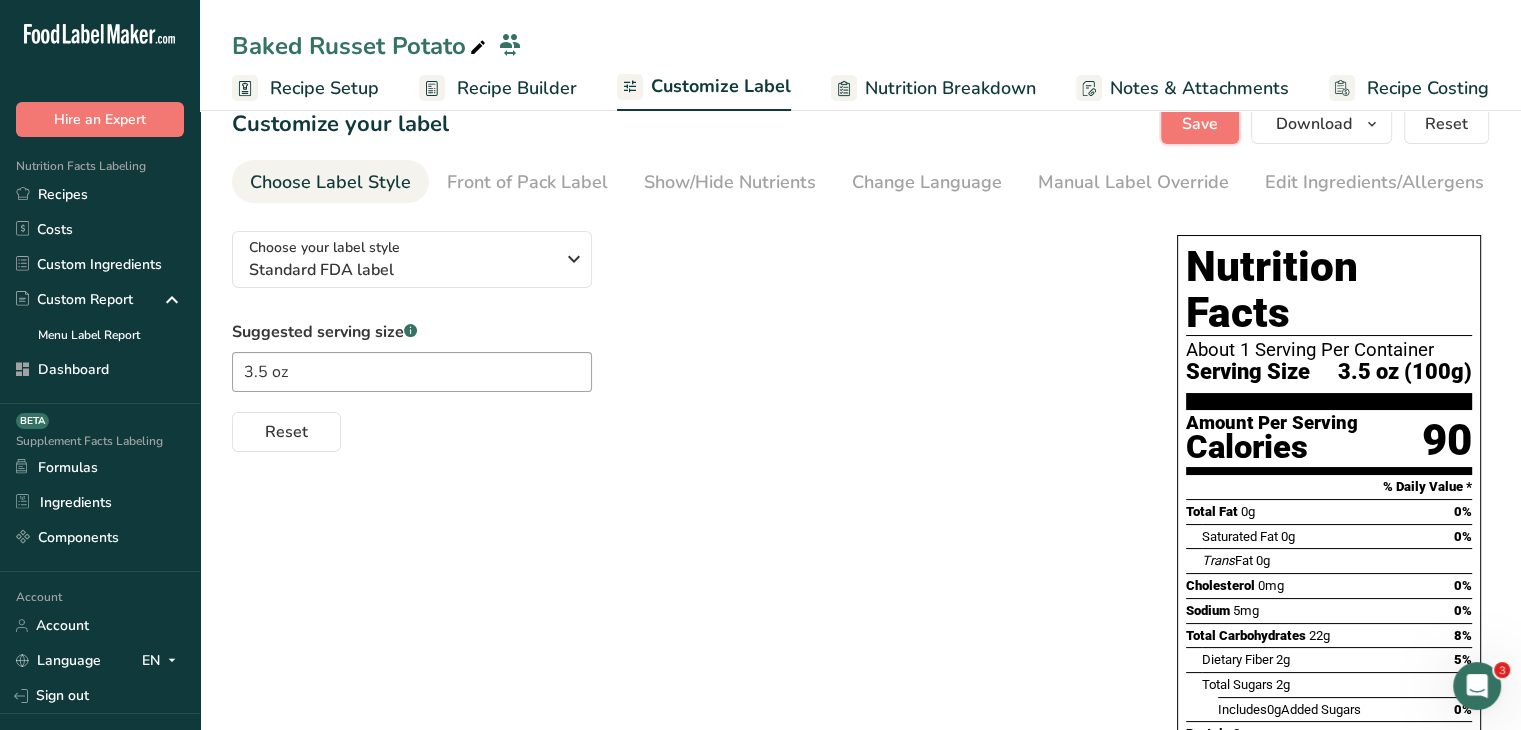 scroll, scrollTop: 14, scrollLeft: 0, axis: vertical 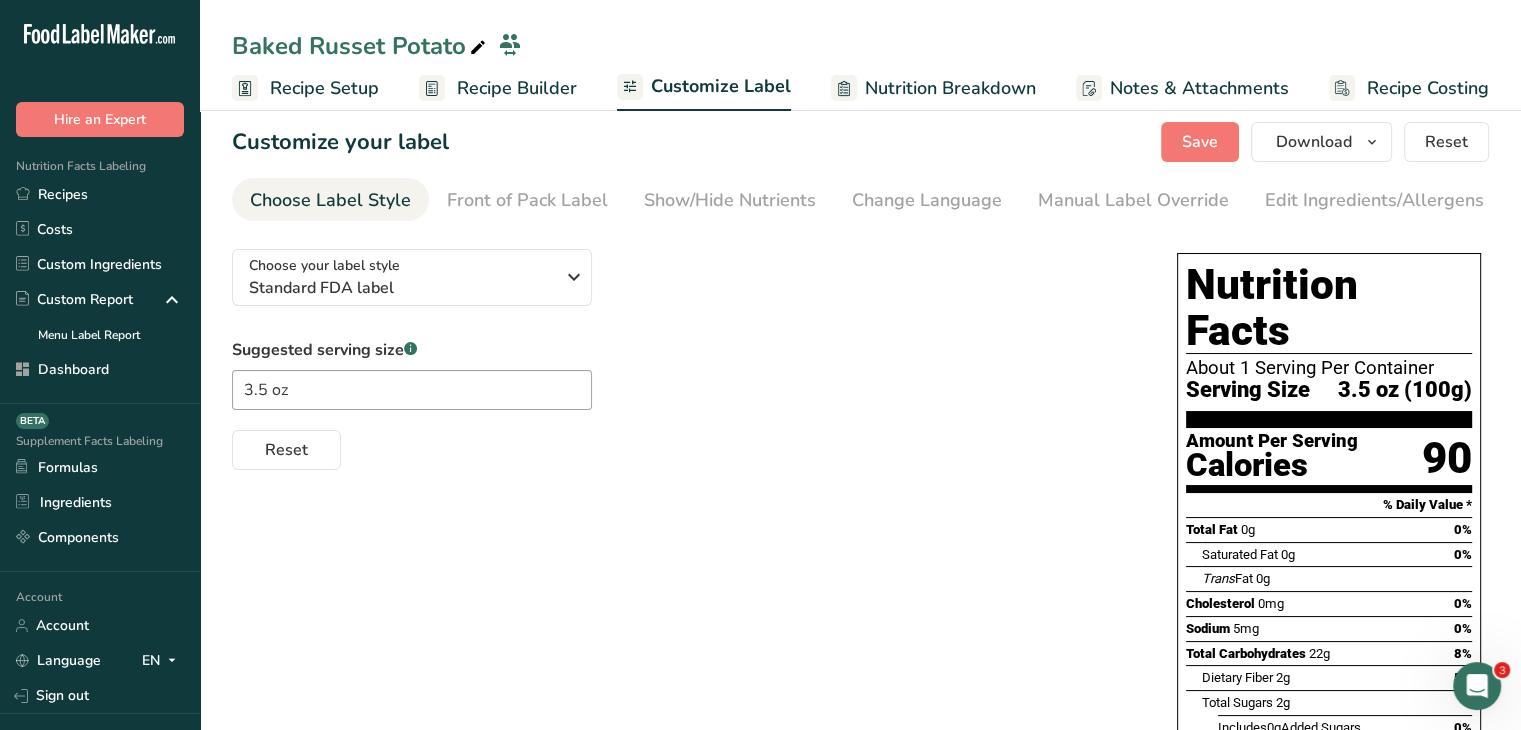 click on "Baked Russet Potato" at bounding box center [361, 46] 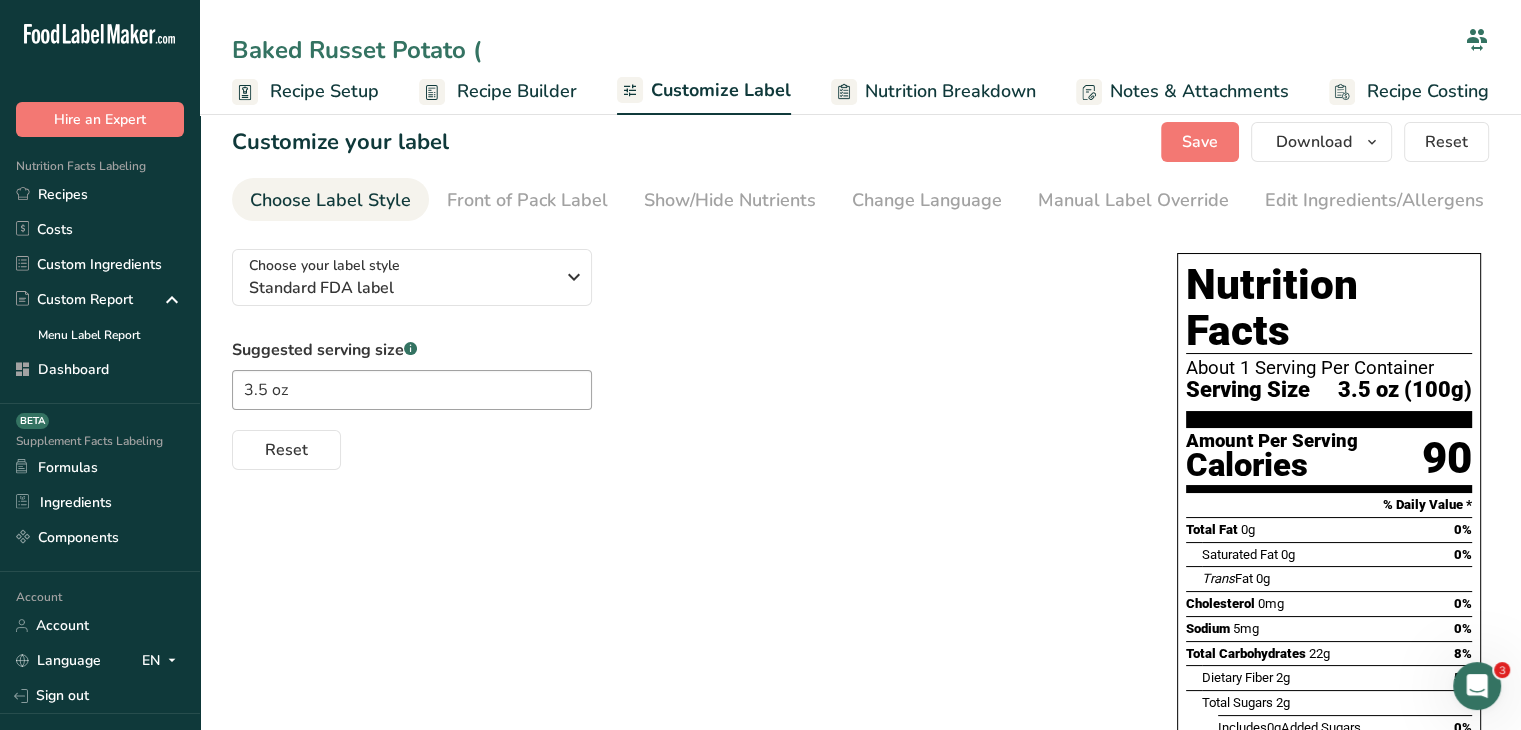 type on "Baked Russet Potato (" 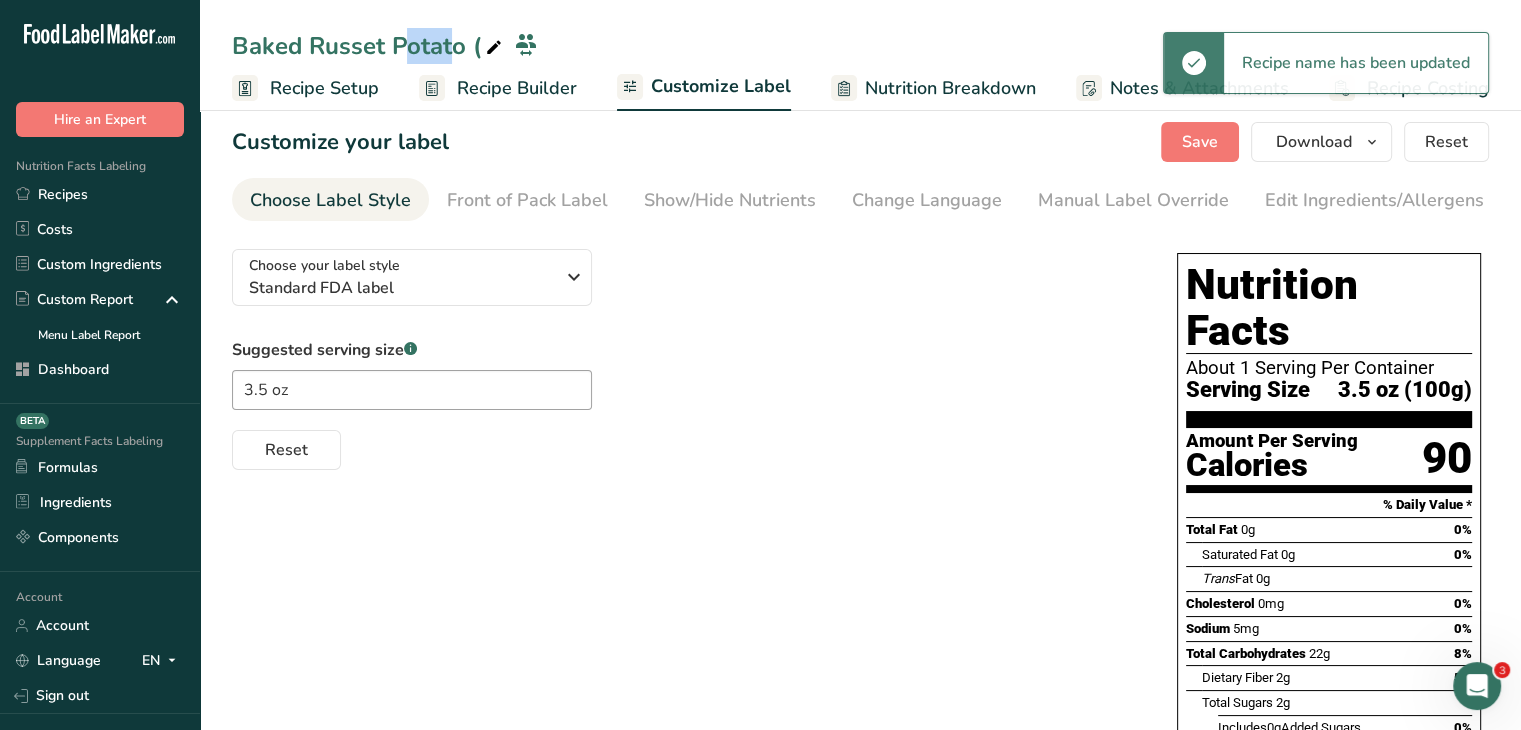 drag, startPoint x: 300, startPoint y: 48, endPoint x: 251, endPoint y: 42, distance: 49.365982 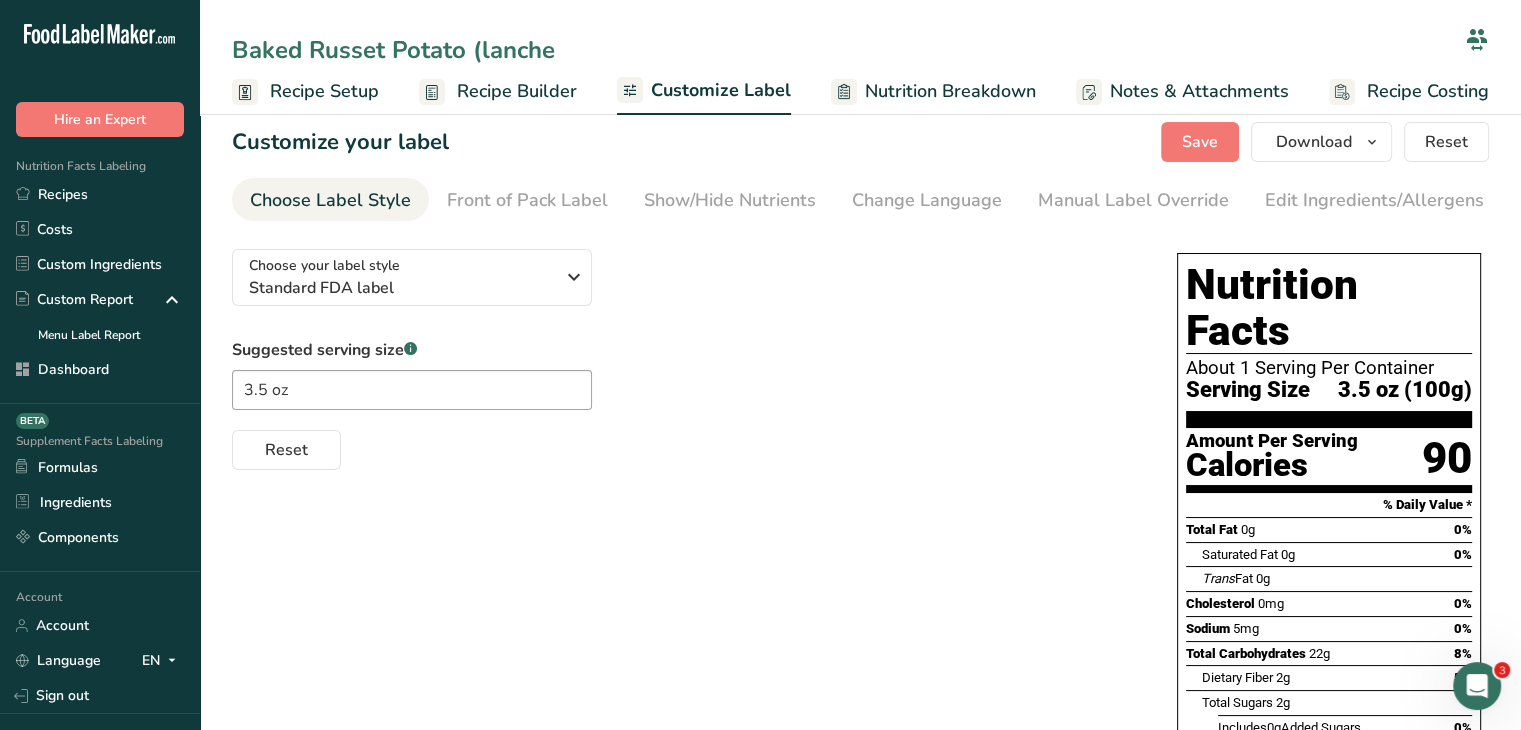 click on "Baked Russet Potato (lanche" at bounding box center [844, 50] 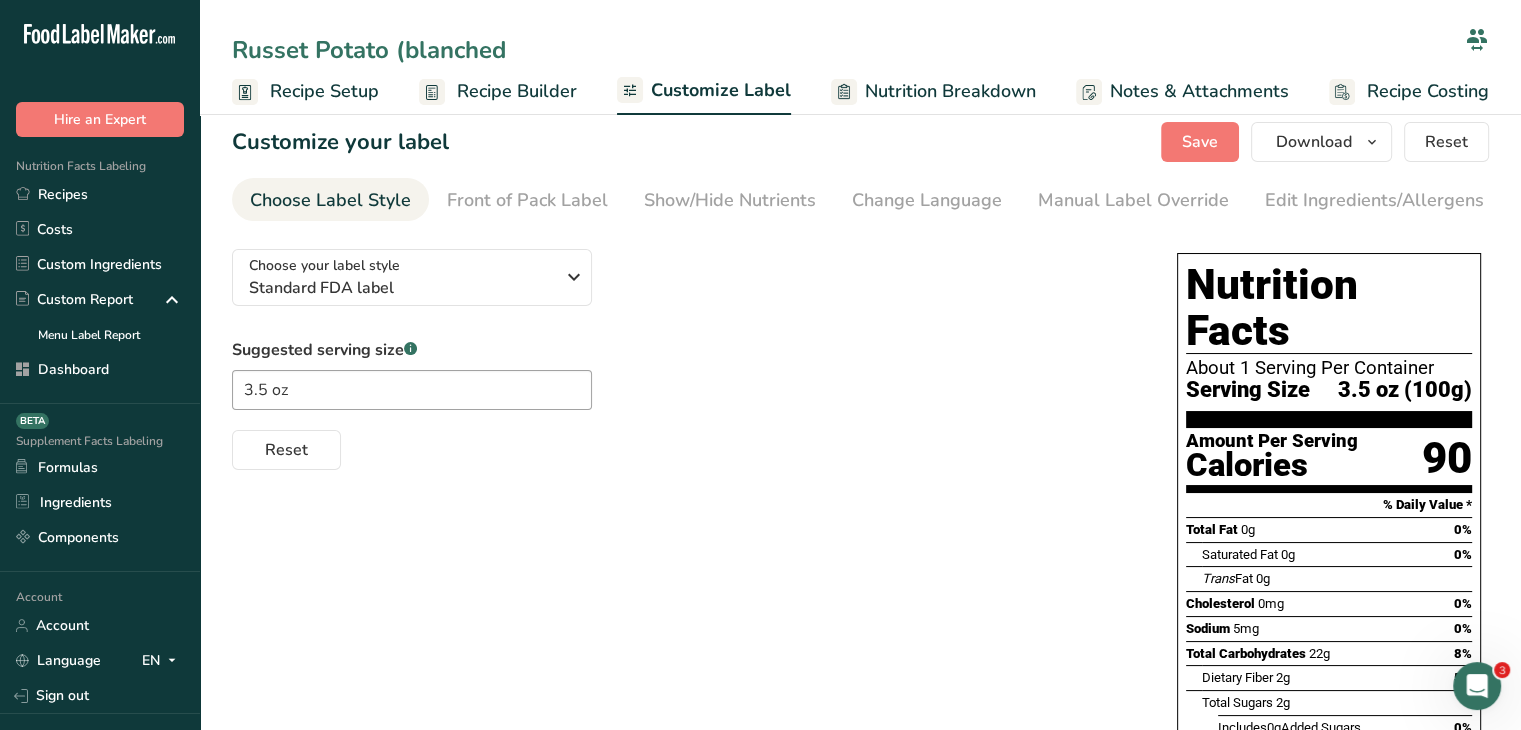 drag, startPoint x: 606, startPoint y: 53, endPoint x: 512, endPoint y: 48, distance: 94.13288 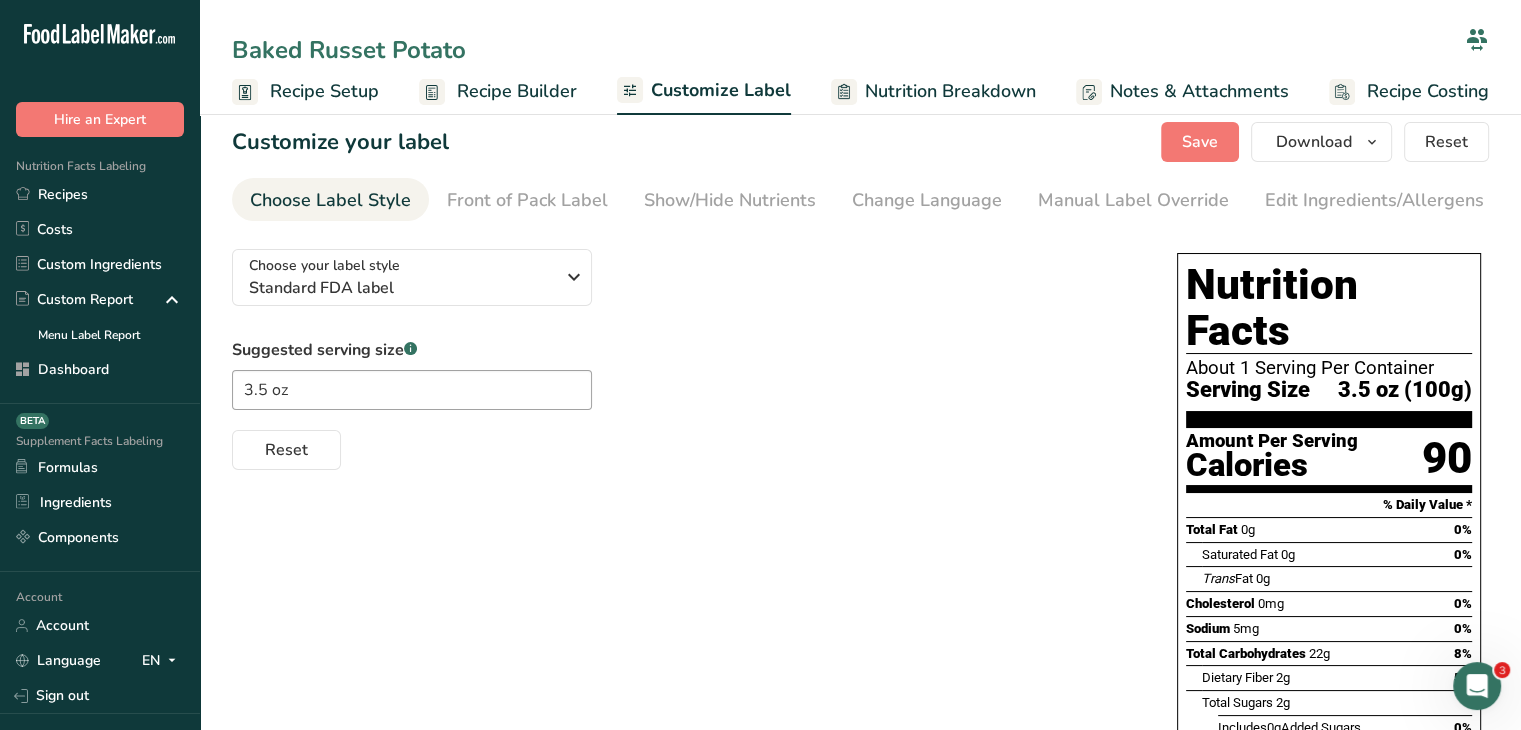 type on "Baked Russet Potato" 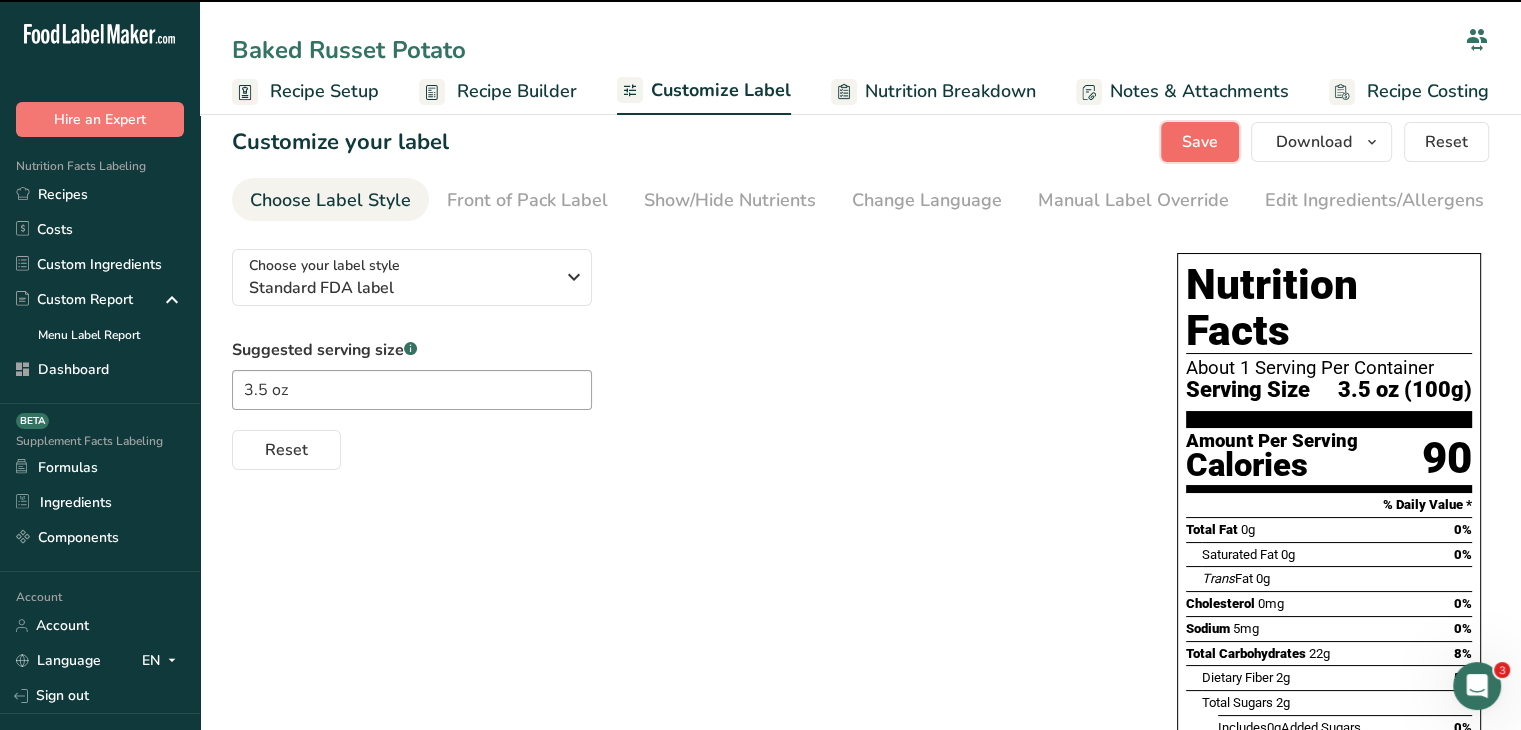 click on "Save" at bounding box center [1200, 142] 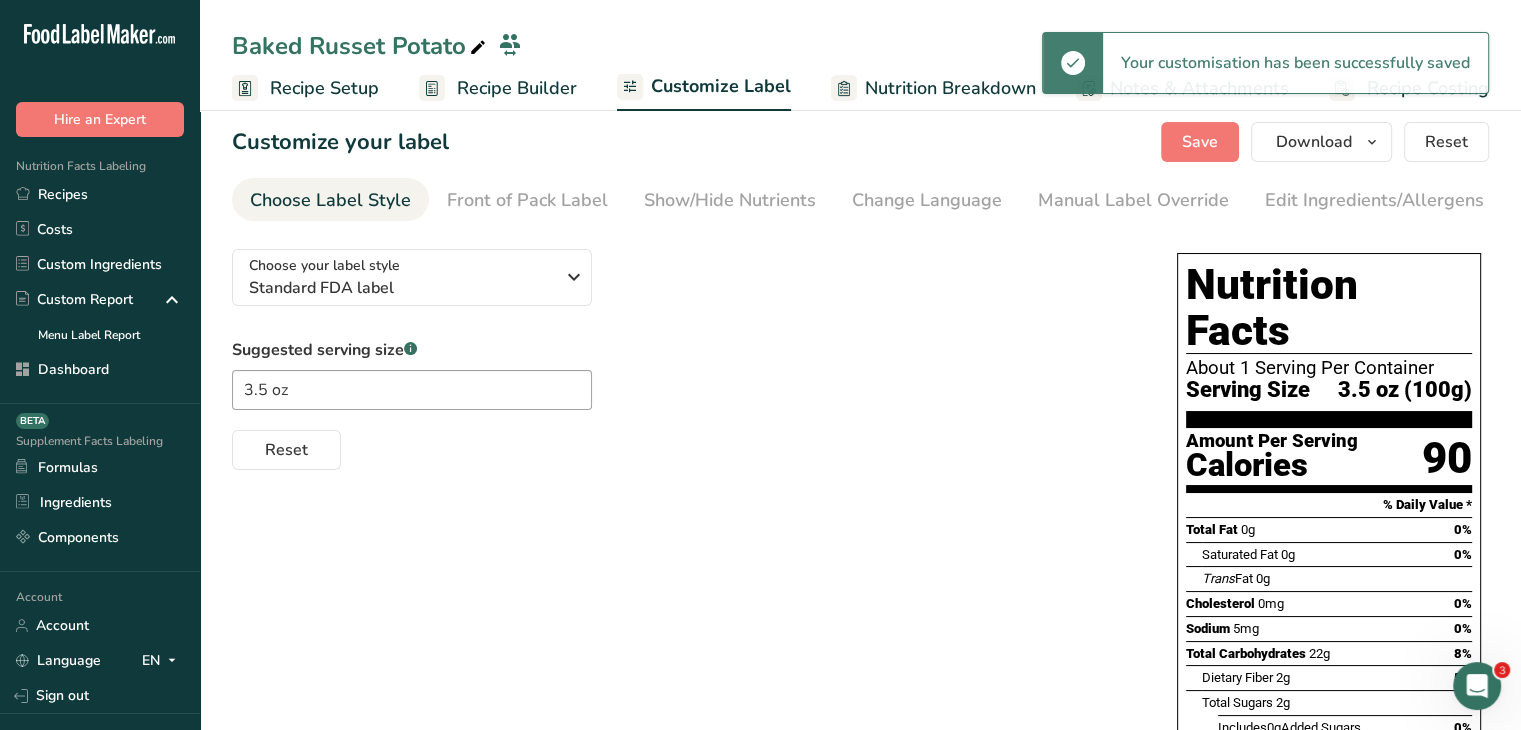 click on "Recipe Builder" at bounding box center (517, 88) 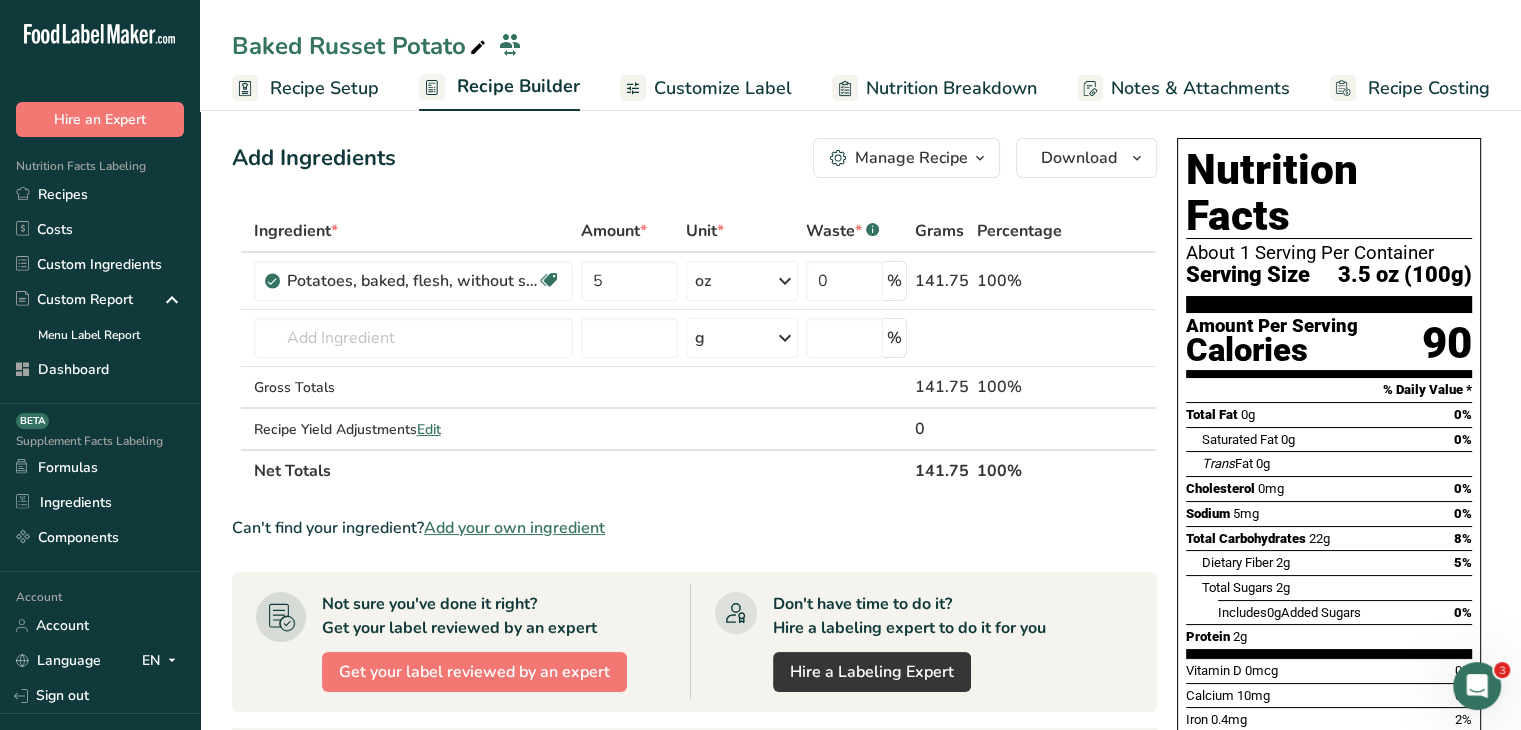 scroll, scrollTop: 0, scrollLeft: 0, axis: both 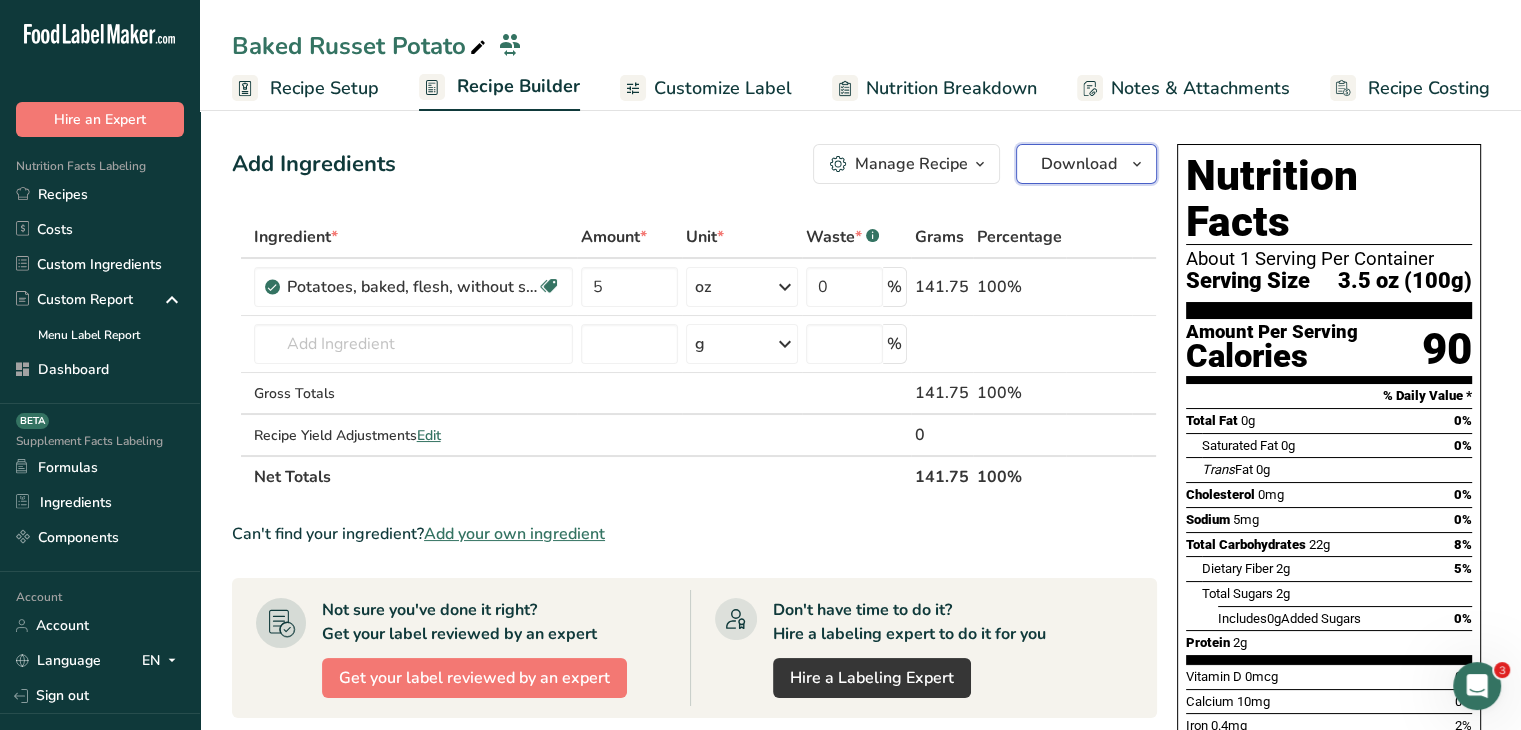 click on "Download" at bounding box center (1079, 164) 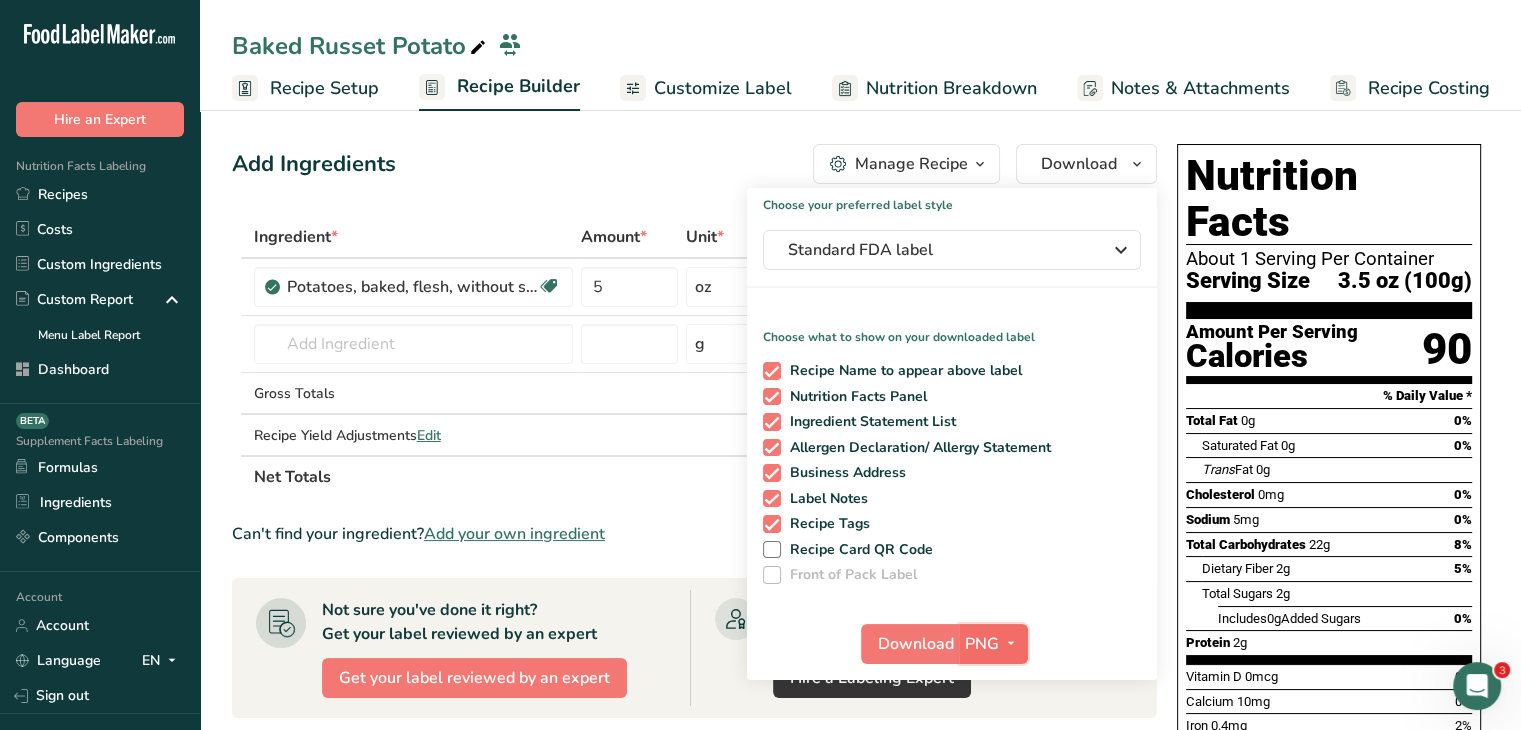 click on "PNG" at bounding box center (982, 644) 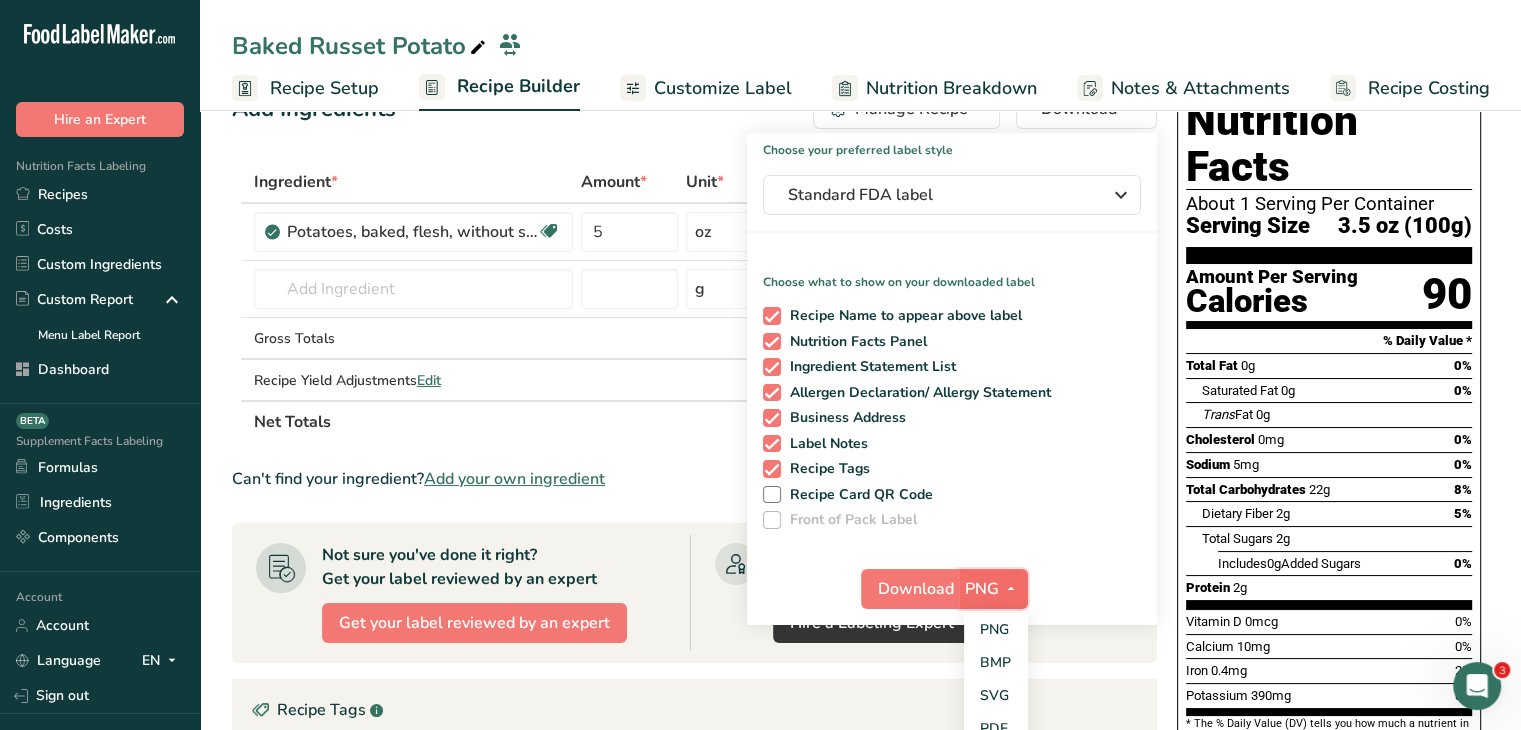 scroll, scrollTop: 100, scrollLeft: 0, axis: vertical 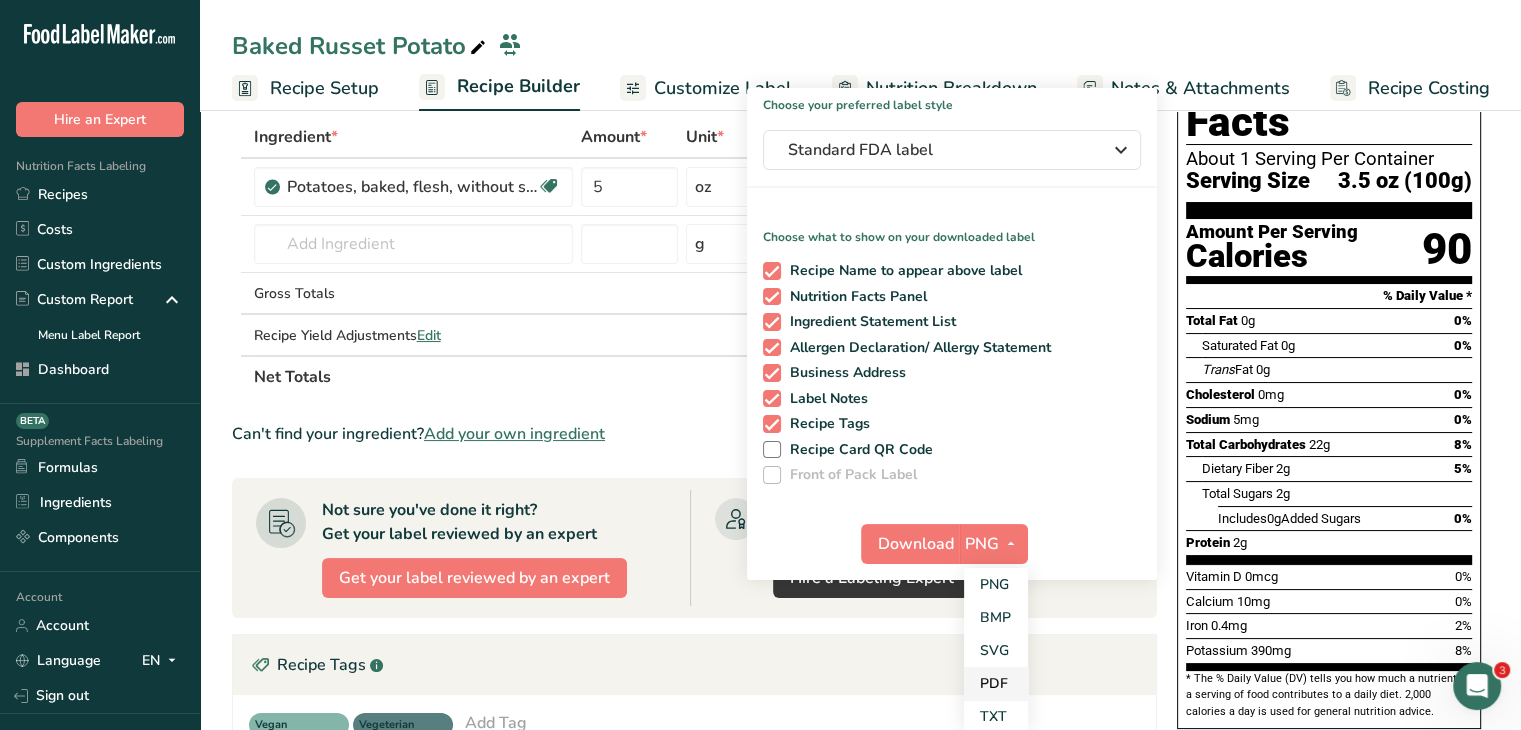 click on "PDF" at bounding box center (996, 683) 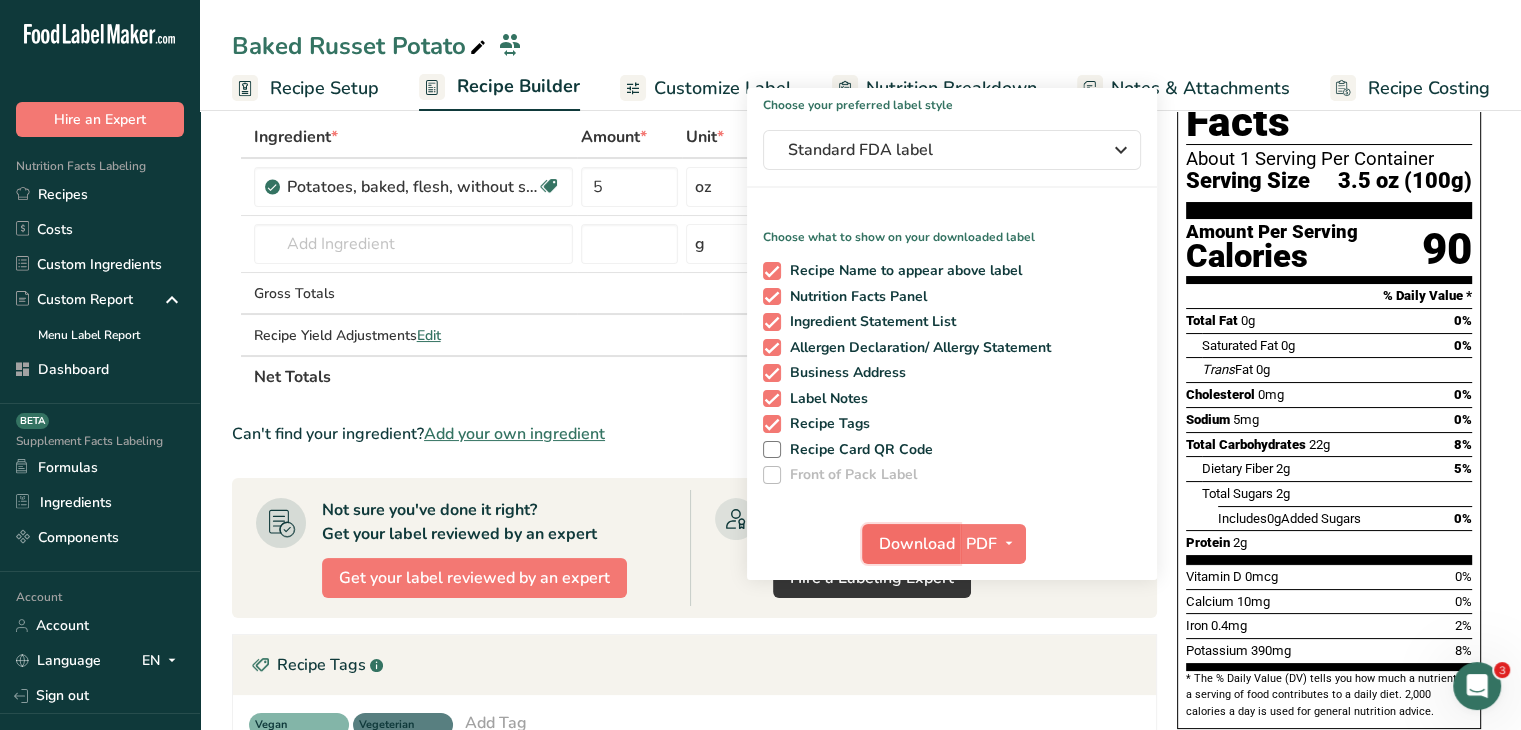 click on "Download" at bounding box center (917, 544) 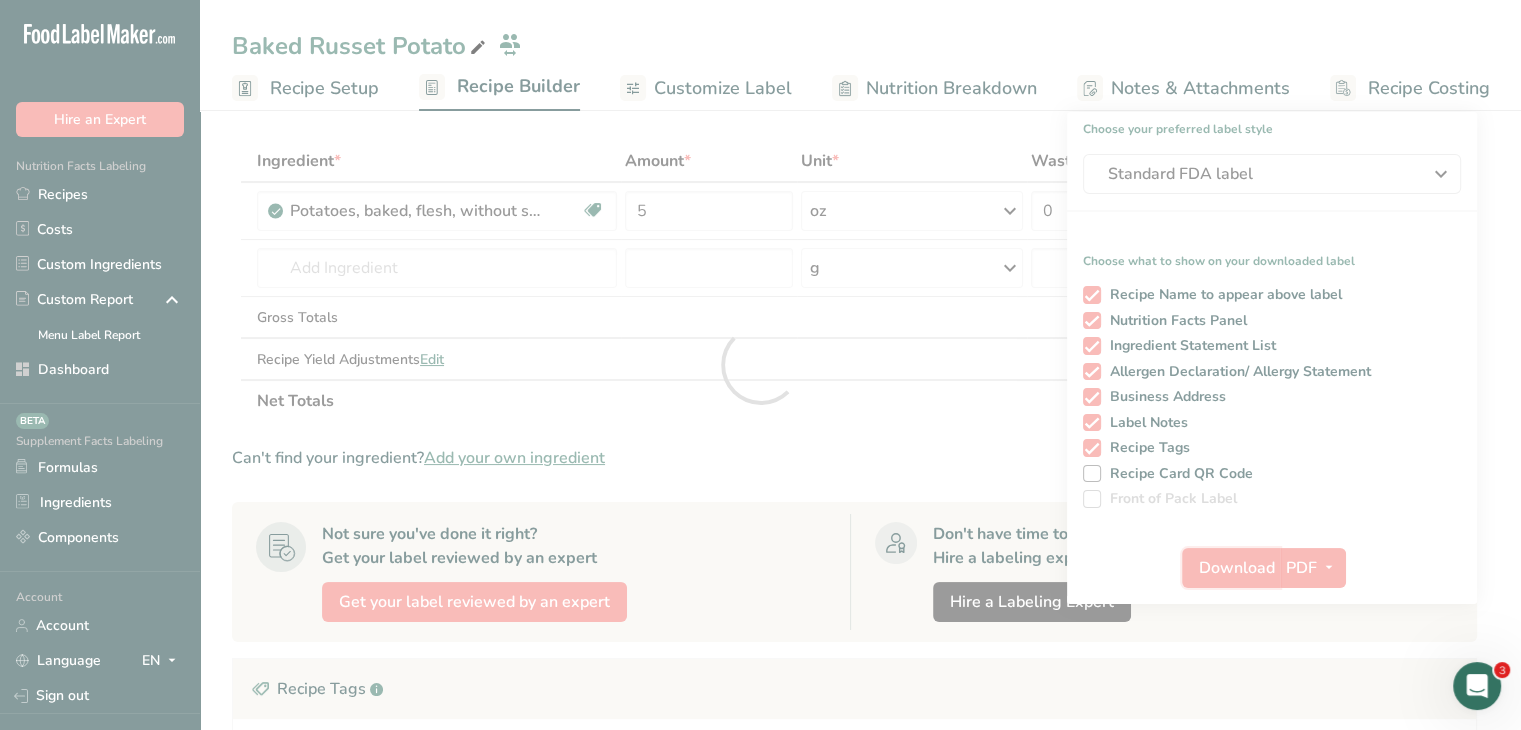 scroll, scrollTop: 0, scrollLeft: 0, axis: both 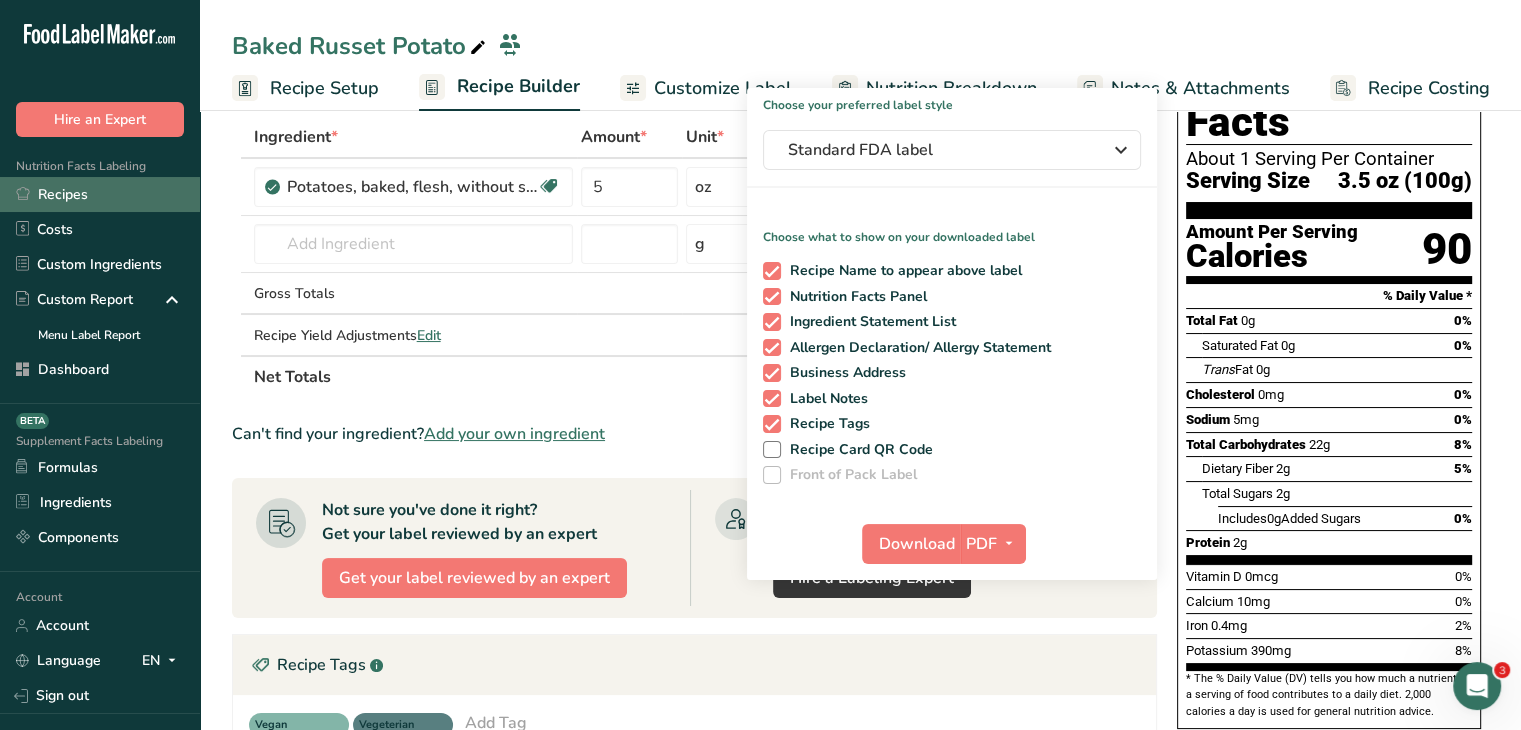 click on "Recipes" at bounding box center [100, 194] 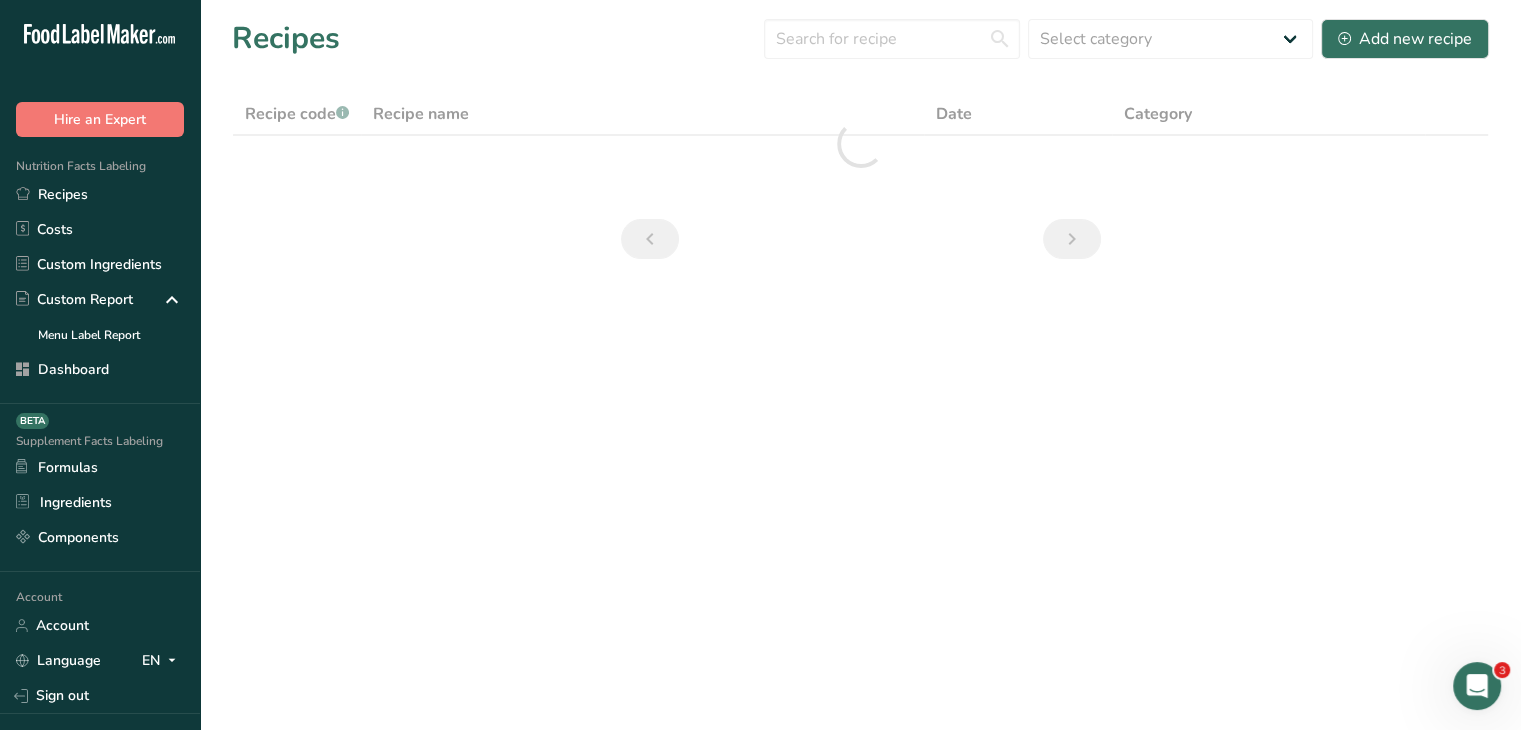scroll, scrollTop: 0, scrollLeft: 0, axis: both 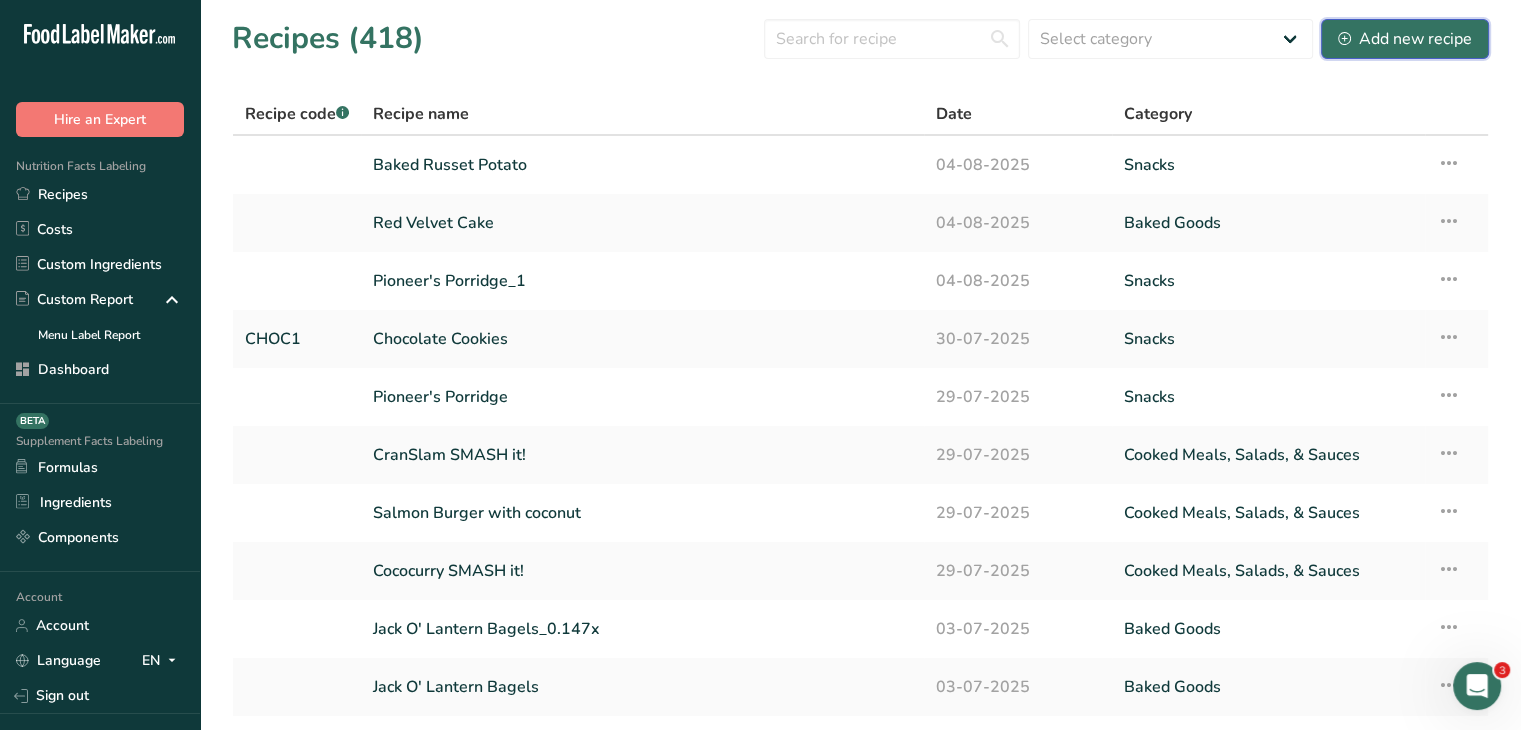 click on "Add new recipe" at bounding box center (1405, 39) 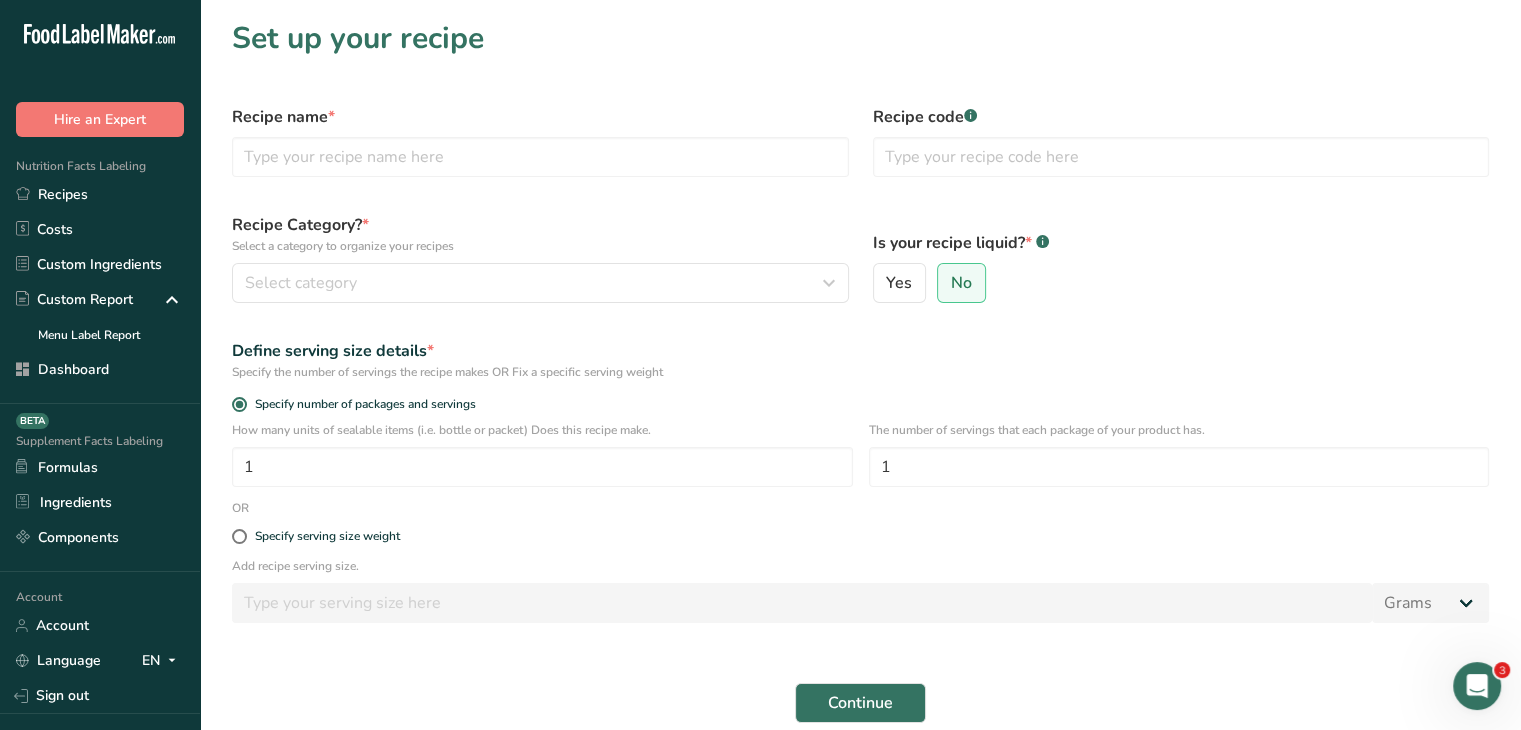 click on "Recipe name *" at bounding box center [540, 141] 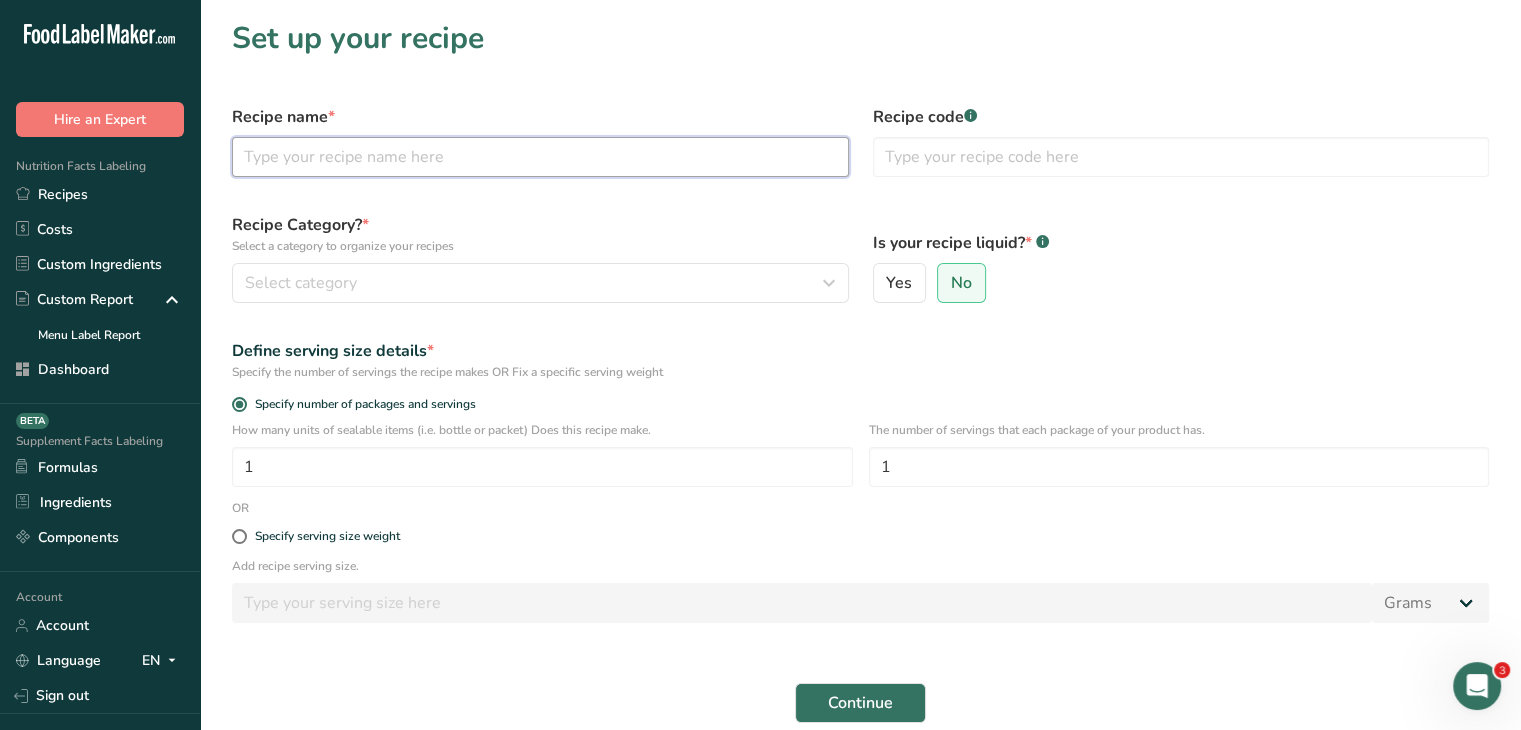 click at bounding box center (540, 157) 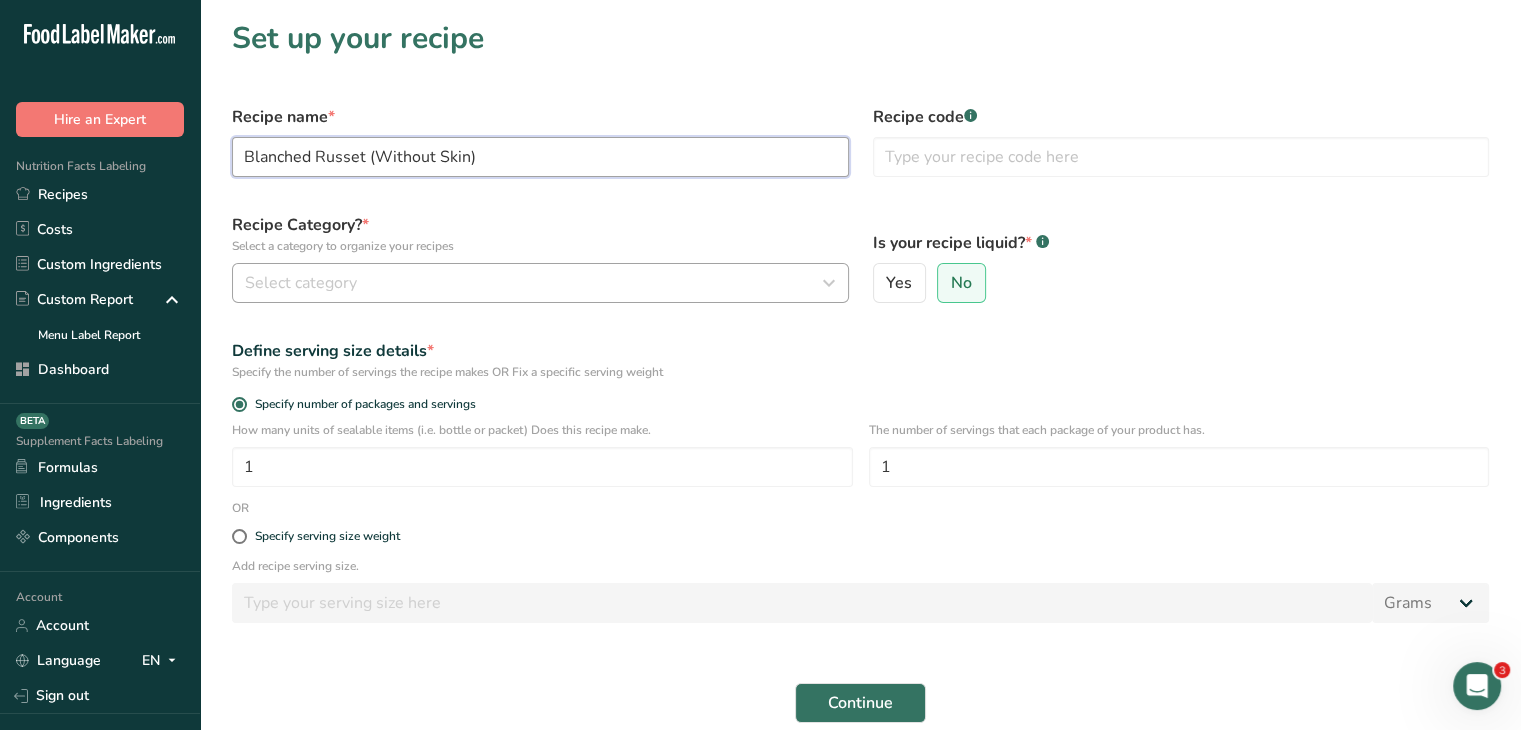 type on "Blanched Russet (Without Skin)" 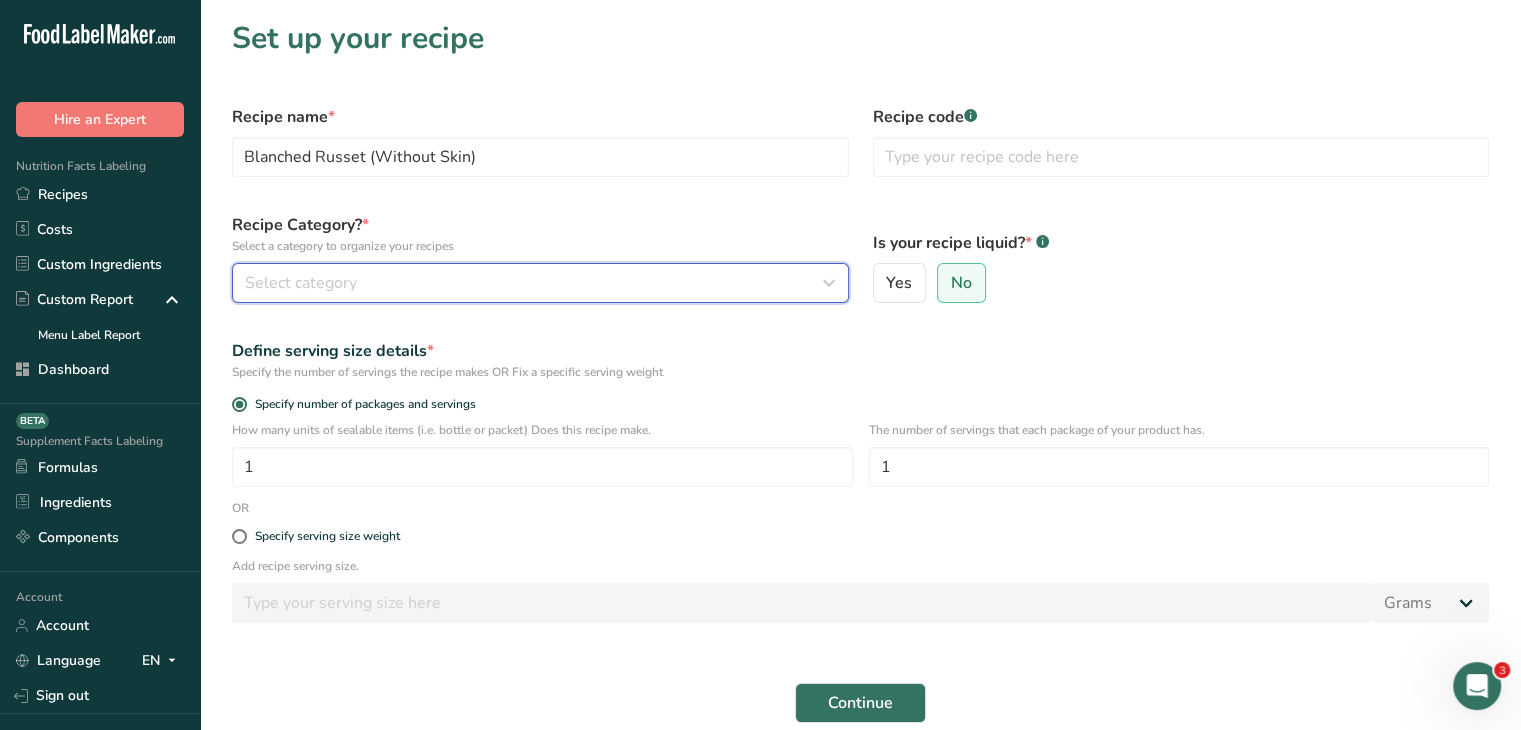 click on "Select category" at bounding box center (540, 283) 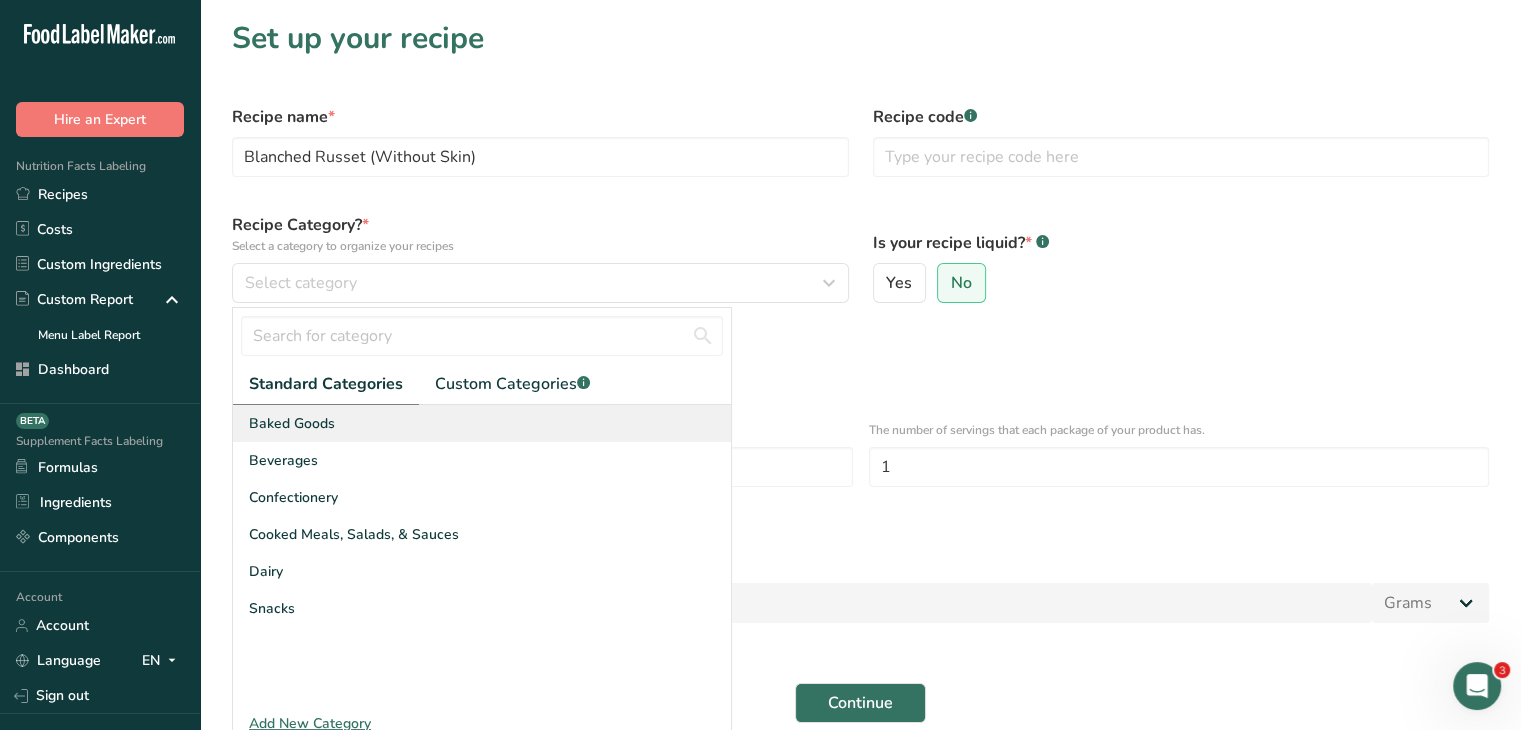 click on "Baked Goods" at bounding box center (482, 423) 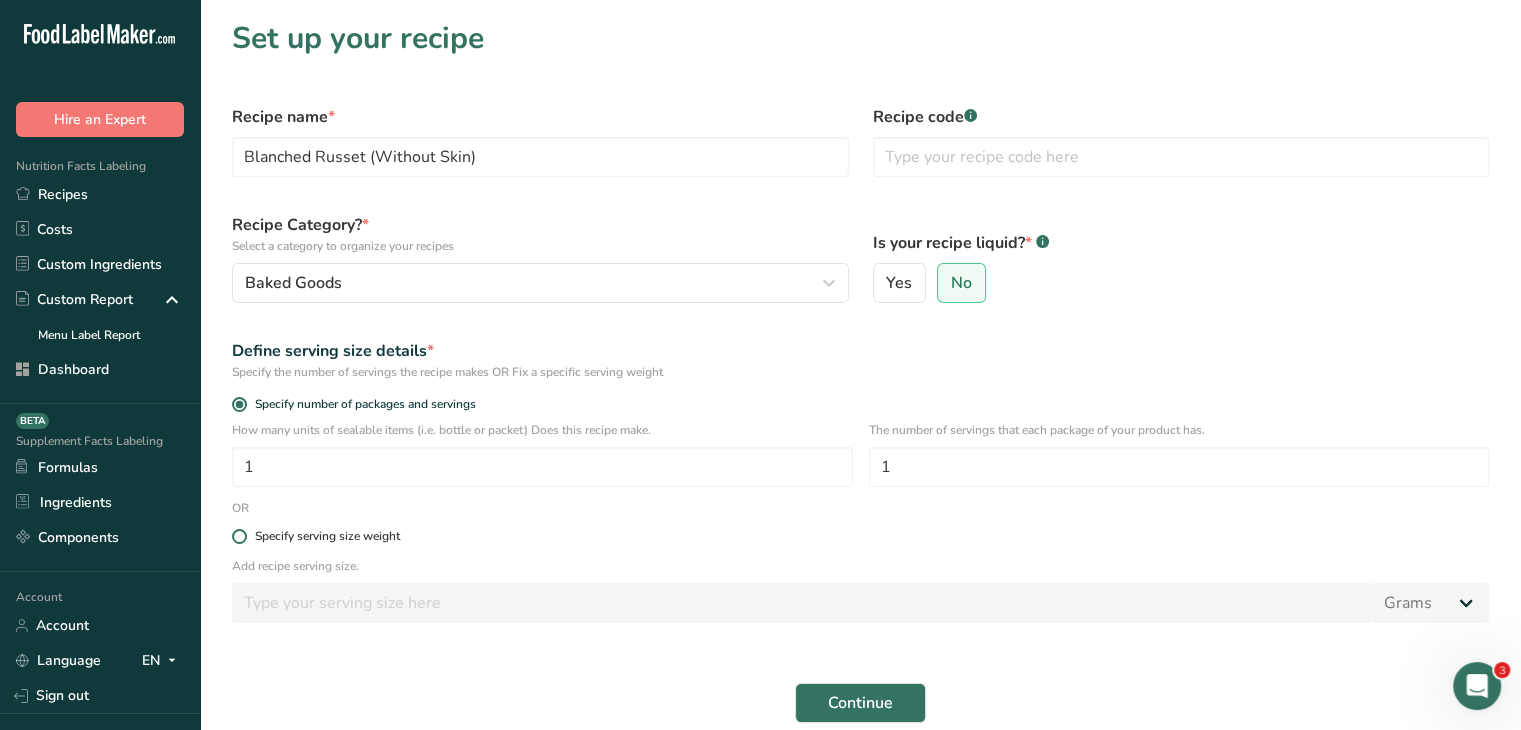 click at bounding box center (239, 536) 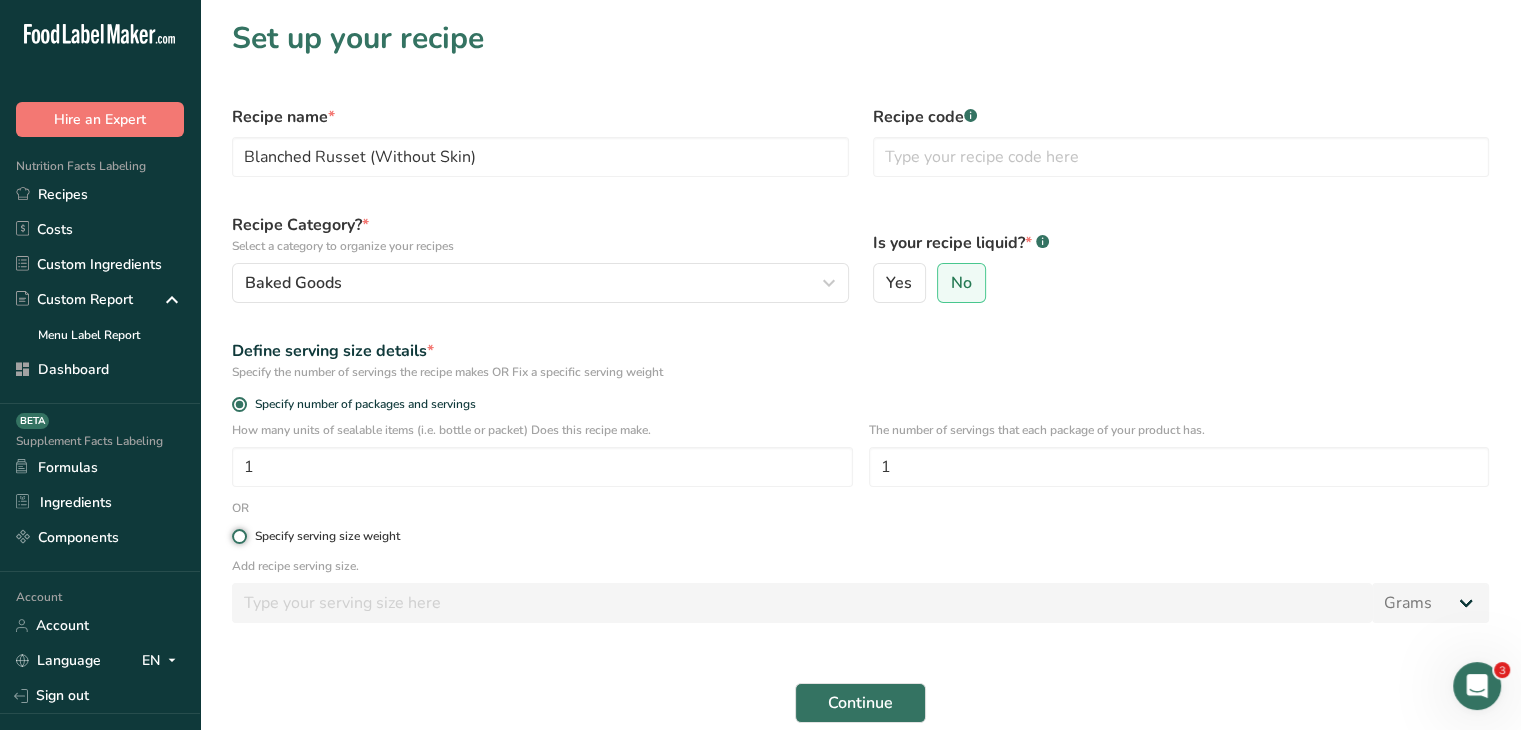 click on "Specify serving size weight" at bounding box center [238, 536] 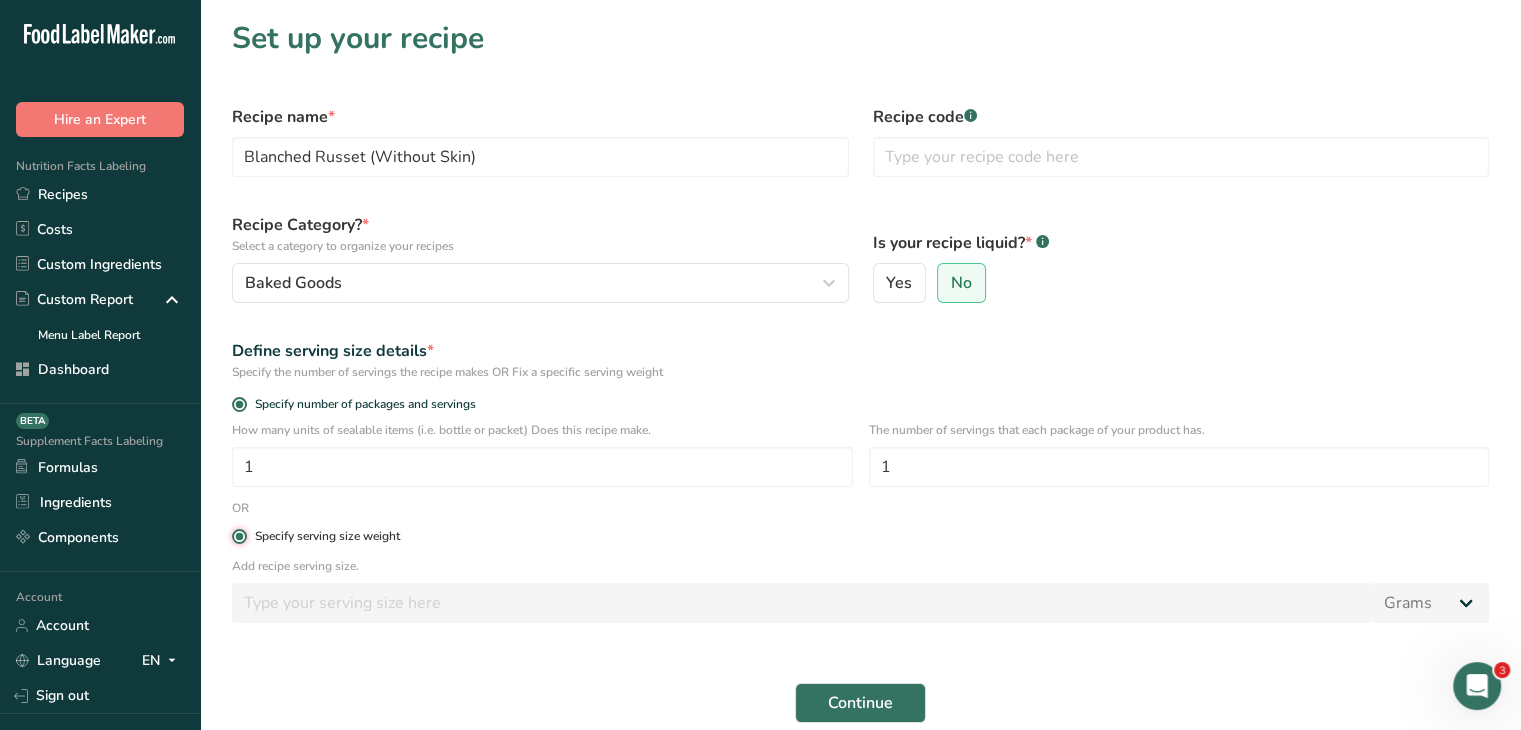 radio on "false" 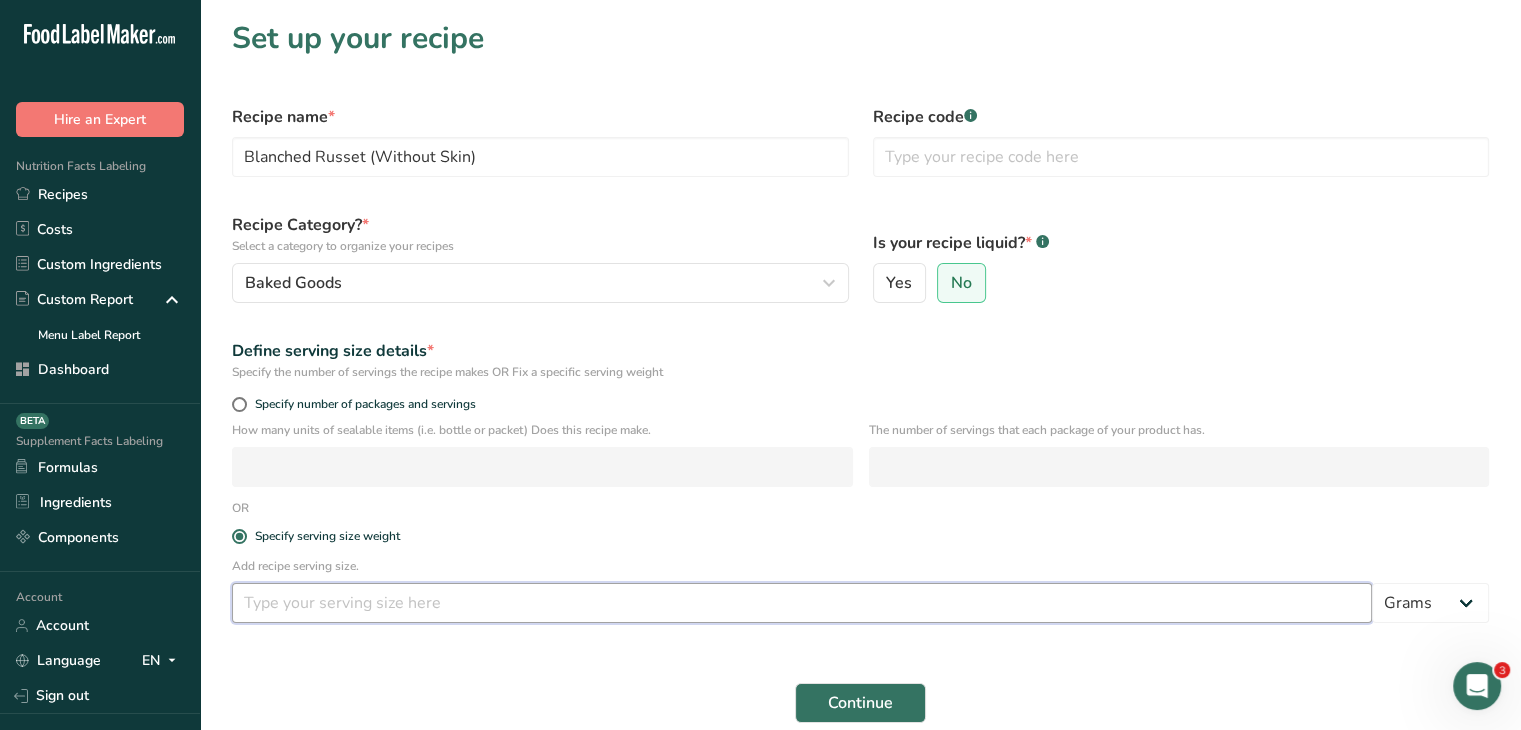 click at bounding box center [802, 603] 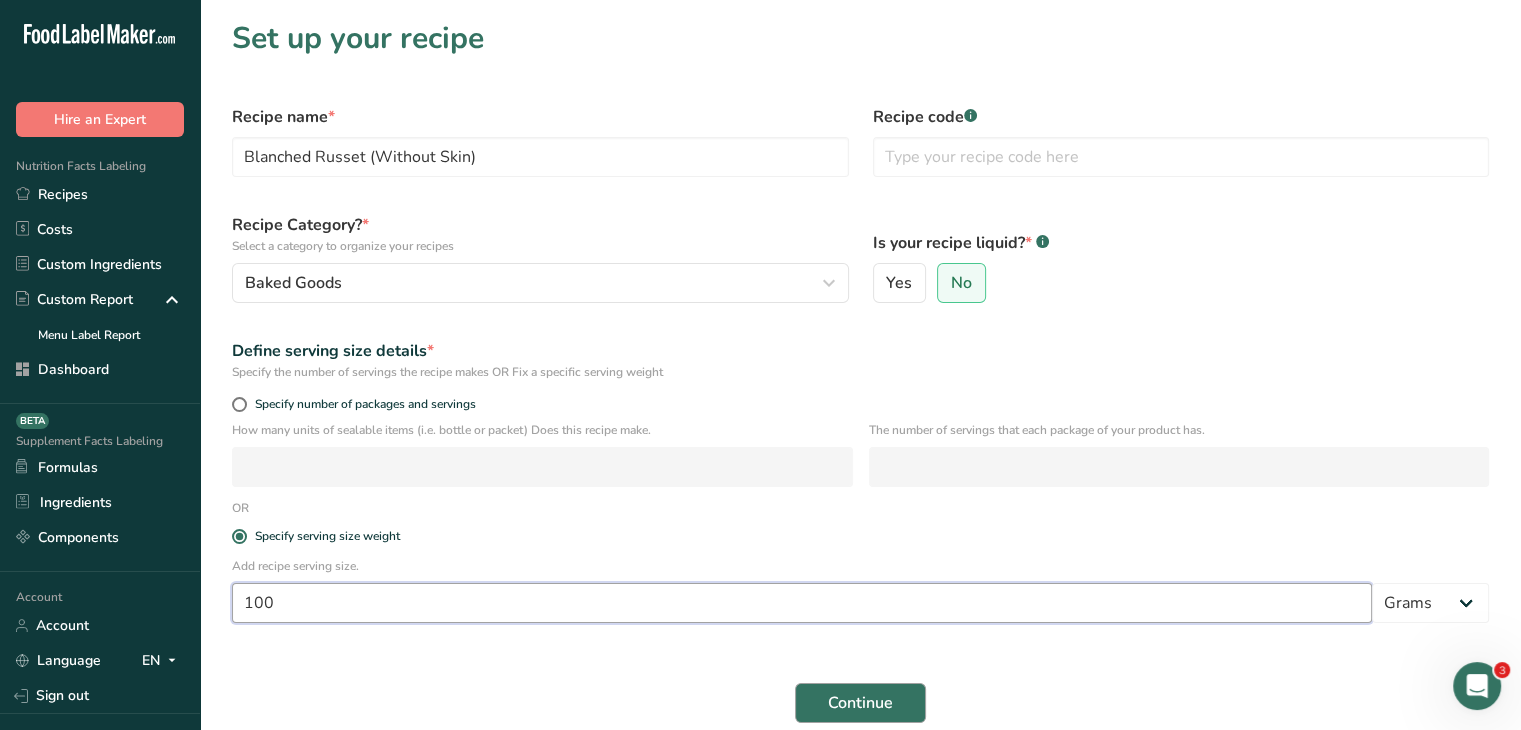 type on "100" 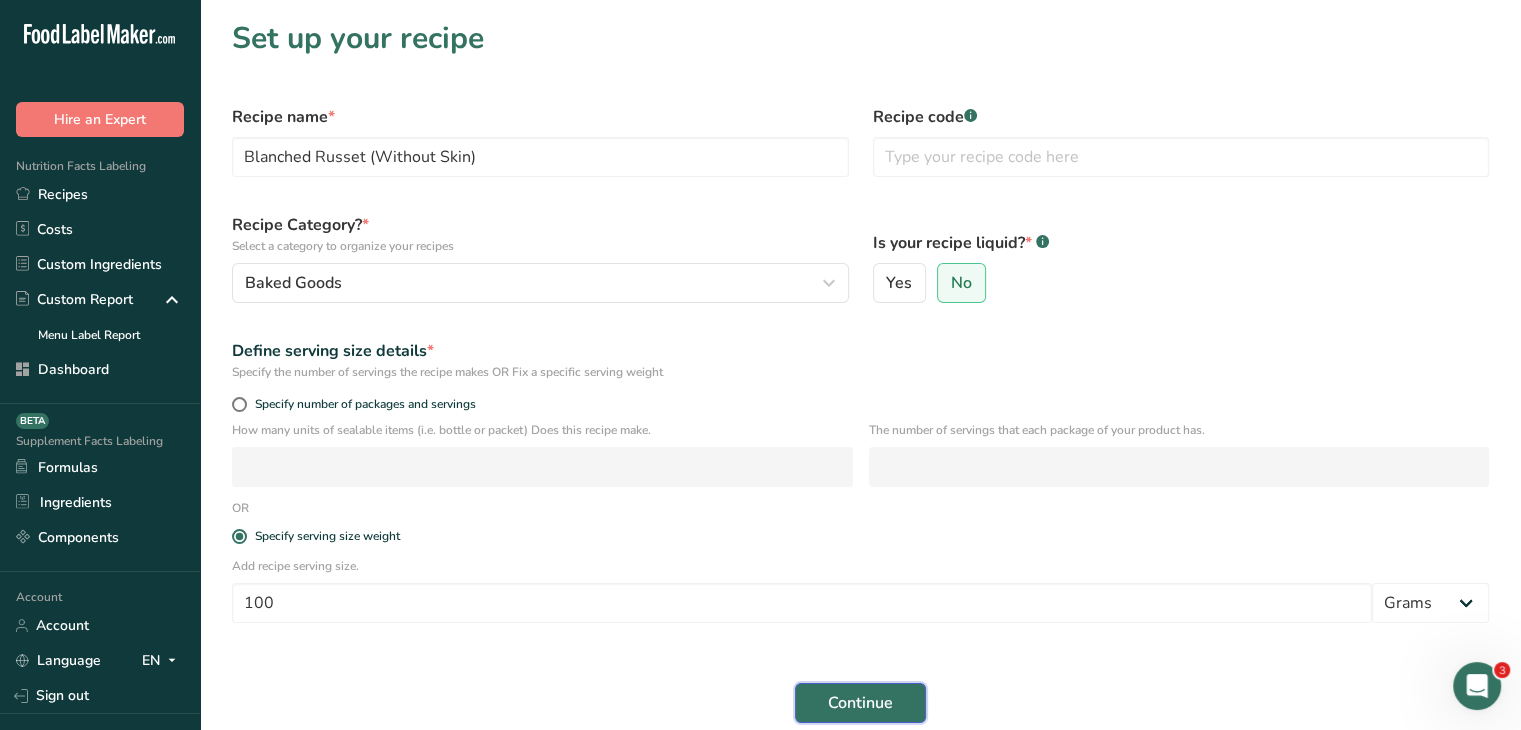 click on "Continue" at bounding box center [860, 703] 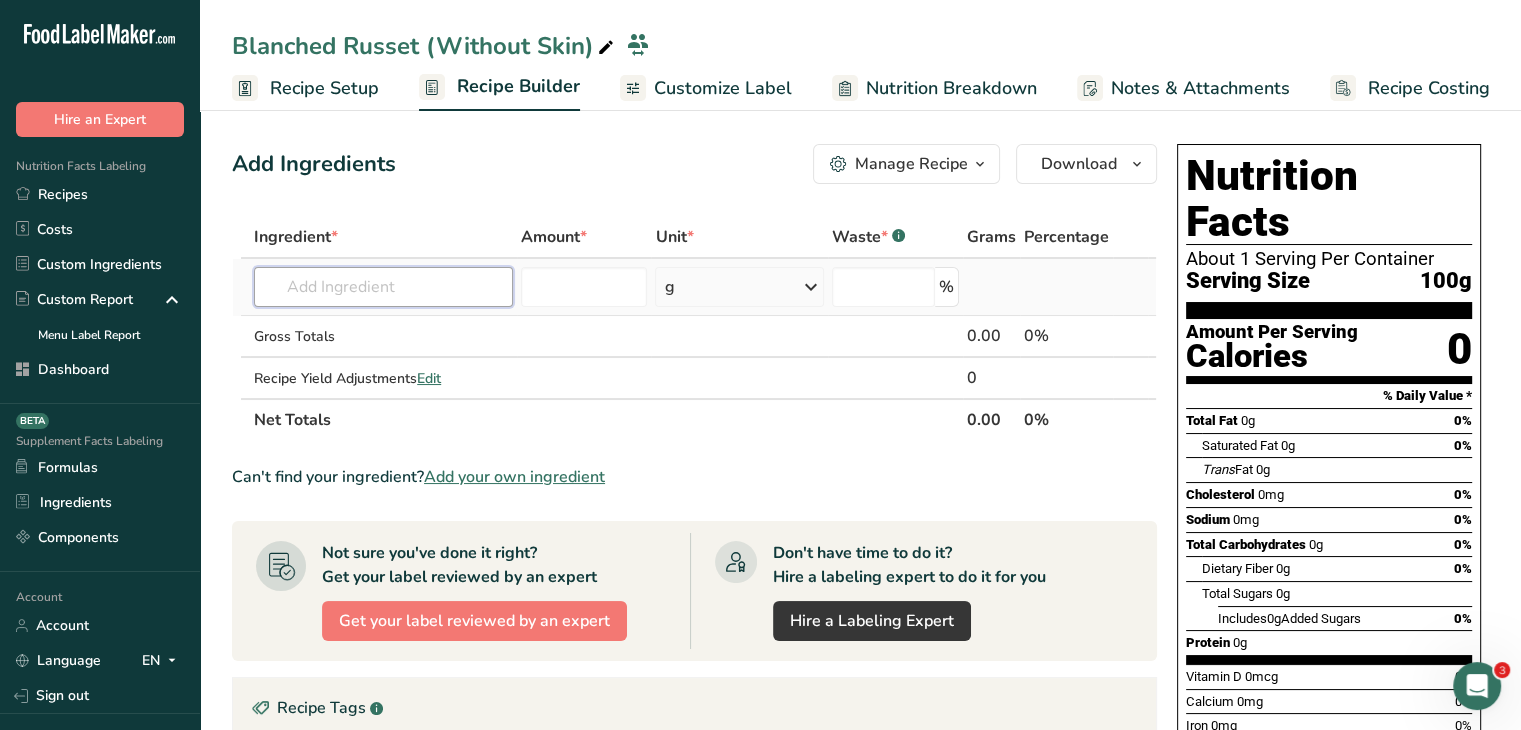 click at bounding box center [383, 287] 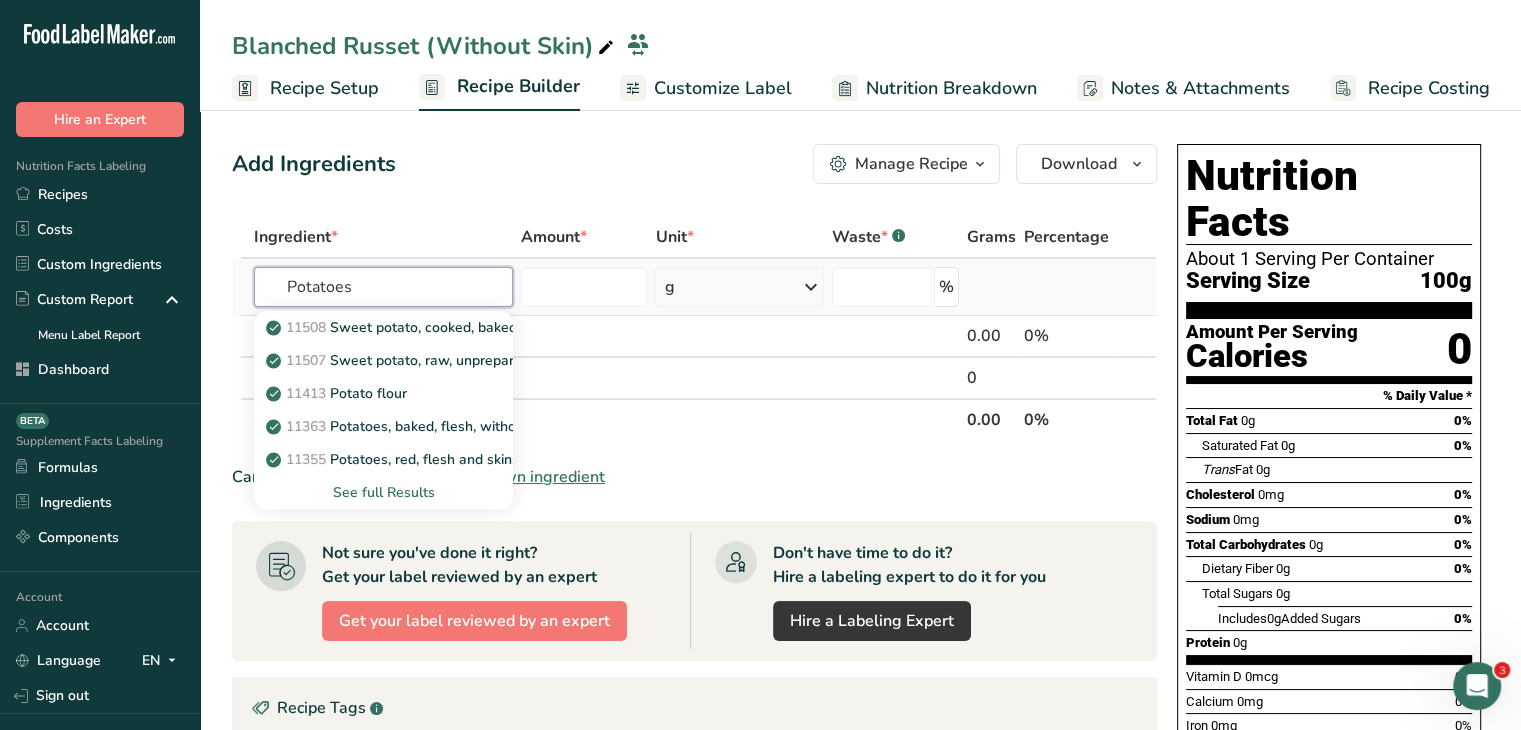 type on "Potatoes" 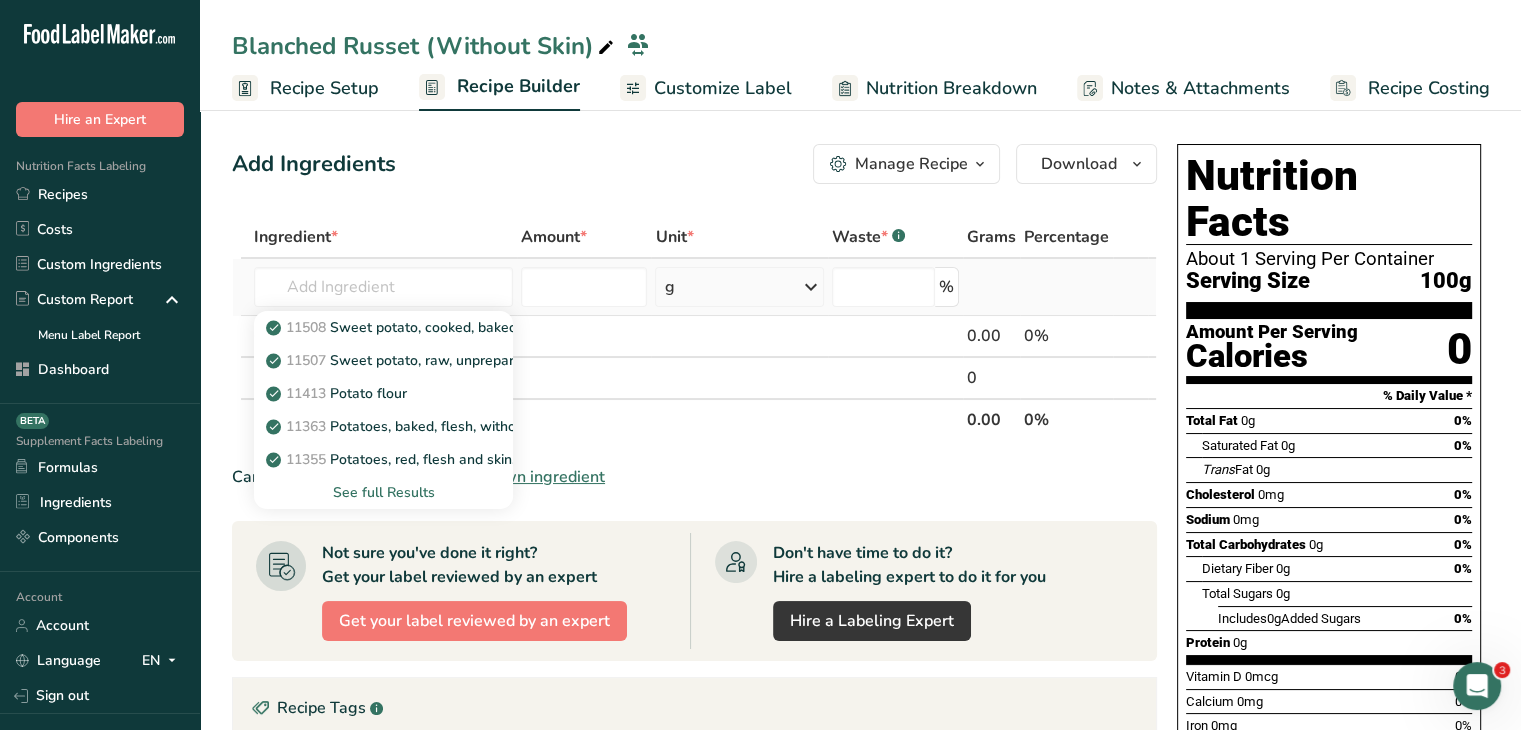 click on "See full Results" at bounding box center [383, 492] 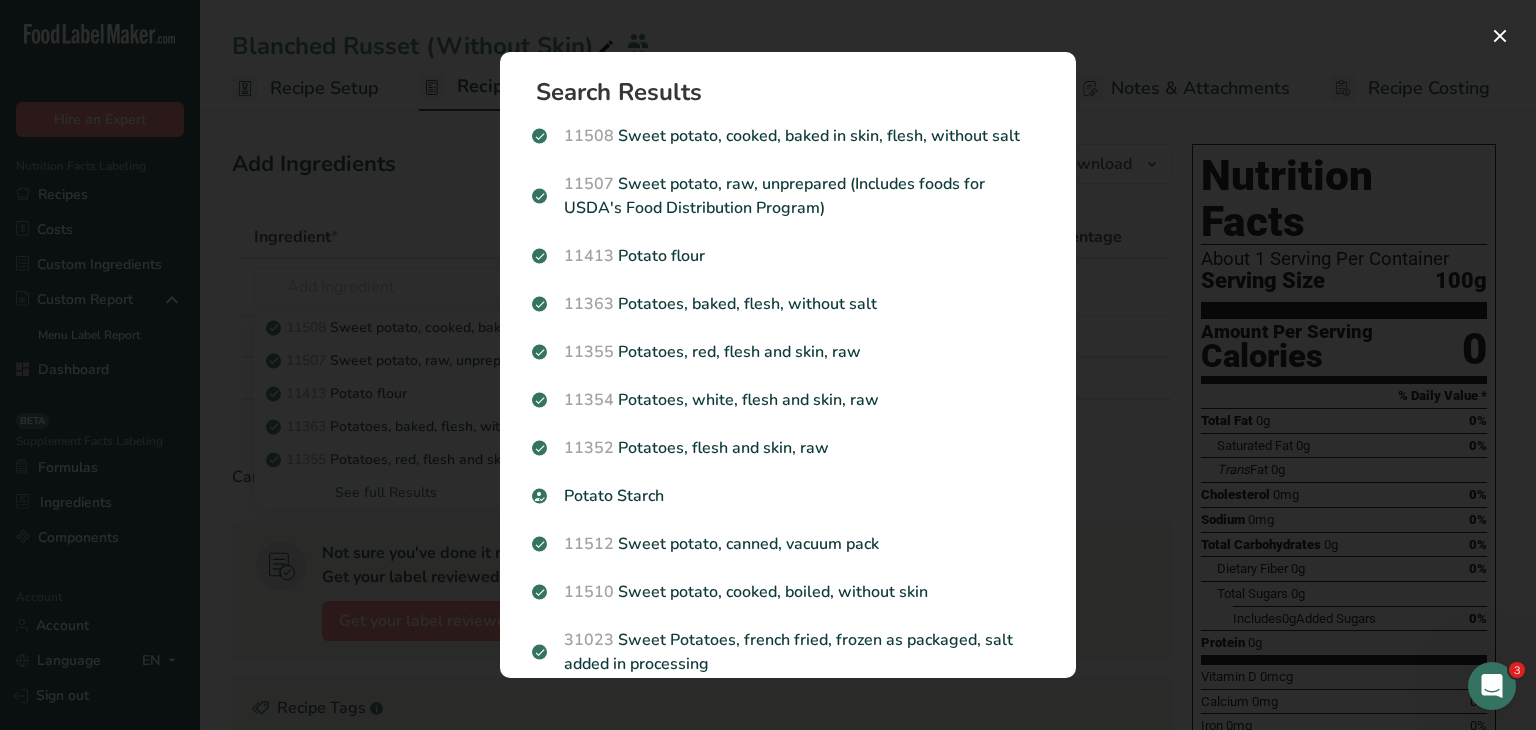 click at bounding box center [768, 365] 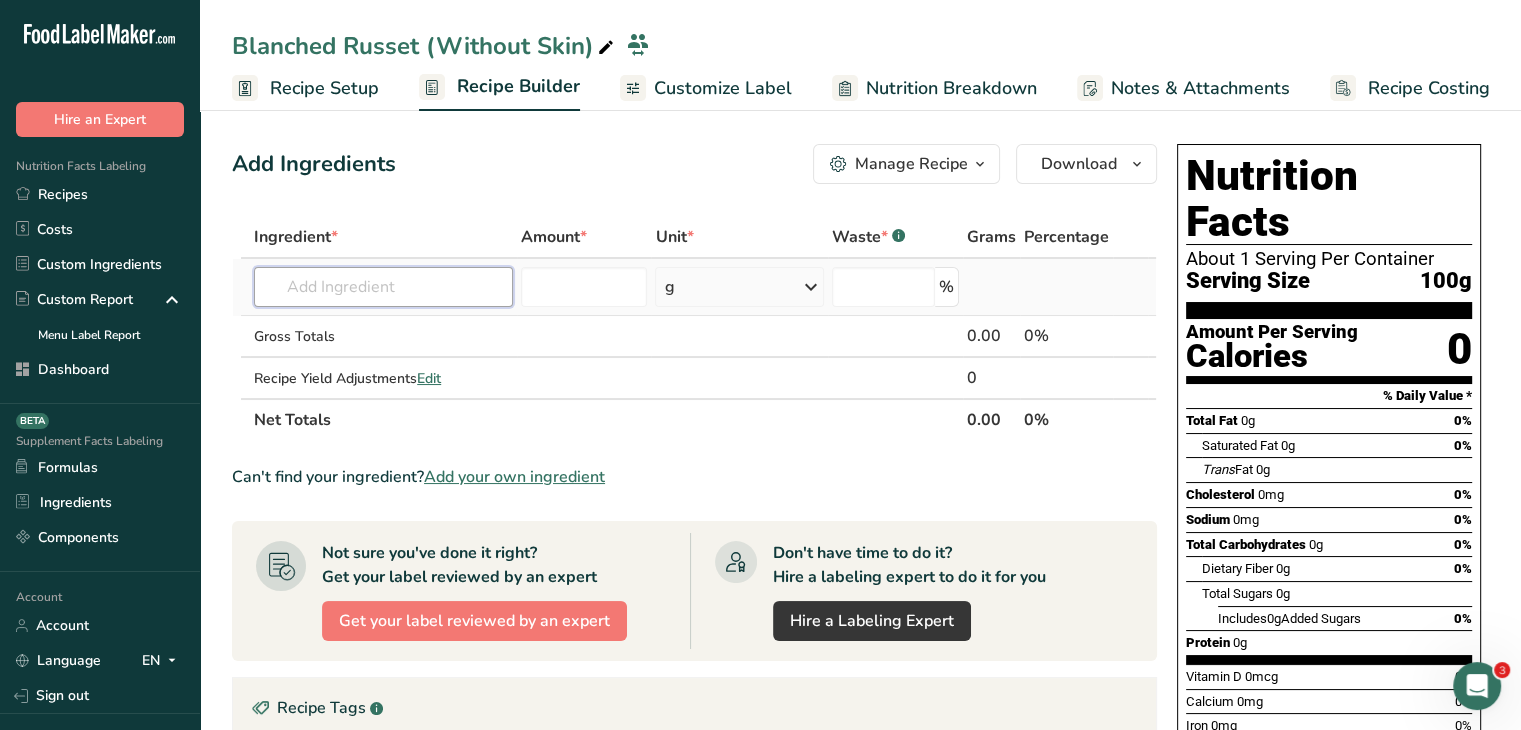 click at bounding box center (383, 287) 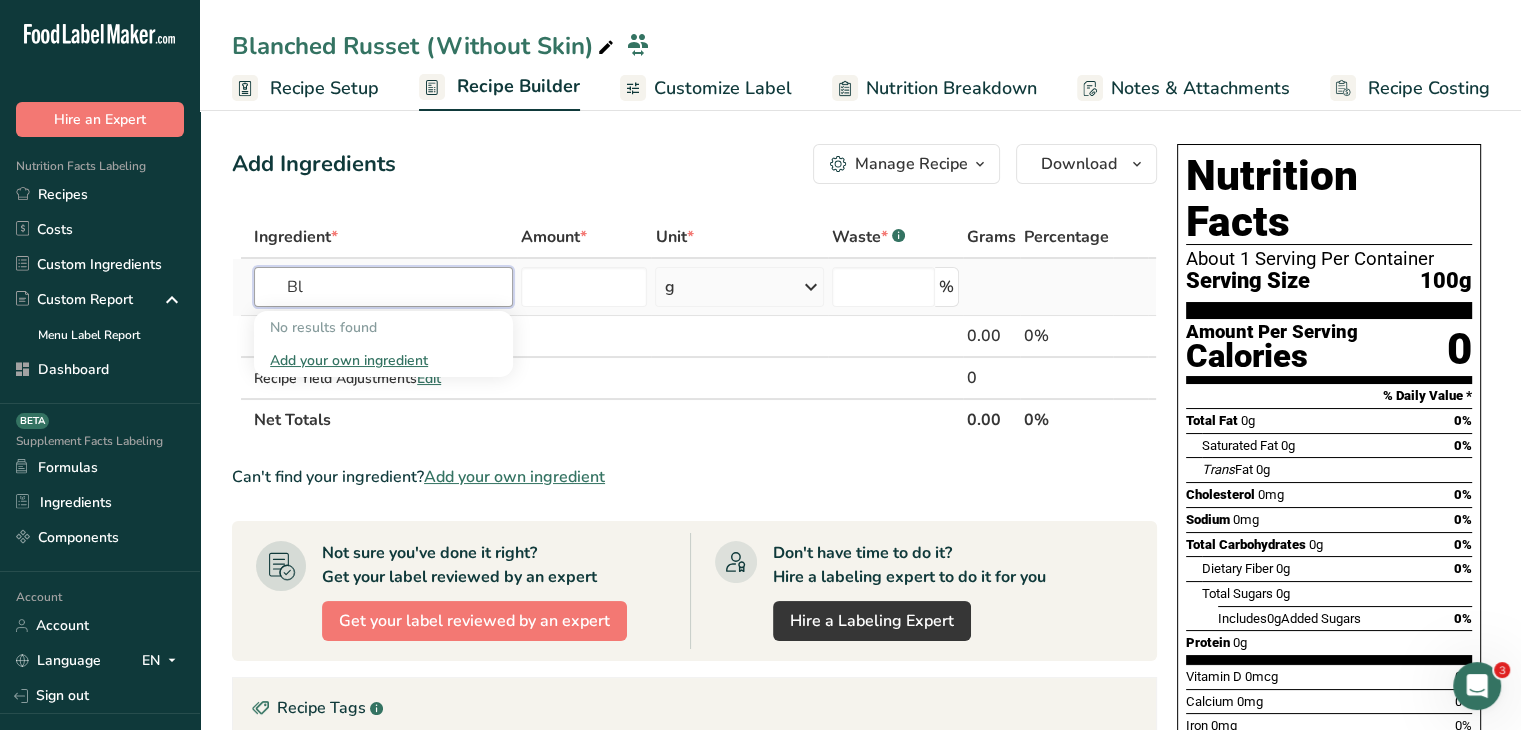 type on "B" 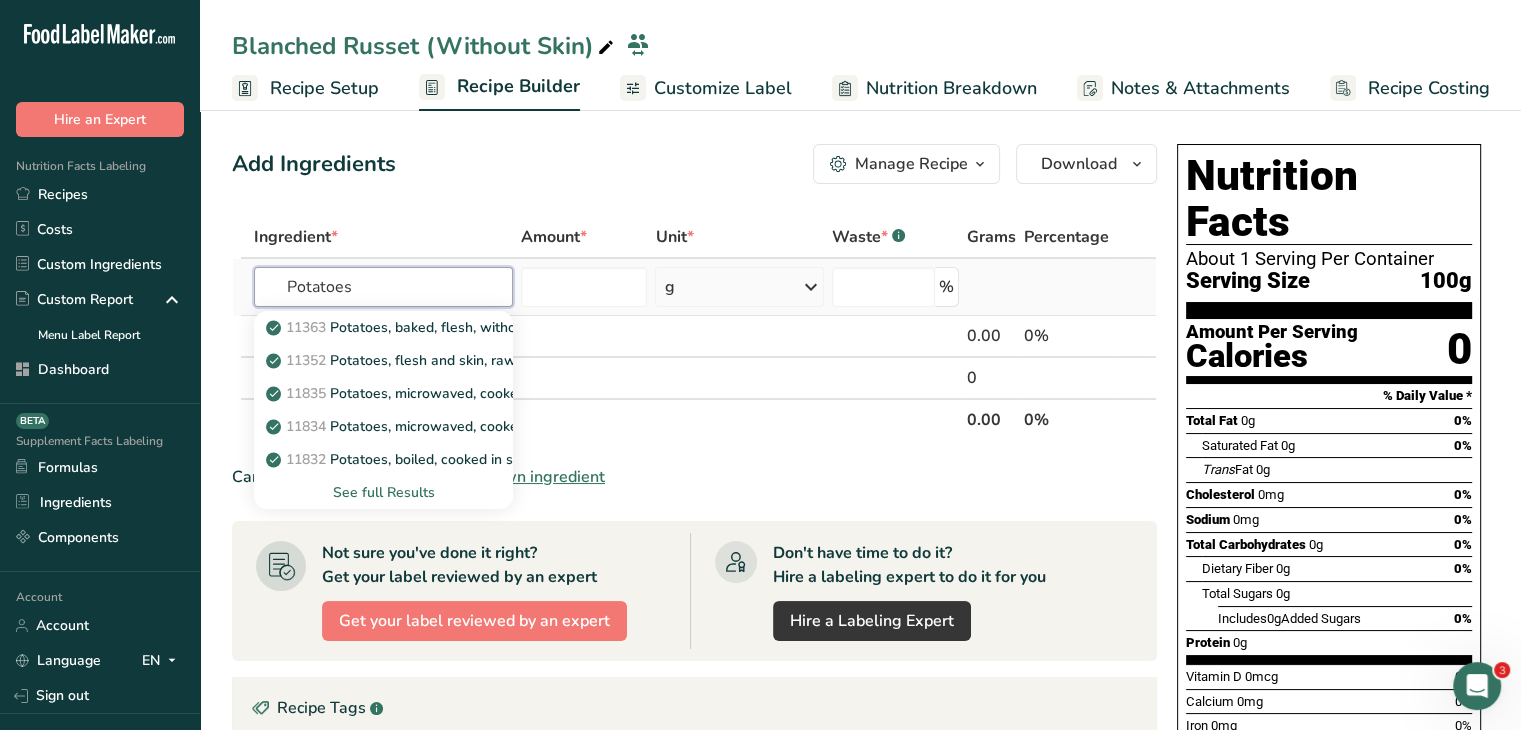 type on "Potatoes" 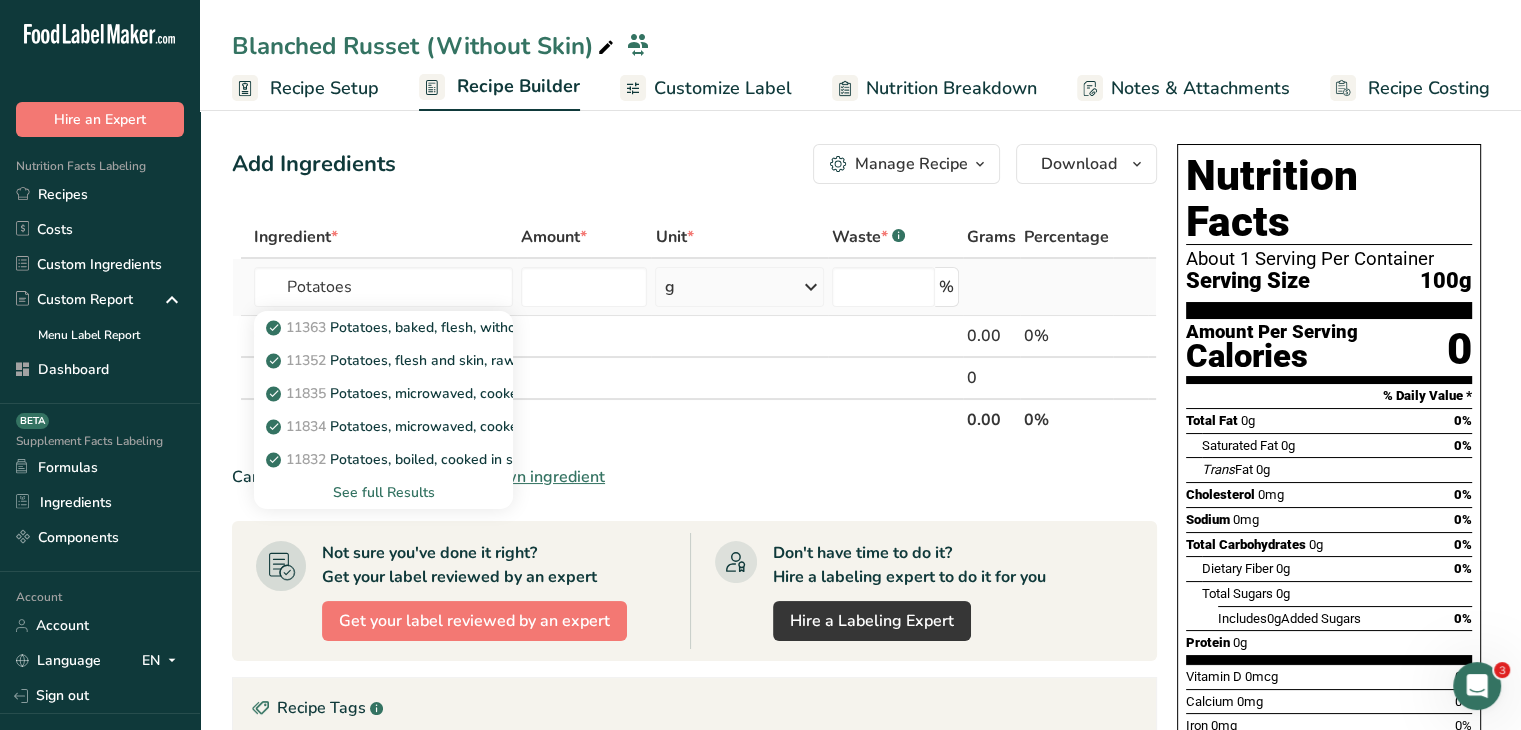 type 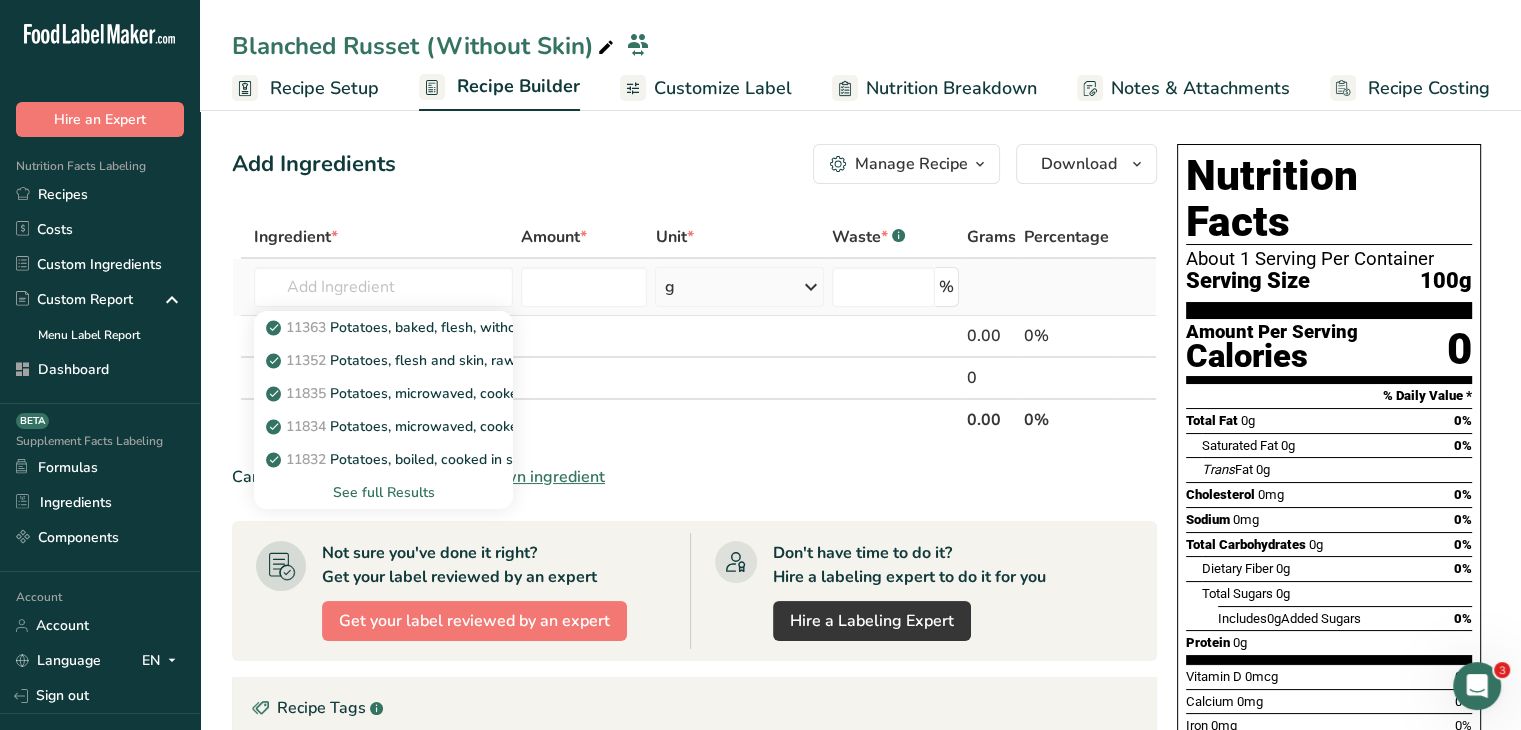 click on "See full Results" at bounding box center (383, 492) 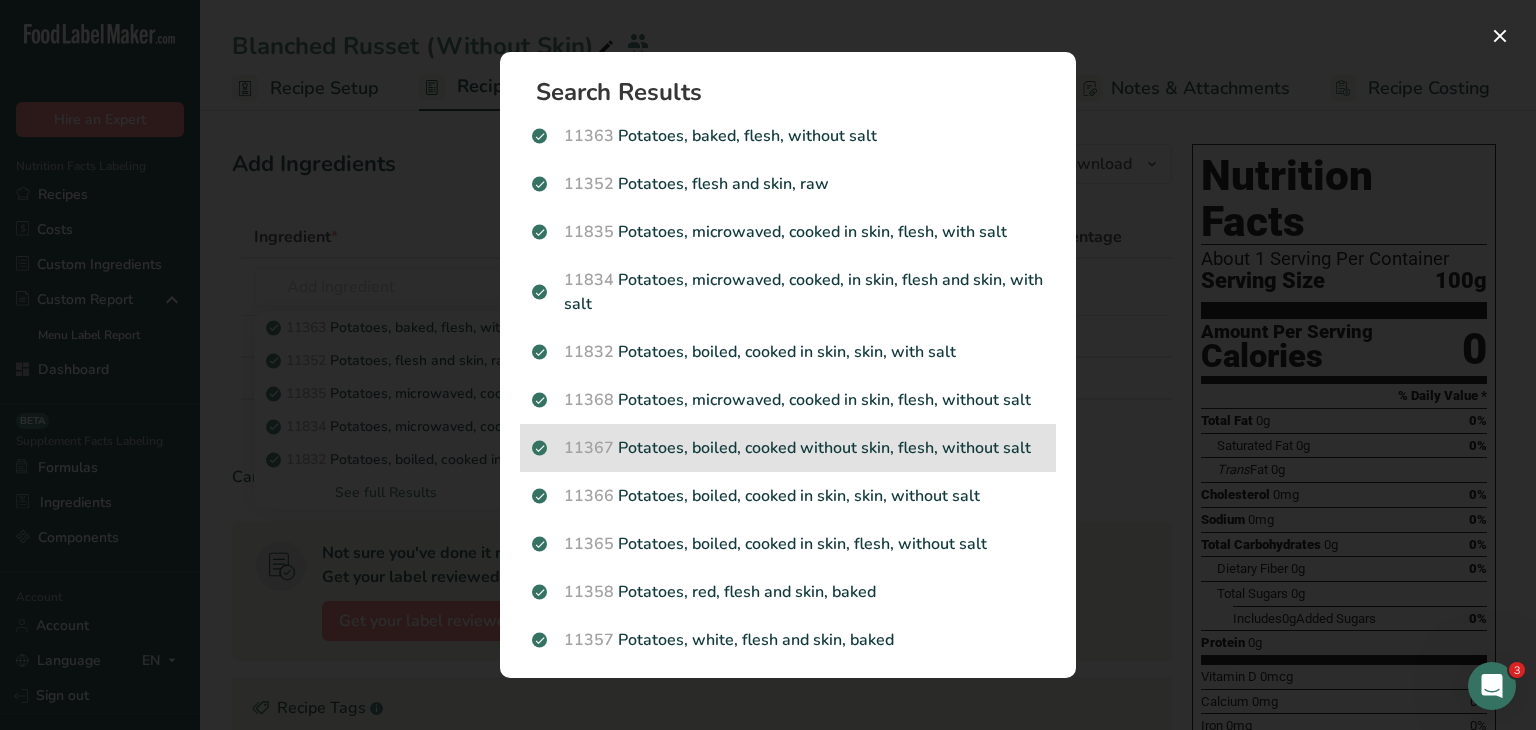 click on "11367
Potatoes, boiled, cooked without skin, flesh, without salt" at bounding box center (788, 448) 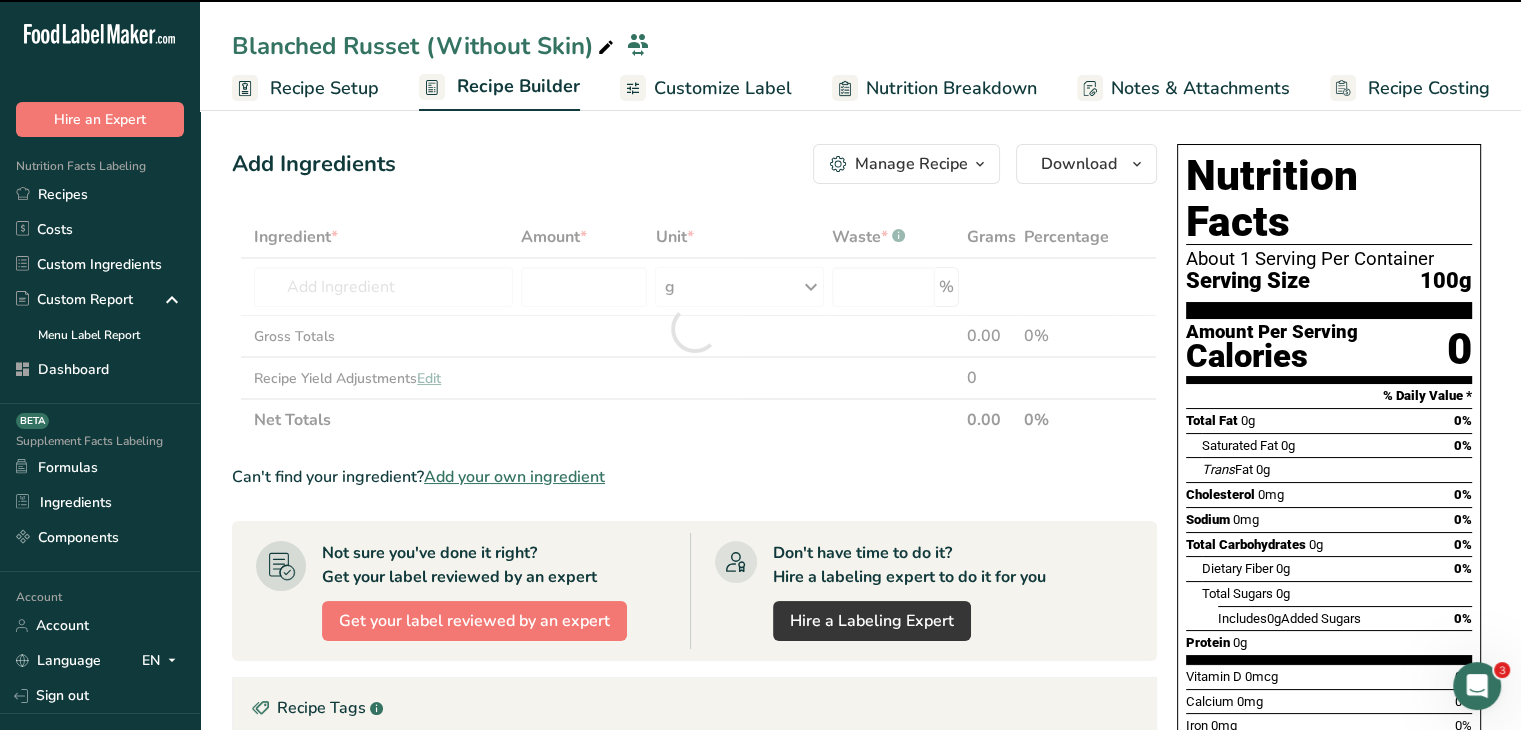 type on "0" 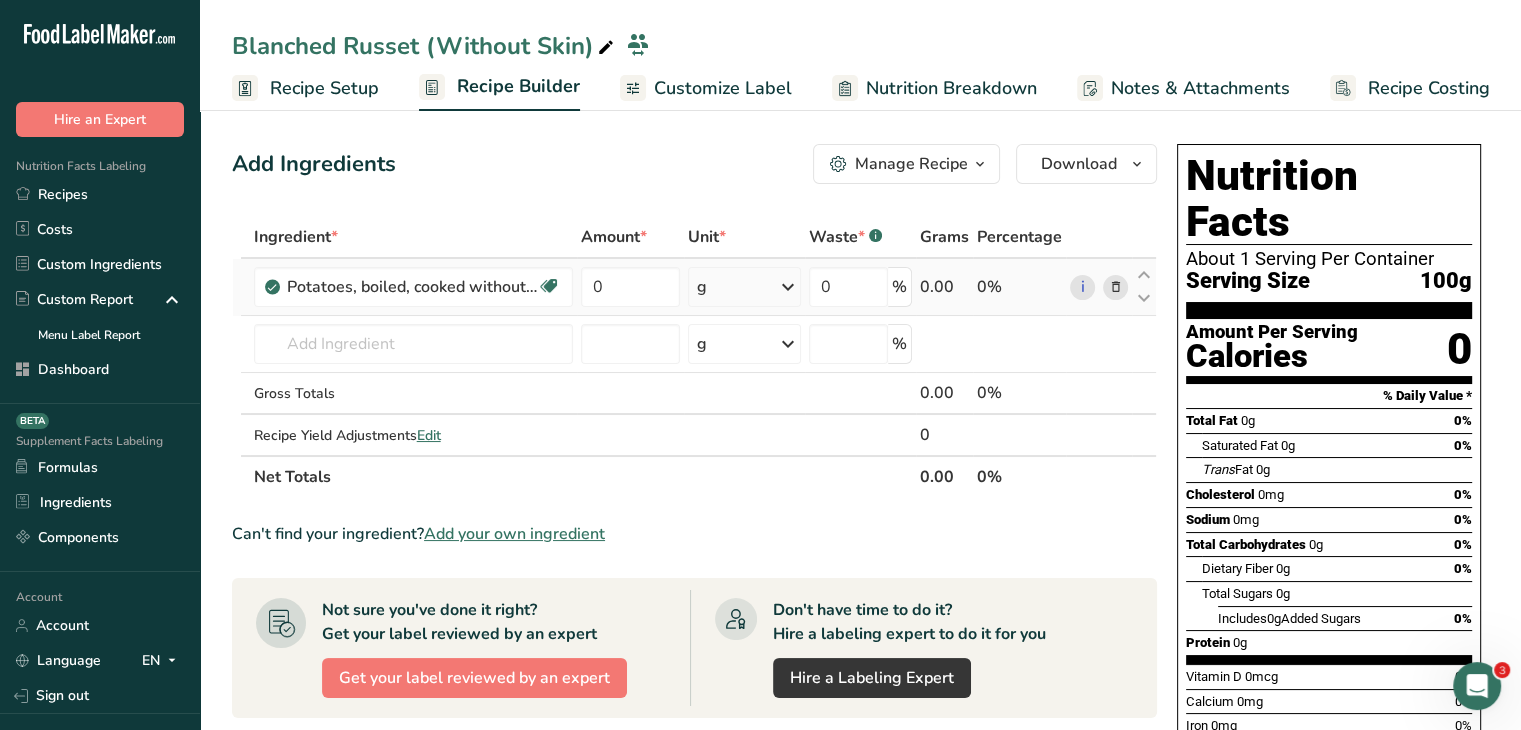 click on "g" at bounding box center (744, 287) 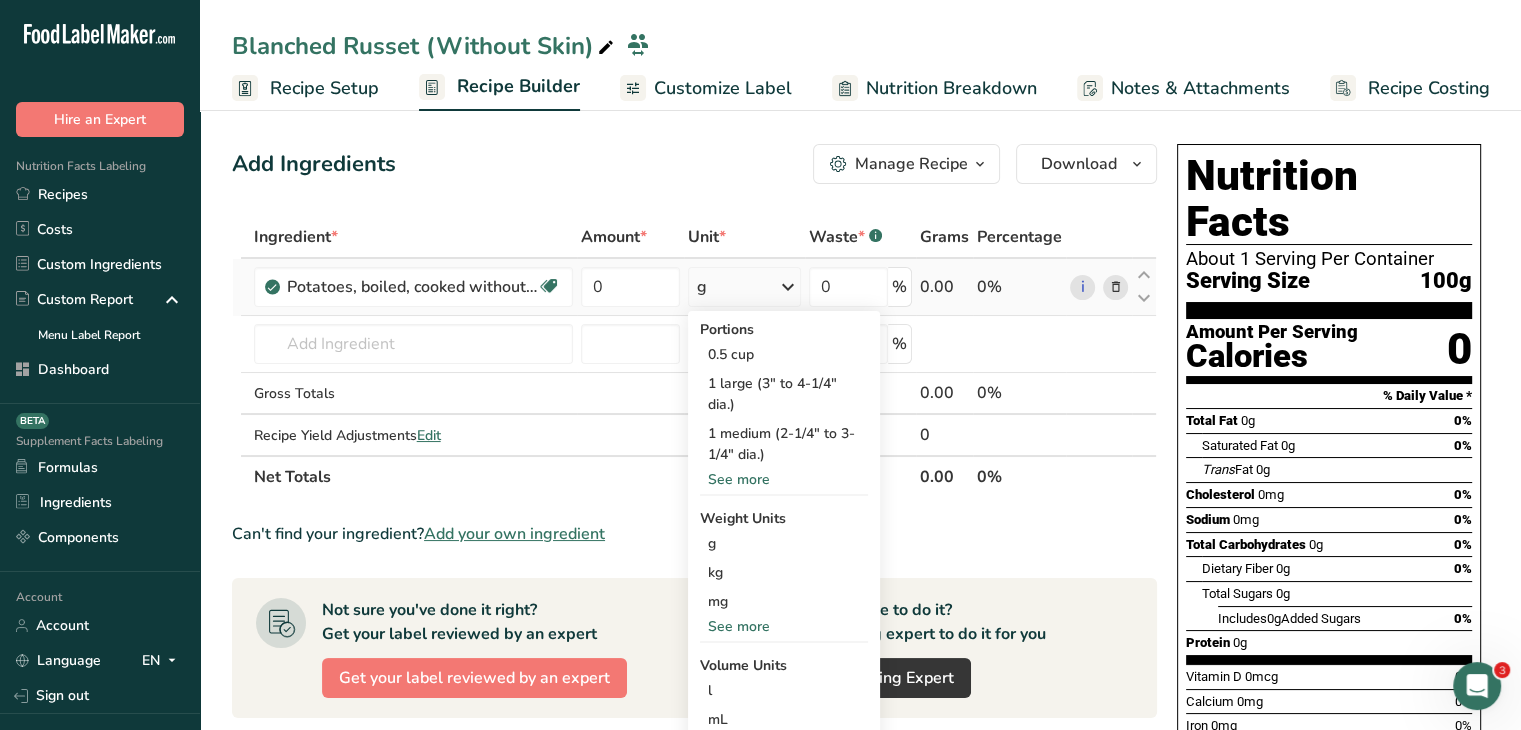click on "See more" at bounding box center (784, 626) 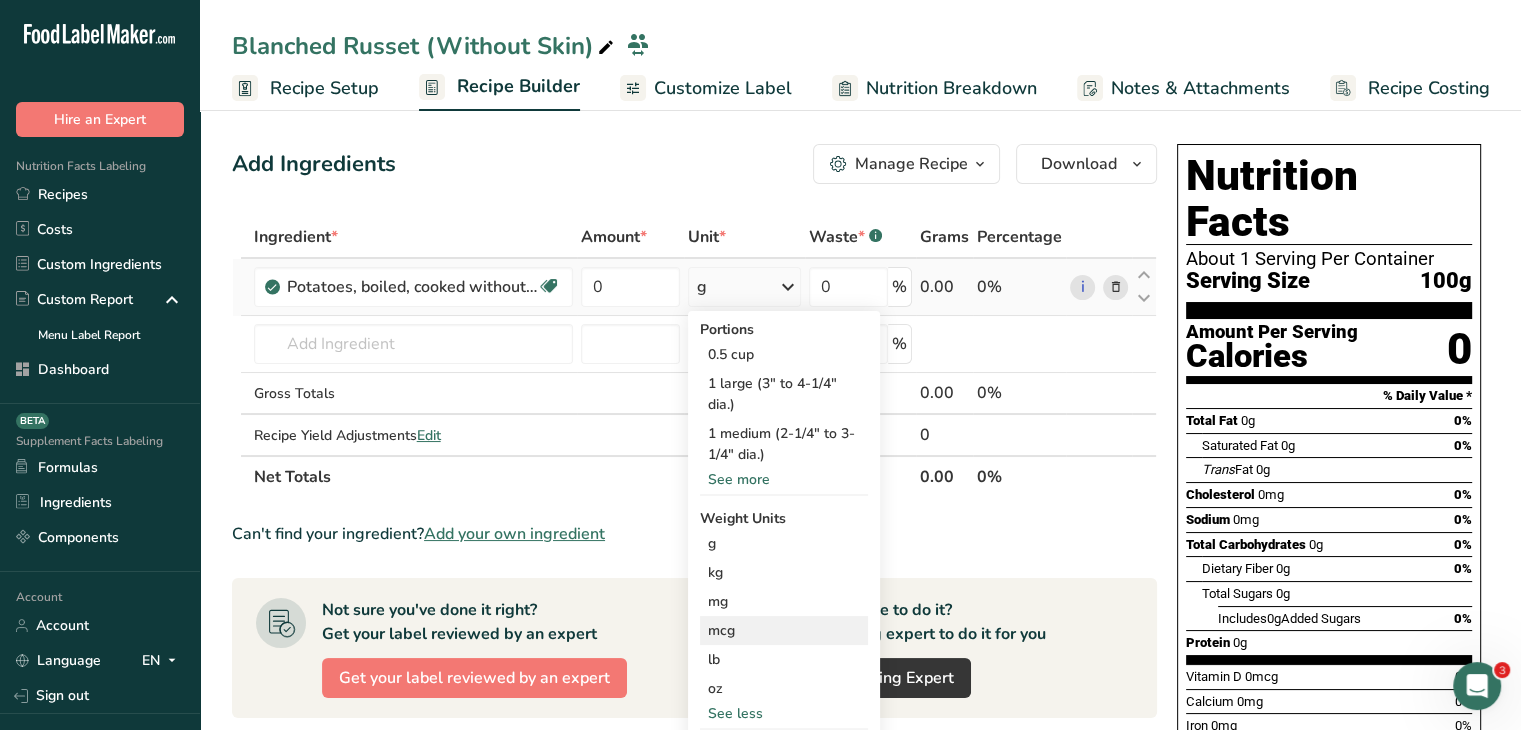 scroll, scrollTop: 100, scrollLeft: 0, axis: vertical 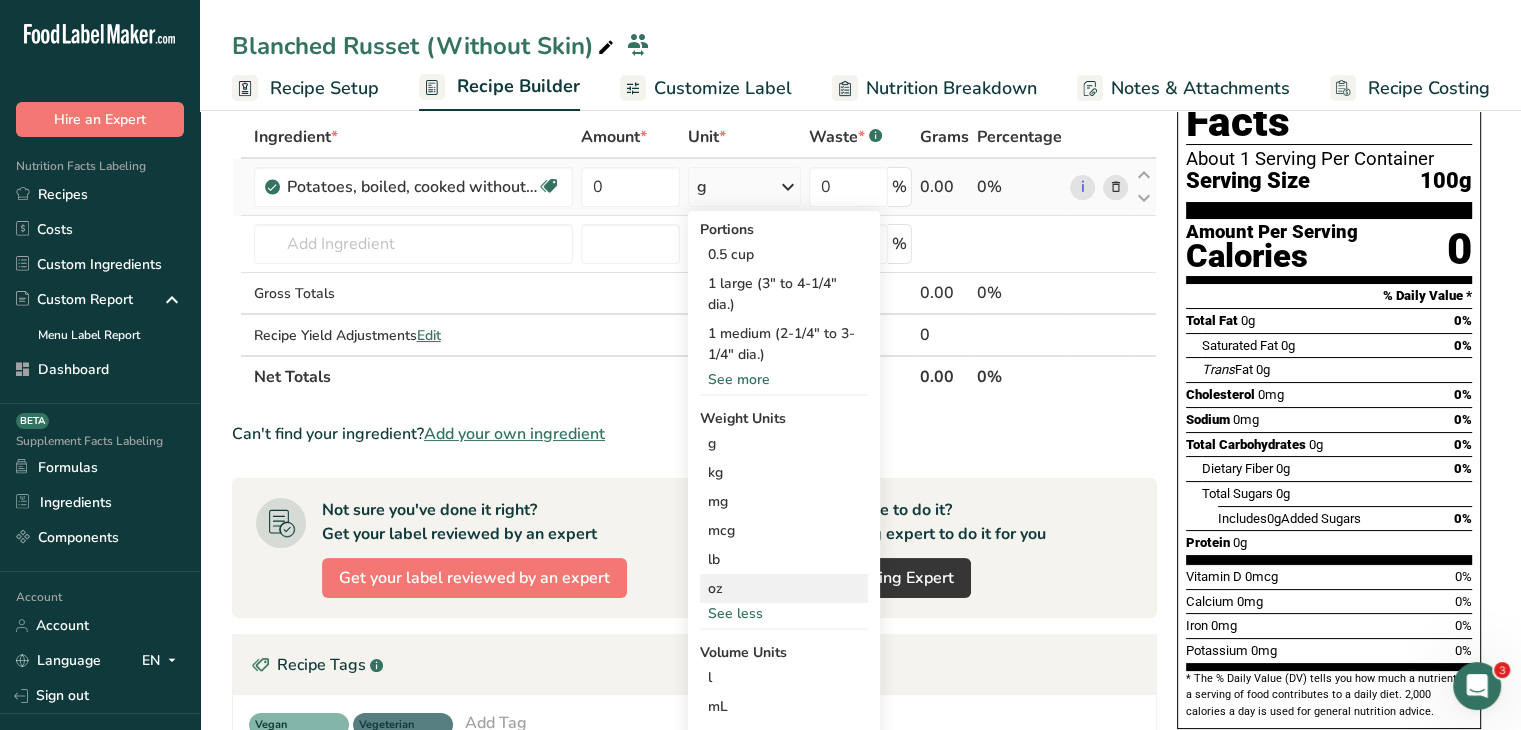 click on "oz" at bounding box center [784, 588] 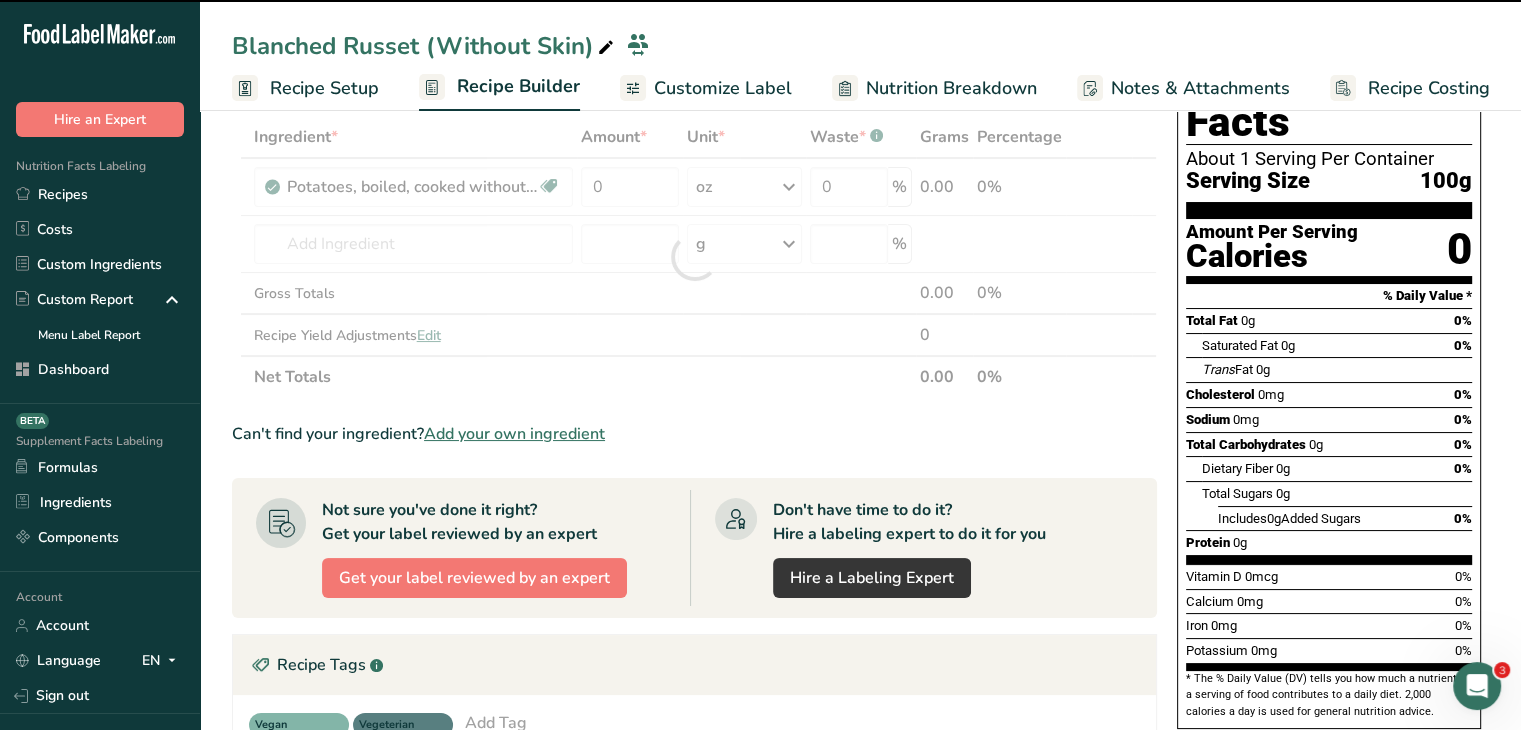 scroll, scrollTop: 0, scrollLeft: 0, axis: both 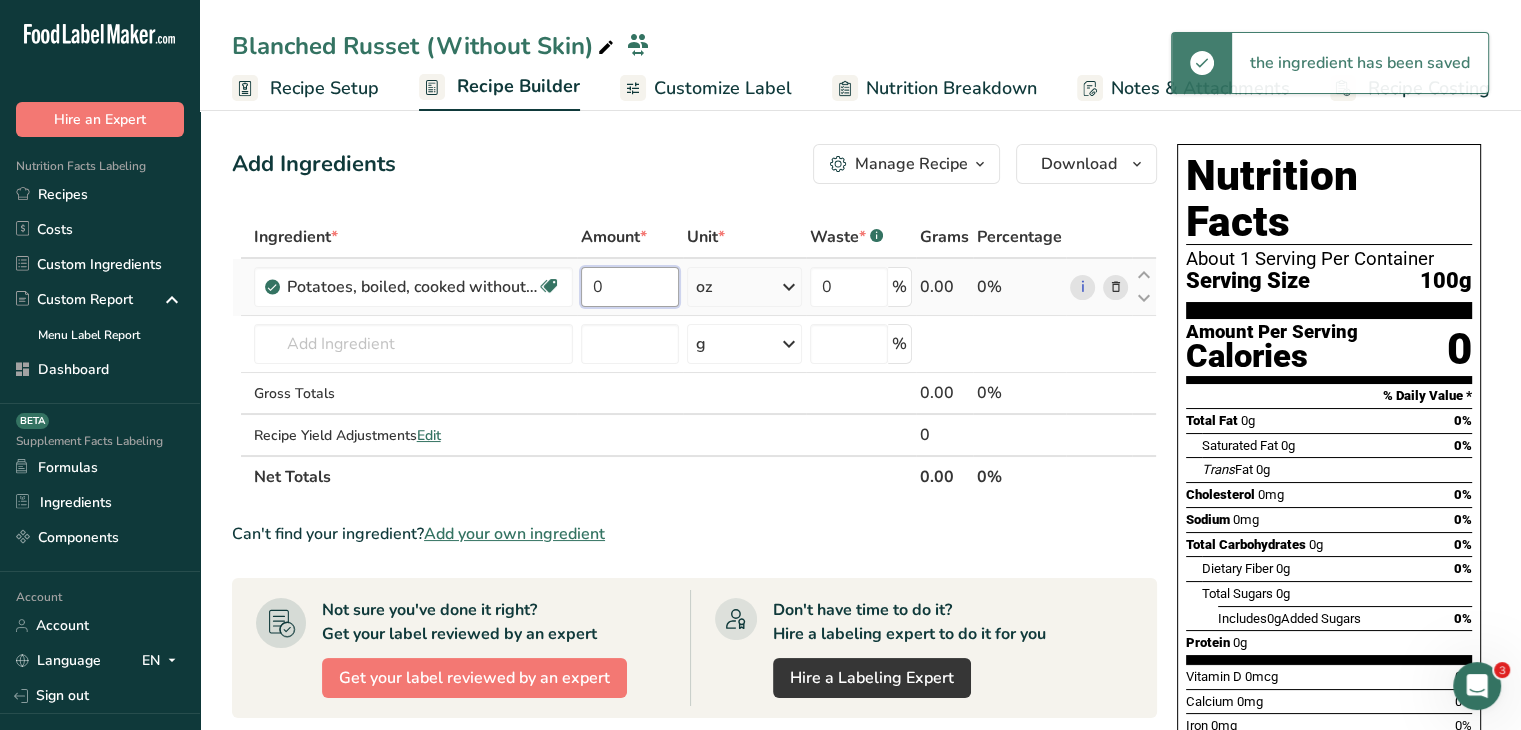 click on "0" at bounding box center (630, 287) 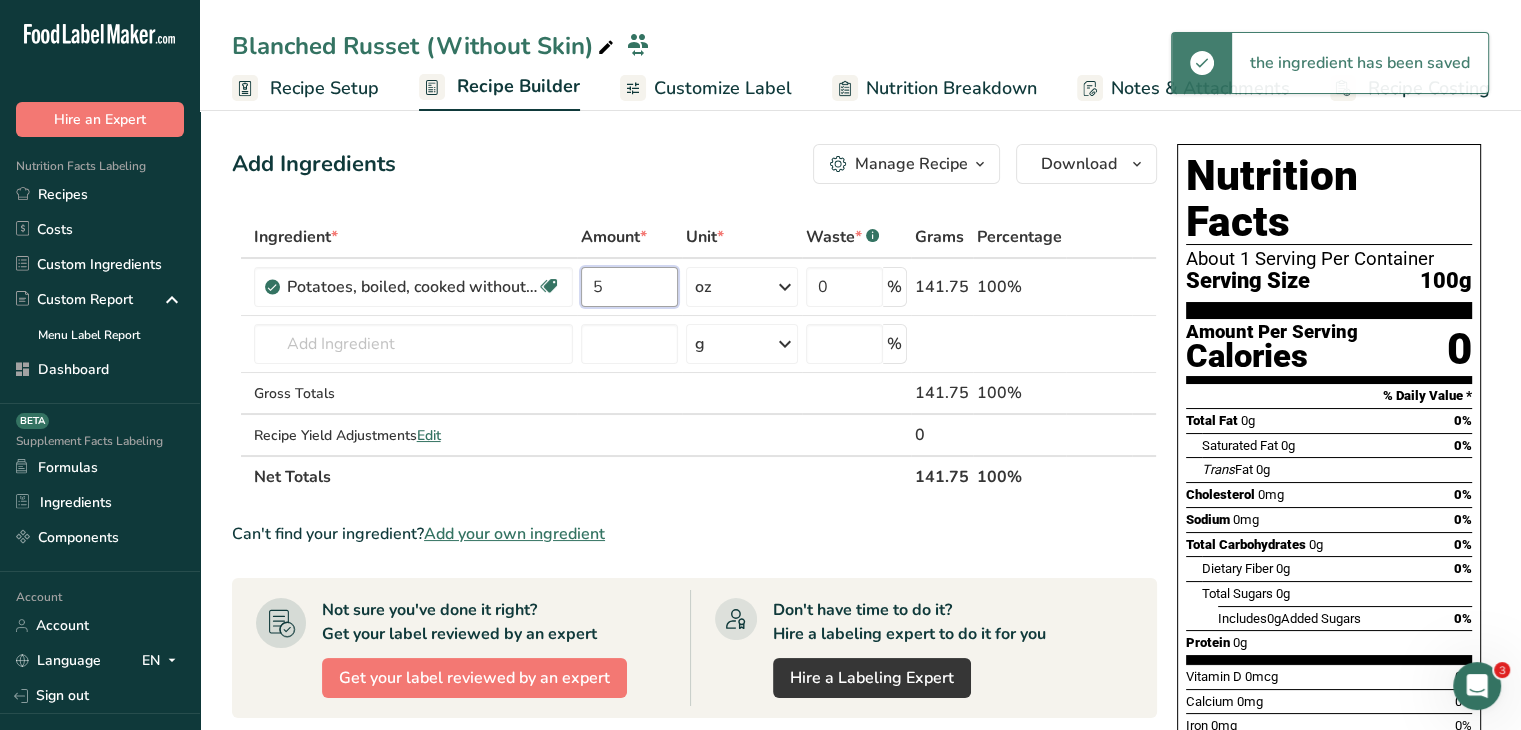 type on "5" 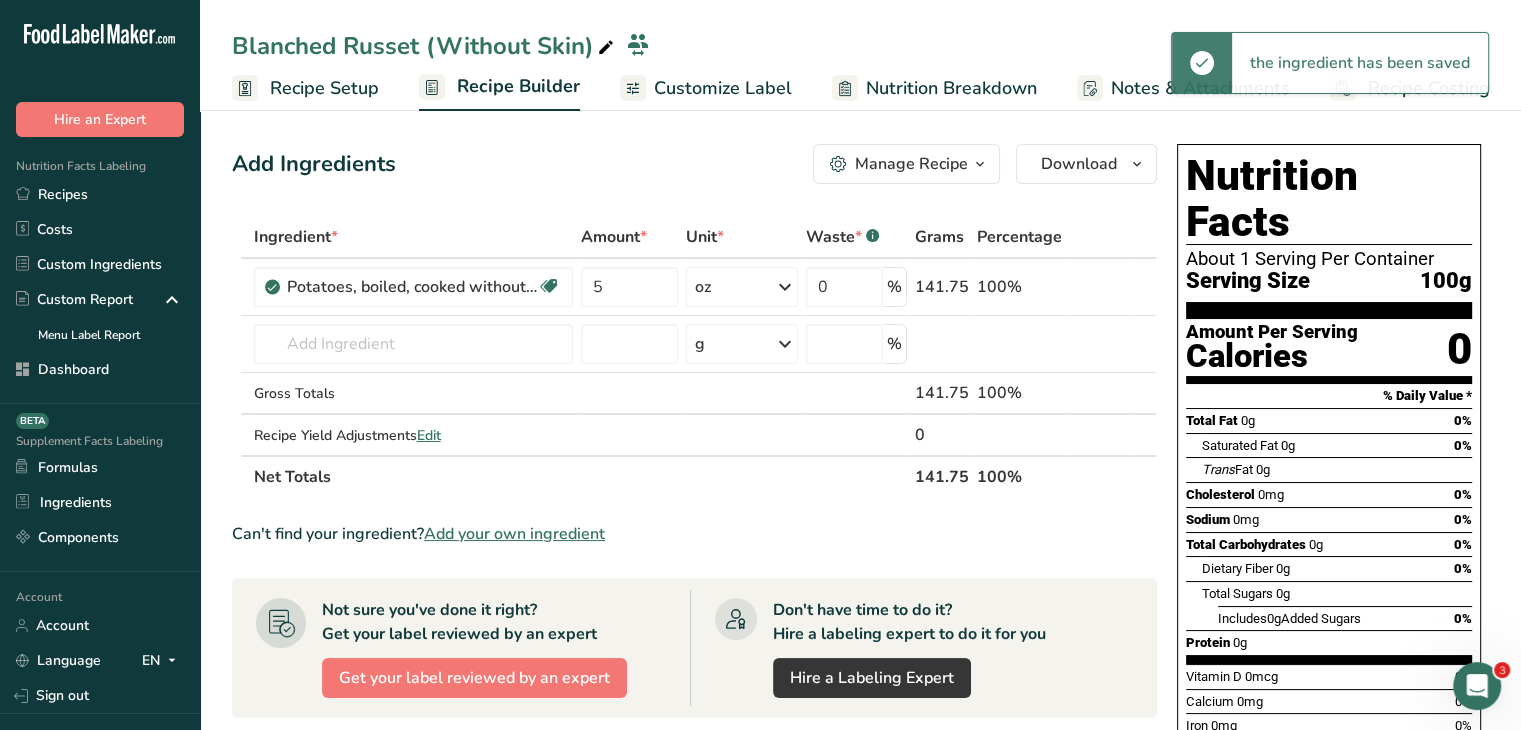 click on "Add Ingredients
Manage Recipe         Delete Recipe           Duplicate Recipe             Scale Recipe             Save as Sub-Recipe   .a-a{fill:#347362;}.b-a{fill:#fff;}                               Nutrition Breakdown                 Recipe Card
NEW
Amino Acids Pattern Report           Activity History
Download
Choose your preferred label style
Standard FDA label
Standard FDA label
The most common format for nutrition facts labels in compliance with the FDA's typeface, style and requirements
Tabular FDA label
A label format compliant with the FDA regulations presented in a tabular (horizontal) display.
Linear FDA label
A simple linear display for small sized packages.
Simplified FDA label" at bounding box center (700, 684) 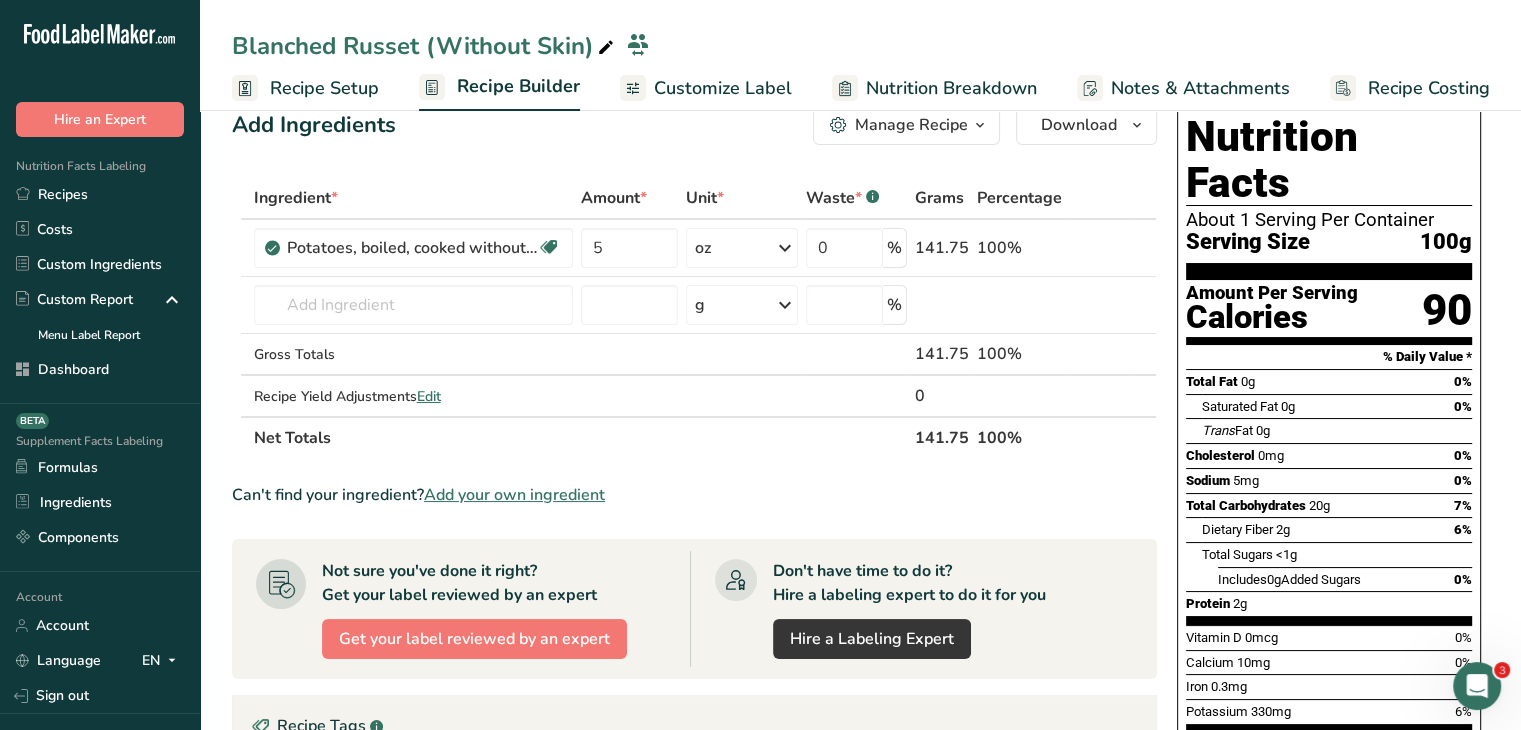scroll, scrollTop: 16, scrollLeft: 0, axis: vertical 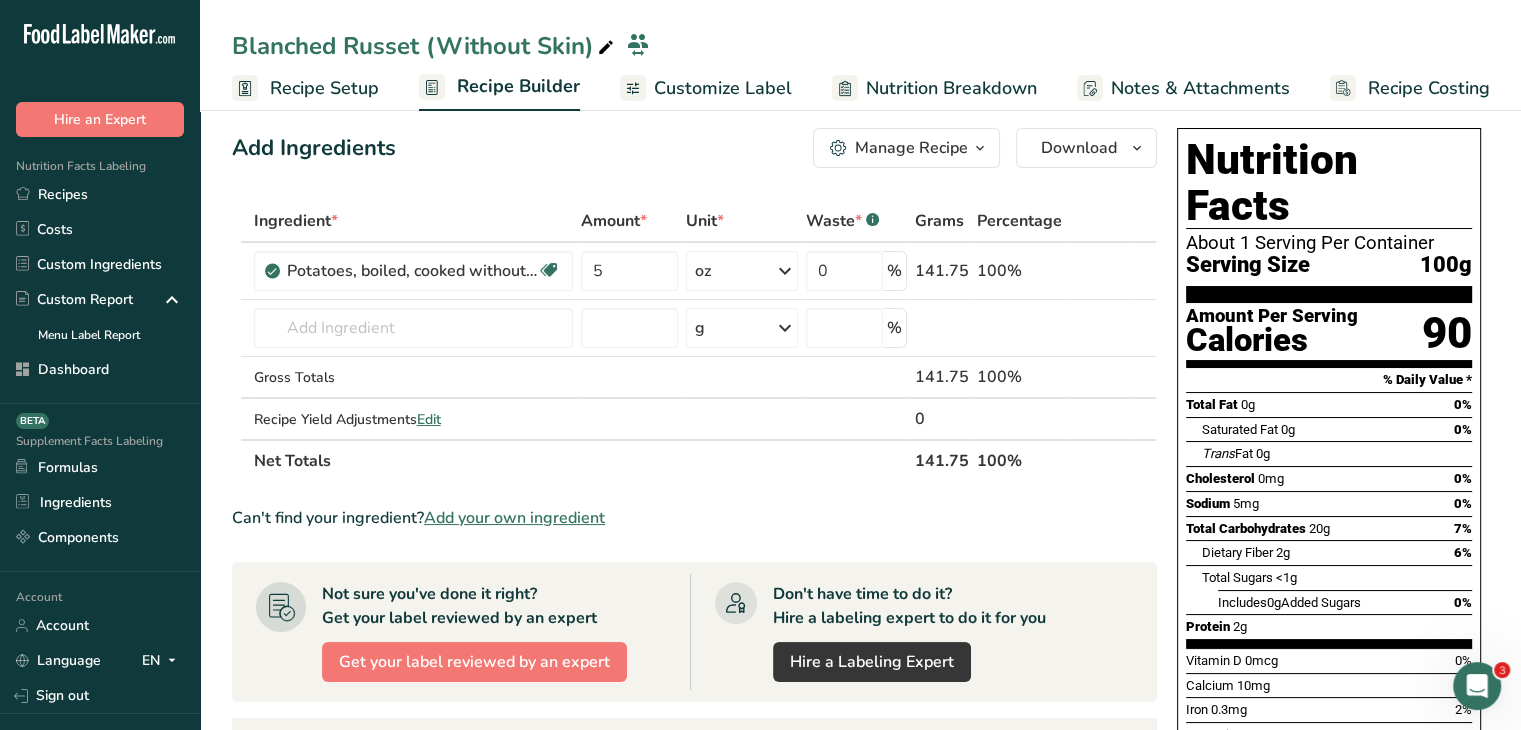 click on "Customize Label" at bounding box center (723, 88) 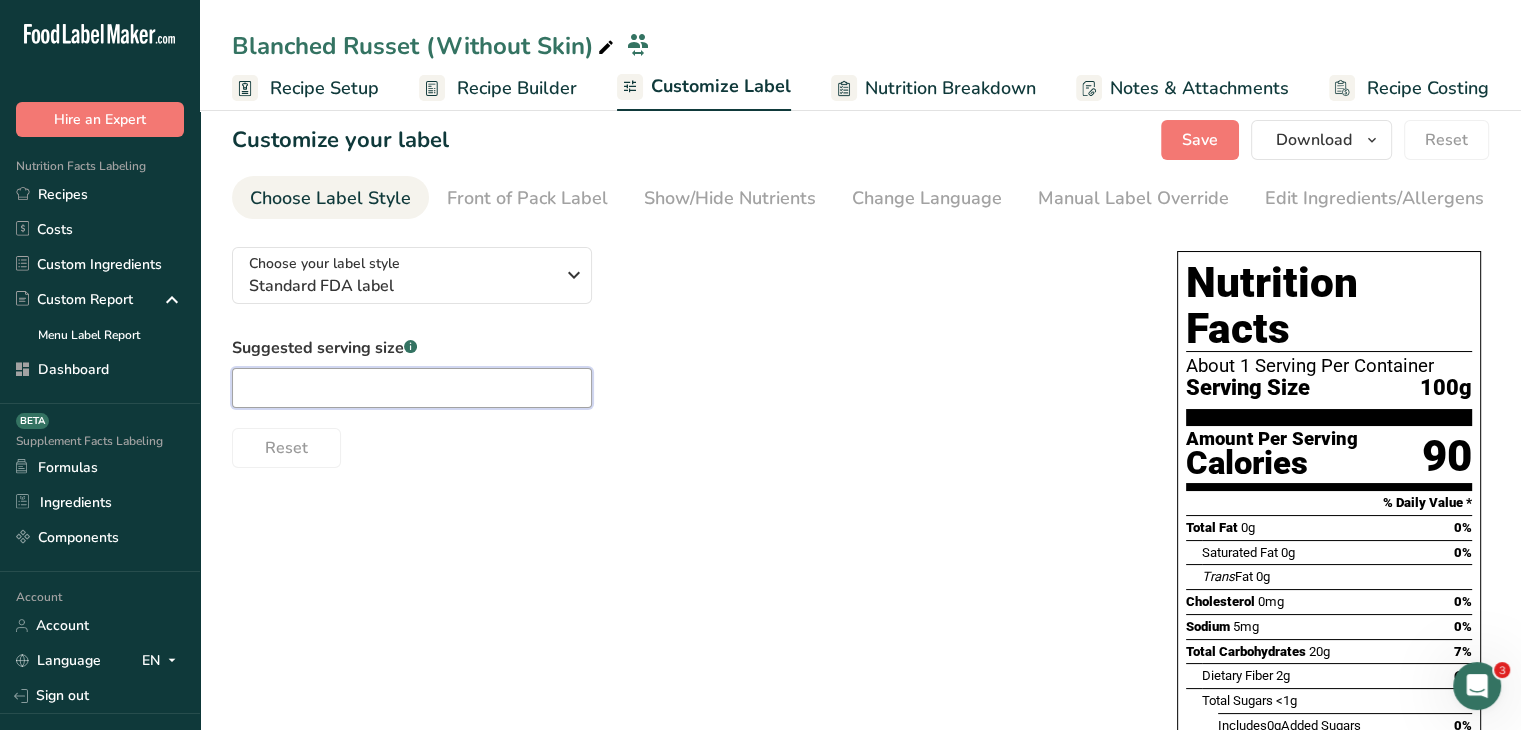 click at bounding box center [412, 388] 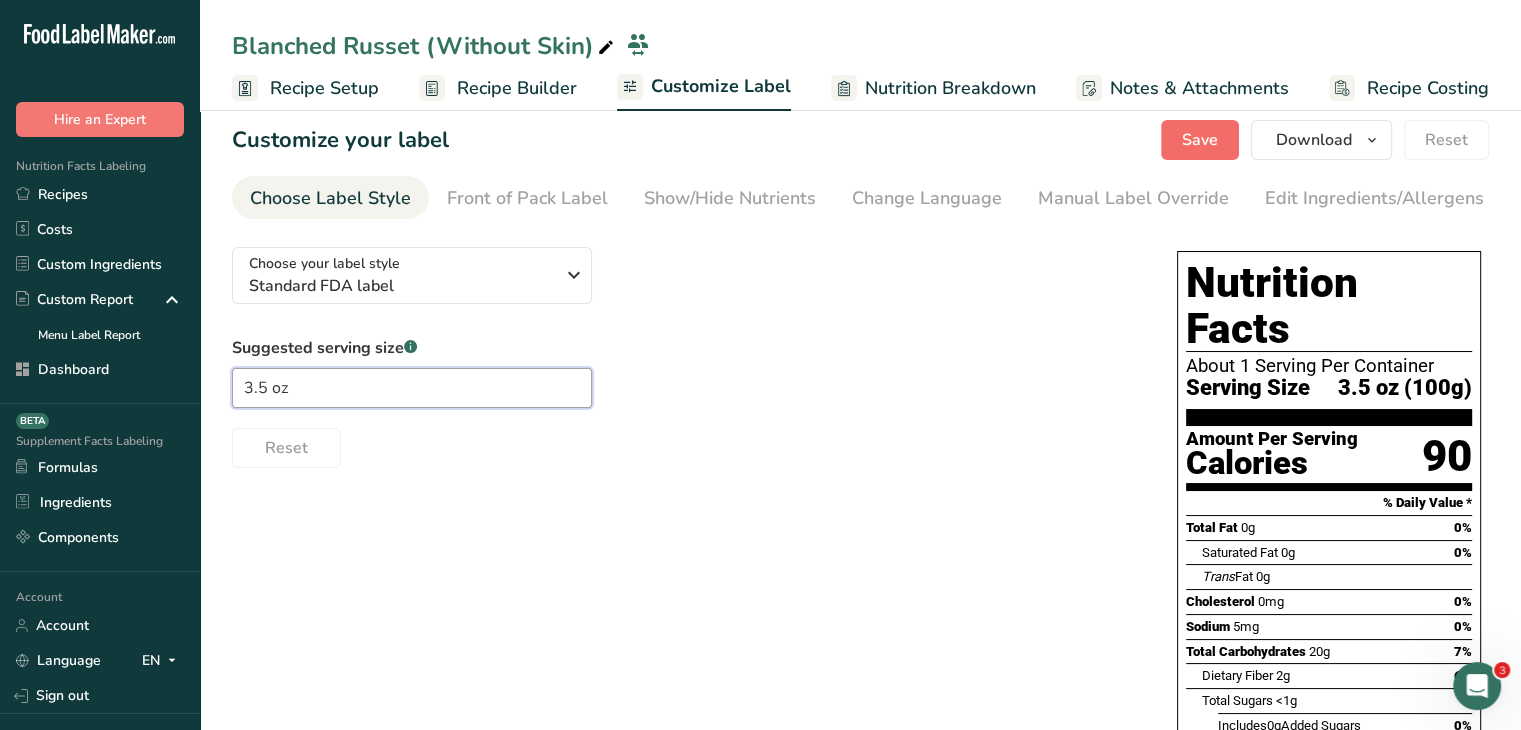 type on "3.5 oz" 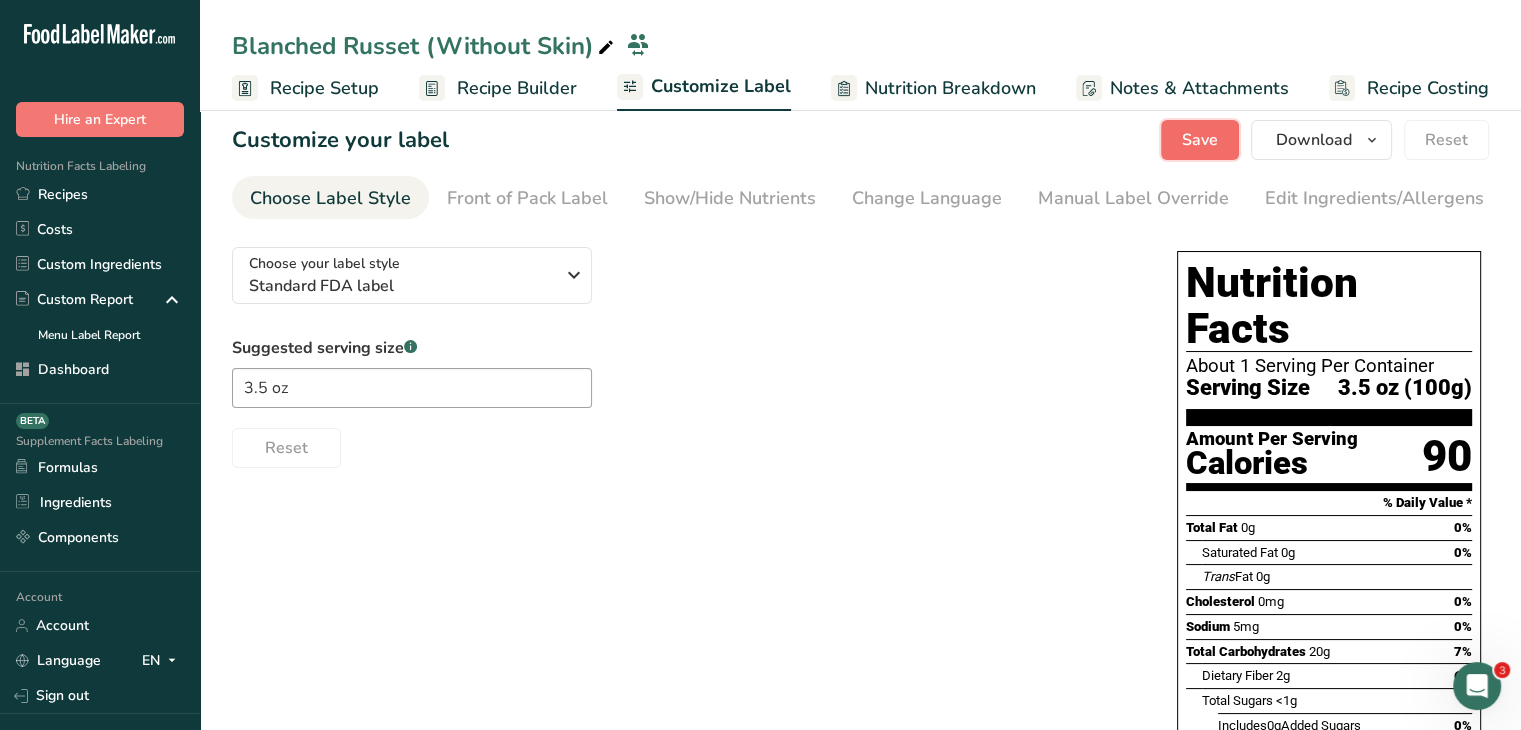 click on "Save" at bounding box center [1200, 140] 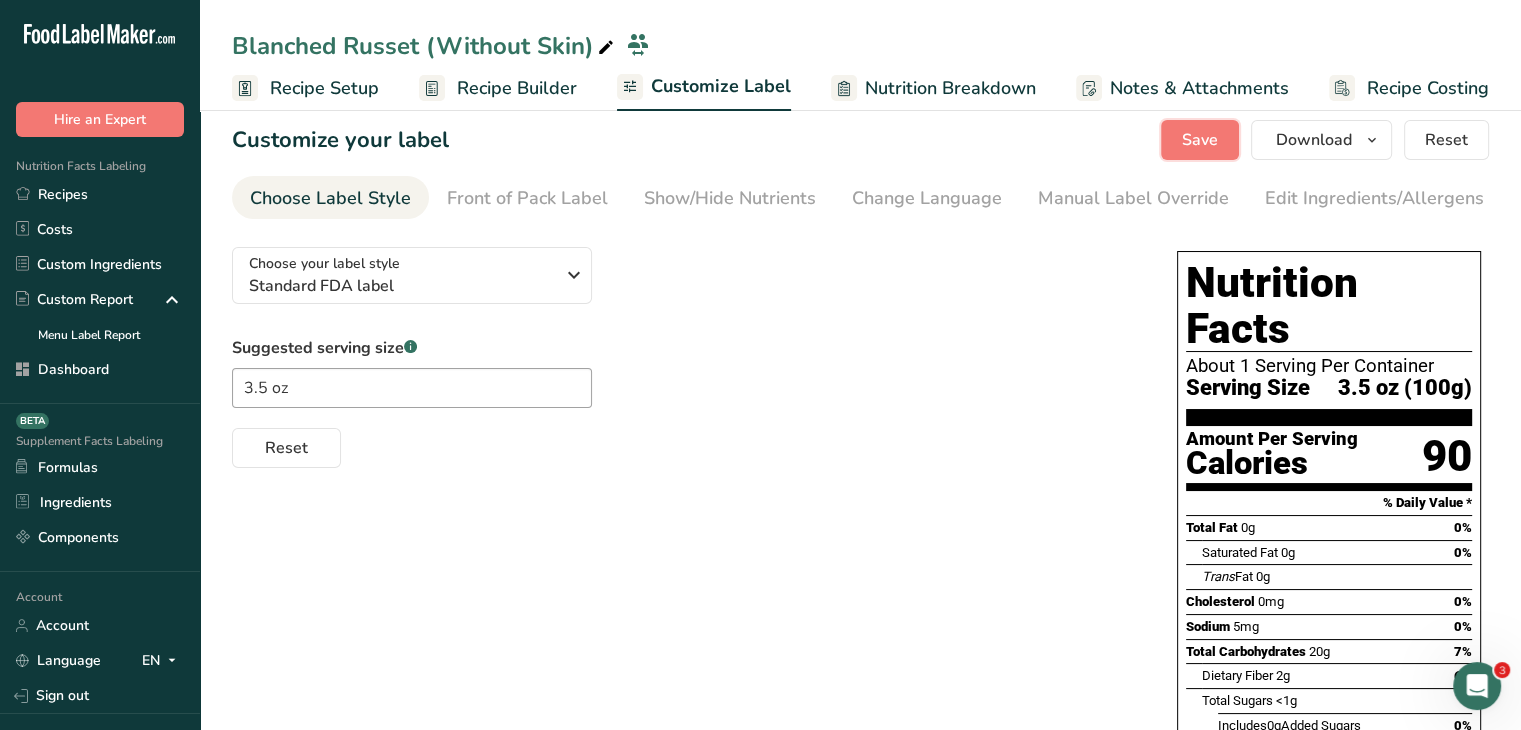 scroll, scrollTop: 0, scrollLeft: 0, axis: both 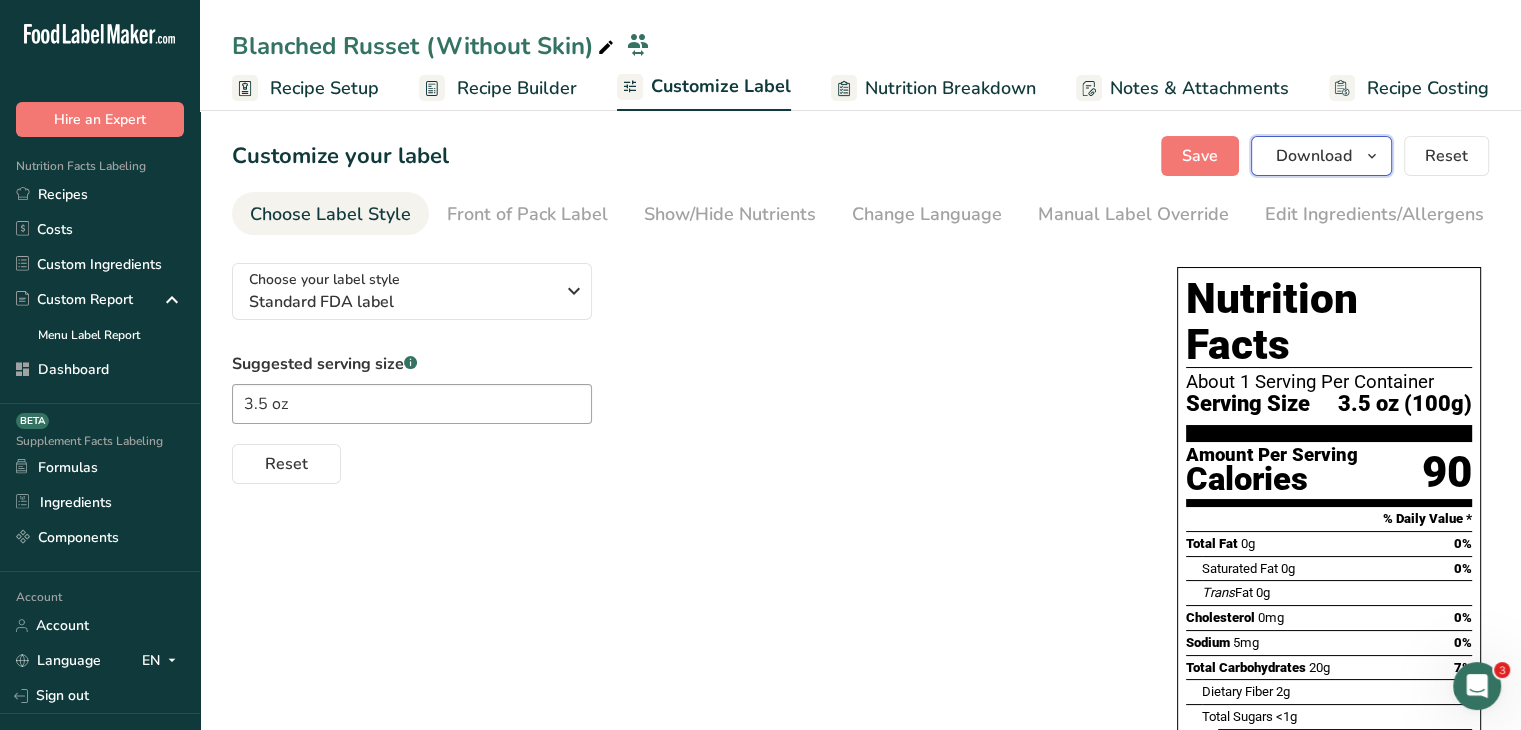 click on "Download" at bounding box center (1314, 156) 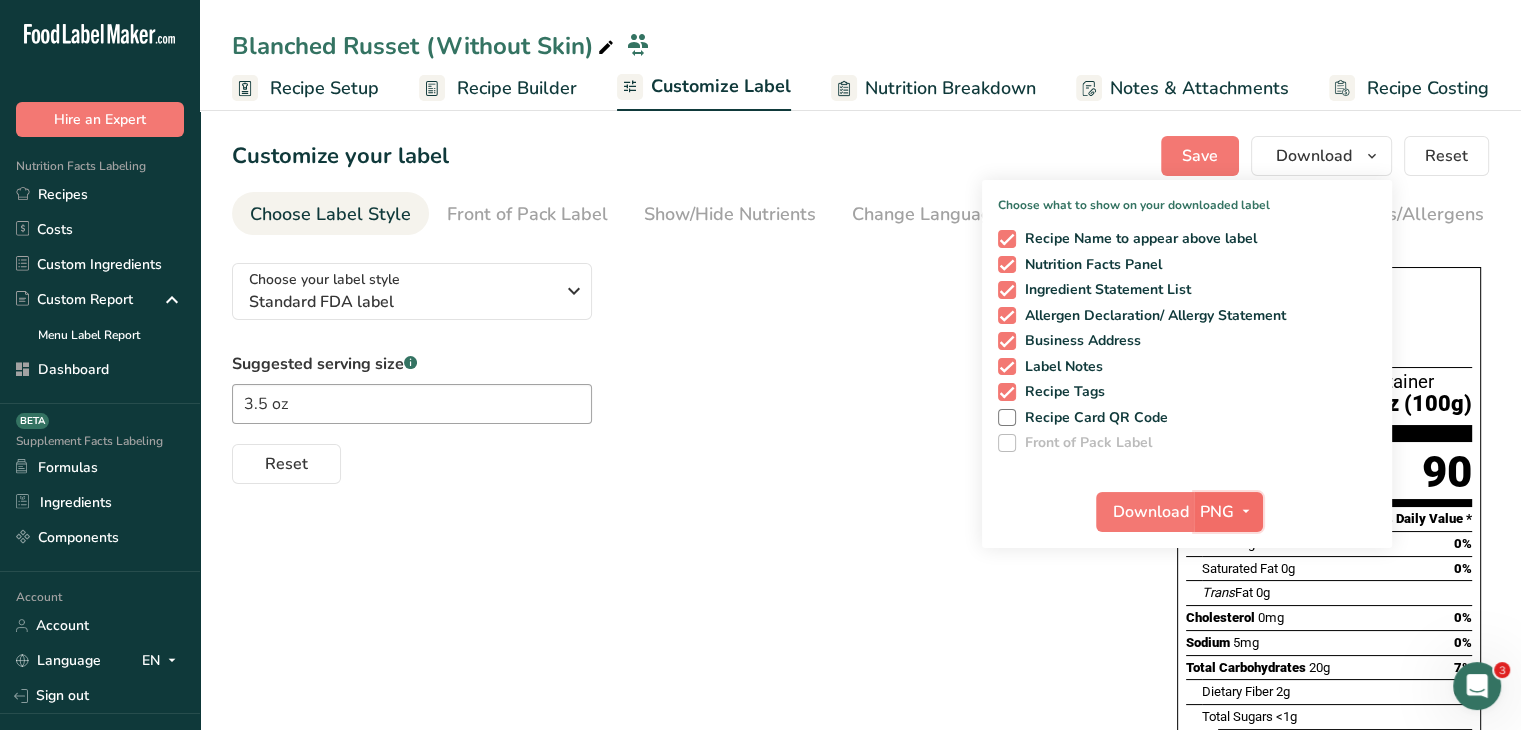 click on "PNG" at bounding box center (1217, 512) 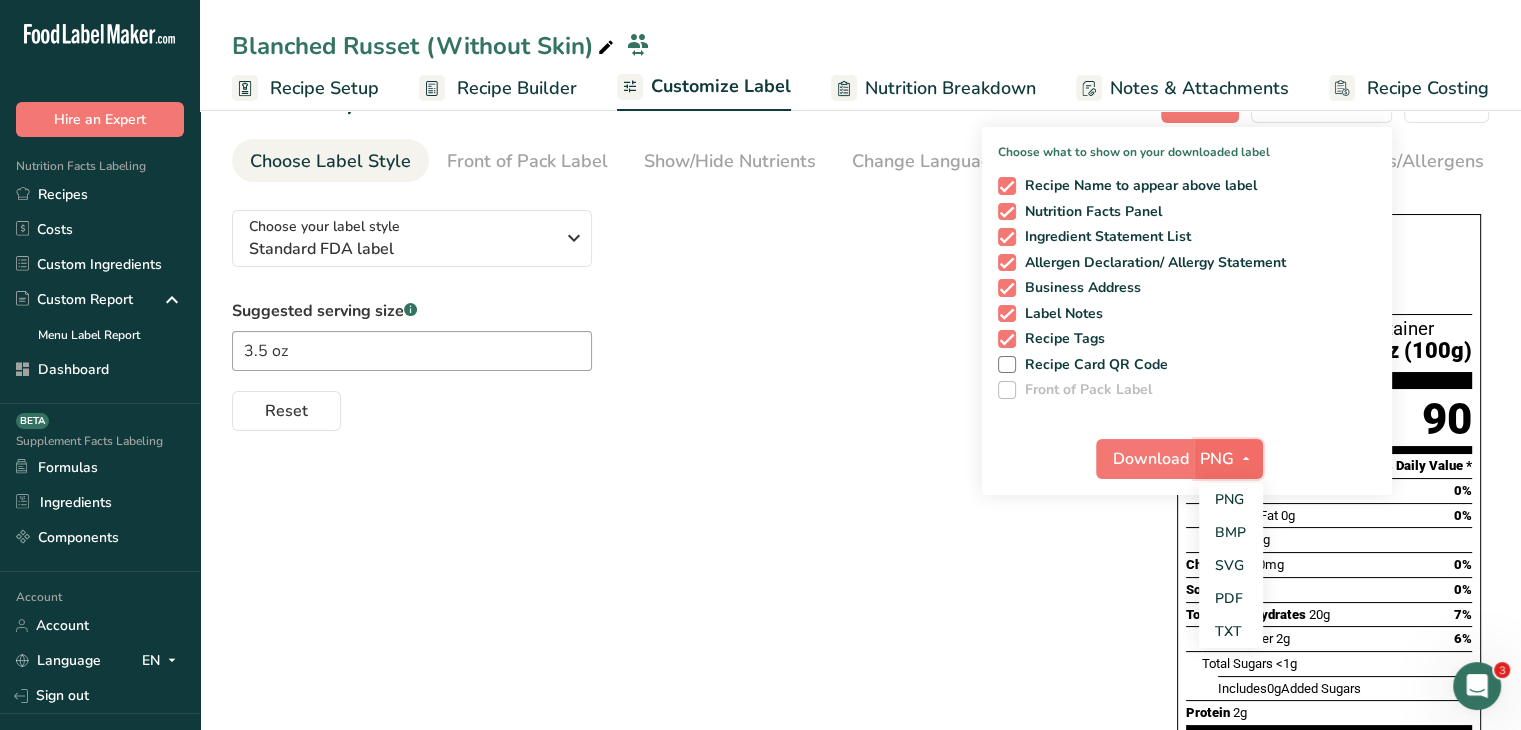 scroll, scrollTop: 100, scrollLeft: 0, axis: vertical 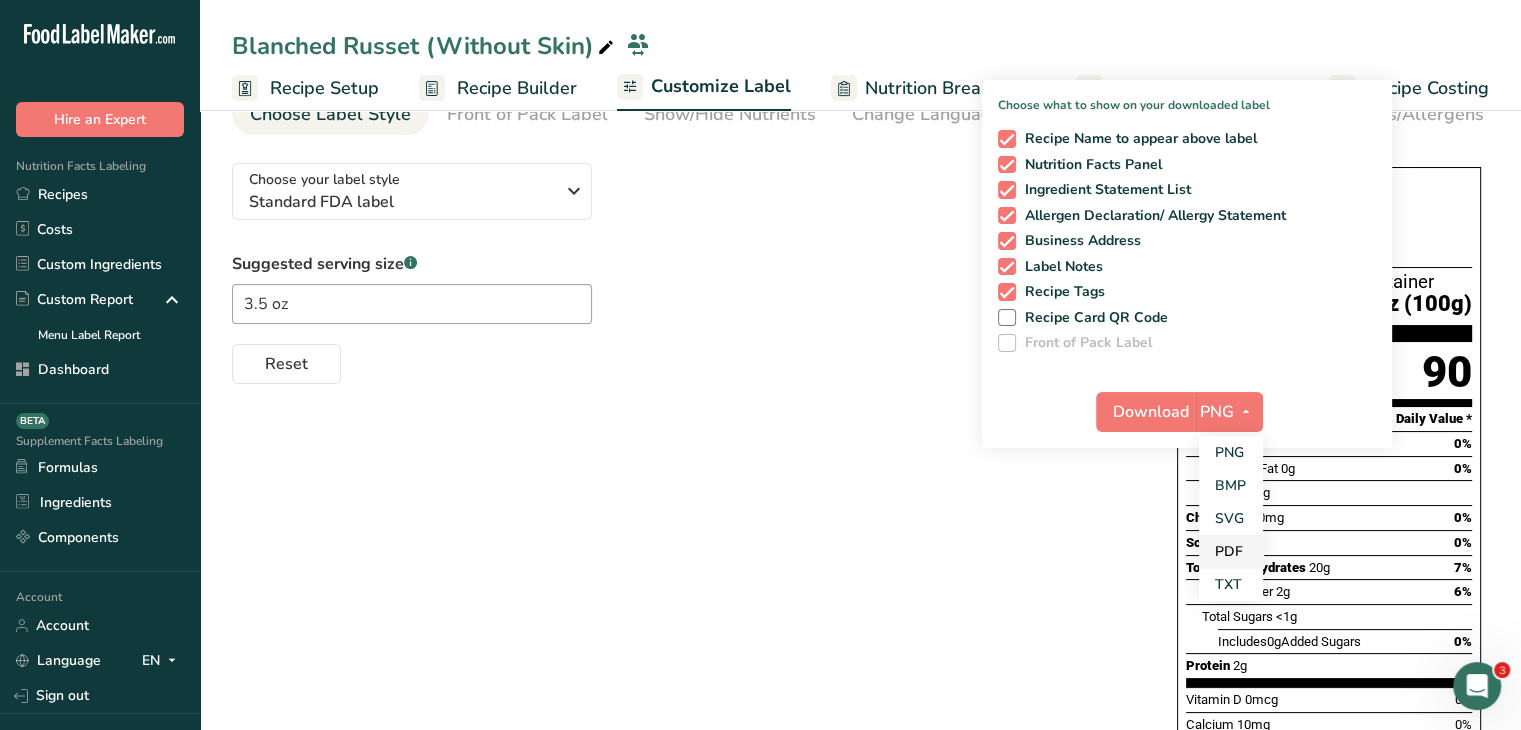 click on "PDF" at bounding box center [1231, 551] 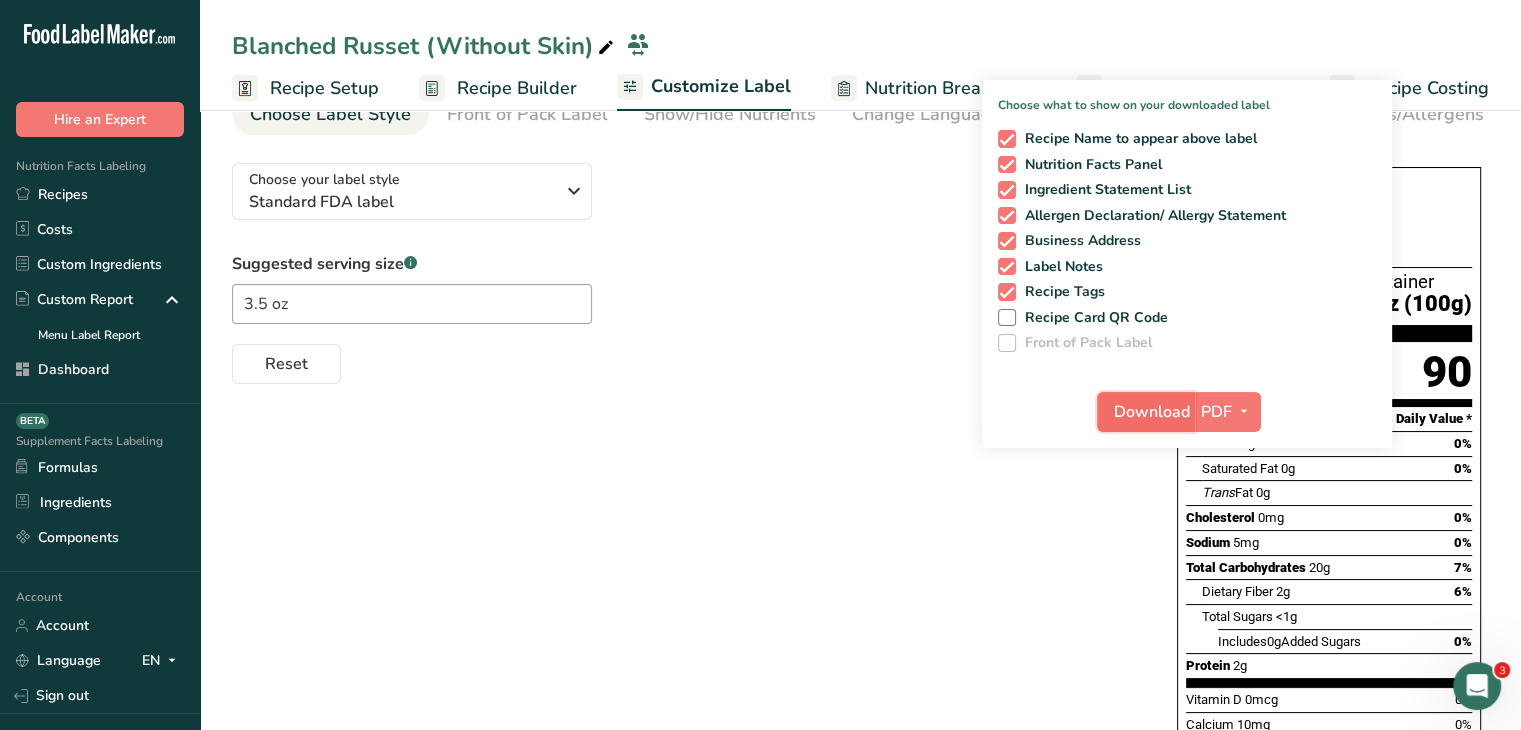 click on "Download" at bounding box center (1152, 412) 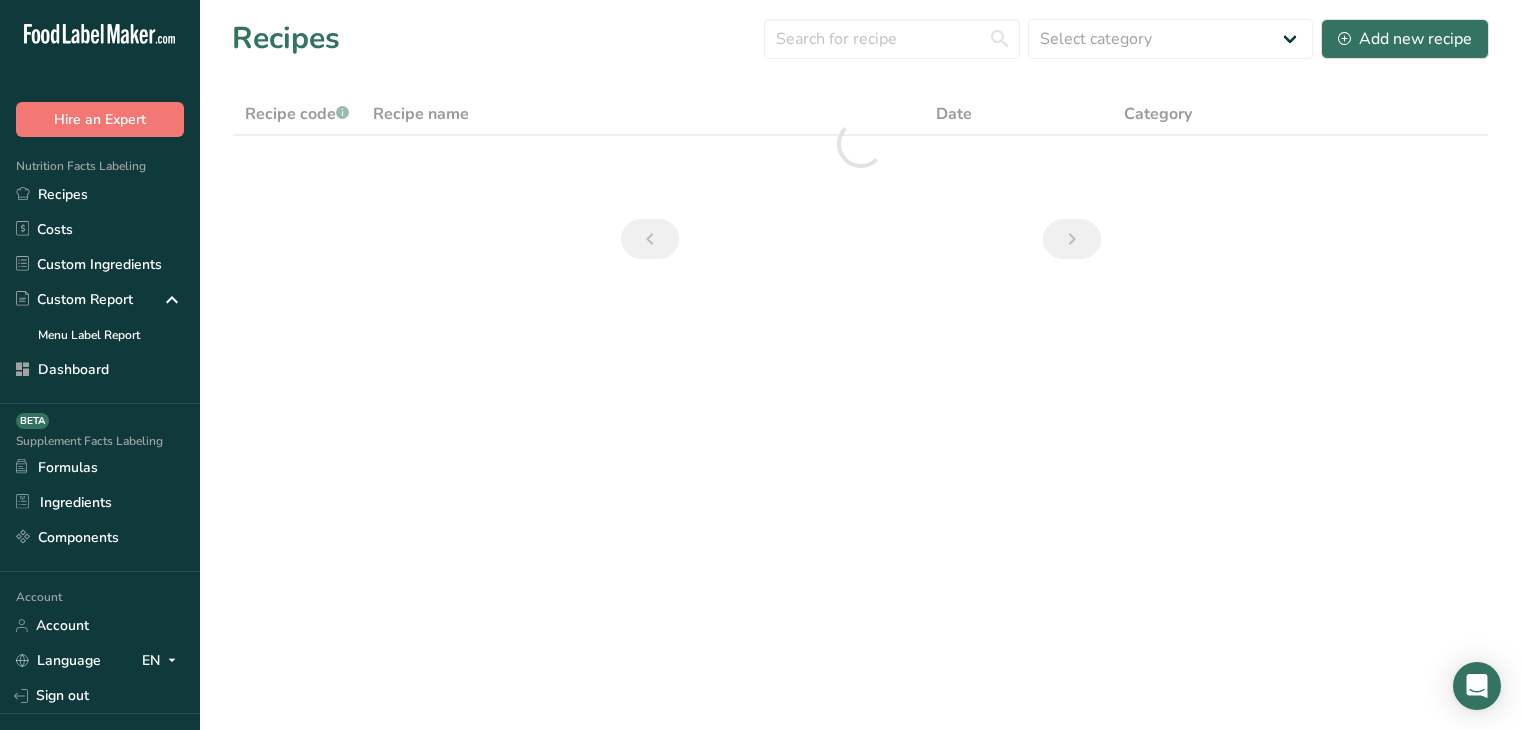 scroll, scrollTop: 0, scrollLeft: 0, axis: both 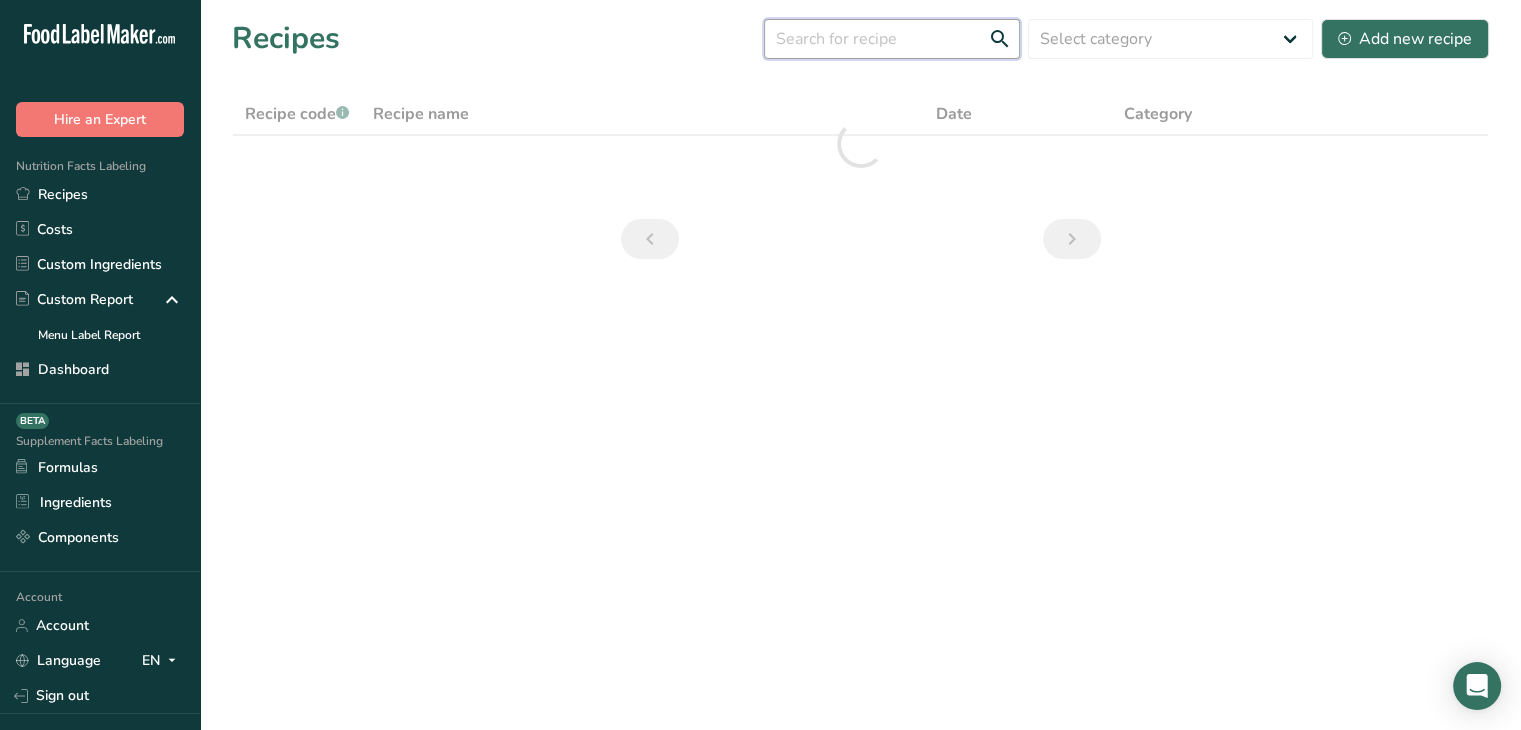 click at bounding box center (892, 39) 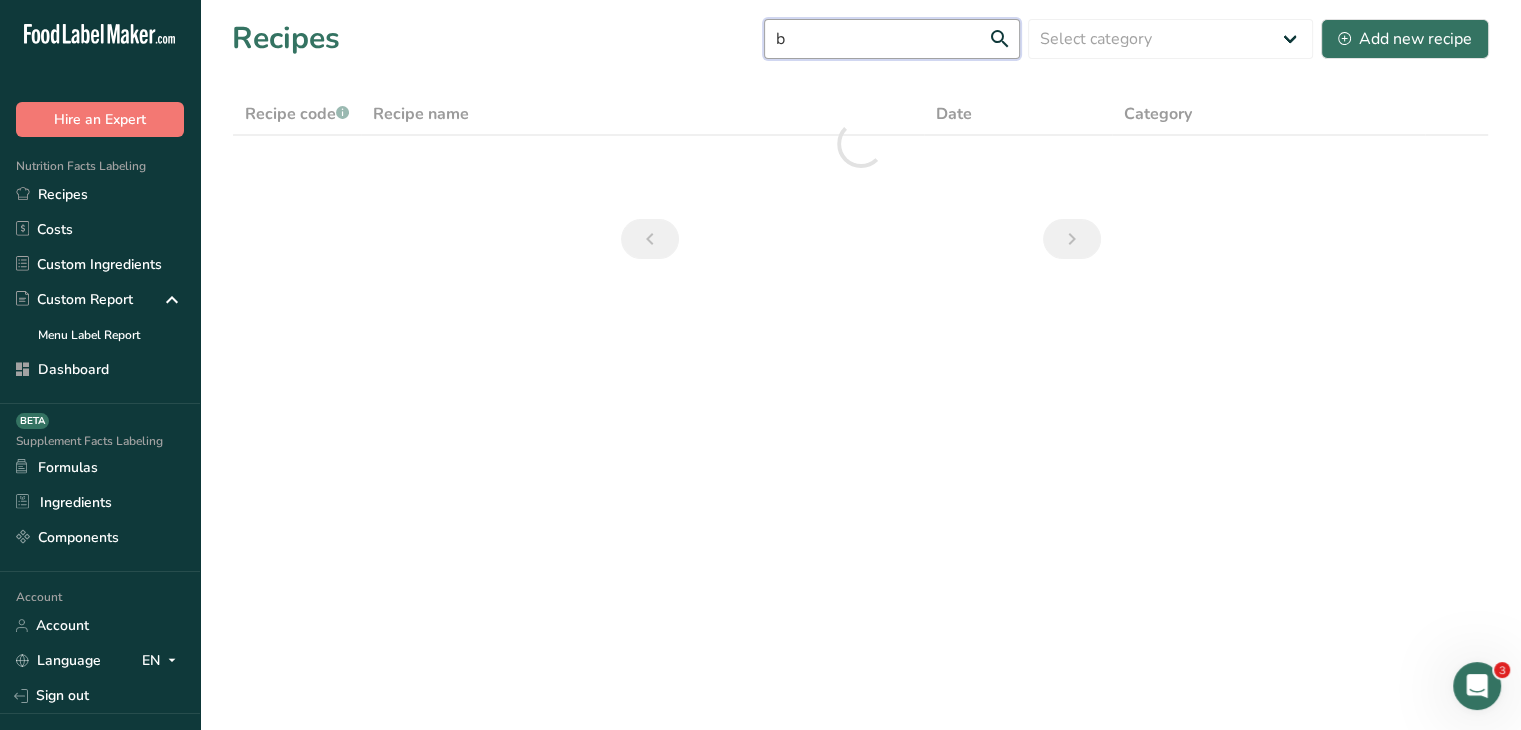 scroll, scrollTop: 0, scrollLeft: 0, axis: both 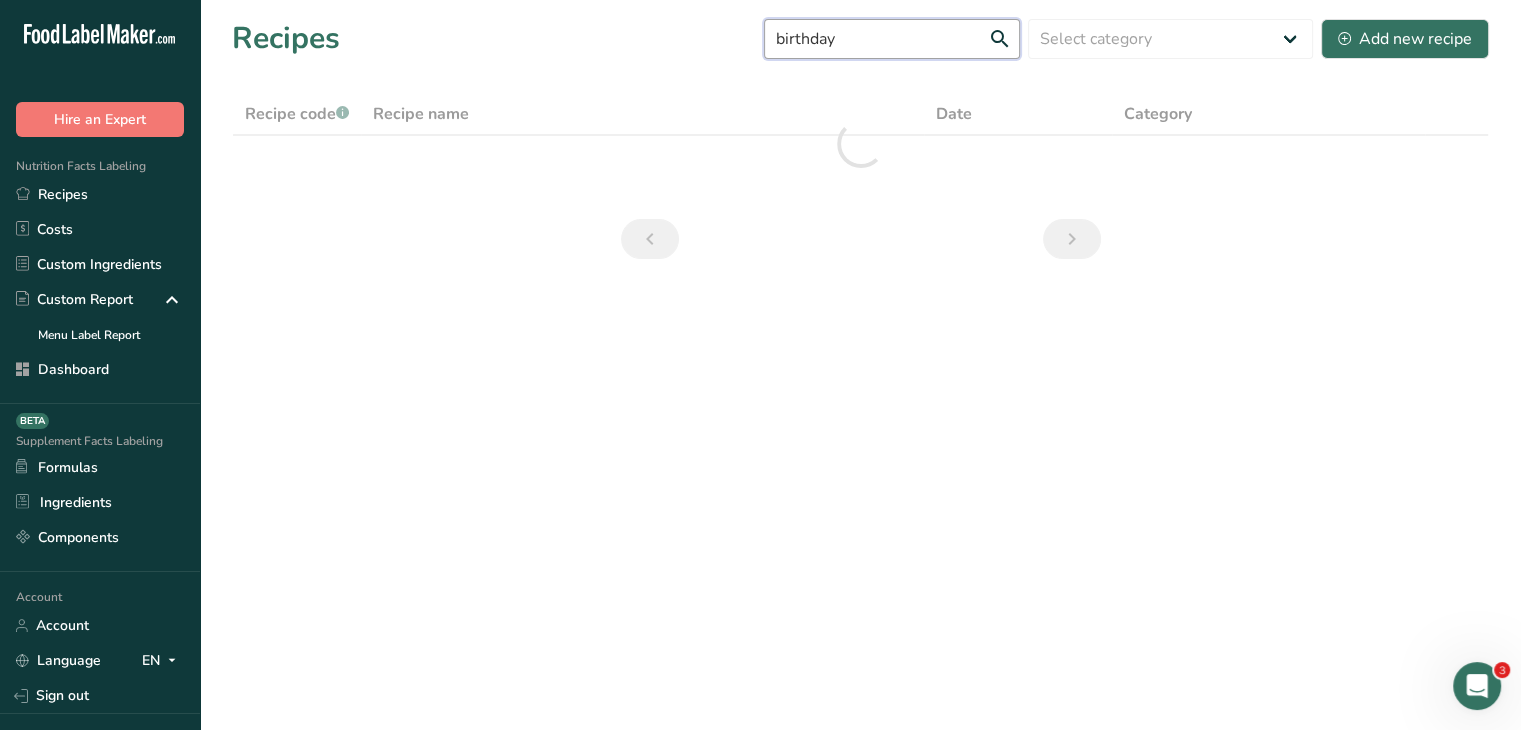 type on "birthday" 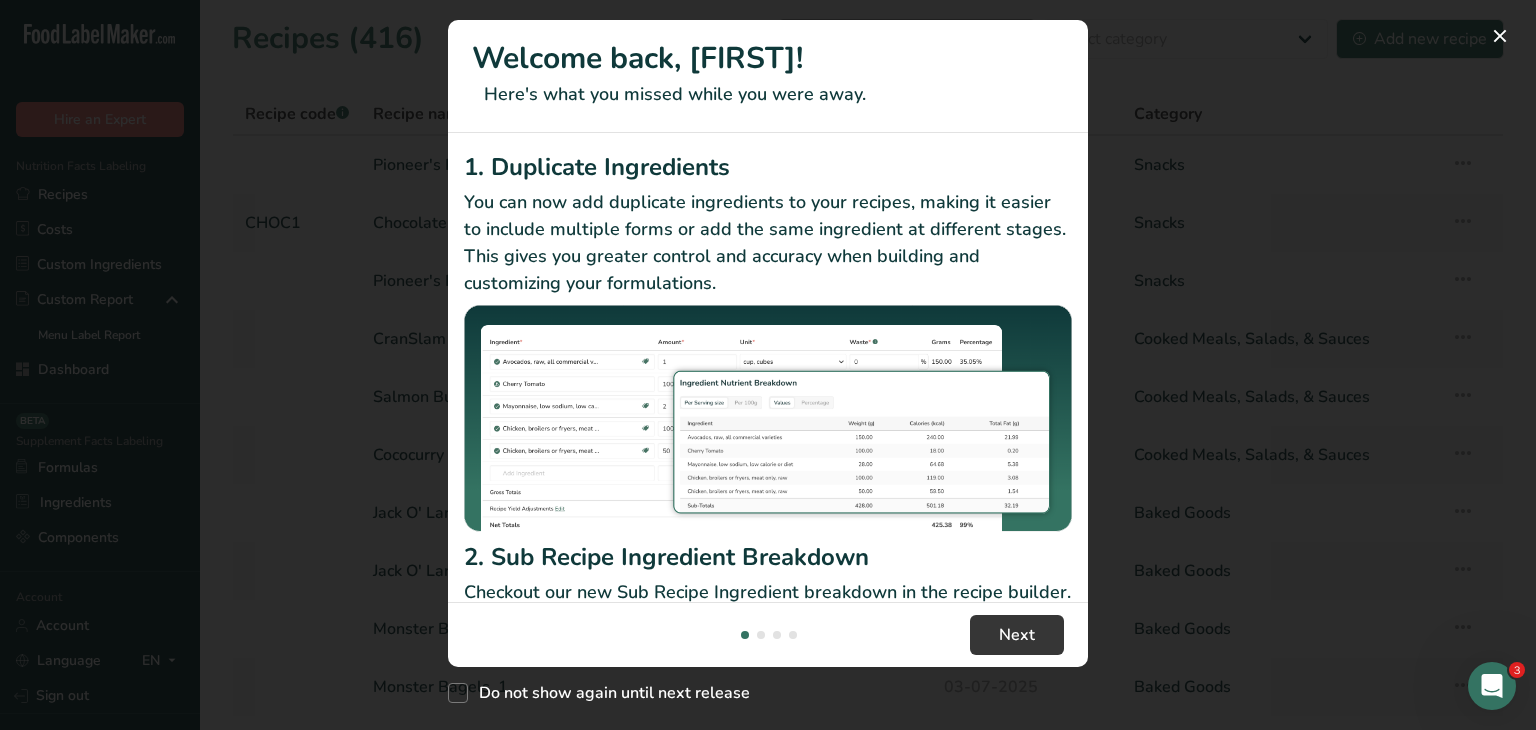 click on "Welcome back, Rana!" at bounding box center [768, 58] 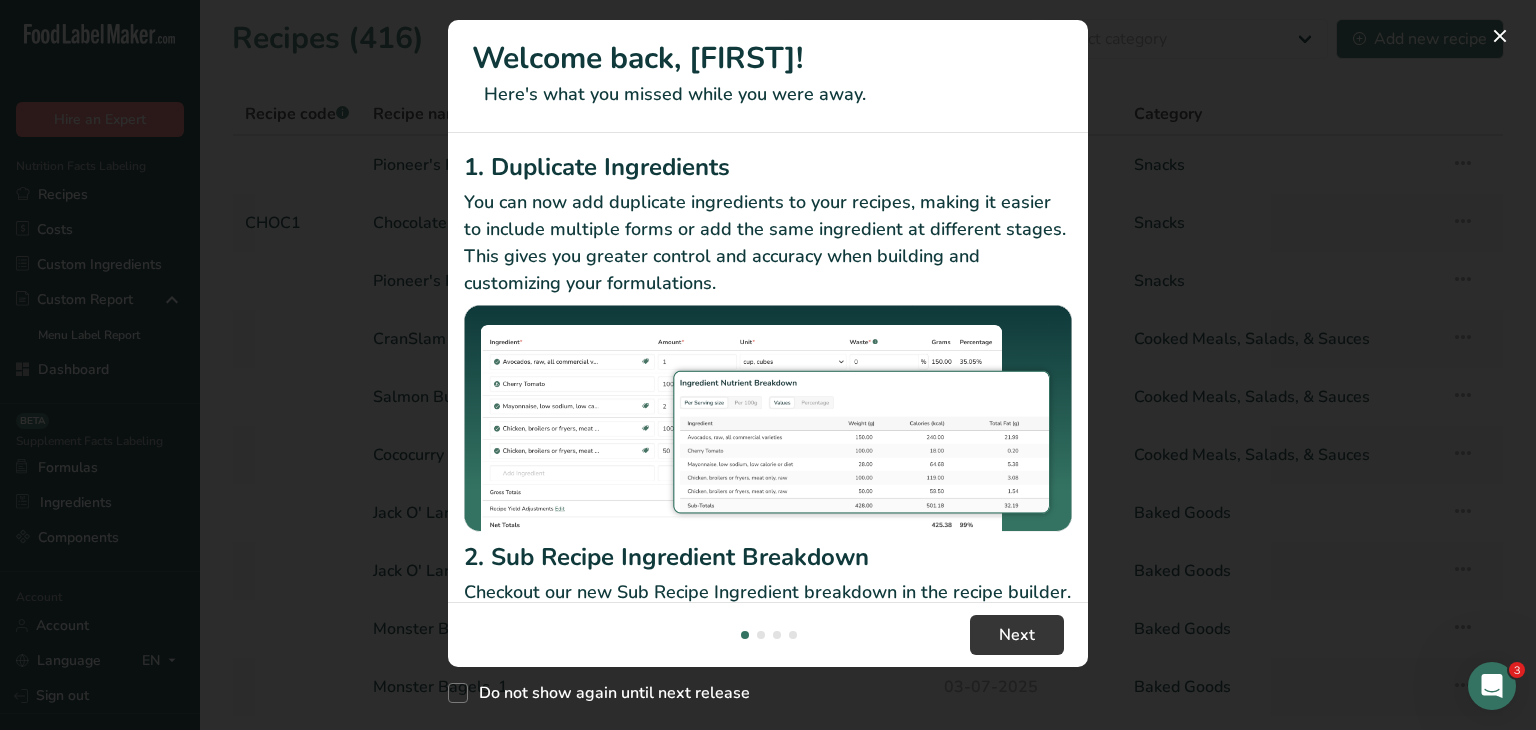 click at bounding box center [768, 365] 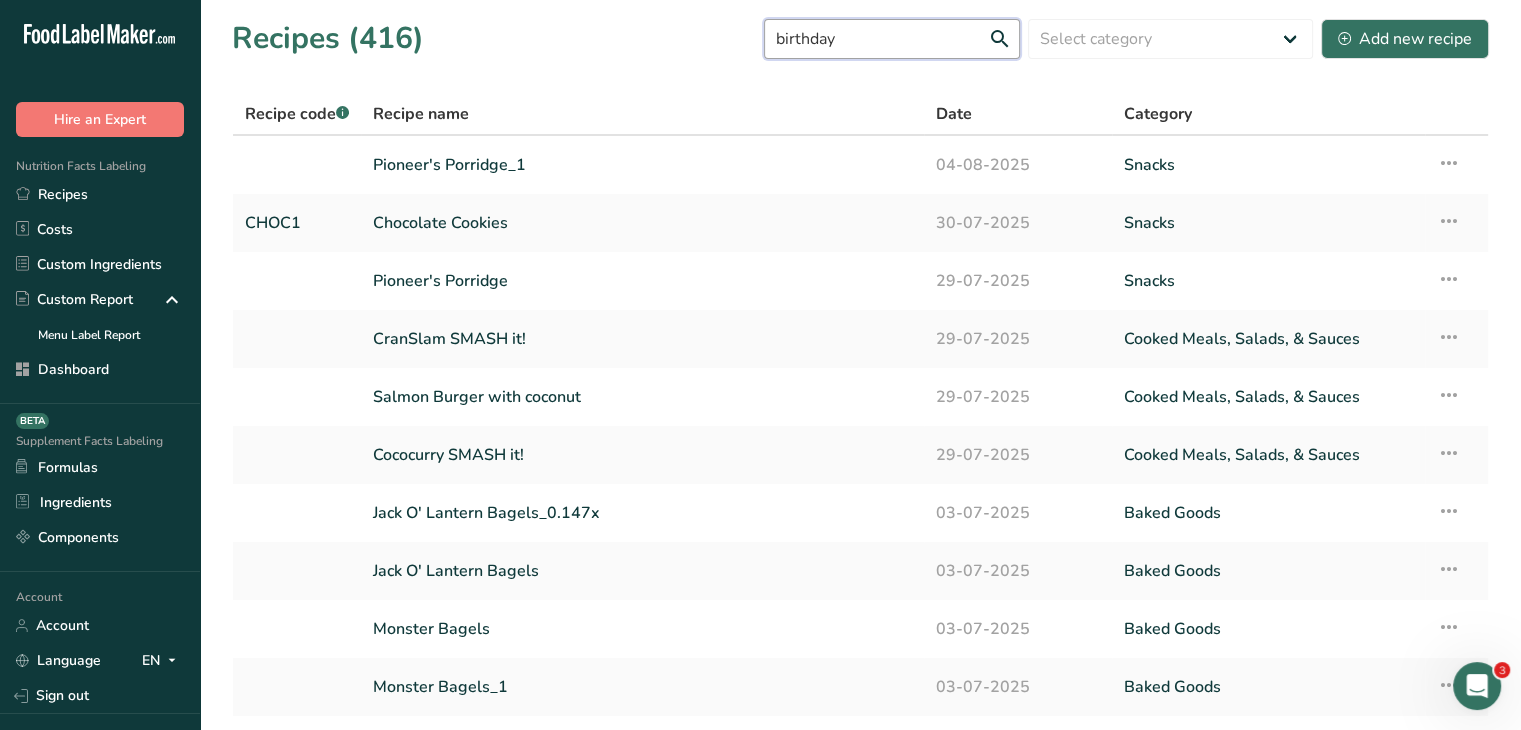 click on "birthday" at bounding box center (892, 39) 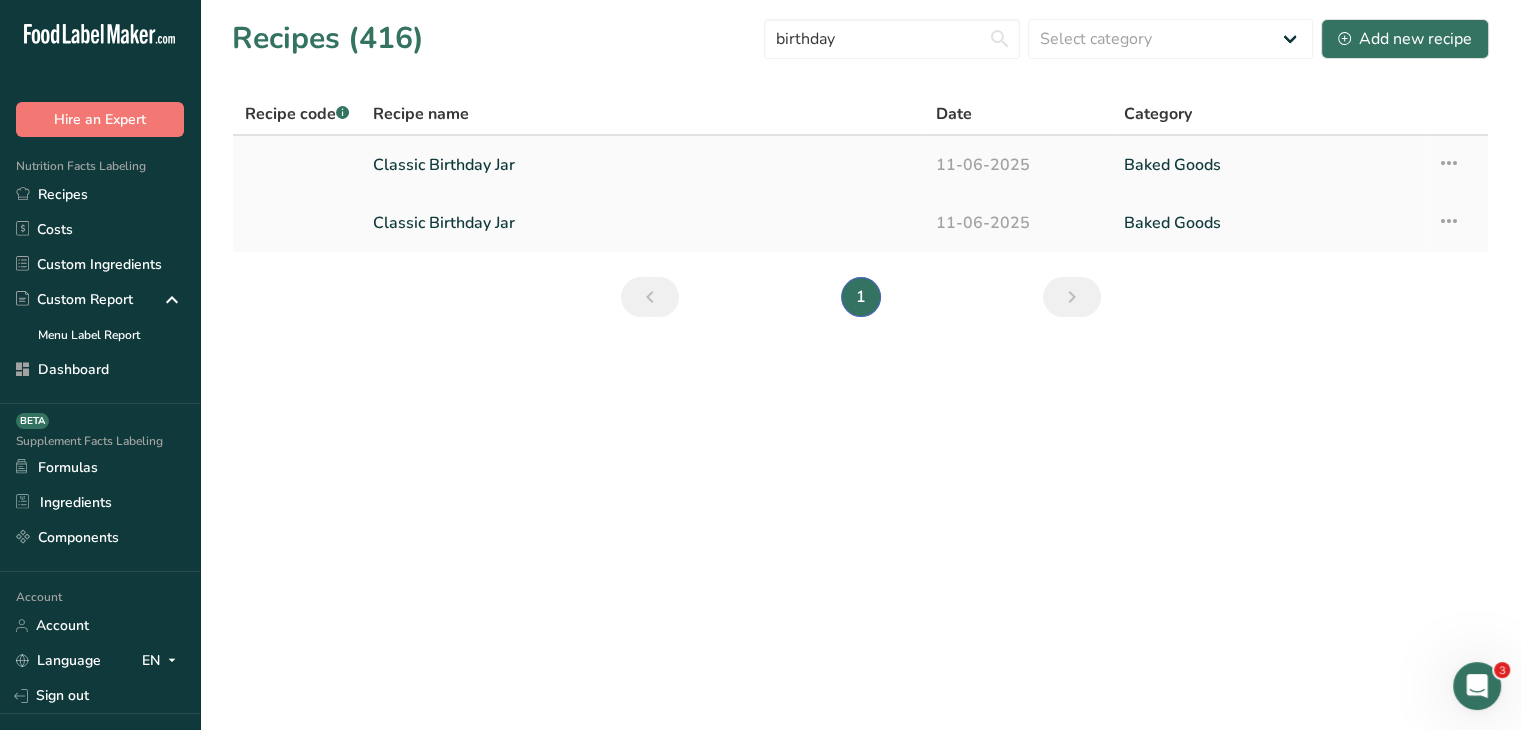 click on "Classic Birthday Jar" at bounding box center (642, 165) 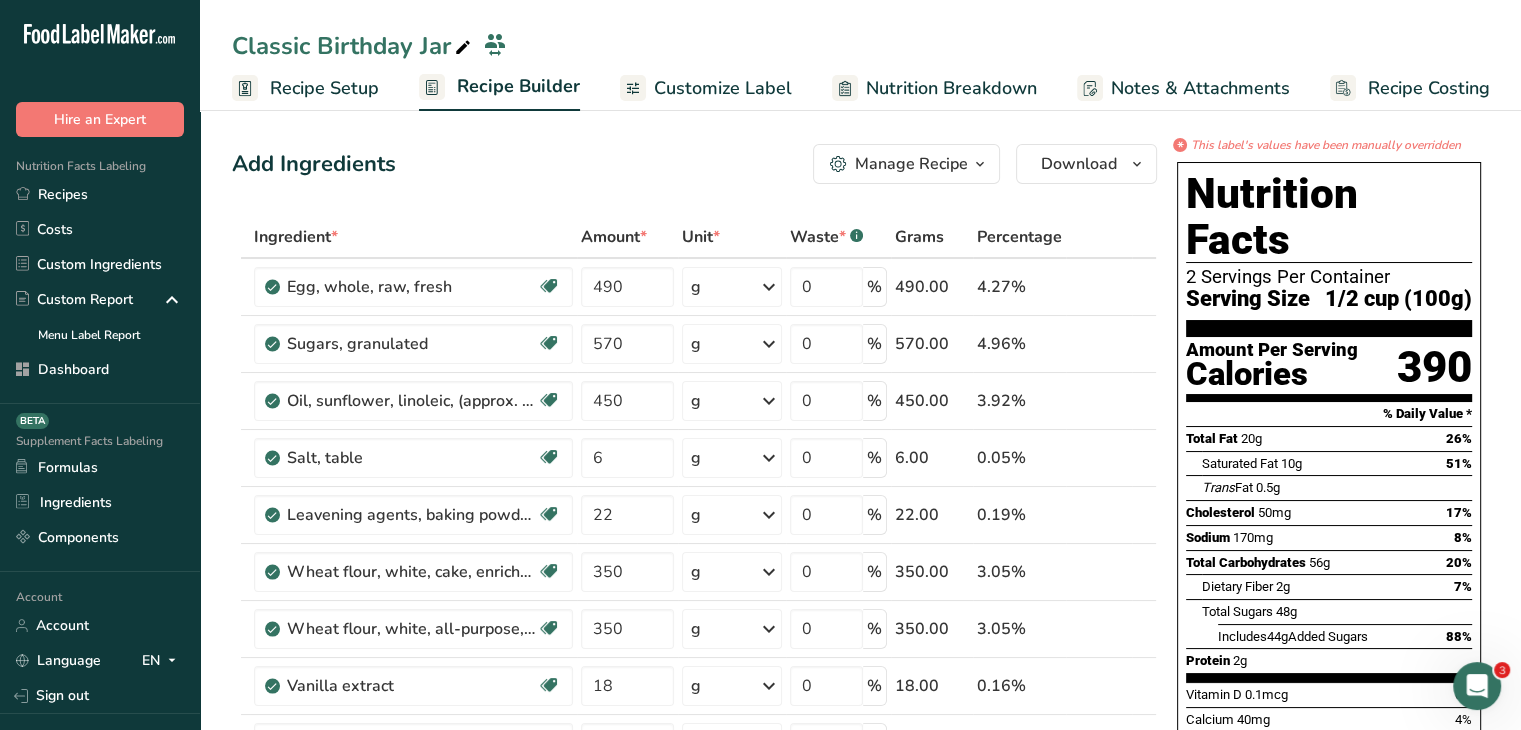 click on "Recipe Setup" at bounding box center [324, 88] 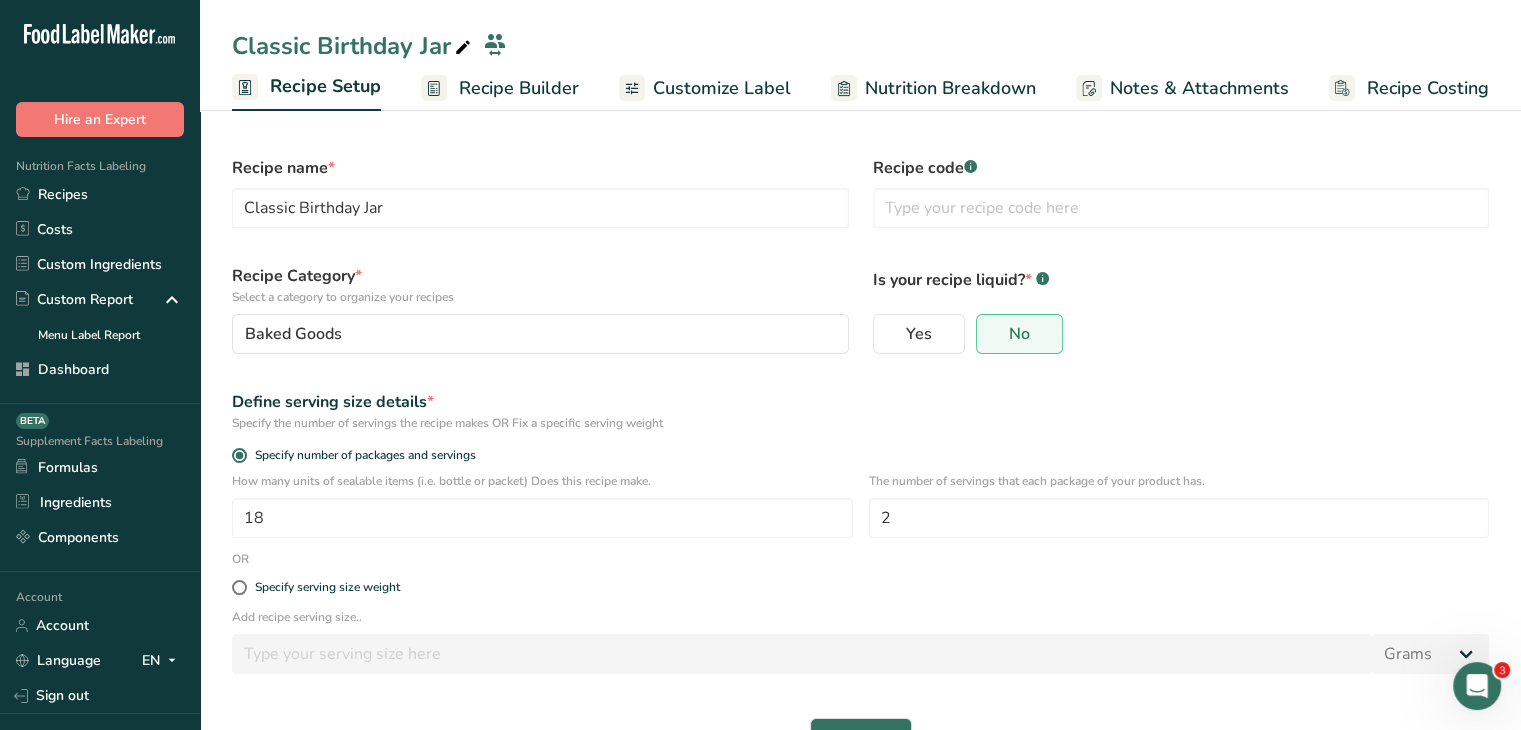 click on "Recipe Builder" at bounding box center [500, 88] 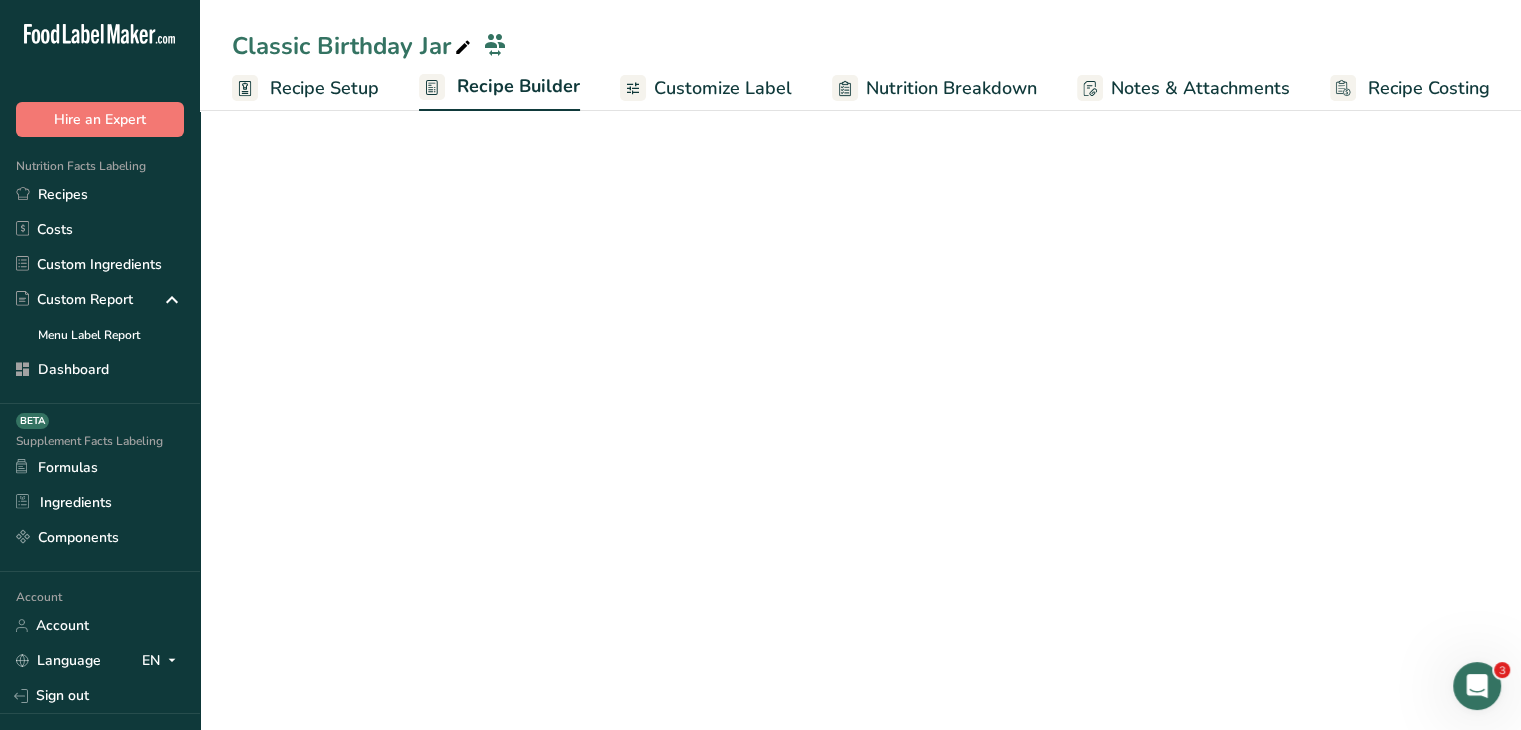 scroll, scrollTop: 0, scrollLeft: 0, axis: both 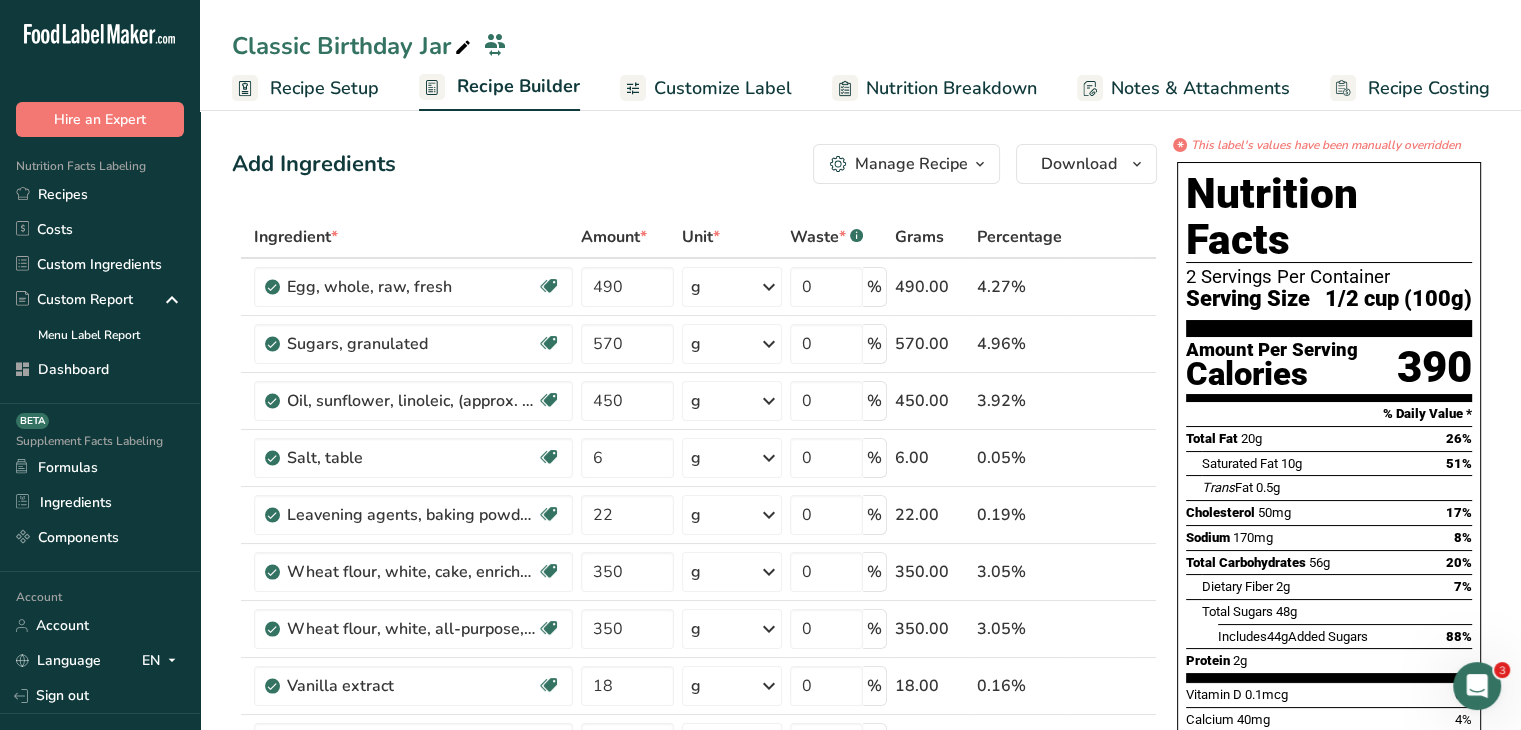 click on "Recipe Setup" at bounding box center (324, 88) 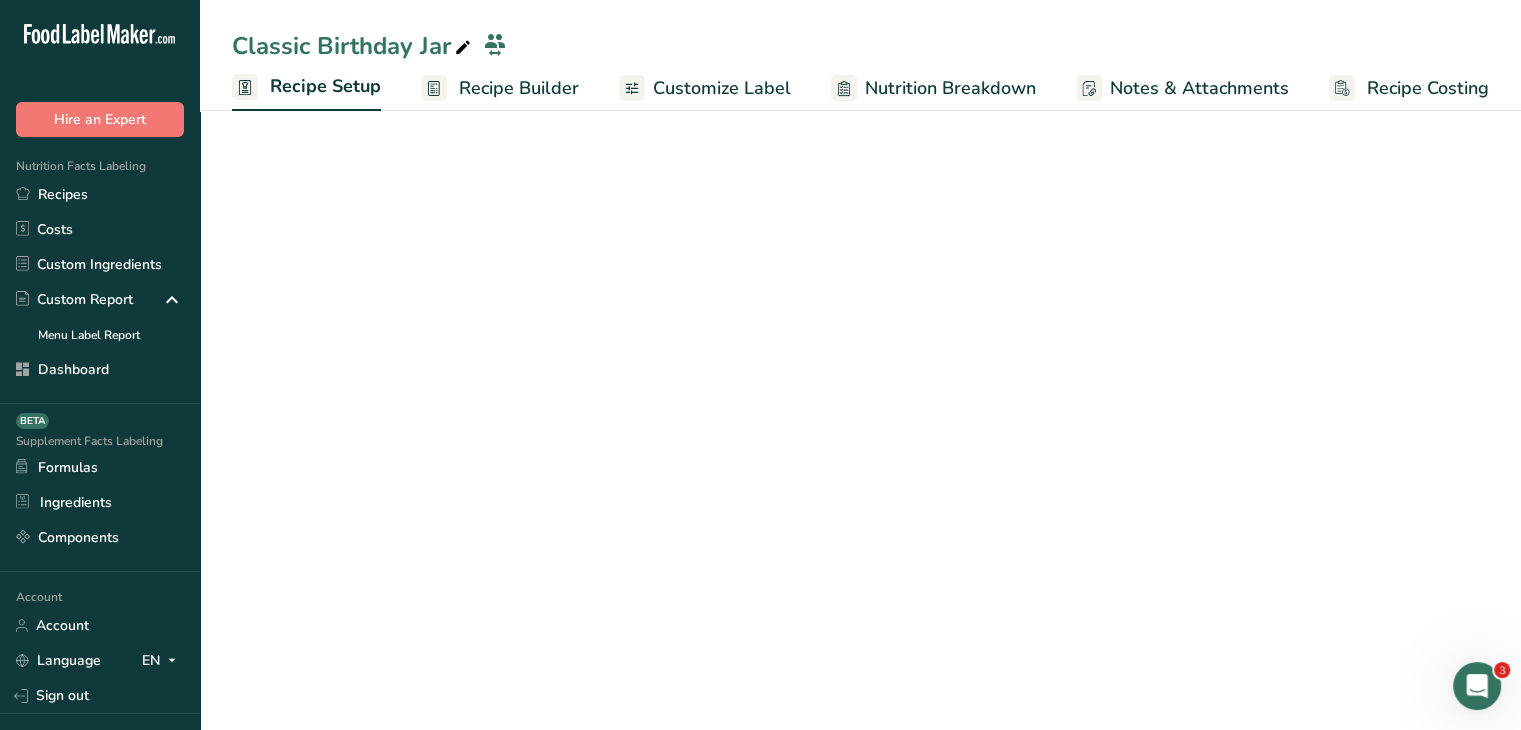 scroll, scrollTop: 0, scrollLeft: 0, axis: both 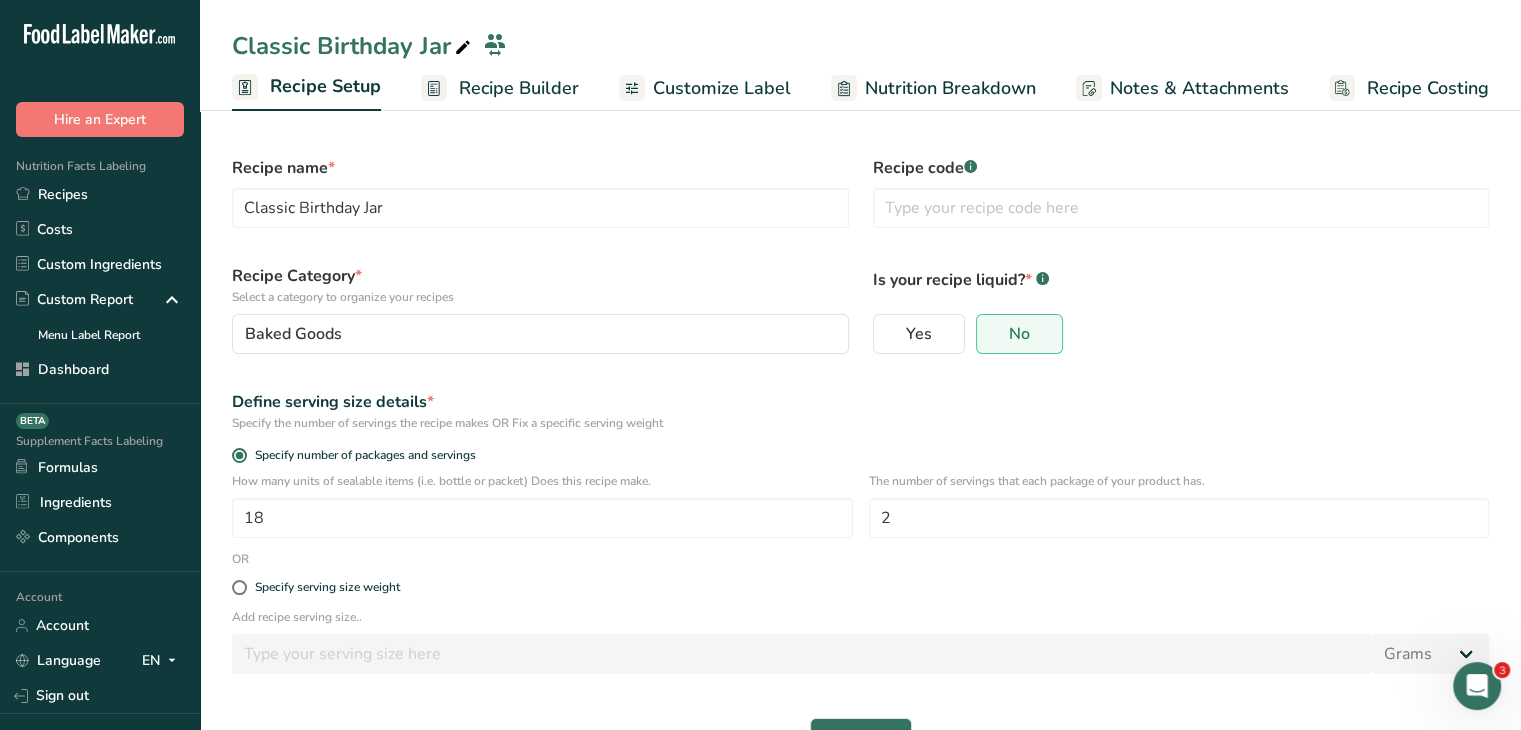 click on "Recipe Builder" at bounding box center (519, 88) 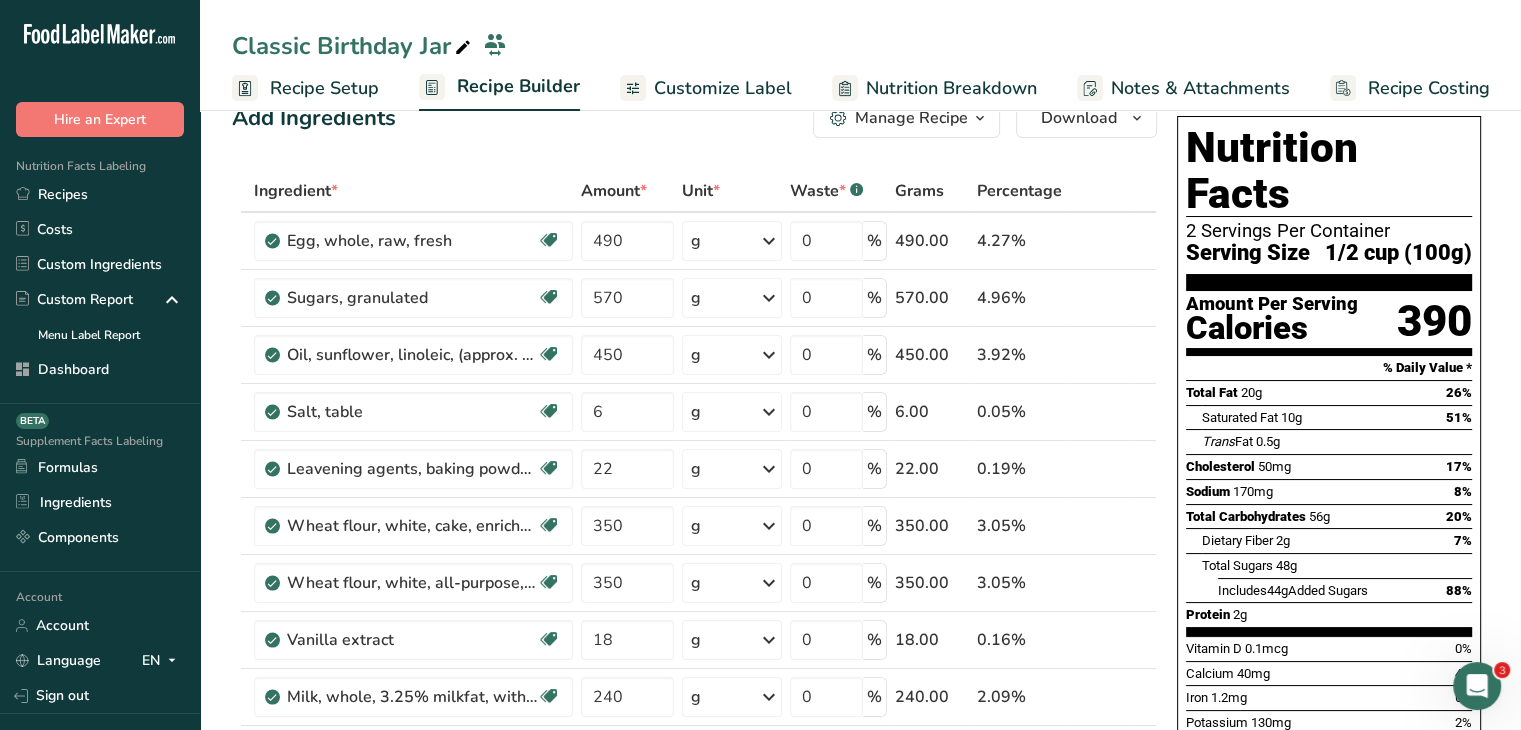 scroll, scrollTop: 0, scrollLeft: 0, axis: both 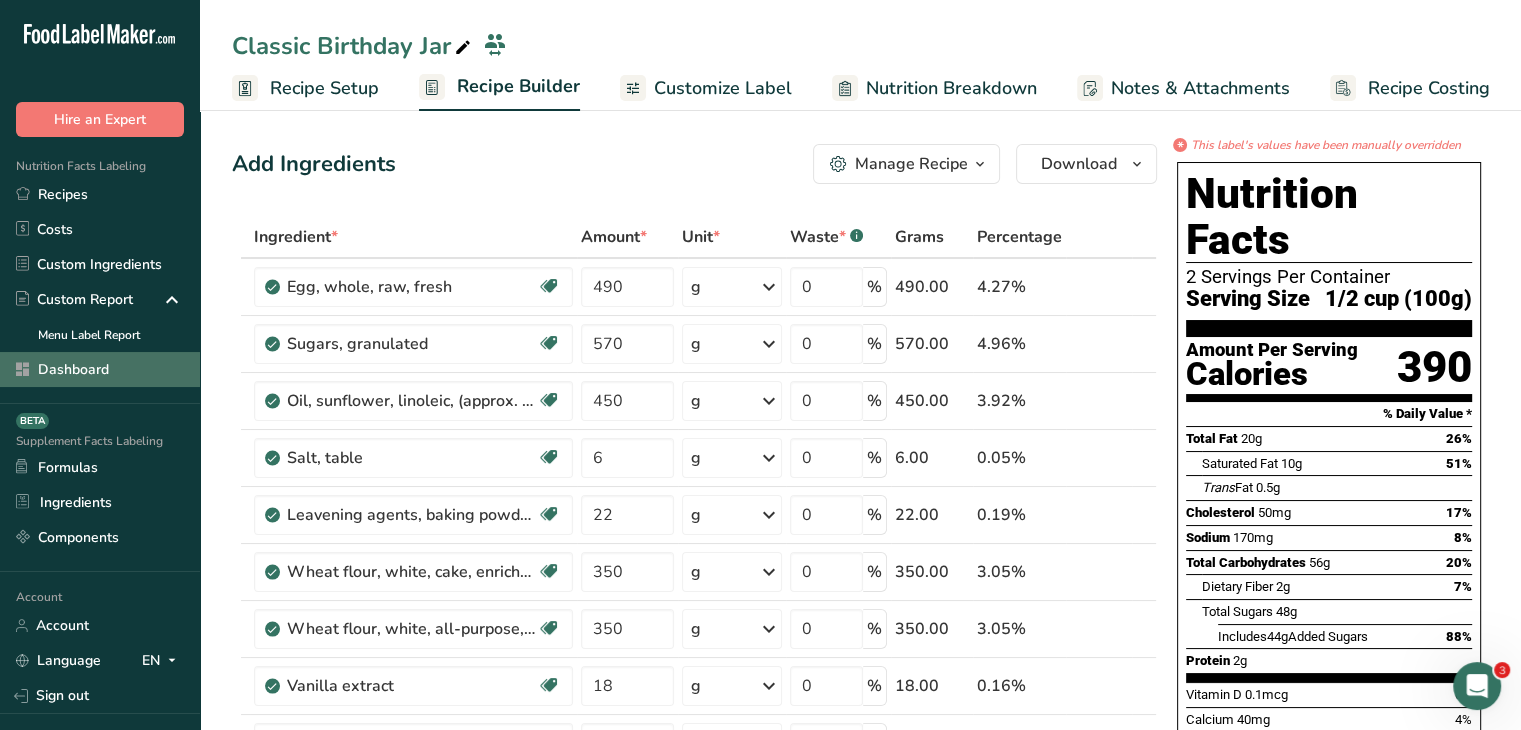 click on "Dashboard" at bounding box center [100, 369] 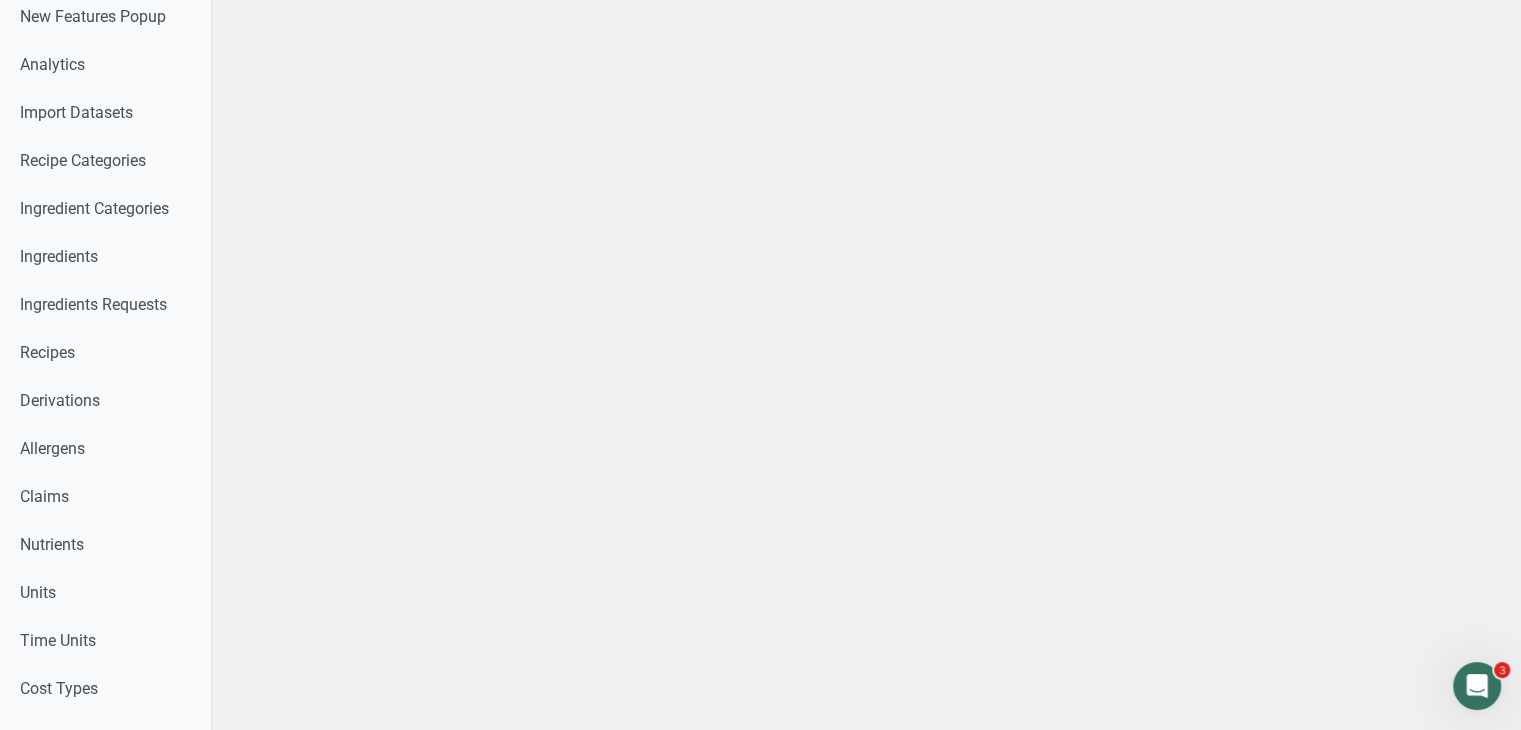 scroll, scrollTop: 700, scrollLeft: 0, axis: vertical 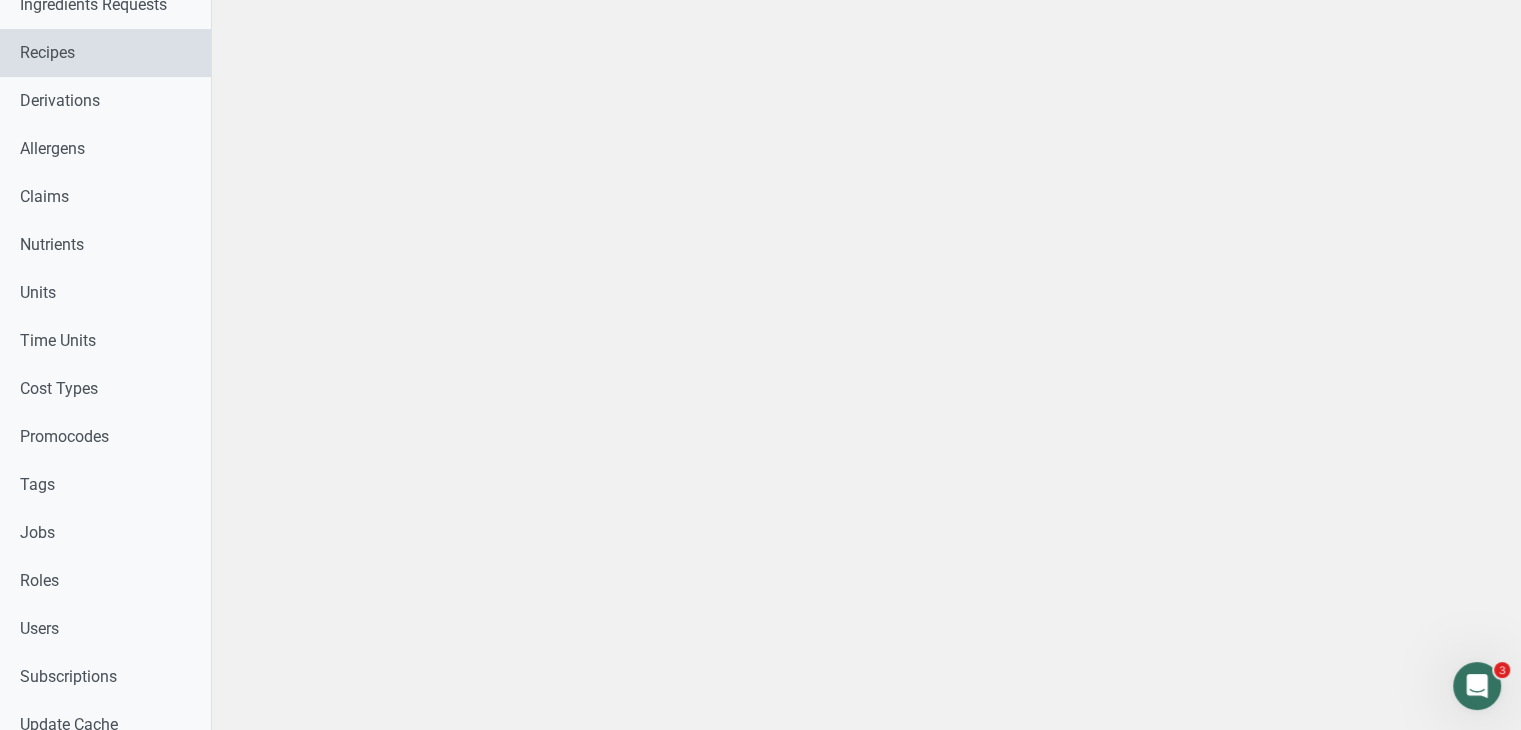 click on "Recipes" at bounding box center [105, 53] 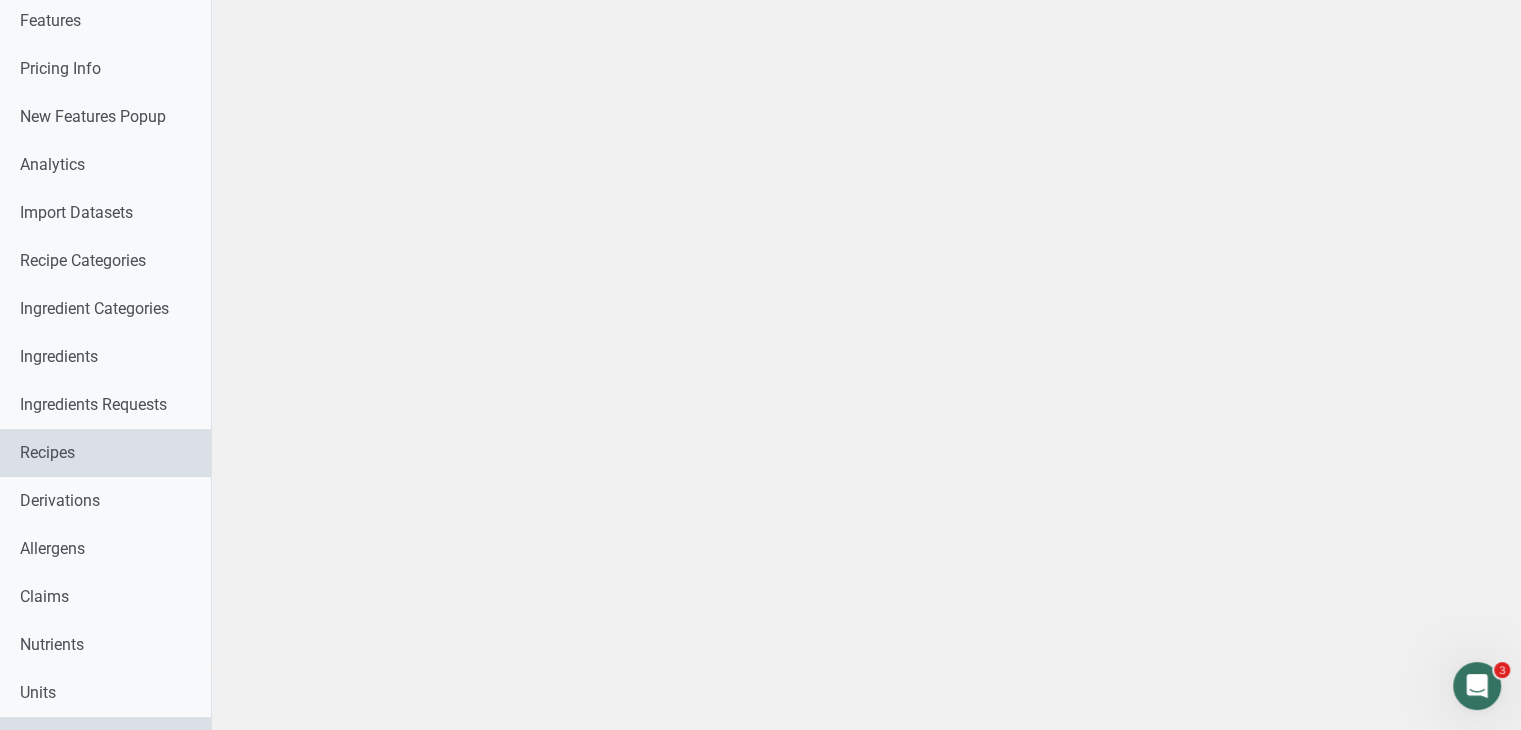 scroll, scrollTop: 0, scrollLeft: 0, axis: both 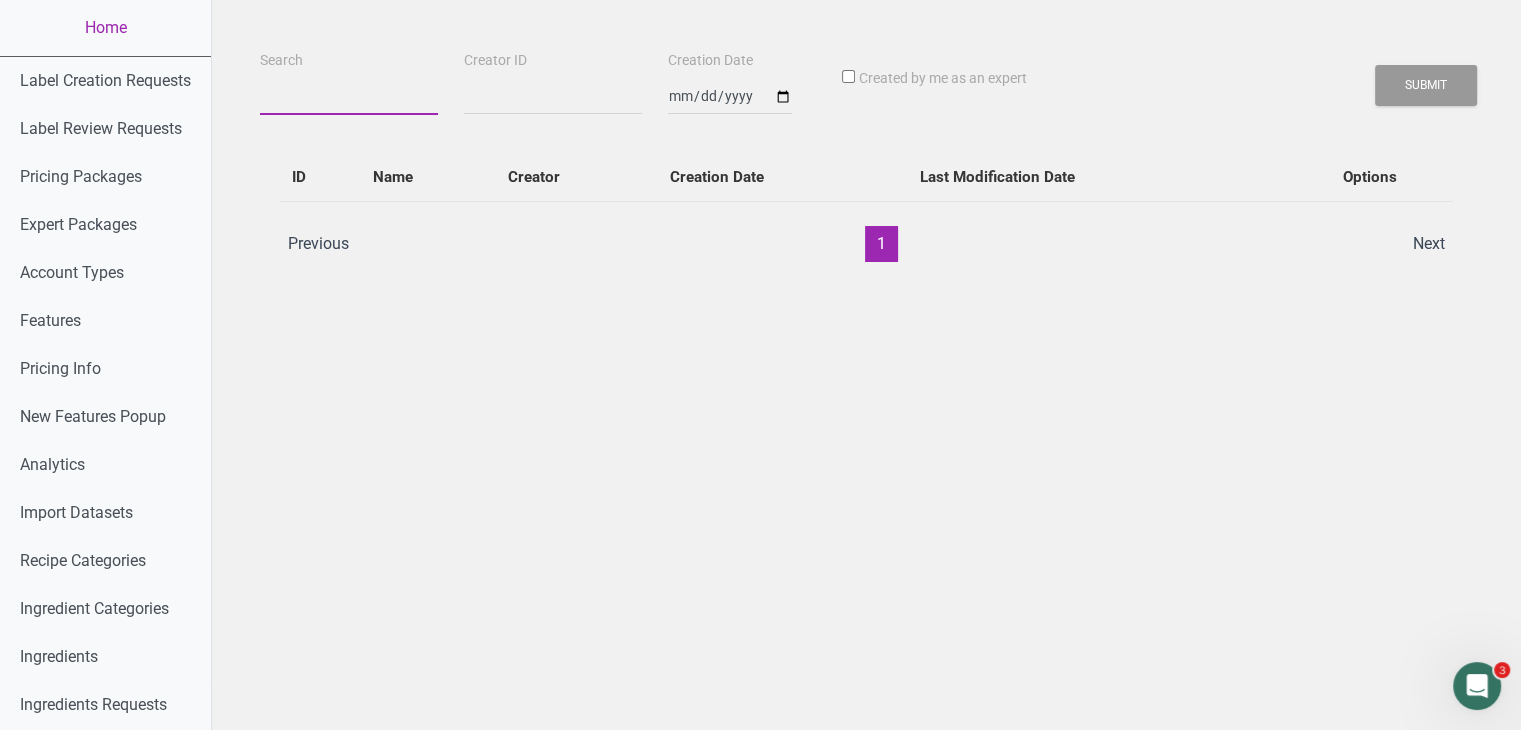 click on "Search" at bounding box center [349, 97] 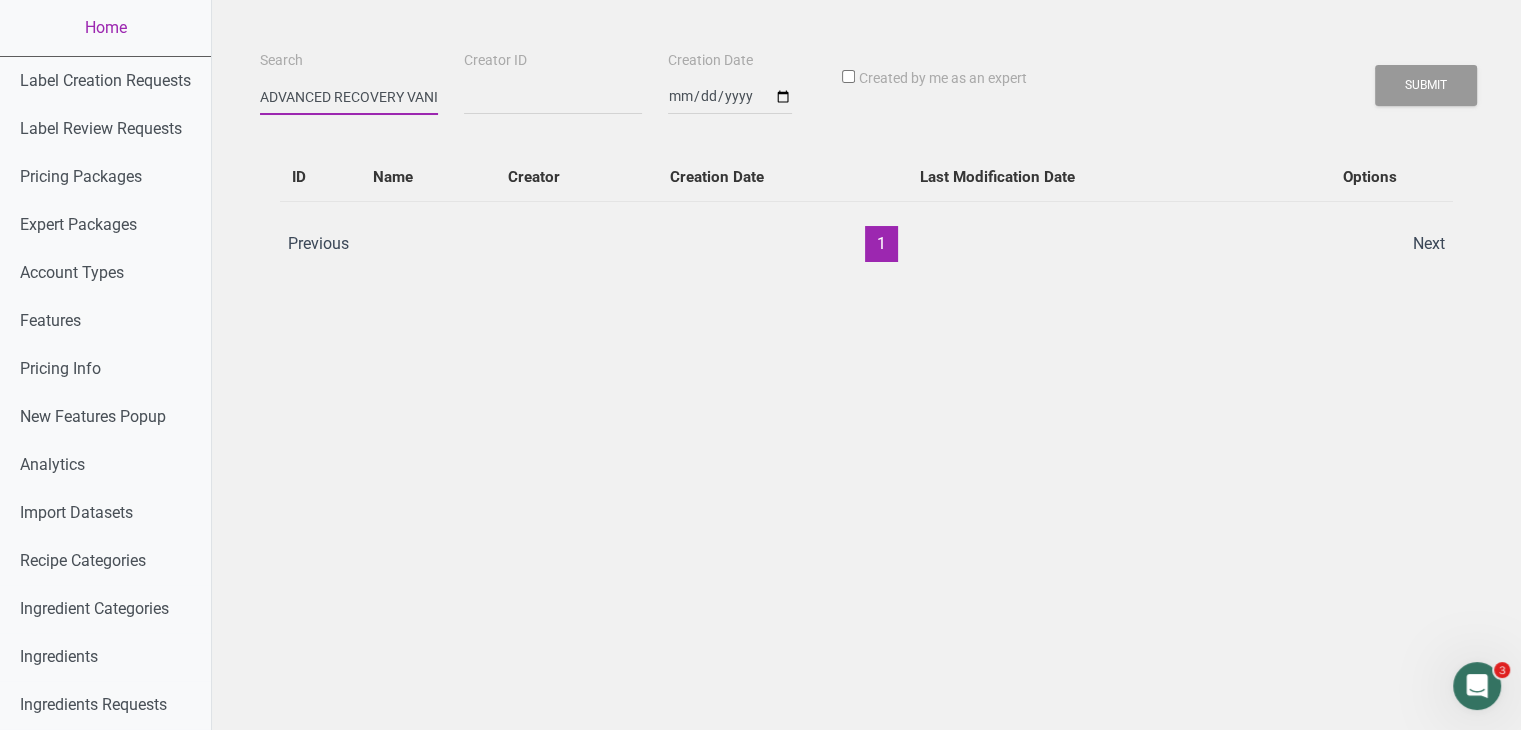 scroll, scrollTop: 0, scrollLeft: 46, axis: horizontal 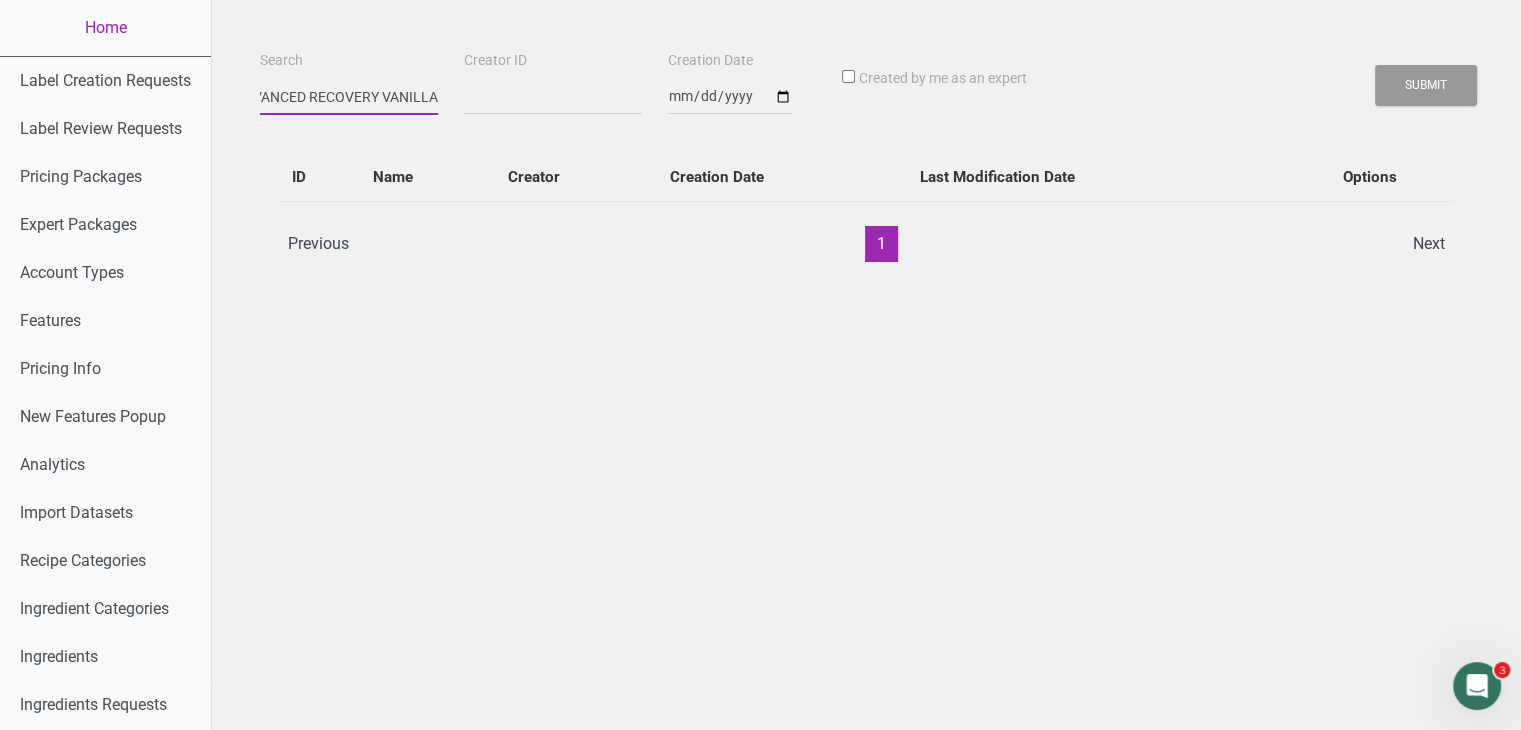 type on "ADVANCED RECOVERY VANILLA" 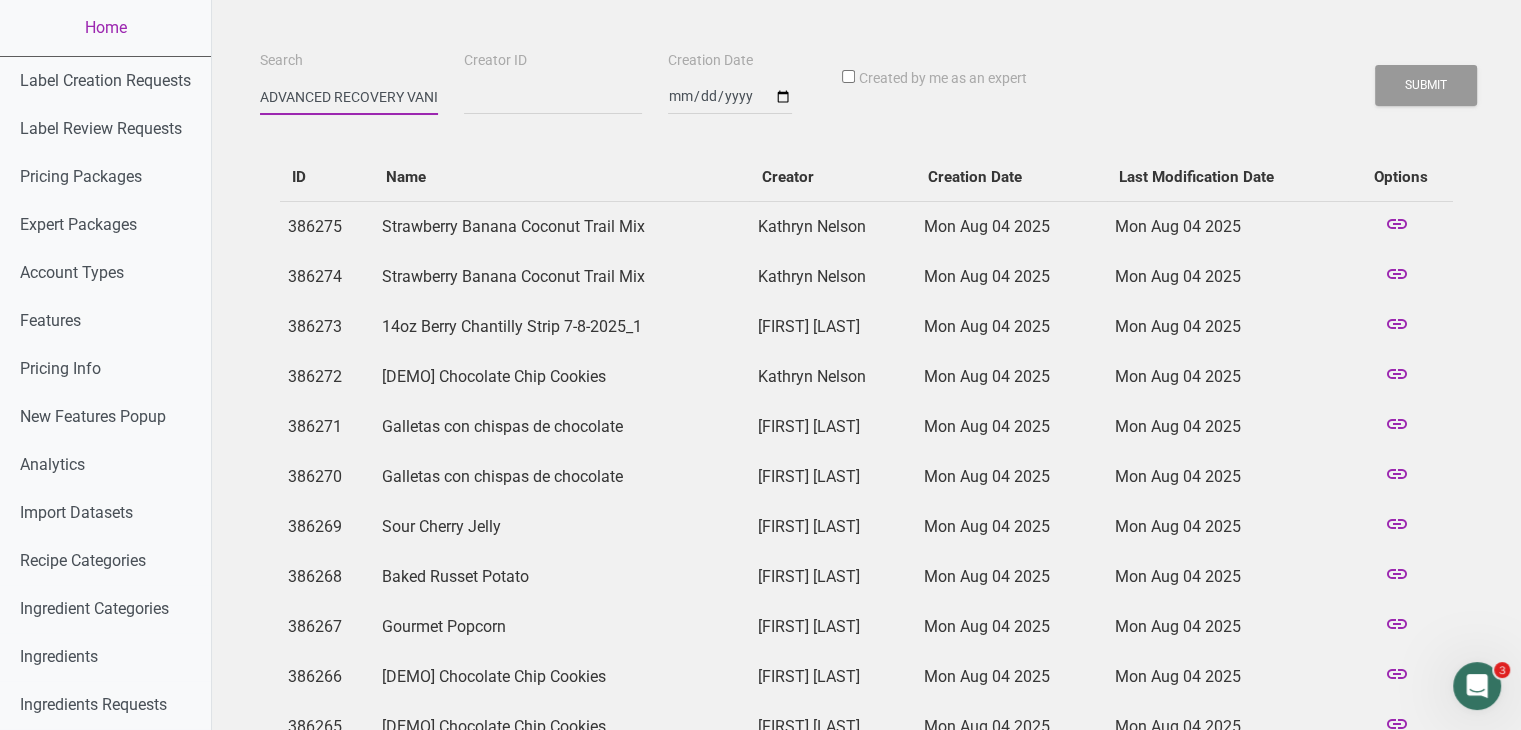 click on "ADVANCED RECOVERY VANILLA" at bounding box center (349, 97) 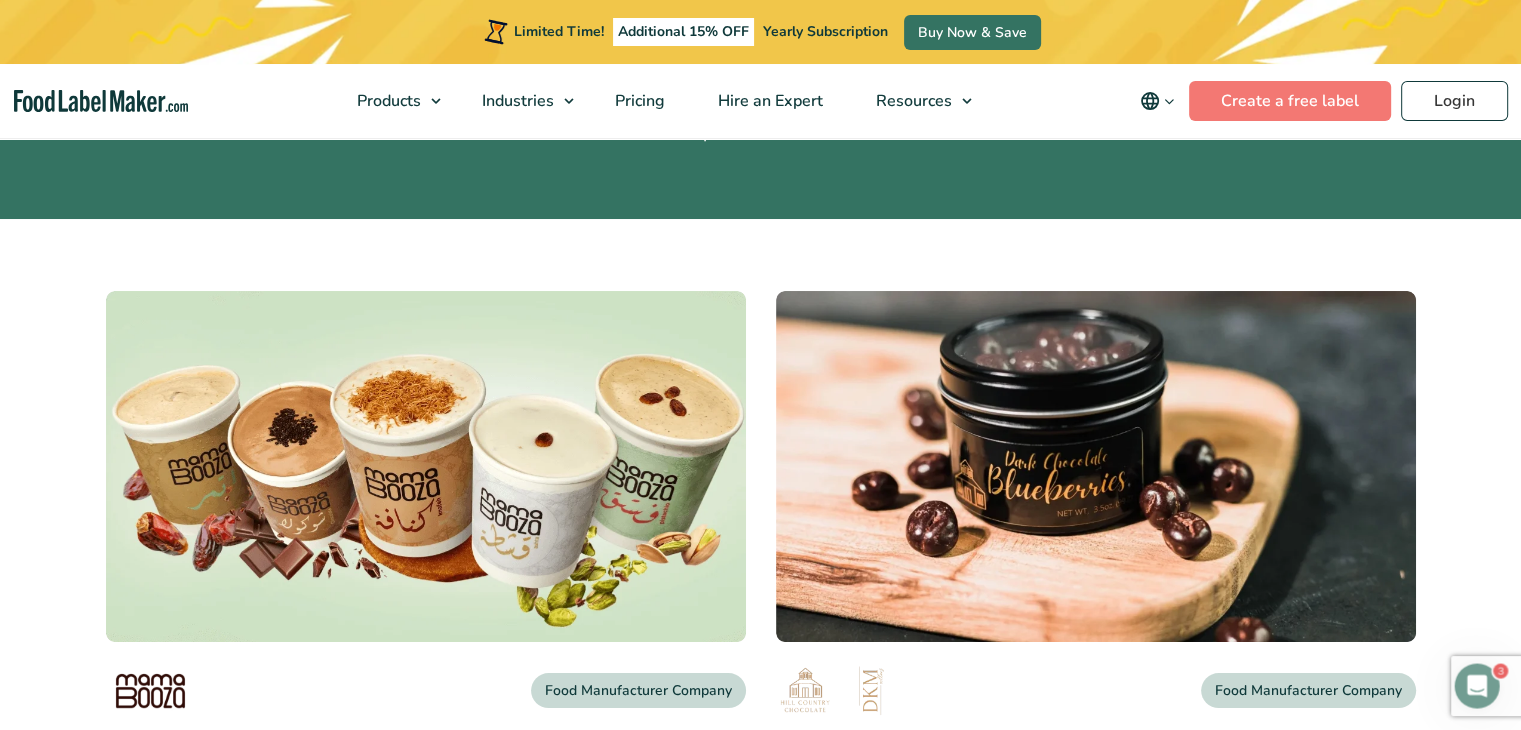 scroll, scrollTop: 200, scrollLeft: 0, axis: vertical 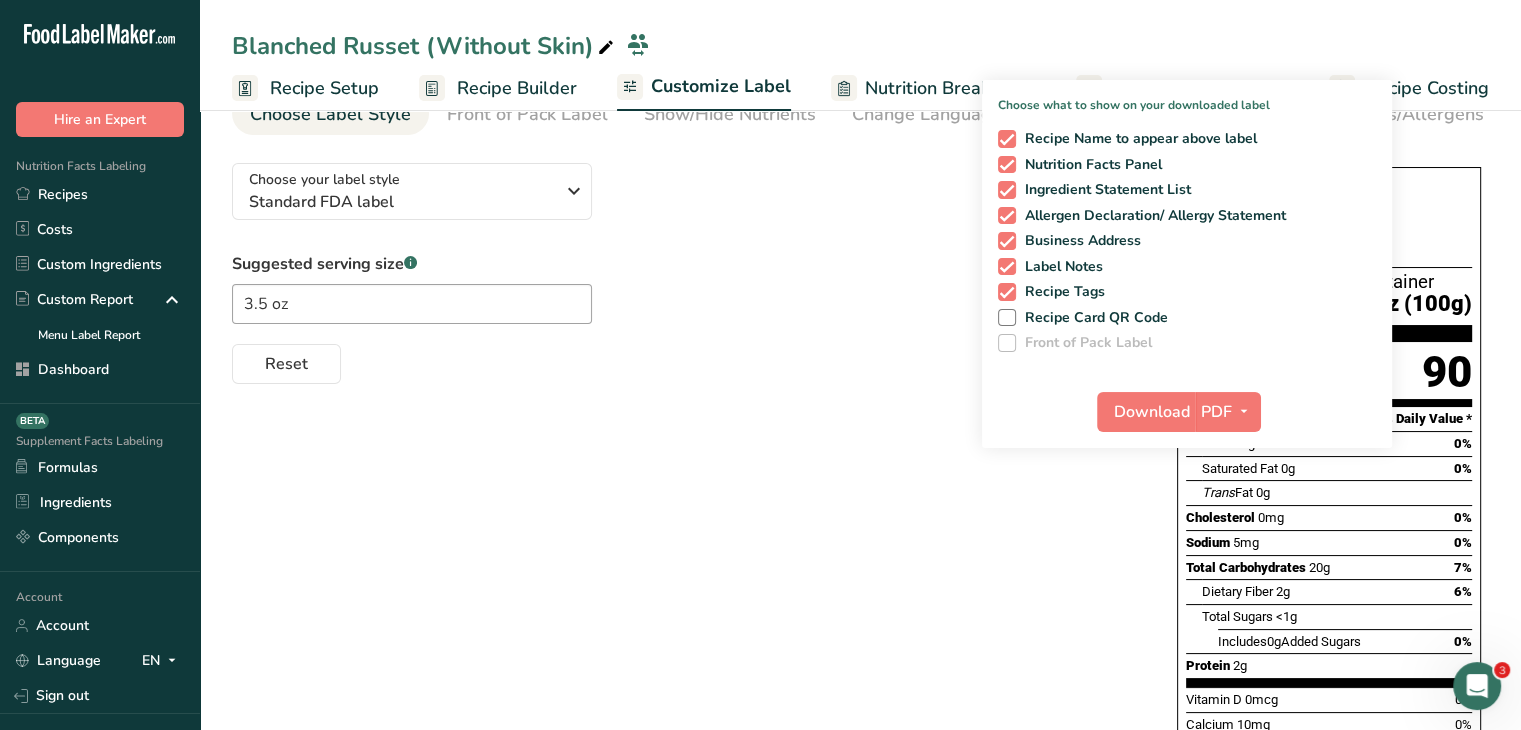 click on "Choose your label style
Standard FDA label
USA (FDA)
Standard FDA label
Tabular FDA label
Linear FDA label
Simplified FDA label
Dual Column FDA label (Per Serving/Per Container)
Dual Column FDA label (As Sold/As Prepared)
Aggregate Standard FDA label
Standard FDA label with Micronutrients listed side-by-side
UK (FSA)
UK Mandatory Label "Back of Pack"
UK Traffic Light Label  "Front of Pack"
Canadian (CFIA)
Canadian Standard label
Canadian Dual Column label" at bounding box center [860, 519] 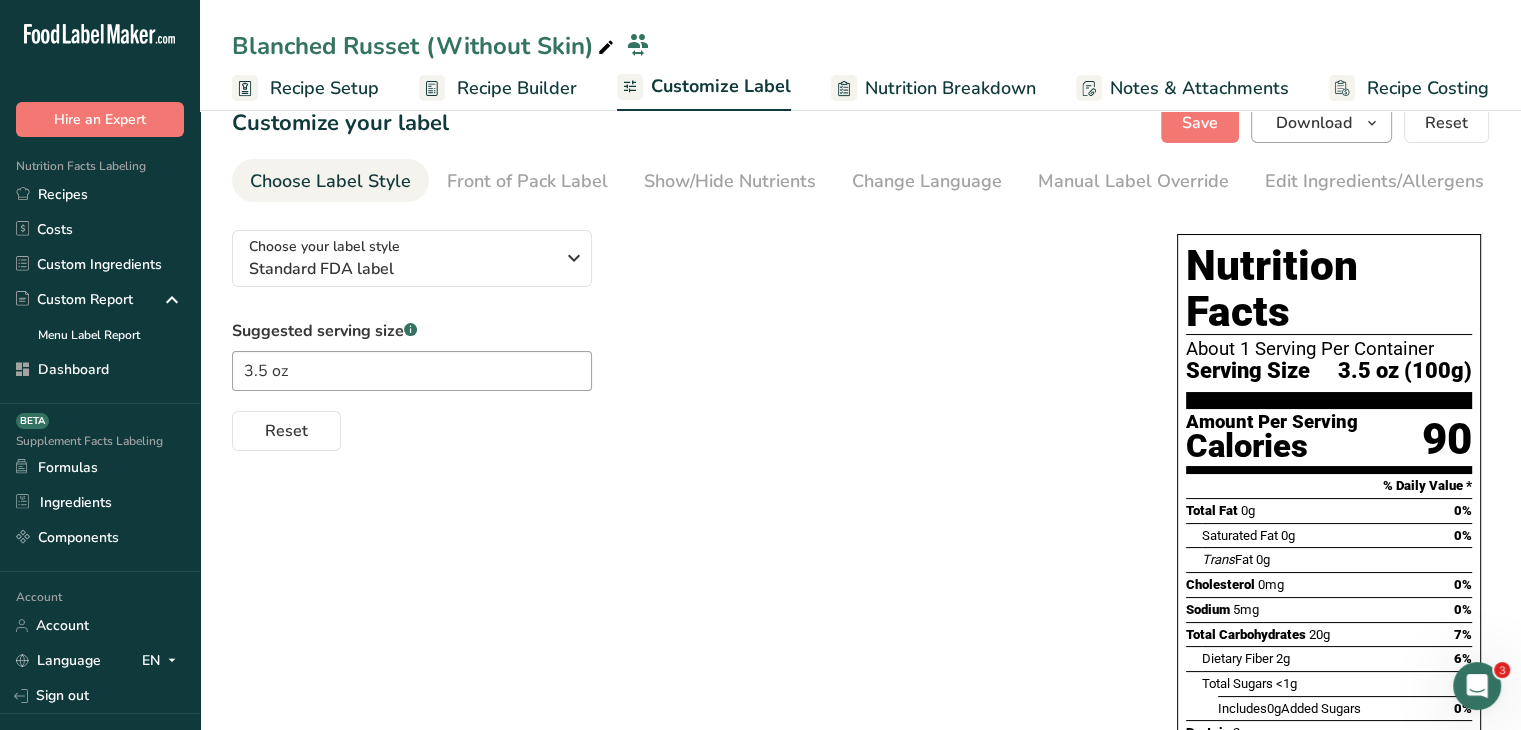 scroll, scrollTop: 0, scrollLeft: 0, axis: both 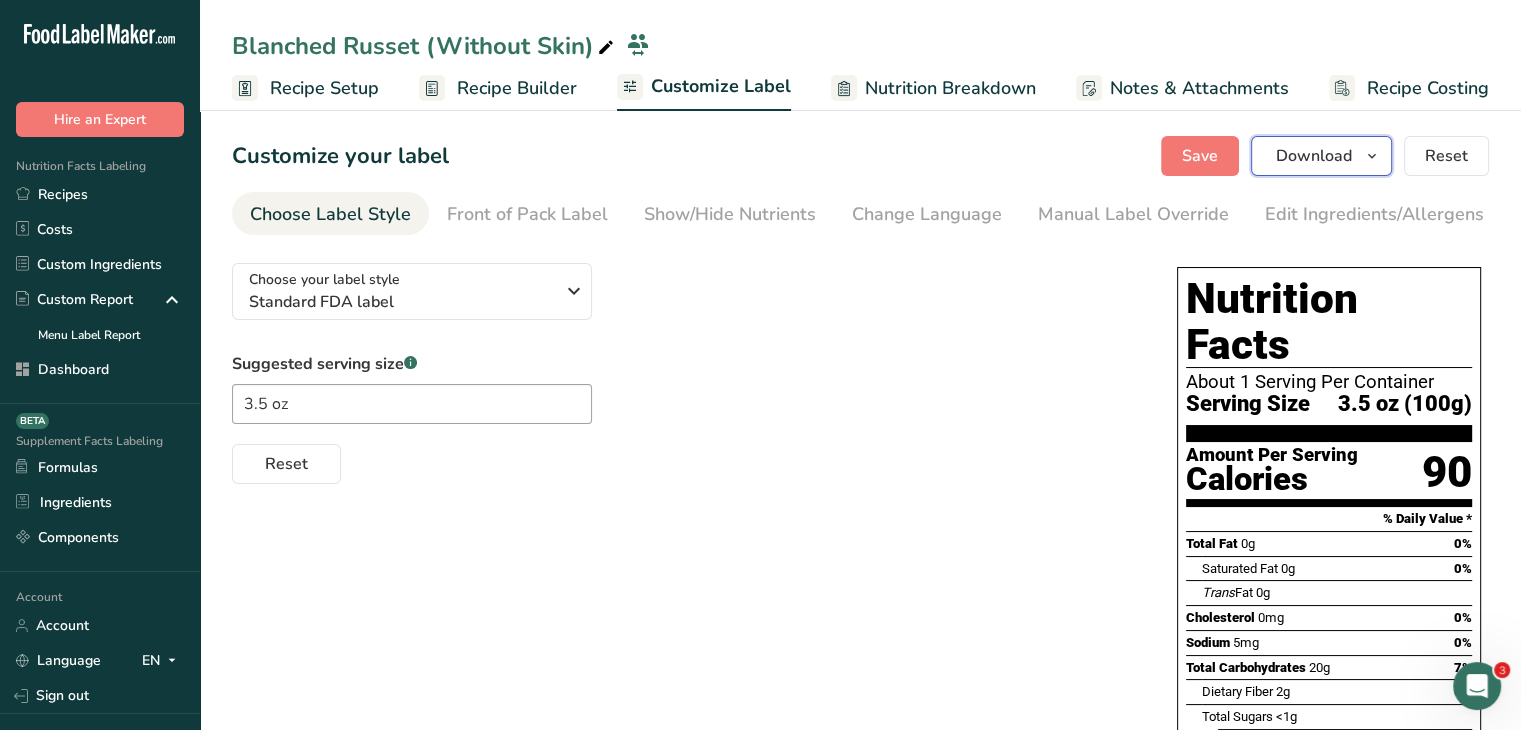 click on "Download" at bounding box center [1321, 156] 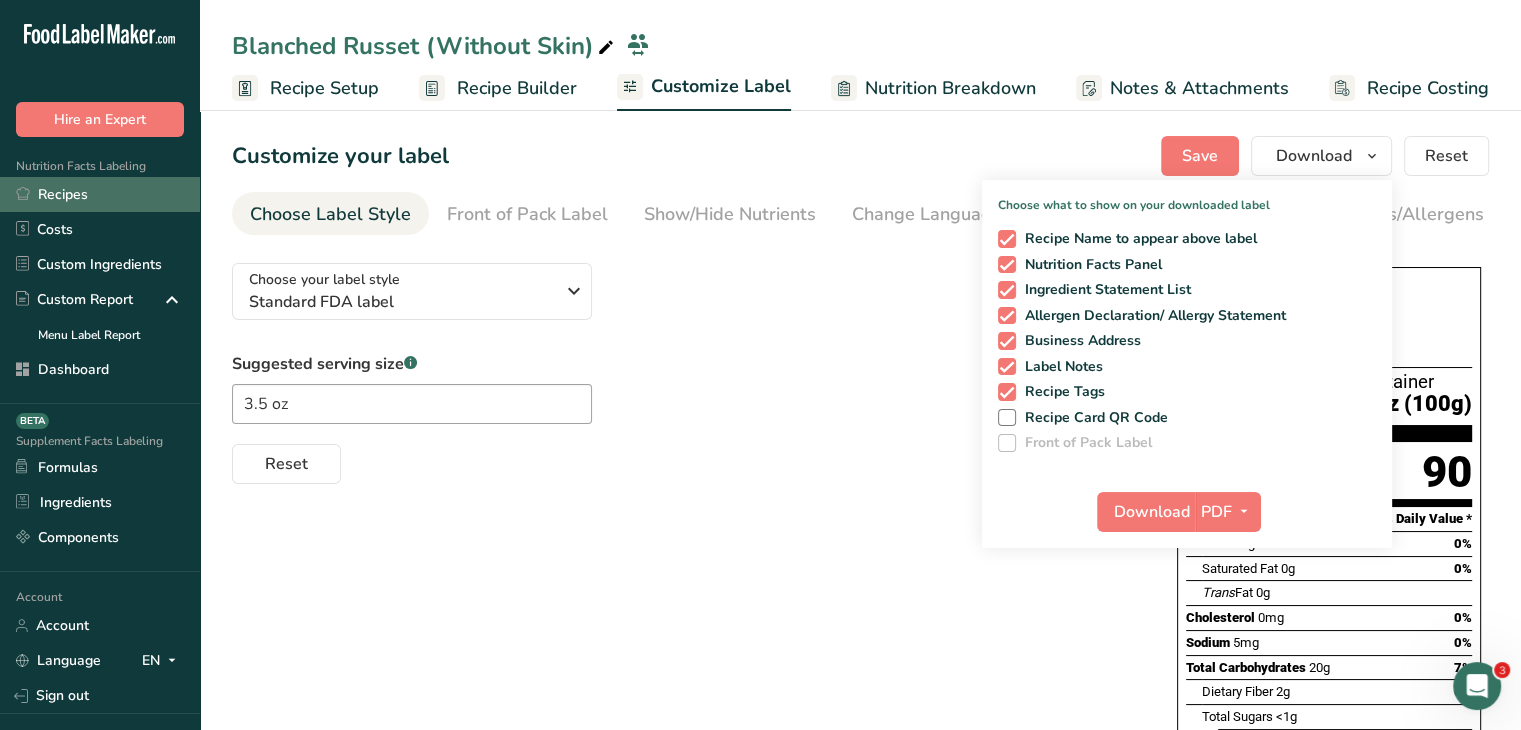 click on "Recipes" at bounding box center [100, 194] 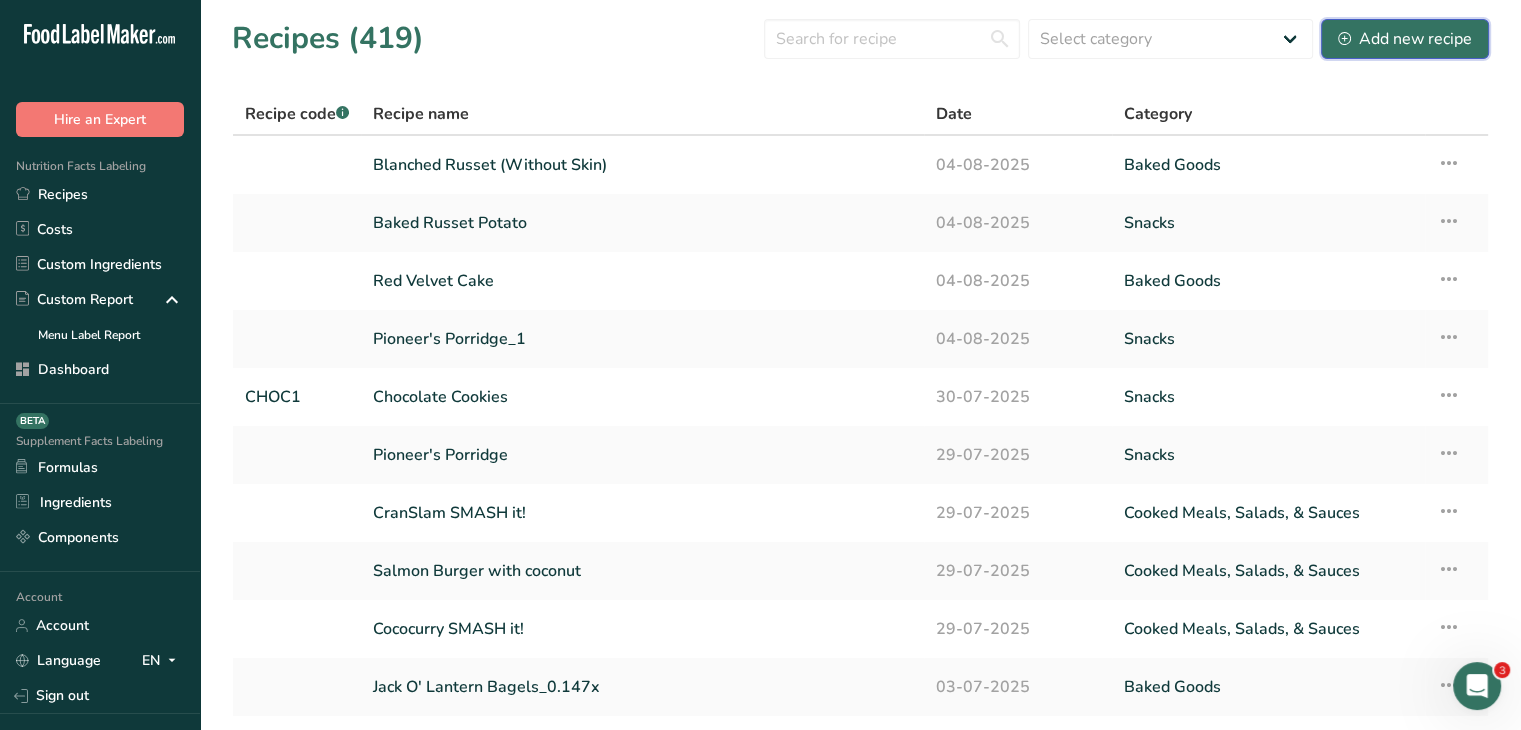 click on "Add new recipe" at bounding box center [1405, 39] 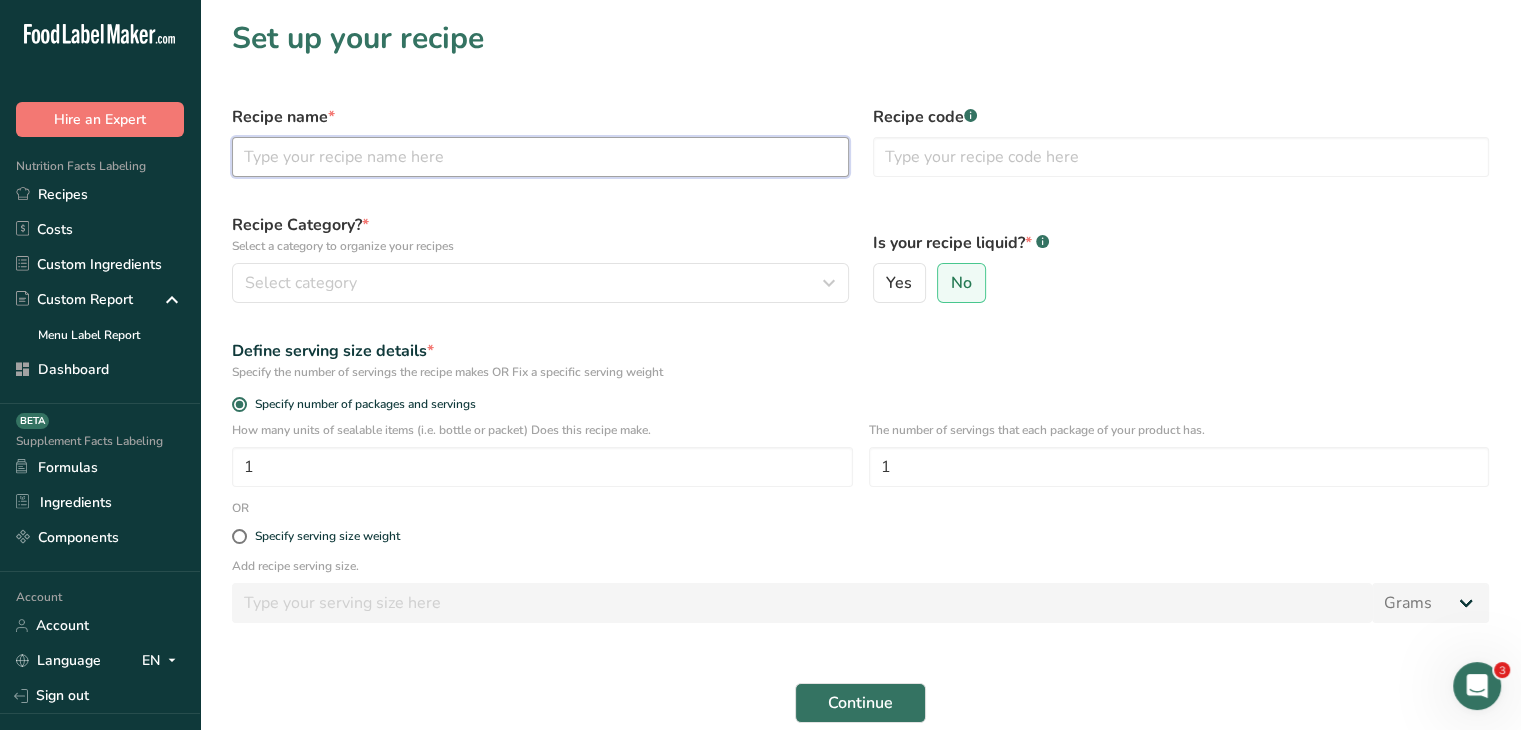 click at bounding box center [540, 157] 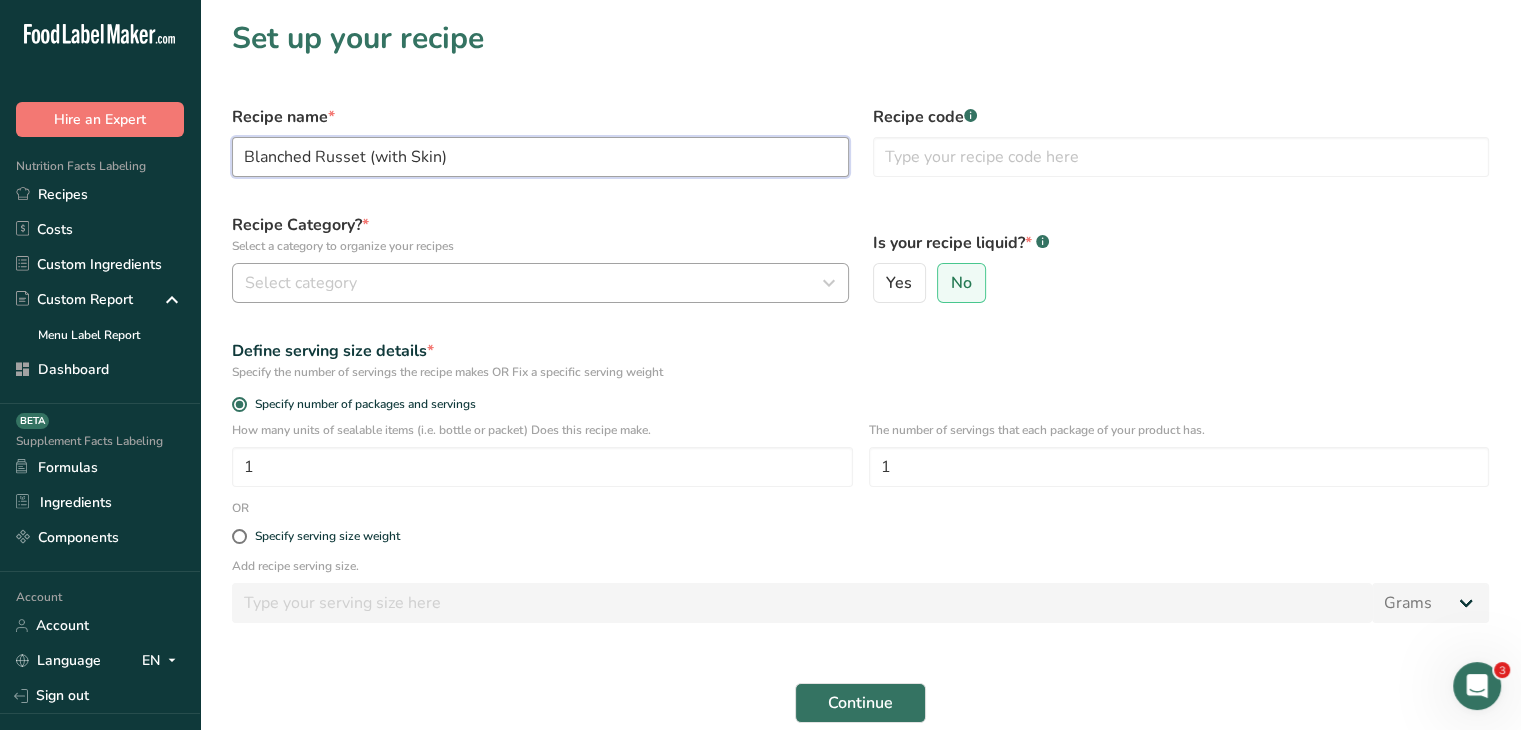type on "Blanched Russet (with Skin)" 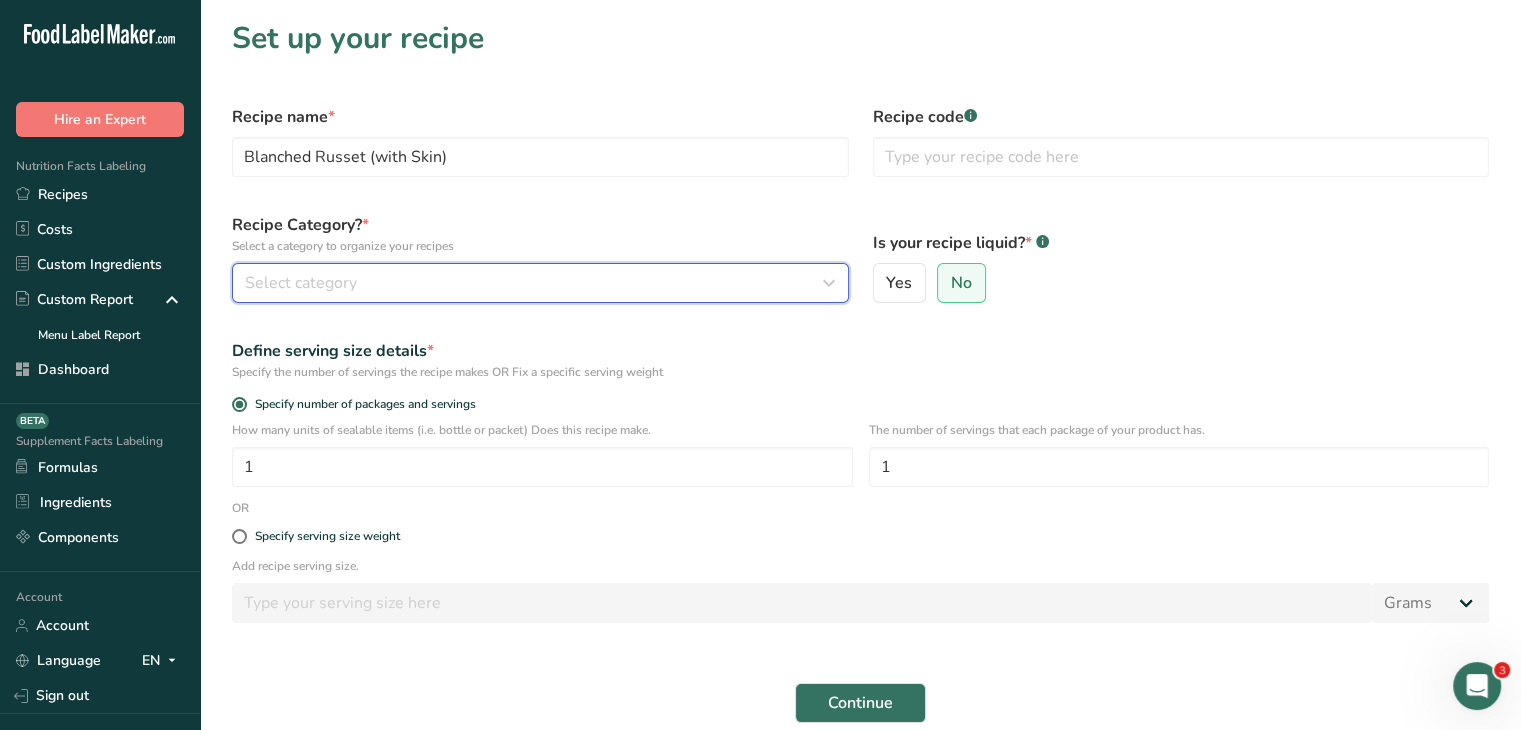 click on "Select category" at bounding box center (534, 283) 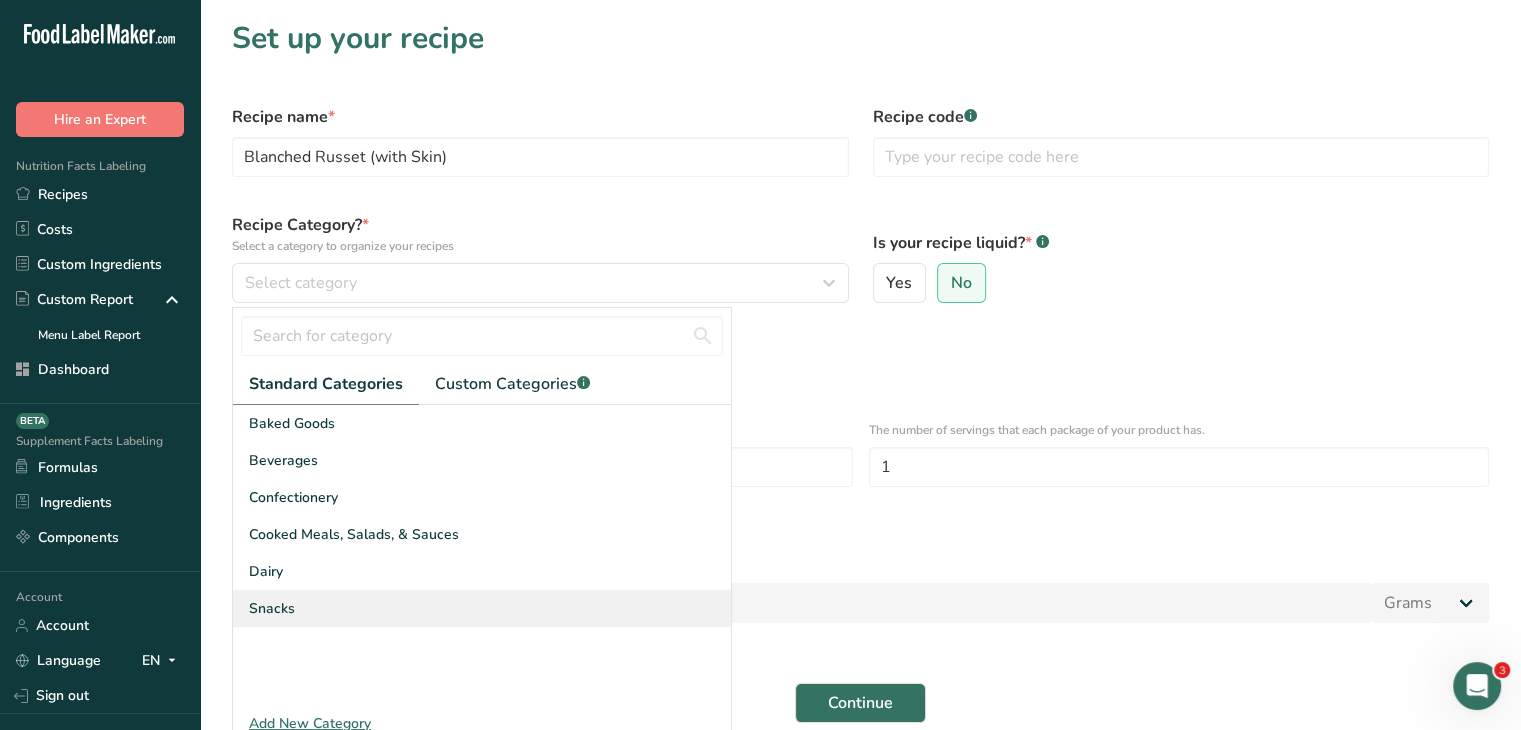click on "Snacks" at bounding box center (482, 608) 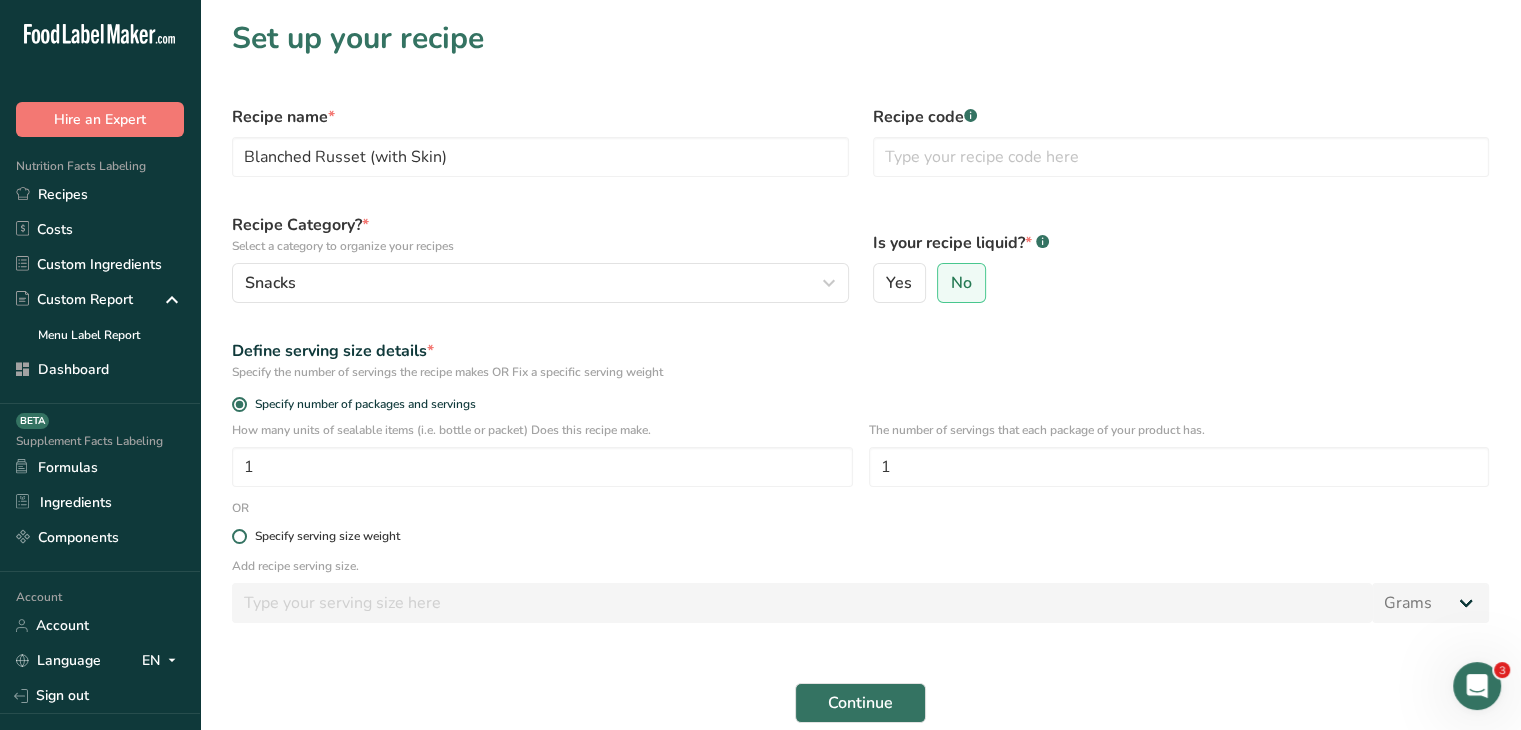 click on "Specify serving size weight" at bounding box center (327, 536) 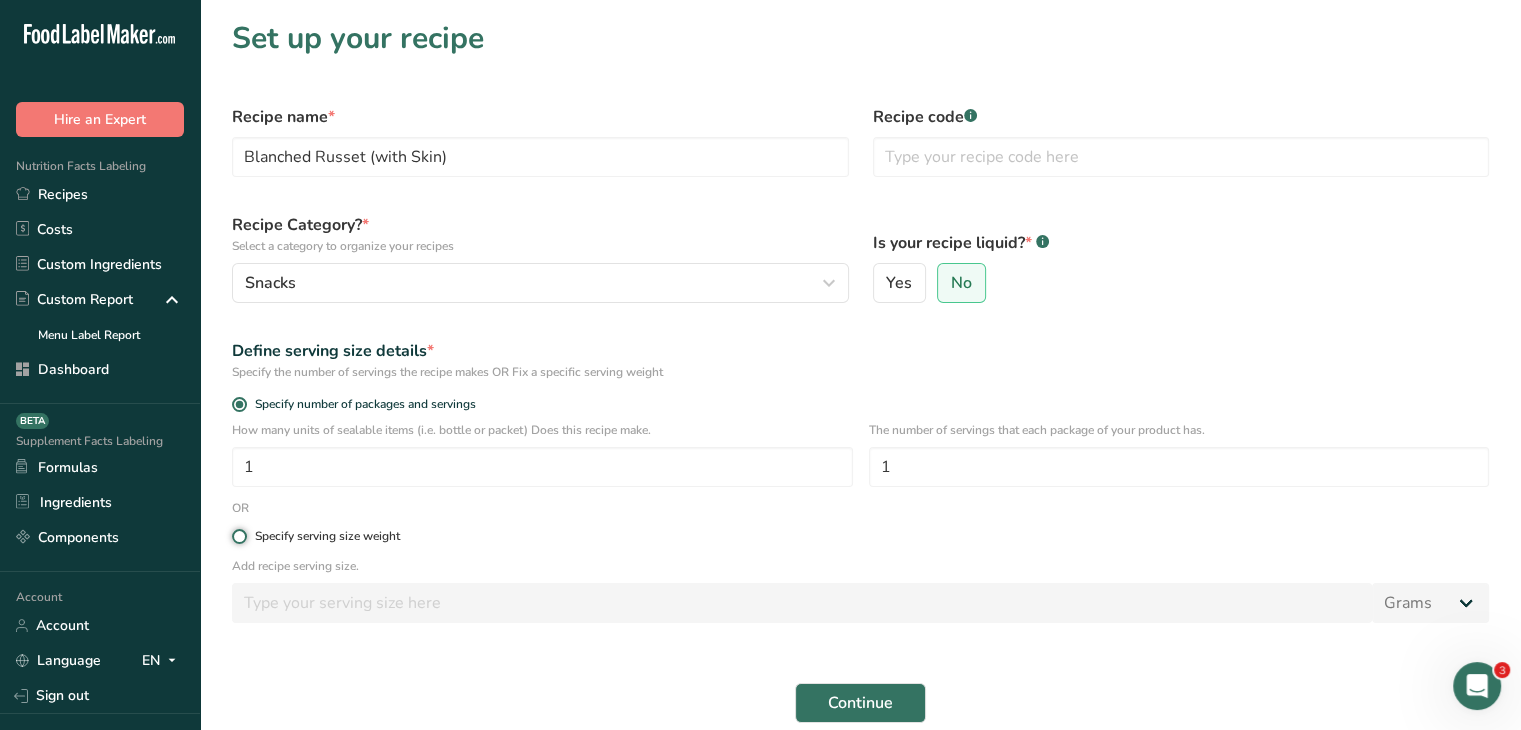 click on "Specify serving size weight" at bounding box center (238, 536) 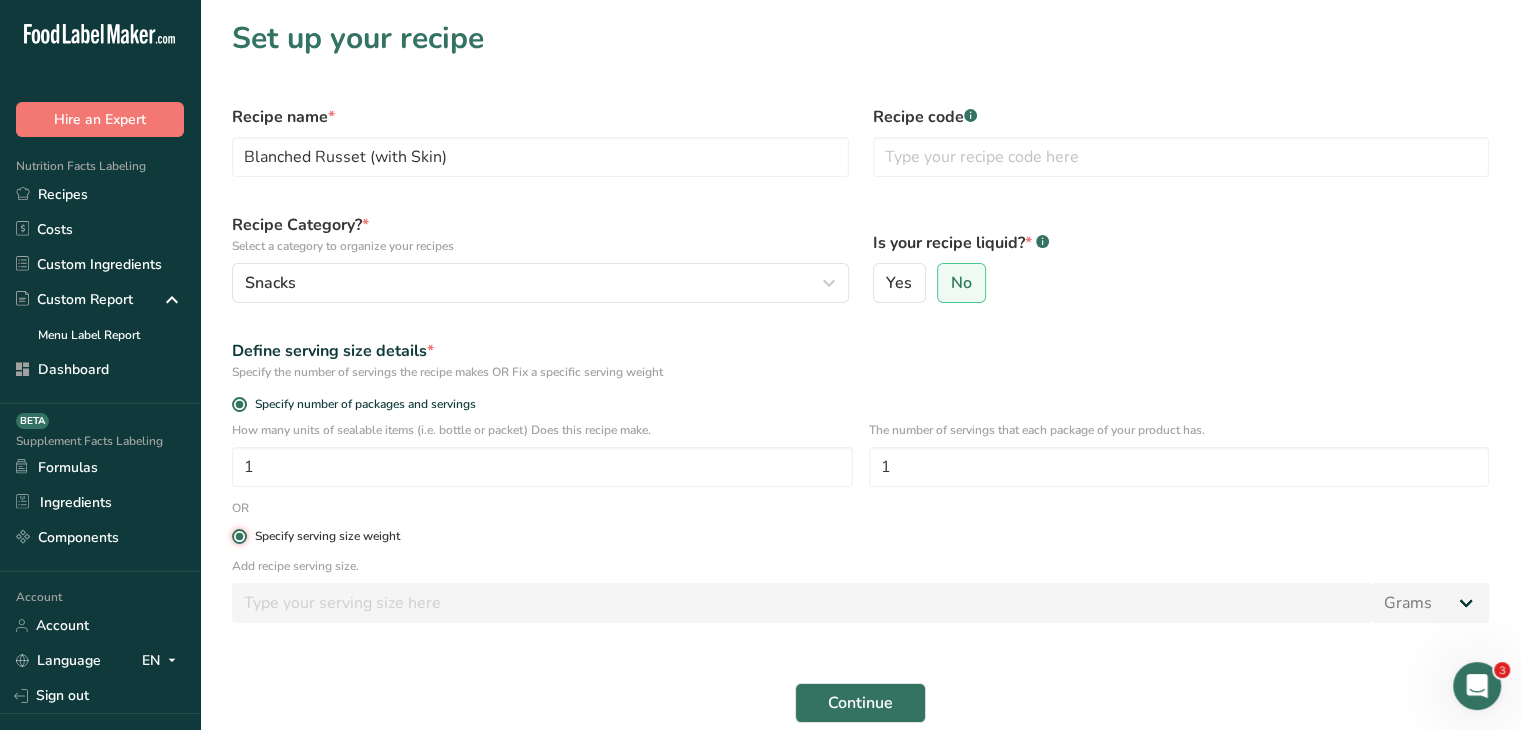 radio on "false" 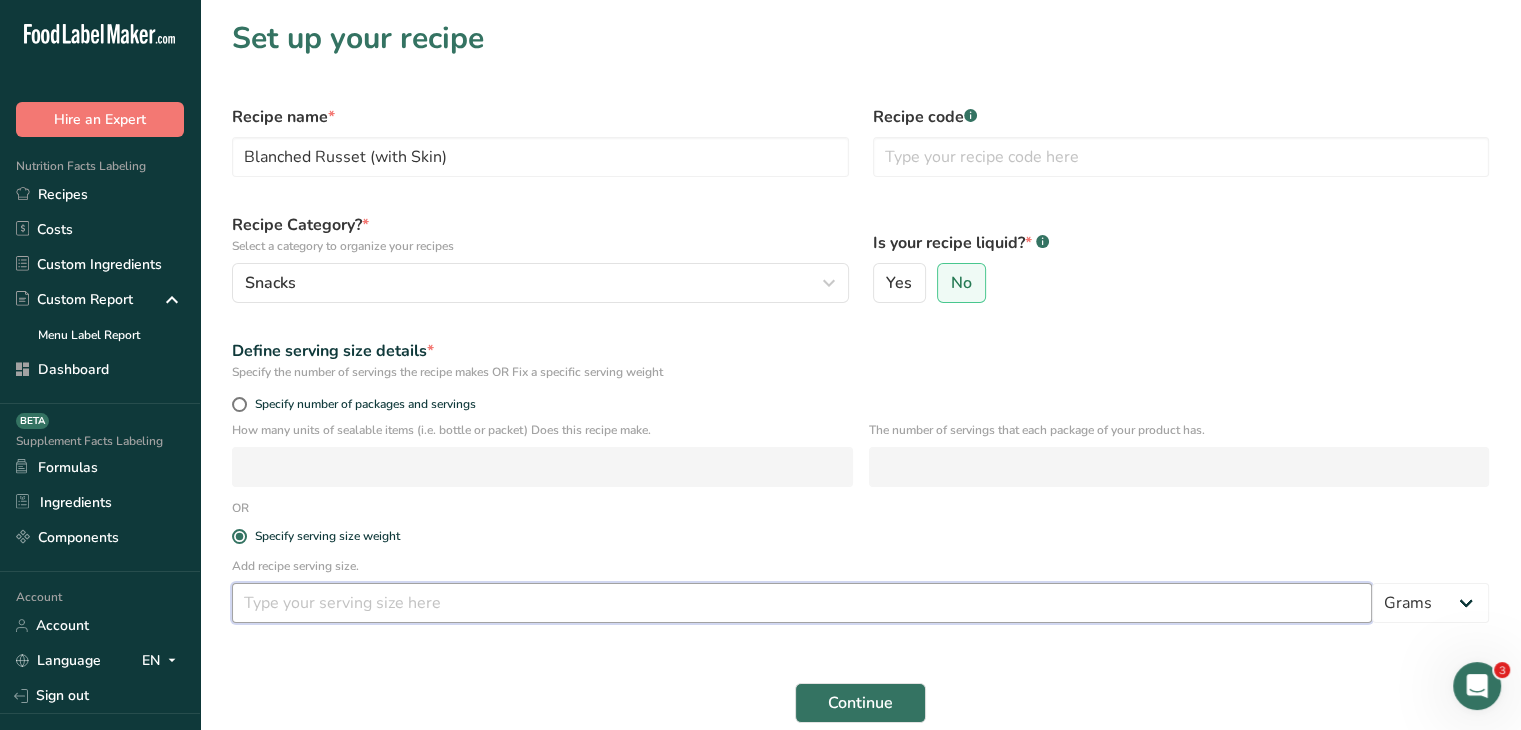 click at bounding box center (802, 603) 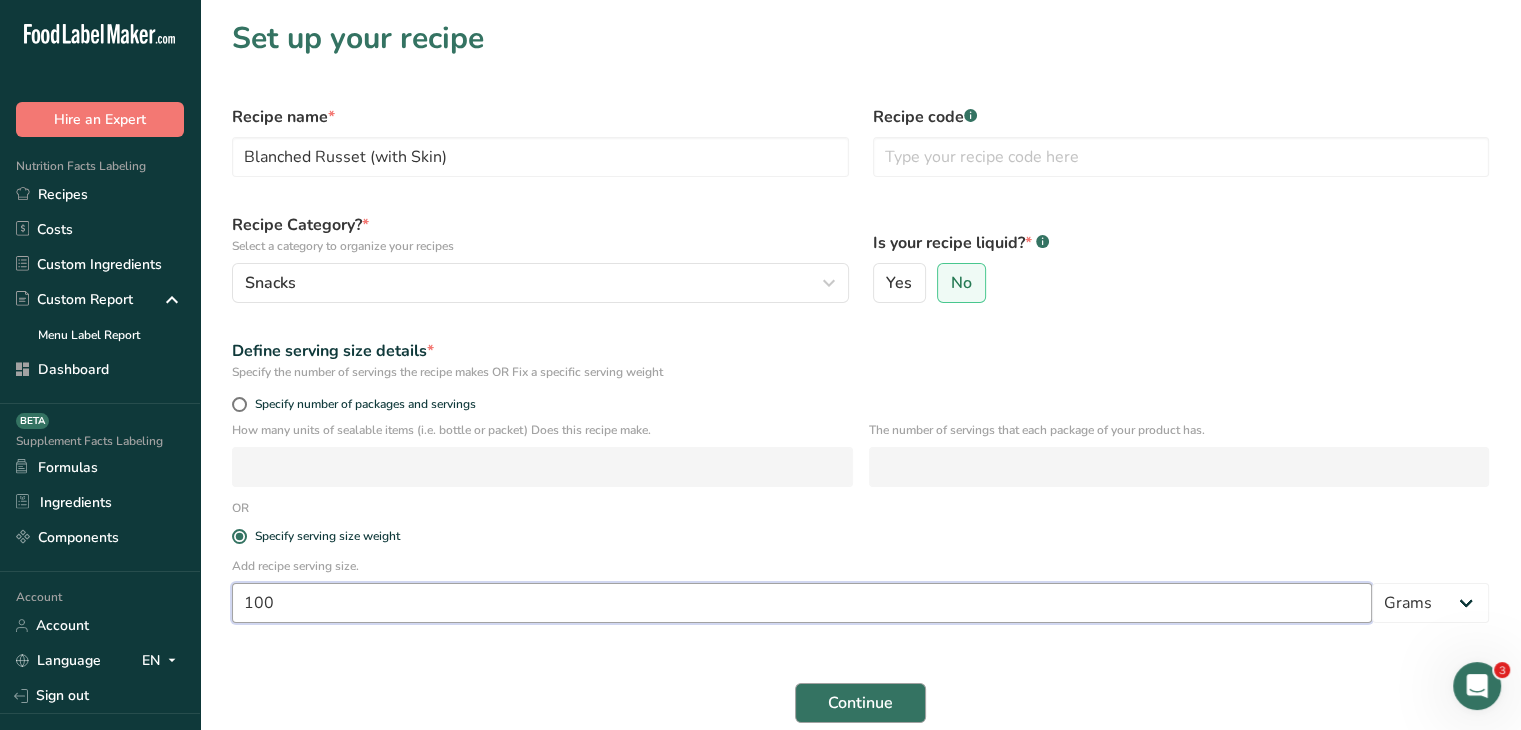 type on "100" 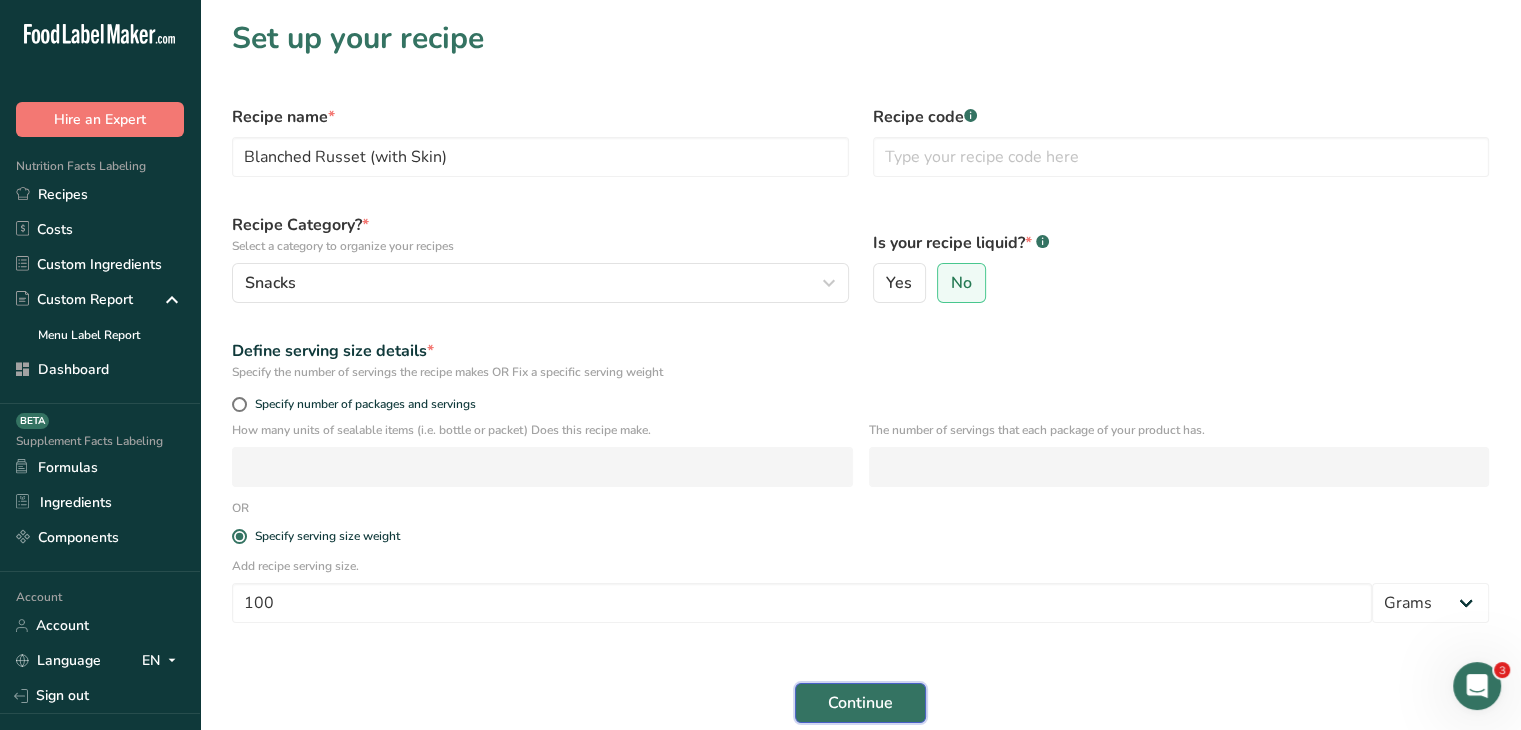 click on "Continue" at bounding box center (860, 703) 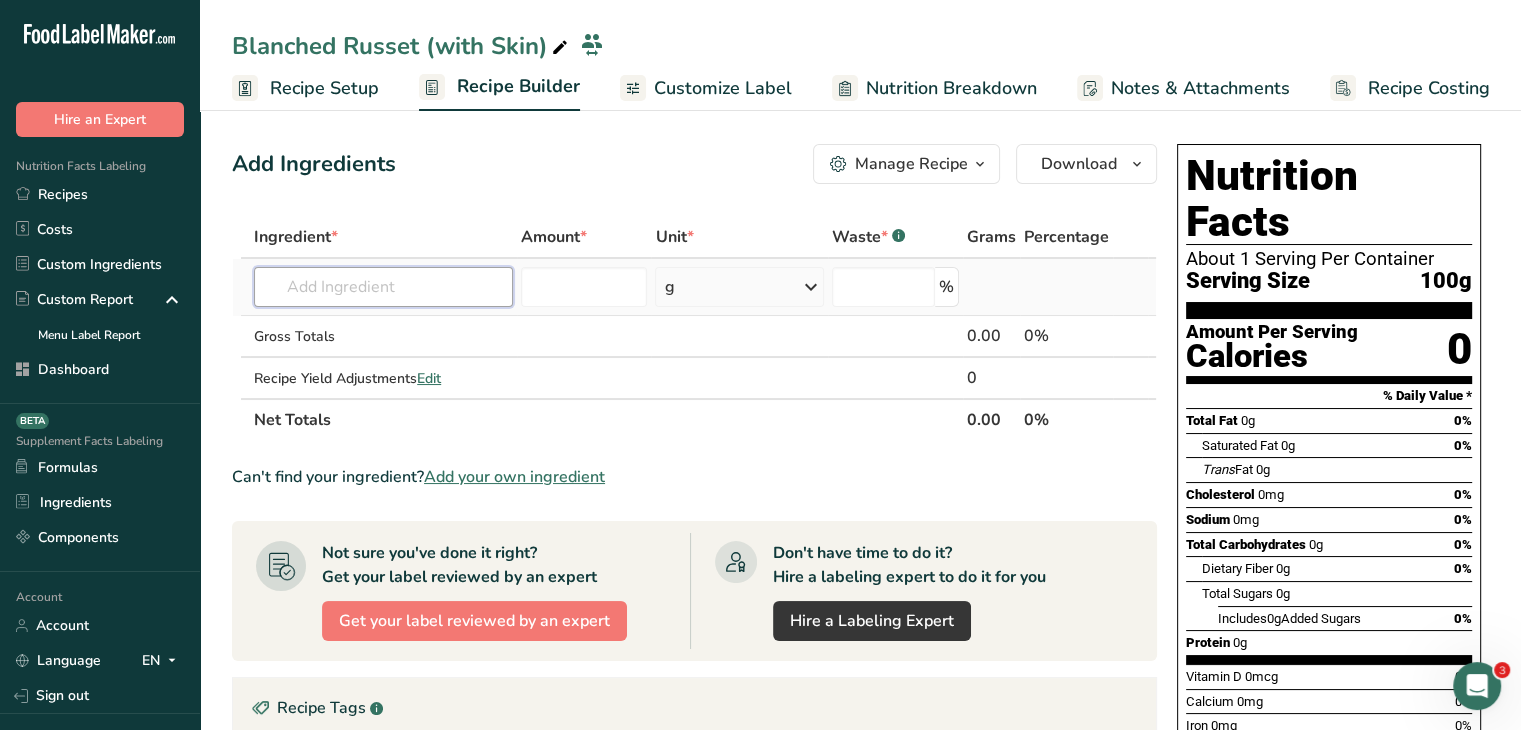 click at bounding box center (383, 287) 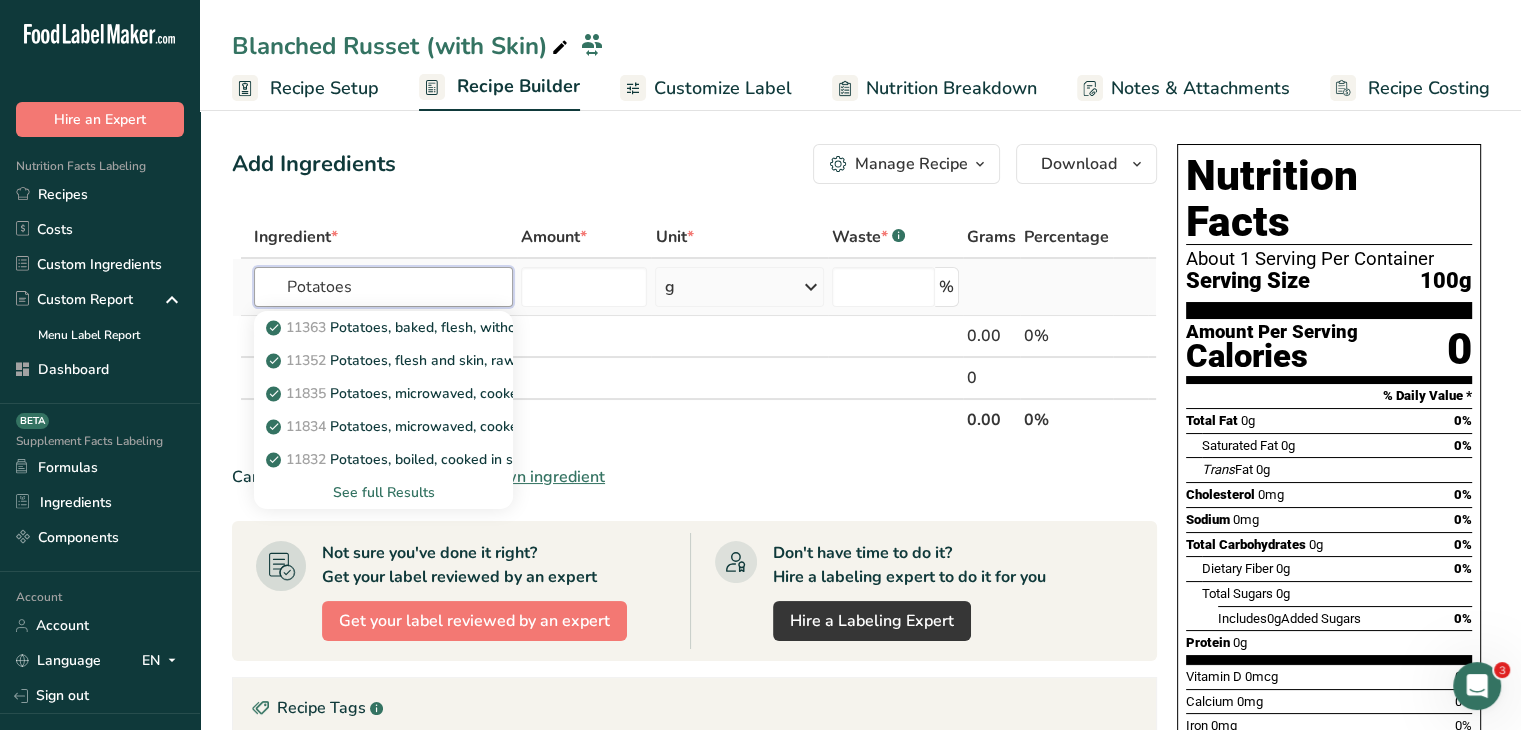 type on "Potatoes" 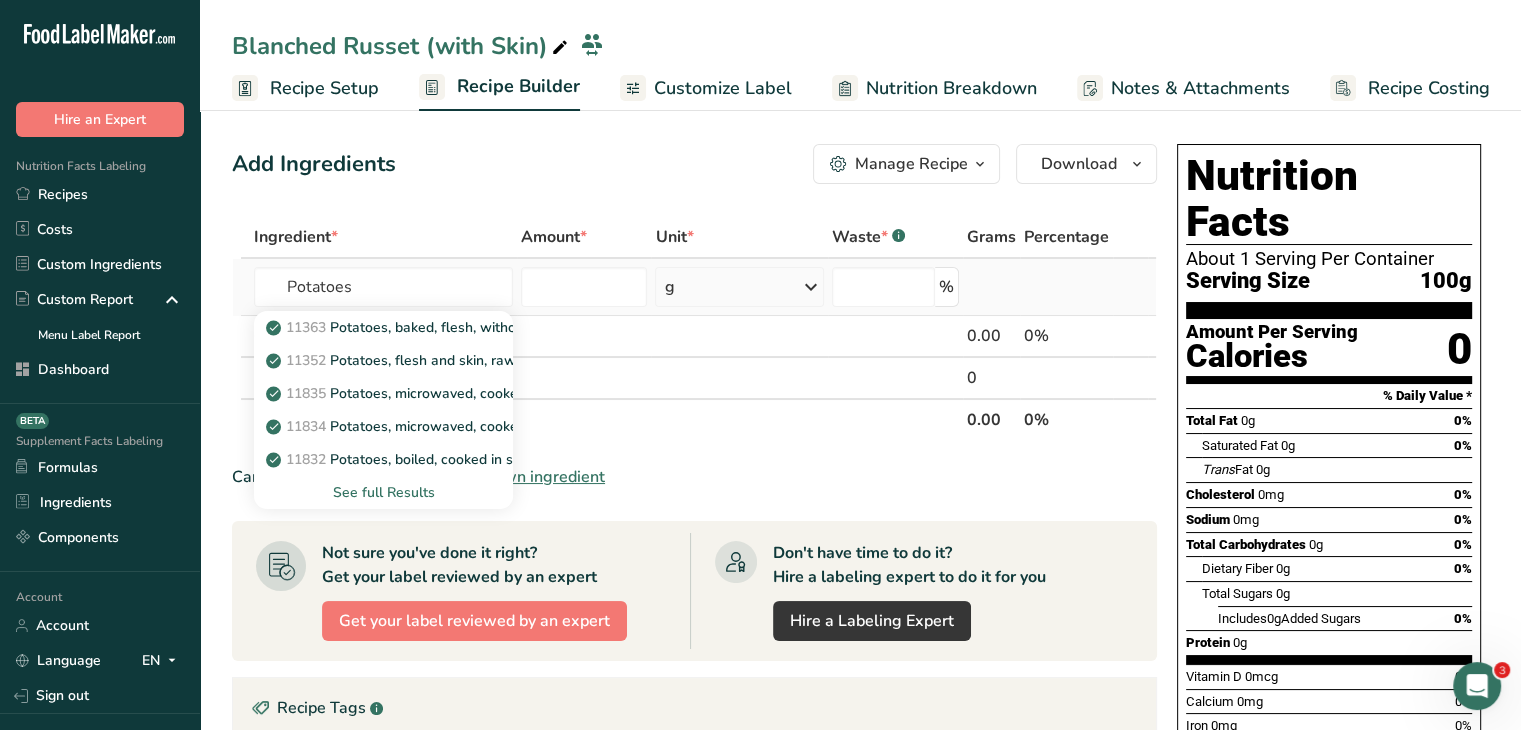 type 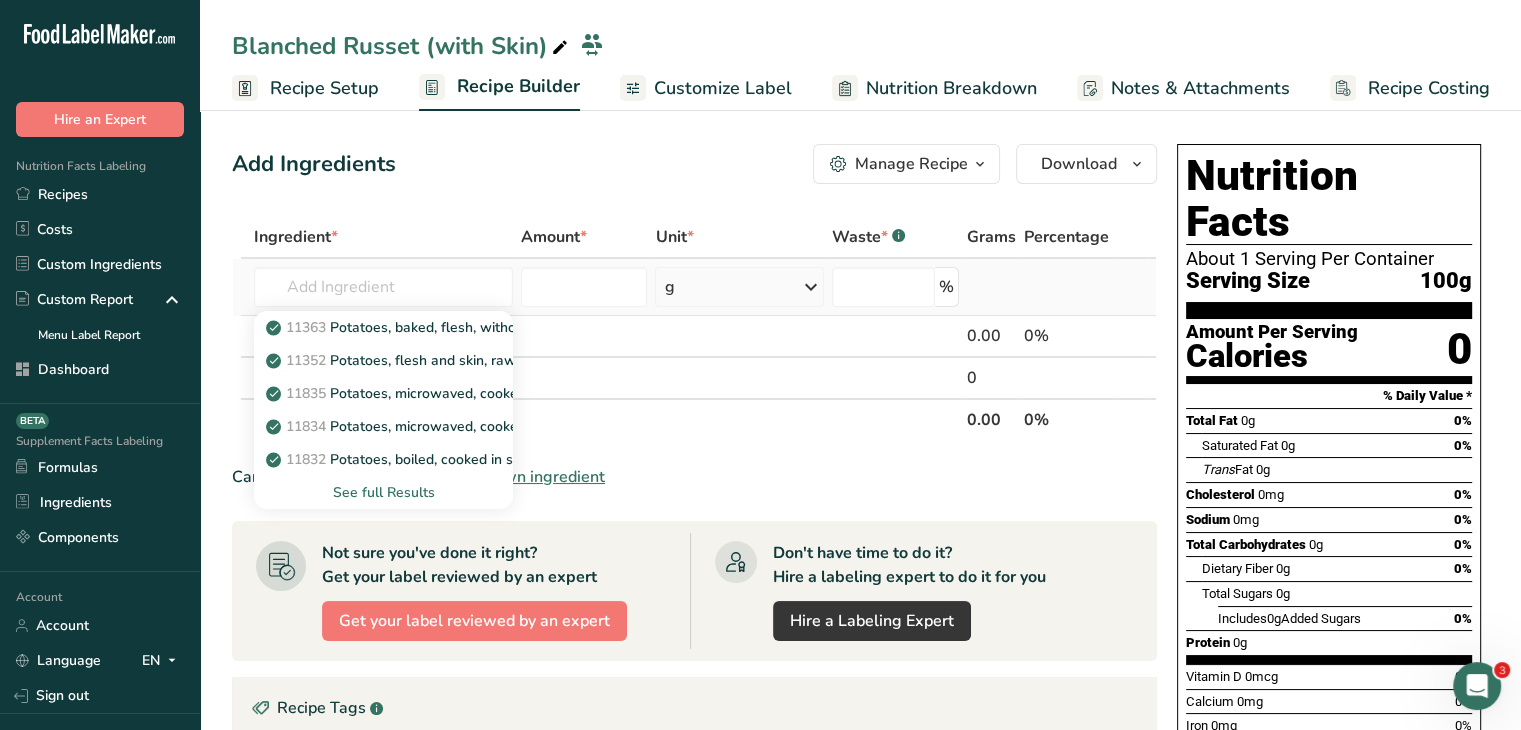 click on "See full Results" at bounding box center (383, 492) 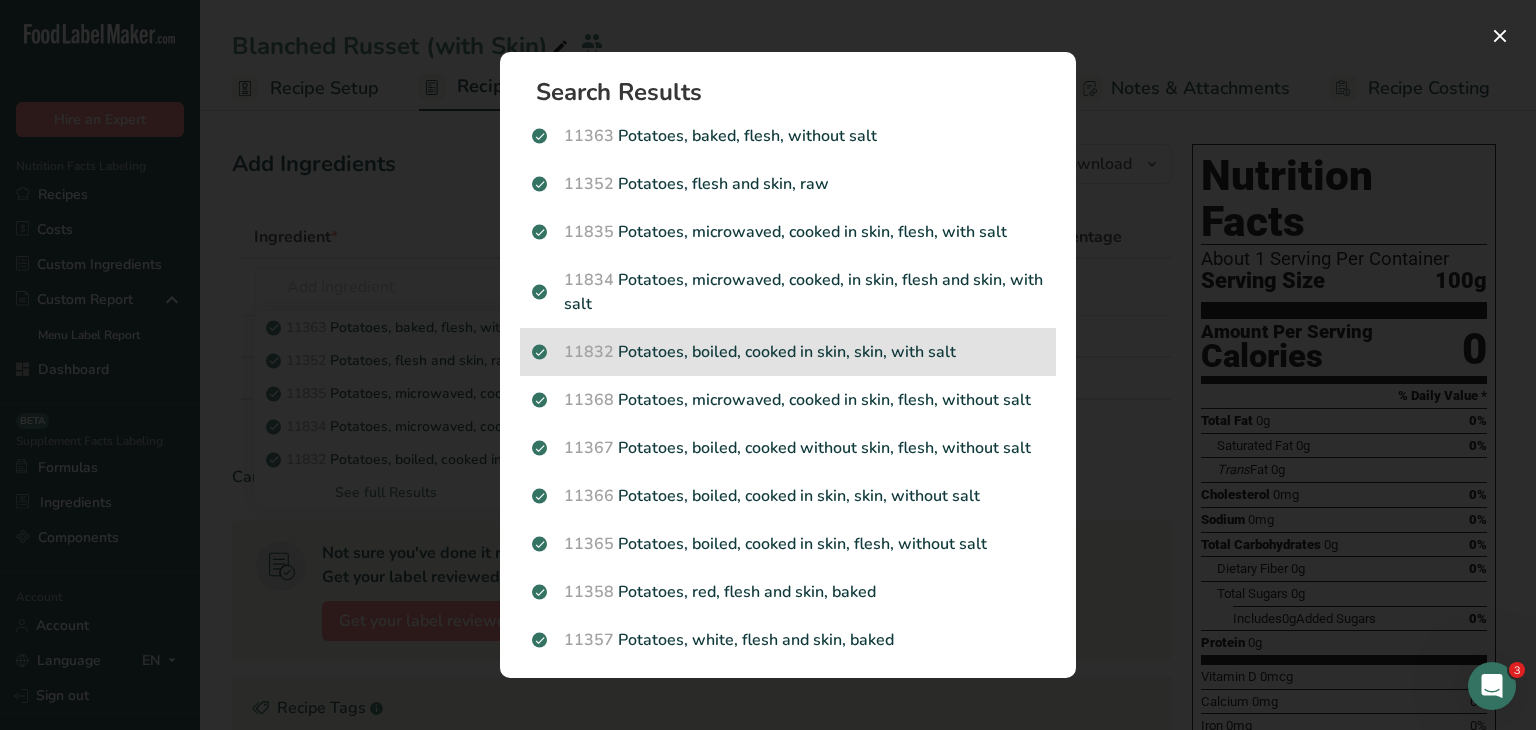 click on "11832
Potatoes, boiled, cooked in skin, skin, with salt" at bounding box center (788, 352) 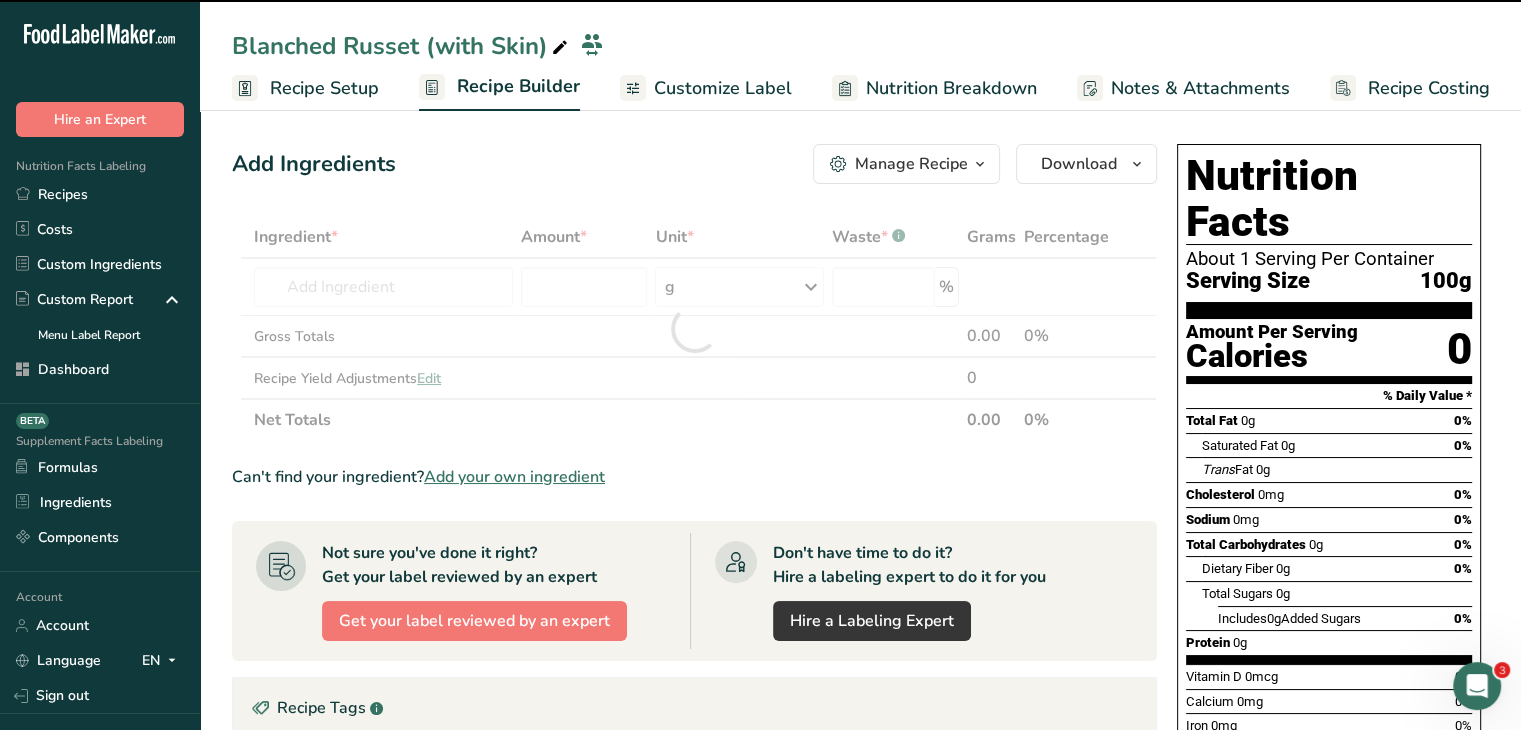 type on "0" 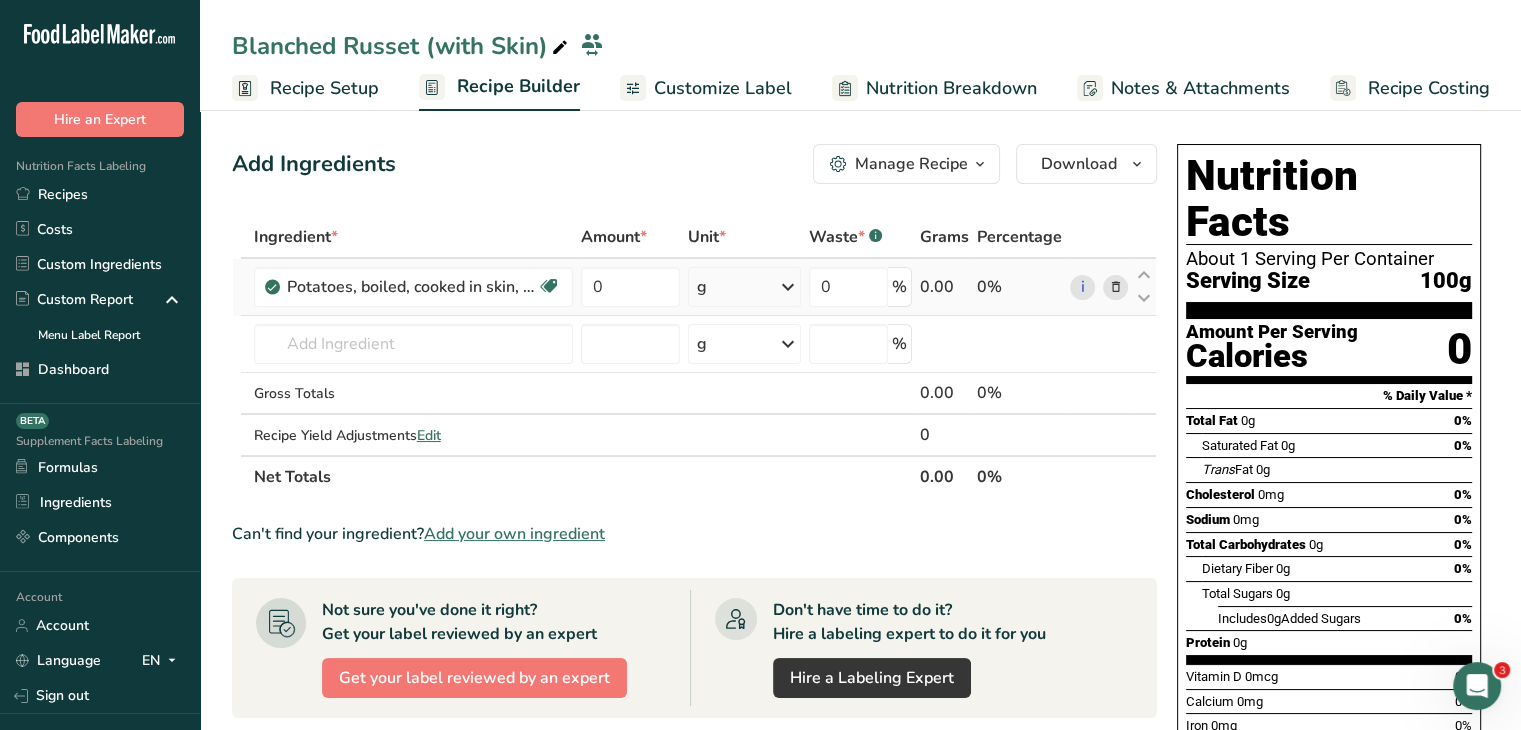 click on "g" at bounding box center (744, 287) 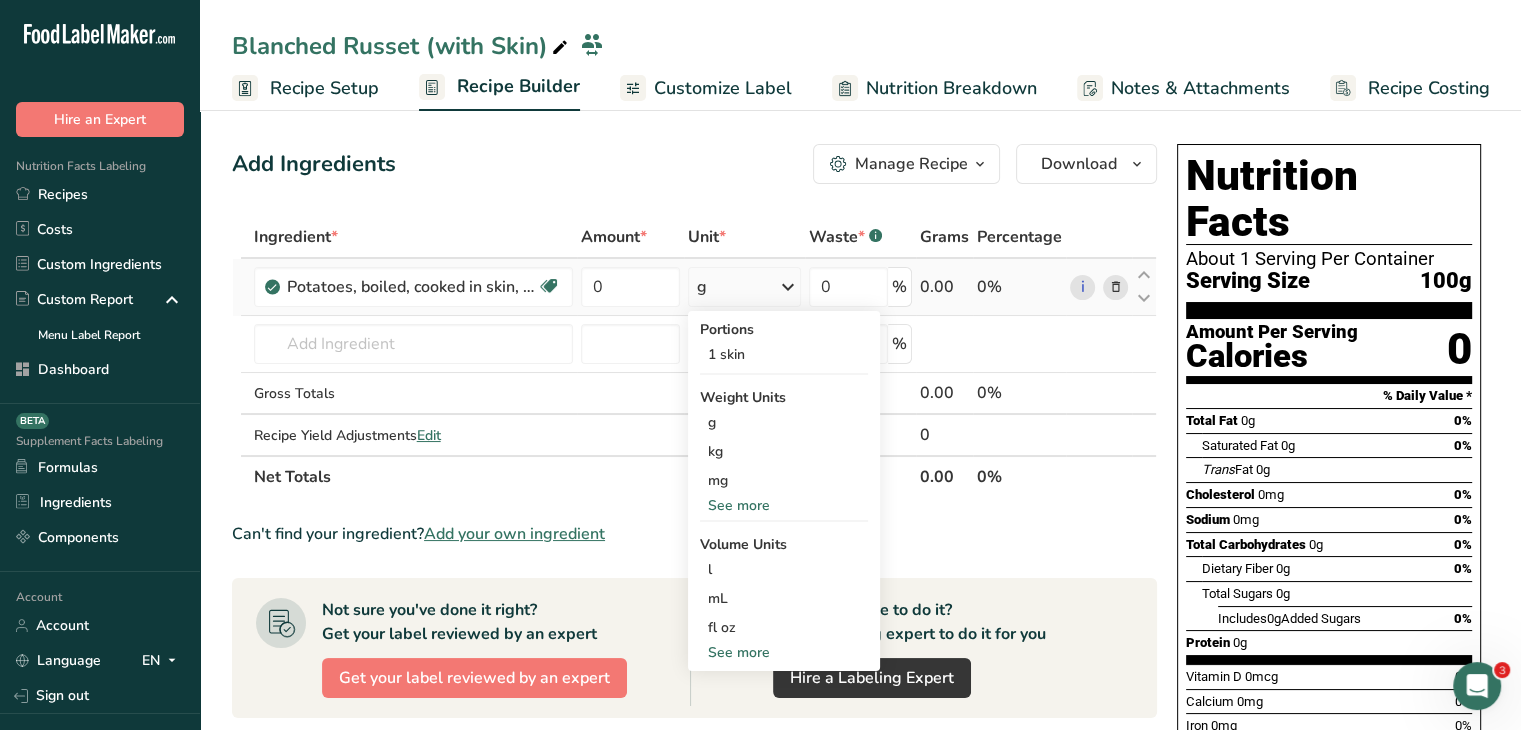 click on "See more" at bounding box center [784, 505] 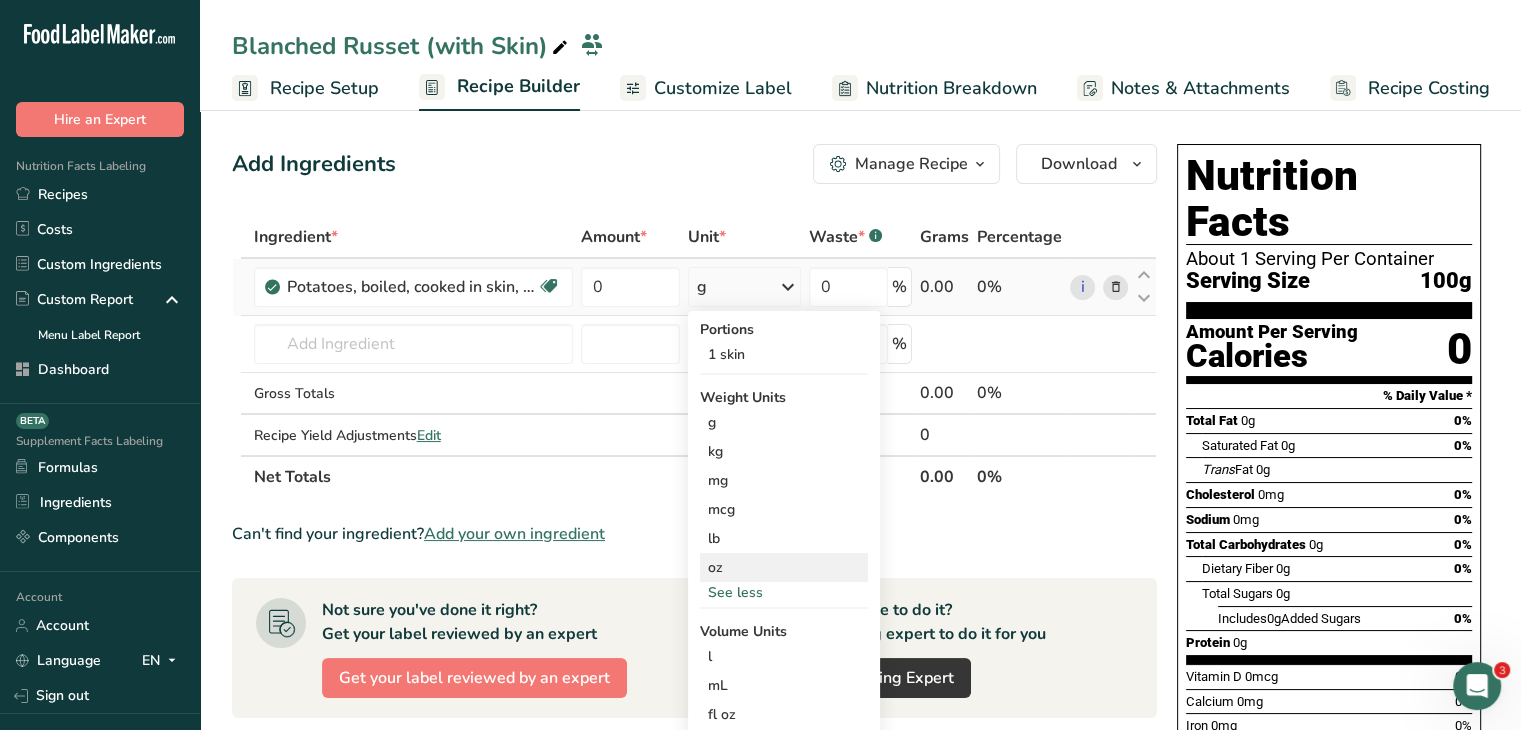 click on "oz" at bounding box center (784, 567) 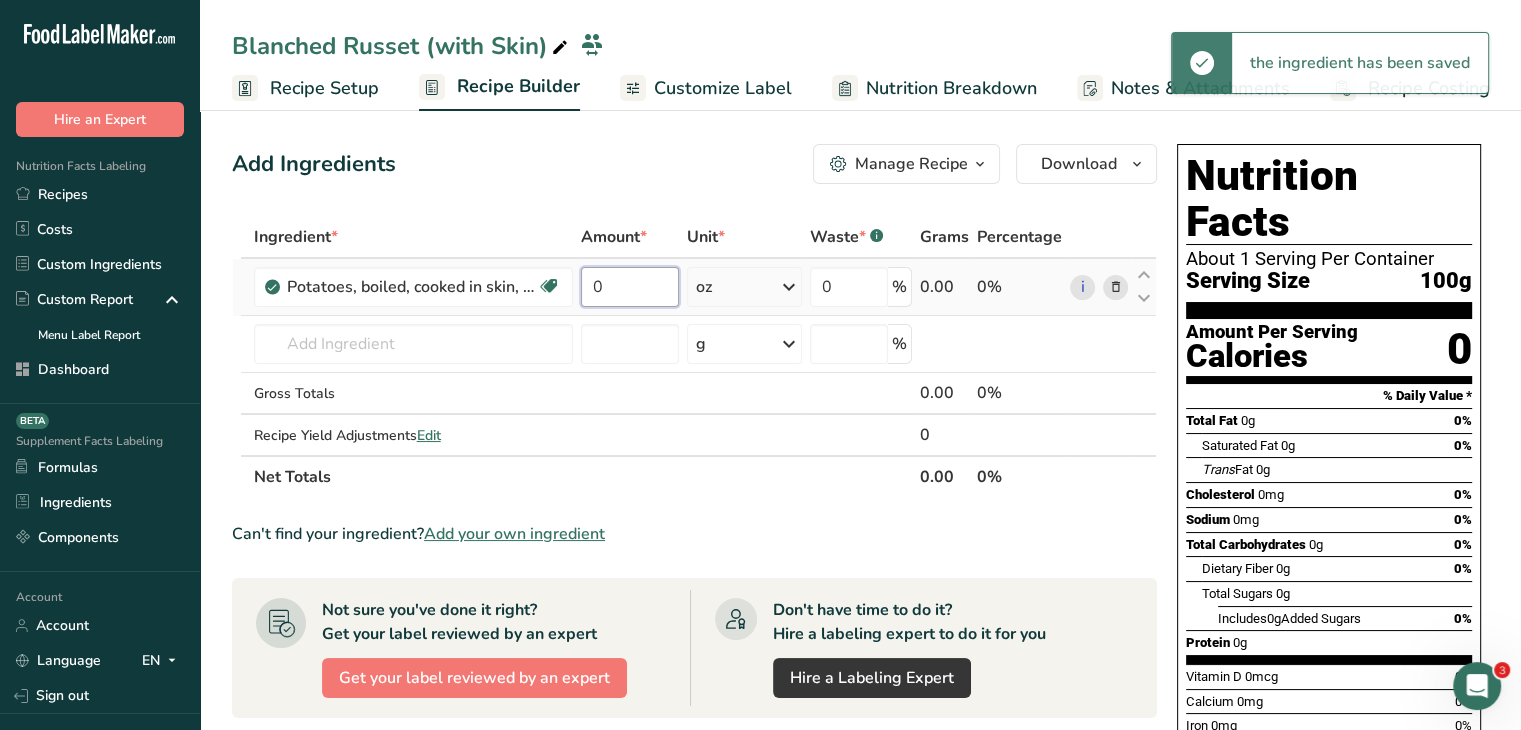 click on "0" at bounding box center (630, 287) 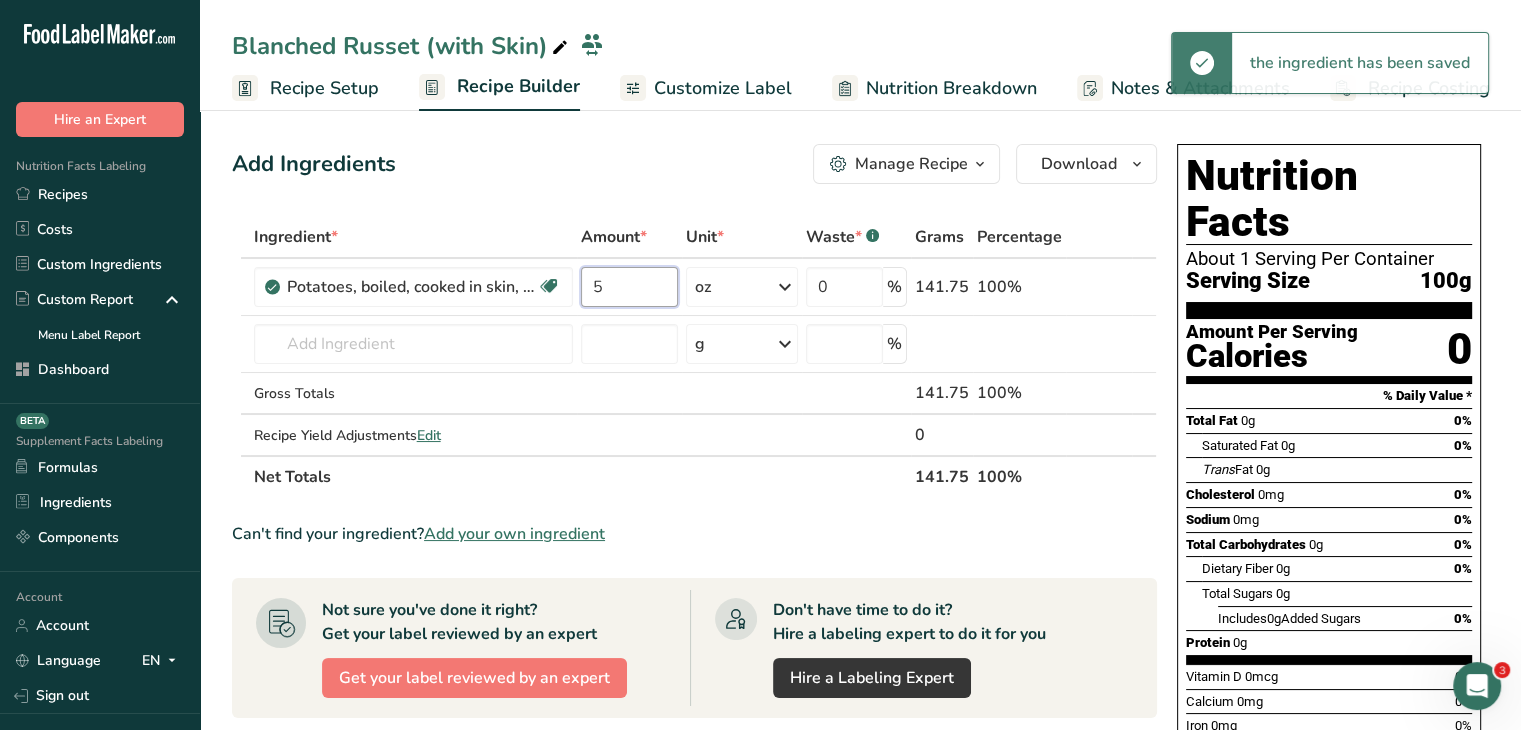 type on "5" 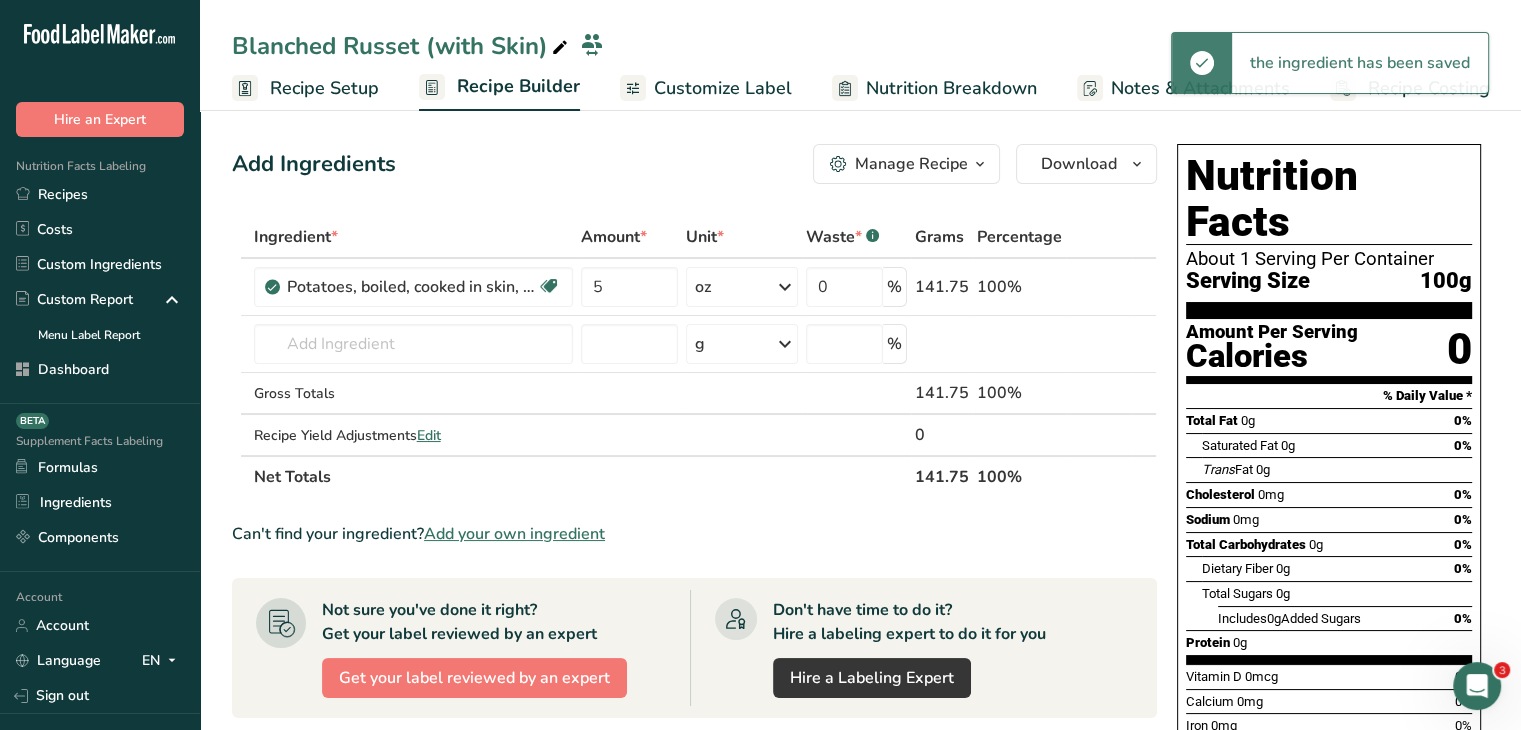 click on "Add Ingredients
Manage Recipe         Delete Recipe           Duplicate Recipe             Scale Recipe             Save as Sub-Recipe   .a-a{fill:#347362;}.b-a{fill:#fff;}                               Nutrition Breakdown                 Recipe Card
NEW
Amino Acids Pattern Report           Activity History
Download
Choose your preferred label style
Standard FDA label
Standard FDA label
The most common format for nutrition facts labels in compliance with the FDA's typeface, style and requirements
Tabular FDA label
A label format compliant with the FDA regulations presented in a tabular (horizontal) display.
Linear FDA label
A simple linear display for small sized packages.
Simplified FDA label" at bounding box center [694, 164] 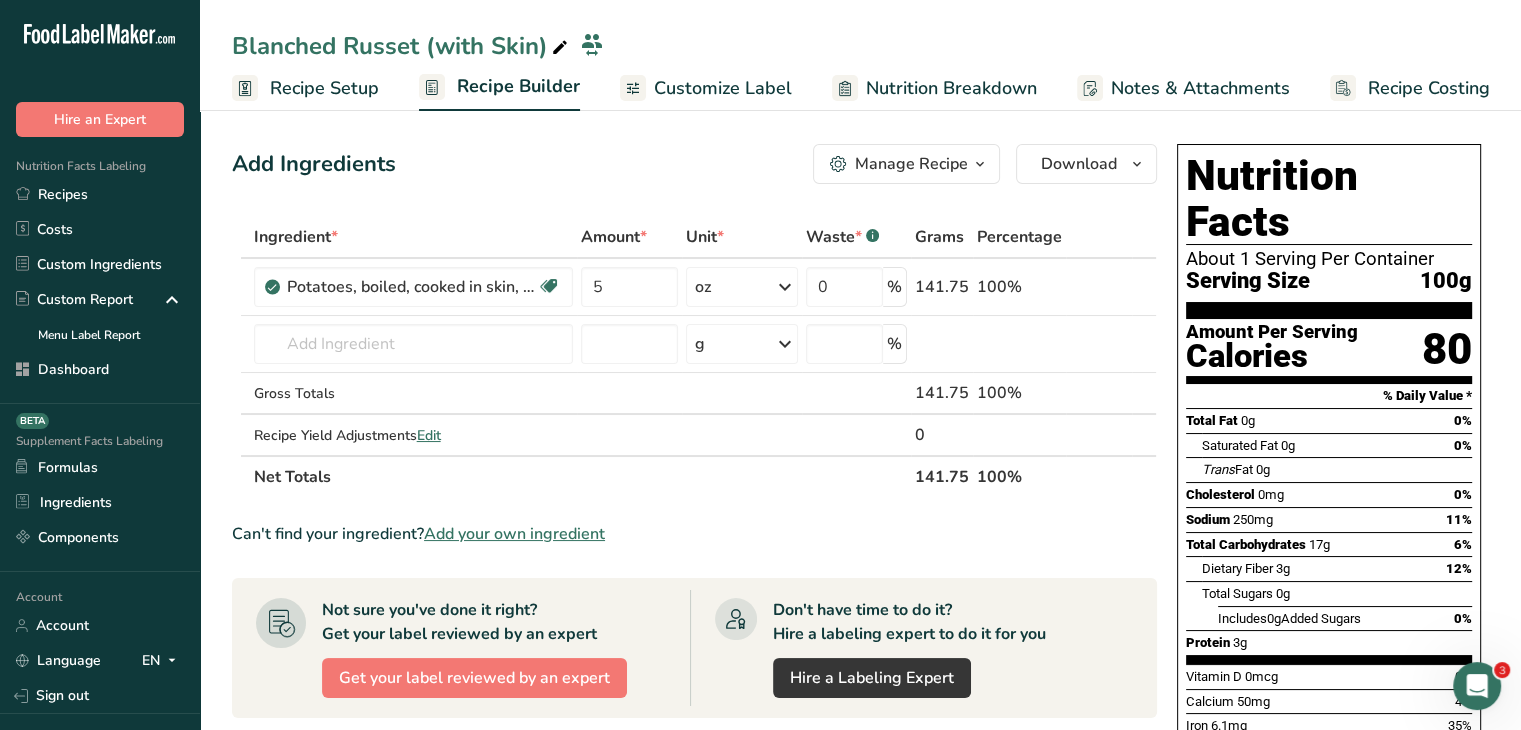 click on "Customize Label" at bounding box center [723, 88] 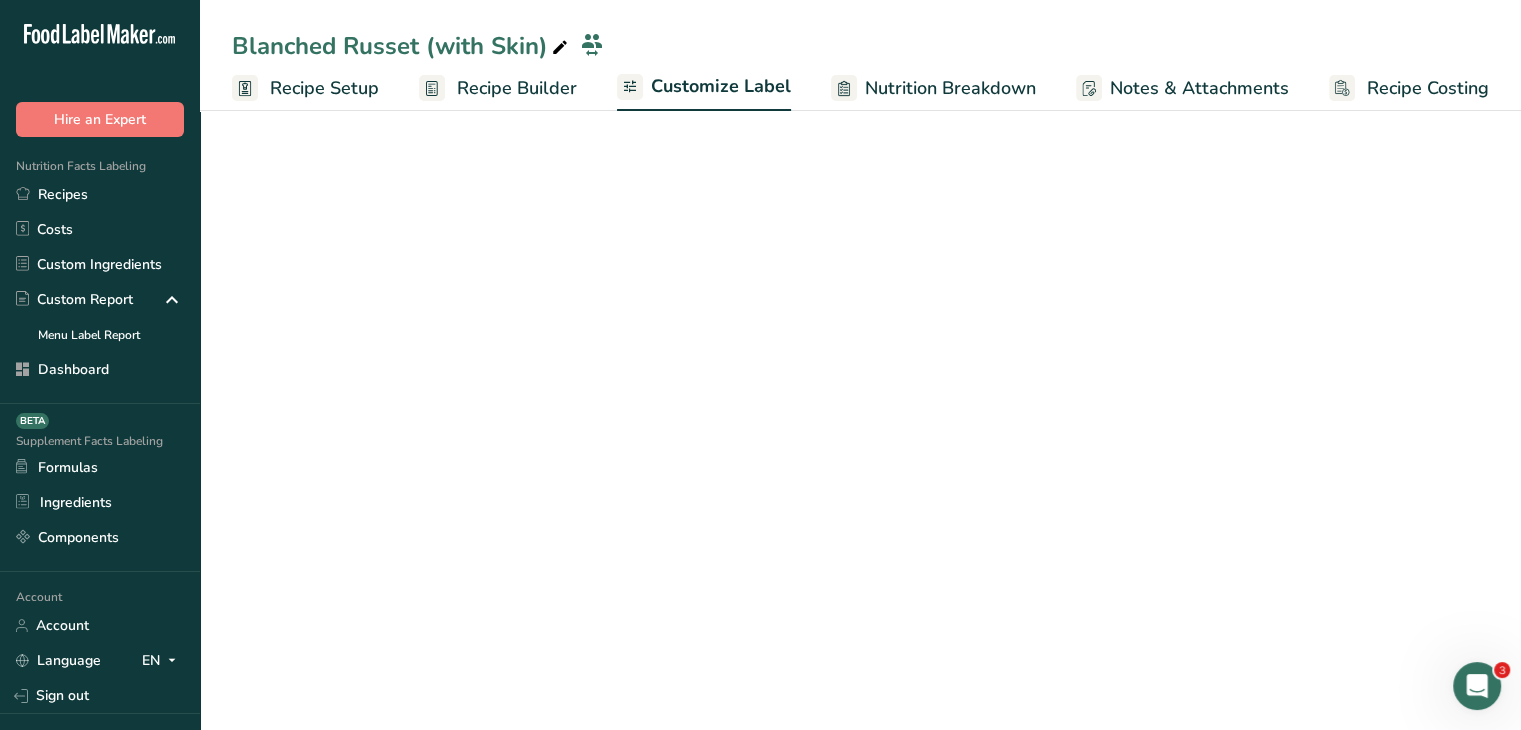 scroll, scrollTop: 0, scrollLeft: 0, axis: both 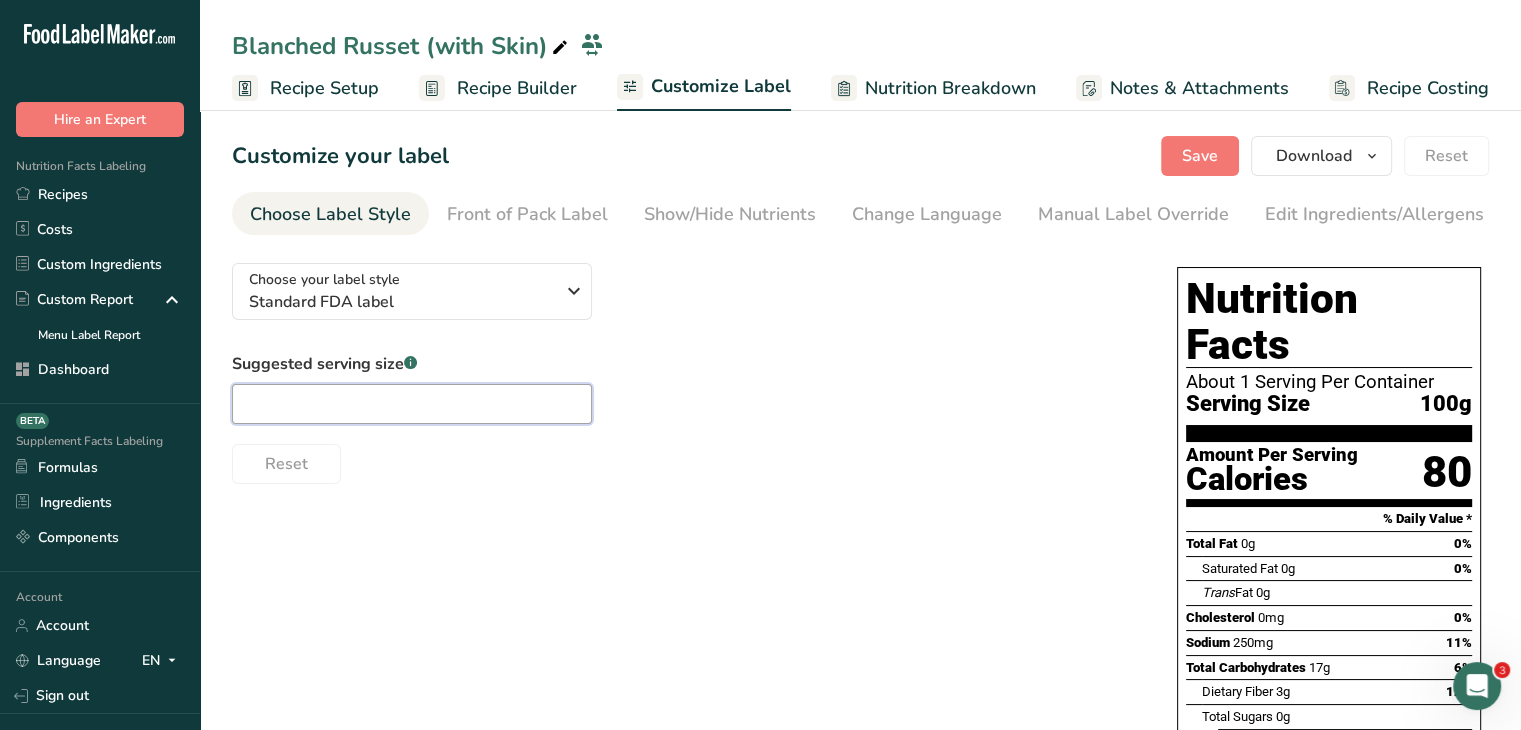 click at bounding box center (412, 404) 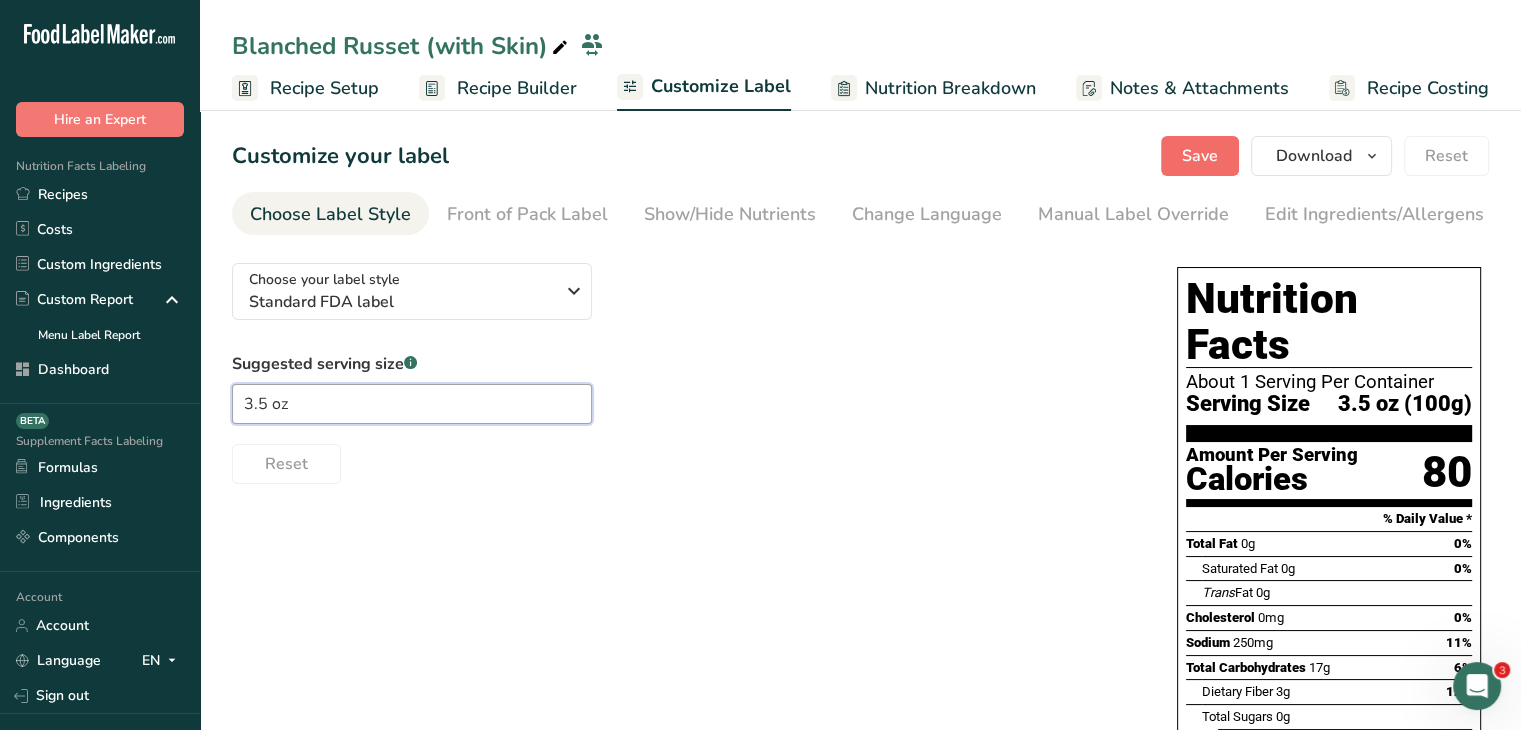 type on "3.5 oz" 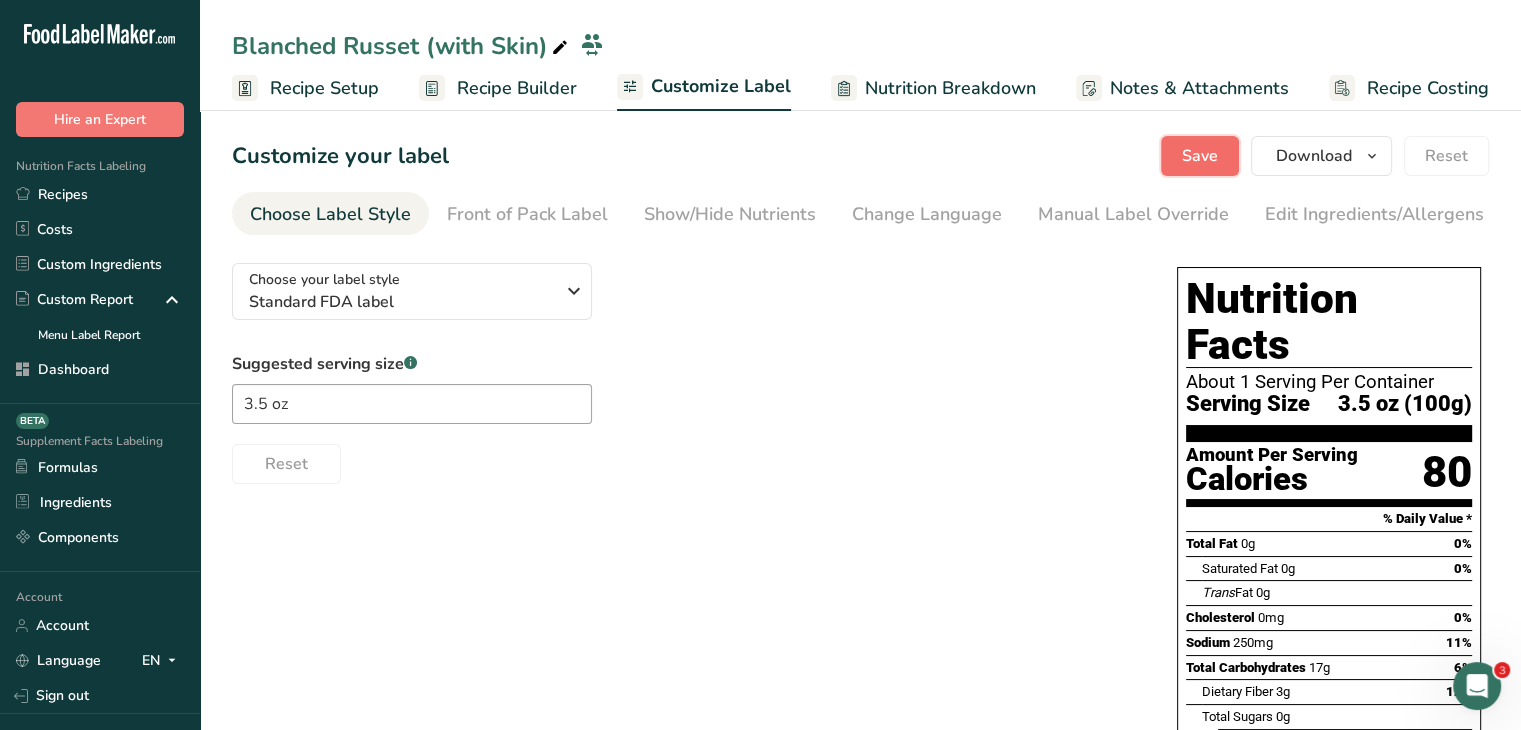 click on "Save" at bounding box center (1200, 156) 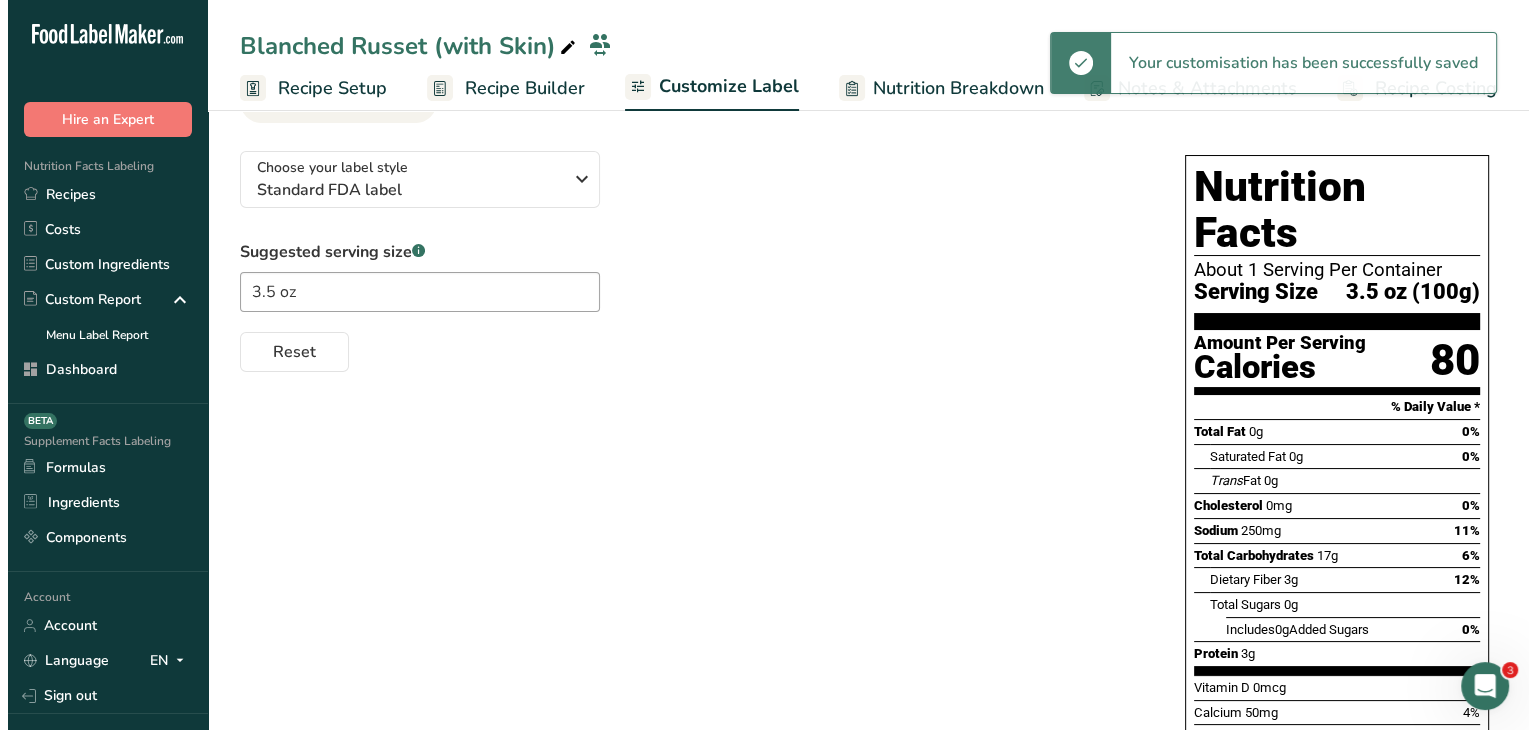 scroll, scrollTop: 0, scrollLeft: 0, axis: both 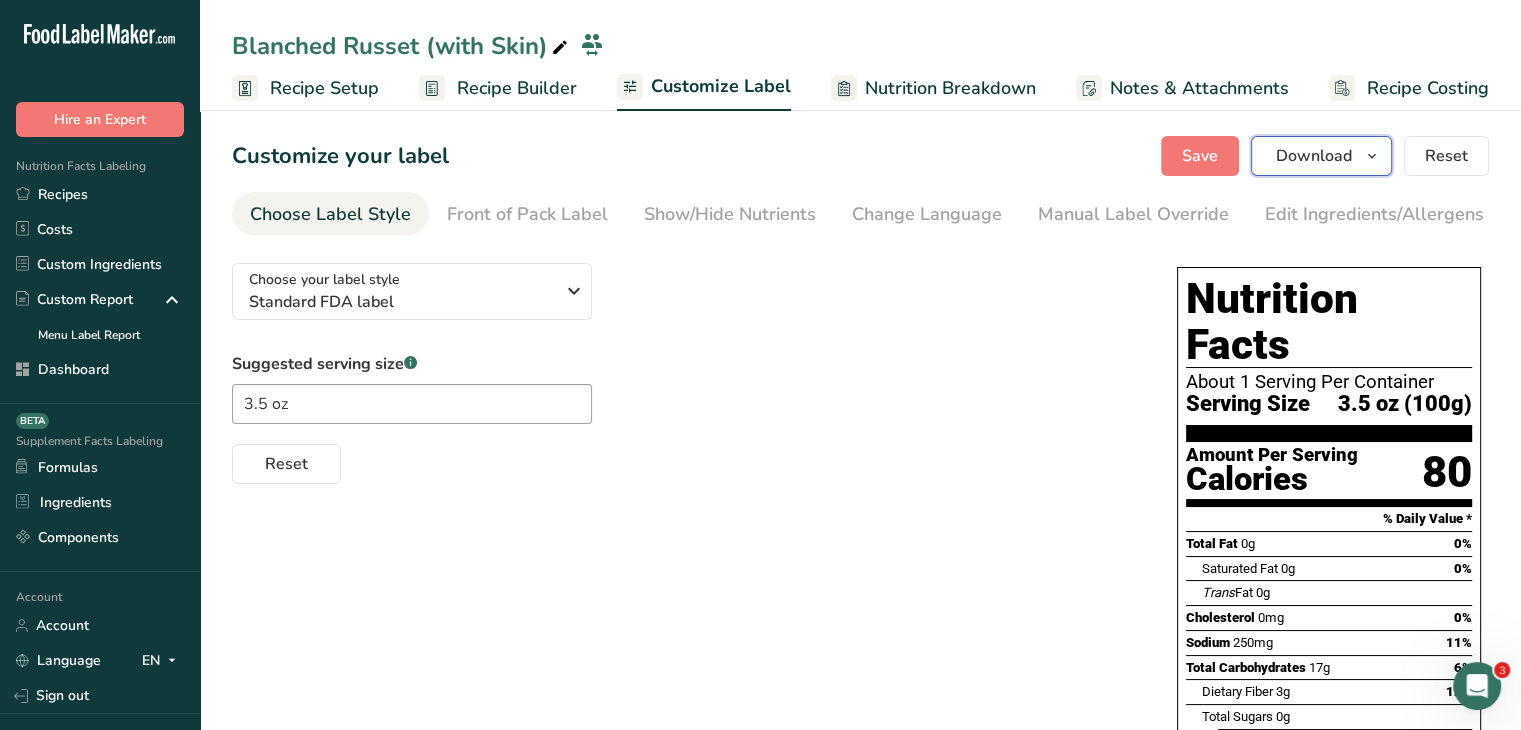 click on "Download" at bounding box center (1314, 156) 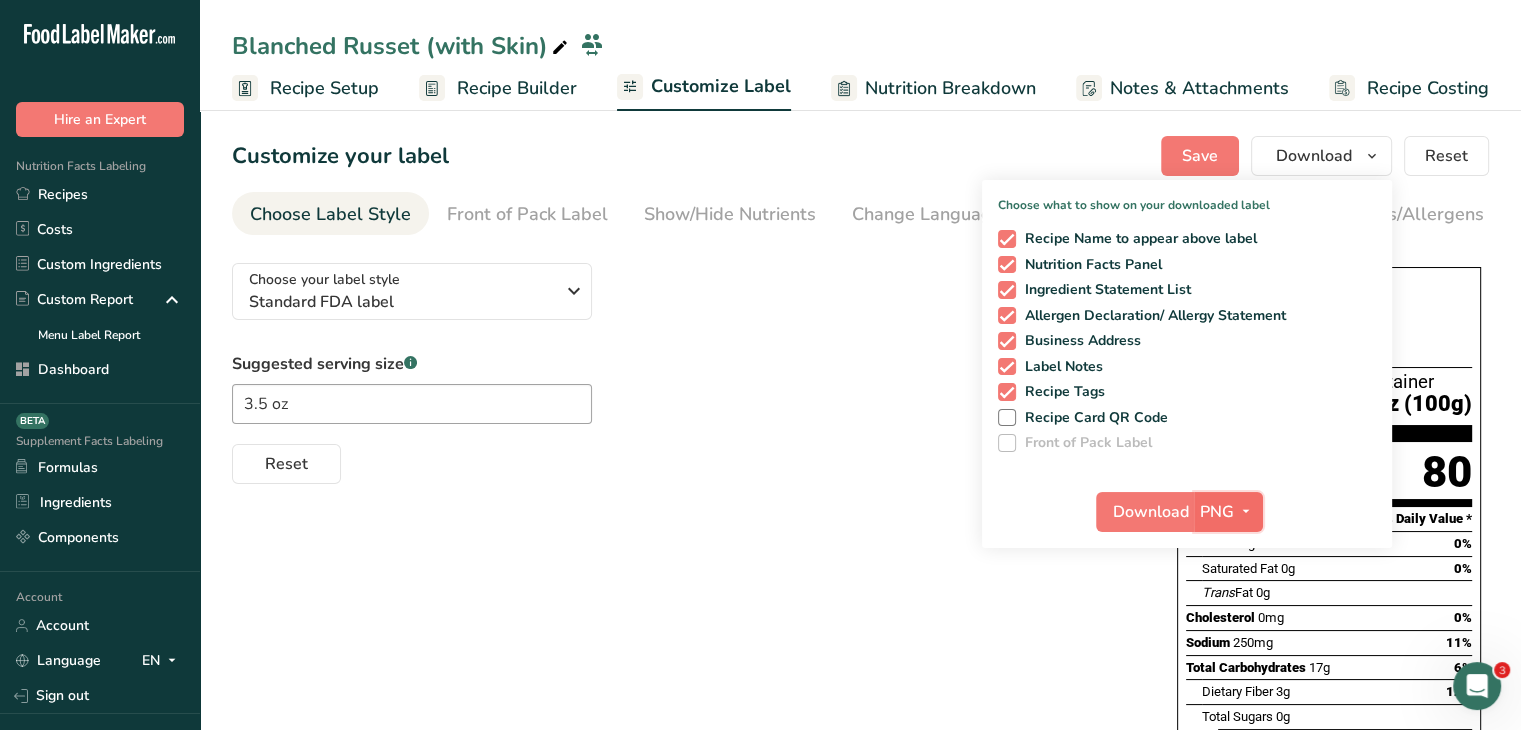click on "PNG" at bounding box center [1228, 512] 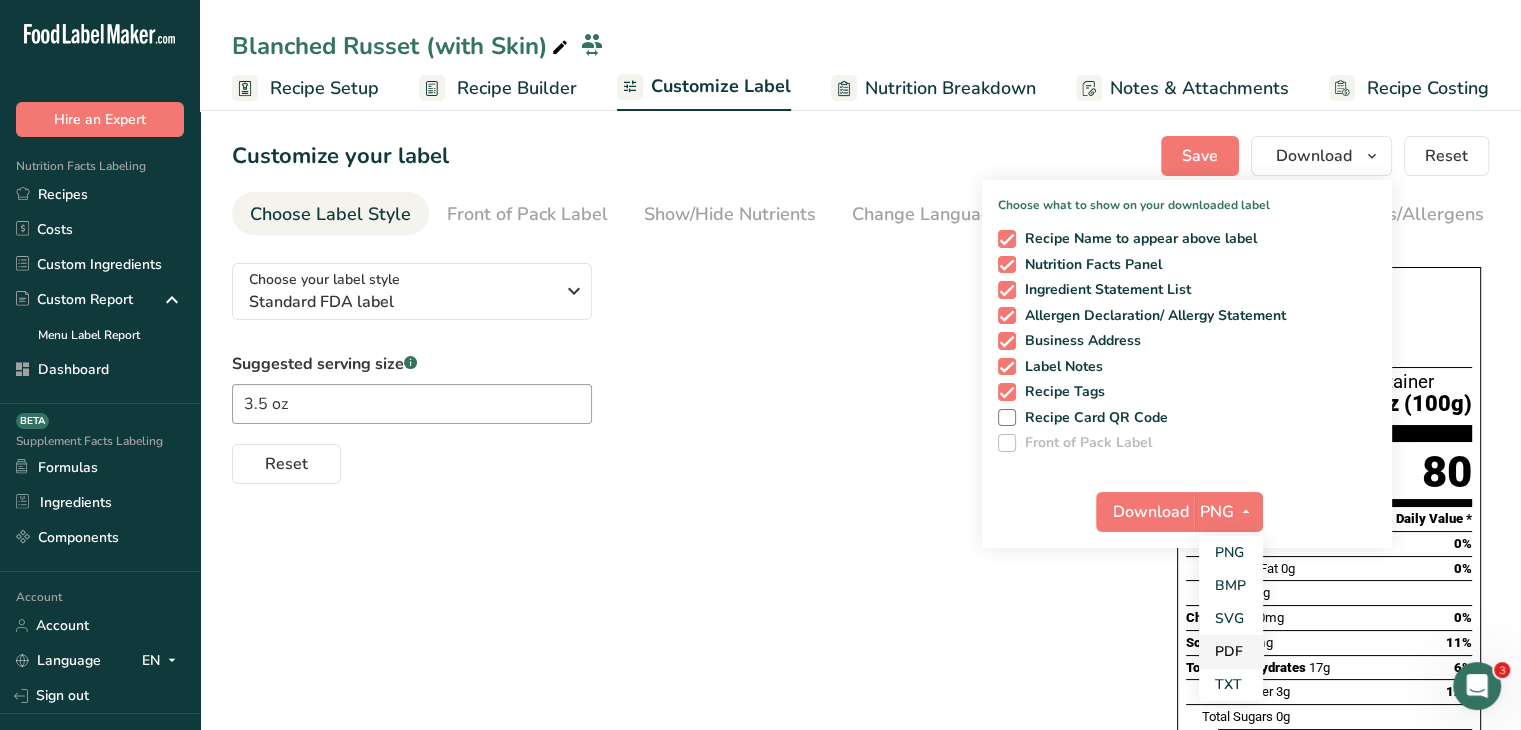 click on "PDF" at bounding box center [1231, 651] 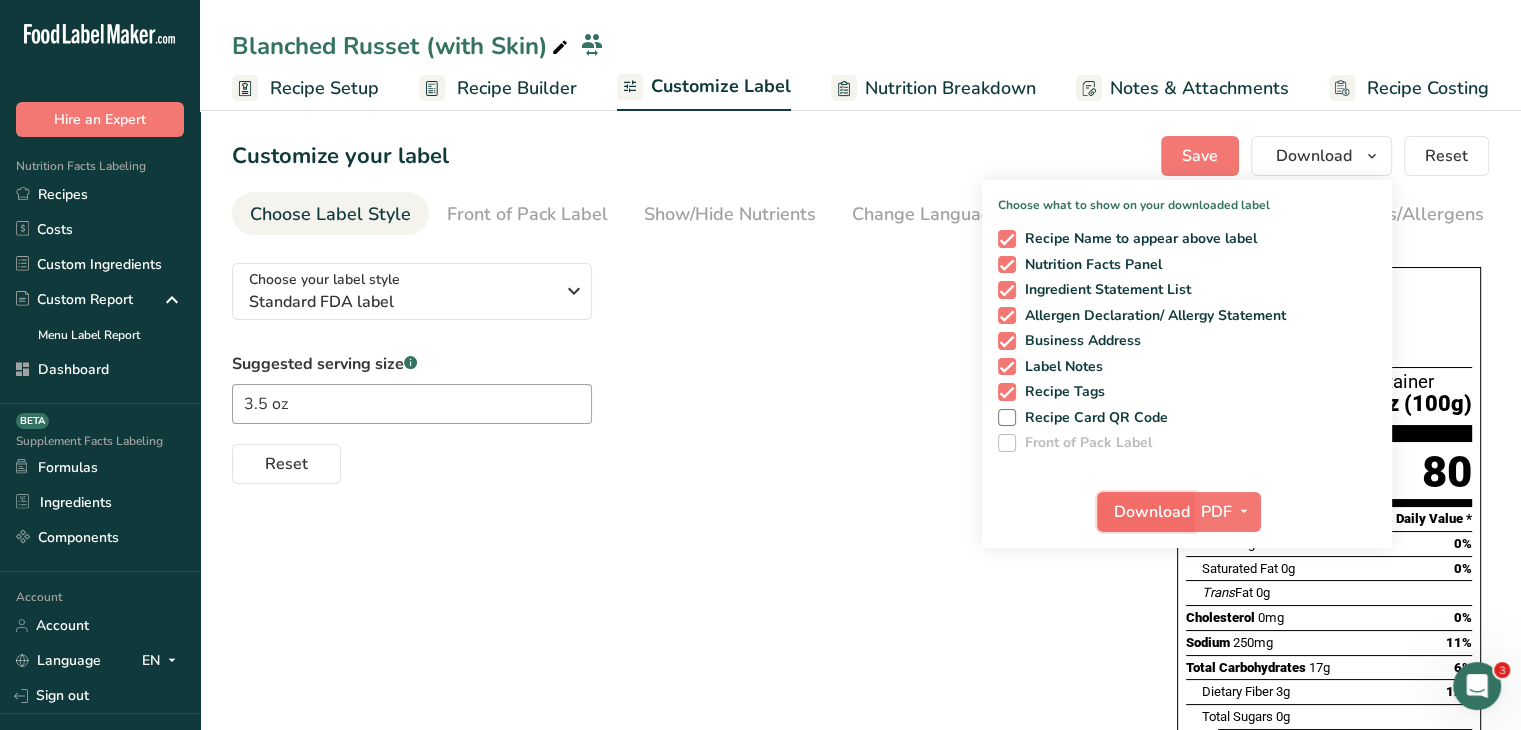 click on "Download" at bounding box center (1152, 512) 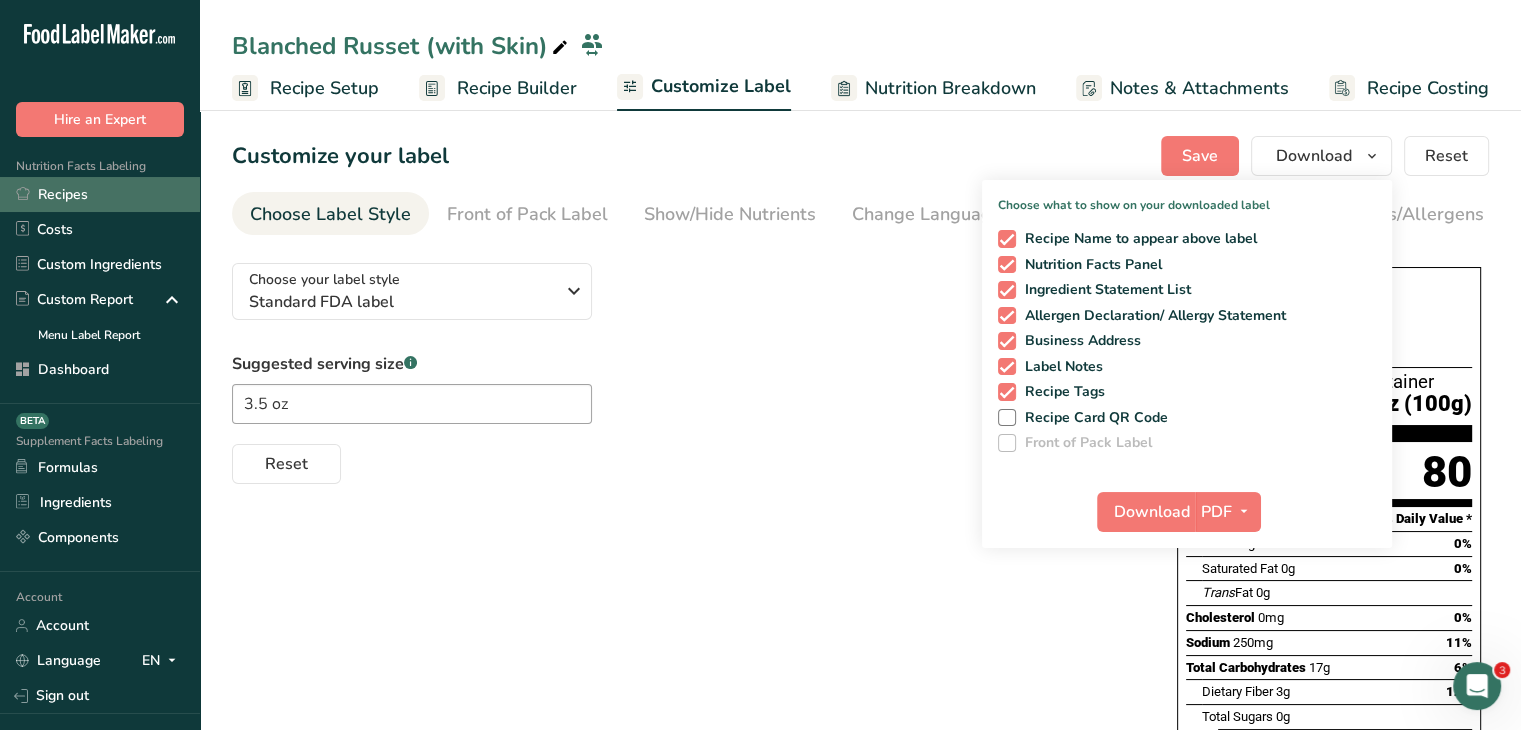 click on "Recipes" at bounding box center [100, 194] 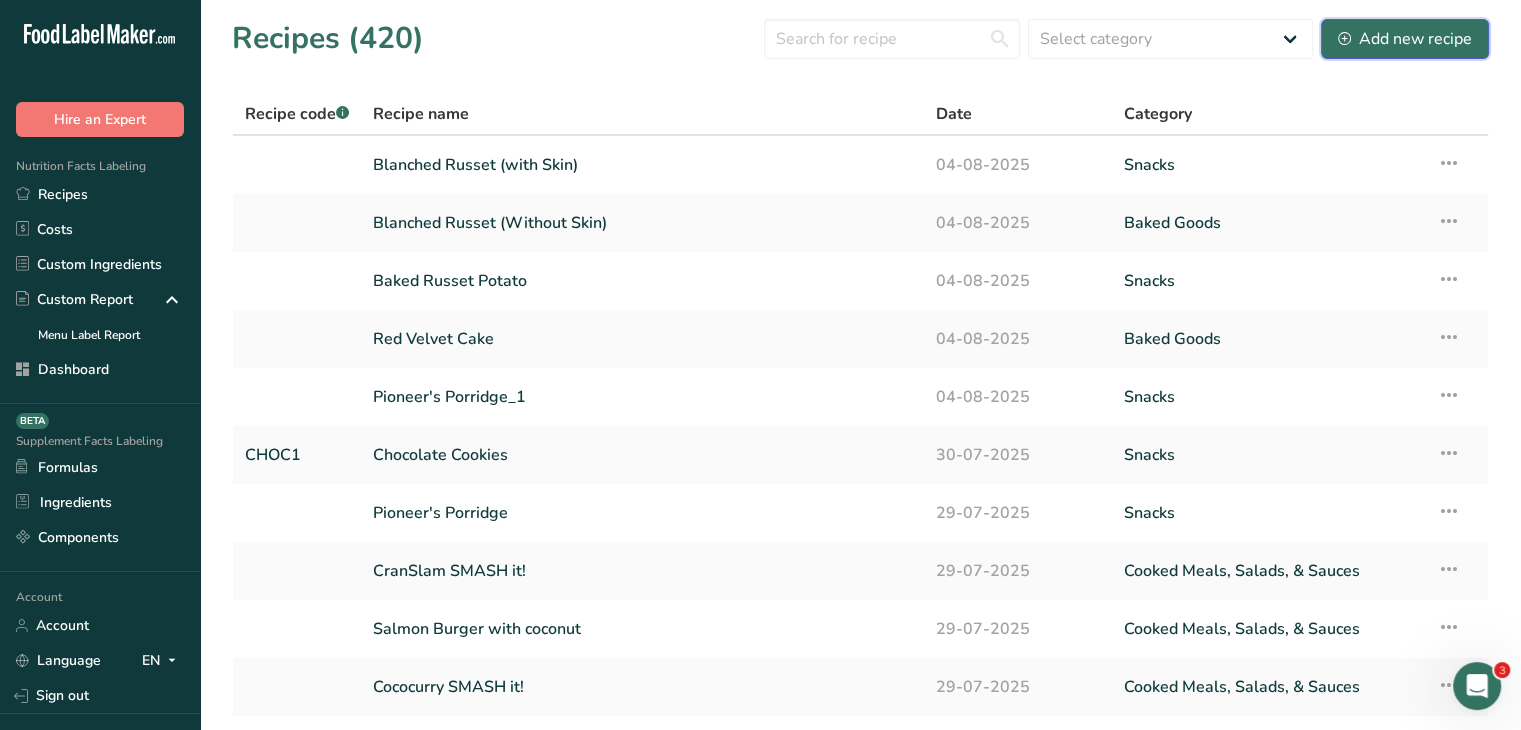 click on "Add new recipe" at bounding box center [1405, 39] 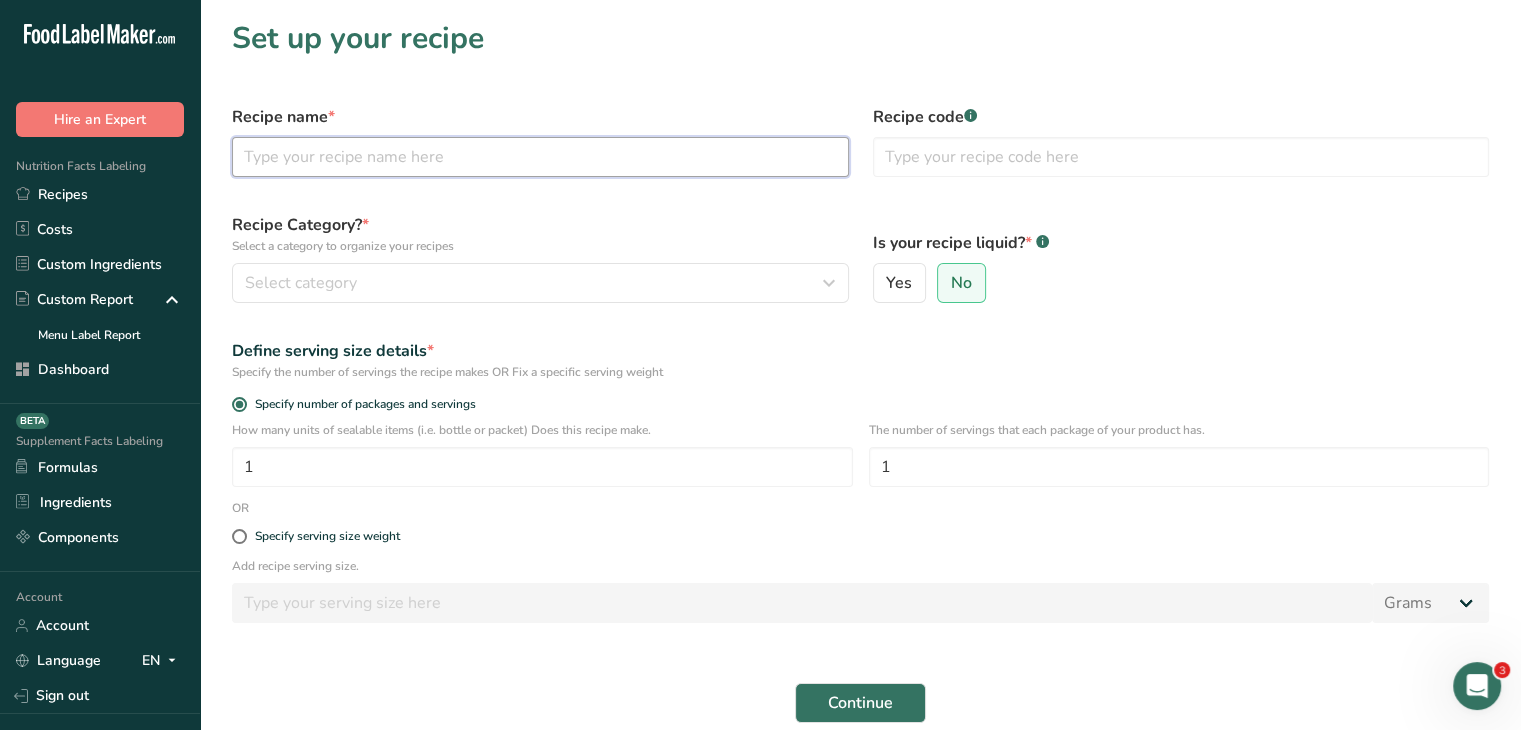 click at bounding box center (540, 157) 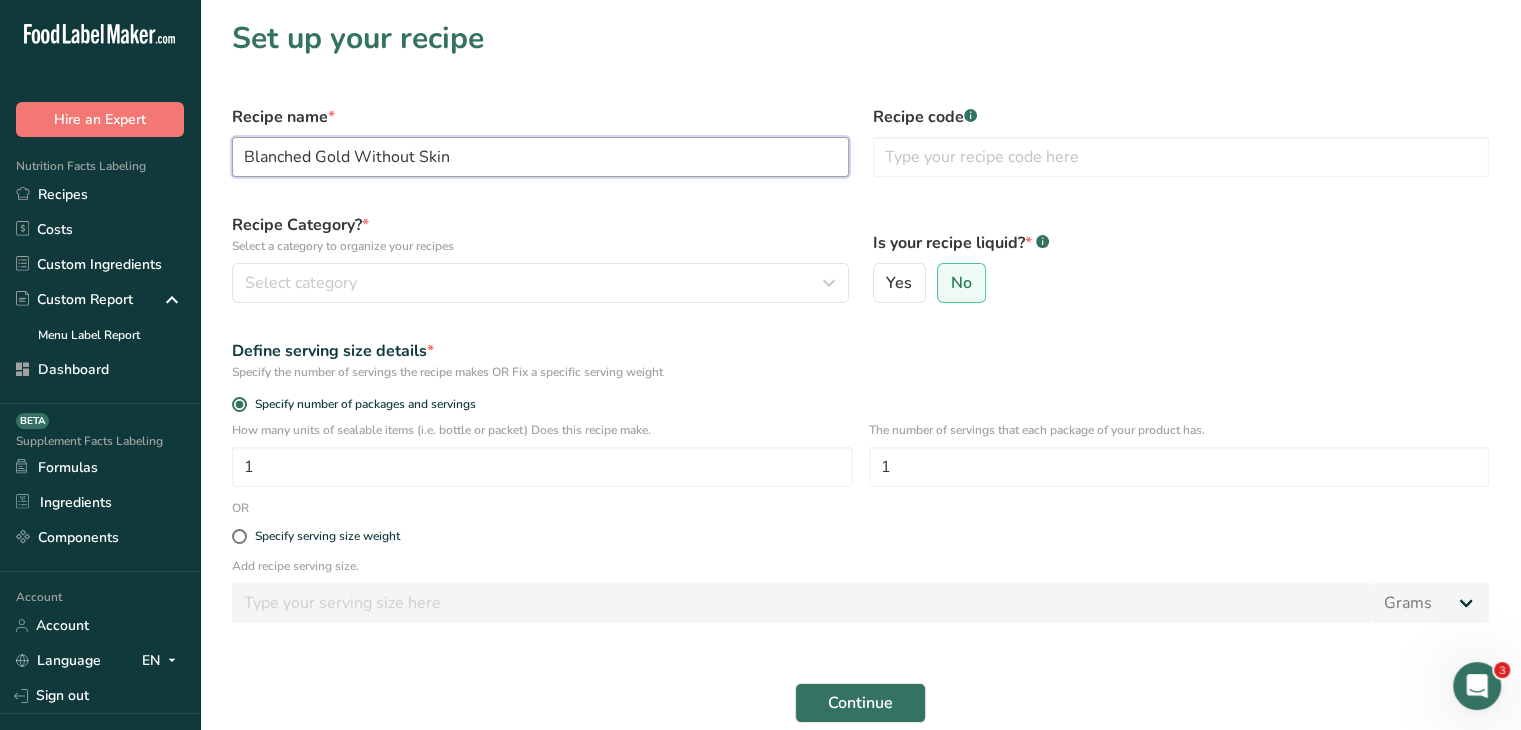 type on "Blanched Gold Without Skin" 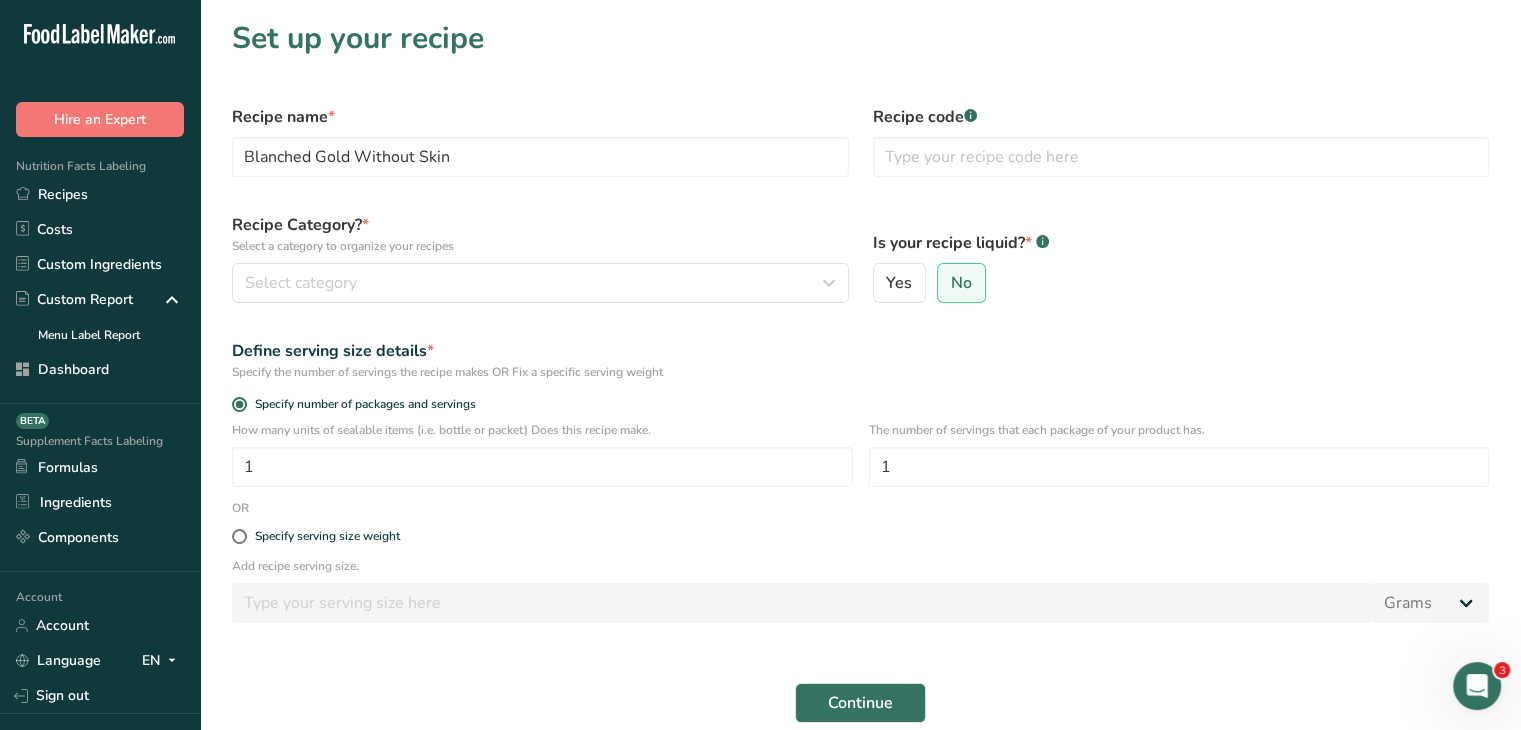 click on "Recipe Category? *
Select a category to organize your recipes
Select category
Standard Categories
Custom Categories
.a-a{fill:#347362;}.b-a{fill:#fff;}
Baked Goods
Beverages
Confectionery
Cooked Meals, Salads, & Sauces
Dairy
Snacks
Add New Category" at bounding box center (540, 258) 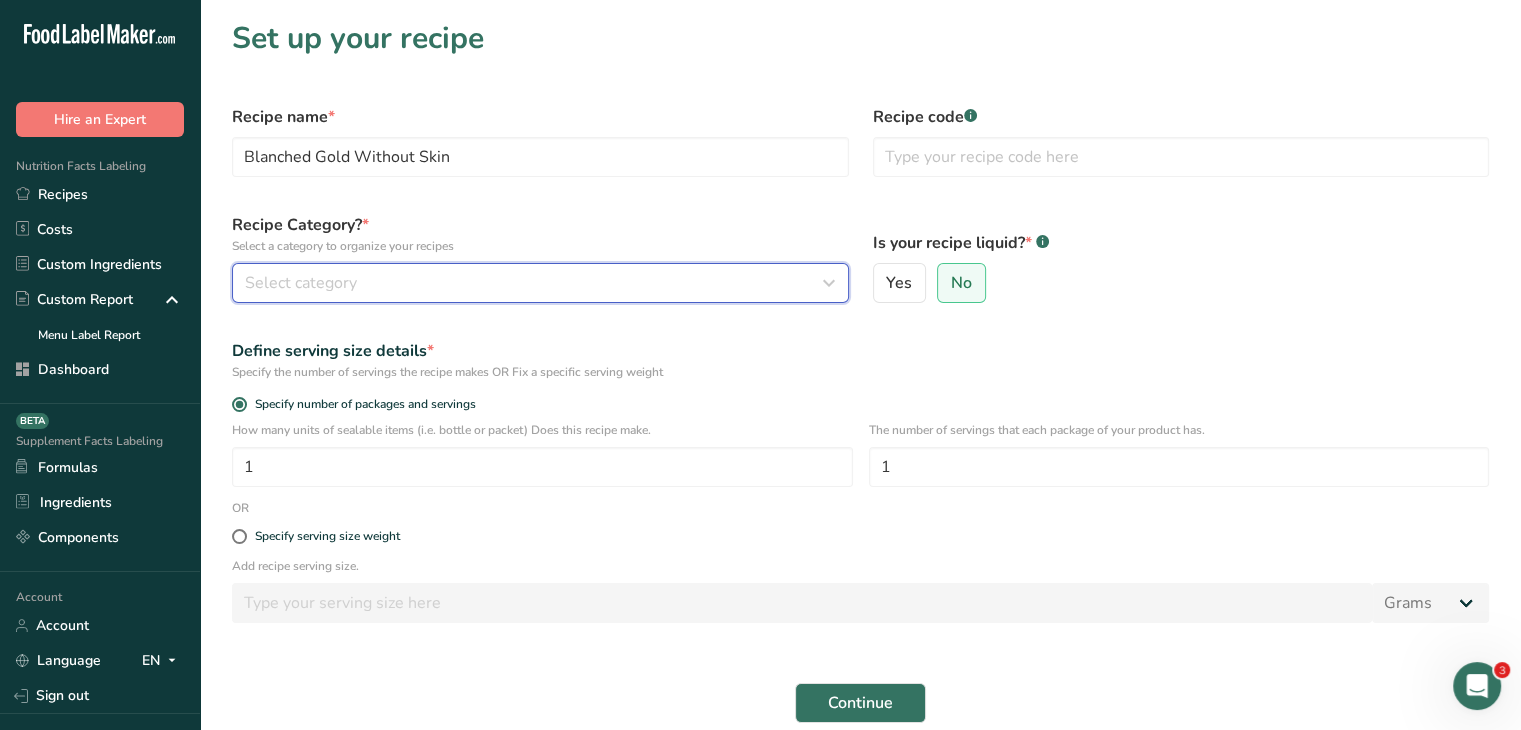 click on "Select category" at bounding box center [534, 283] 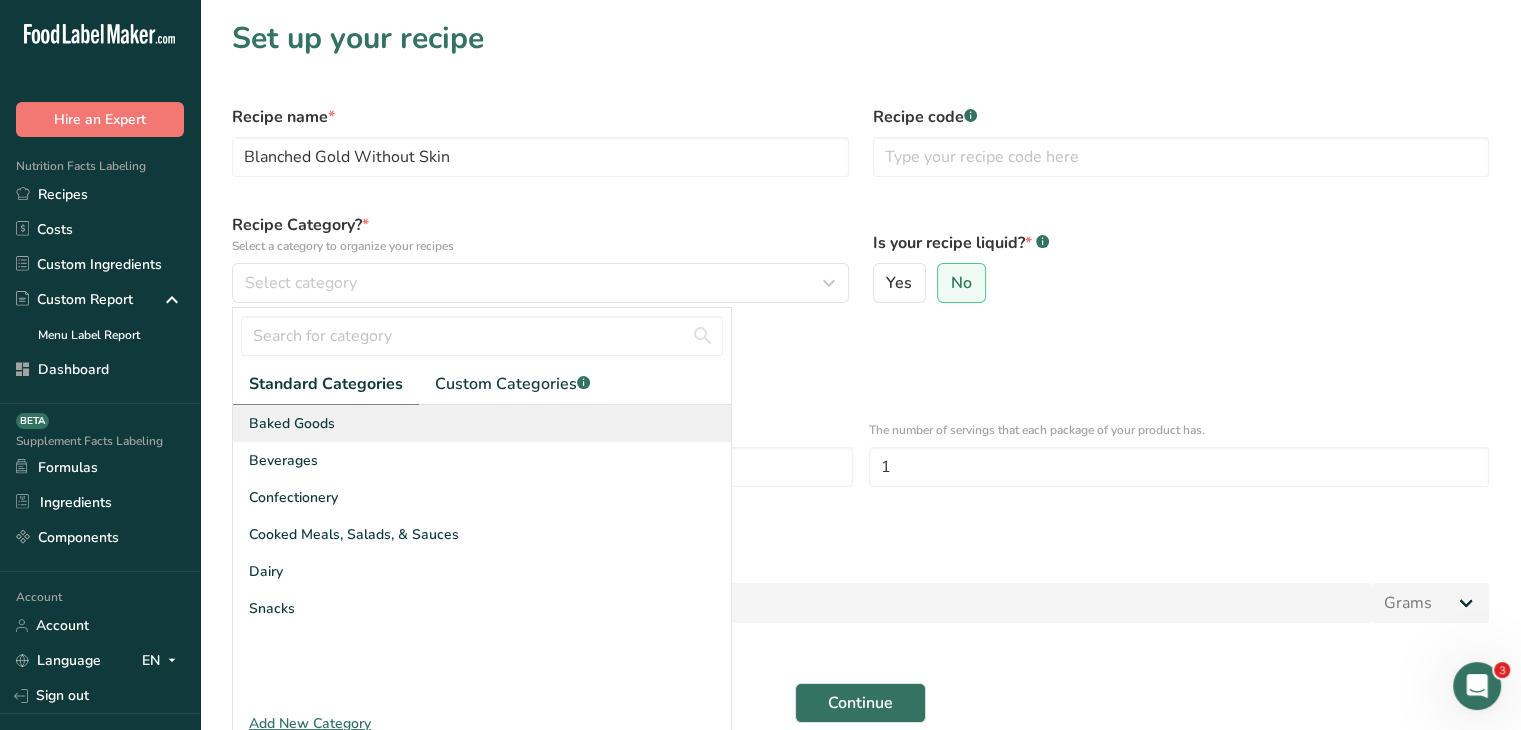 click on "Baked Goods" at bounding box center (482, 423) 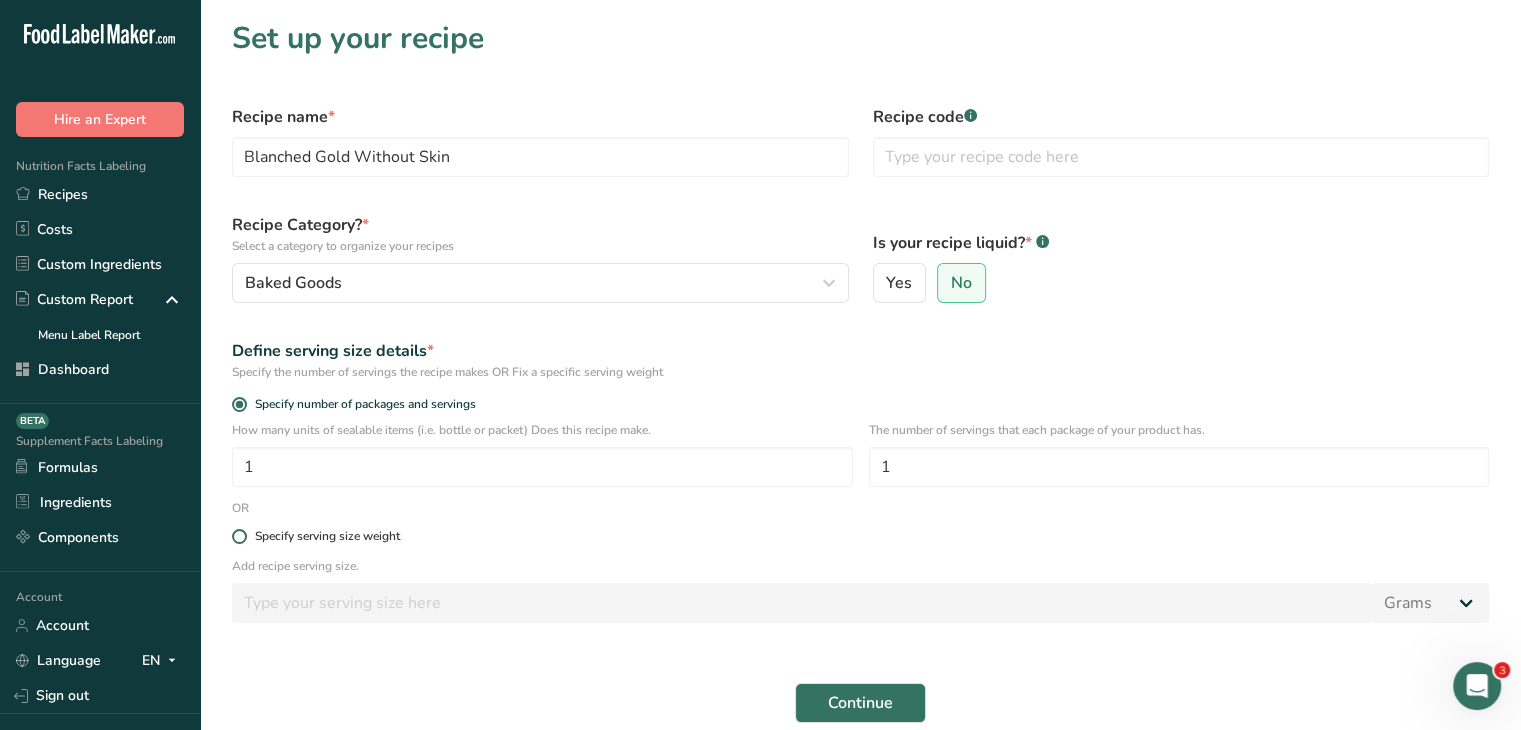 click on "Specify serving size weight" at bounding box center (323, 536) 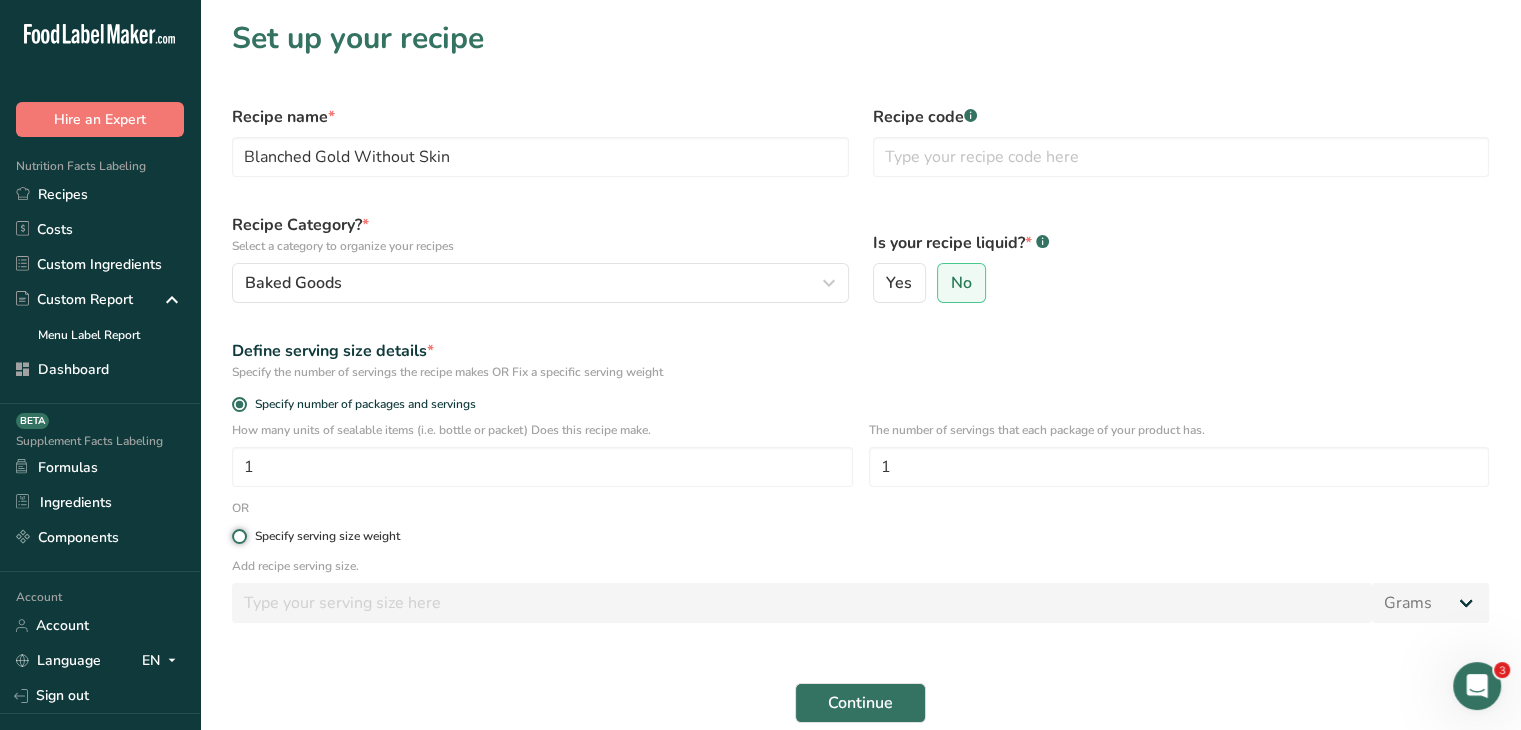 click on "Specify serving size weight" at bounding box center [238, 536] 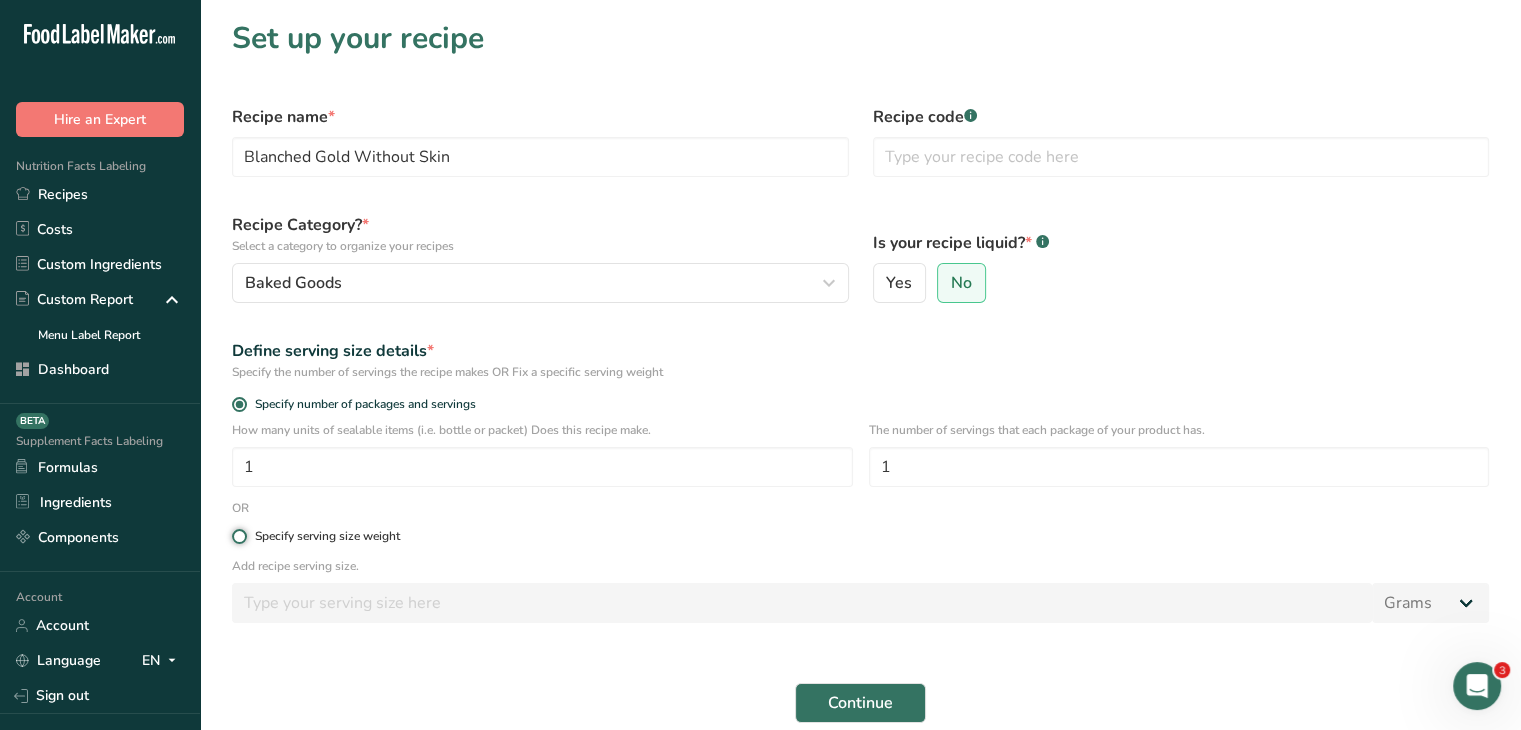 radio on "true" 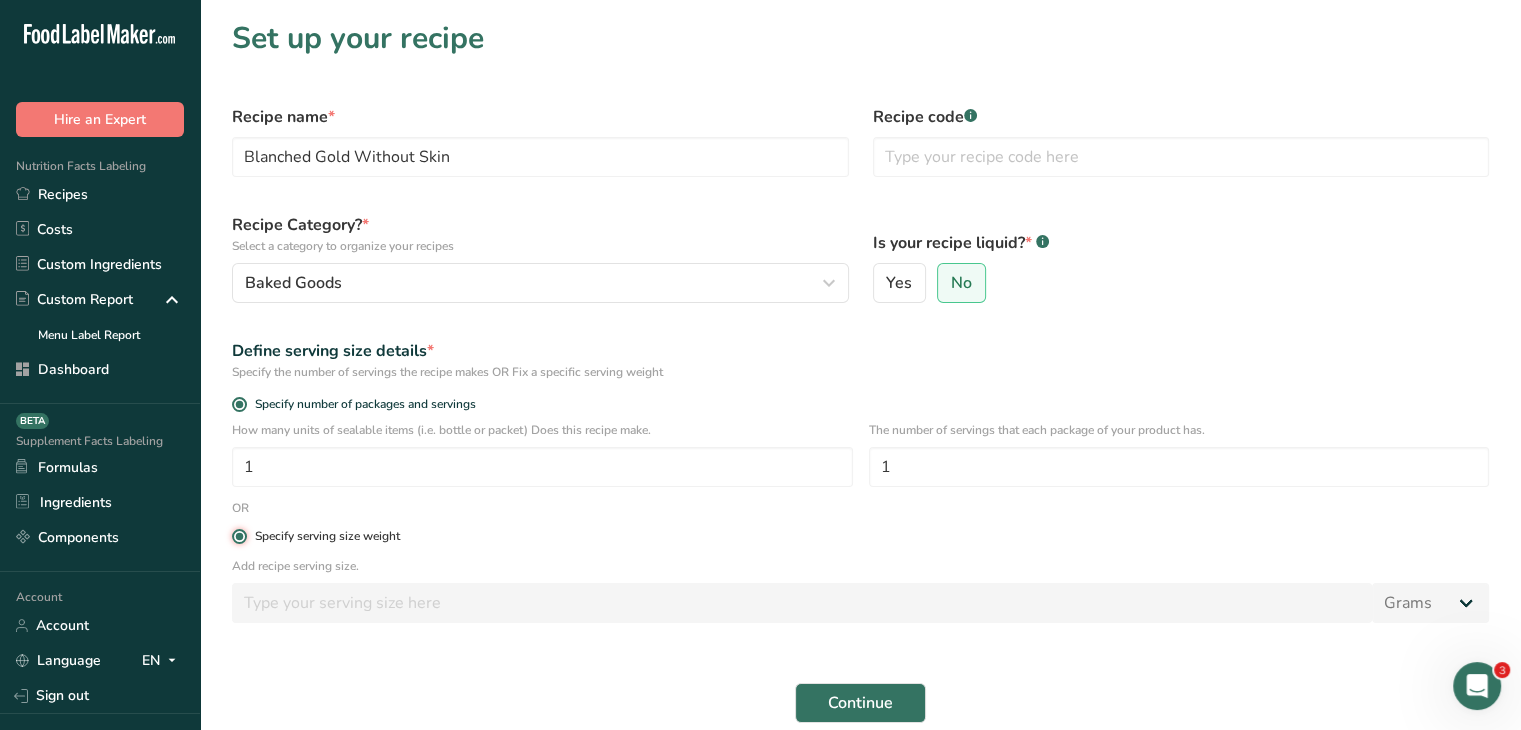 radio on "false" 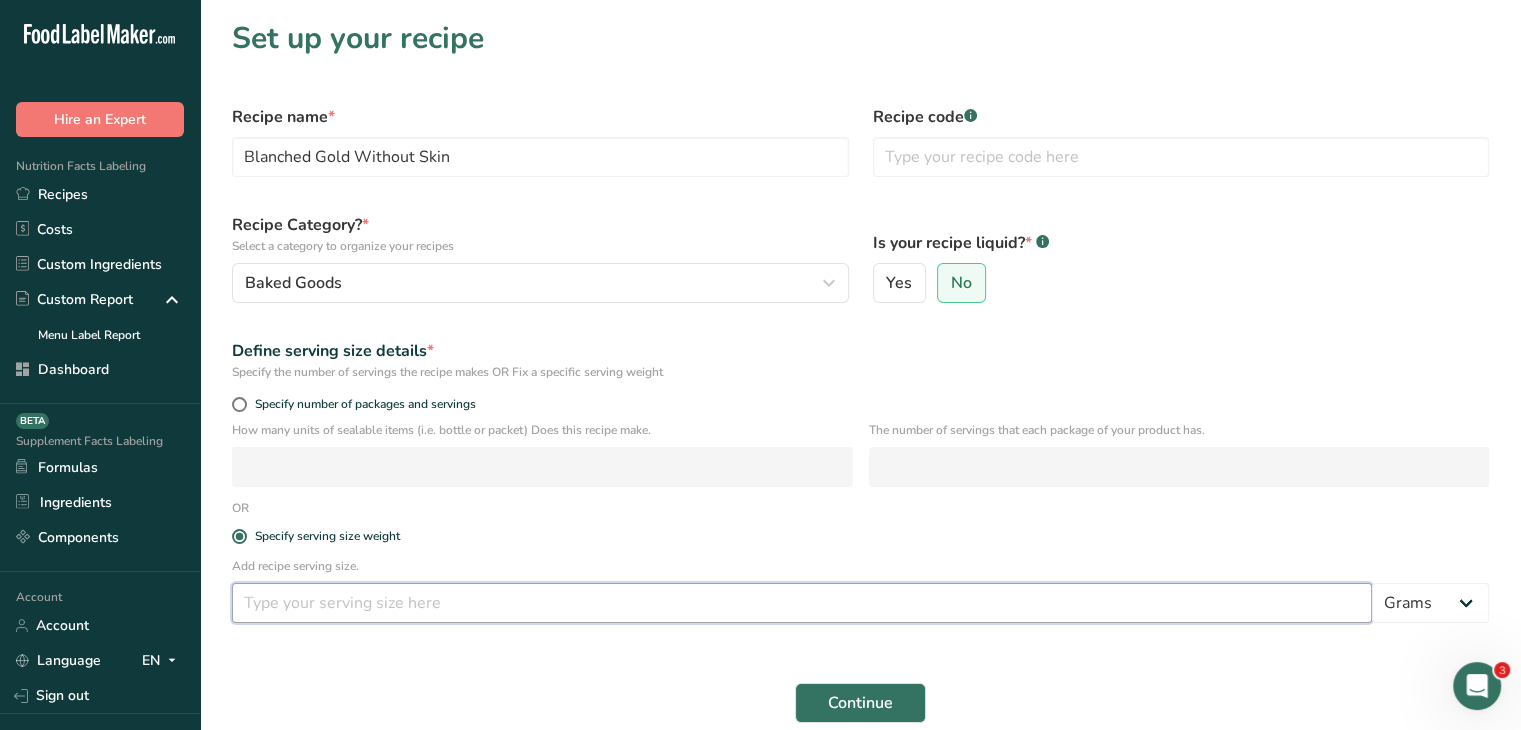 click at bounding box center (802, 603) 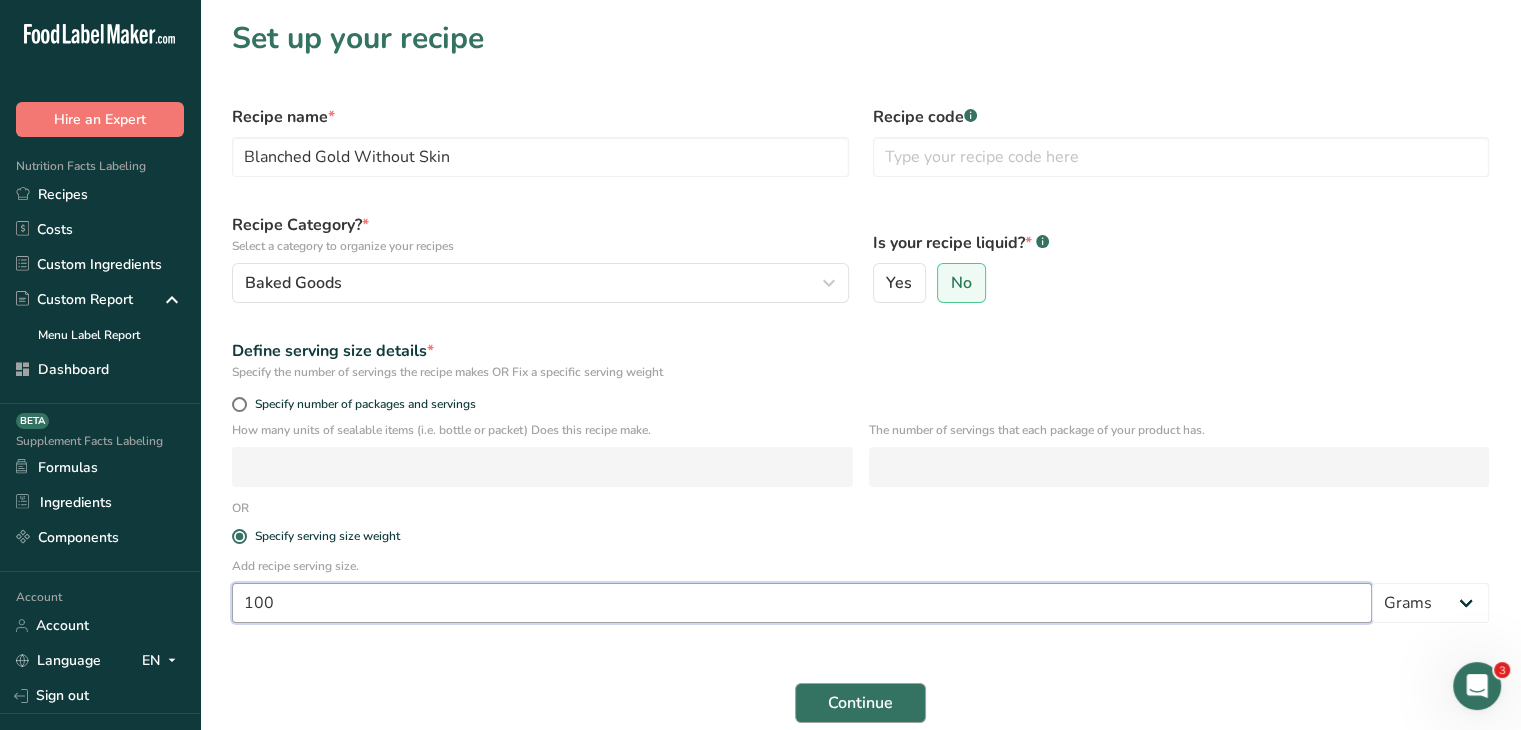 type on "100" 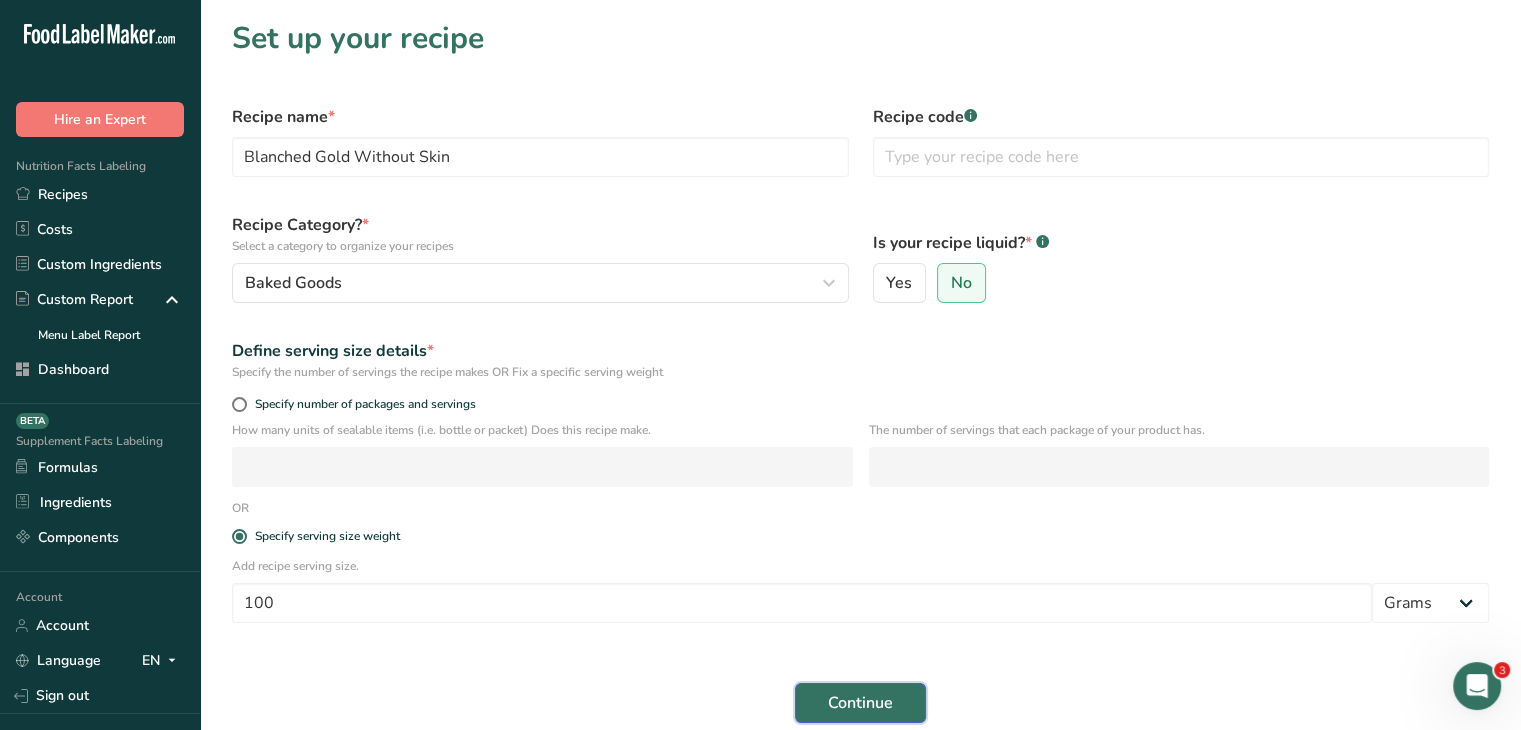 click on "Continue" at bounding box center [860, 703] 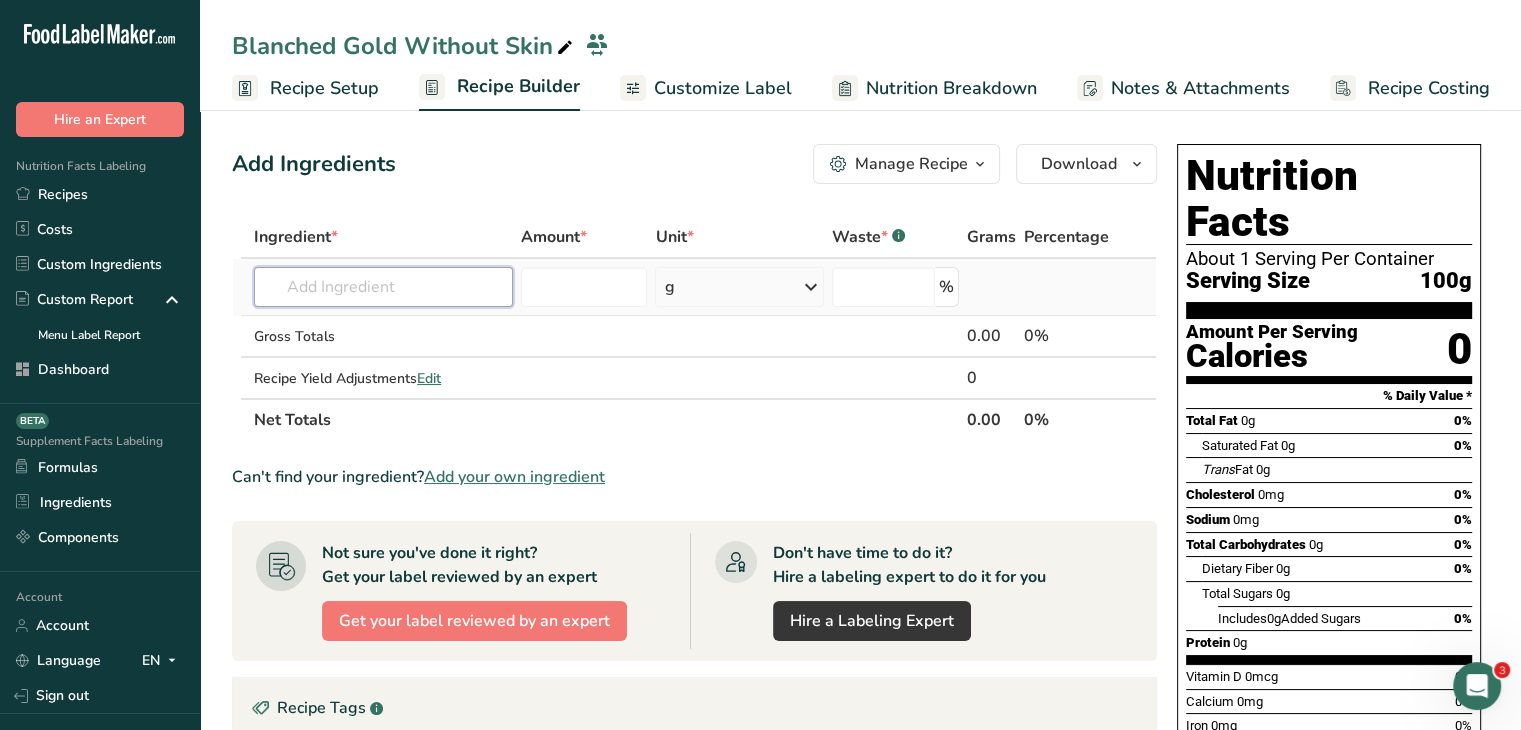 click at bounding box center [383, 287] 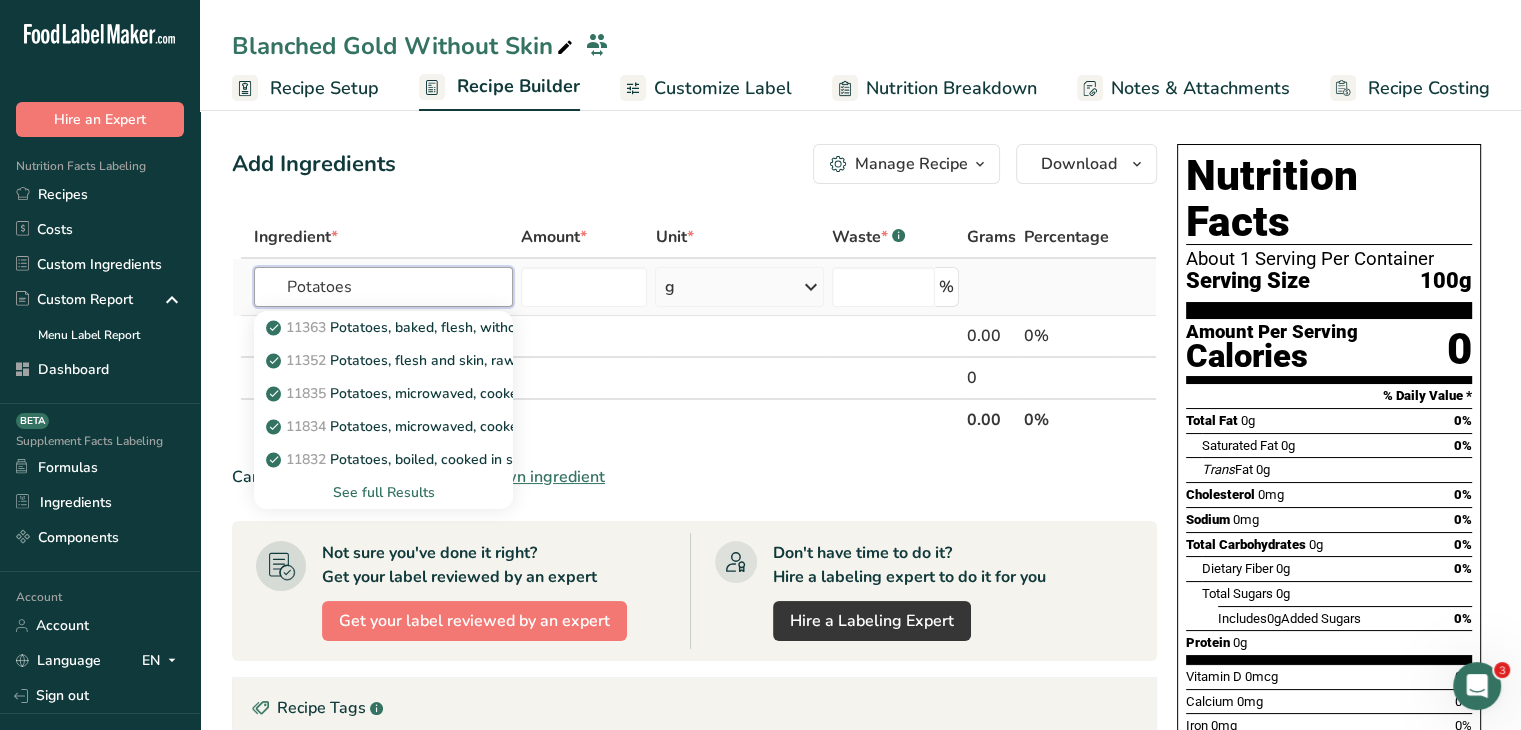 type on "Potatoes" 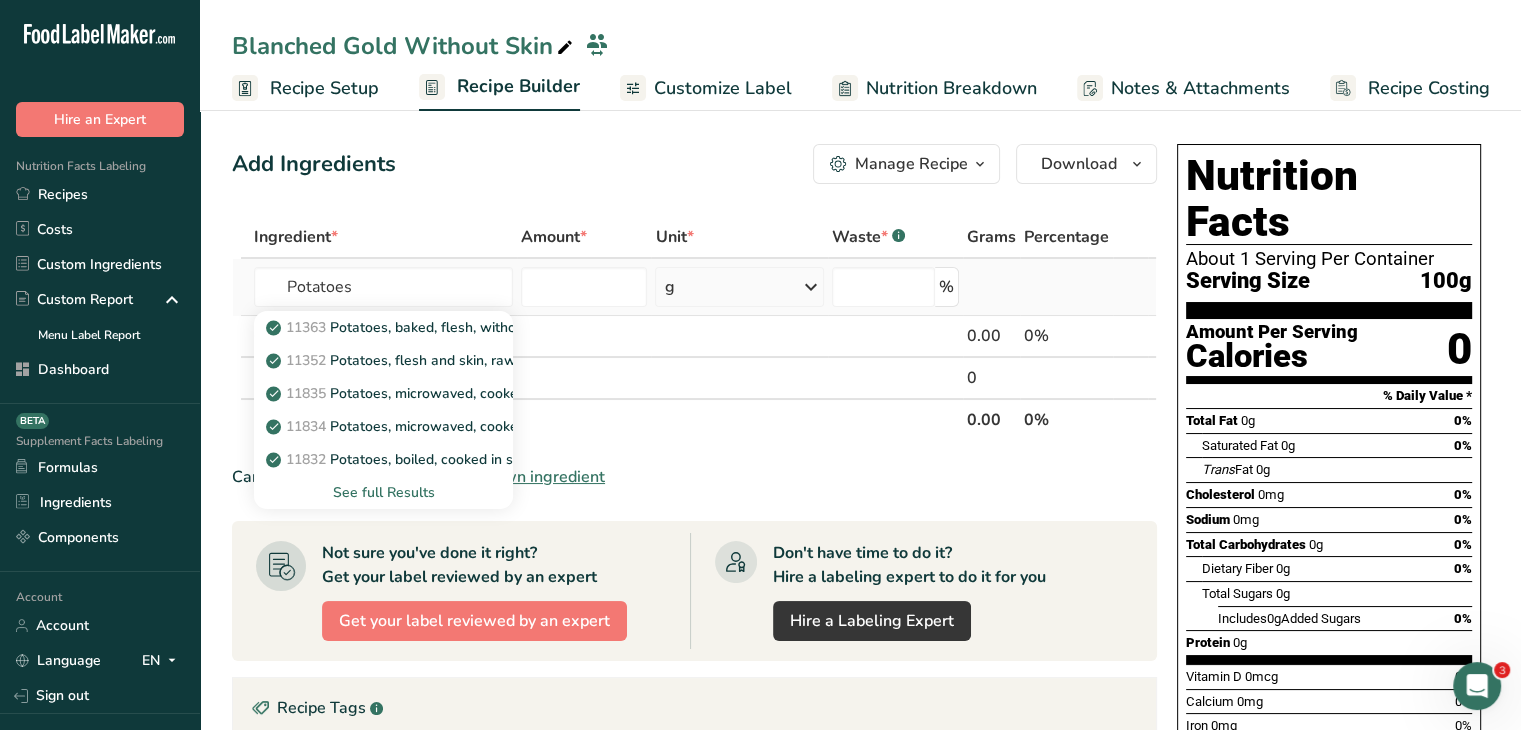 type 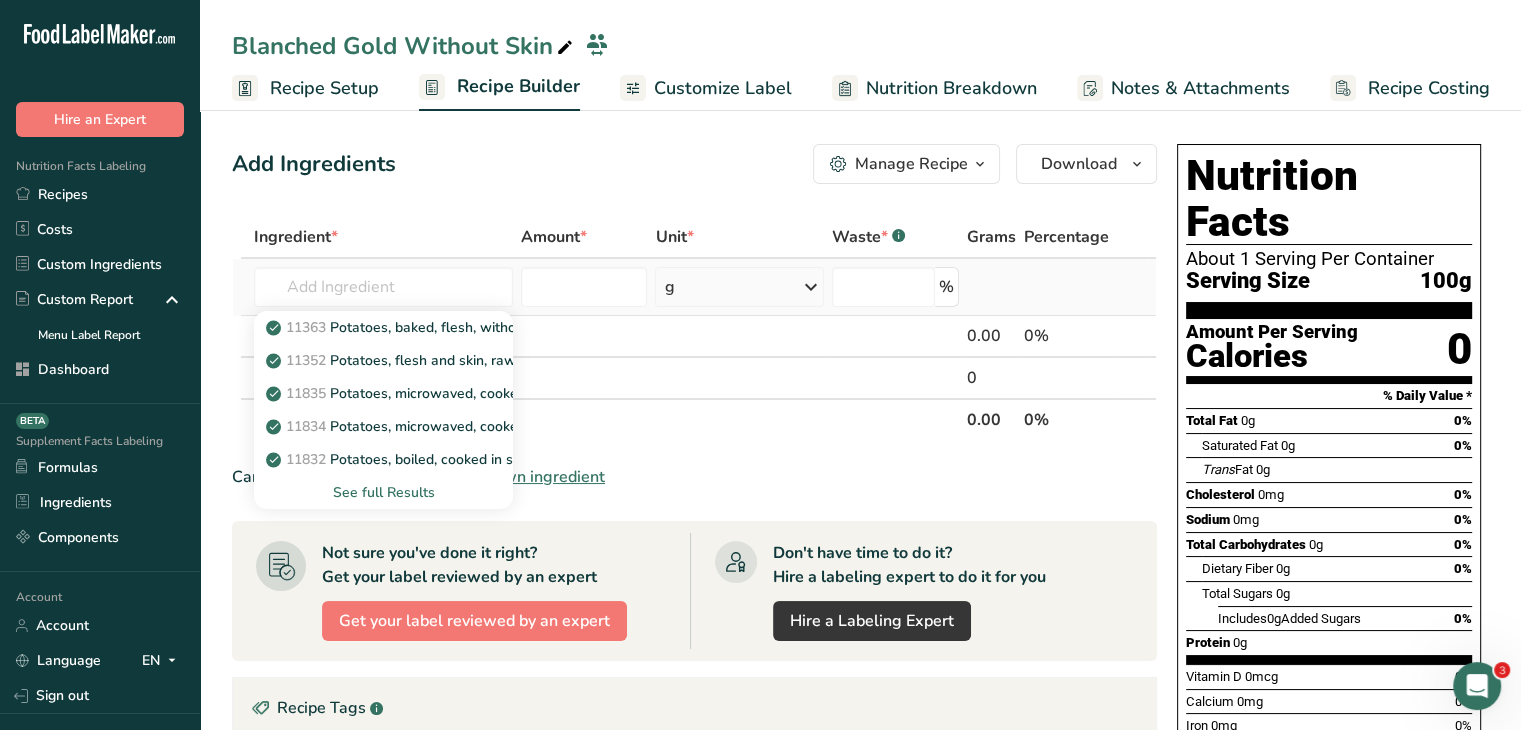 click on "See full Results" at bounding box center (383, 492) 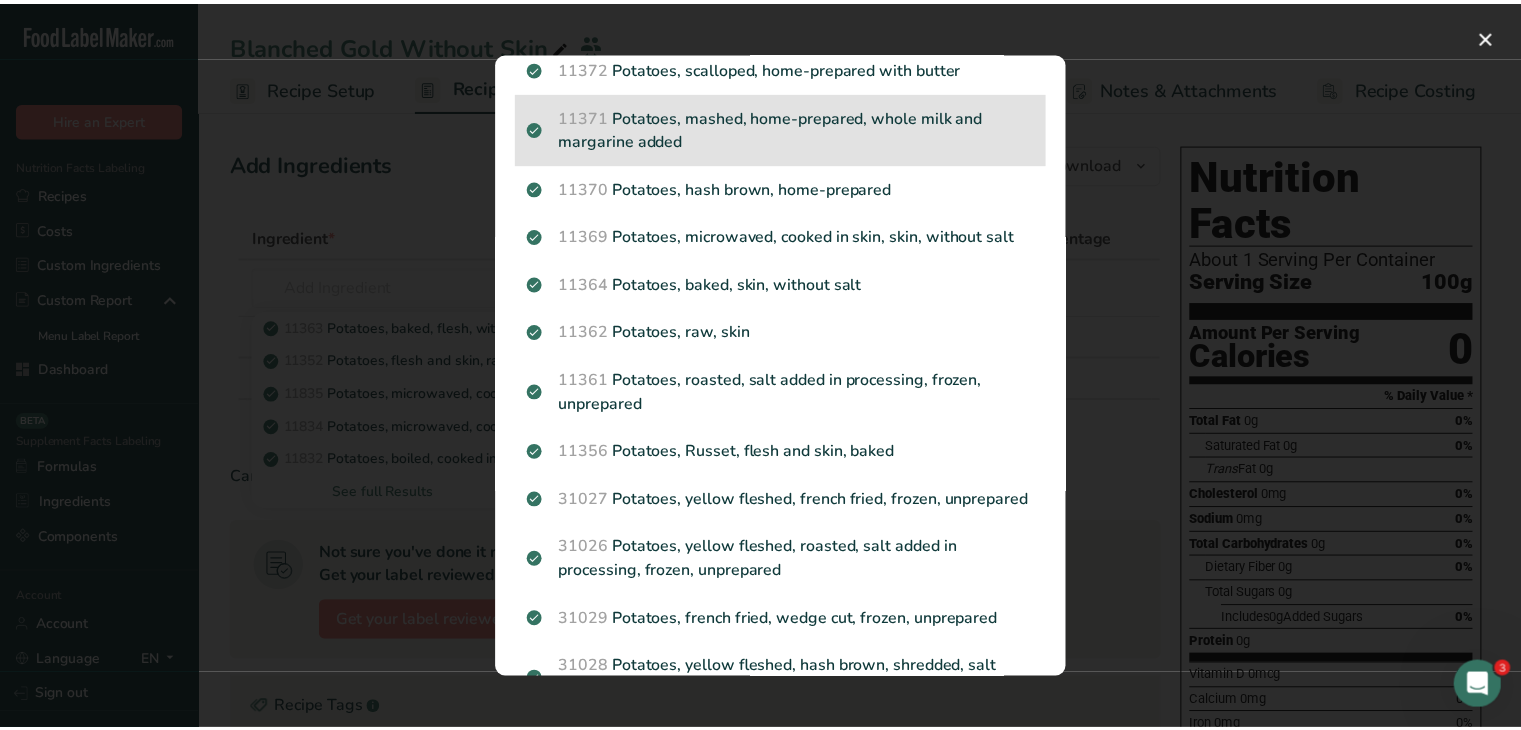 scroll, scrollTop: 1200, scrollLeft: 0, axis: vertical 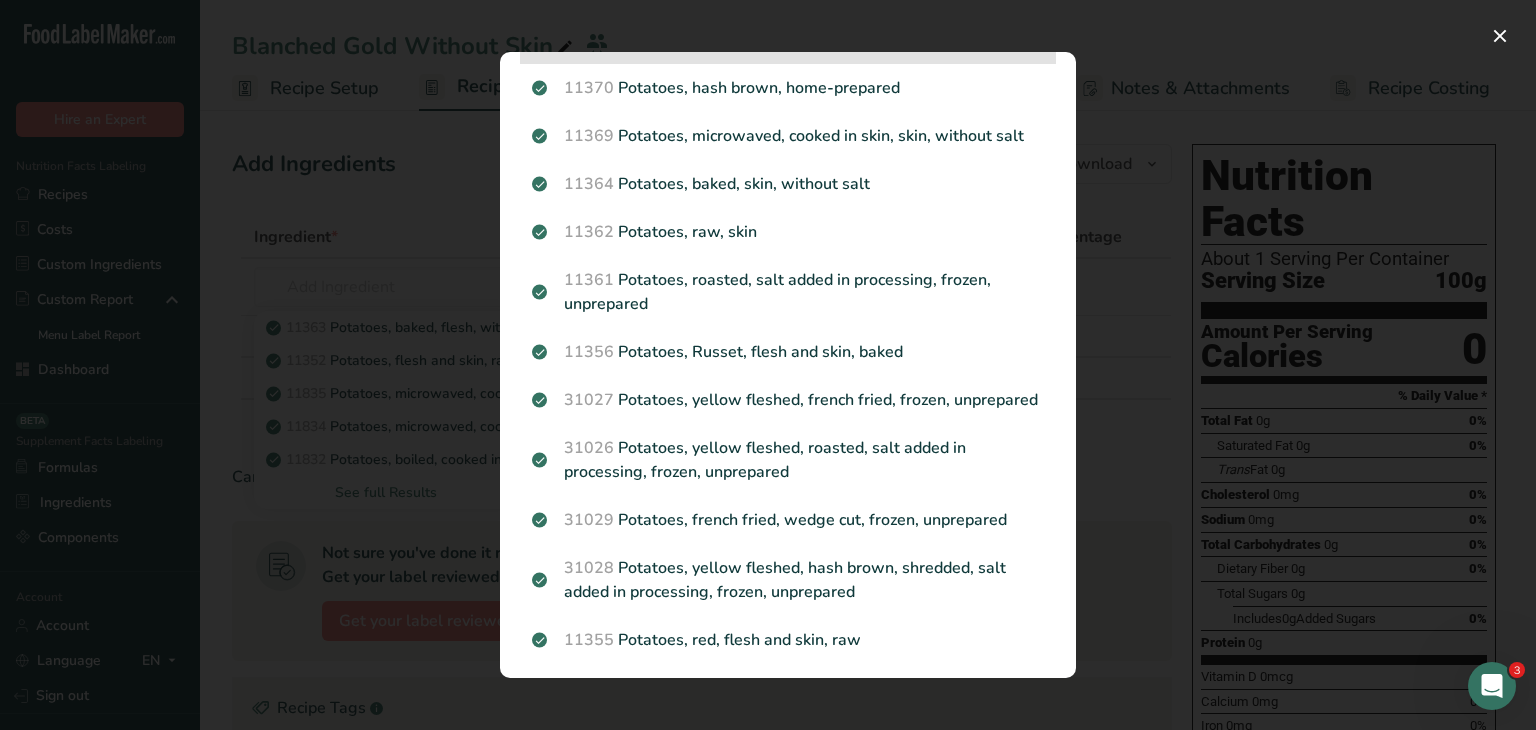 click on "11356
Potatoes, Russet, flesh and skin, baked" at bounding box center (788, 352) 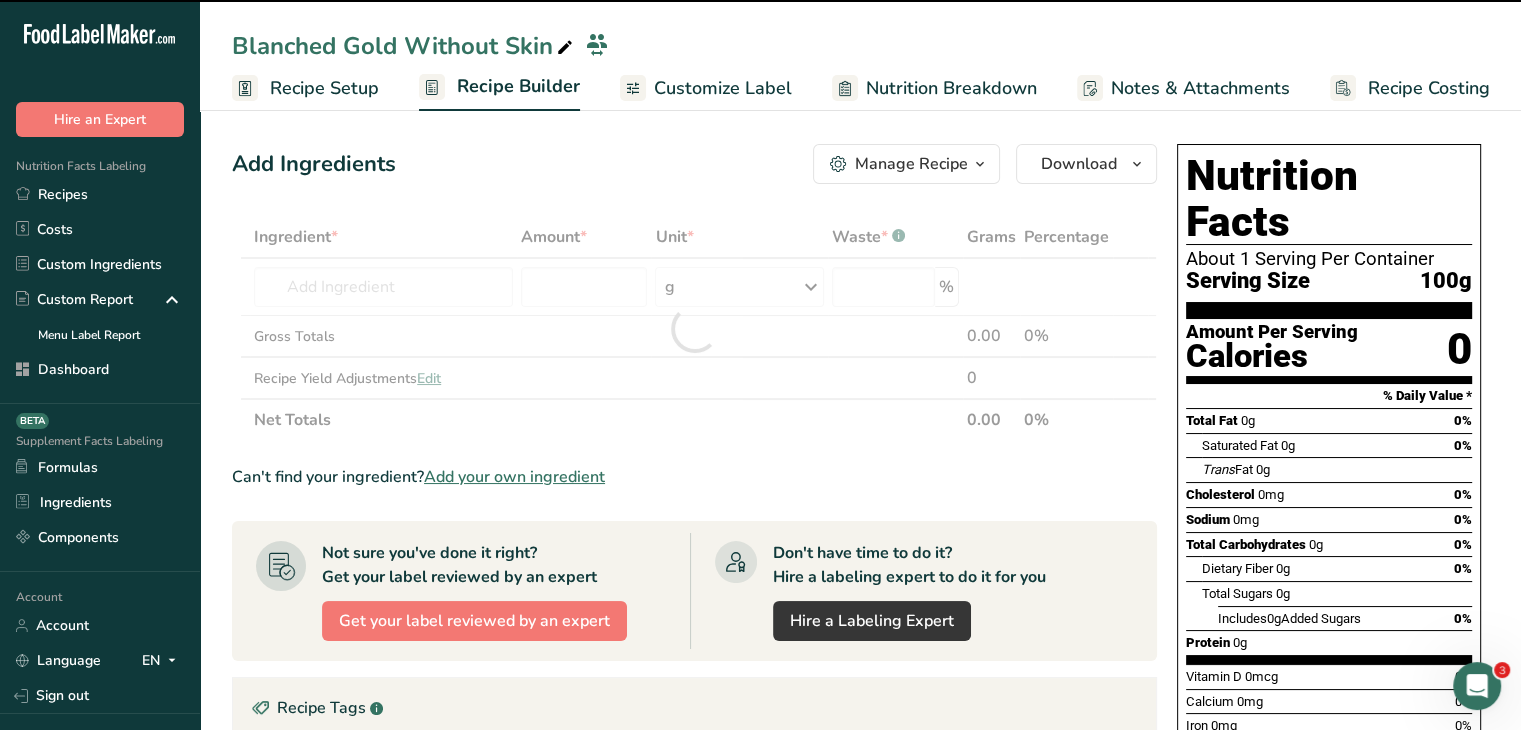 type on "0" 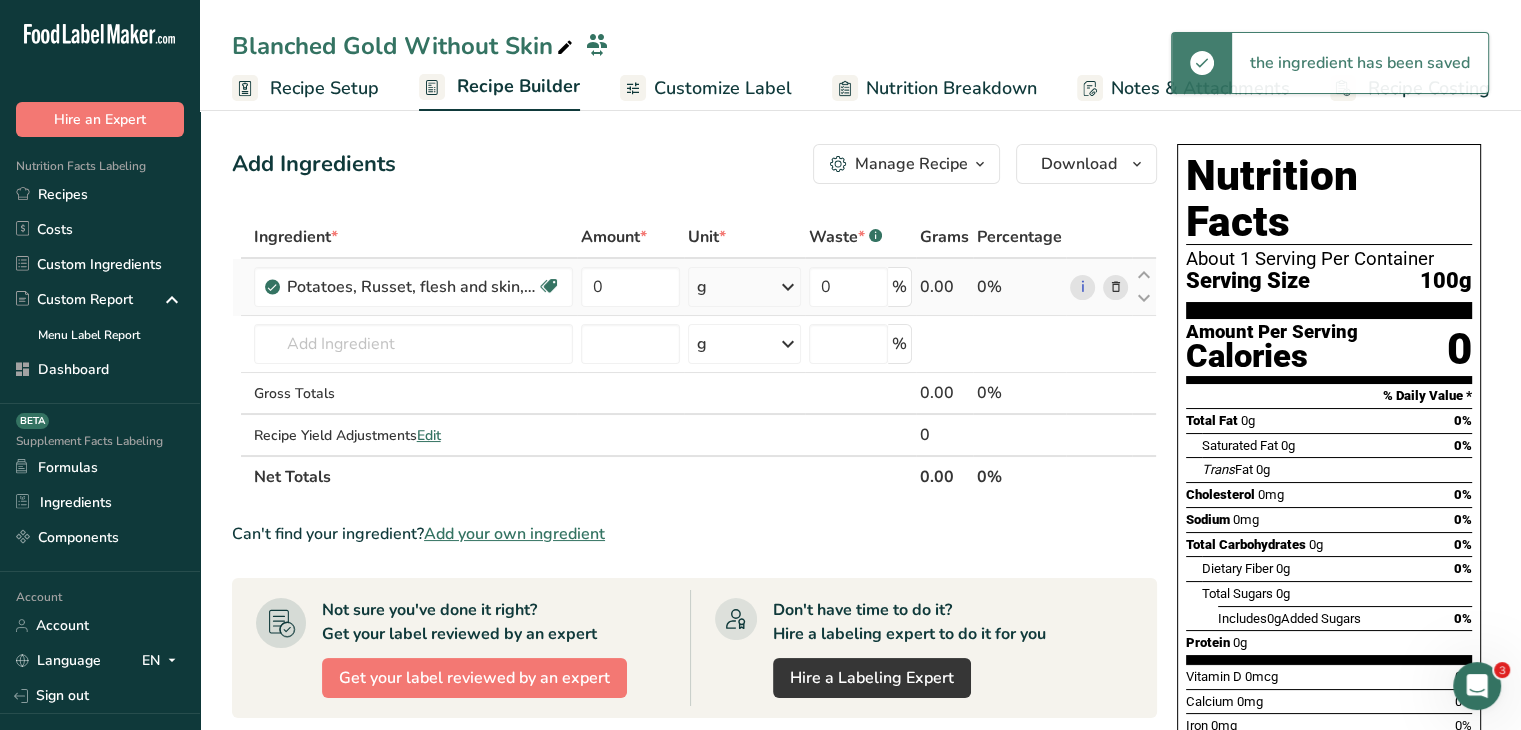 click on "0" at bounding box center (631, 287) 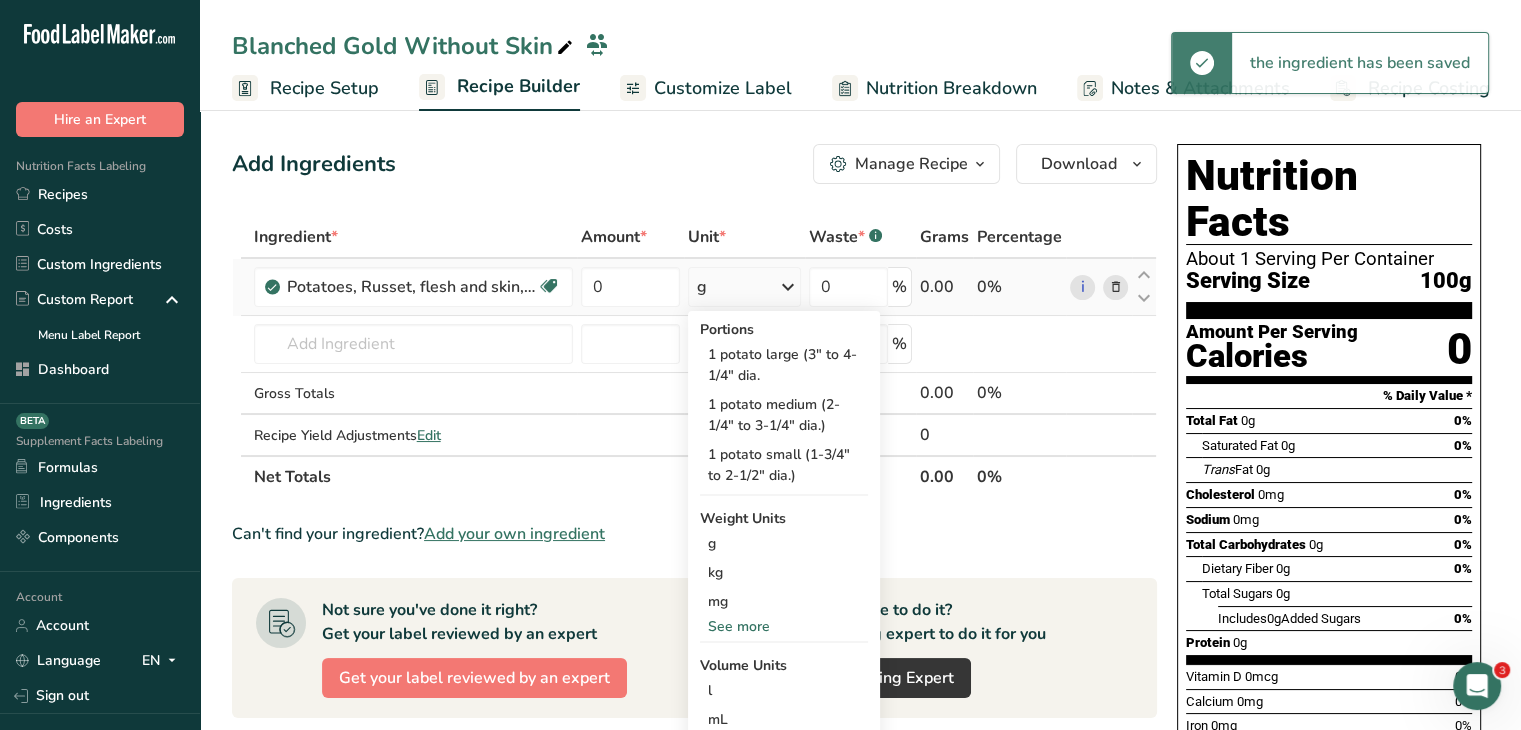 click on "See more" at bounding box center [784, 626] 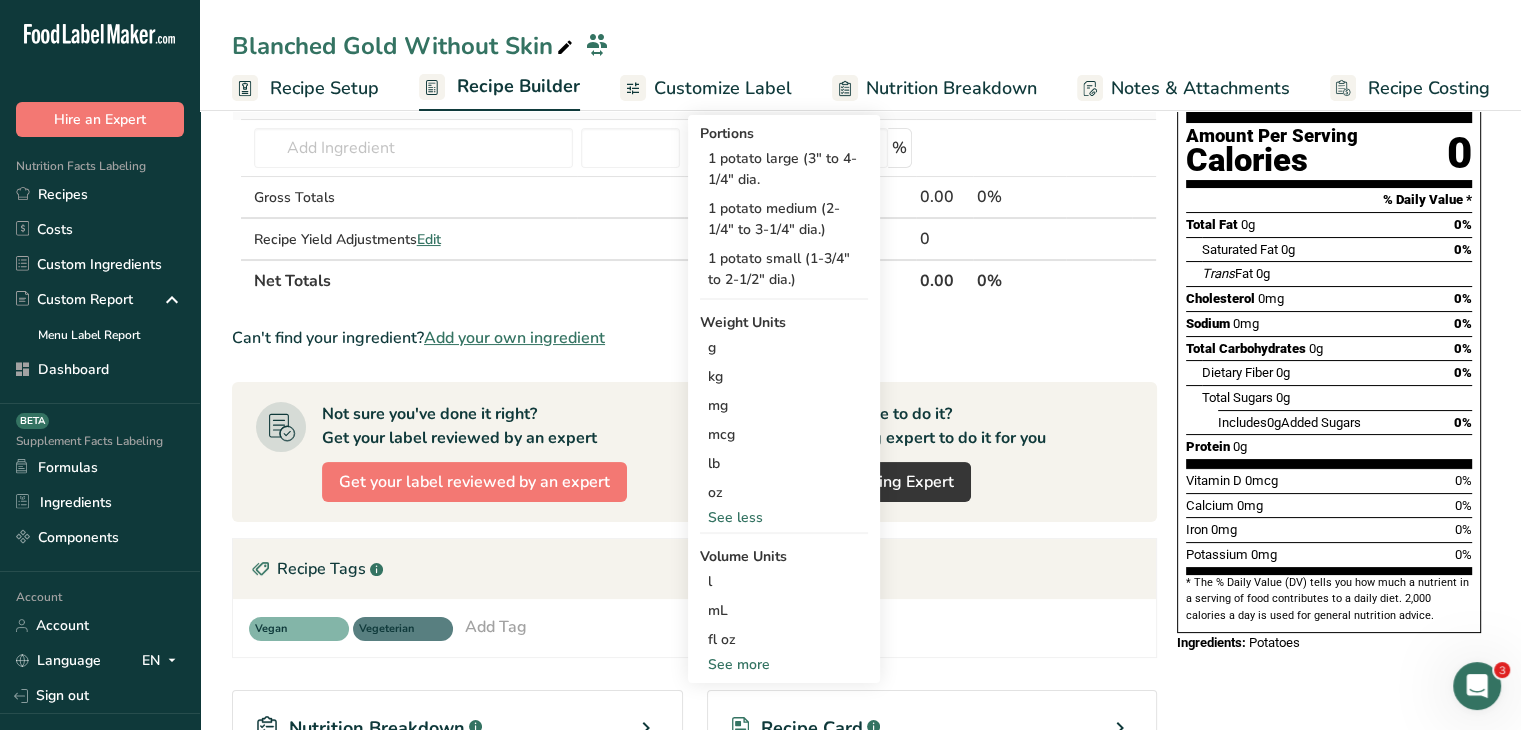 scroll, scrollTop: 200, scrollLeft: 0, axis: vertical 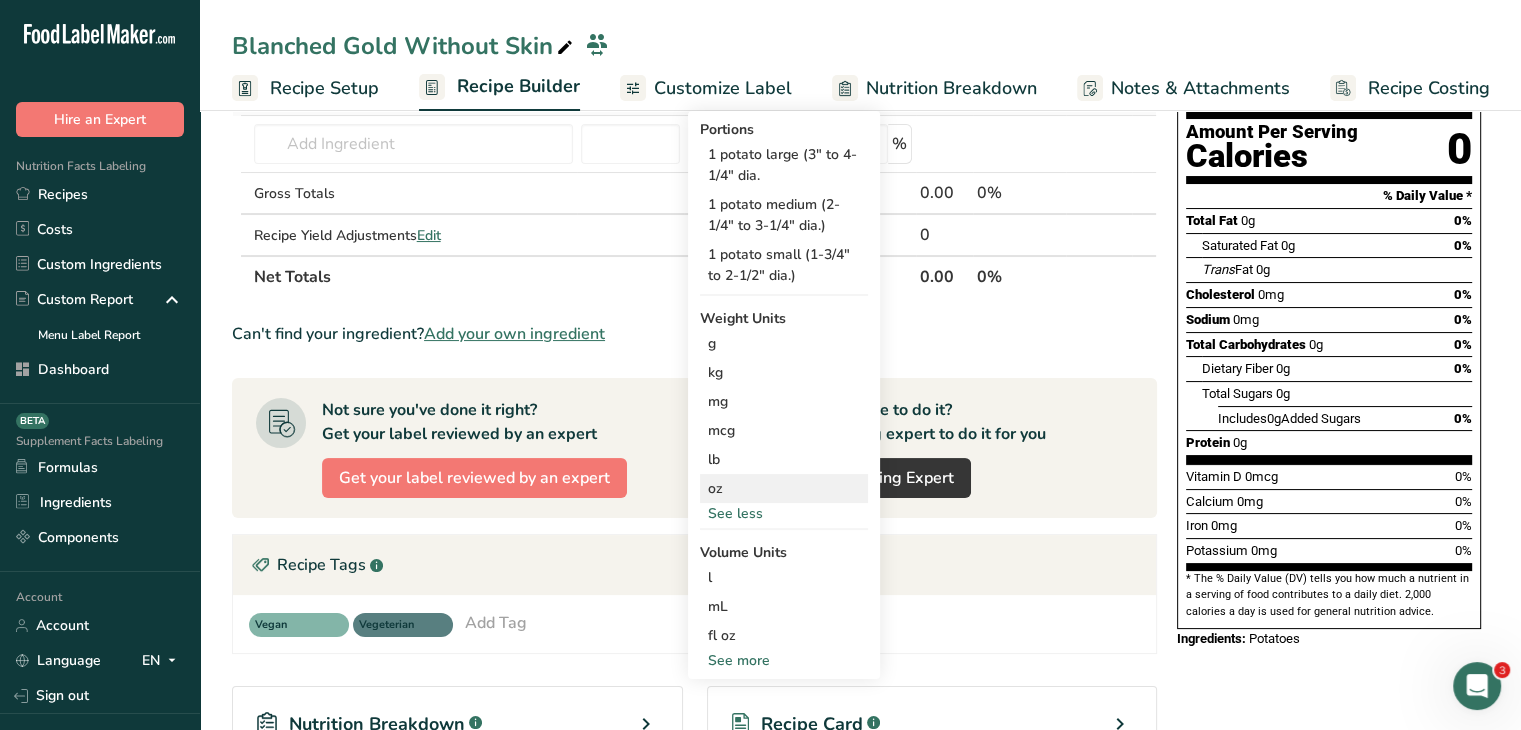 click on "oz" at bounding box center [784, 488] 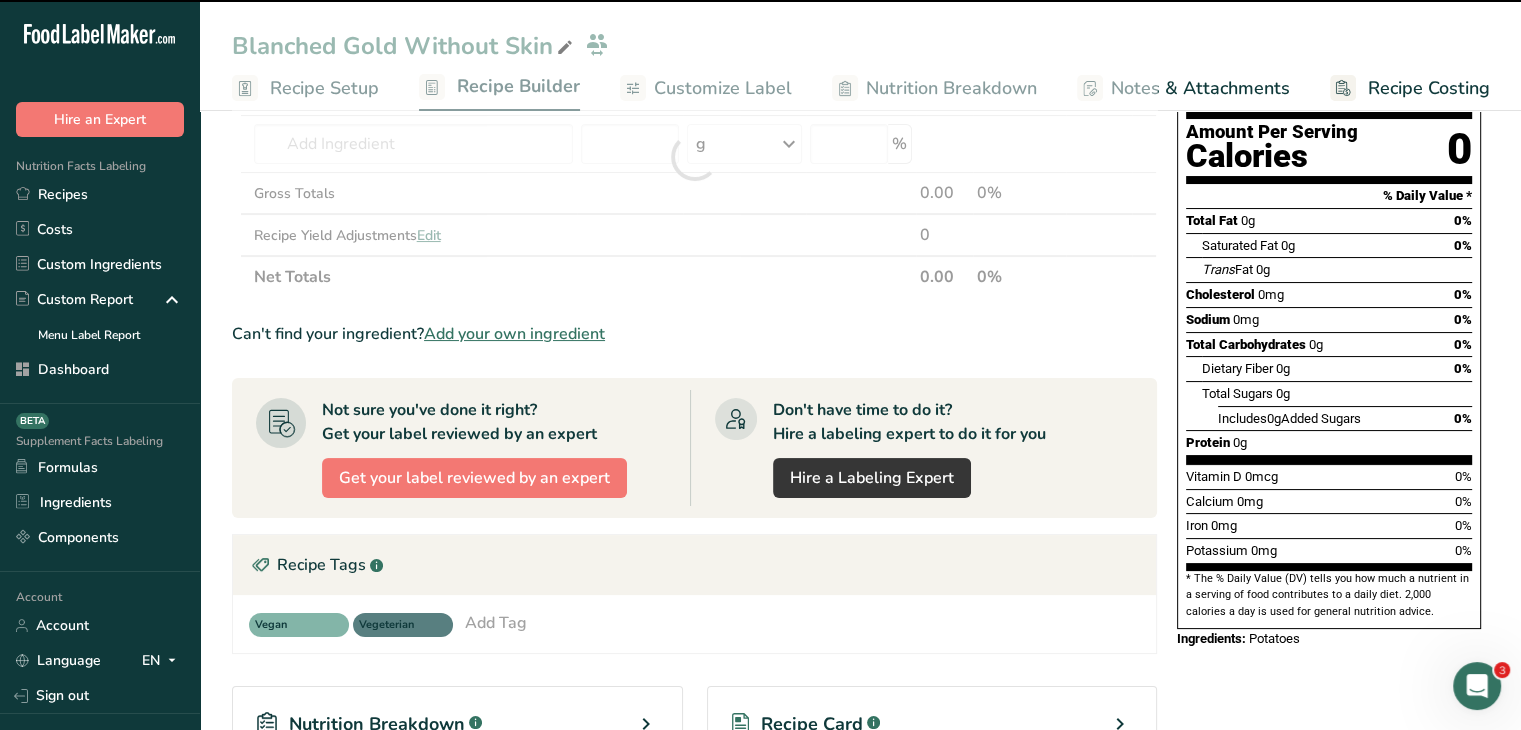 scroll, scrollTop: 0, scrollLeft: 0, axis: both 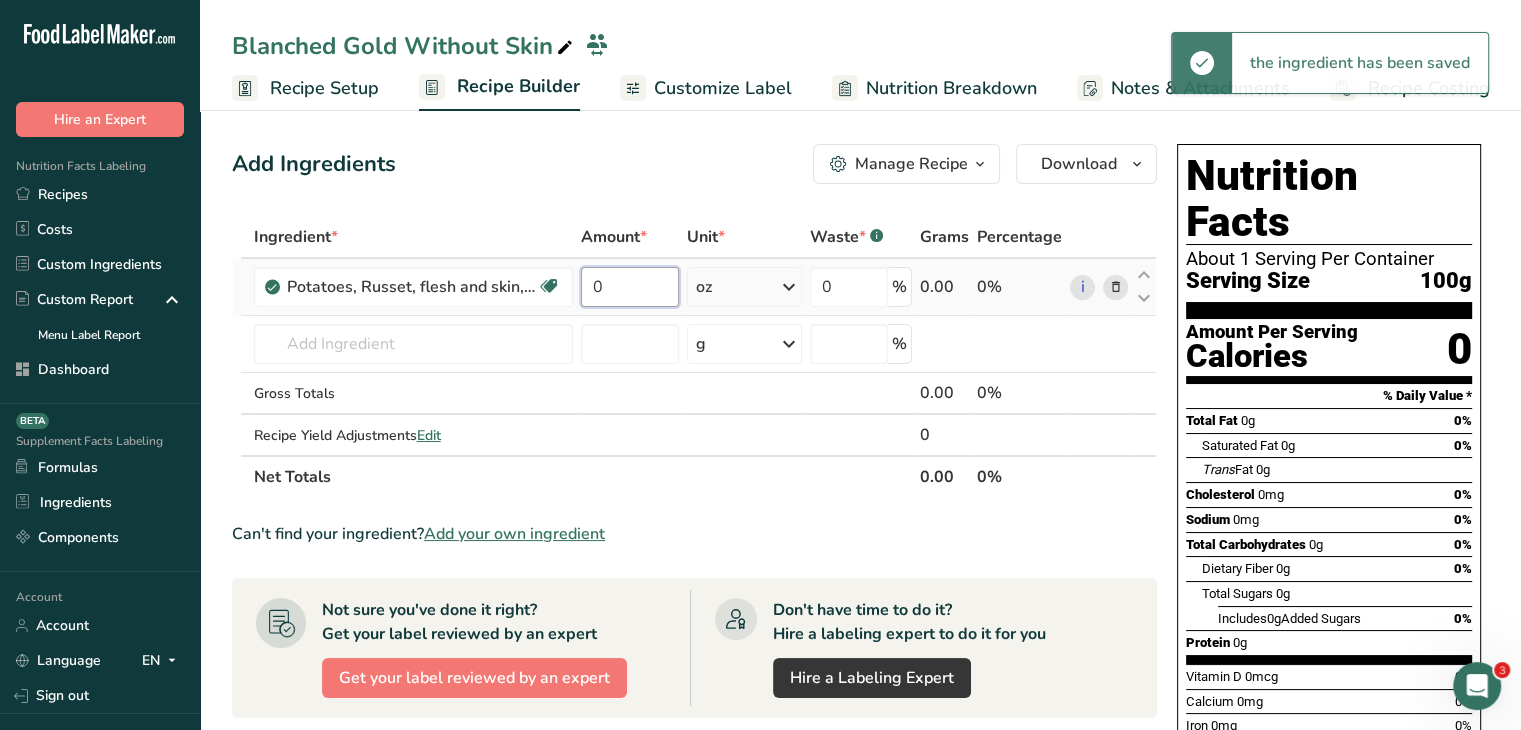 click on "0" at bounding box center [630, 287] 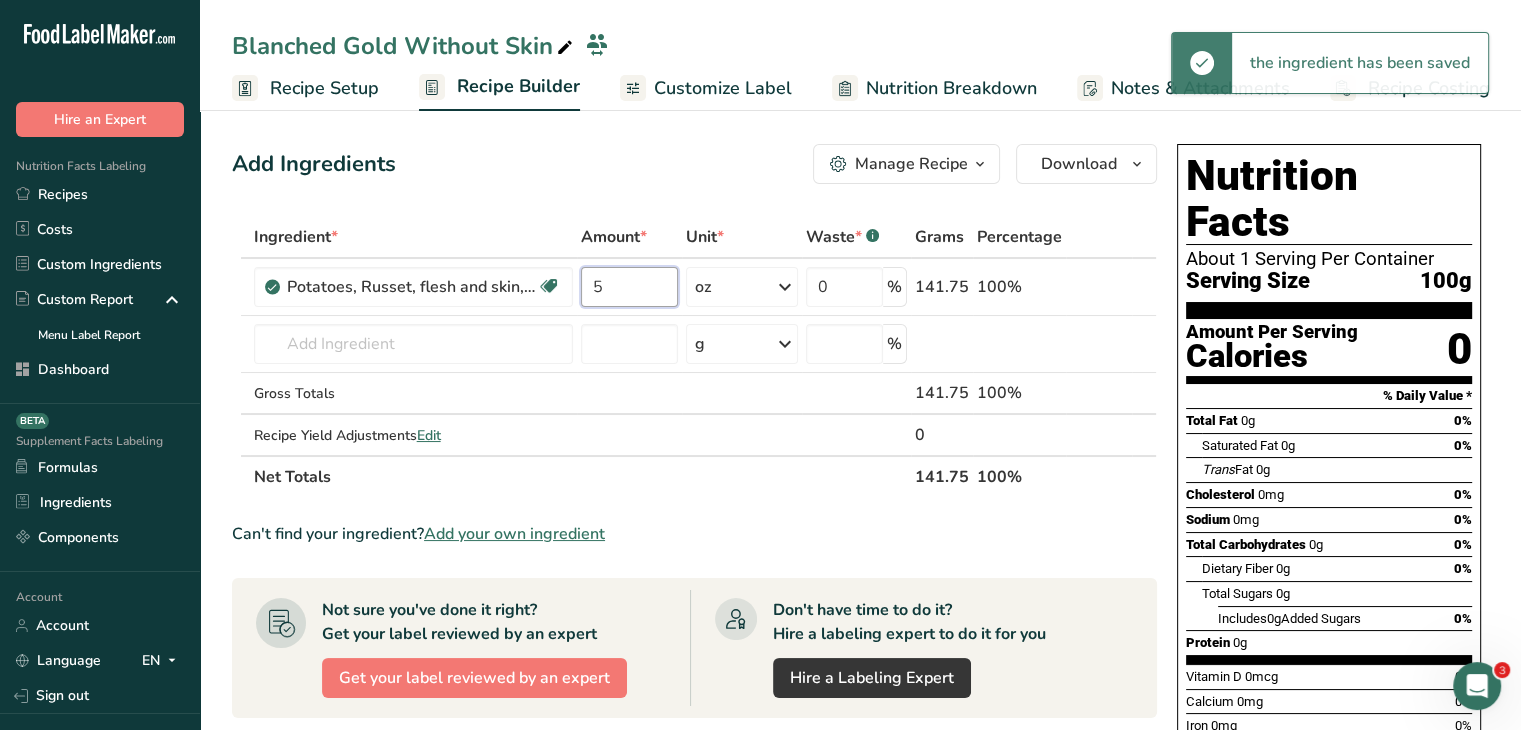 type on "5" 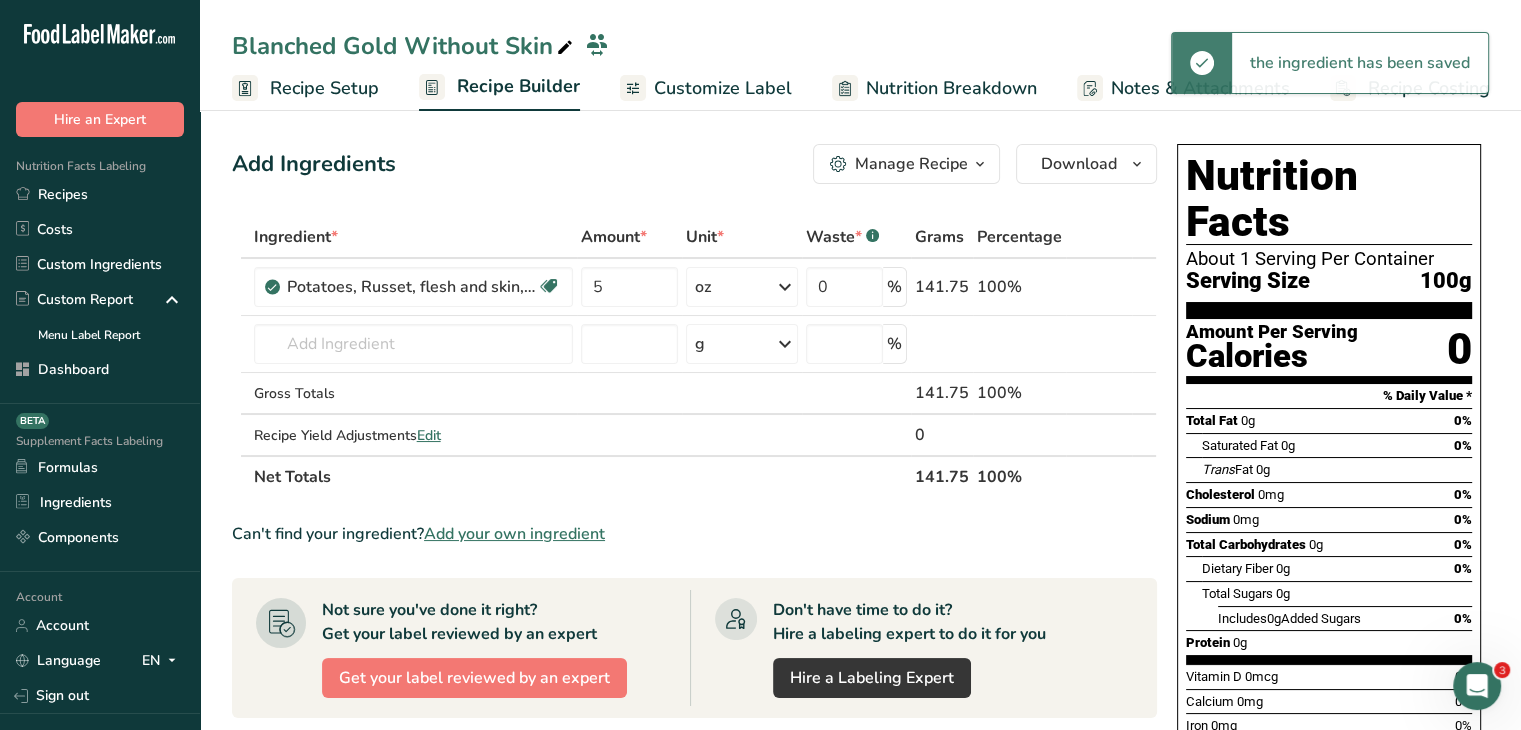click on "Add Ingredients
Manage Recipe         Delete Recipe           Duplicate Recipe             Scale Recipe             Save as Sub-Recipe   .a-a{fill:#347362;}.b-a{fill:#fff;}                               Nutrition Breakdown                 Recipe Card
NEW
Amino Acids Pattern Report           Activity History
Download
Choose your preferred label style
Standard FDA label
Standard FDA label
The most common format for nutrition facts labels in compliance with the FDA's typeface, style and requirements
Tabular FDA label
A label format compliant with the FDA regulations presented in a tabular (horizontal) display.
Linear FDA label
A simple linear display for small sized packages.
Simplified FDA label" at bounding box center (700, 684) 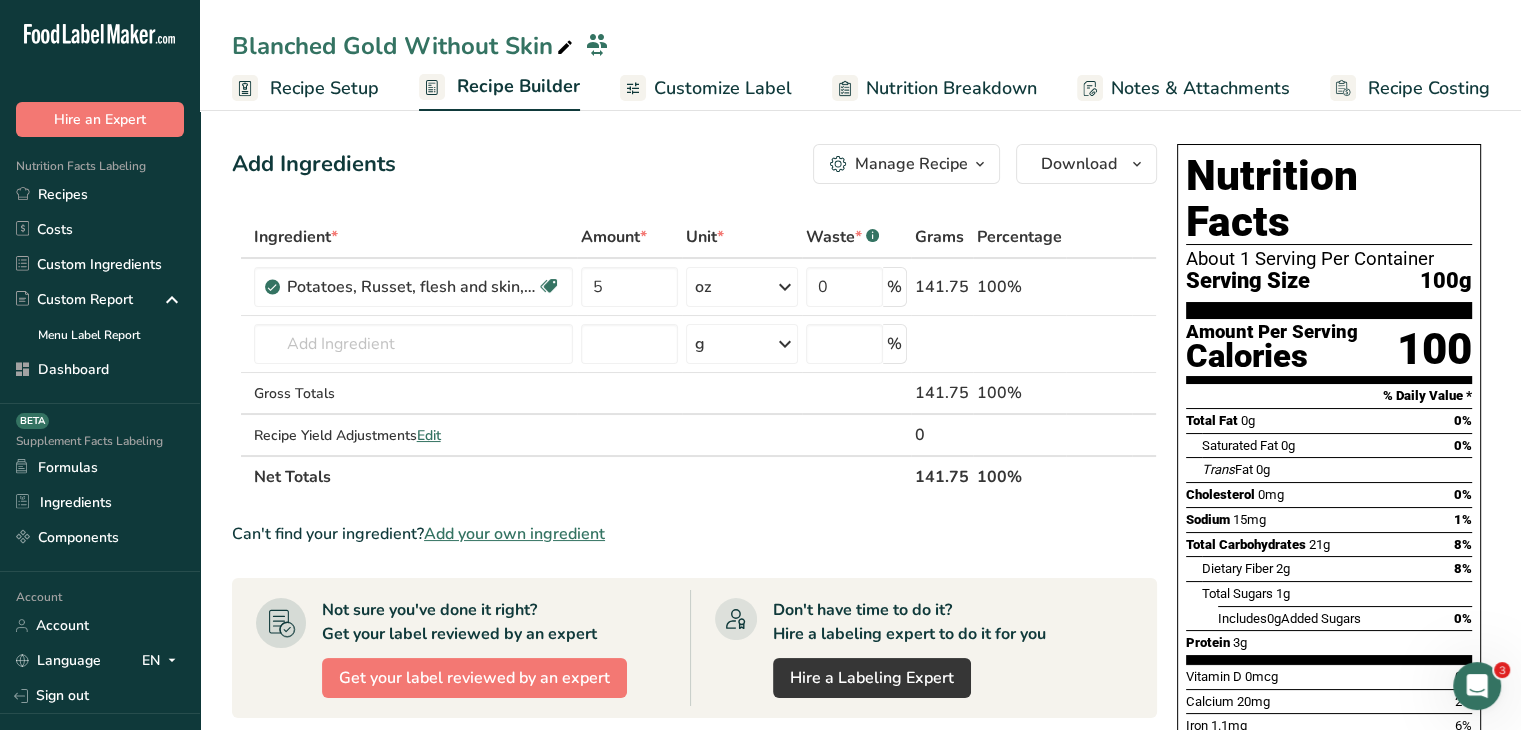 click on "Customize Label" at bounding box center (723, 88) 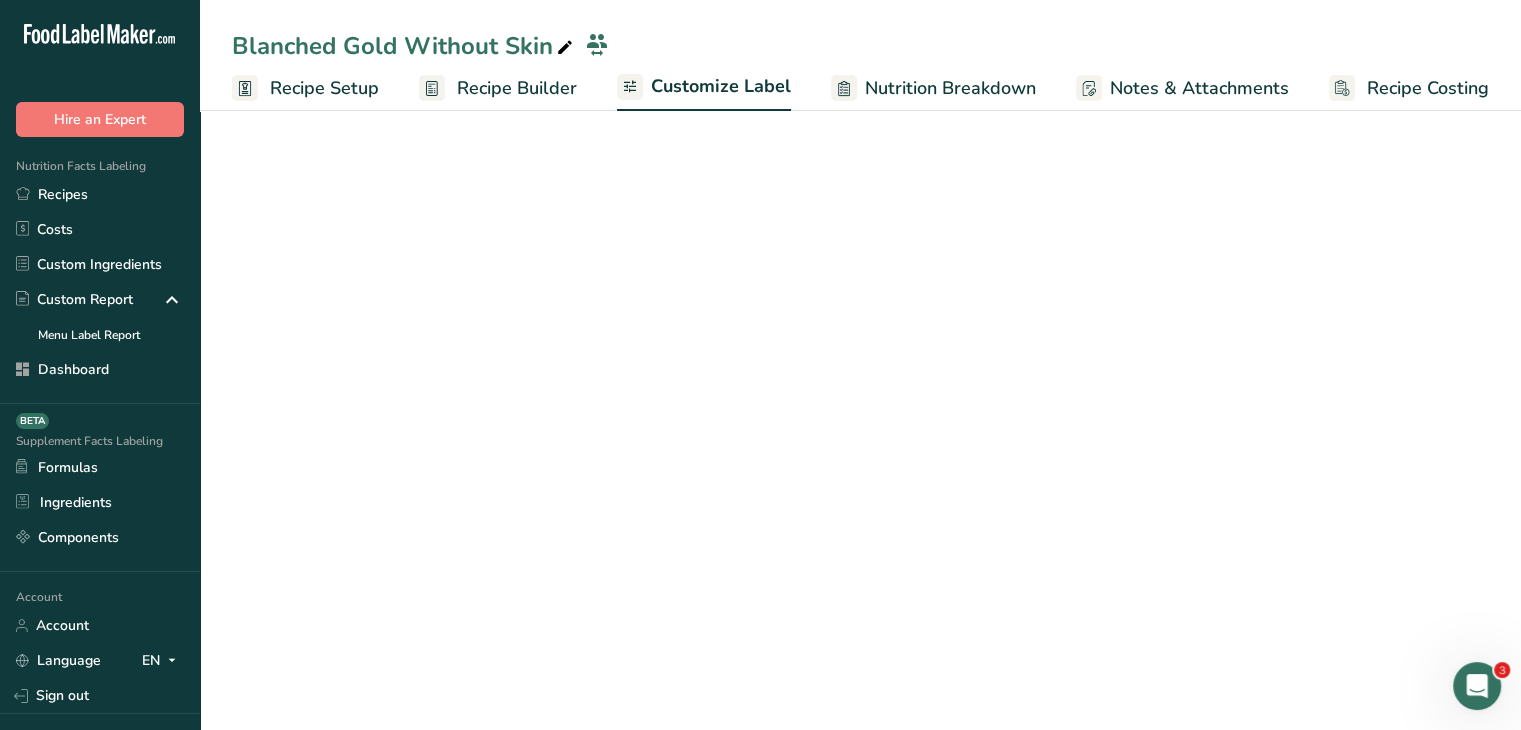 scroll, scrollTop: 0, scrollLeft: 0, axis: both 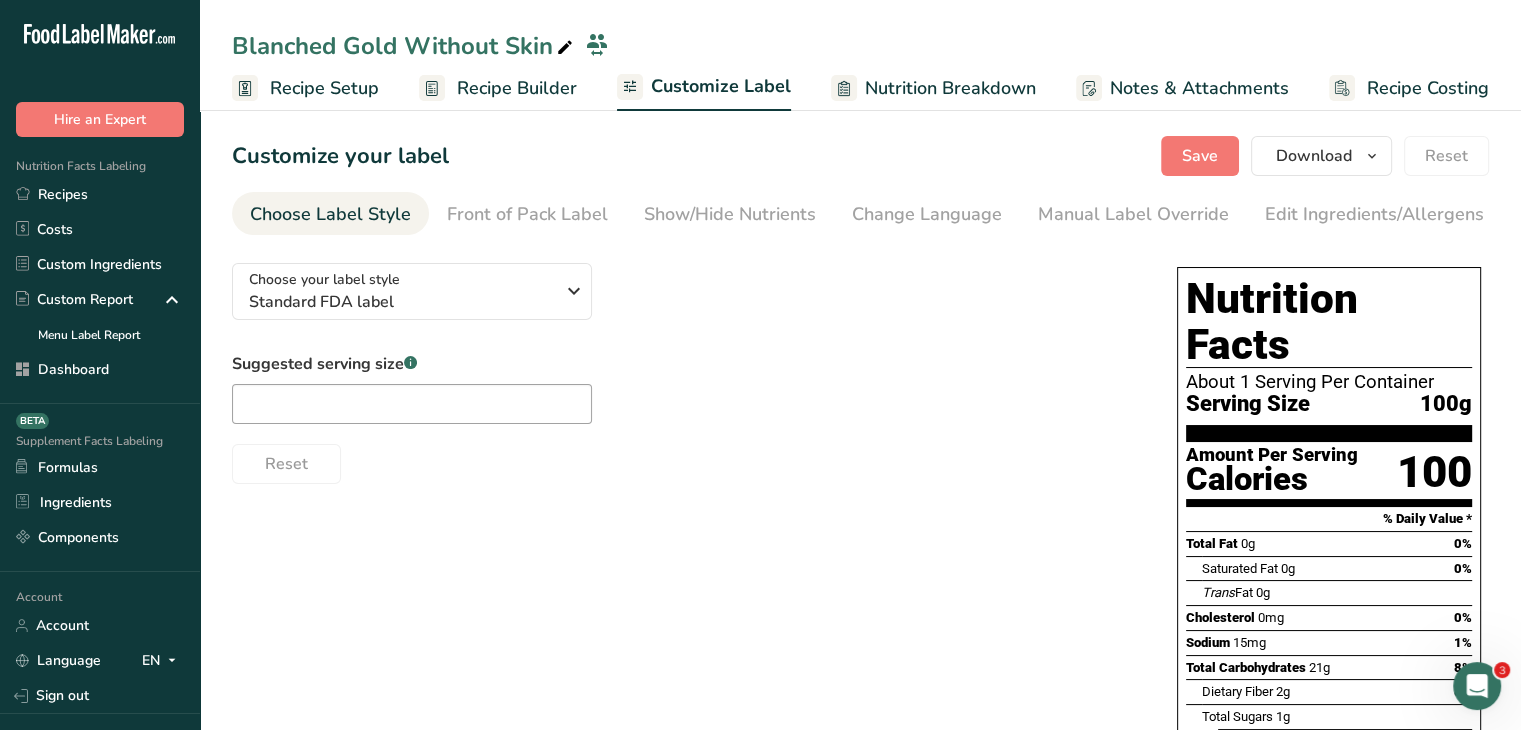 click on "Blanched Gold Without Skin" at bounding box center (404, 46) 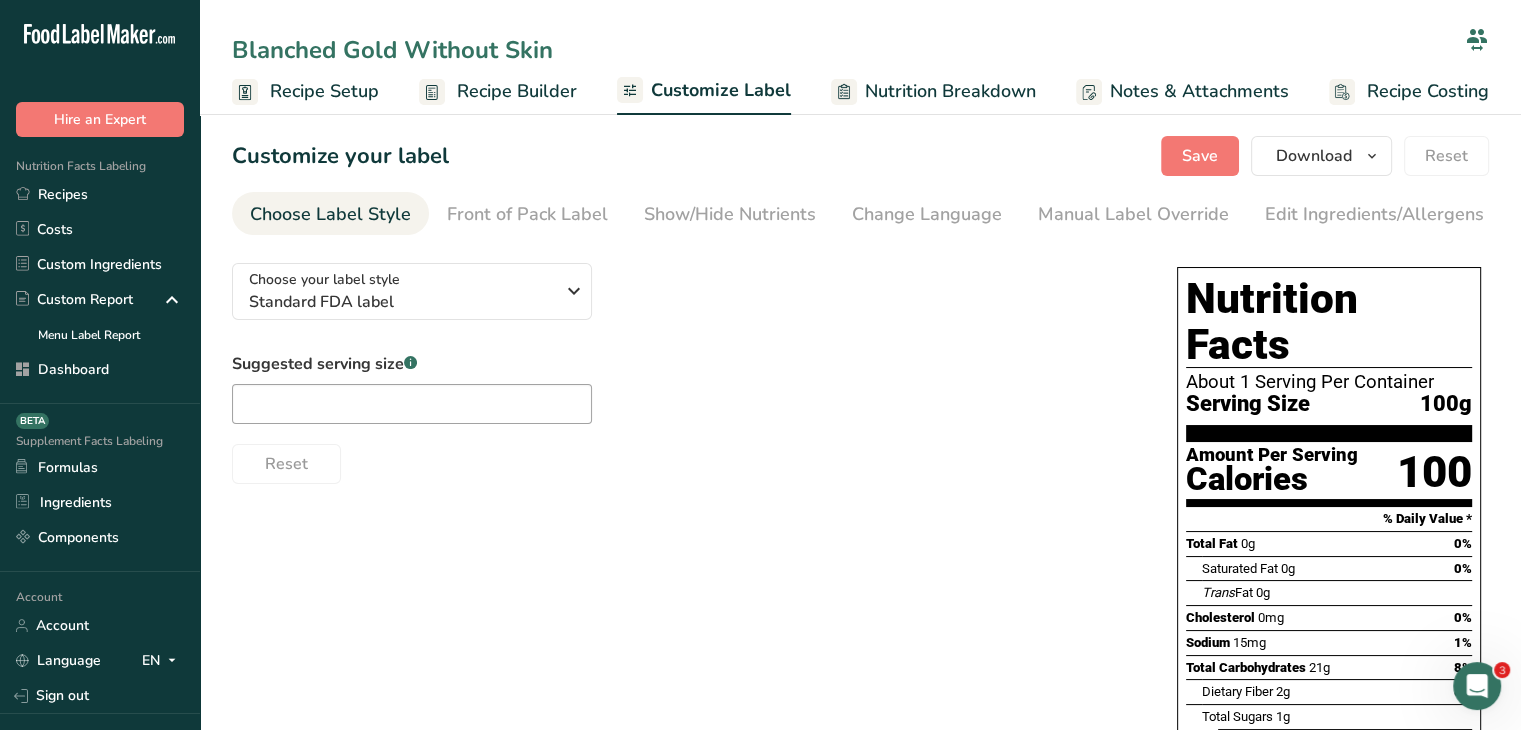 drag, startPoint x: 570, startPoint y: 37, endPoint x: 298, endPoint y: 33, distance: 272.02942 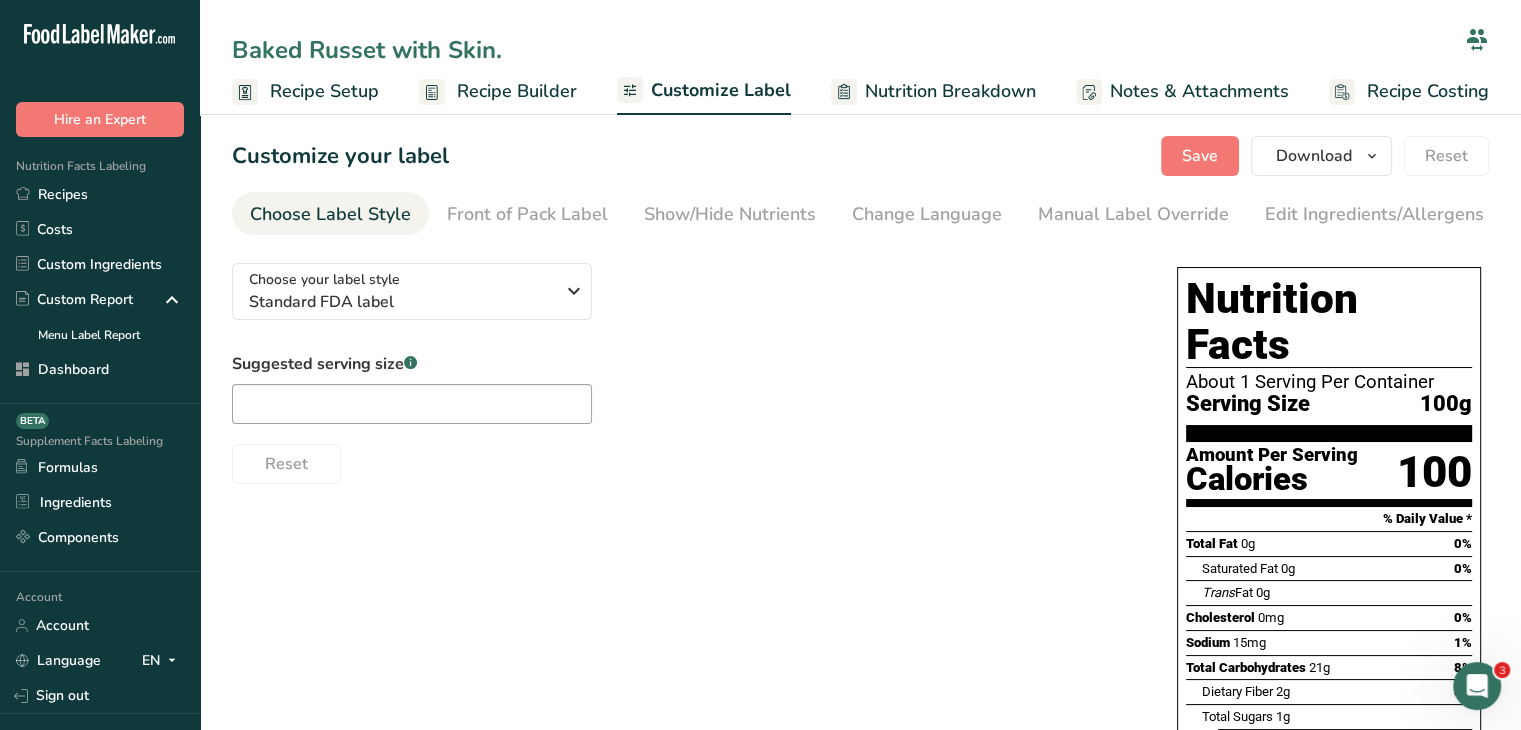 type on "Baked Russet with Skin." 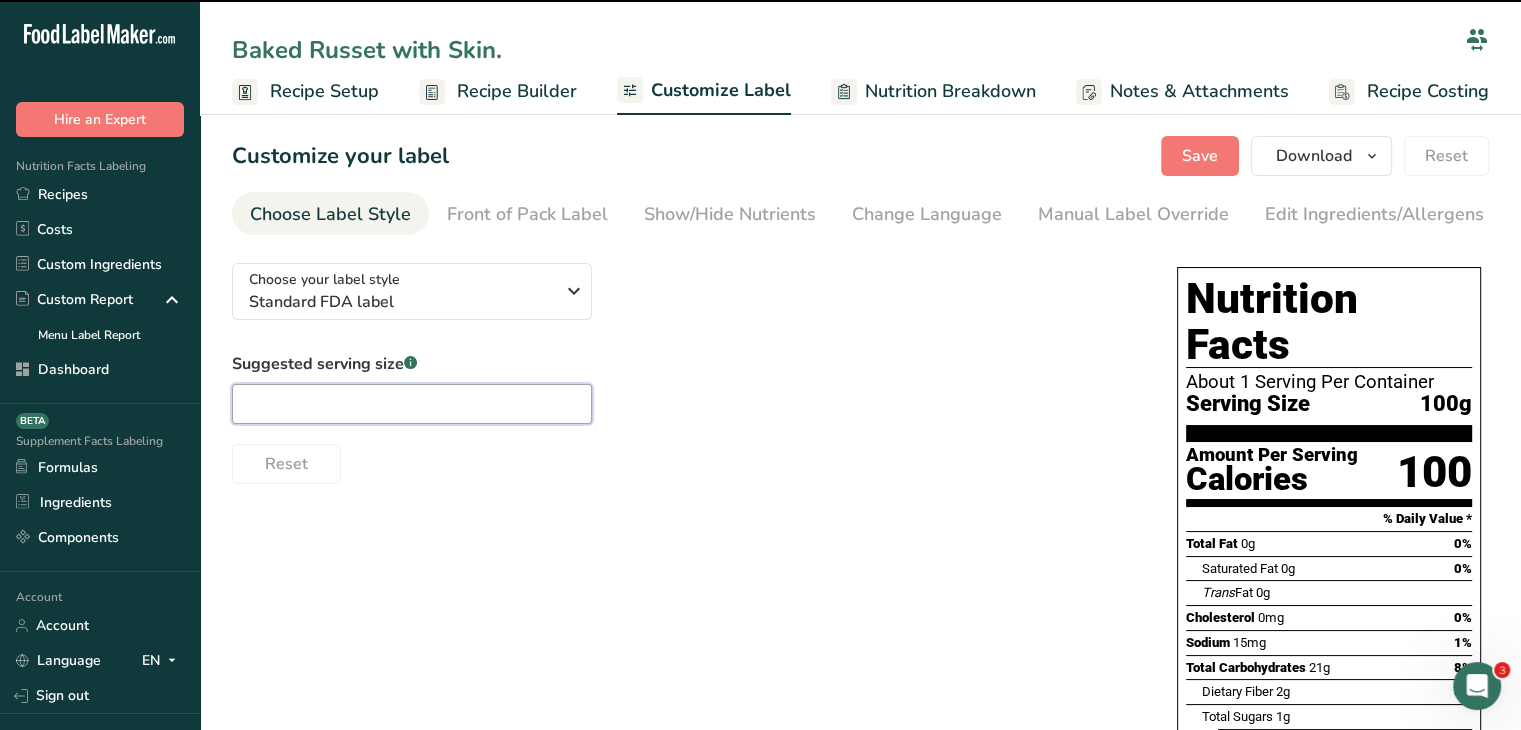 click at bounding box center (412, 404) 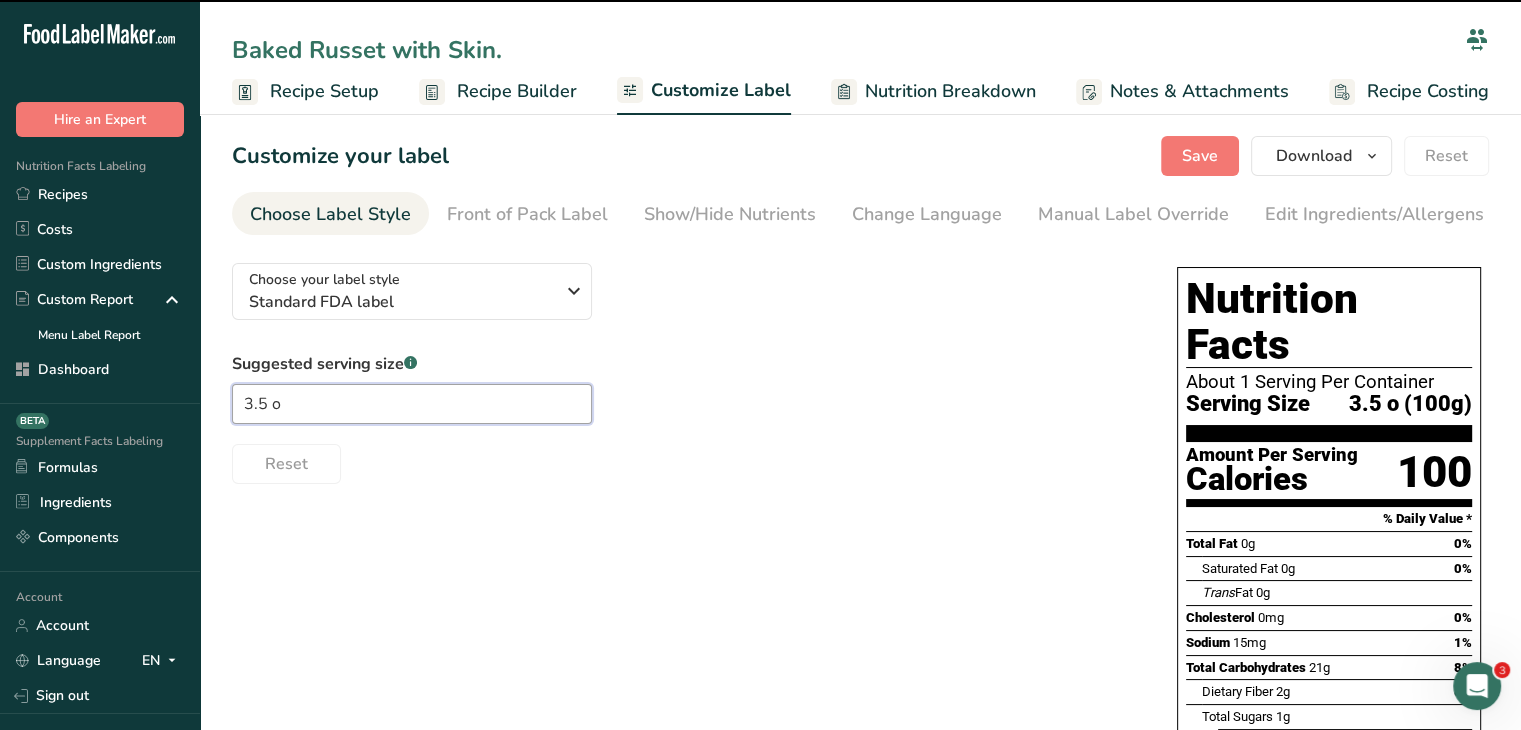 type on "3.5 oz" 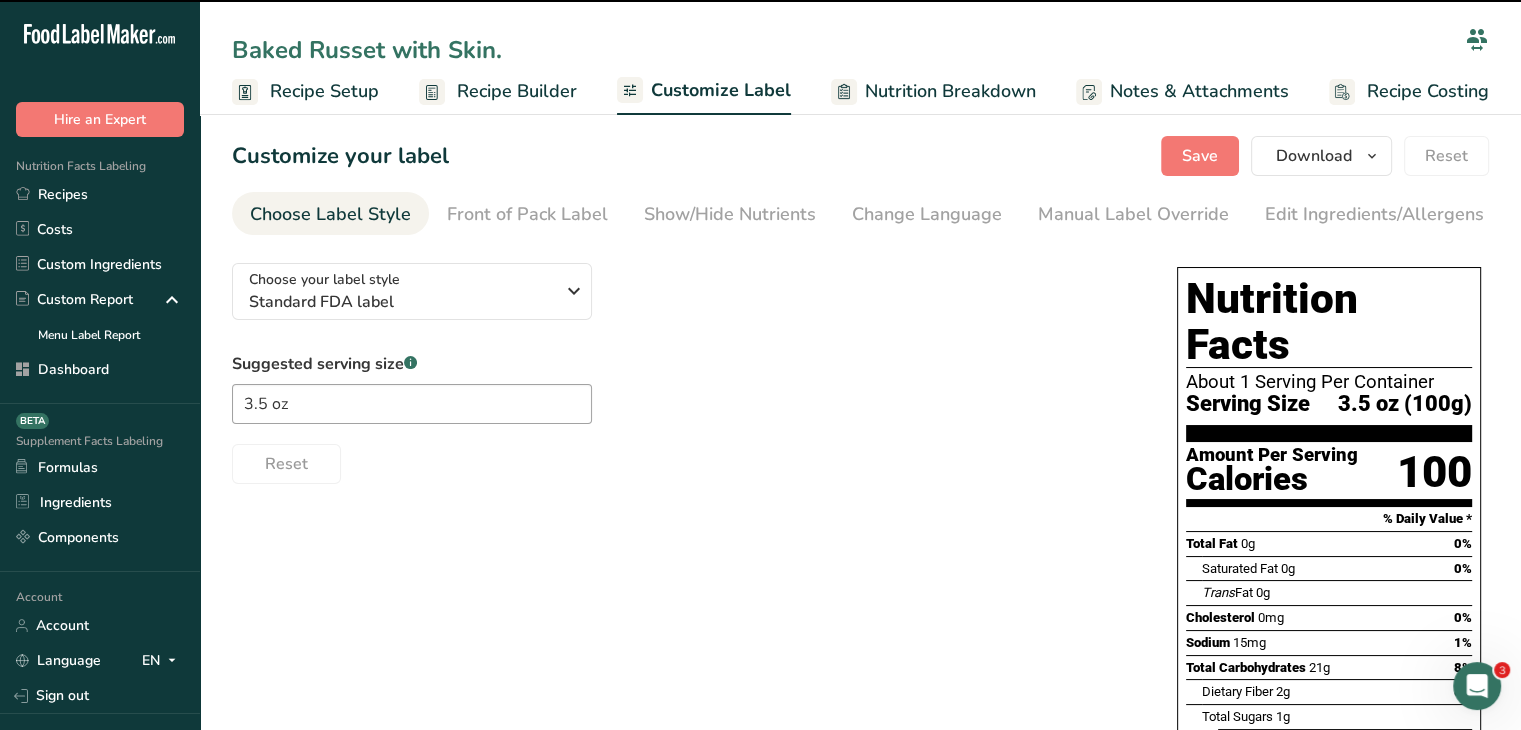 click on "Choose your label style
Standard FDA label
USA (FDA)
Standard FDA label
Tabular FDA label
Linear FDA label
Simplified FDA label
Dual Column FDA label (Per Serving/Per Container)
Dual Column FDA label (As Sold/As Prepared)
Aggregate Standard FDA label
Standard FDA label with Micronutrients listed side-by-side
UK (FSA)
UK Mandatory Label "Back of Pack"
UK Traffic Light Label  "Front of Pack"
Canadian (CFIA)
Canadian Standard label
Canadian Dual Column label" at bounding box center [860, 619] 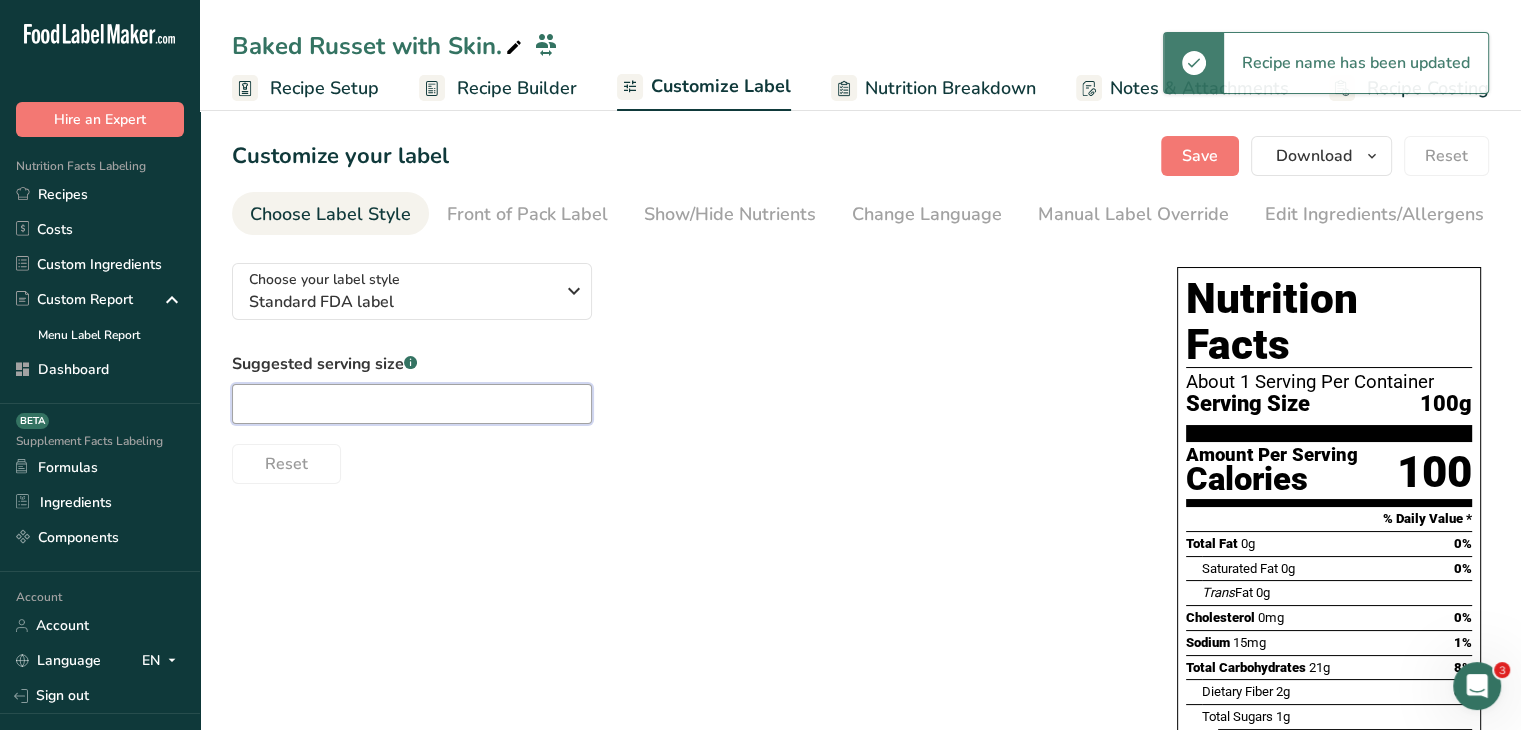 click at bounding box center [412, 404] 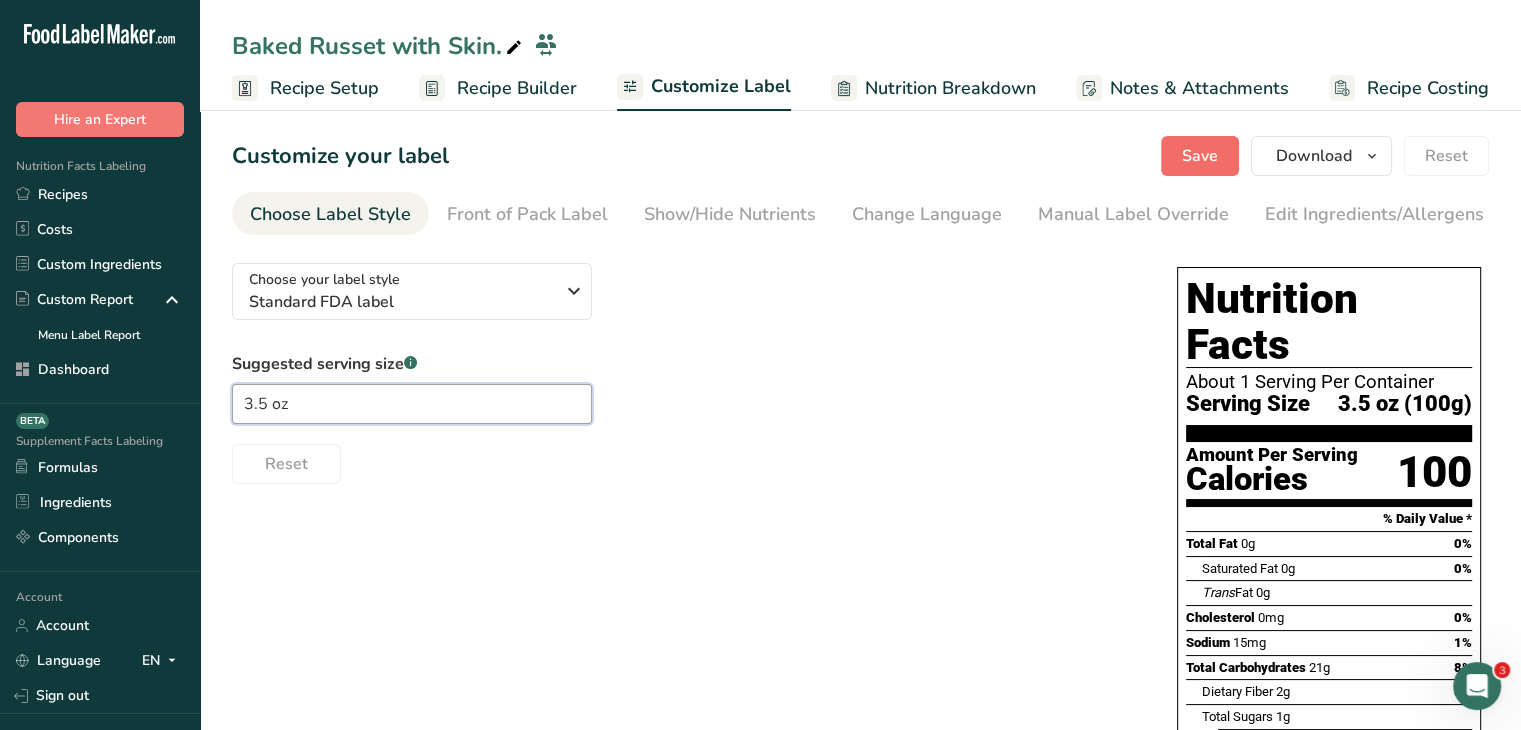 type on "3.5 oz" 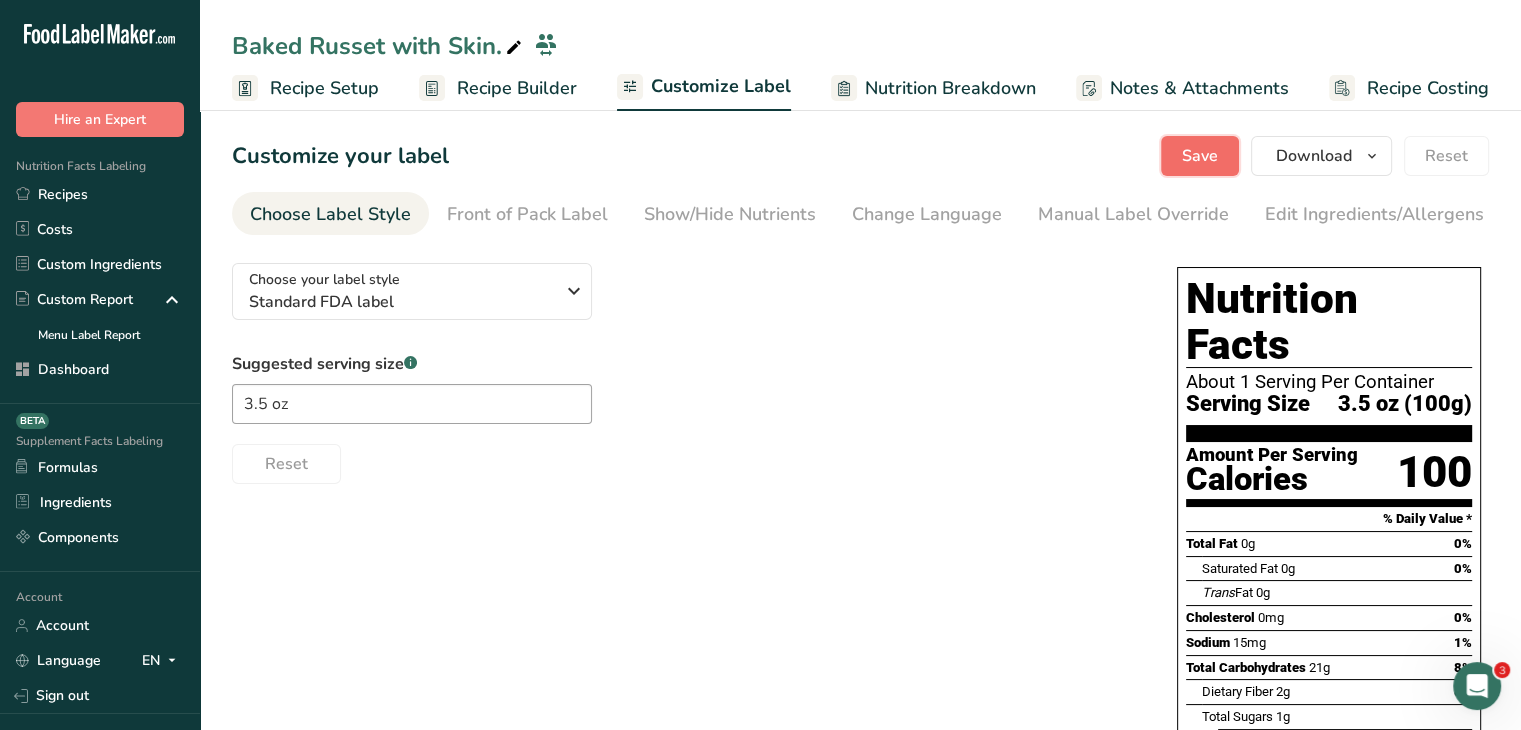 click on "Save" at bounding box center (1200, 156) 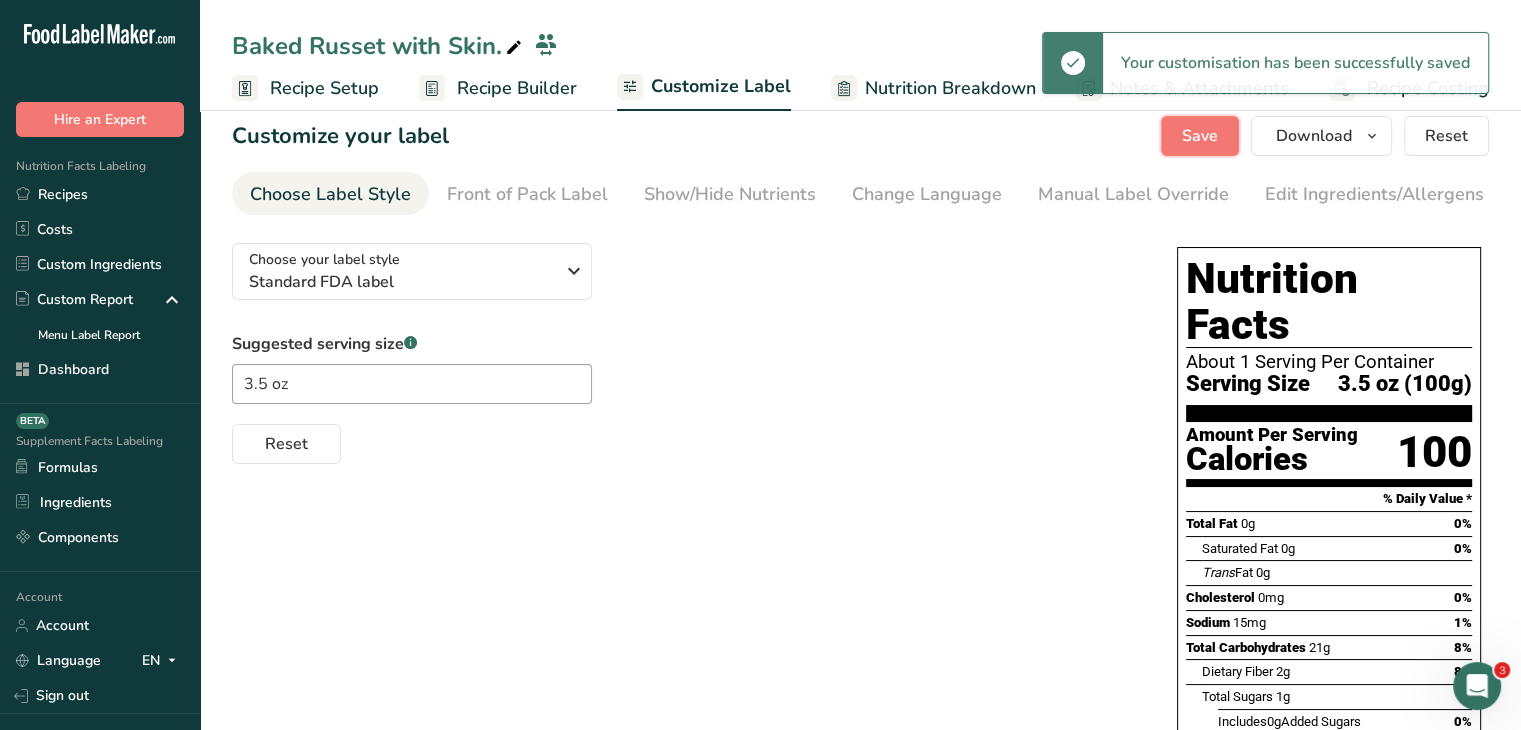 scroll, scrollTop: 0, scrollLeft: 0, axis: both 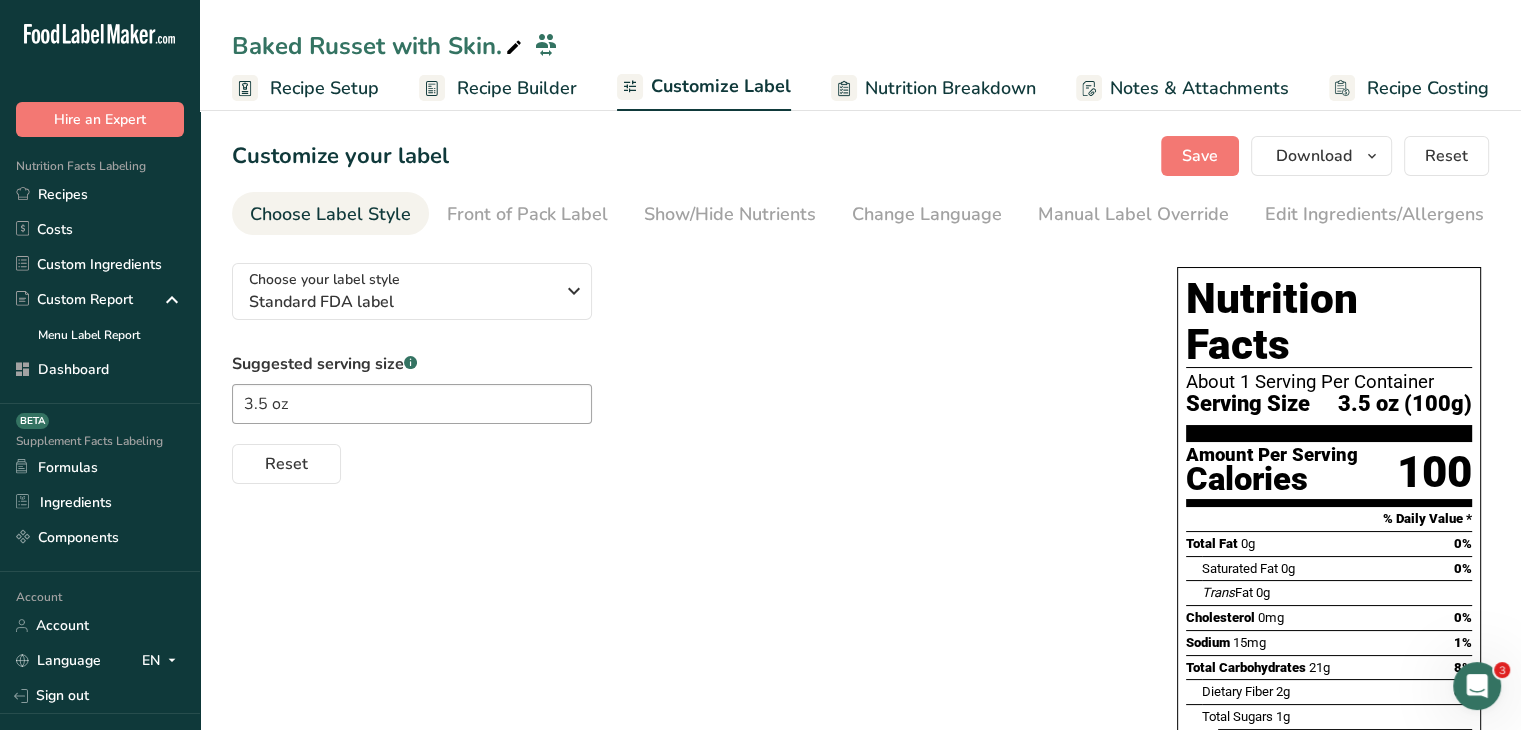 click on "Recipe Builder" at bounding box center (517, 88) 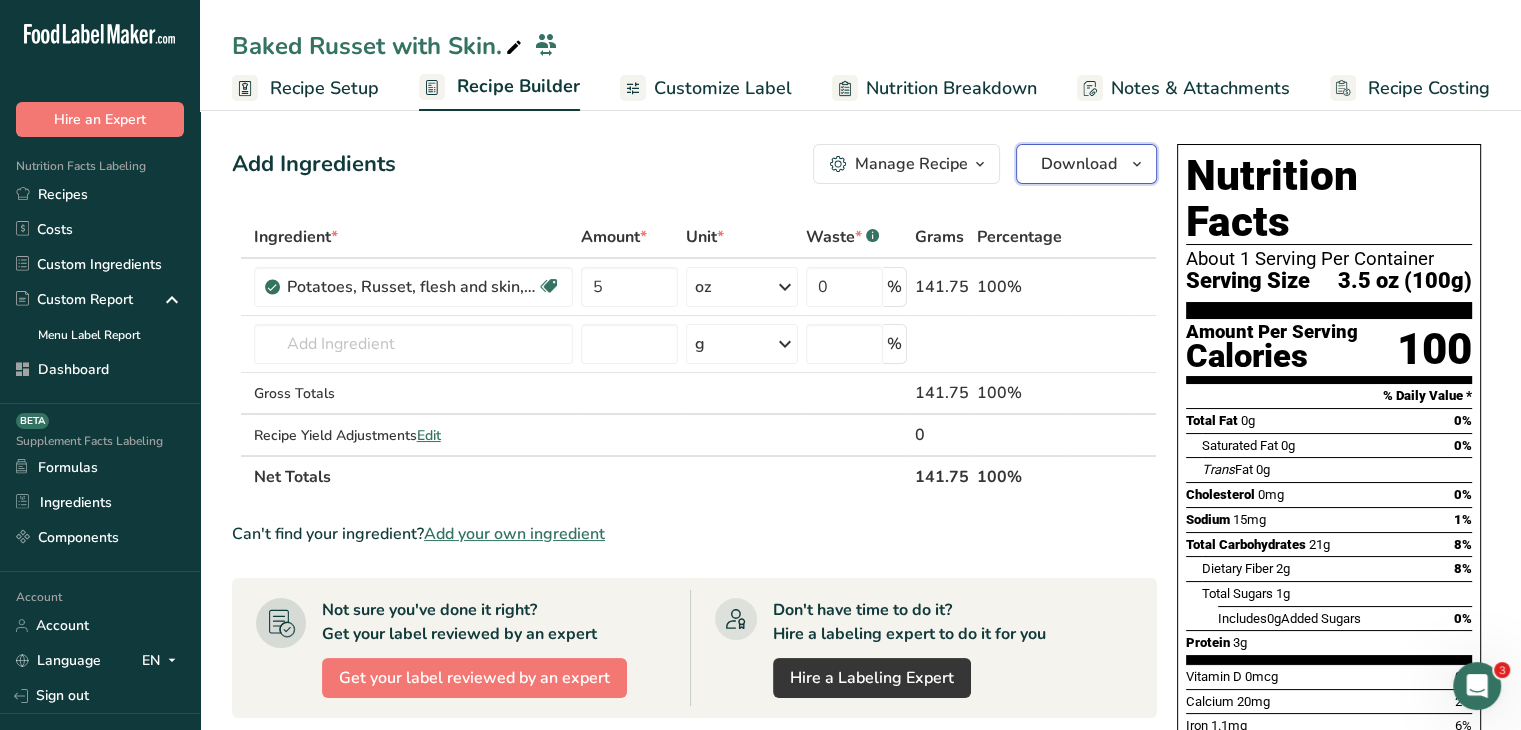 click on "Download" at bounding box center [1079, 164] 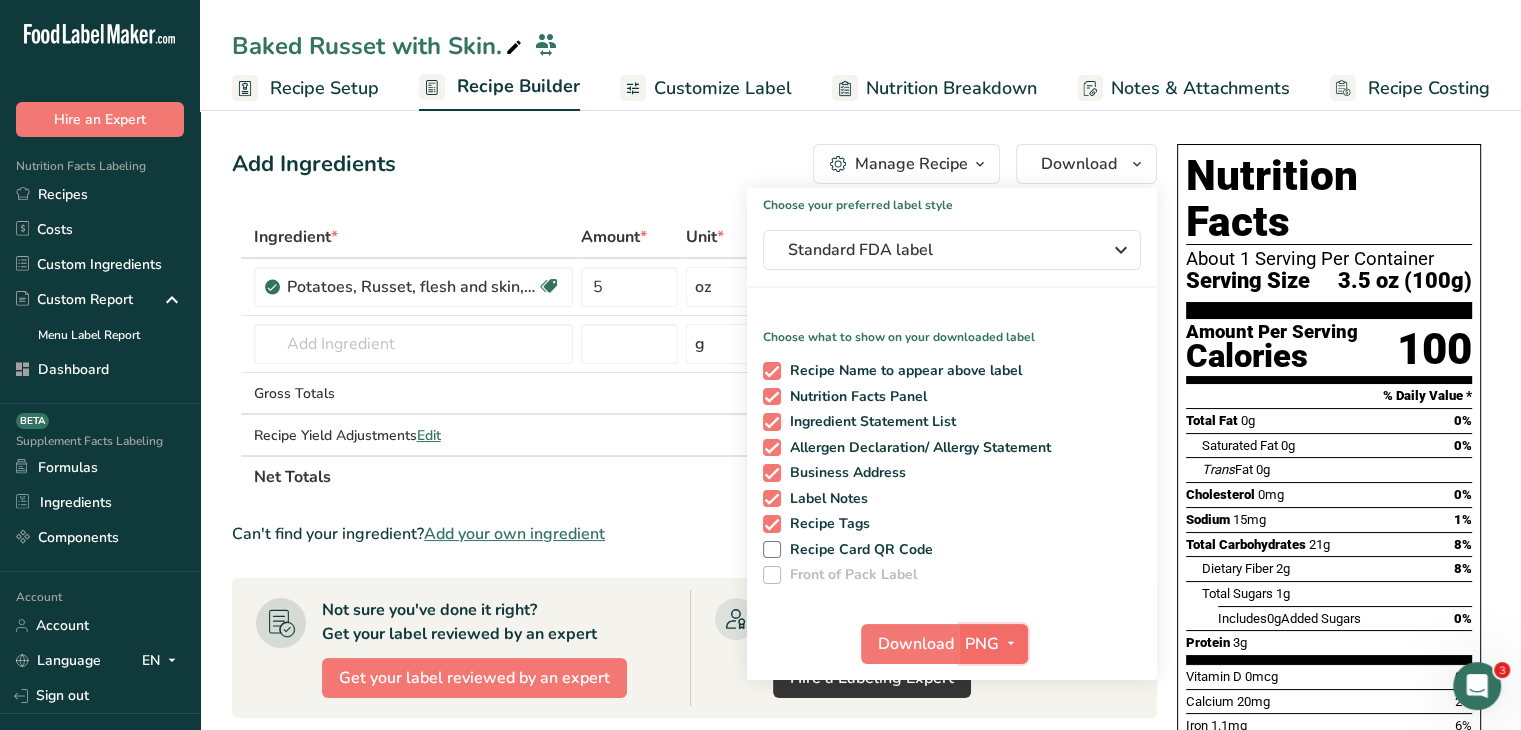click at bounding box center (1011, 644) 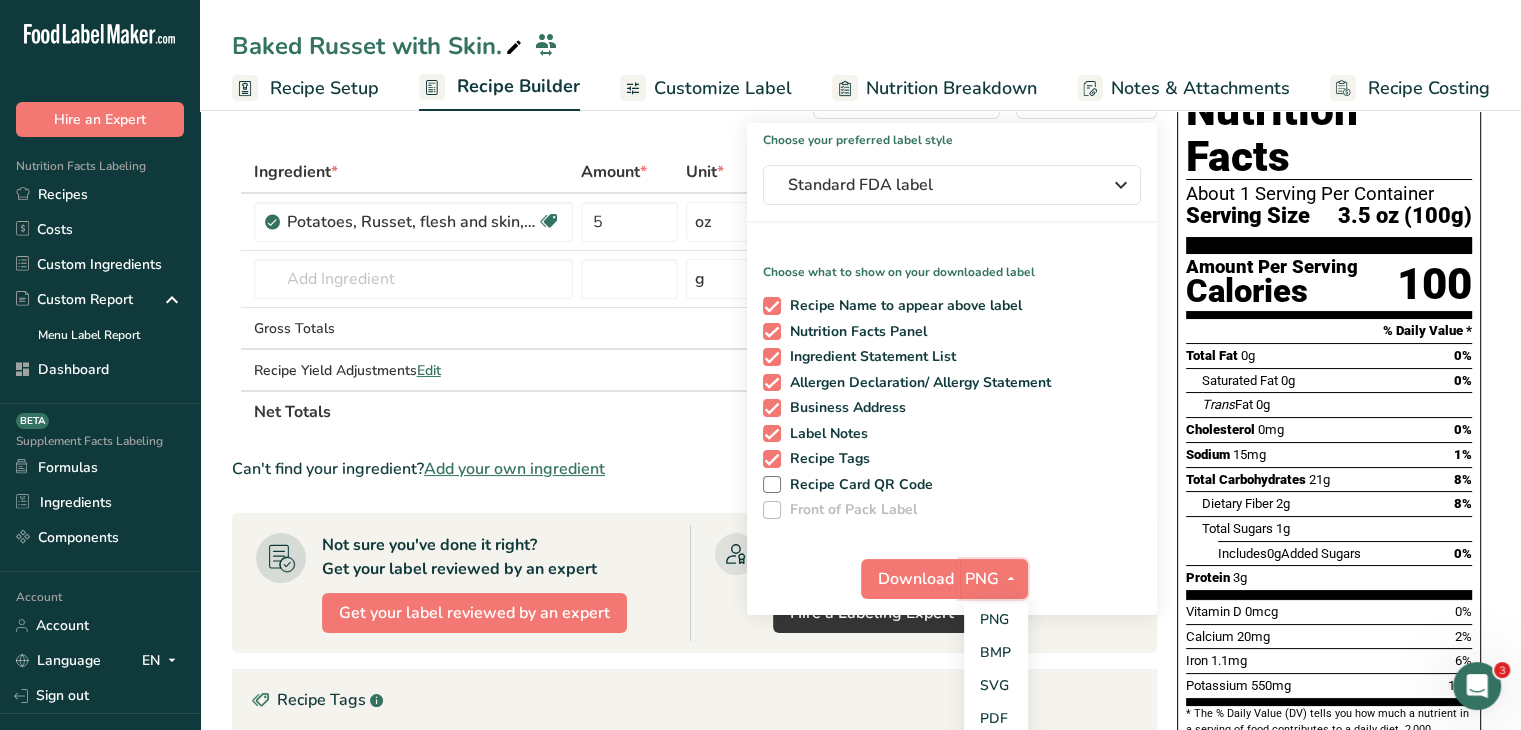 scroll, scrollTop: 100, scrollLeft: 0, axis: vertical 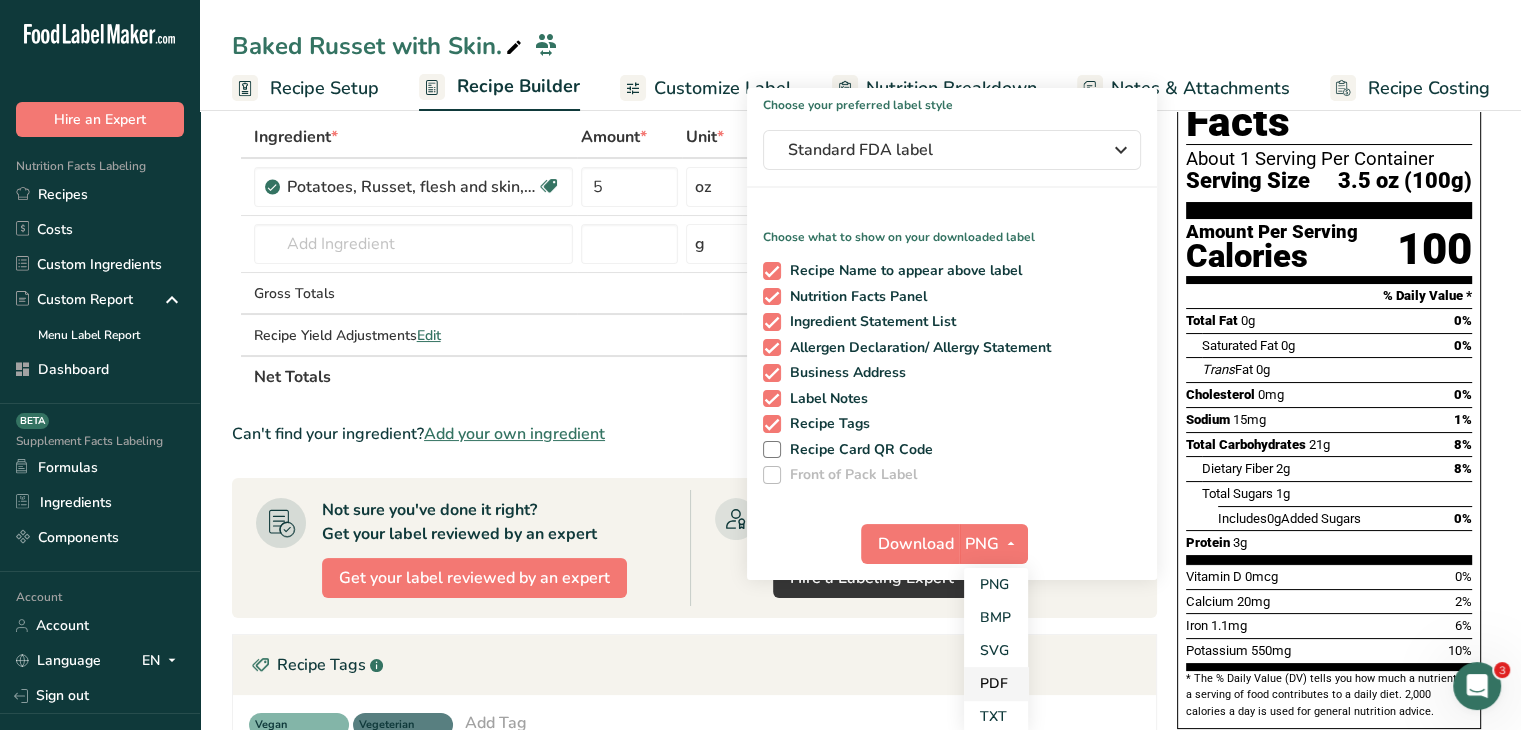 click on "PDF" at bounding box center (996, 683) 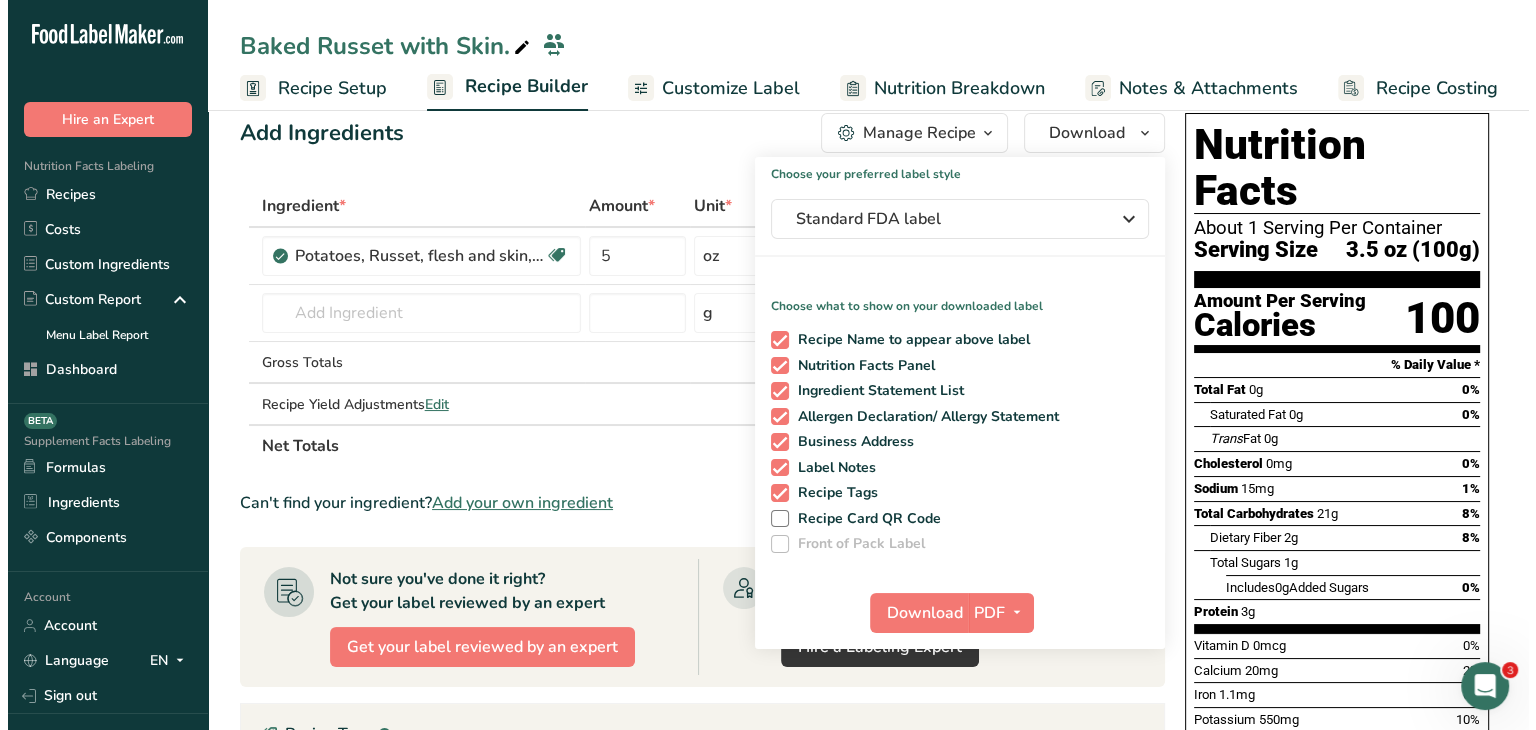 scroll, scrollTop: 0, scrollLeft: 0, axis: both 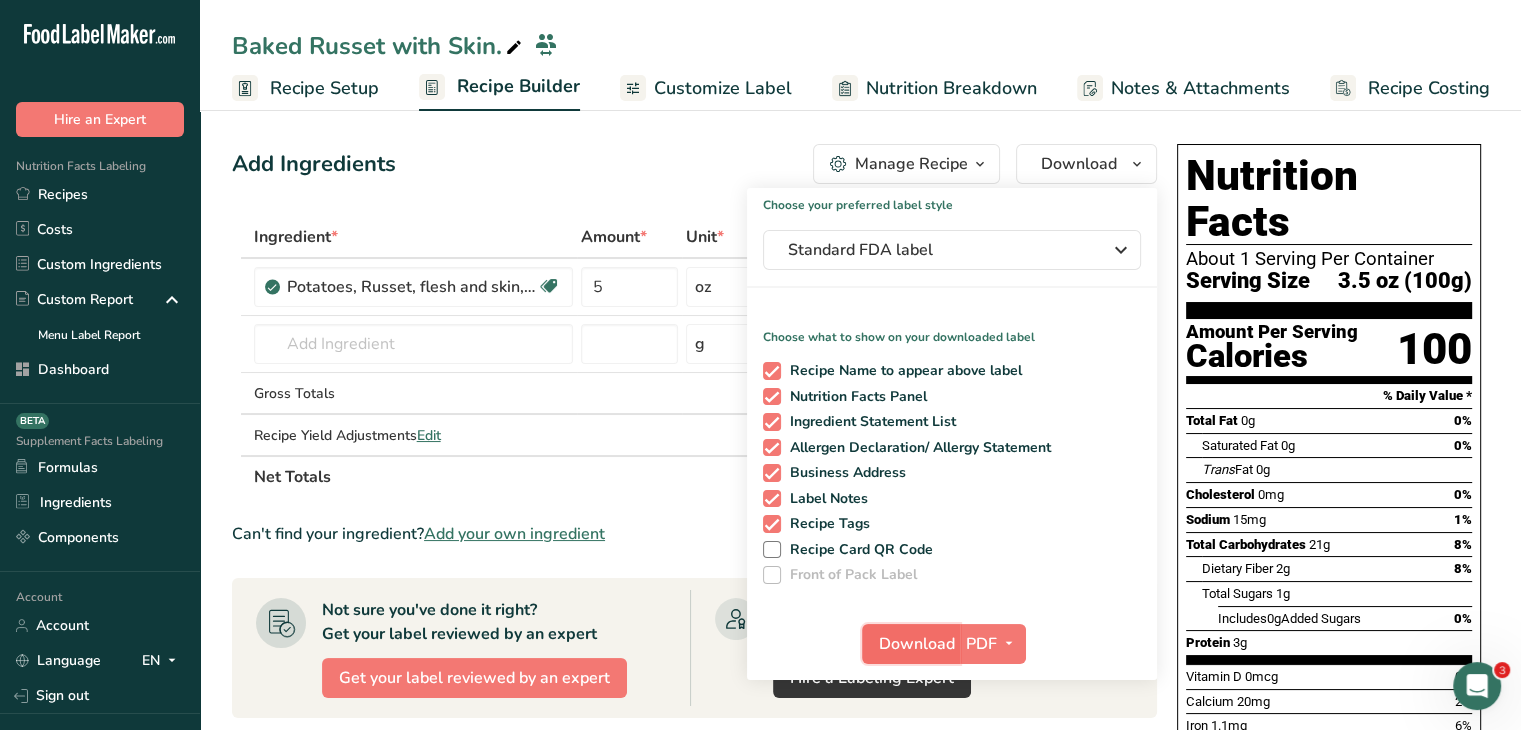 click on "Download" at bounding box center (917, 644) 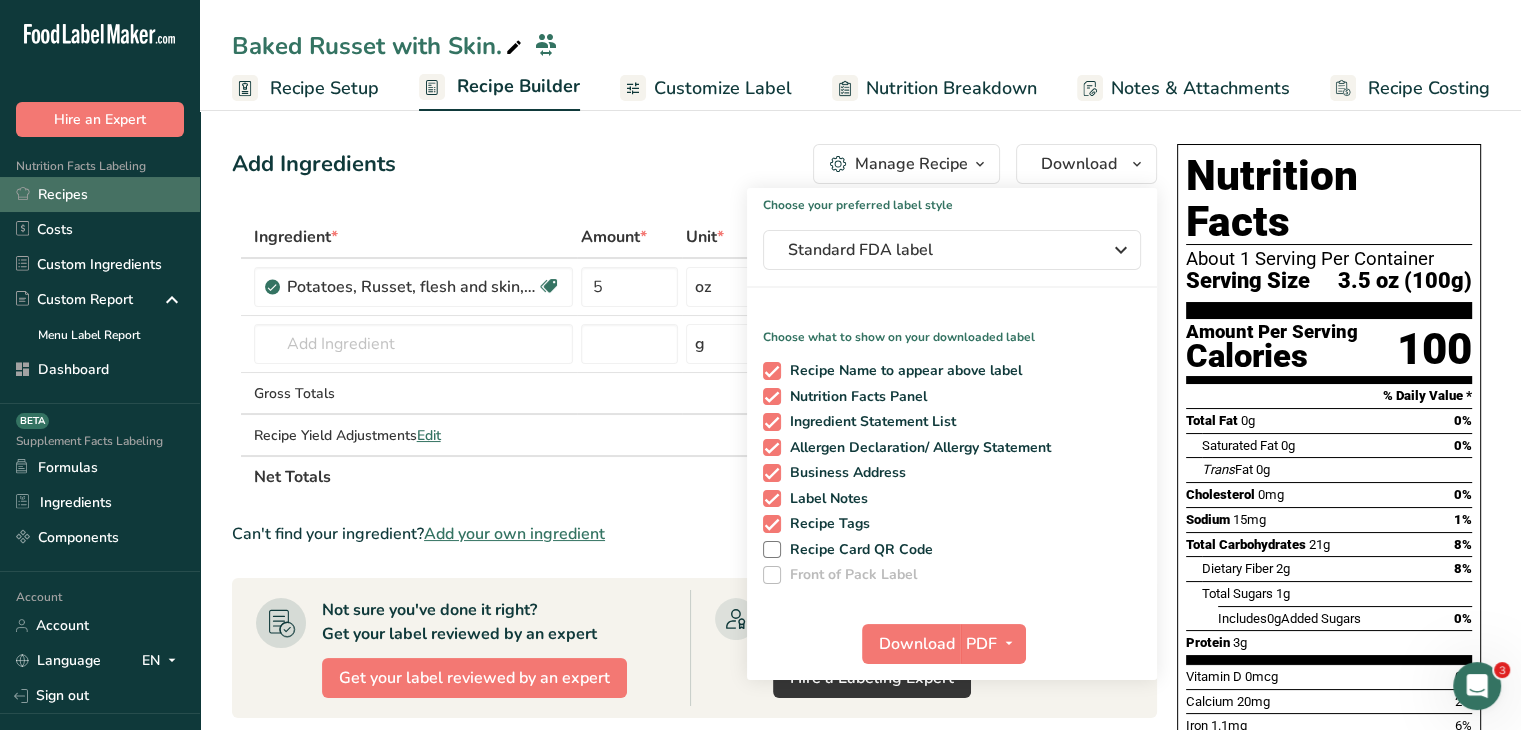 click on "Recipes" at bounding box center [100, 194] 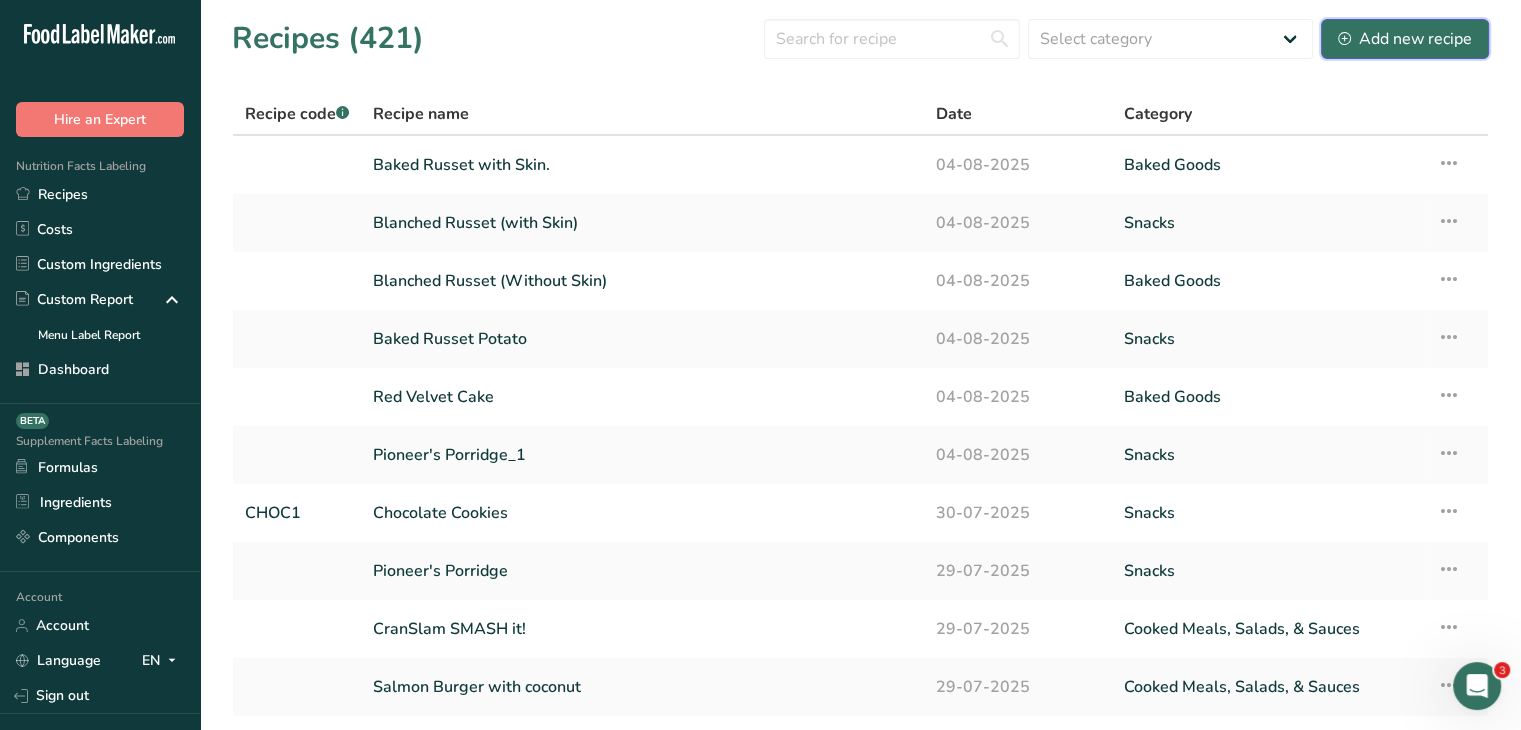 click on "Add new recipe" at bounding box center [1405, 39] 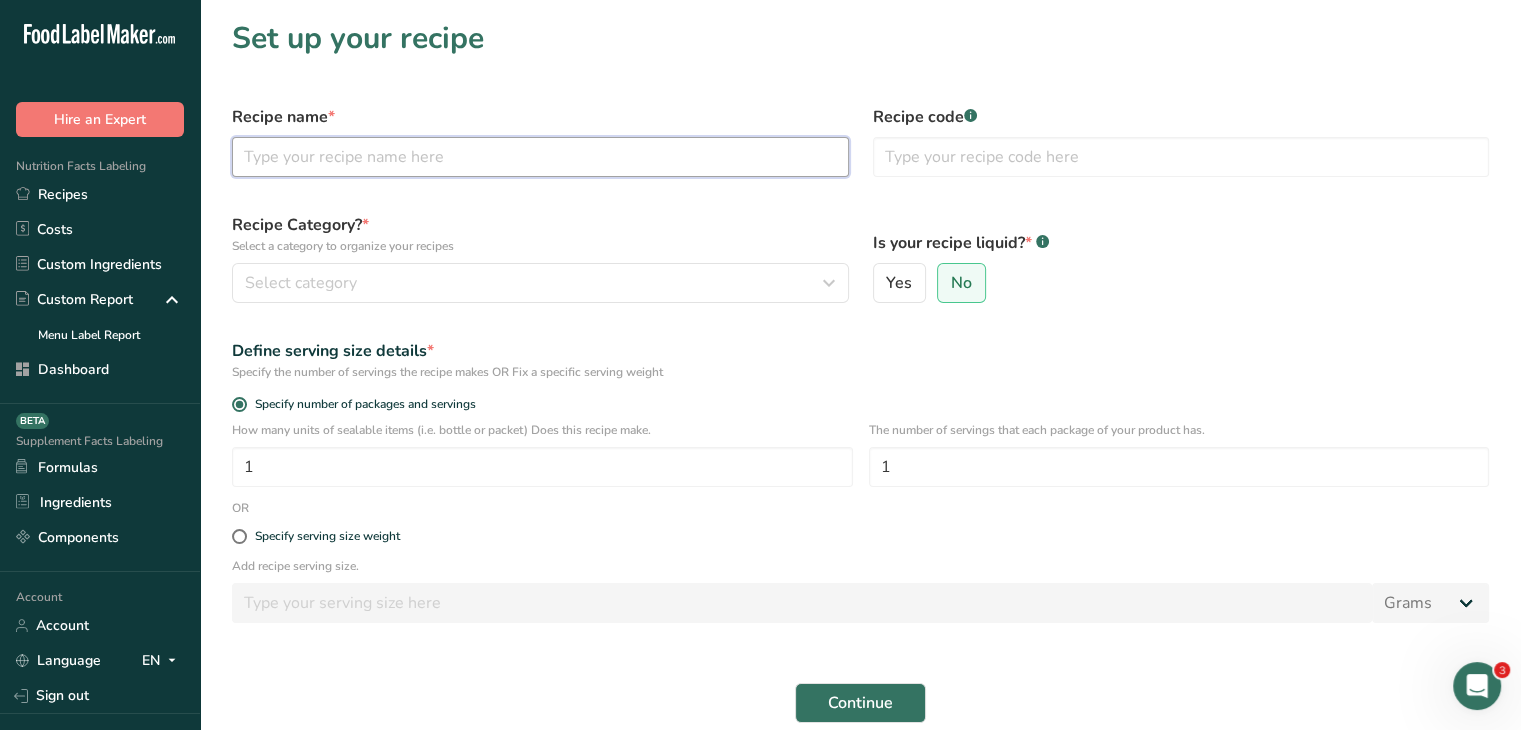 click at bounding box center [540, 157] 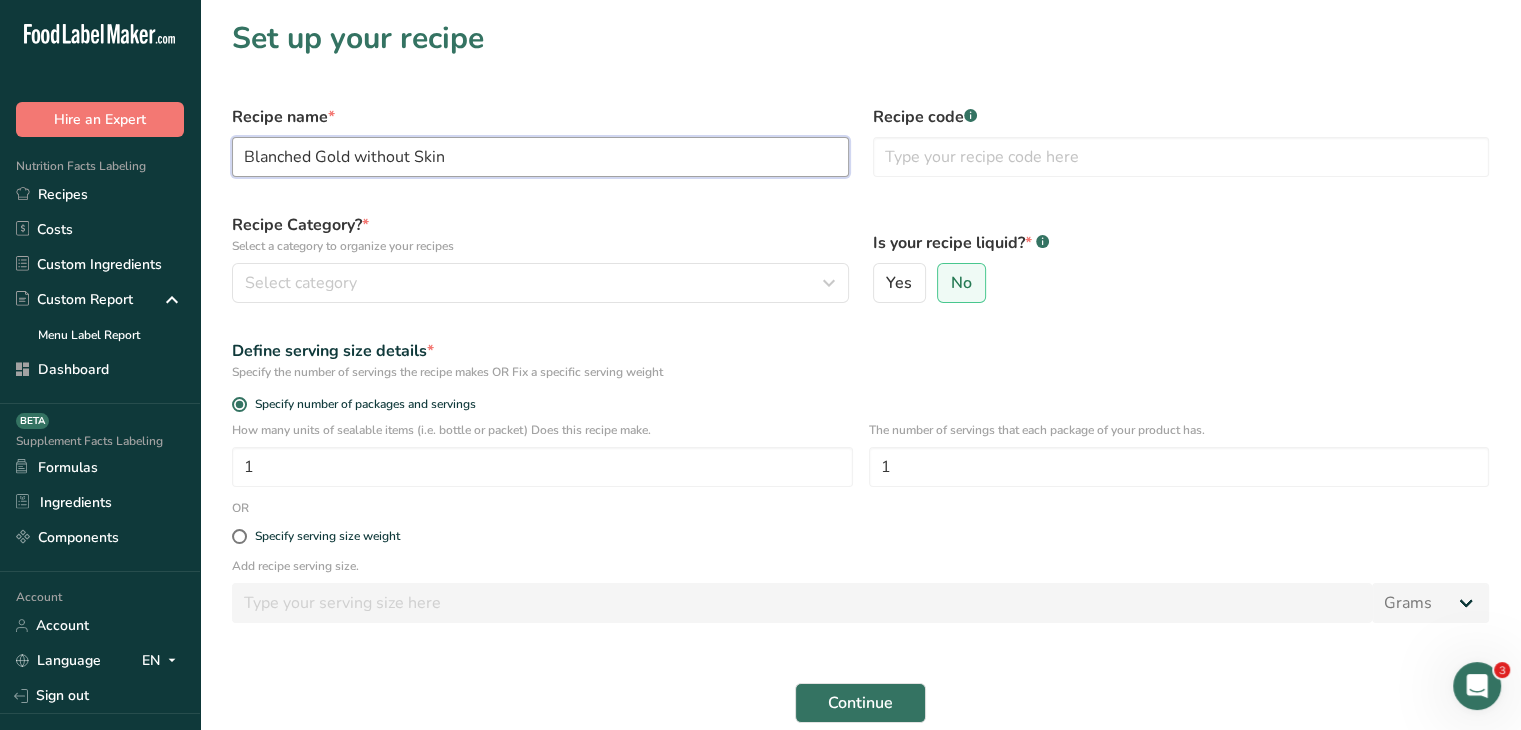 type on "Blanched Gold Without Skin" 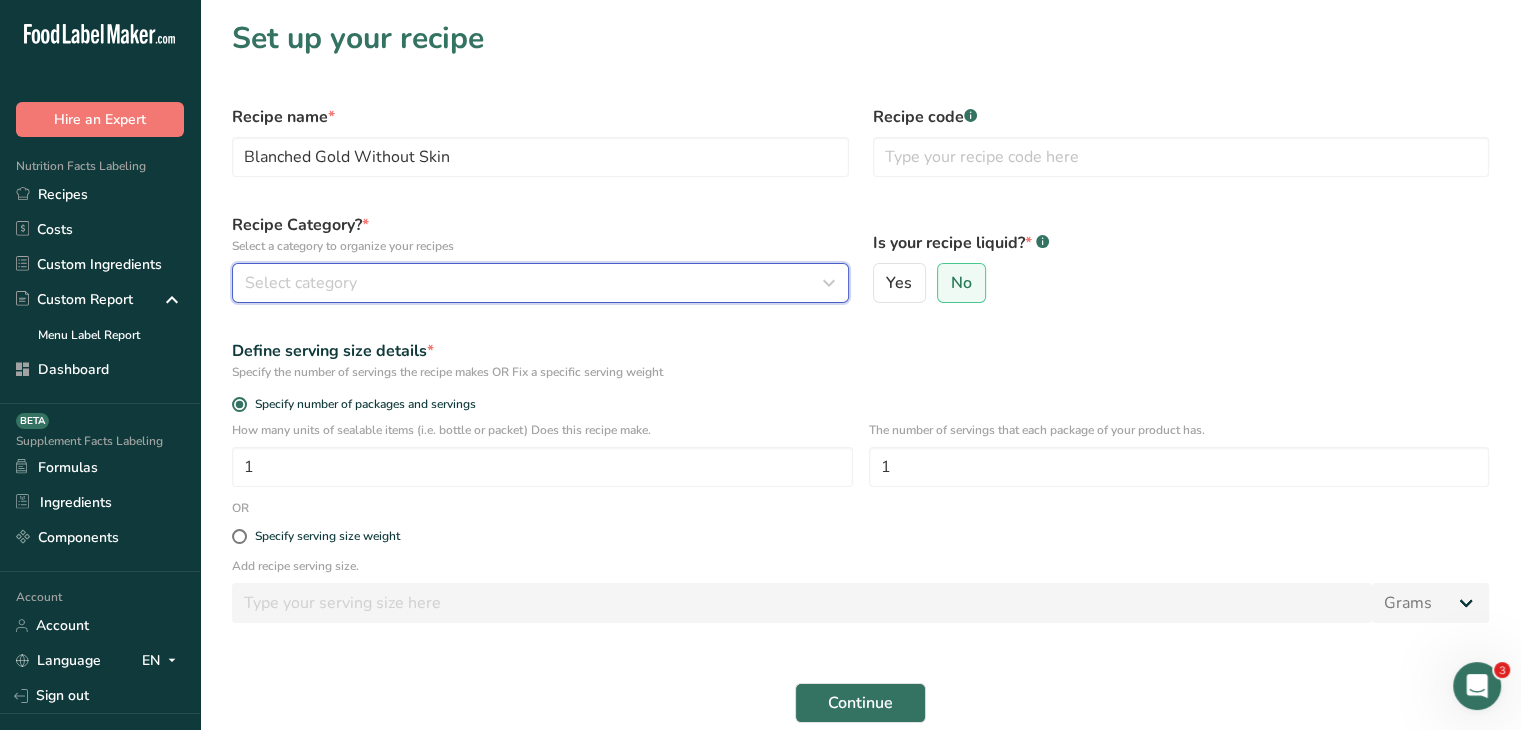 click on "Select category" at bounding box center (534, 283) 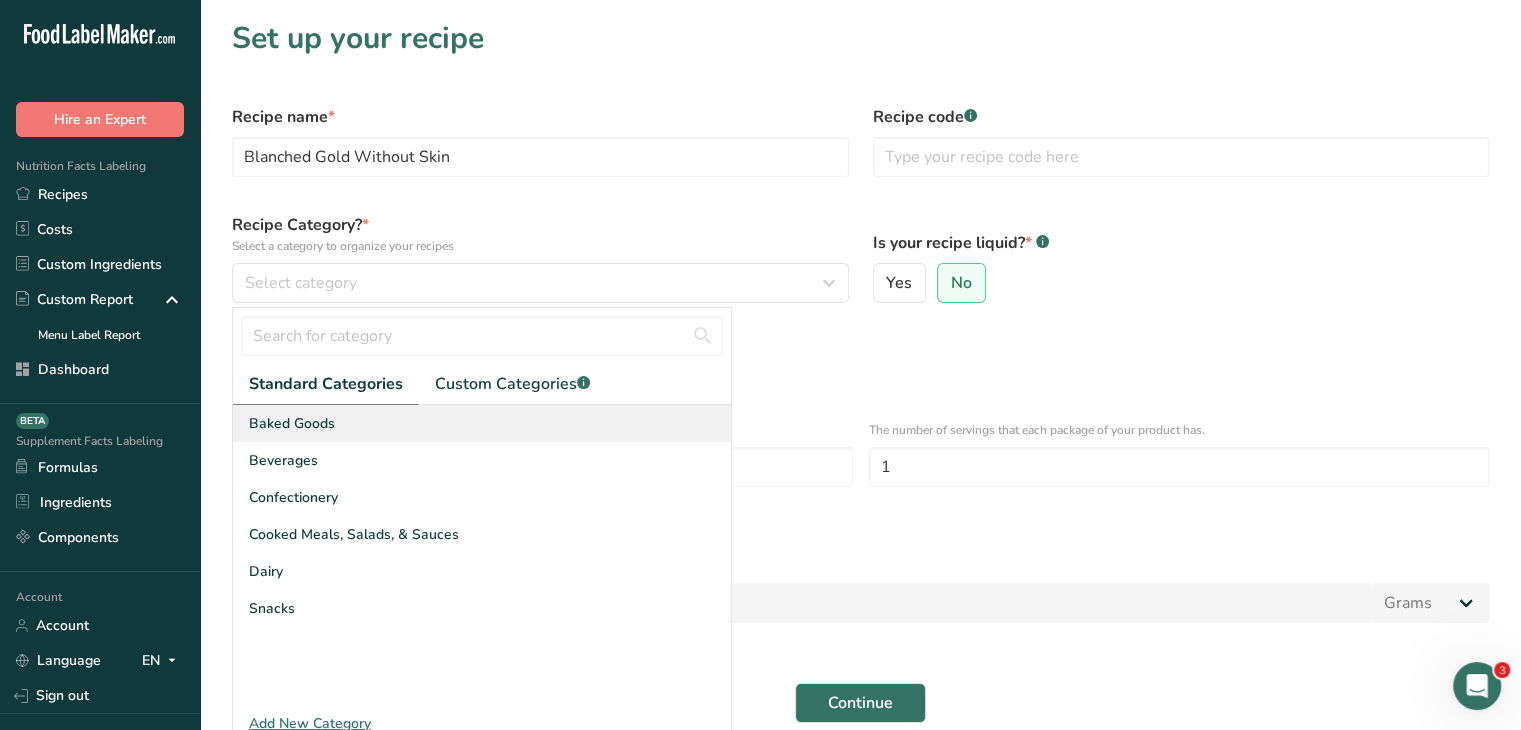 click on "Baked Goods" at bounding box center (482, 423) 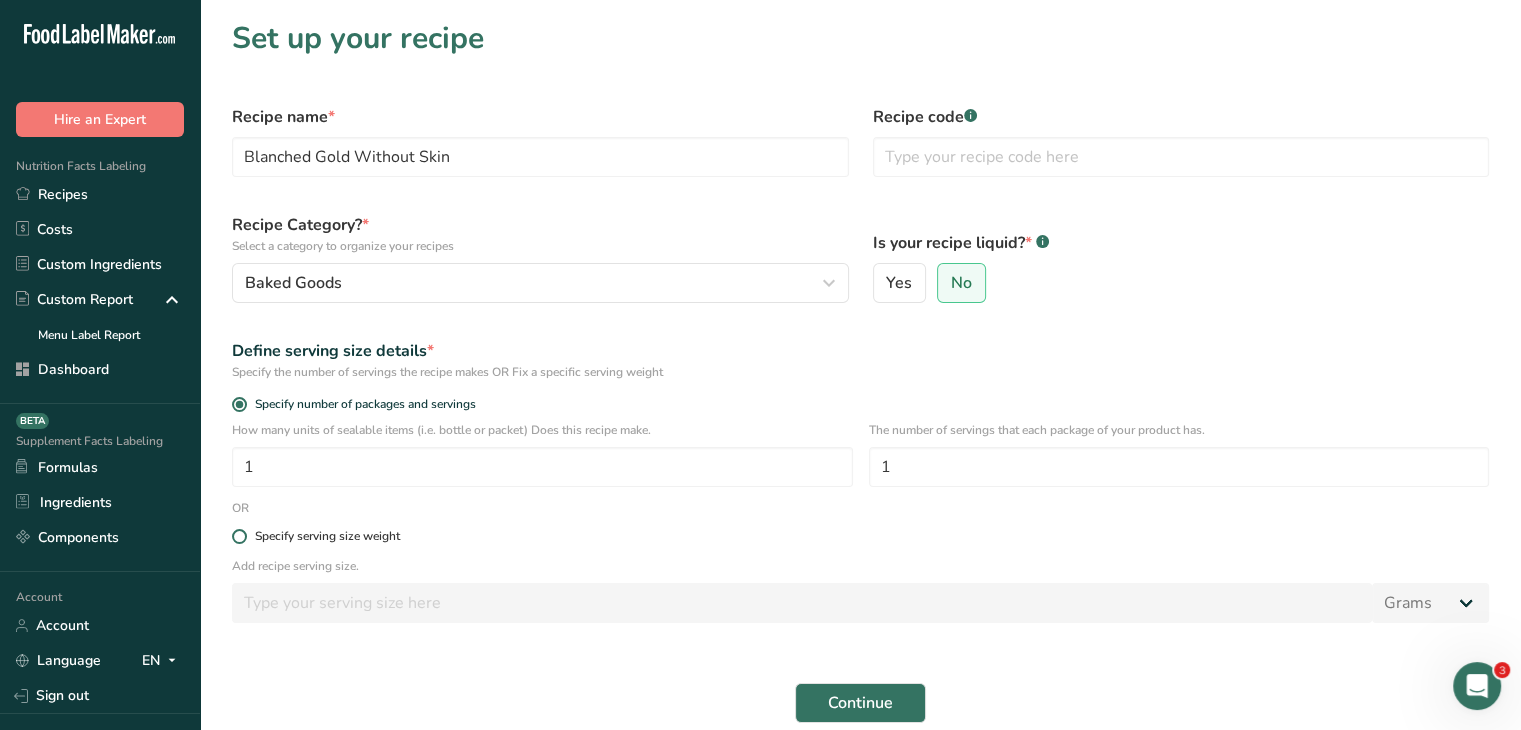 click at bounding box center [239, 536] 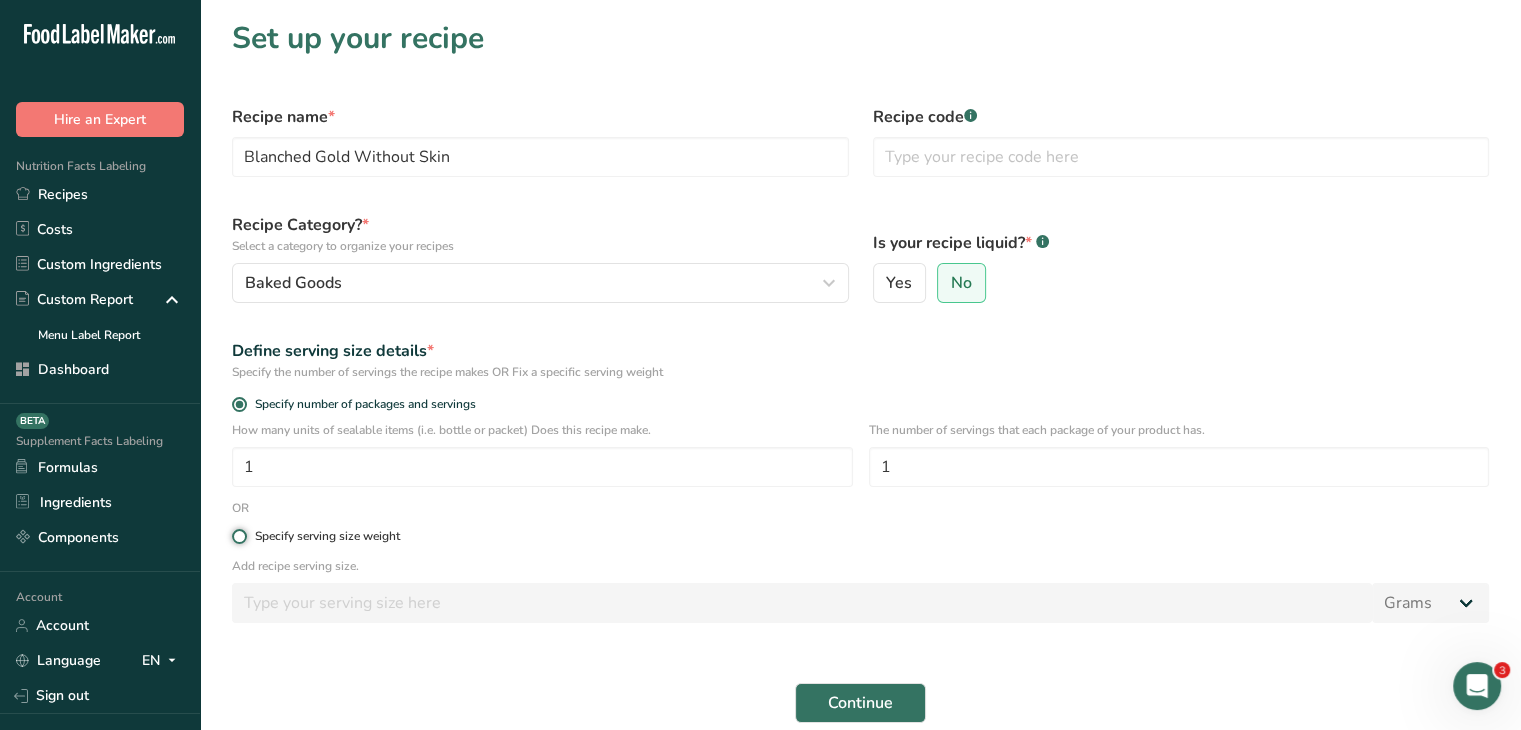 click on "Specify serving size weight" at bounding box center [238, 536] 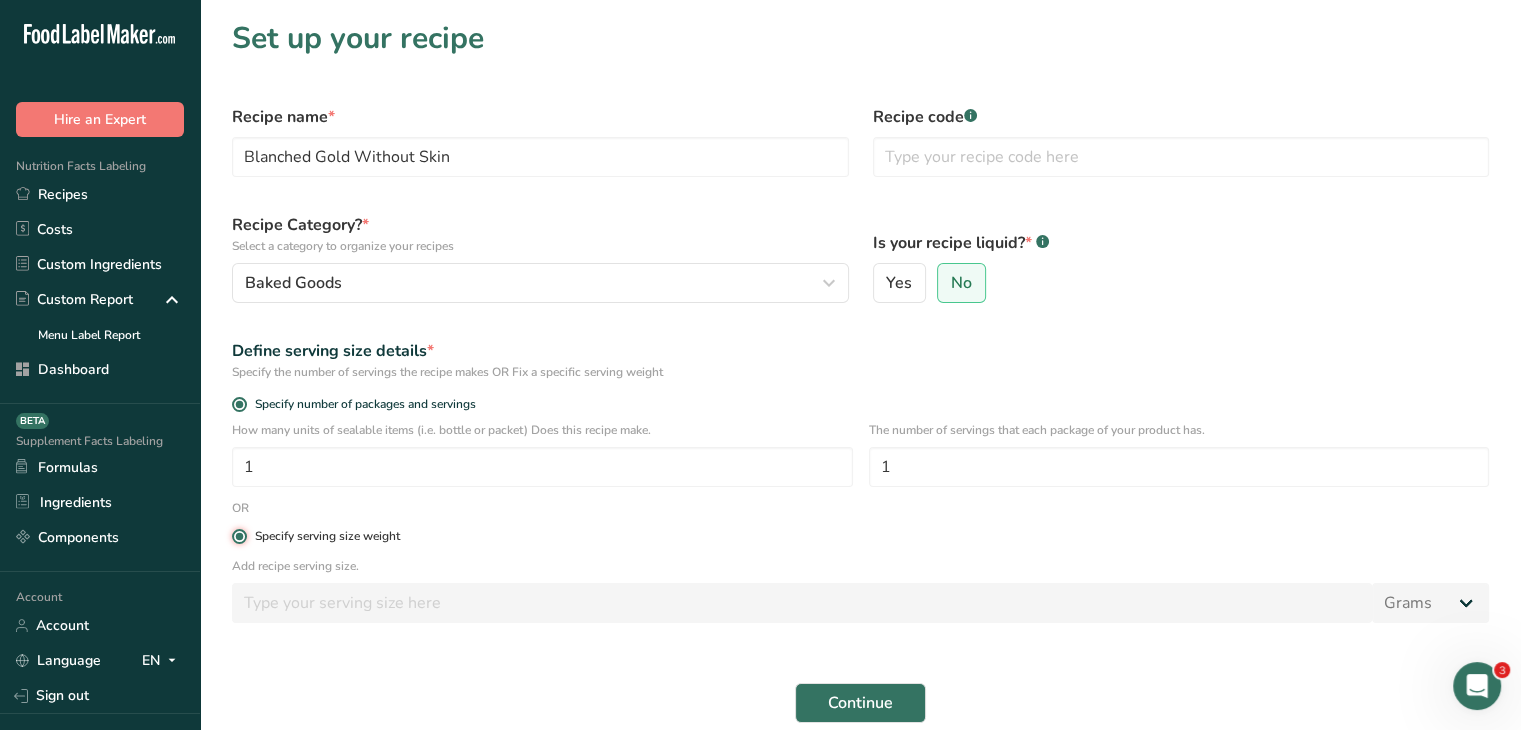 radio on "false" 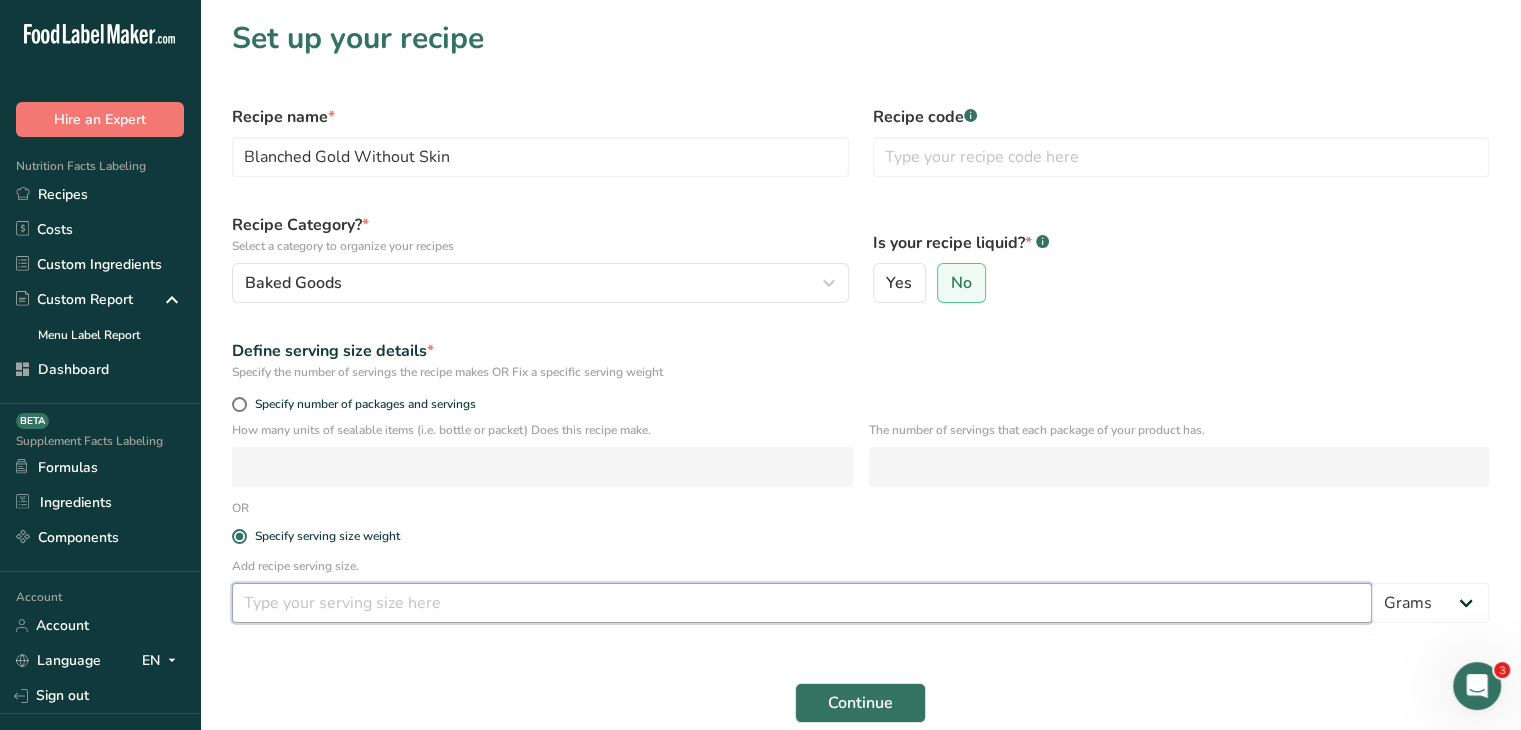 click at bounding box center [802, 603] 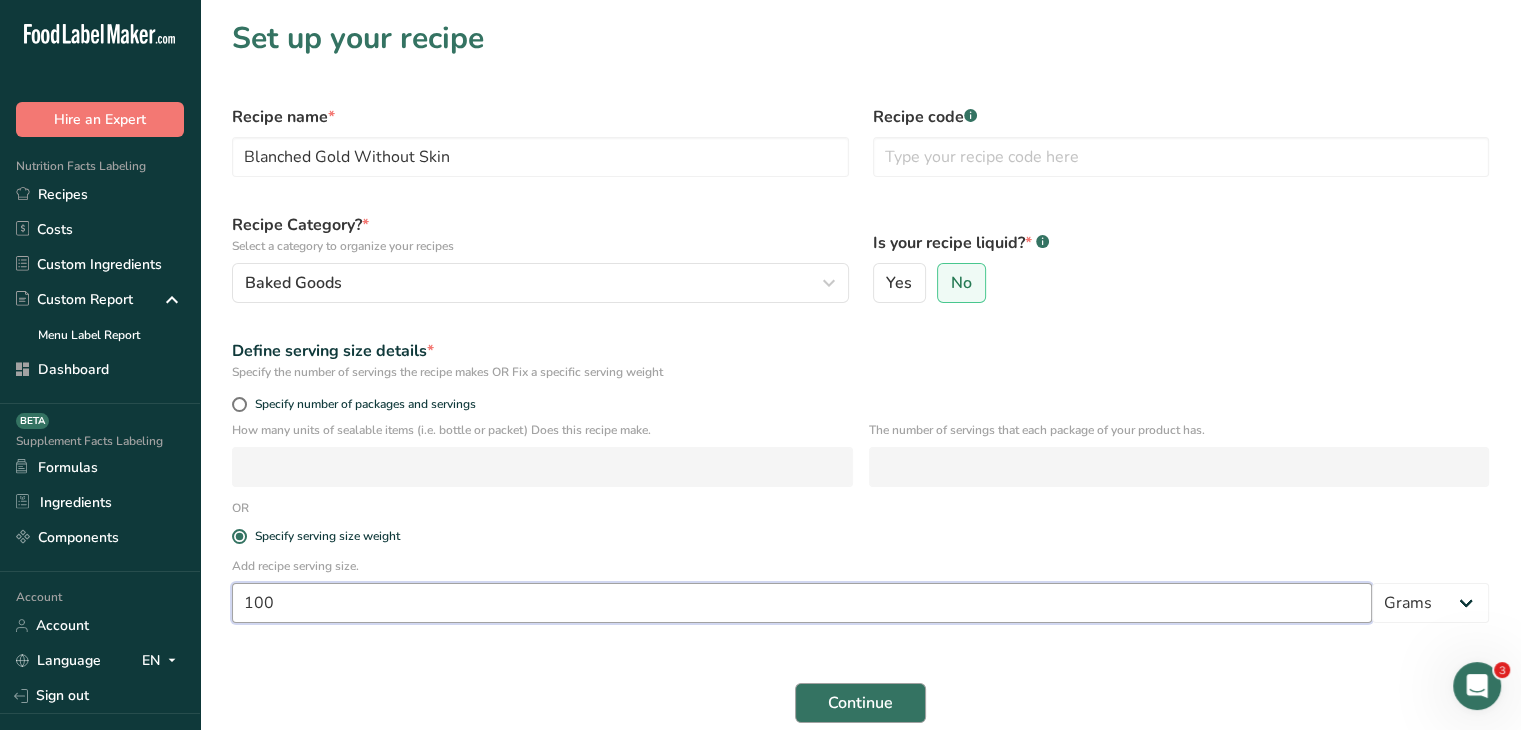 type on "100" 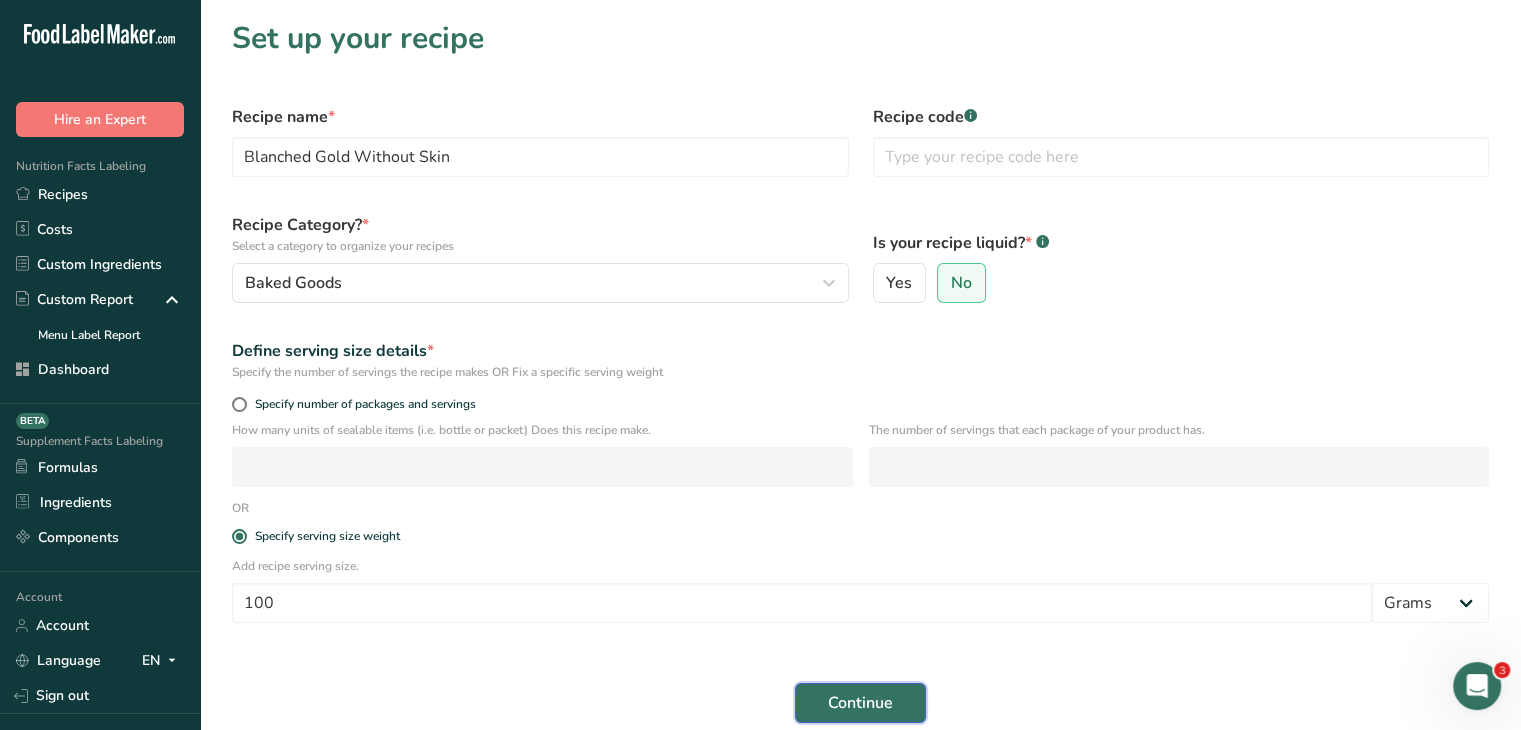 click on "Continue" at bounding box center [860, 703] 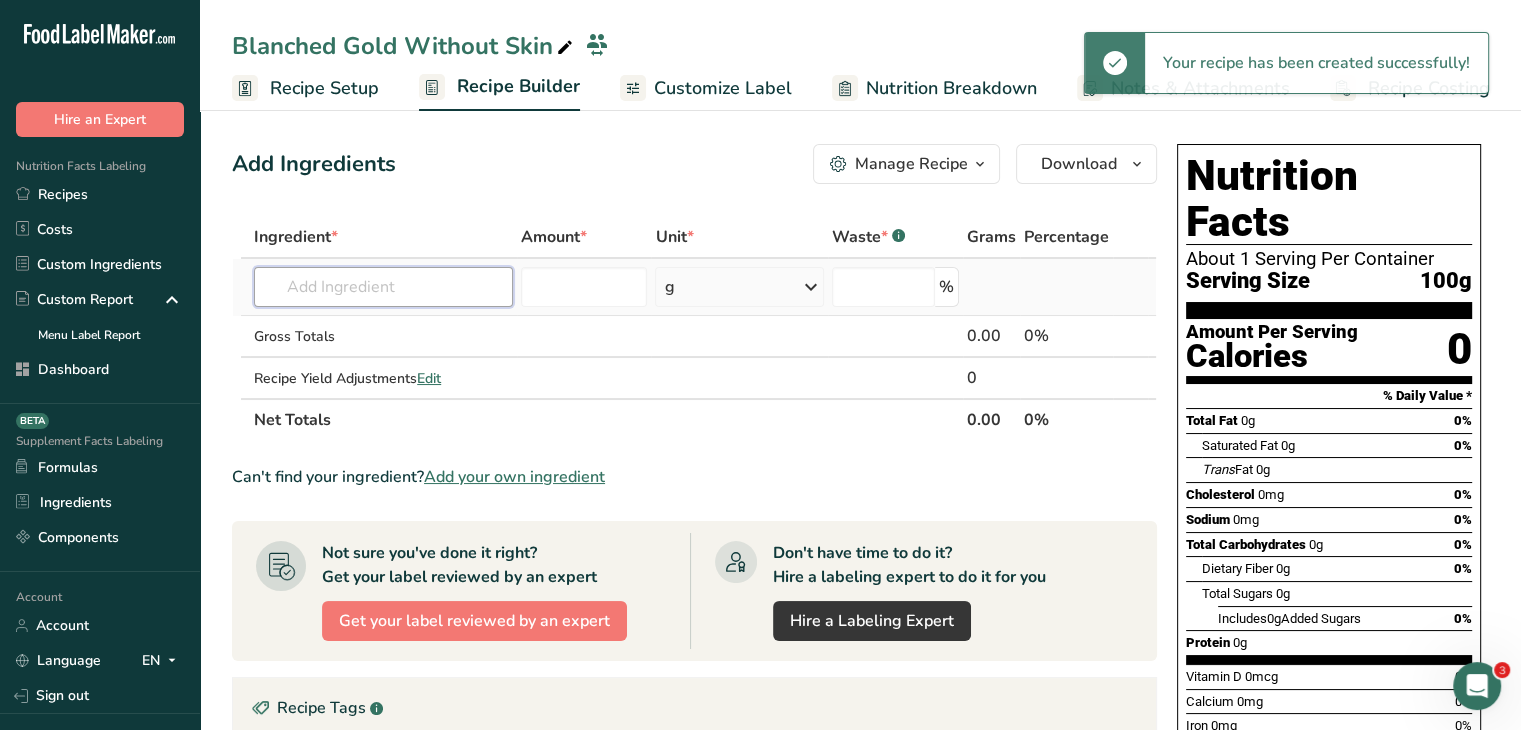 click at bounding box center [383, 287] 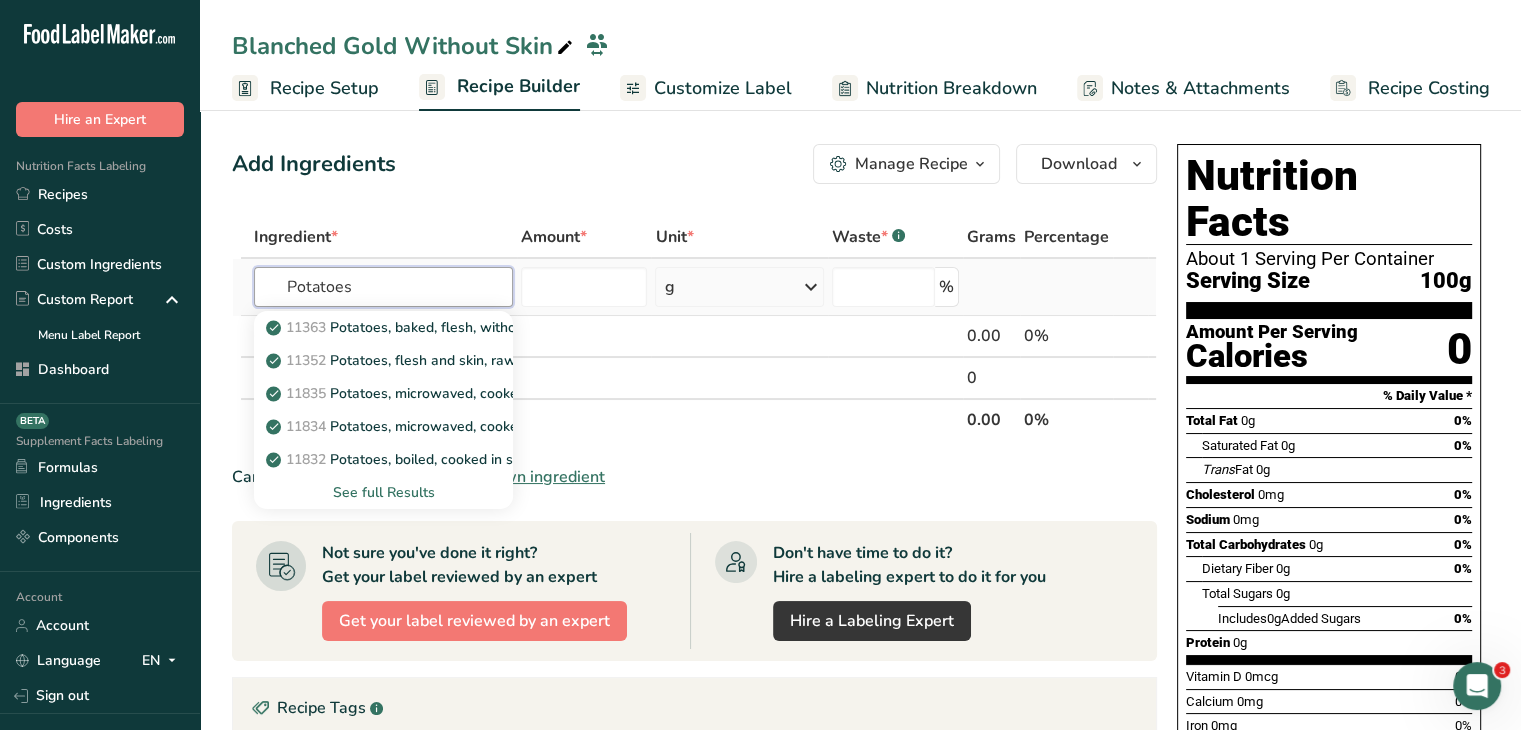 type on "Potatoes" 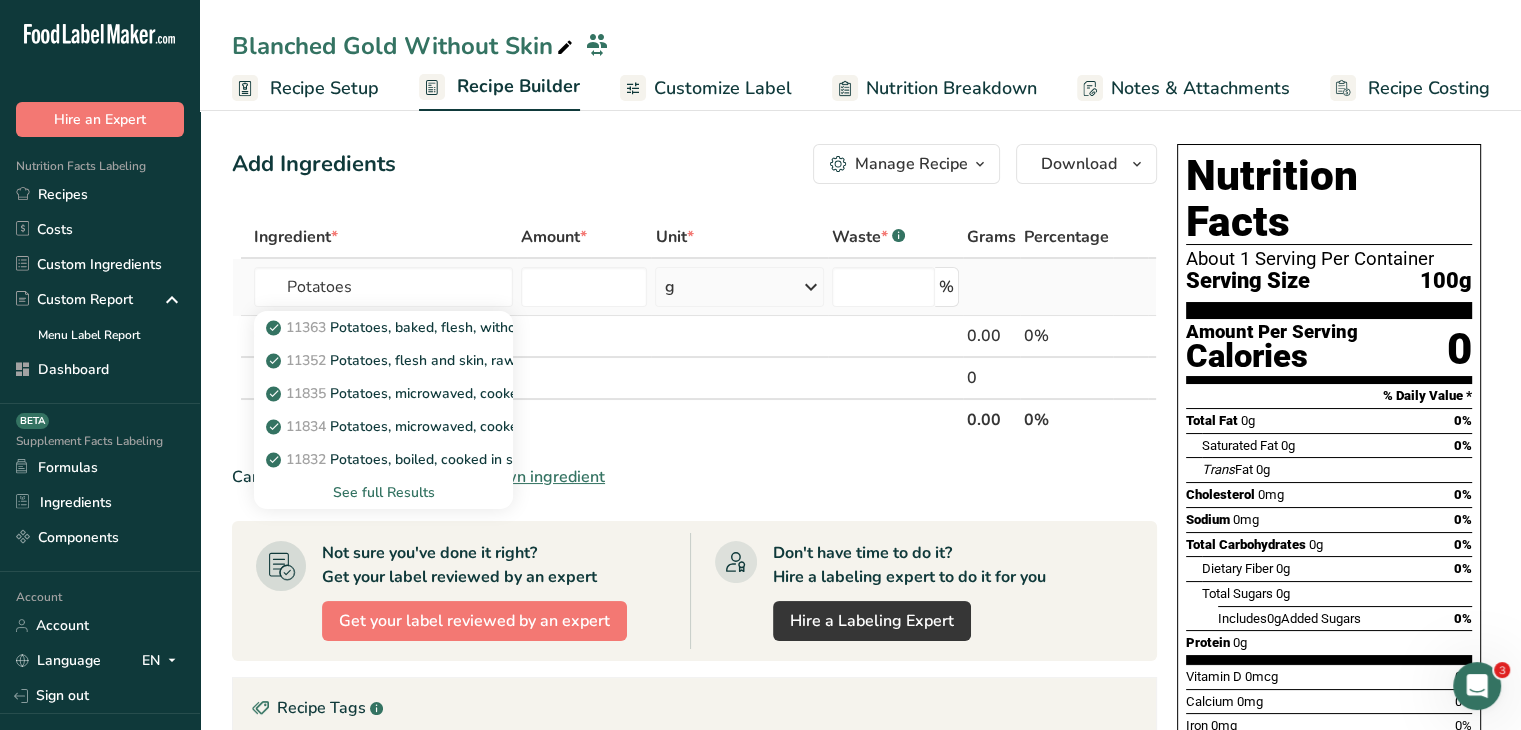 type 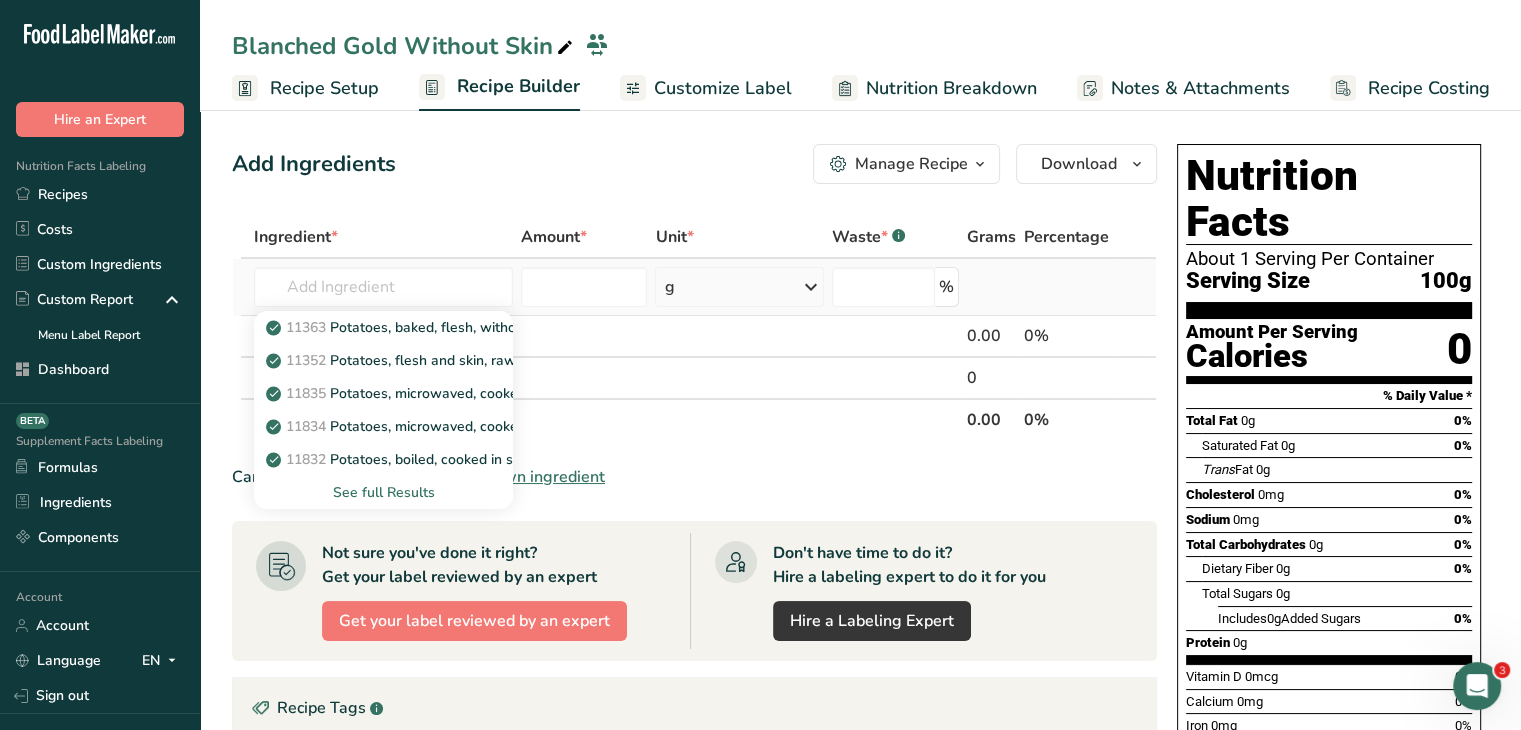 click on "See full Results" at bounding box center [383, 492] 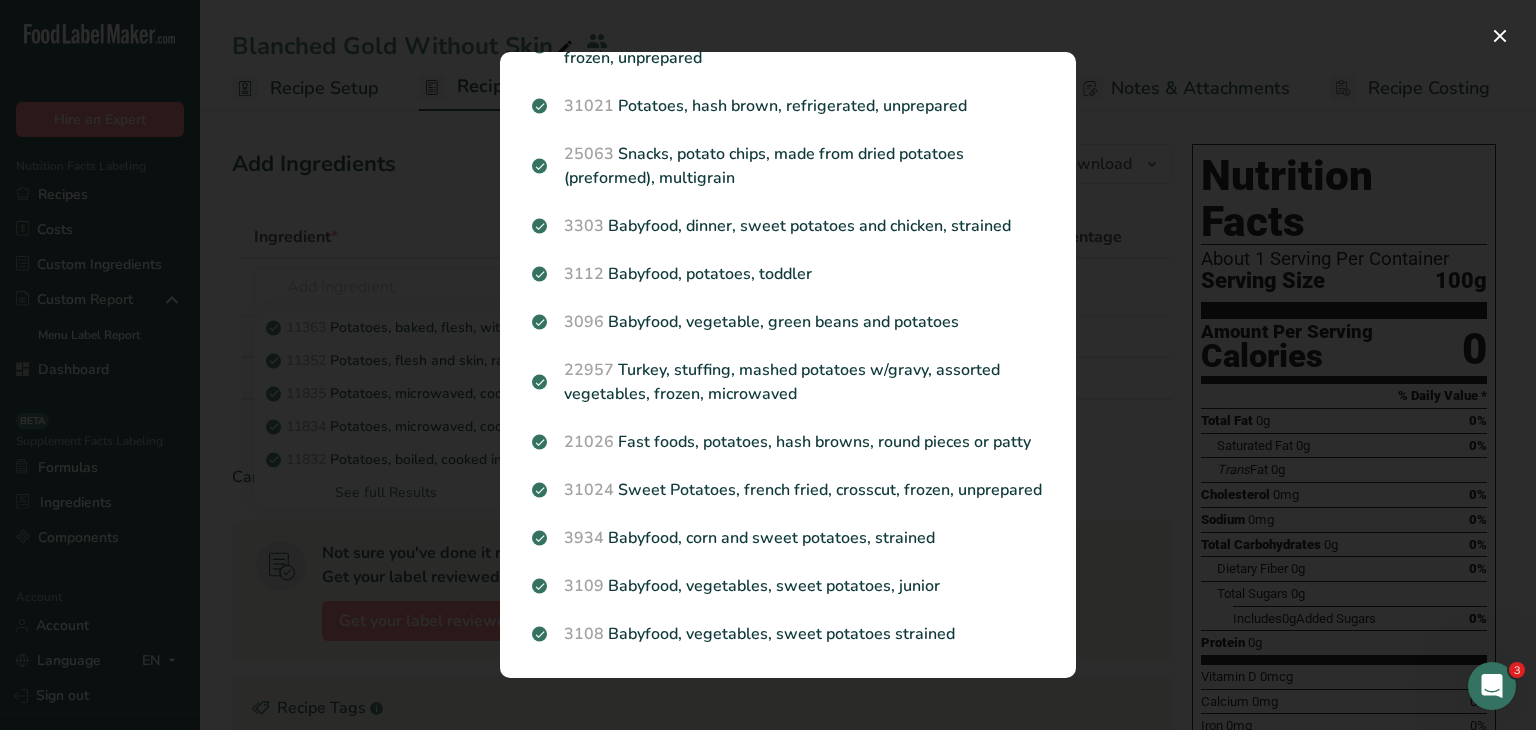 scroll, scrollTop: 2334, scrollLeft: 0, axis: vertical 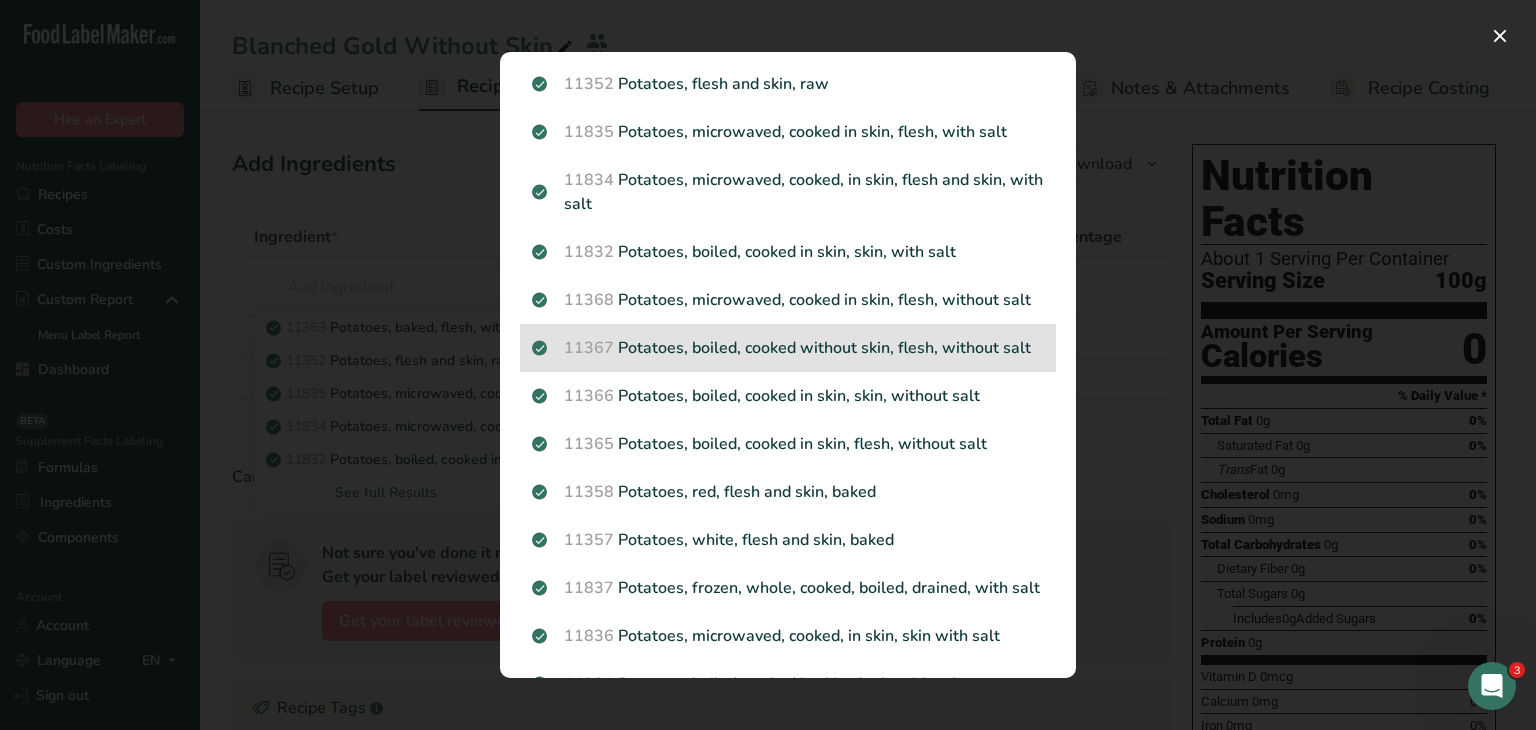 click on "11367
Potatoes, boiled, cooked without skin, flesh, without salt" at bounding box center (788, 348) 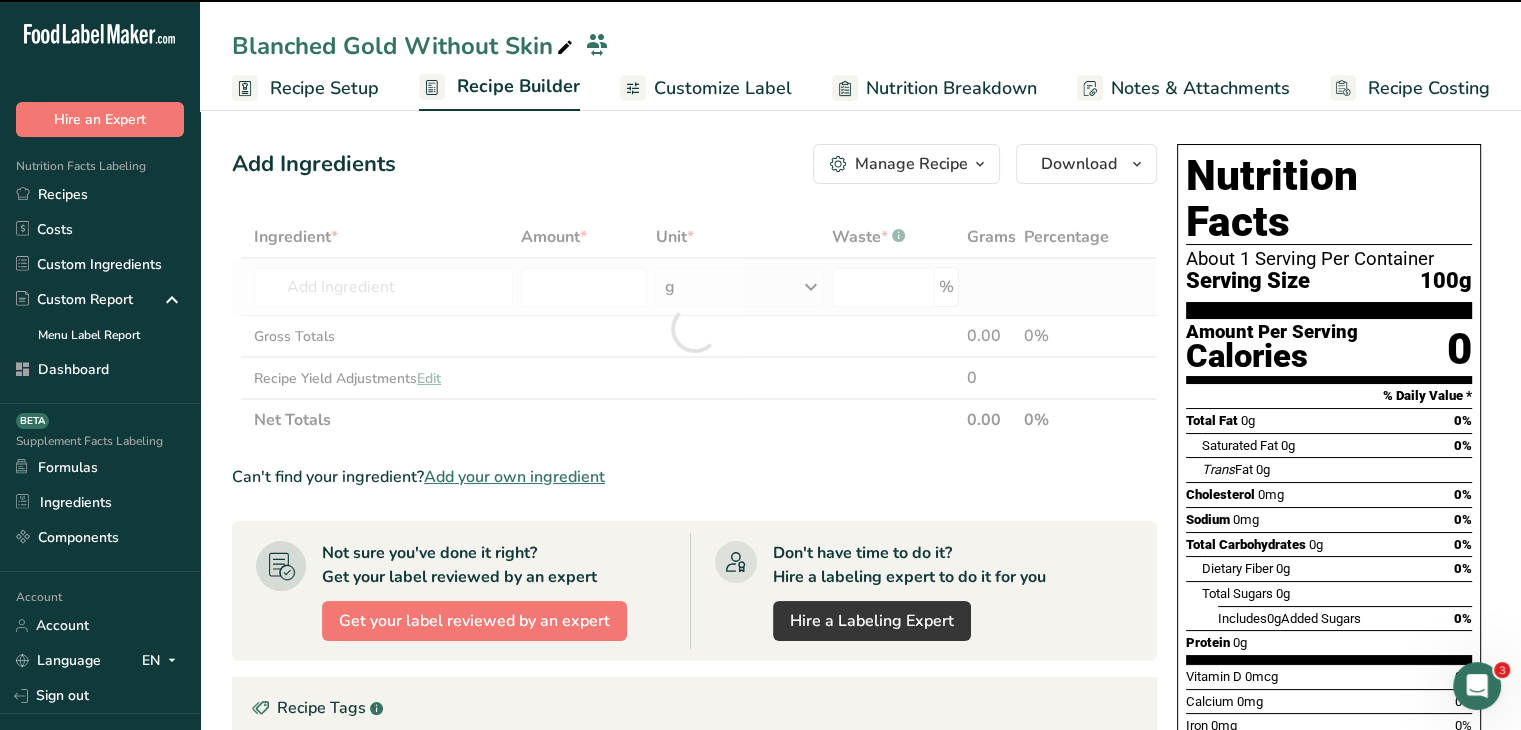type on "0" 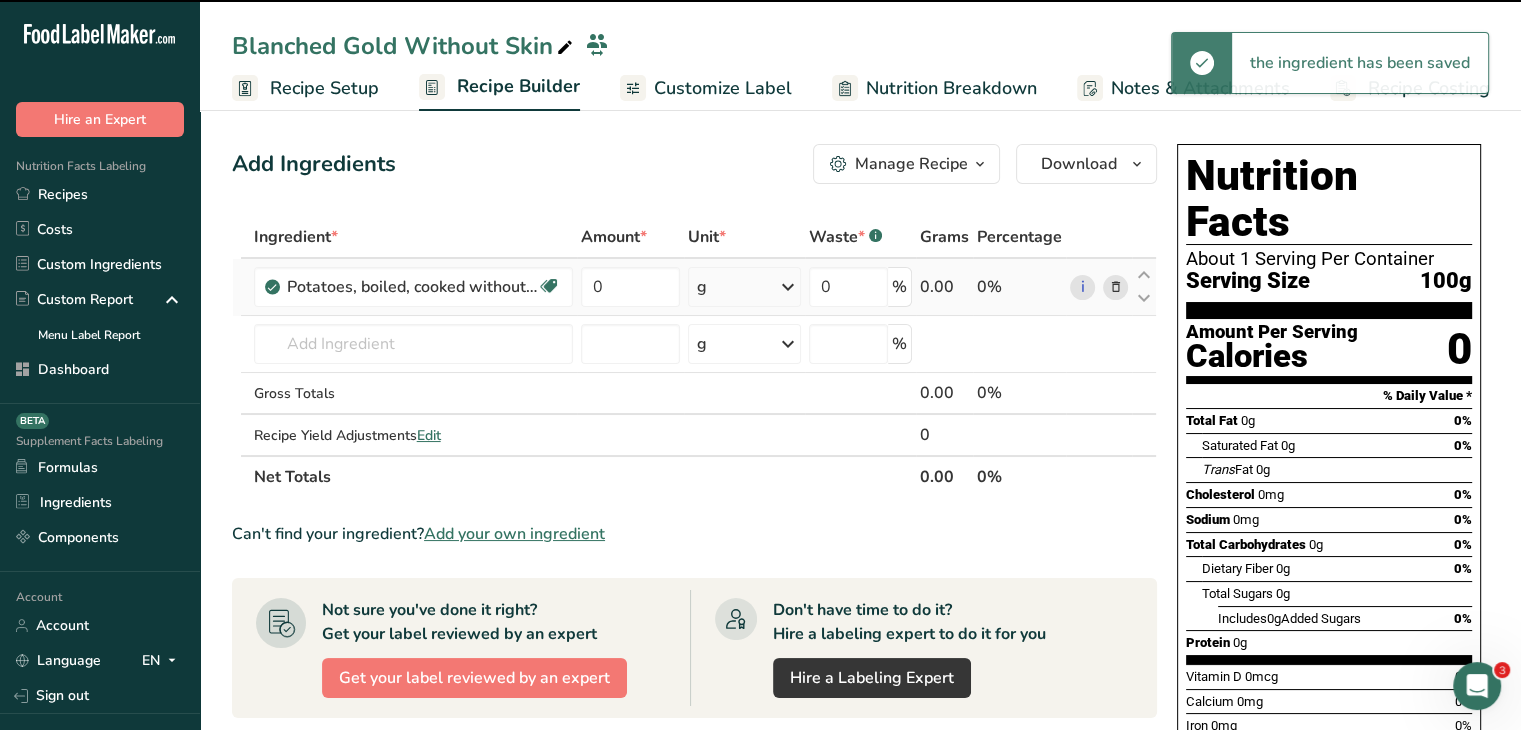 click on "g" at bounding box center (744, 287) 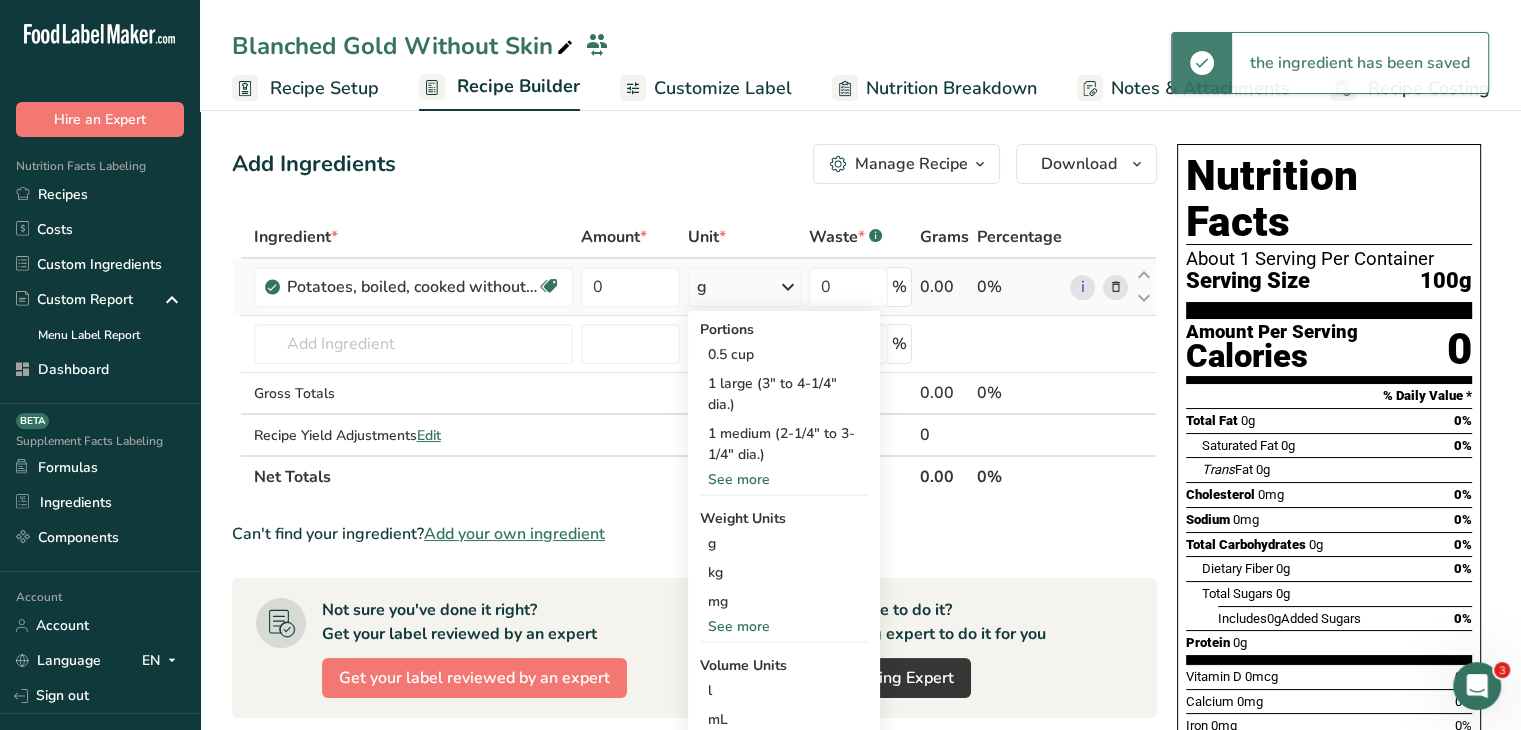 click on "See more" at bounding box center [784, 626] 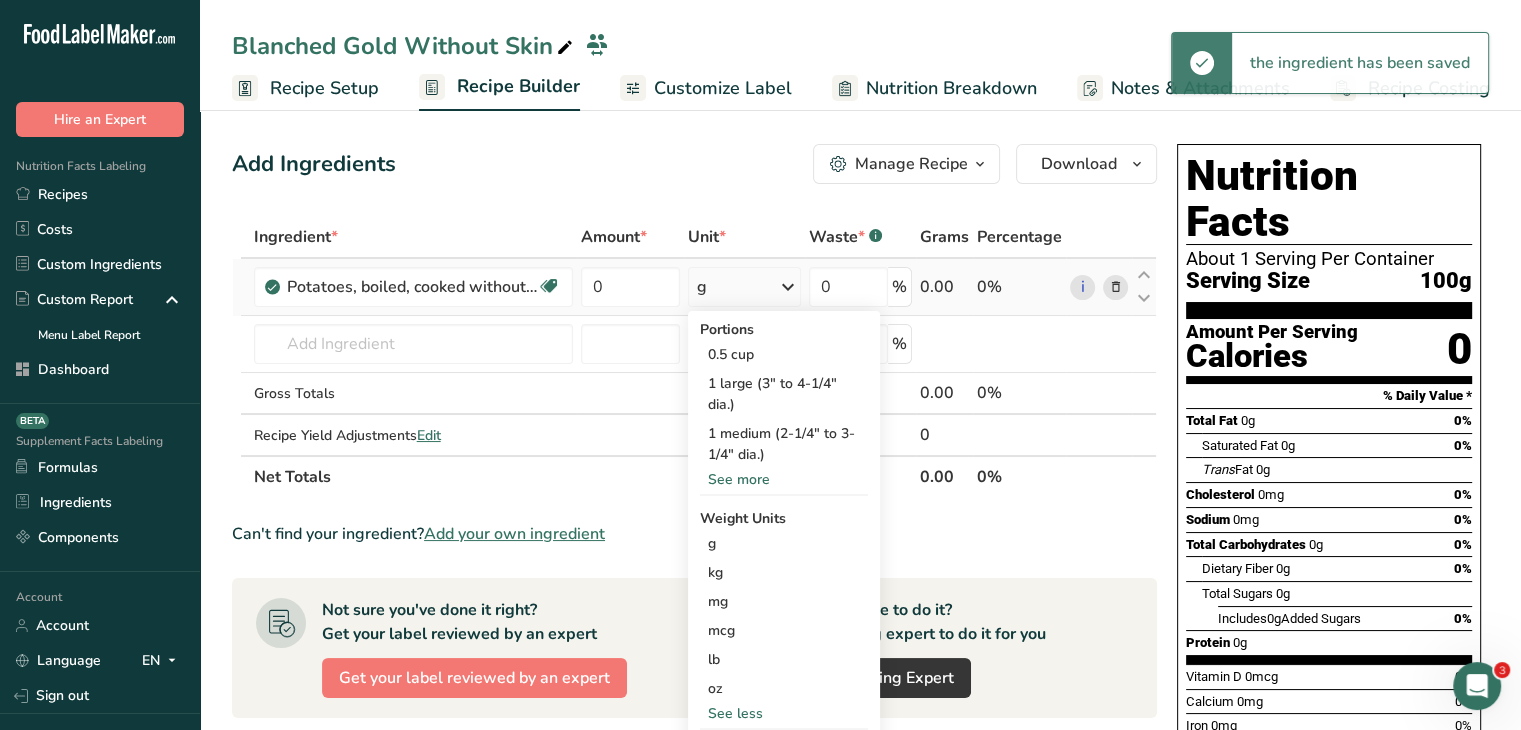 scroll, scrollTop: 100, scrollLeft: 0, axis: vertical 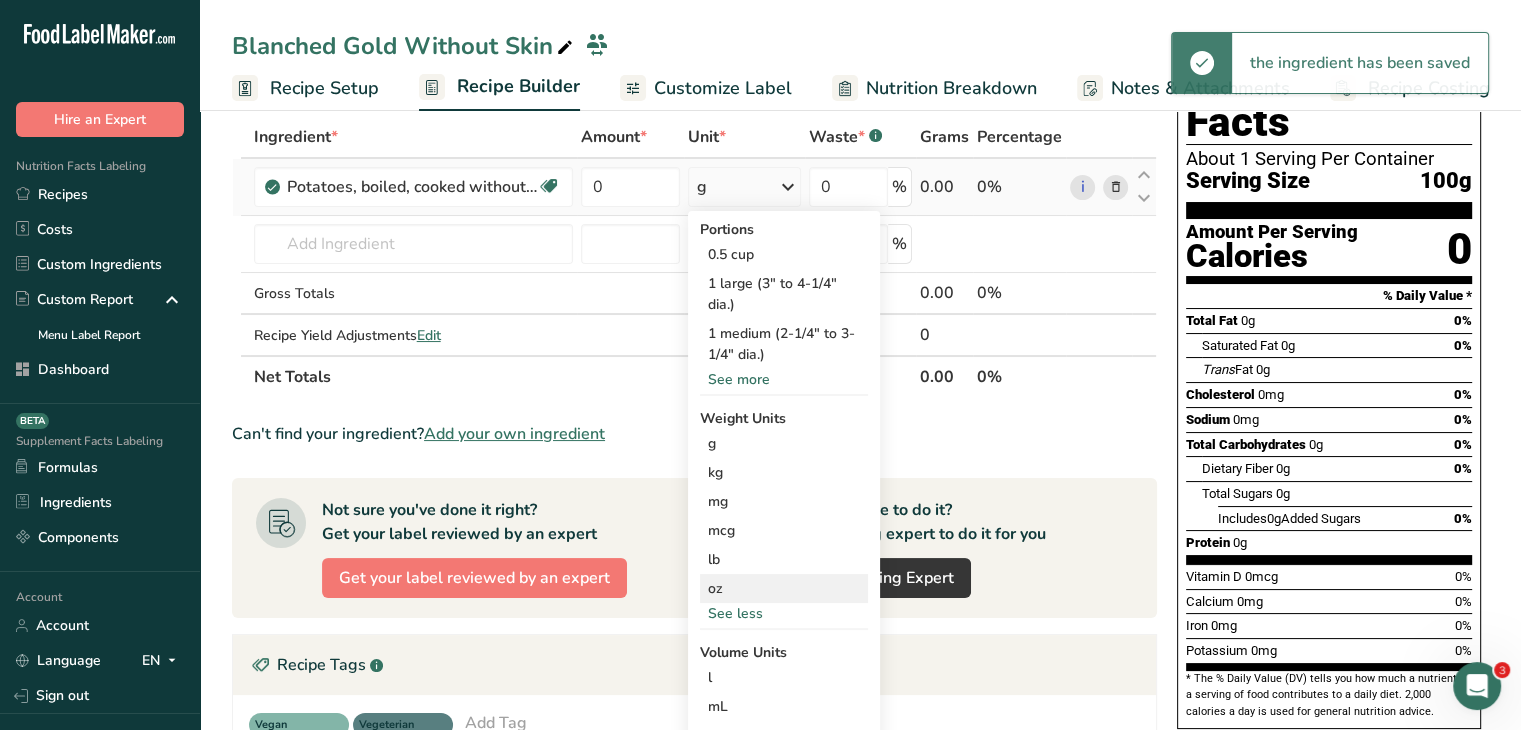 click on "oz" at bounding box center (784, 588) 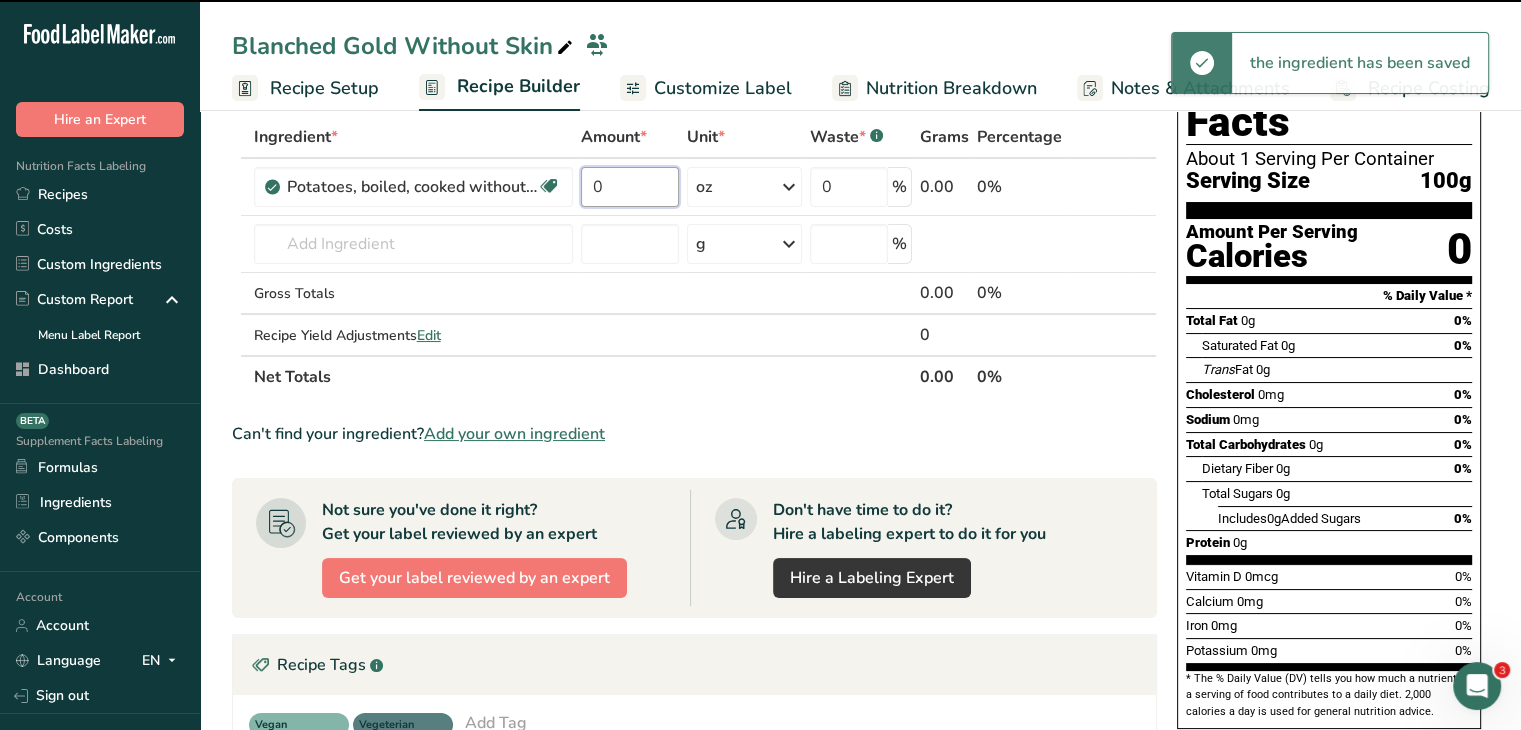 click on "0" at bounding box center [630, 187] 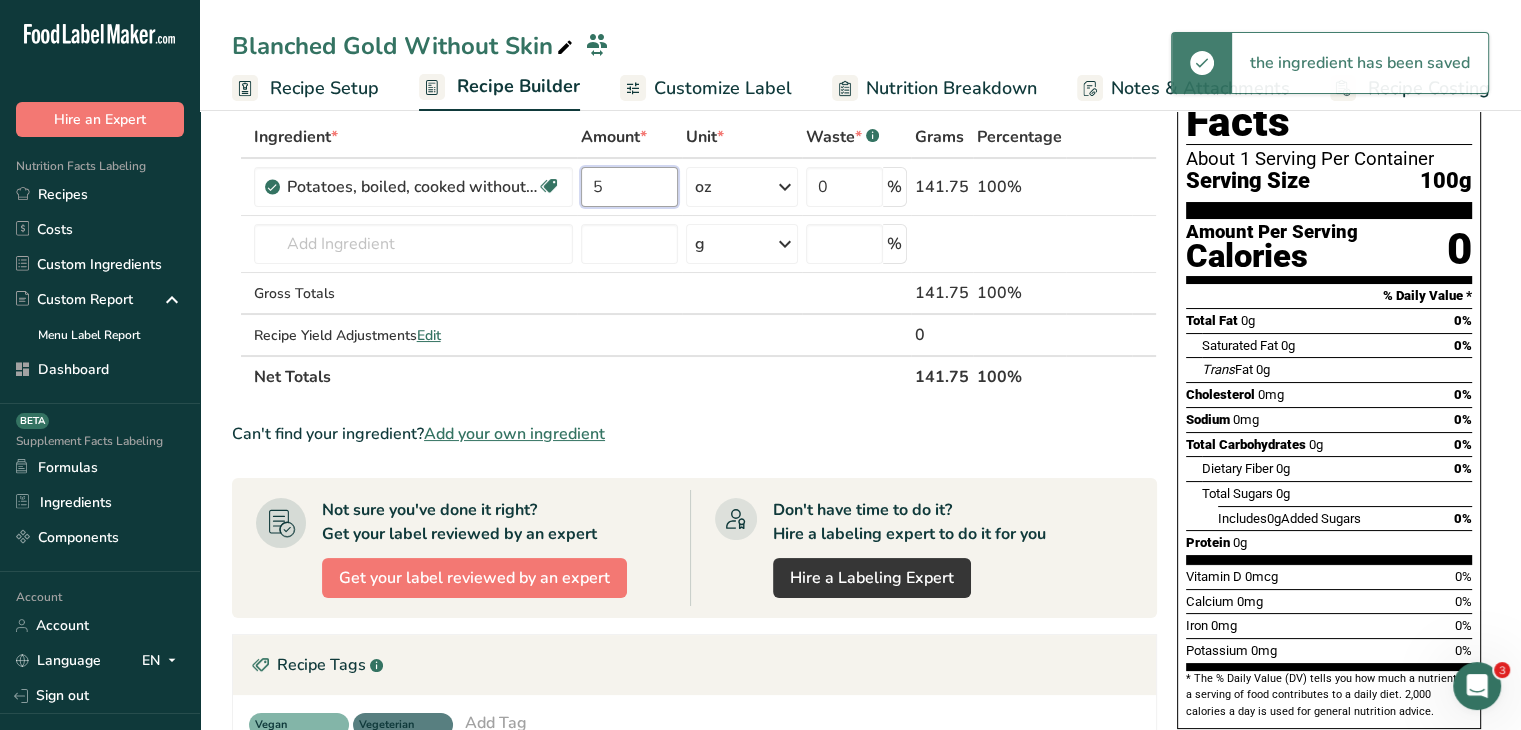 type on "5" 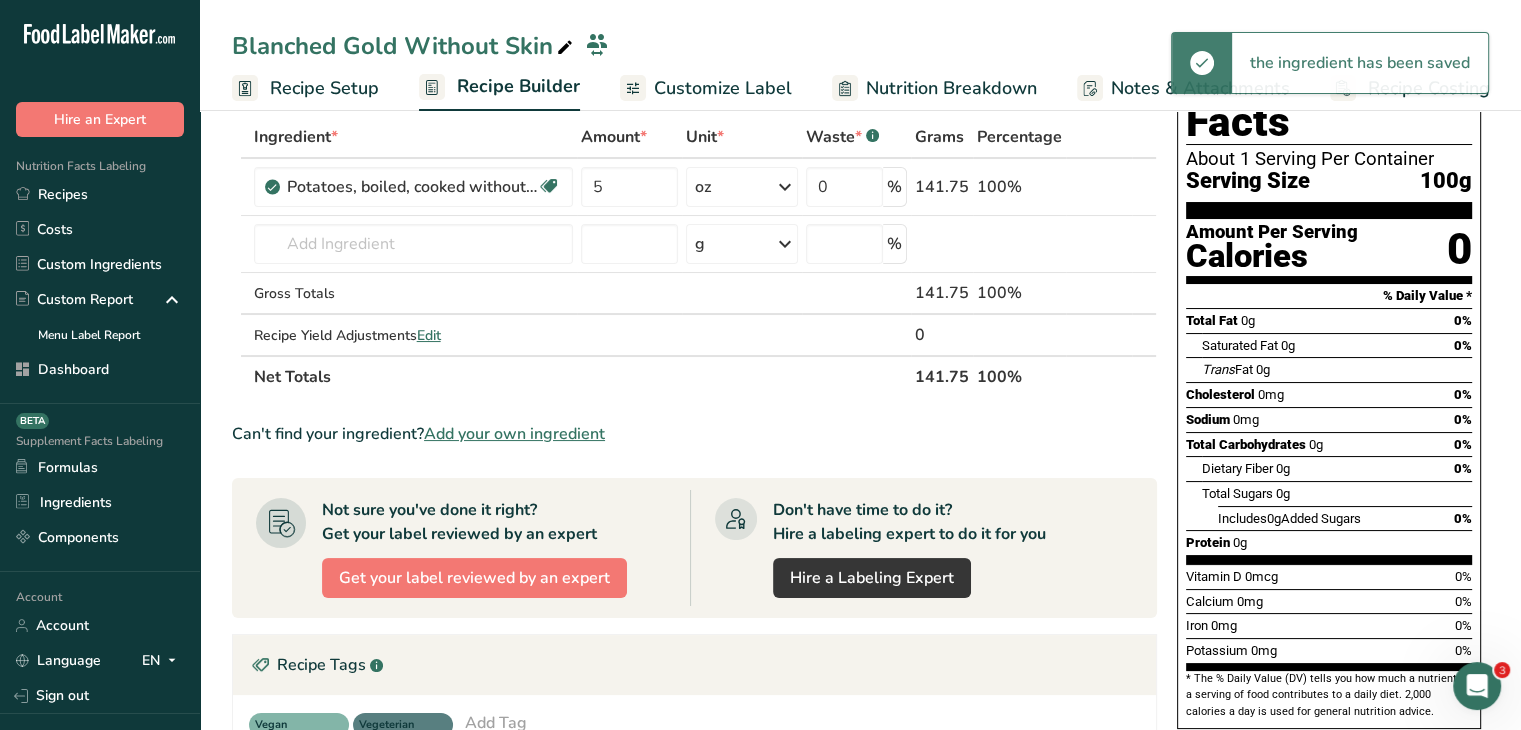 click on "Ingredient *
Amount *
Unit *
Waste *   .a-a{fill:#347362;}.b-a{fill:#fff;}          Grams
Percentage
Potatoes, boiled, cooked without skin, flesh, without salt
Source of Antioxidants
Dairy free
Gluten free
Vegan
Vegetarian
Soy free
5
oz
Portions
0.5 cup
1 large (3" to 4-1/4" dia.)
1 medium (2-1/4" to 3-1/4" dia.)
See more
Weight Units
g
kg
mg
mcg
lb
oz
See less
Volume Units
l
lb/ft3
g/cm3
Confirm
mL
fl oz" at bounding box center (694, 608) 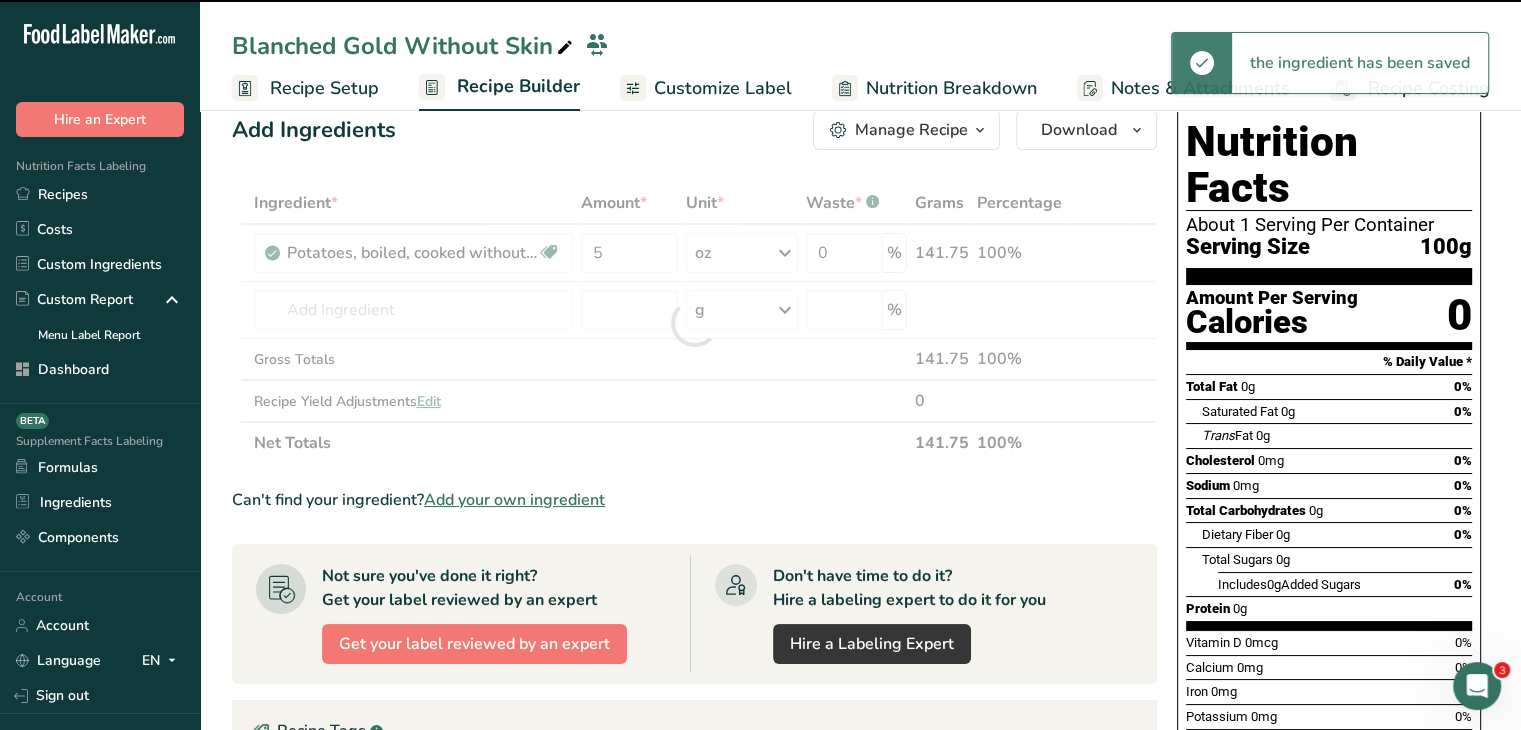 scroll, scrollTop: 0, scrollLeft: 0, axis: both 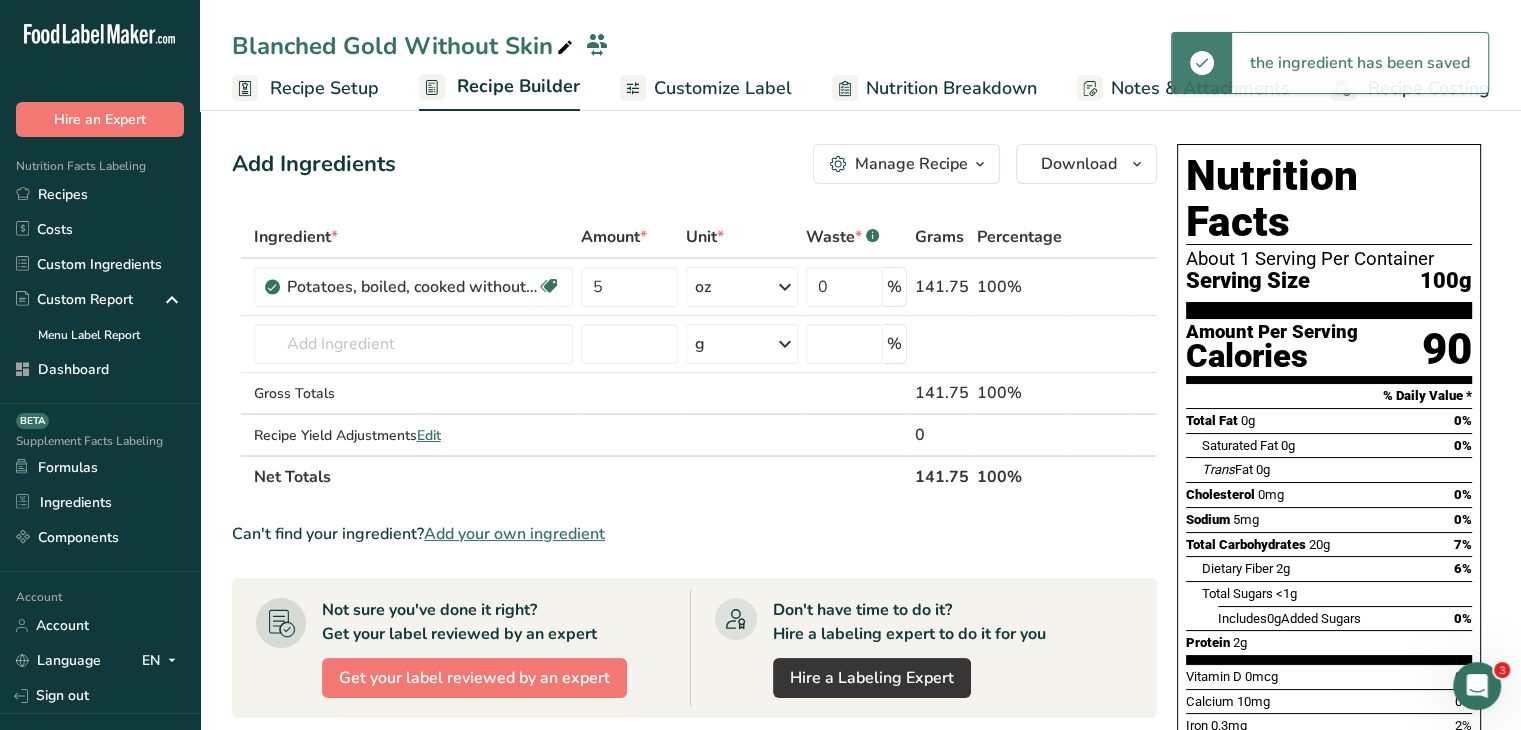 click on "Customize Label" at bounding box center (706, 88) 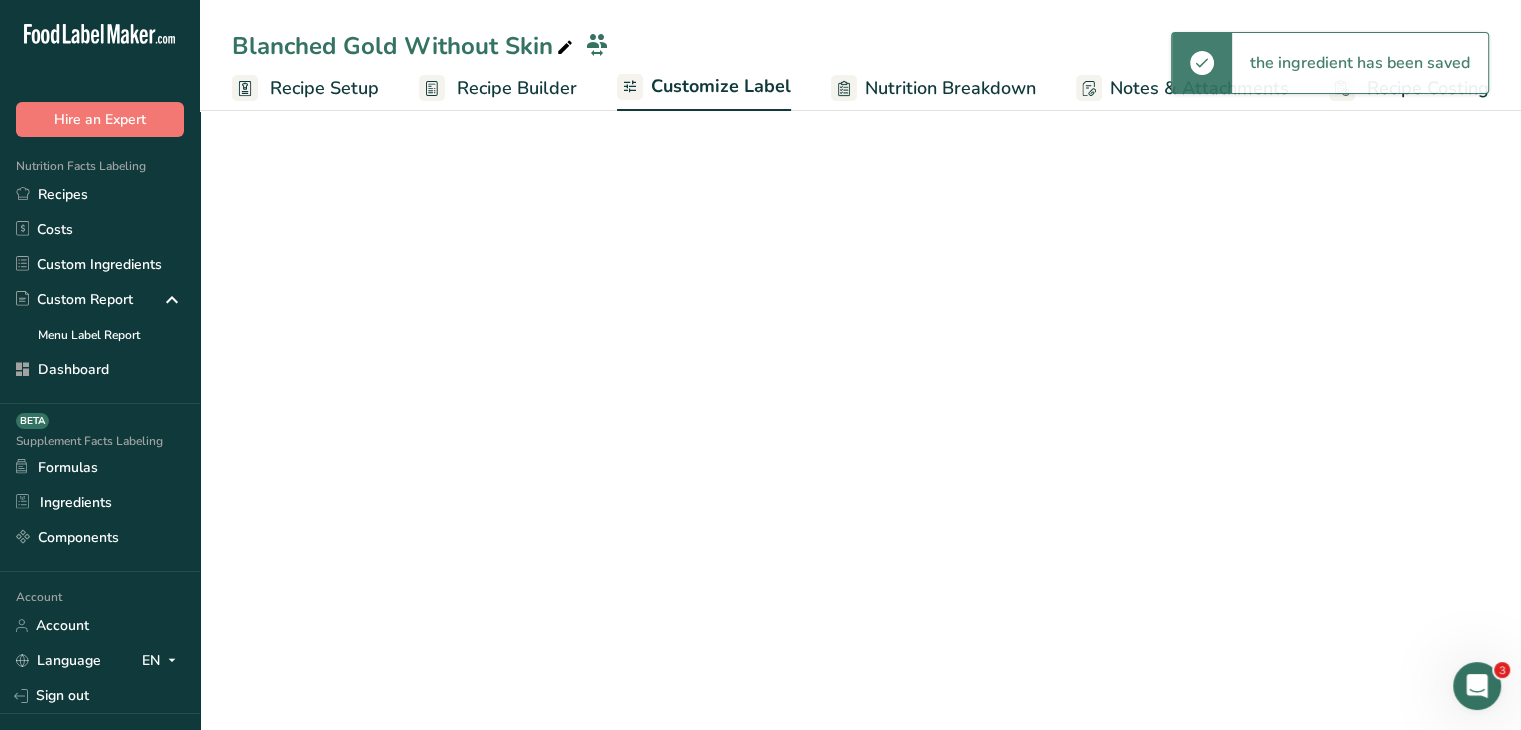 scroll, scrollTop: 0, scrollLeft: 0, axis: both 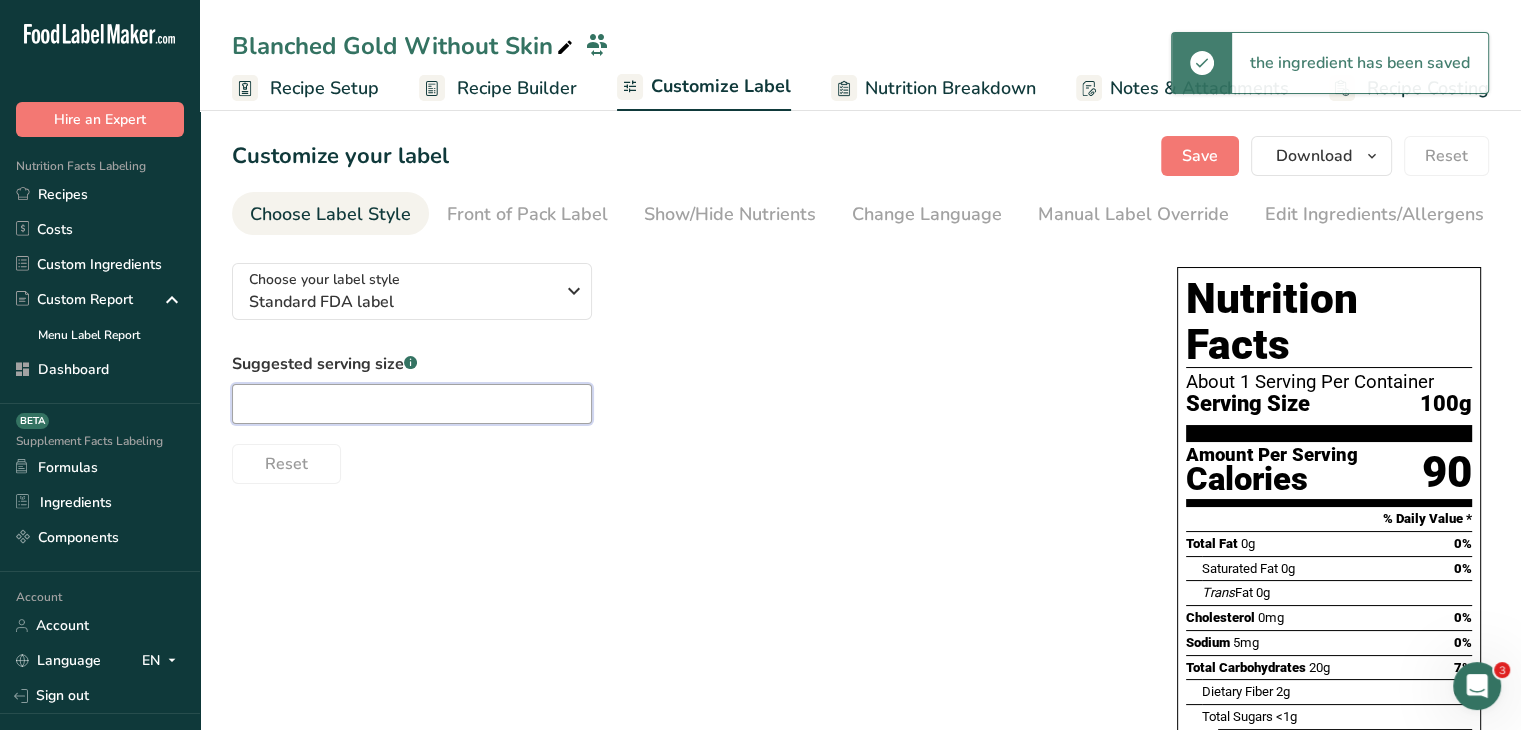 click at bounding box center [412, 404] 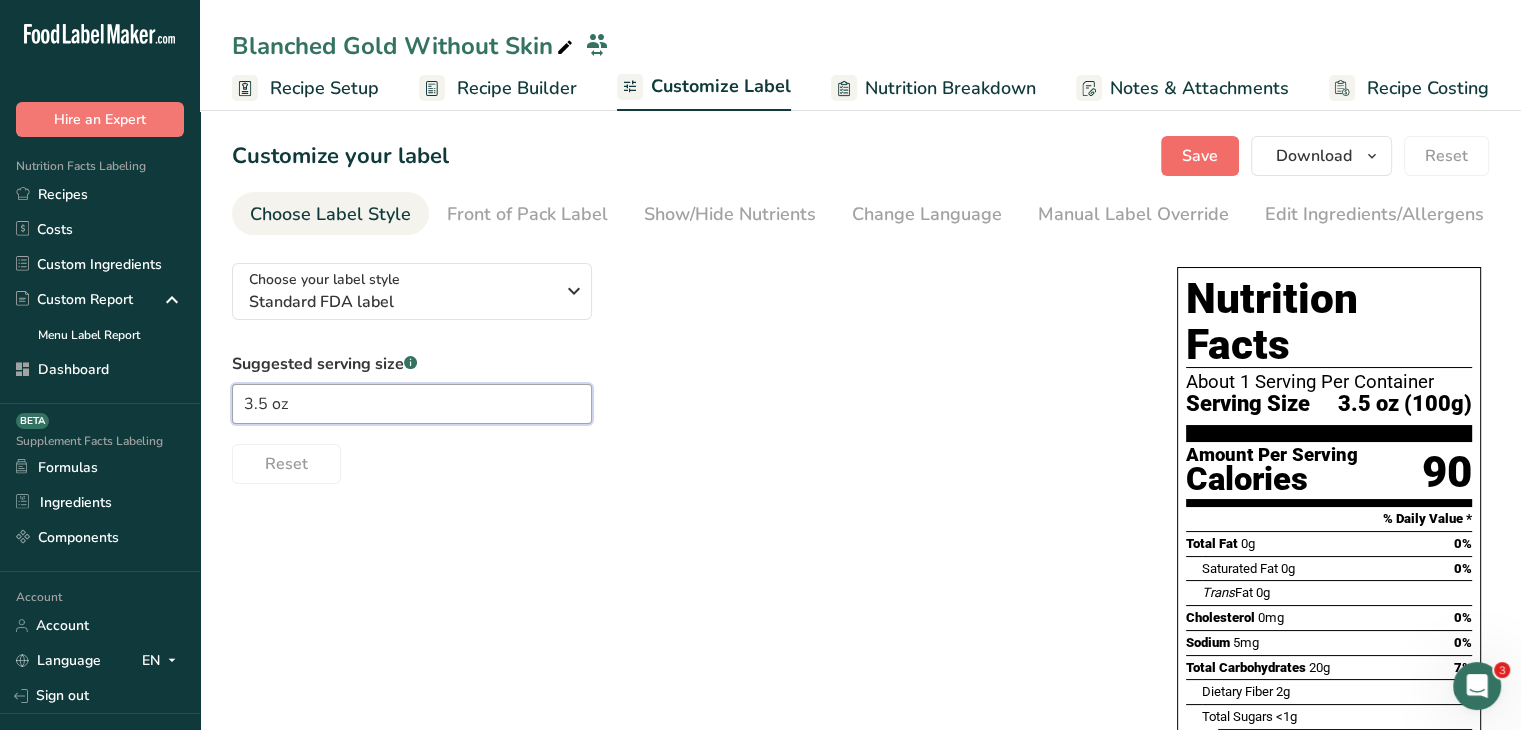 type on "3.5 oz" 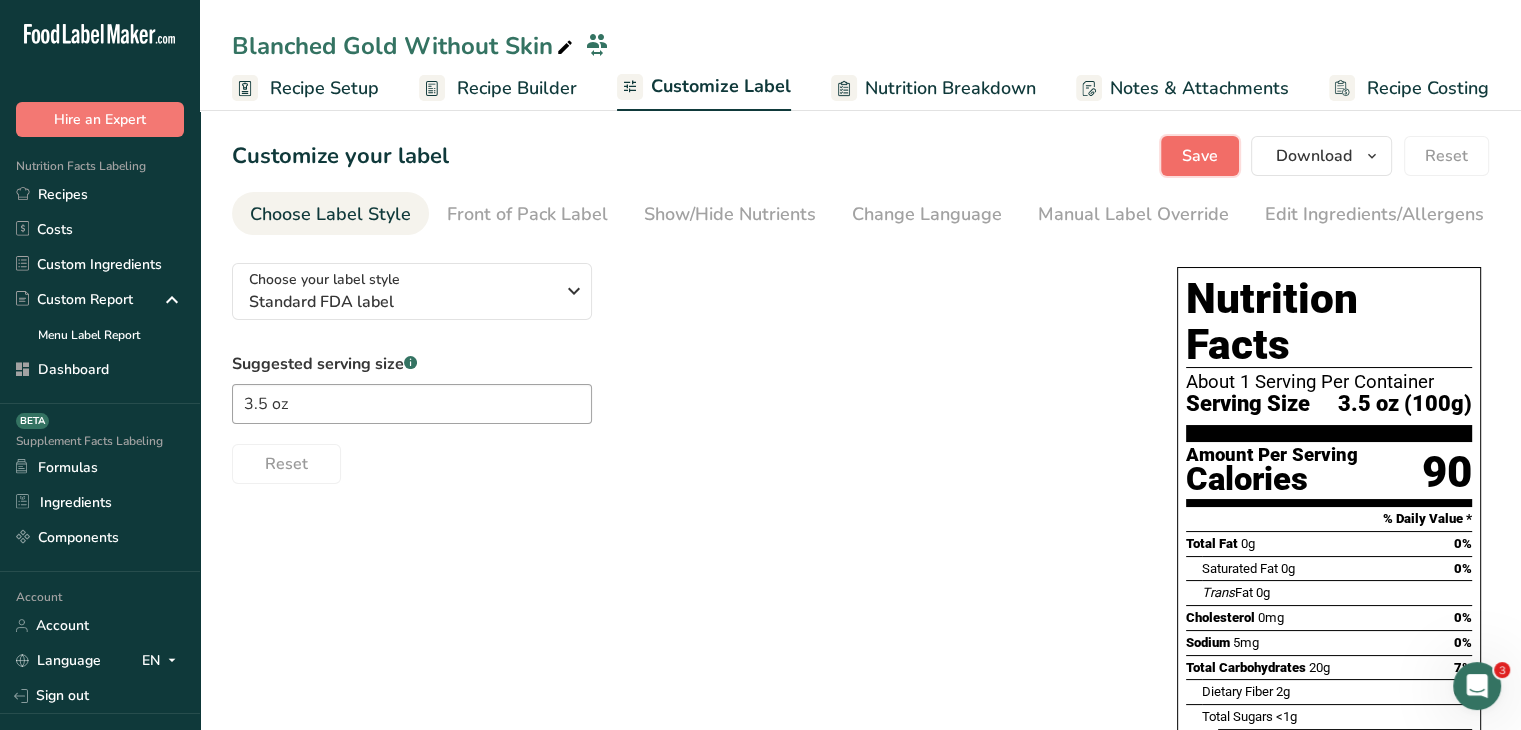 click on "Save" at bounding box center (1200, 156) 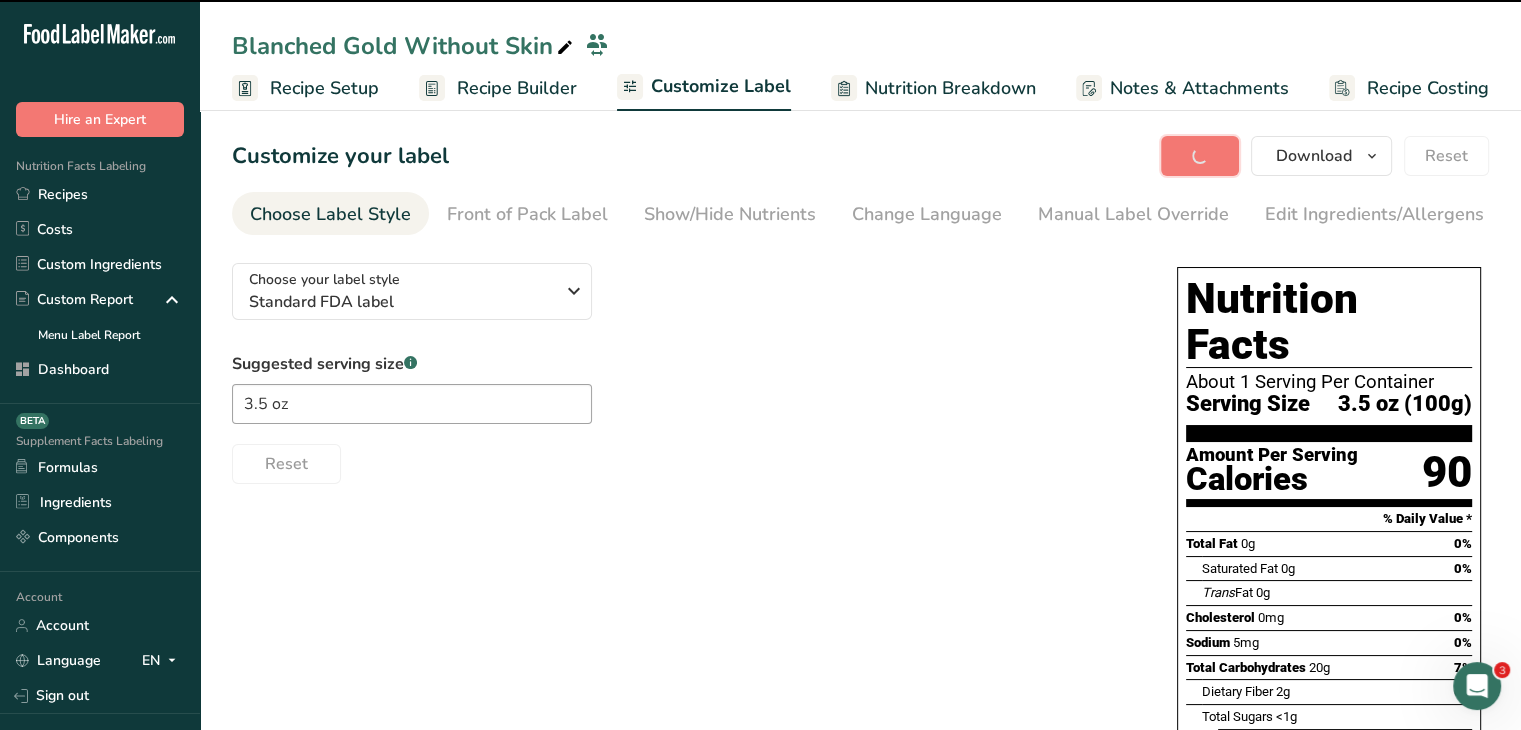 scroll, scrollTop: 249, scrollLeft: 0, axis: vertical 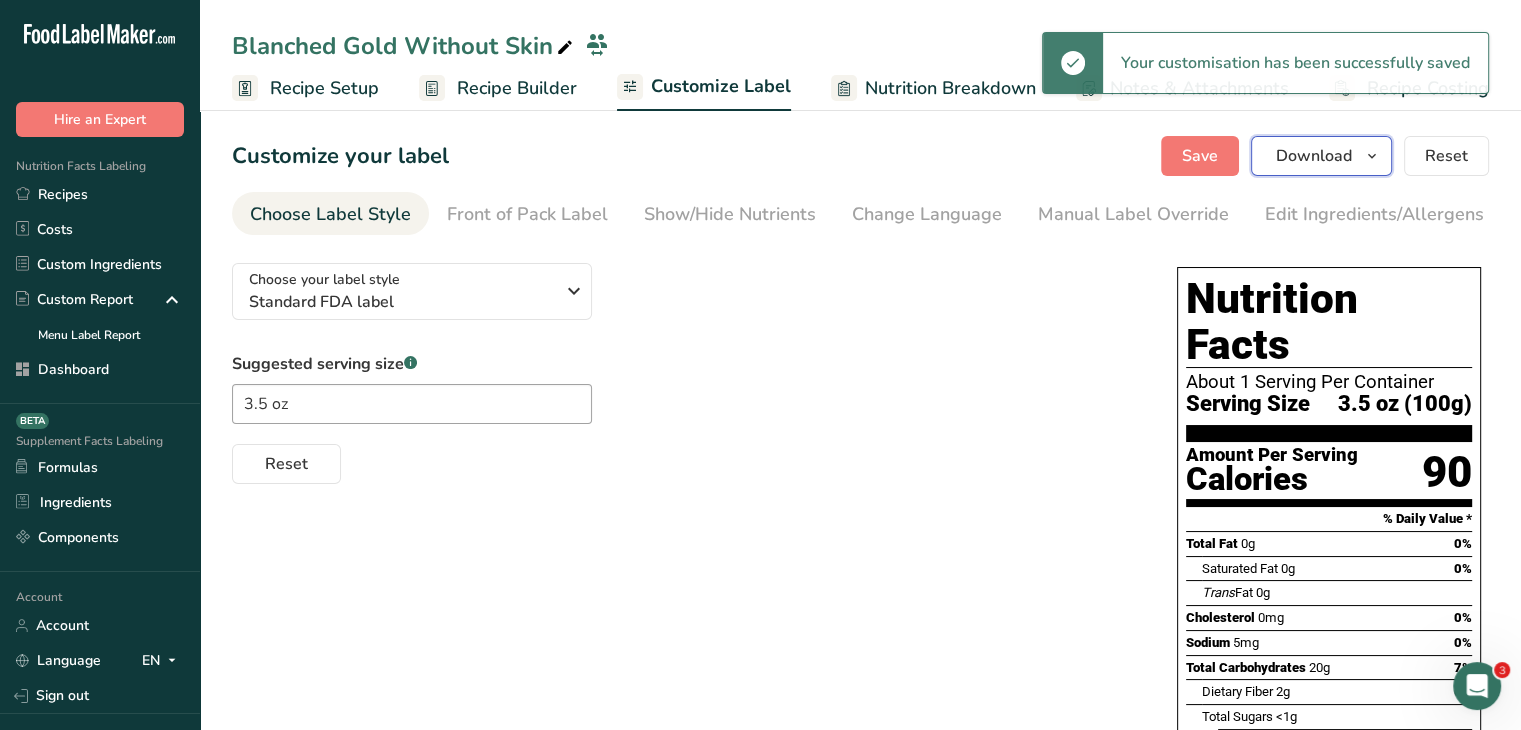 click on "Download" at bounding box center [1314, 156] 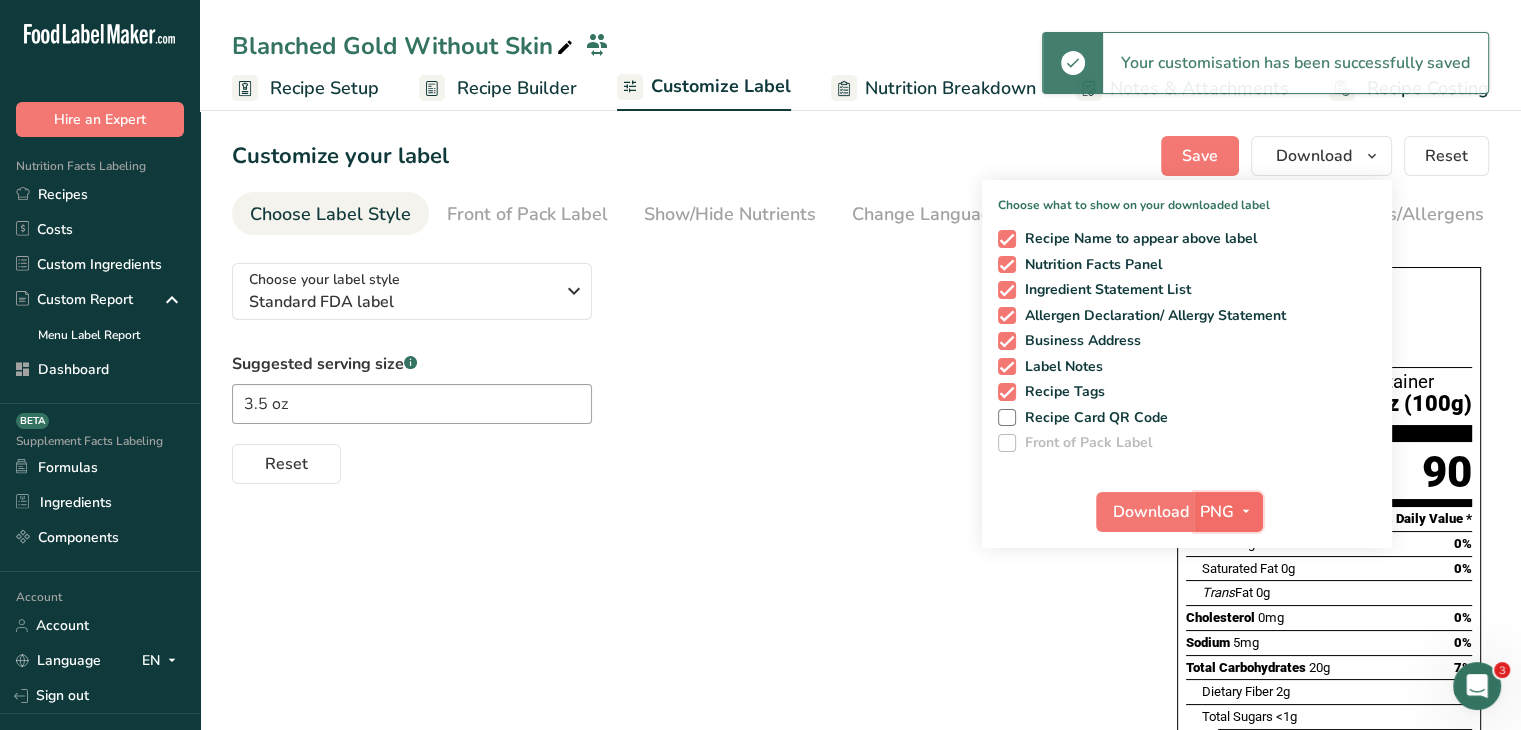 click at bounding box center (1246, 512) 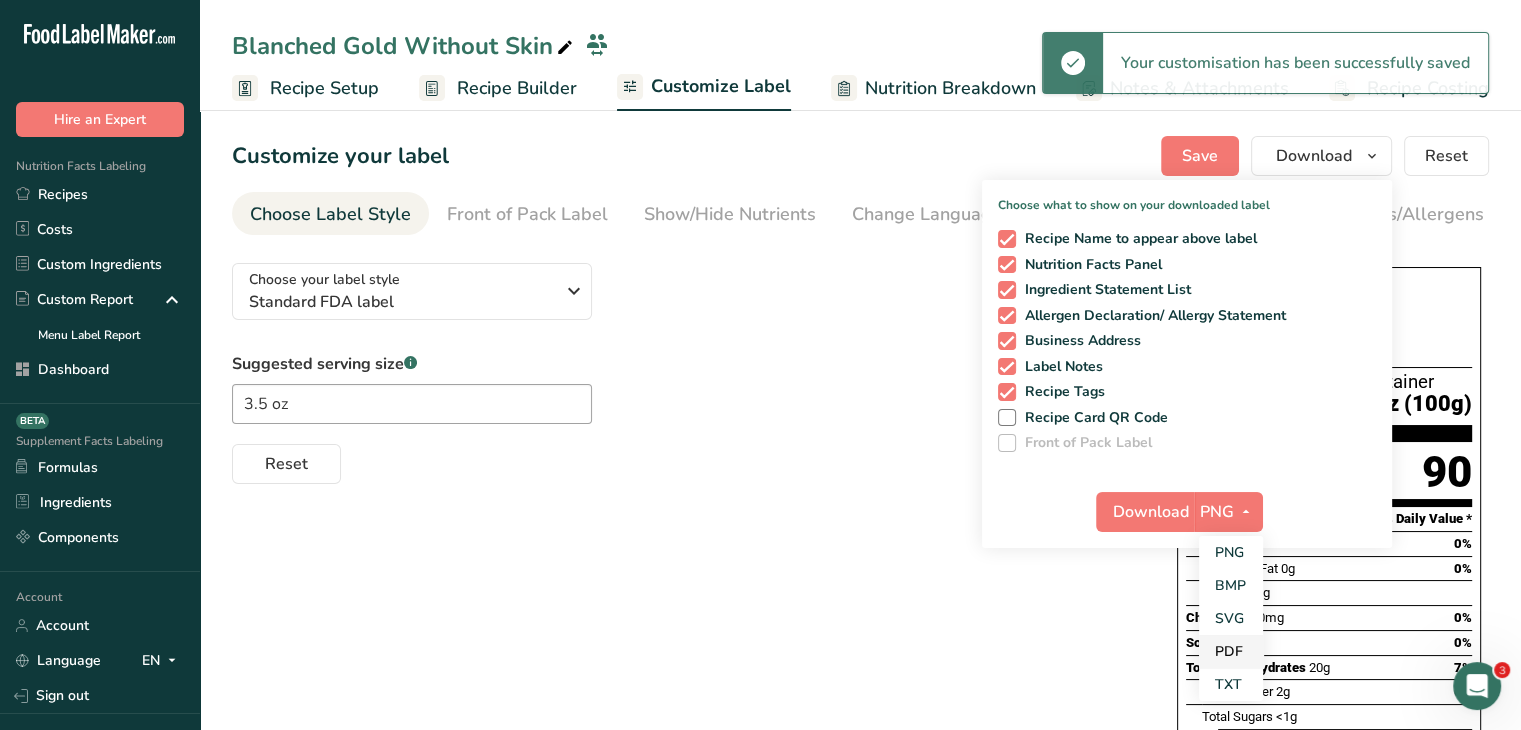 click on "PDF" at bounding box center (1231, 651) 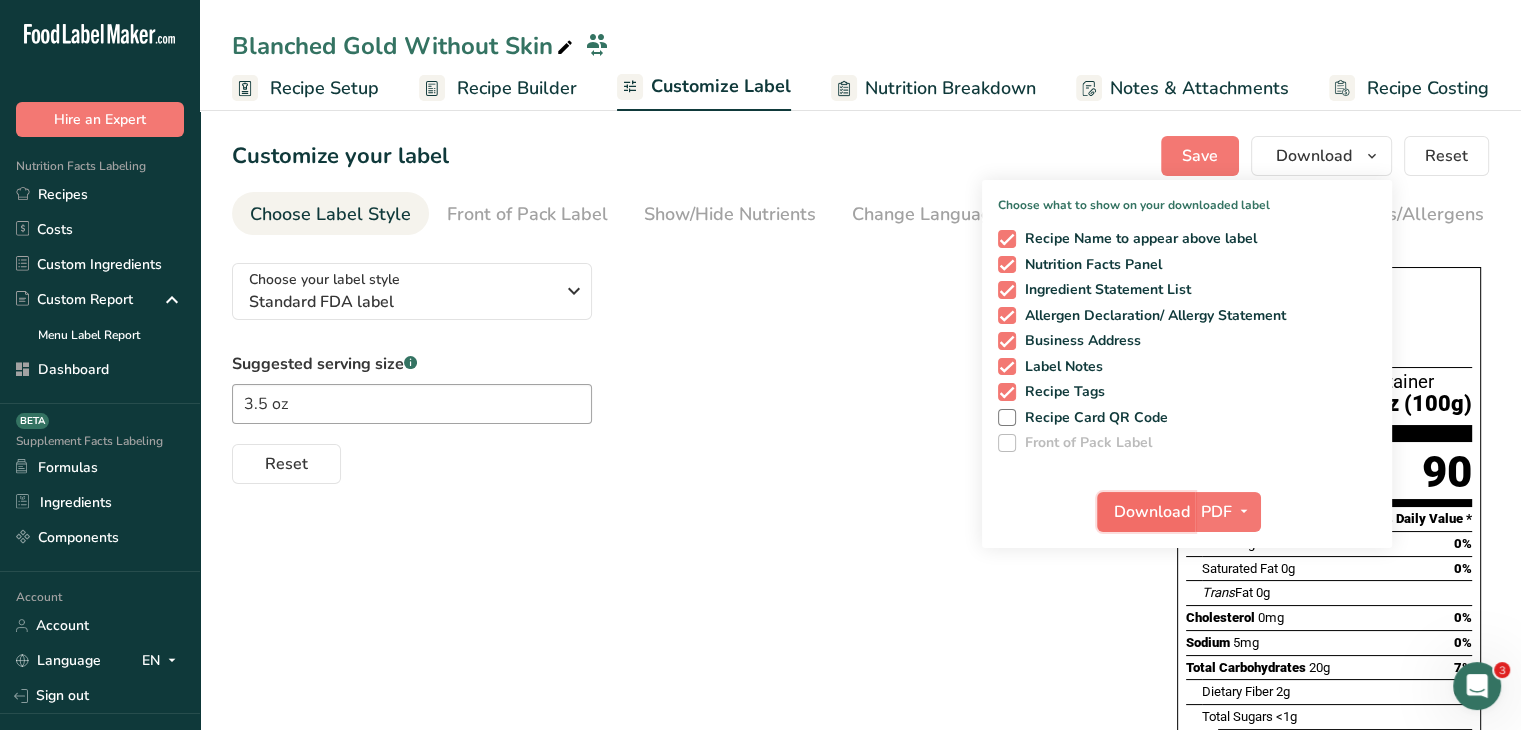 click on "Download" at bounding box center (1152, 512) 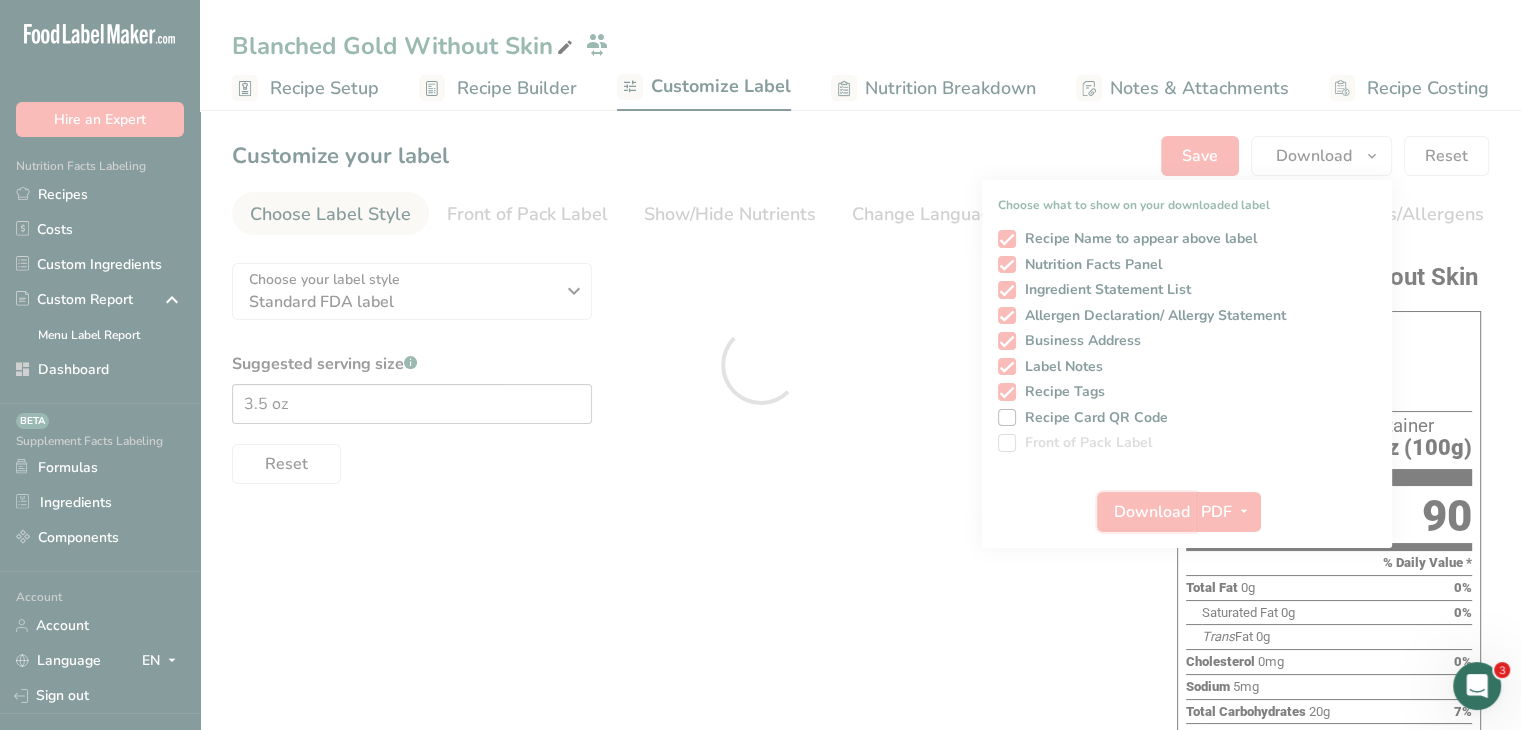scroll, scrollTop: 0, scrollLeft: 0, axis: both 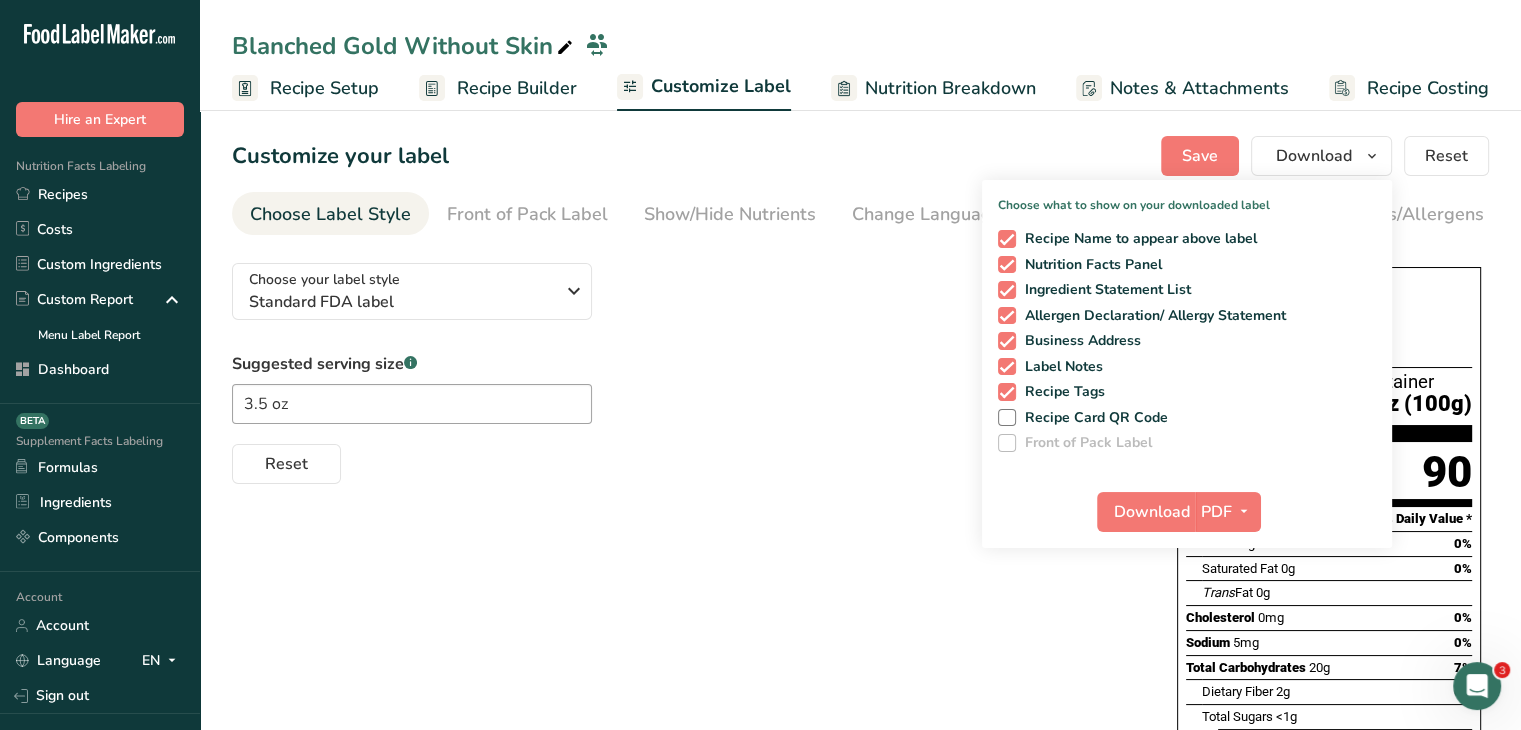 click on "Reset" at bounding box center (684, 460) 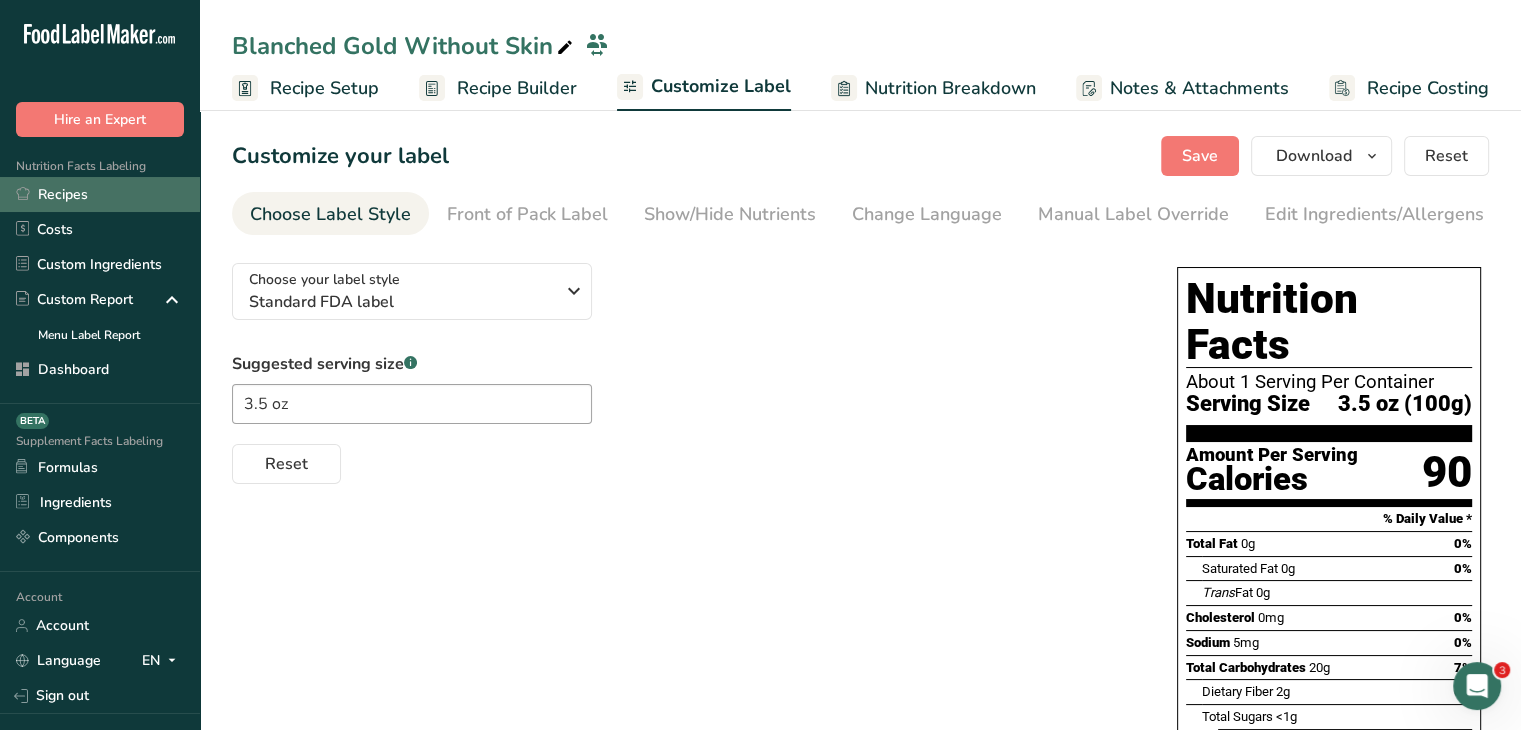 click on "Recipes" at bounding box center [100, 194] 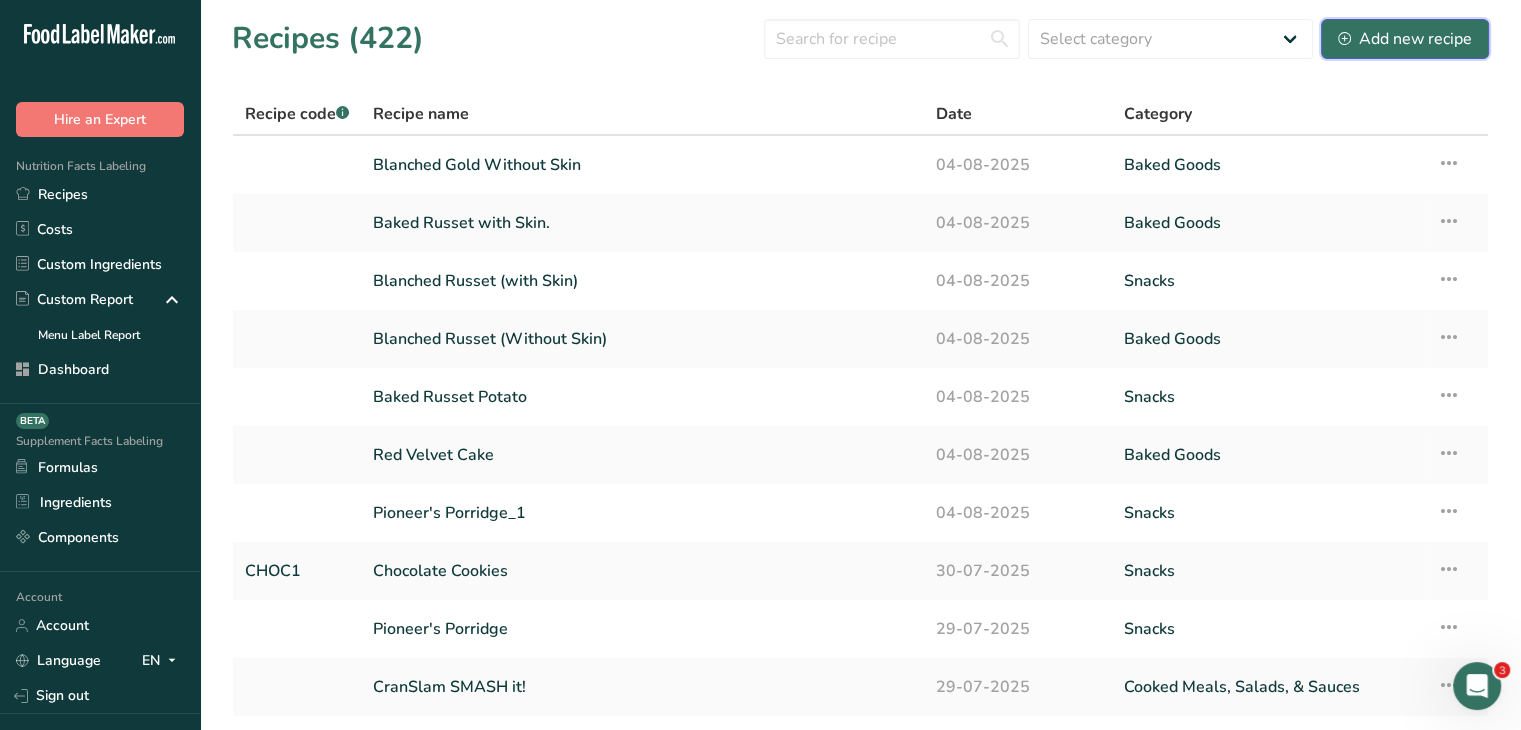 click on "Add new recipe" at bounding box center (1405, 39) 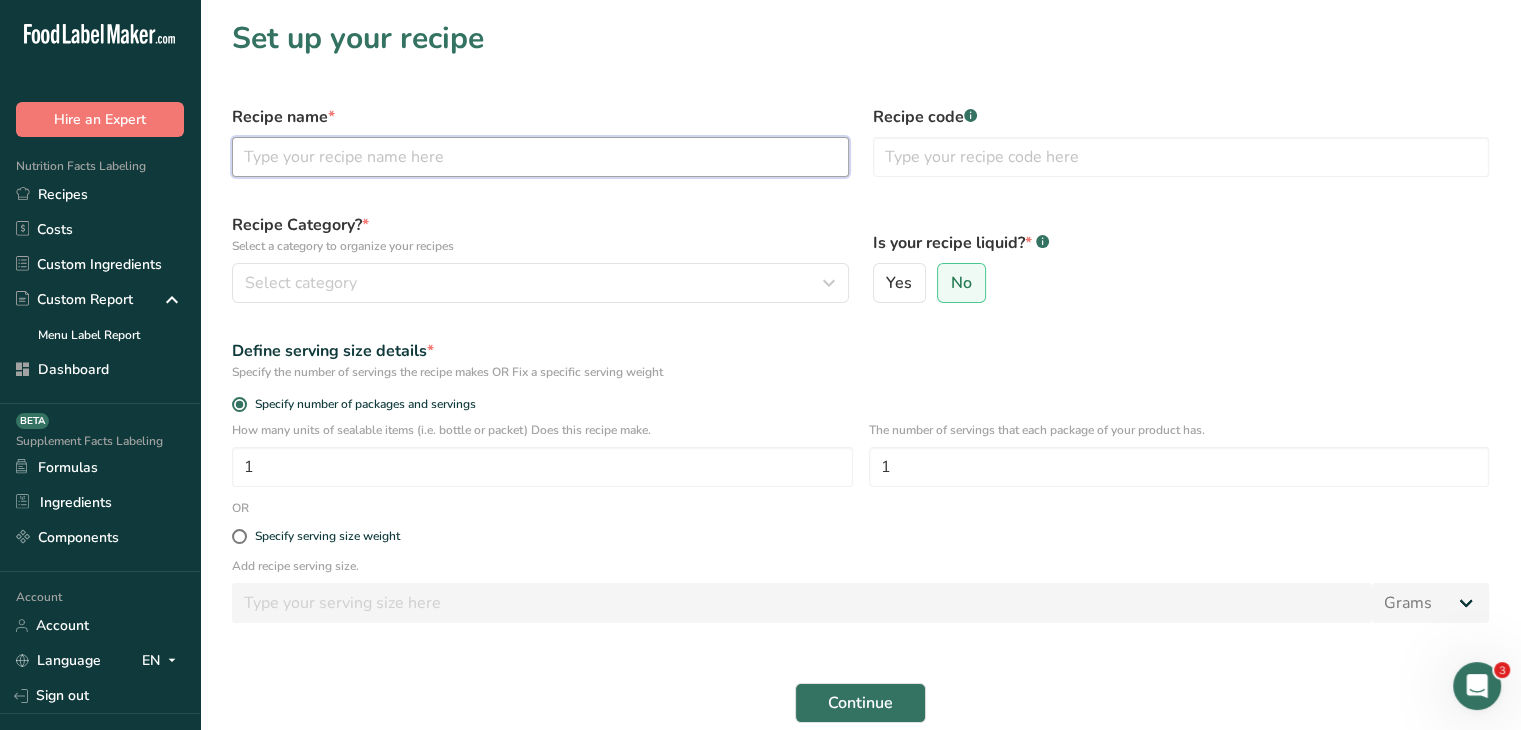 click at bounding box center (540, 157) 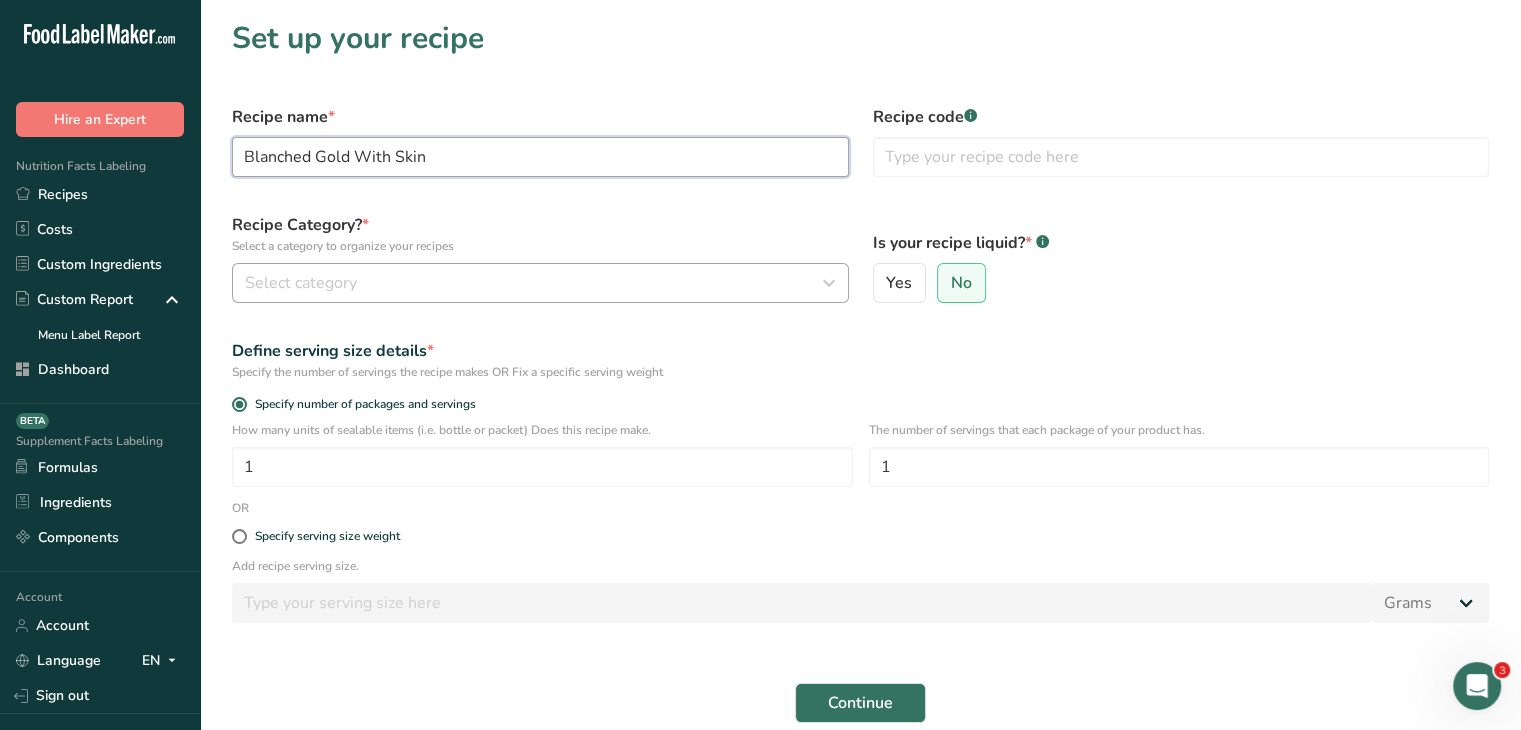 type on "Blanched Gold With Skin" 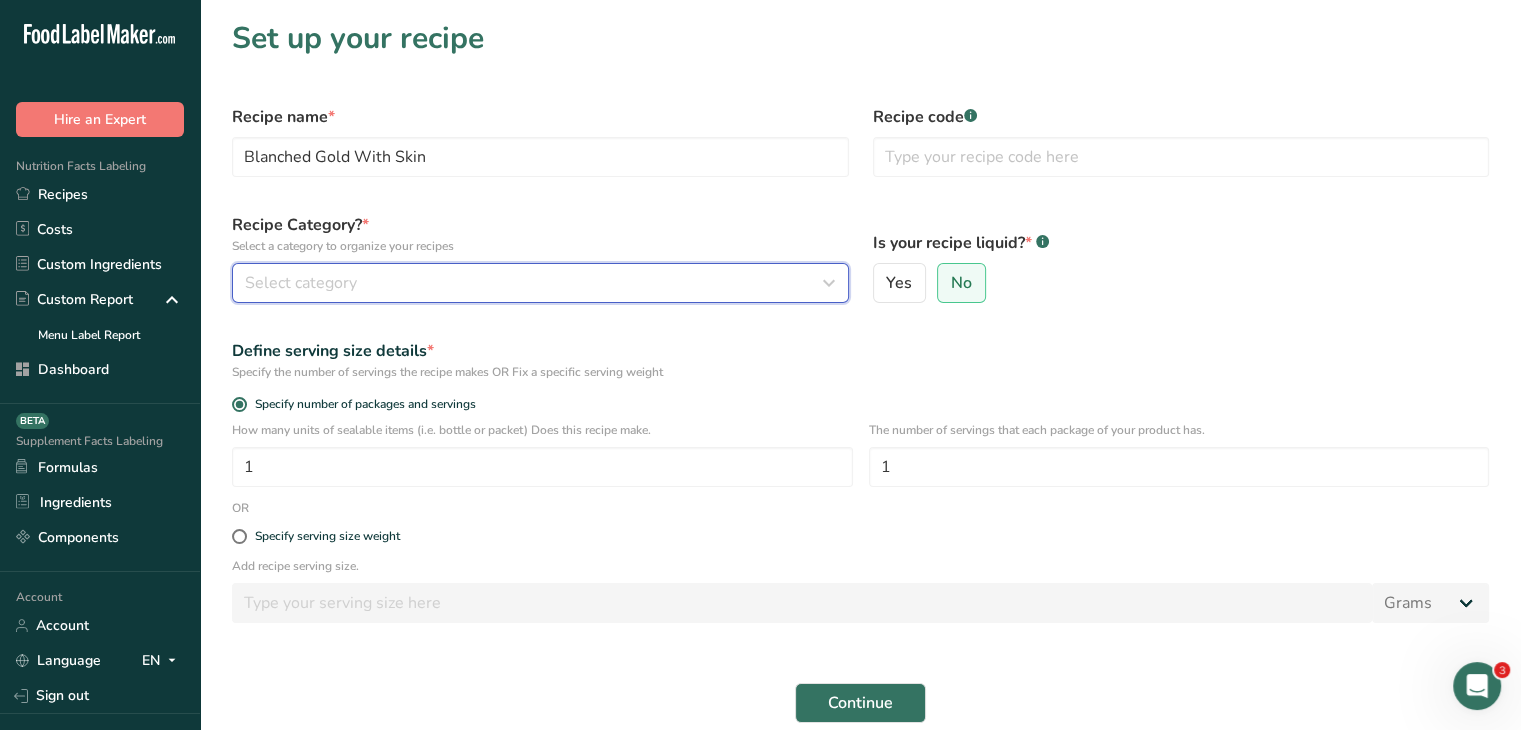 click on "Select category" at bounding box center (301, 283) 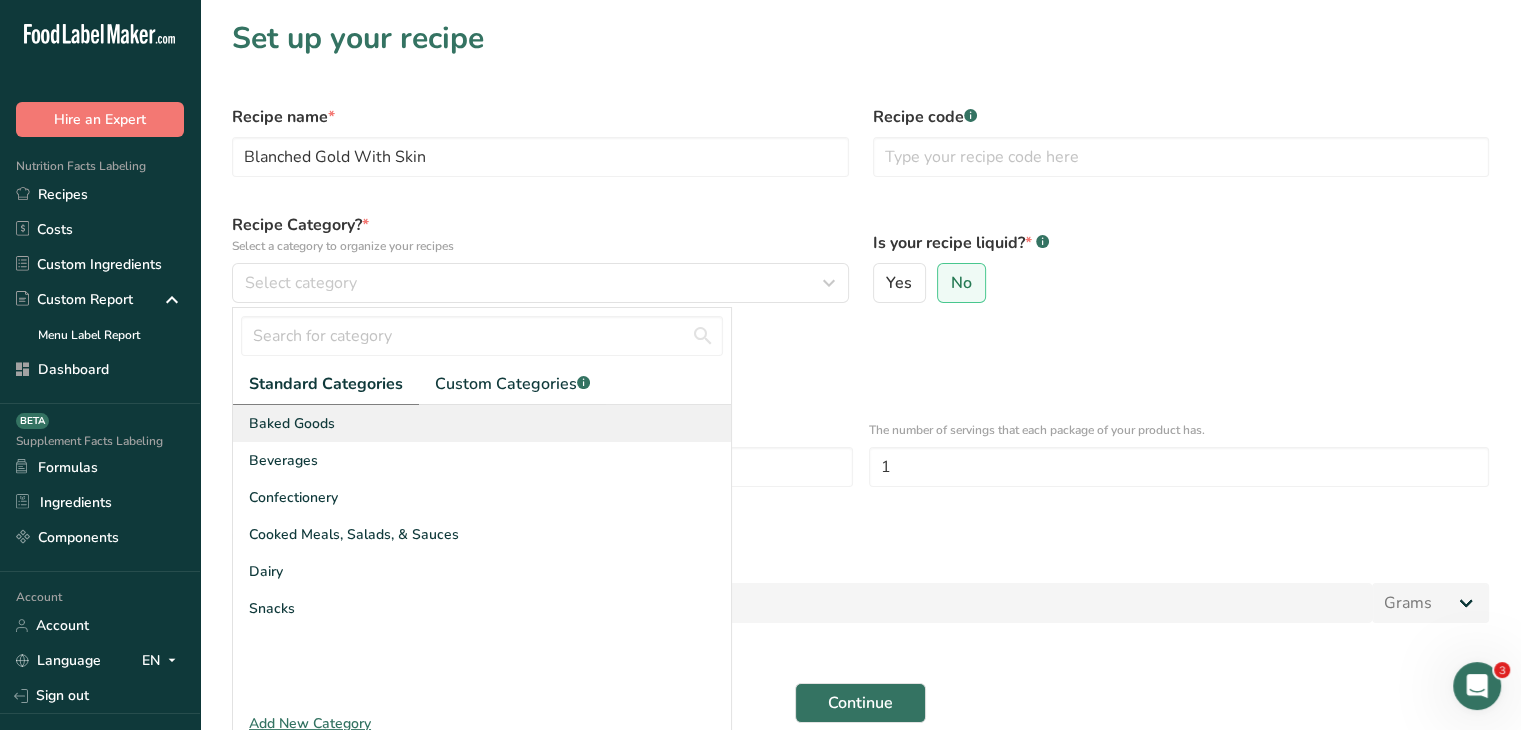 click on "Baked Goods" at bounding box center (482, 423) 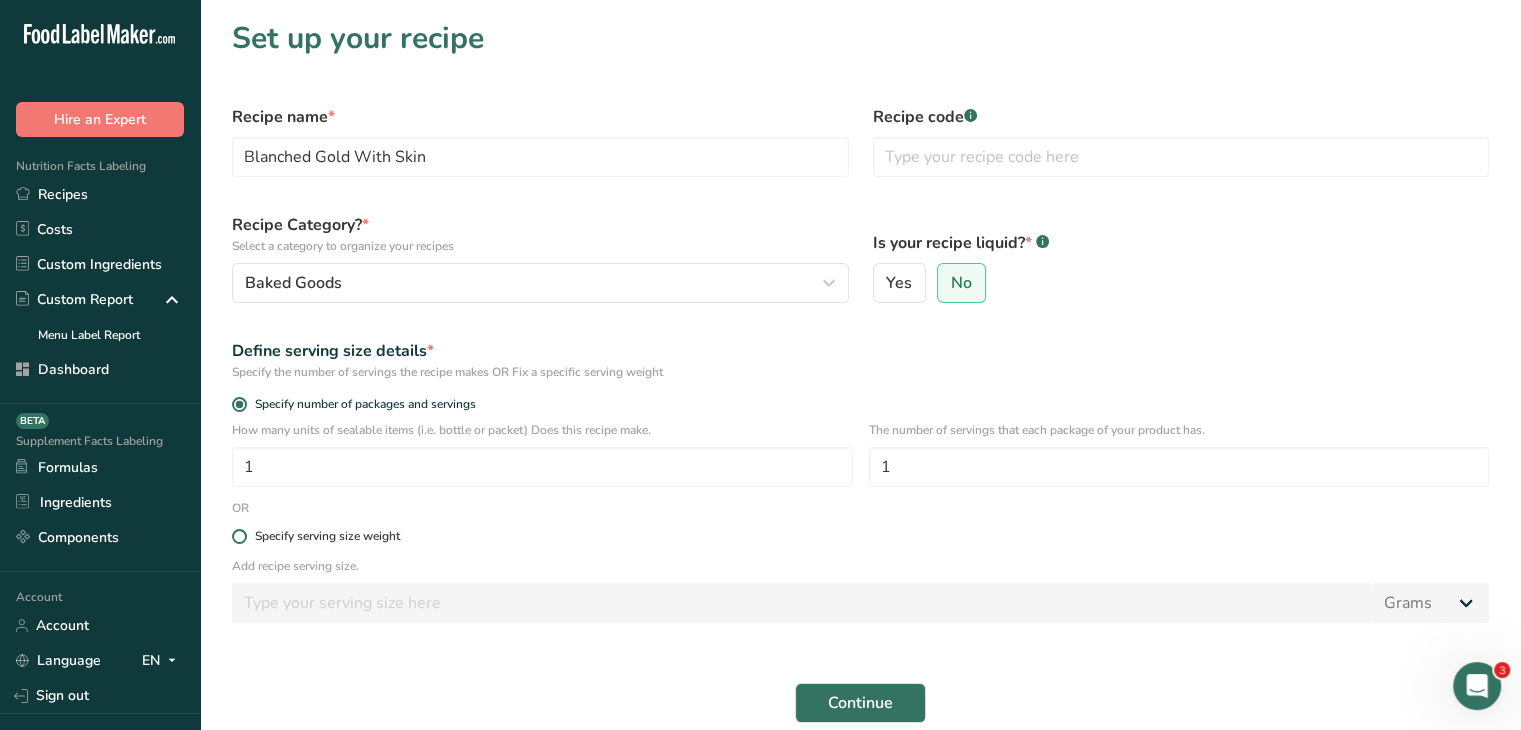 click at bounding box center [239, 536] 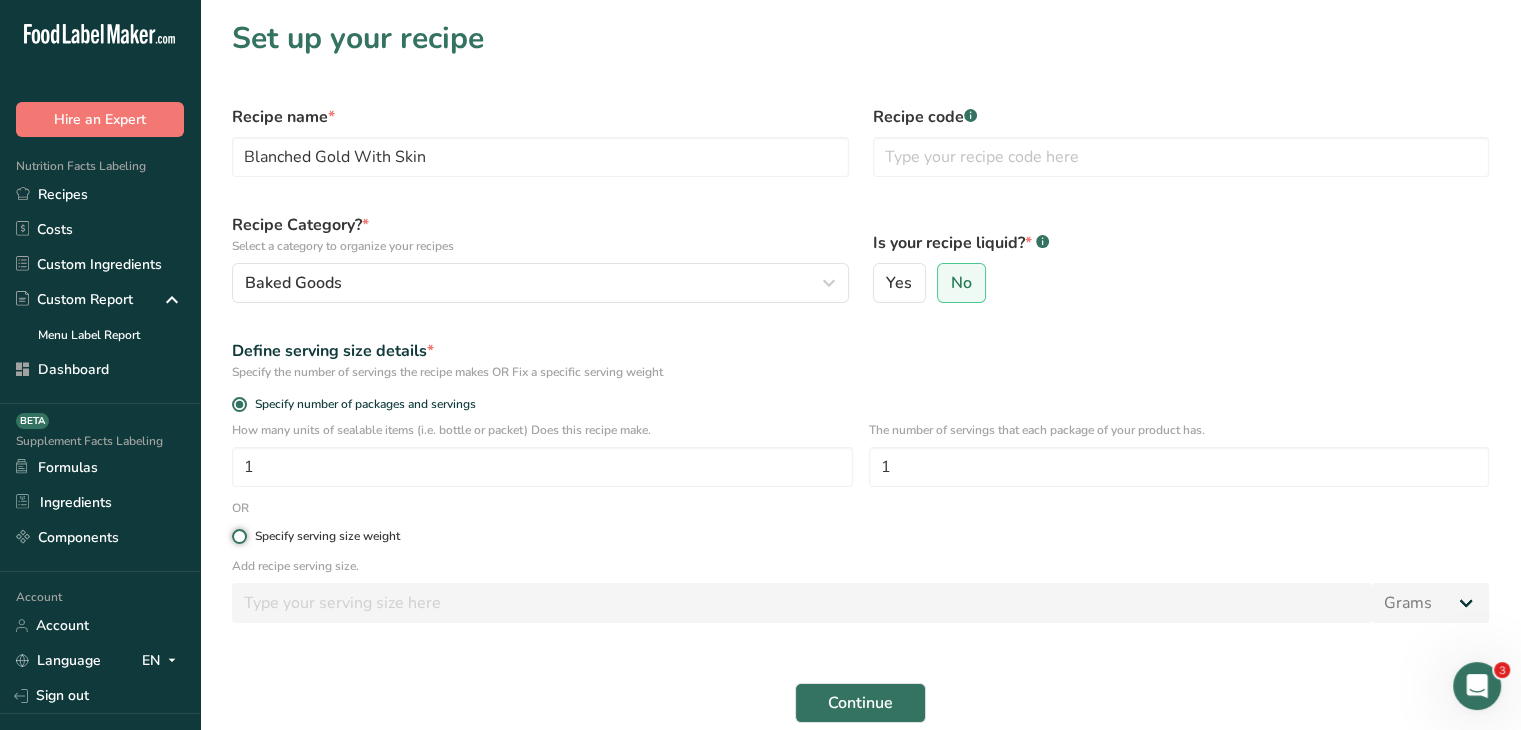 click on "Specify serving size weight" at bounding box center (238, 536) 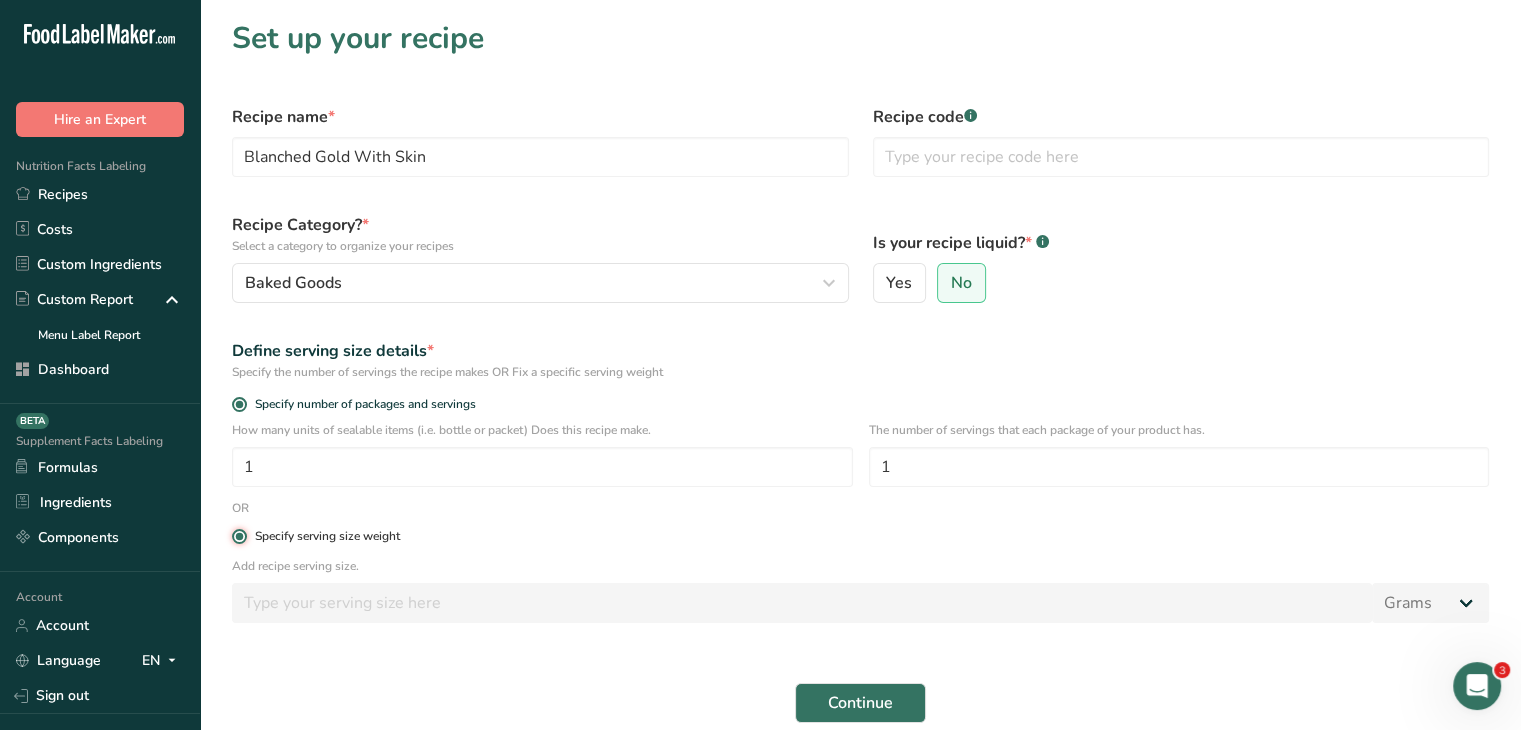 radio on "false" 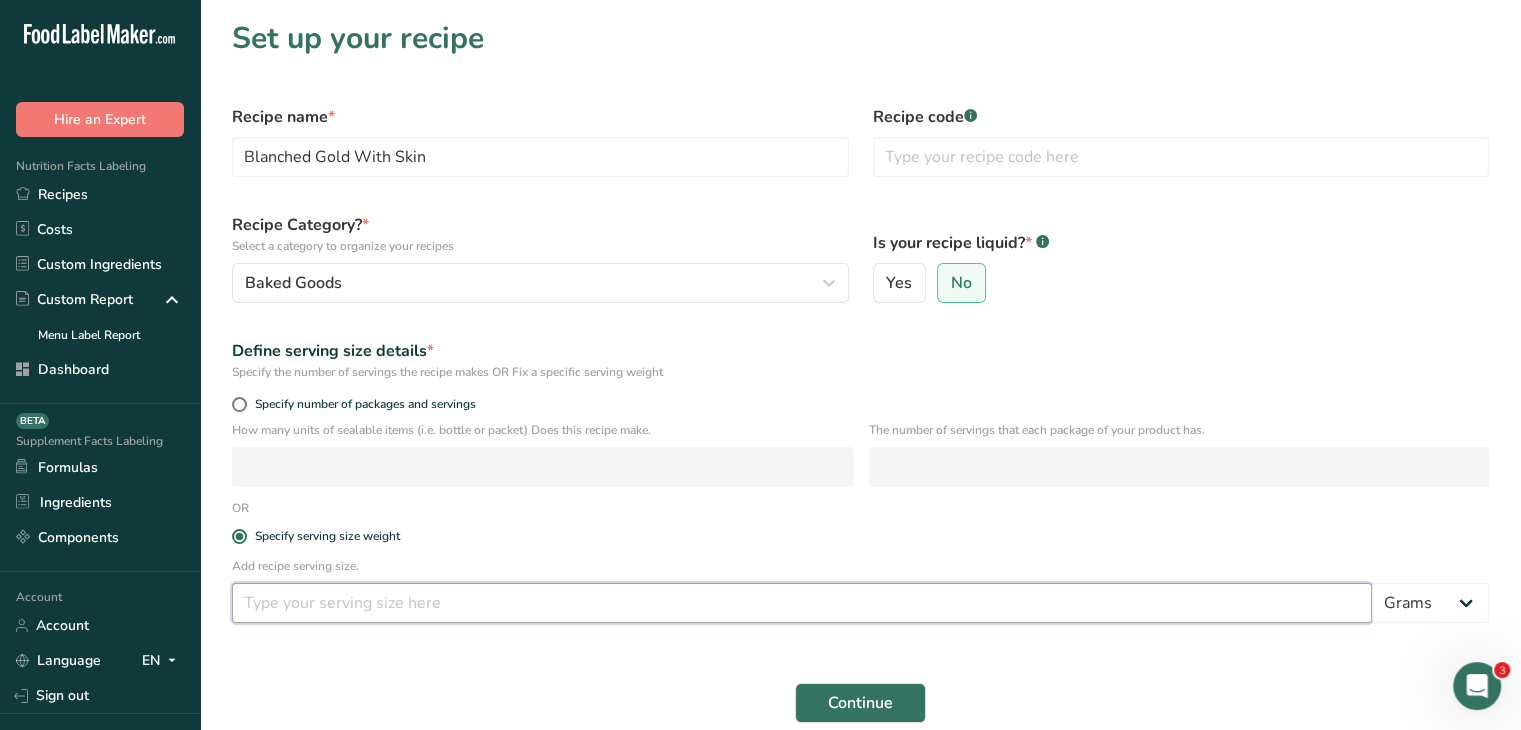 click at bounding box center [802, 603] 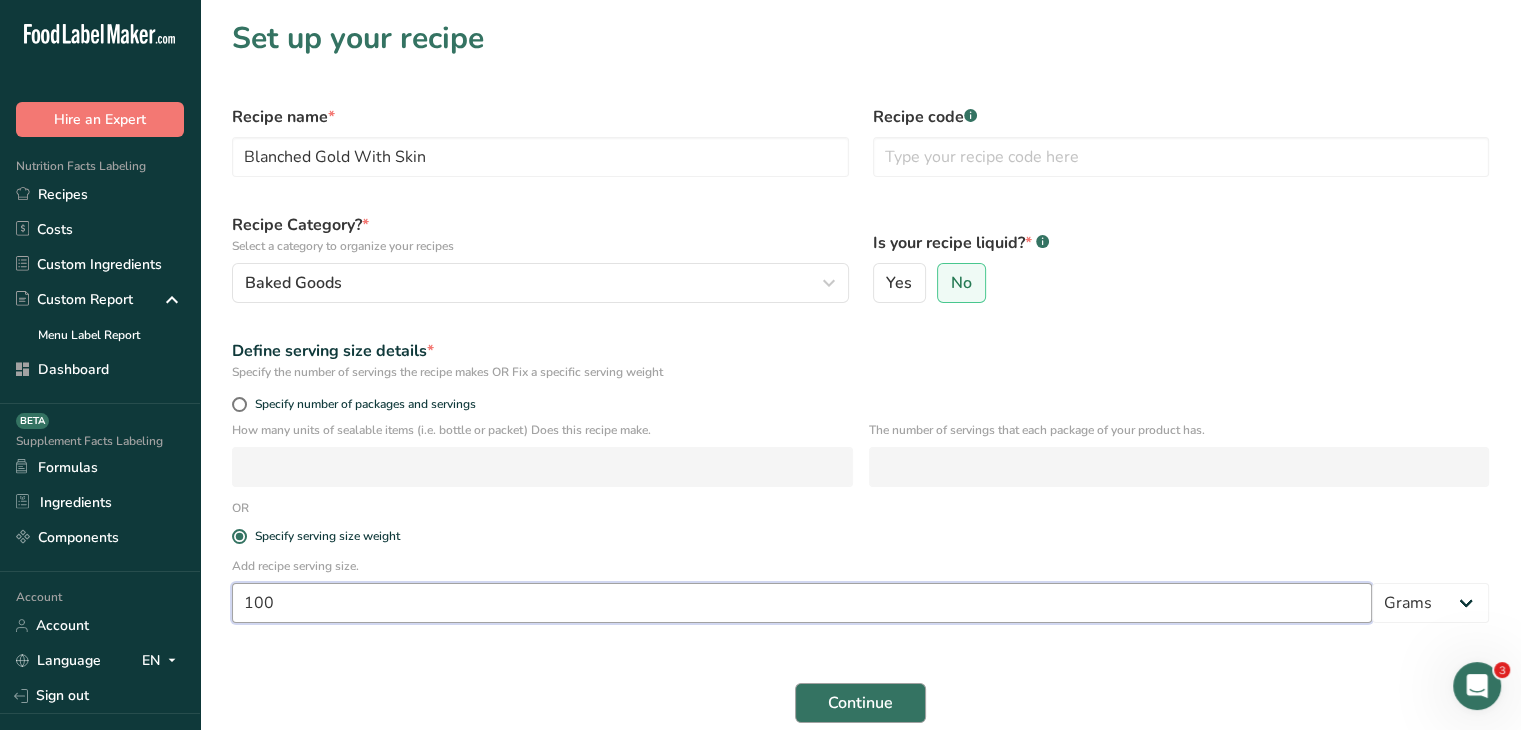 type on "100" 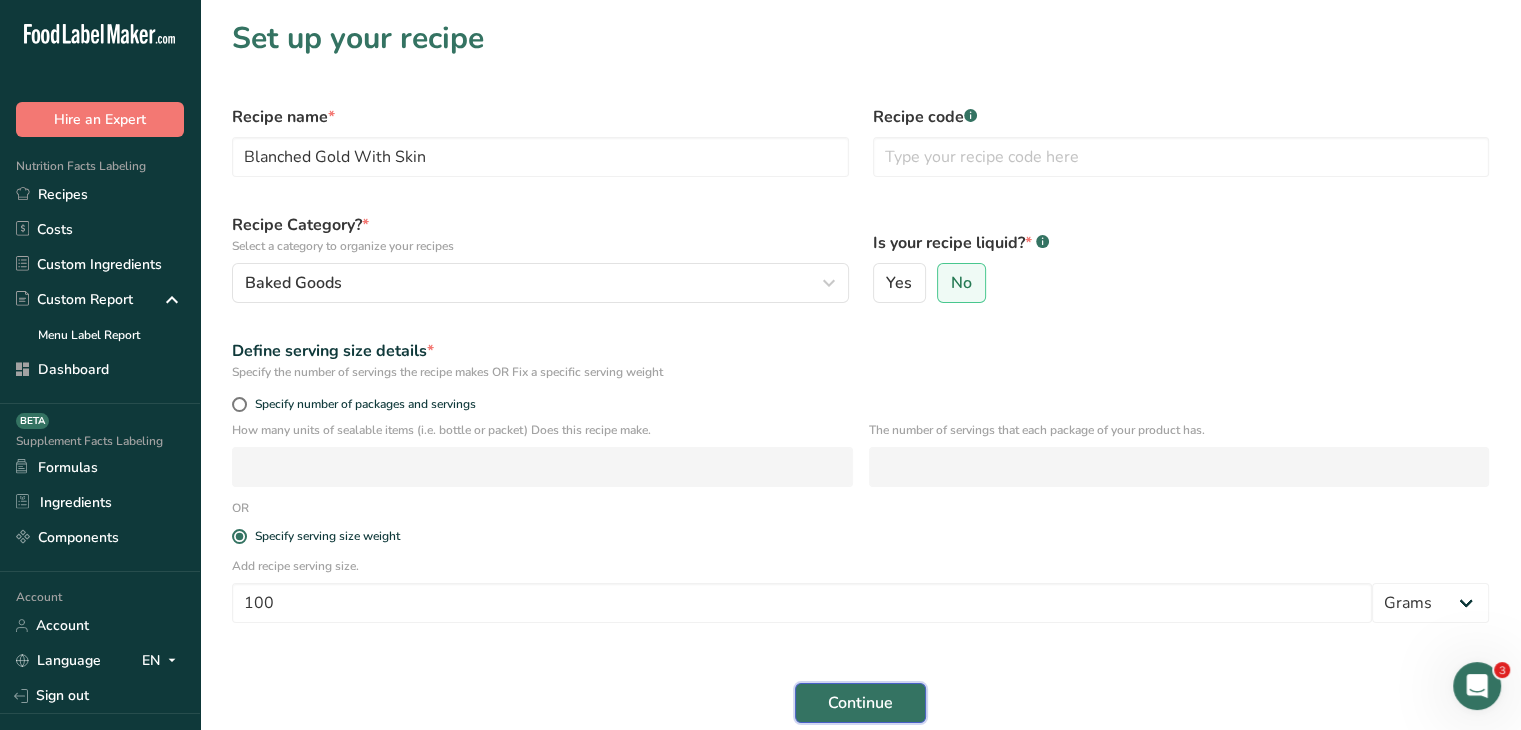 click on "Continue" at bounding box center (860, 703) 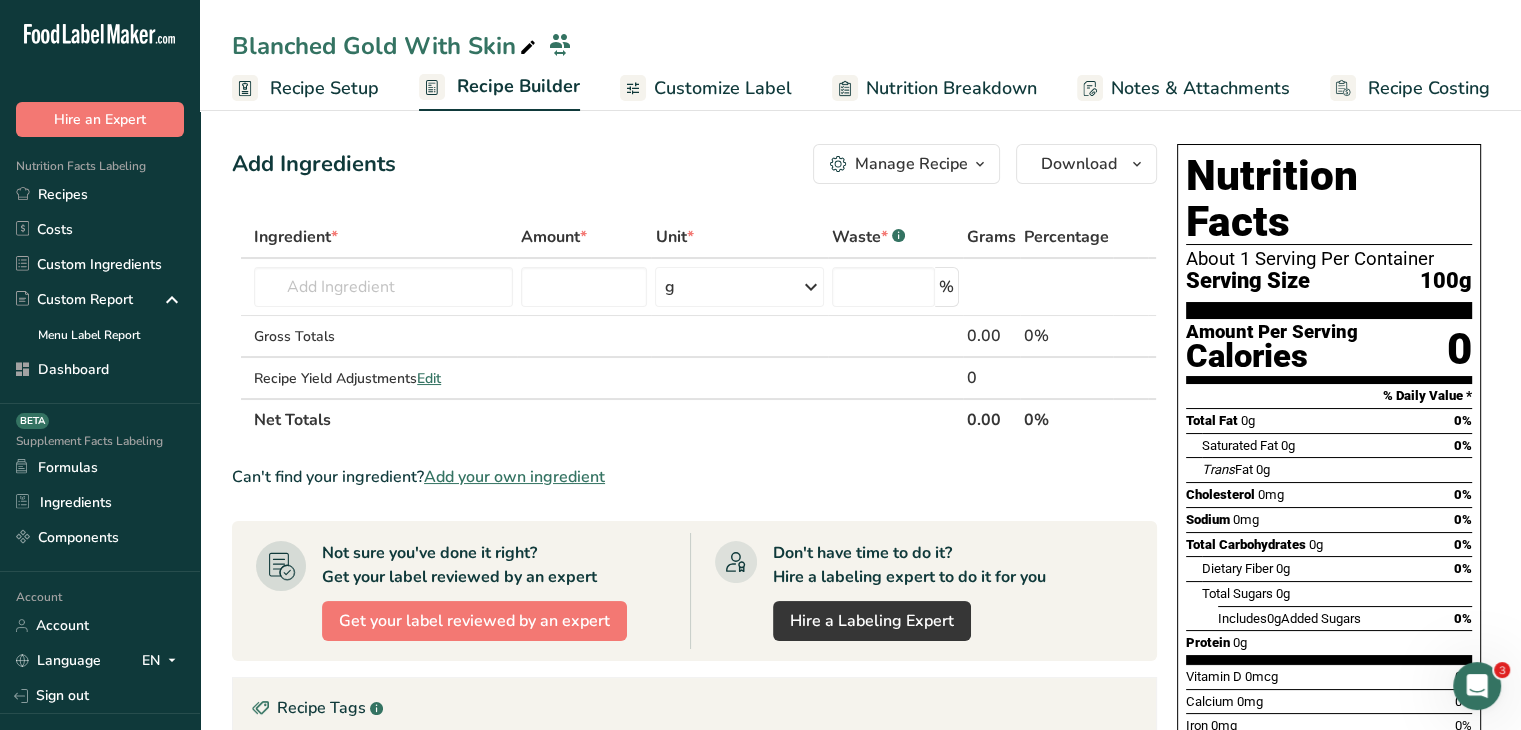 click on "Ingredient *" at bounding box center [383, 238] 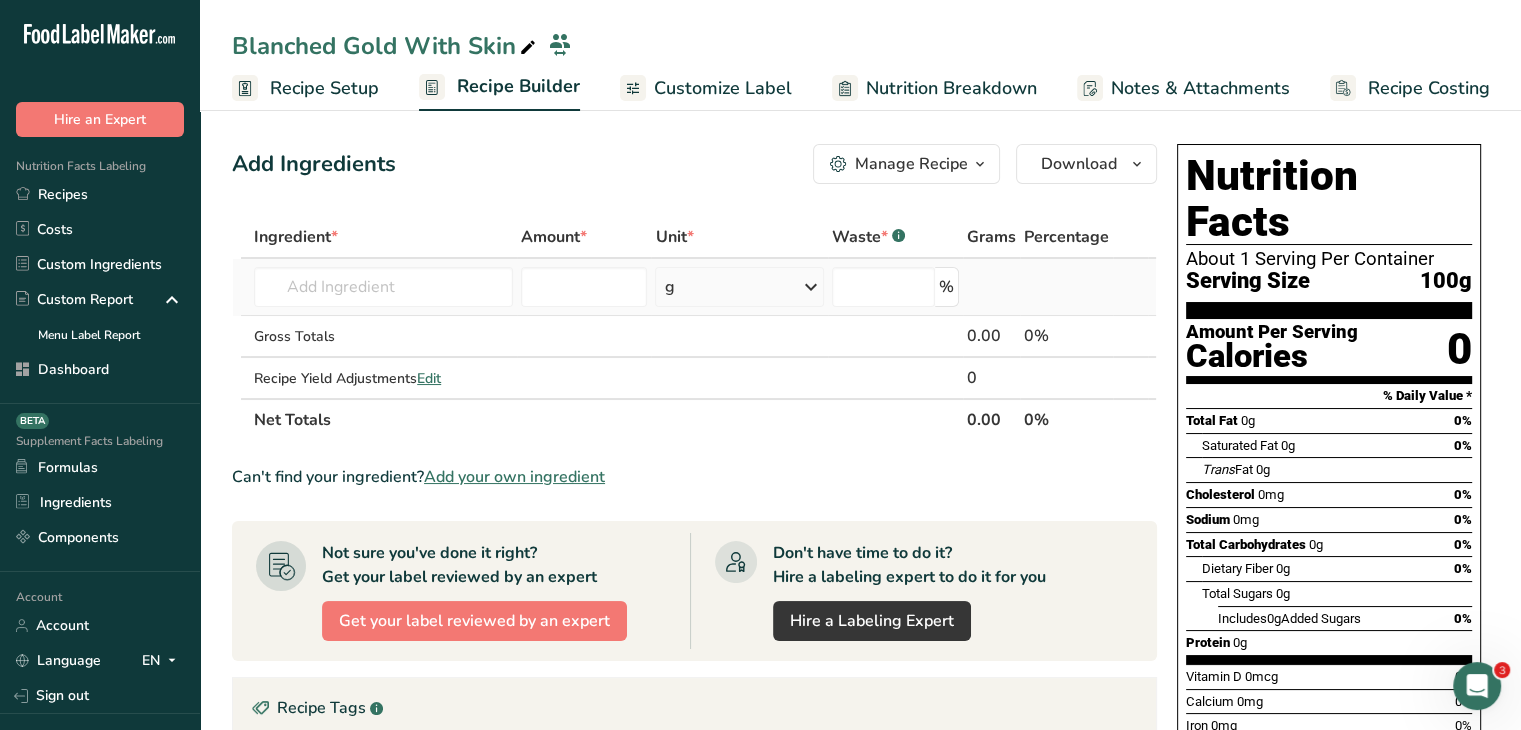click on "g" at bounding box center [739, 287] 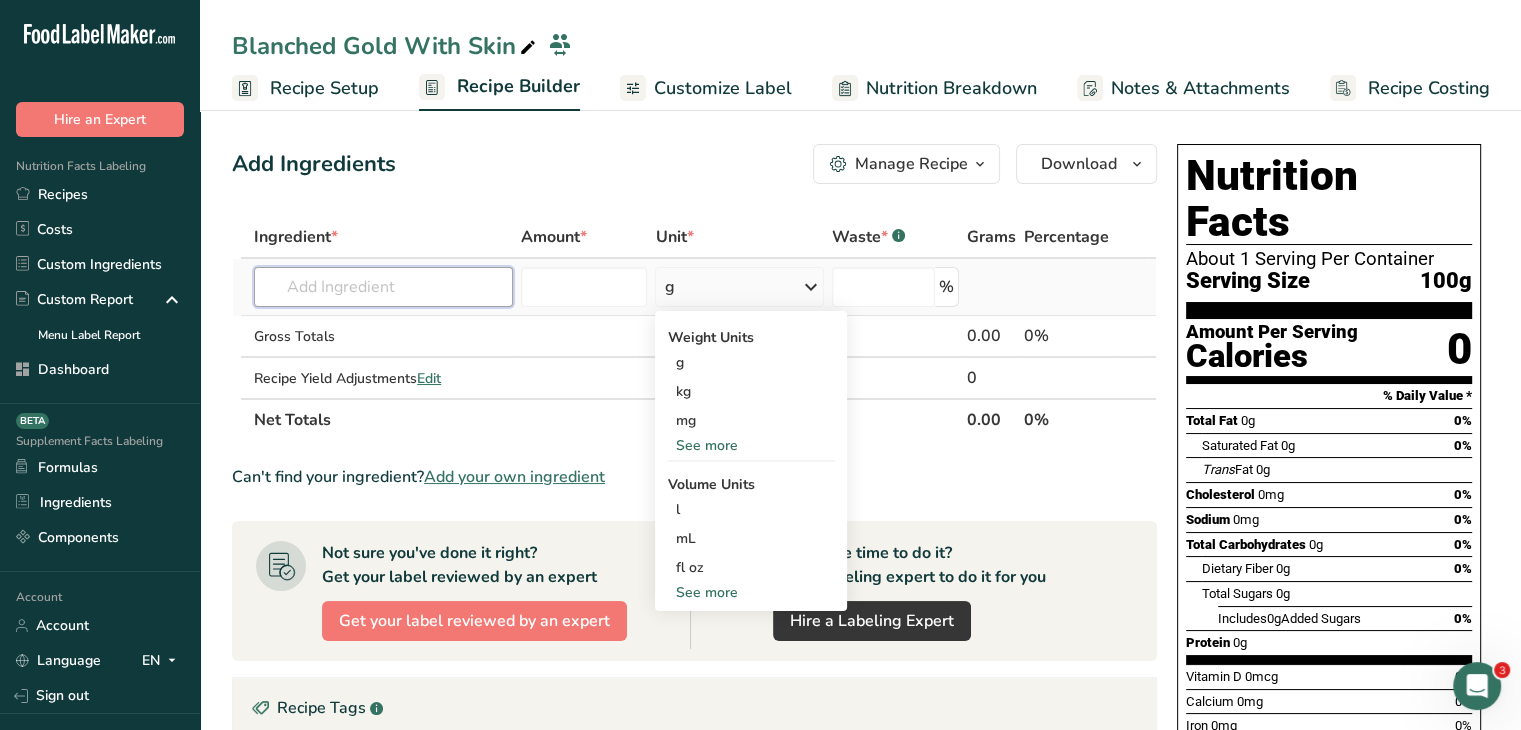 click at bounding box center (383, 287) 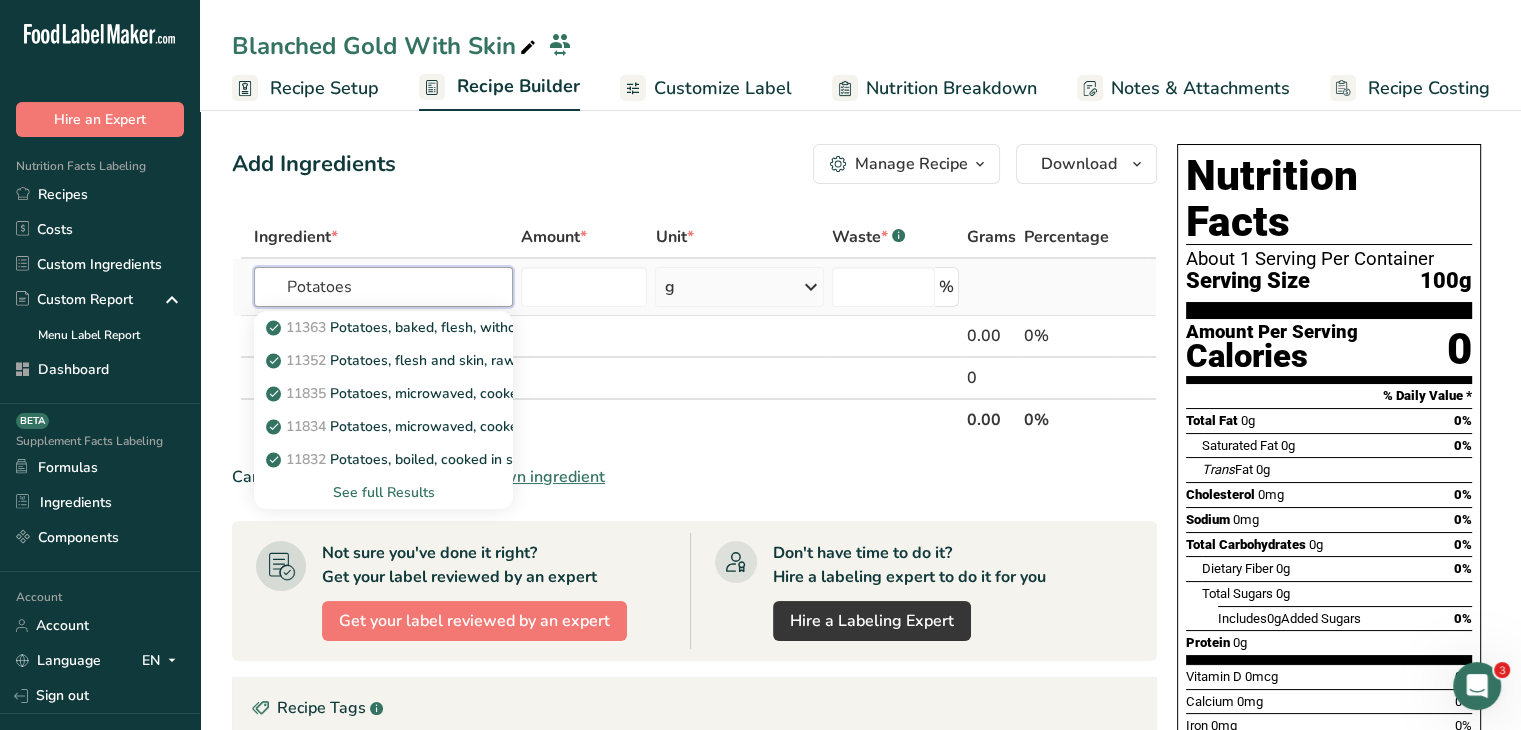 type on "Potatoes" 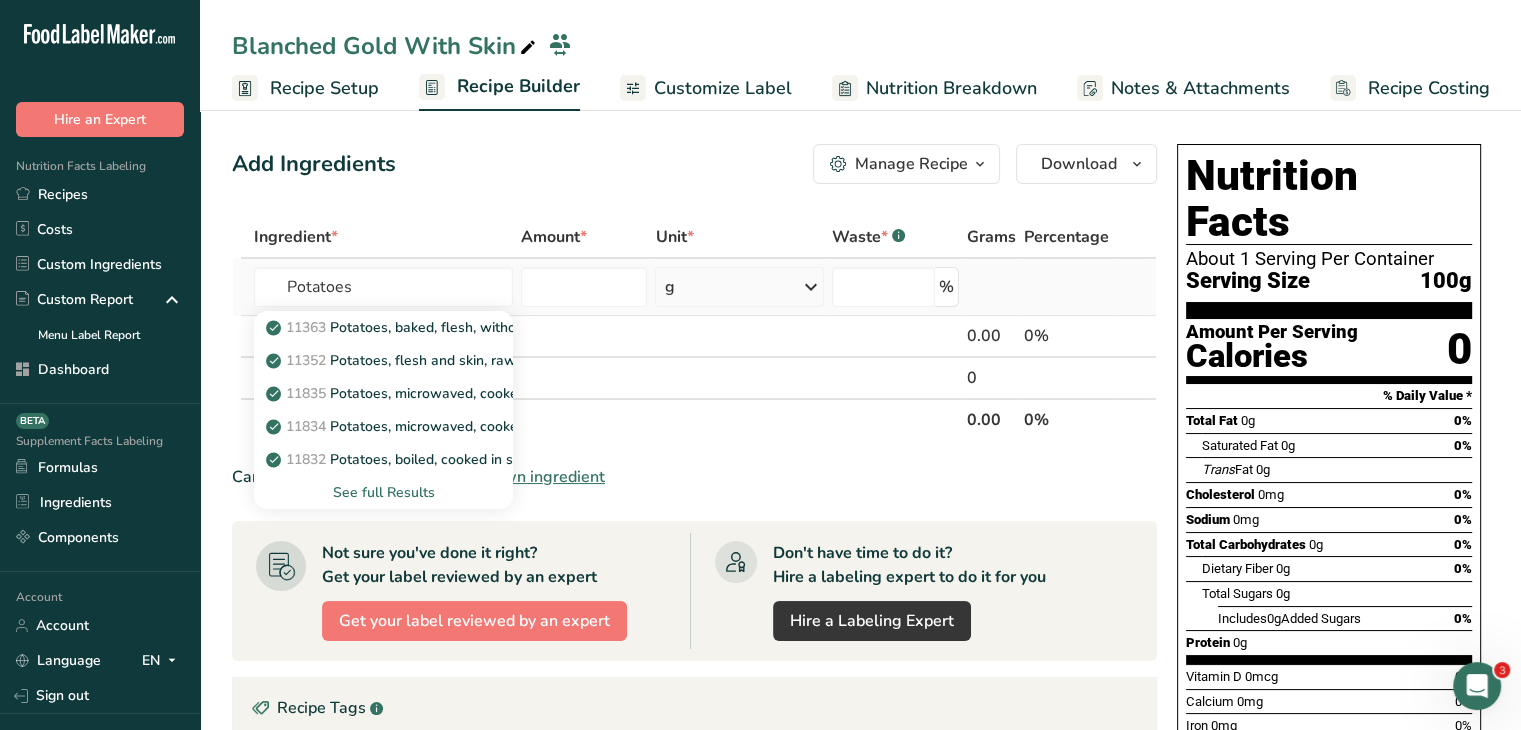 type 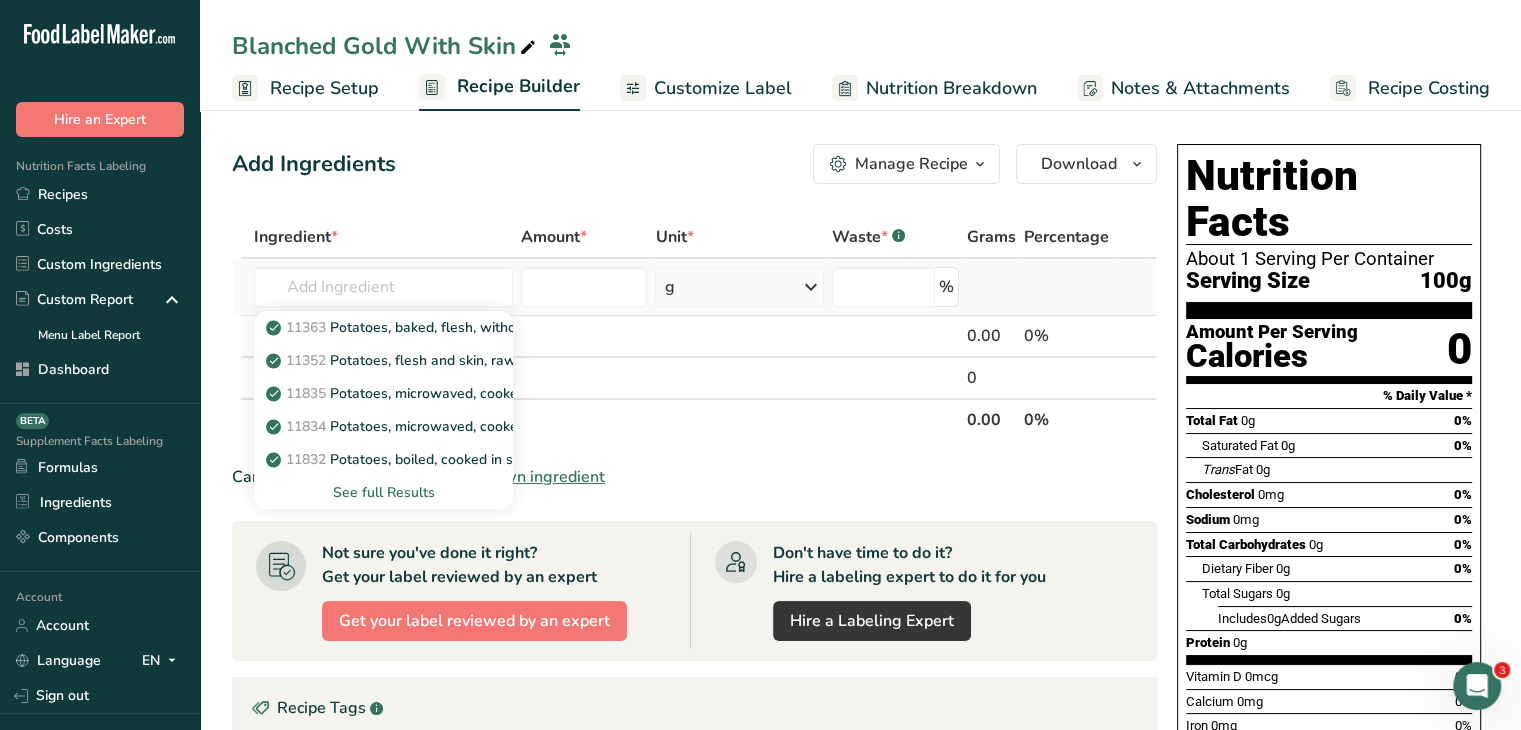 click on "See full Results" at bounding box center (383, 492) 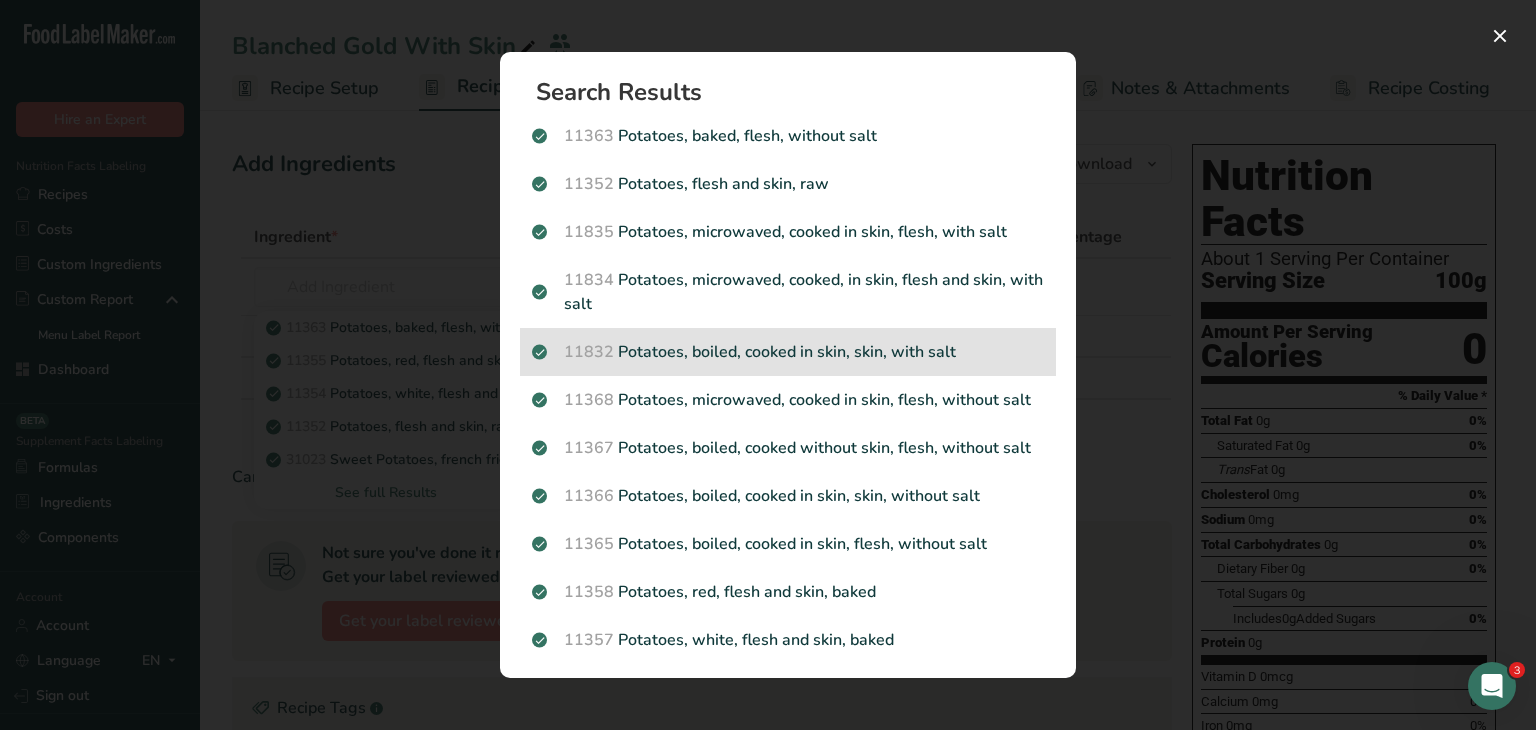click on "11832
Potatoes, boiled, cooked in skin, skin, with salt" at bounding box center [788, 352] 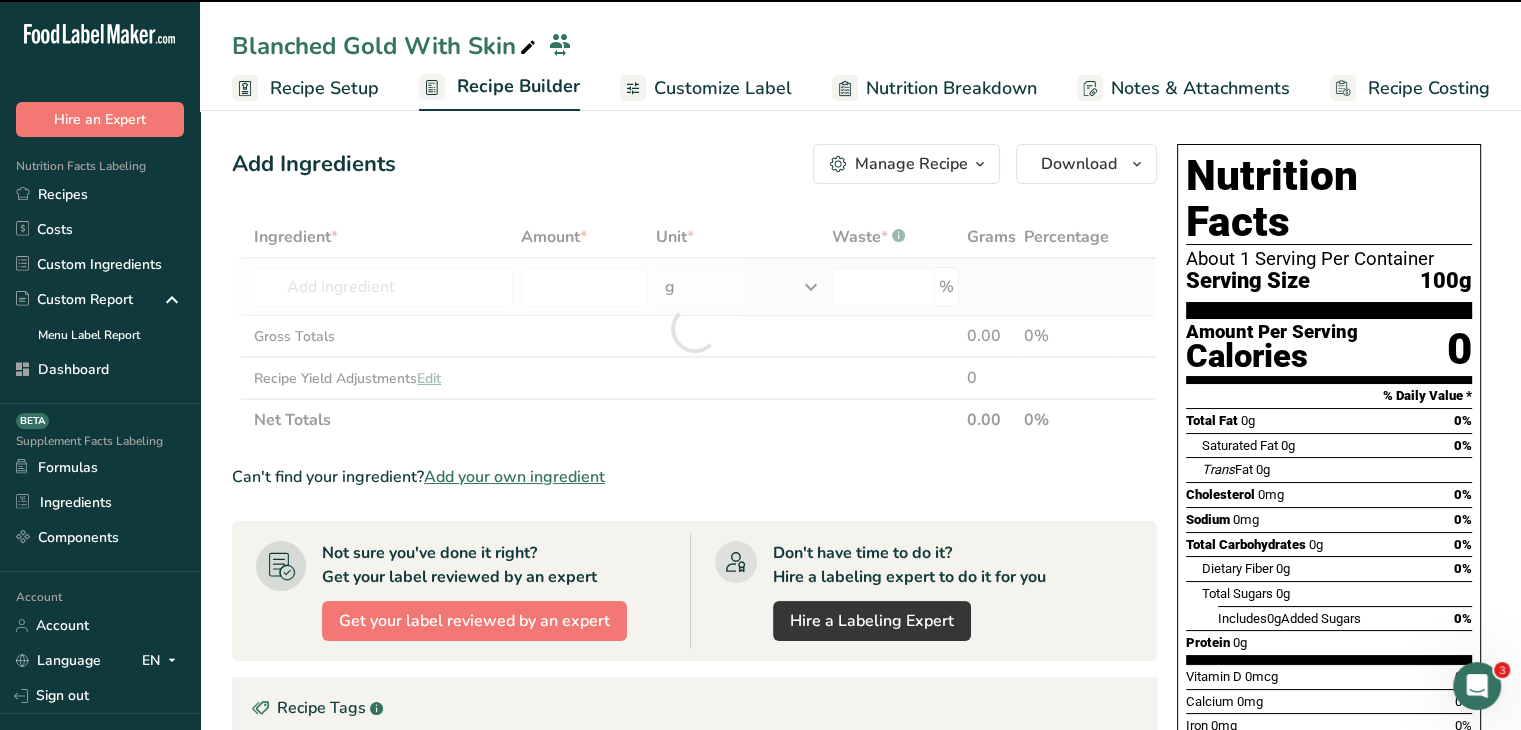 type on "0" 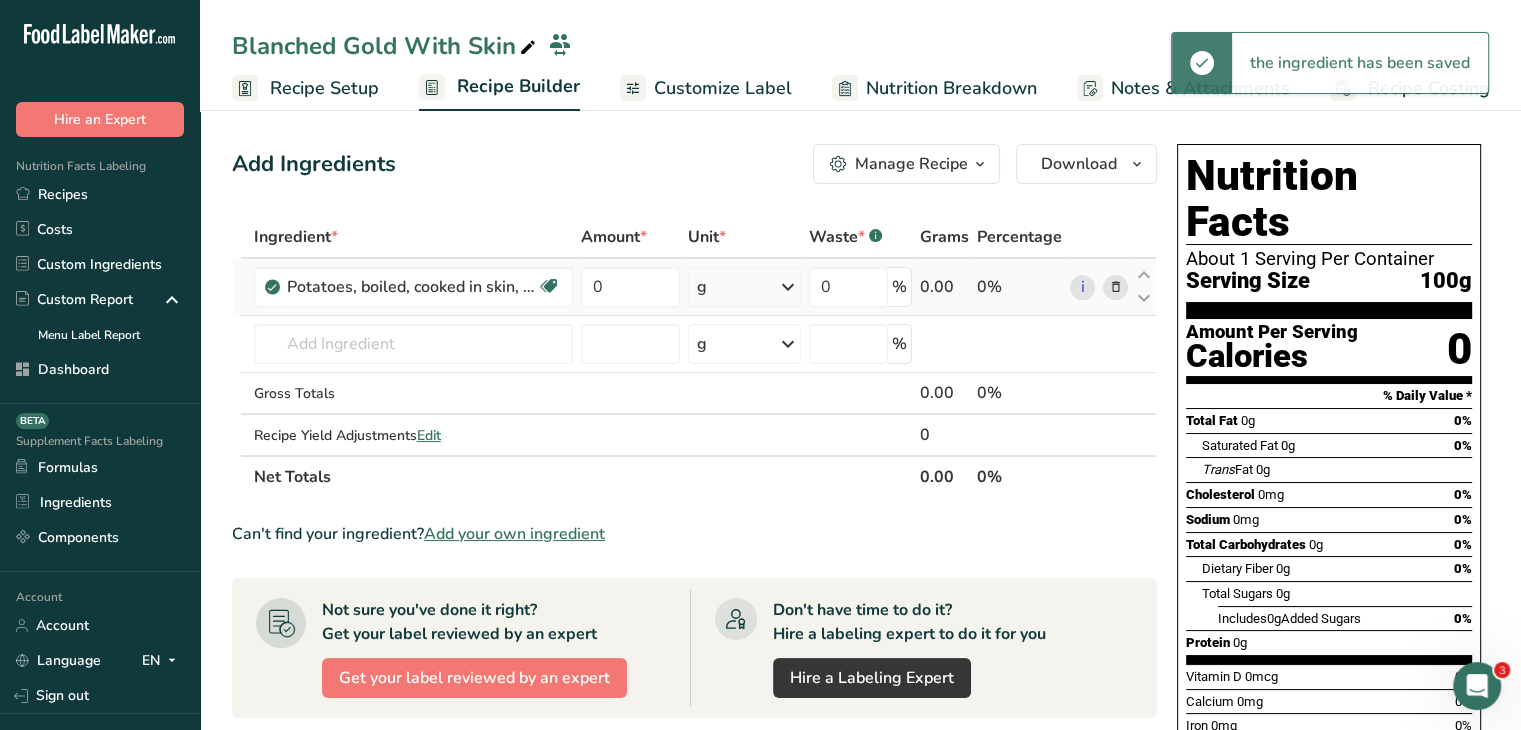 click on "g" at bounding box center (744, 287) 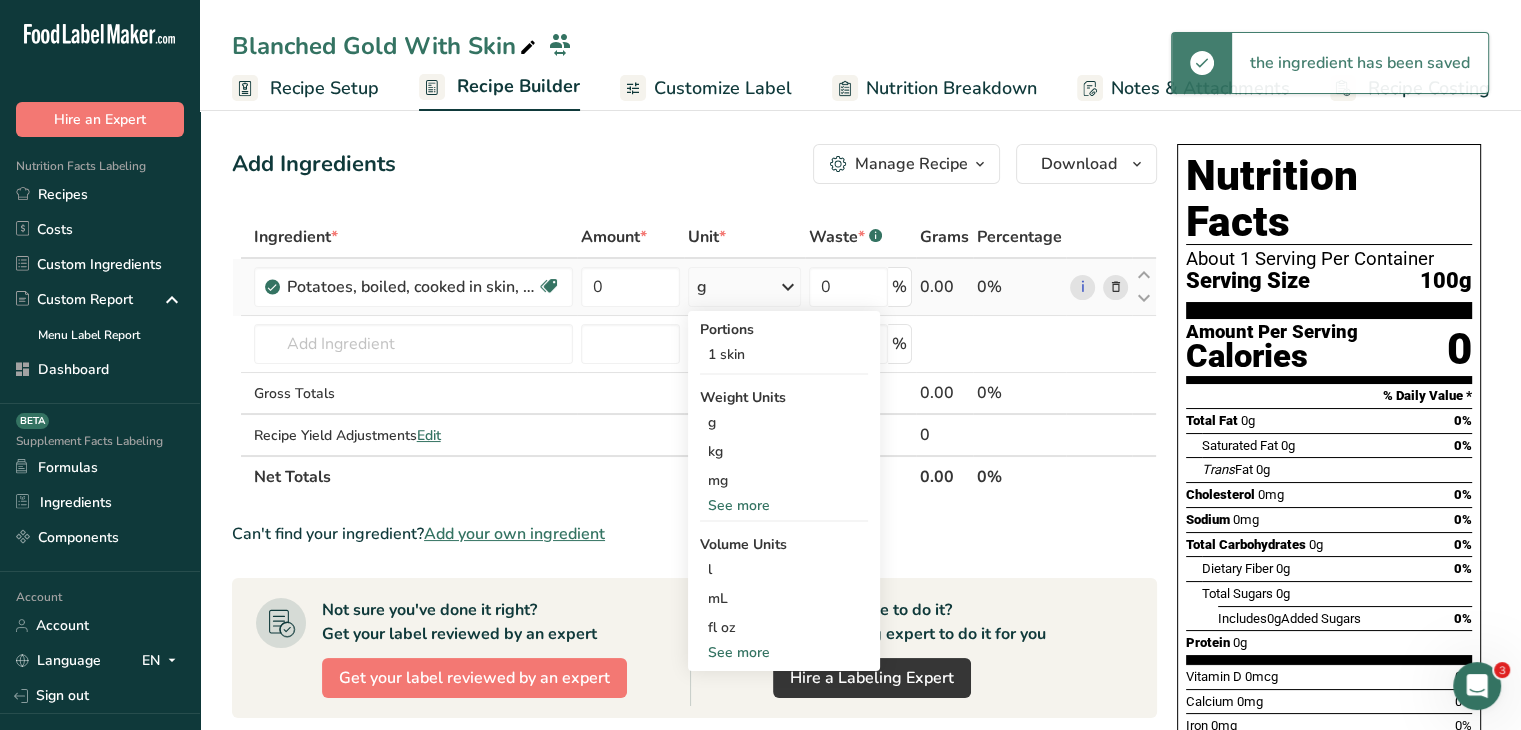 click on "See more" at bounding box center [784, 505] 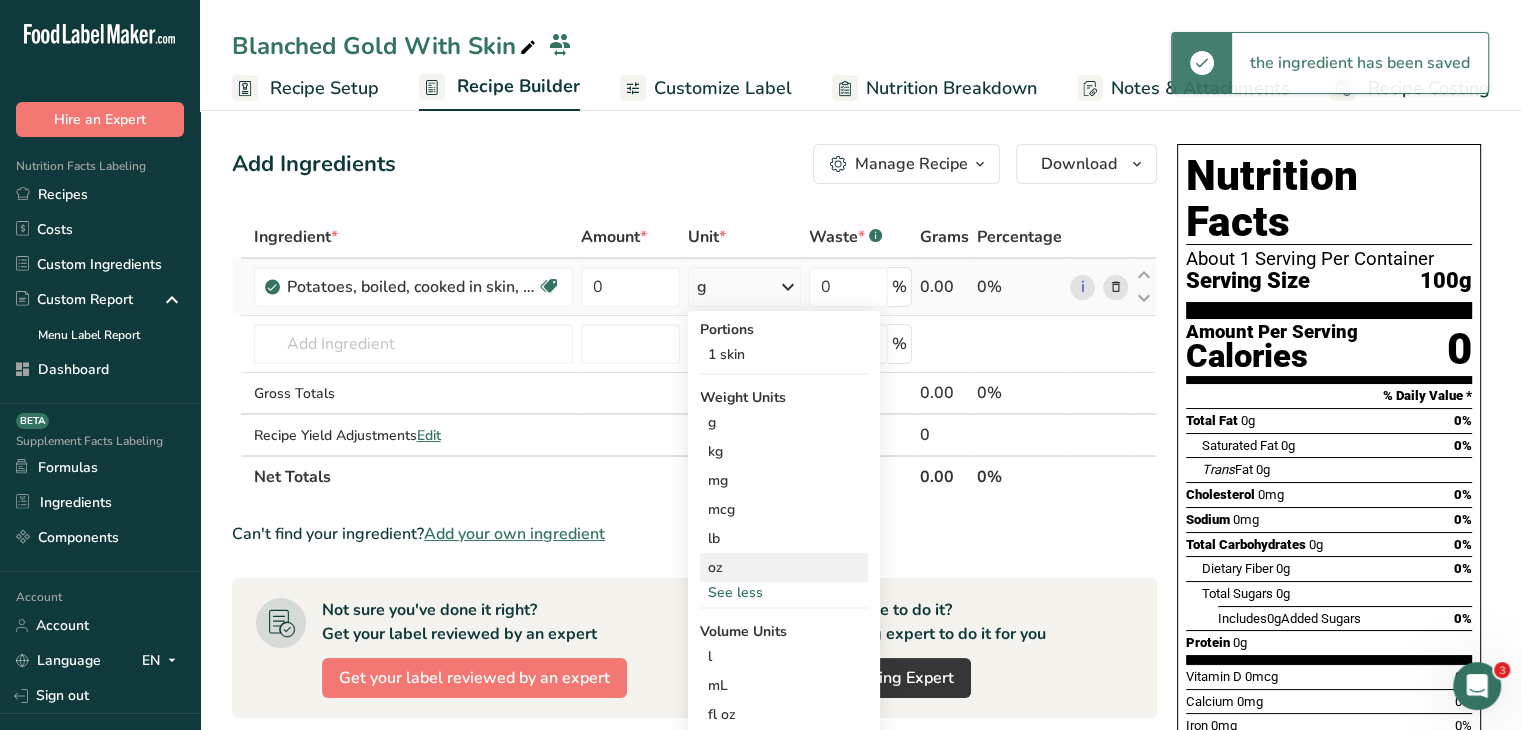 click on "oz" at bounding box center [784, 567] 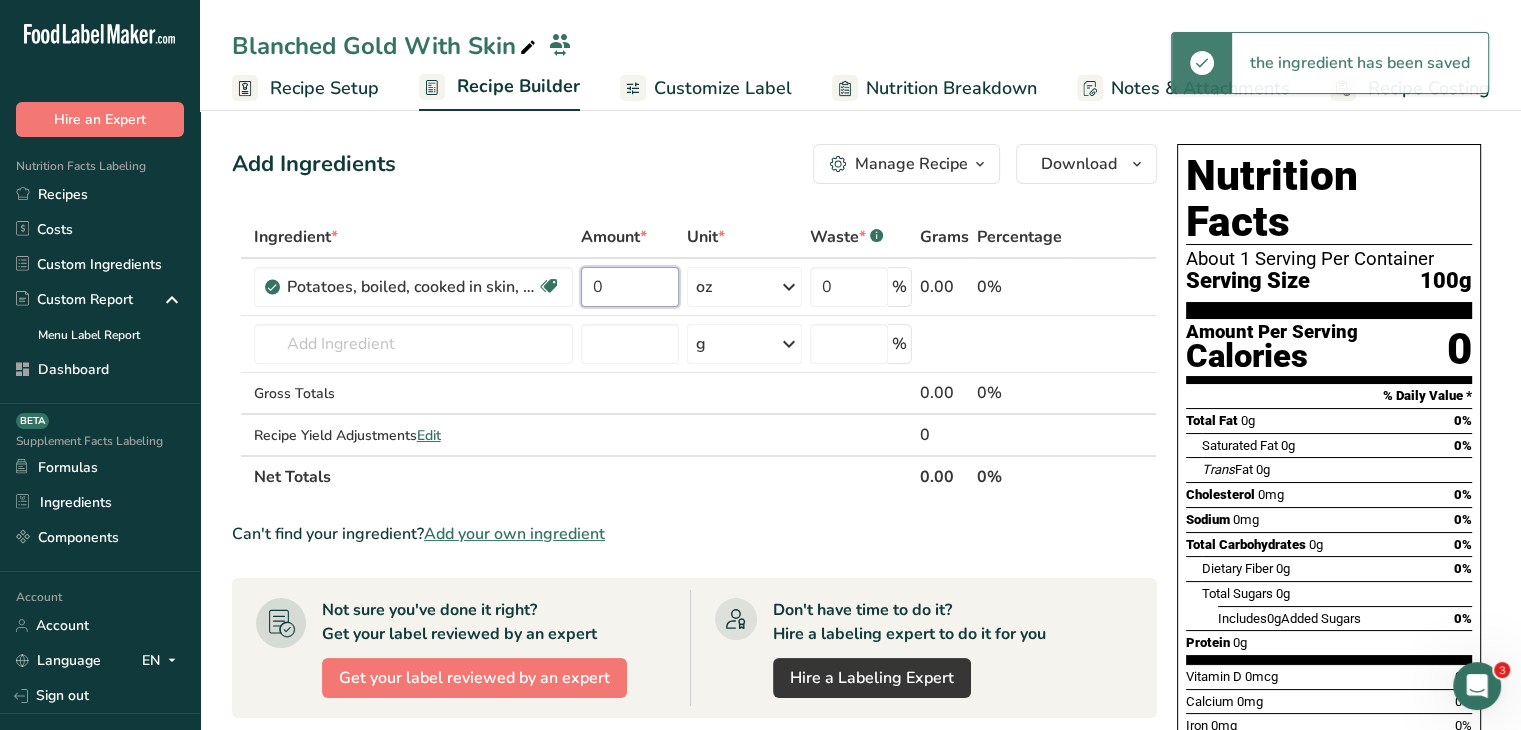 click on "0" at bounding box center [630, 287] 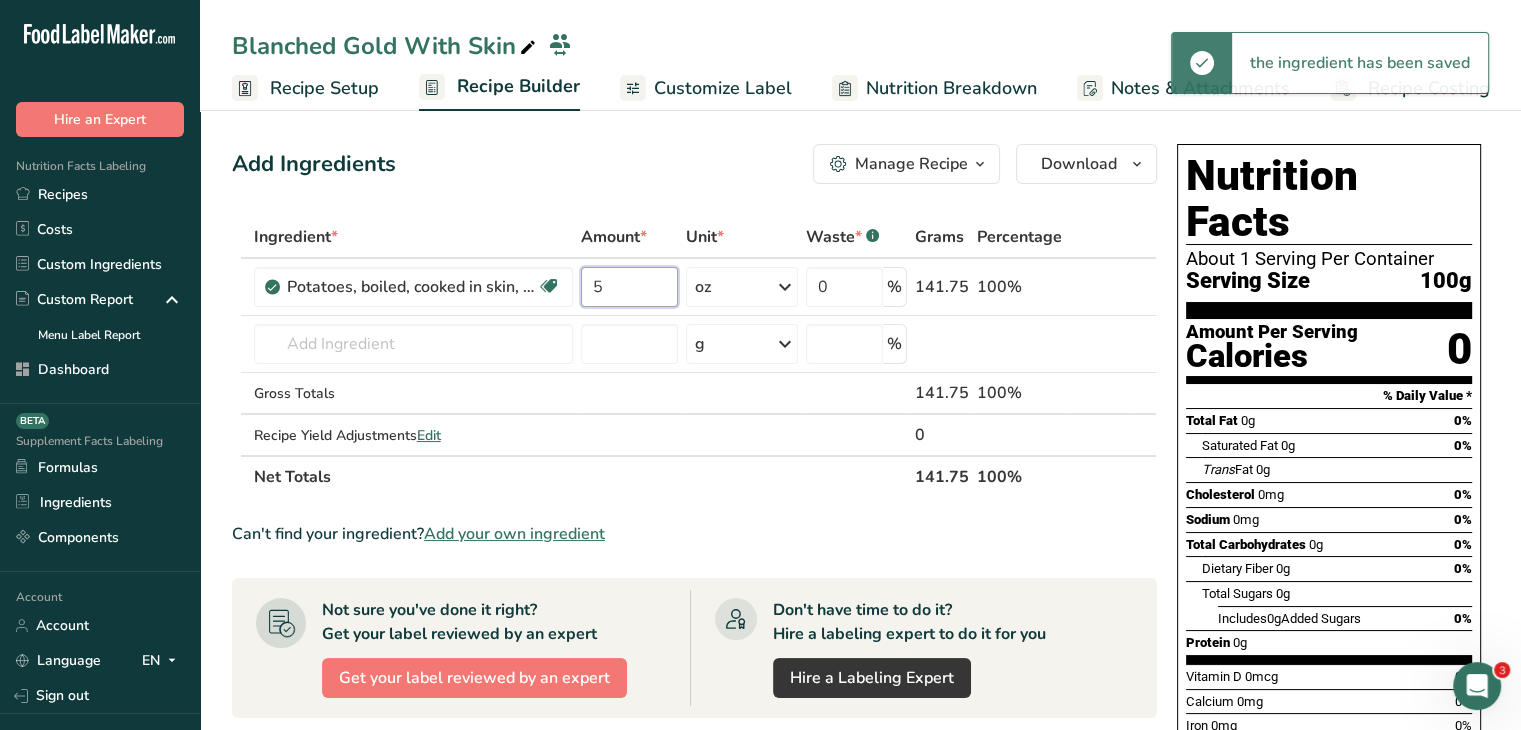 type on "5" 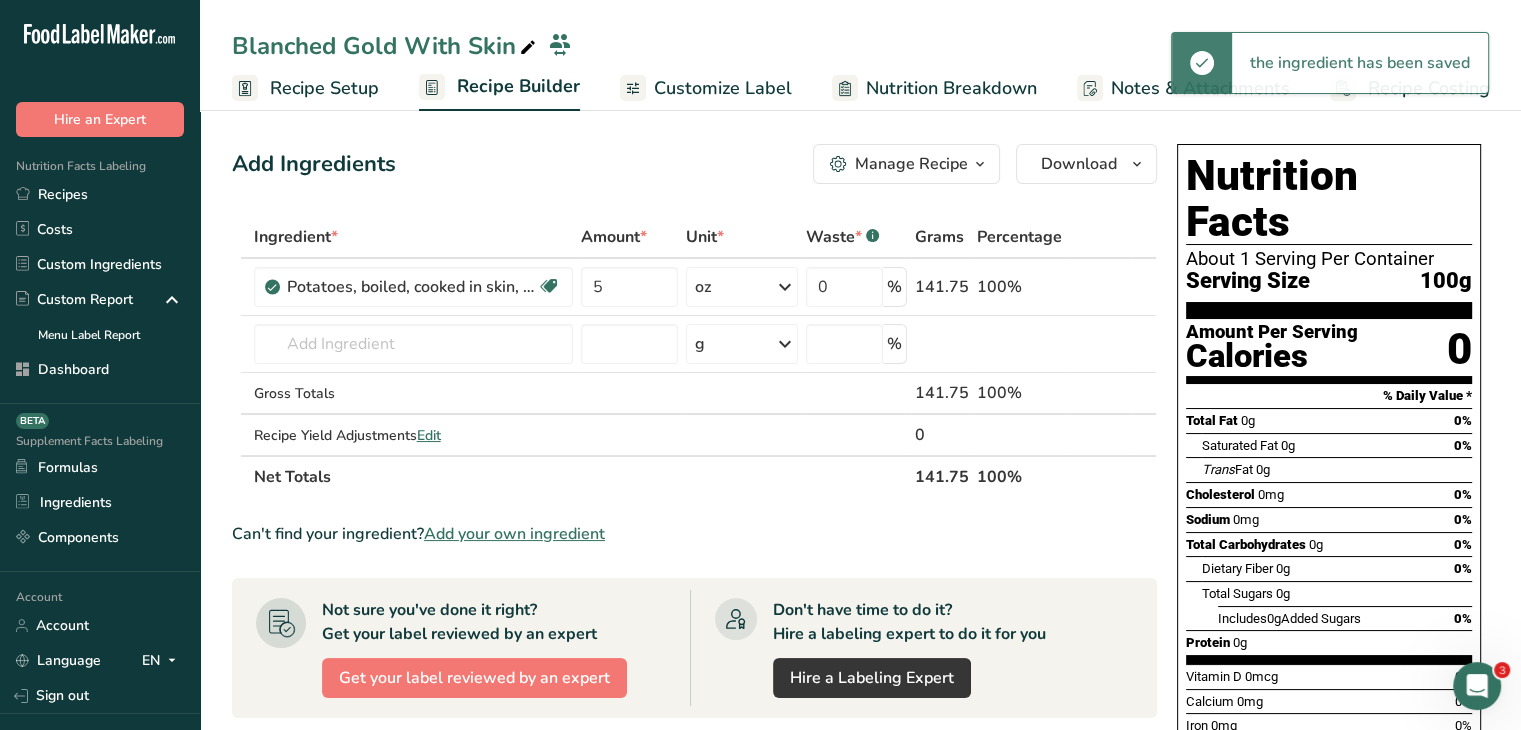 click on "Ingredient *
Amount *
Unit *
Waste *   .a-a{fill:#347362;}.b-a{fill:#fff;}          Grams
Percentage
Potatoes, boiled, cooked in skin, skin, with salt
Dairy free
Gluten free
Vegan
Vegetarian
Soy free
5
oz
Portions
1 skin
Weight Units
g
kg
mg
mcg
lb
oz
See less
Volume Units
l
Volume units require a density conversion. If you know your ingredient's density enter it below. Otherwise, click on "RIA" our AI Regulatory bot - she will be able to help you
lb/ft3
g/cm3
Confirm
mL" at bounding box center [694, 357] 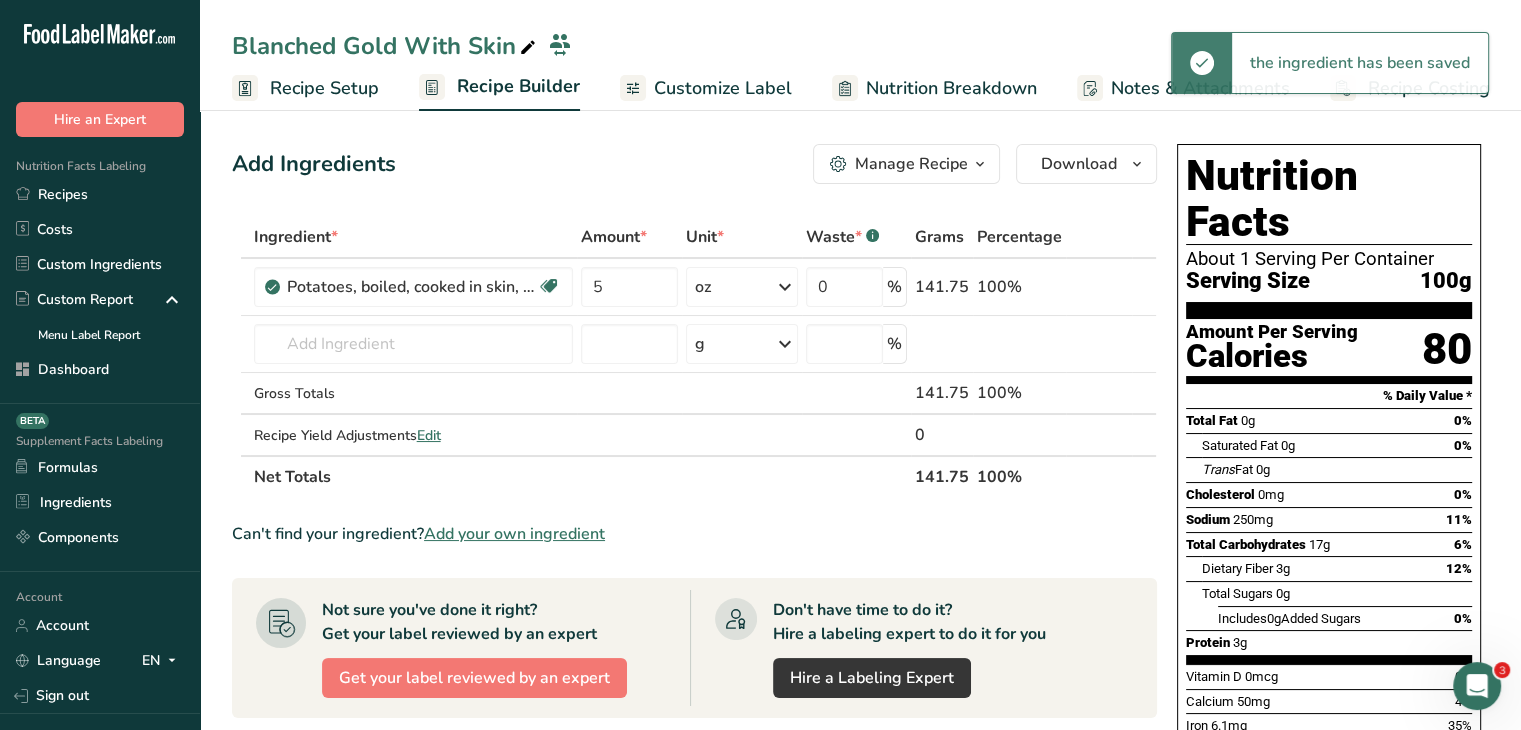 click on "Customize Label" at bounding box center [706, 88] 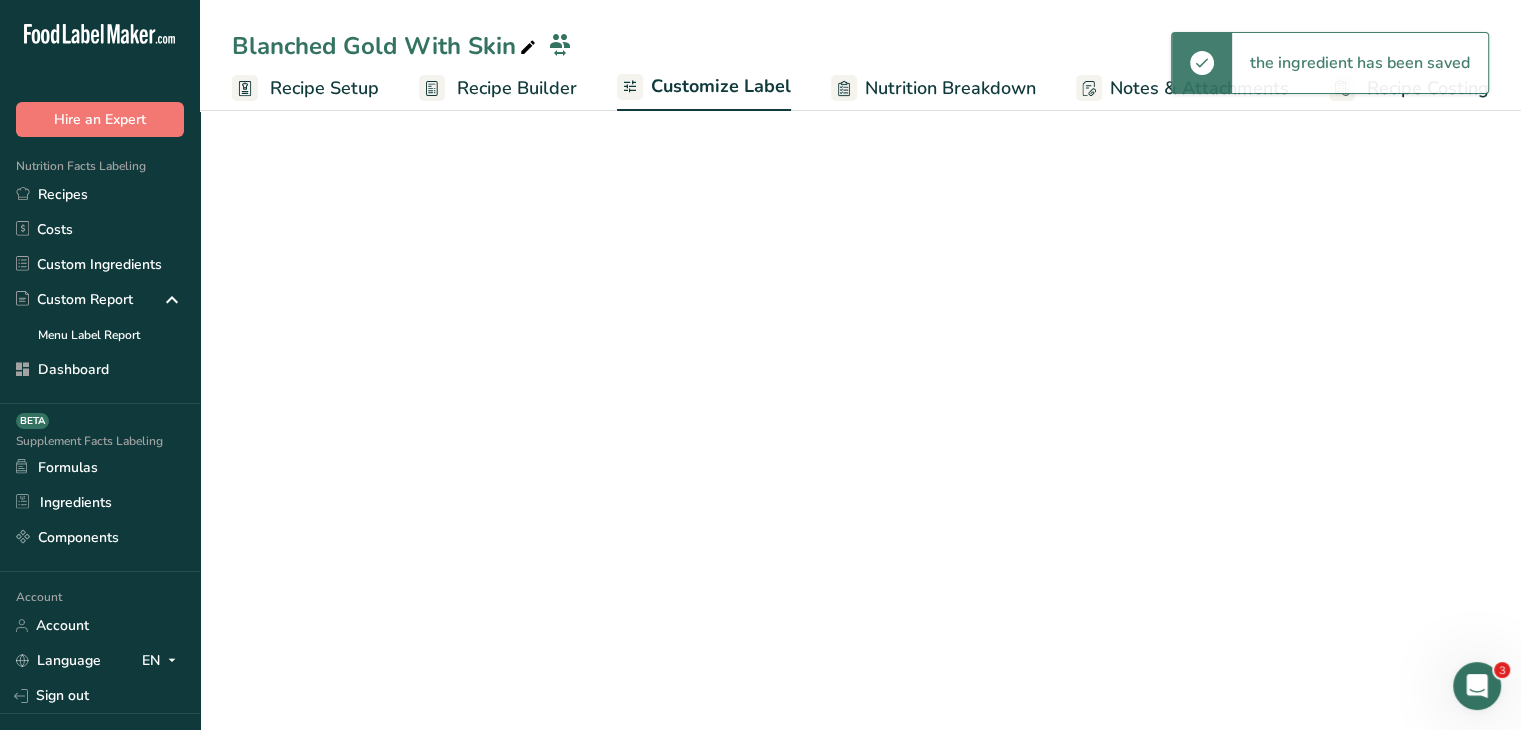 scroll, scrollTop: 0, scrollLeft: 0, axis: both 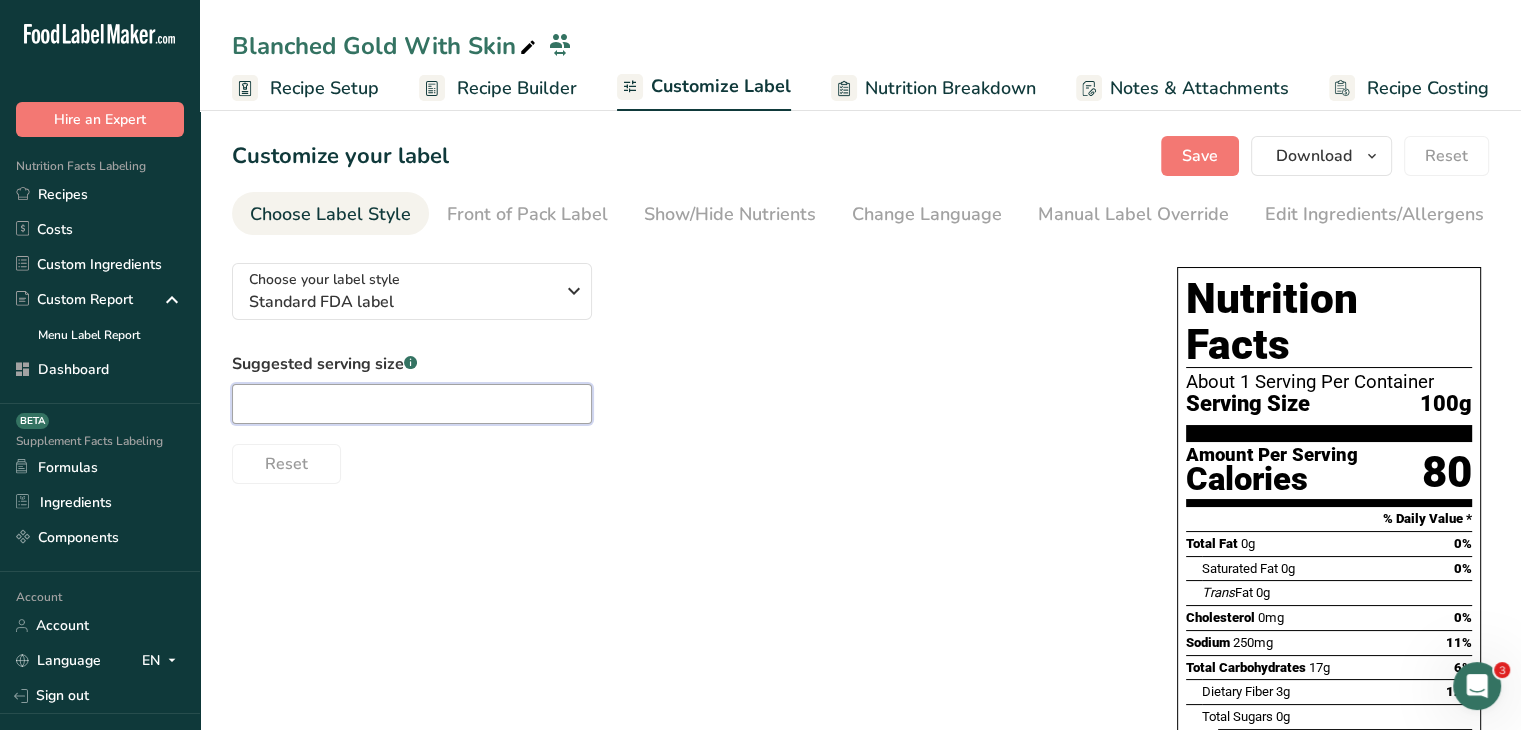 click at bounding box center (412, 404) 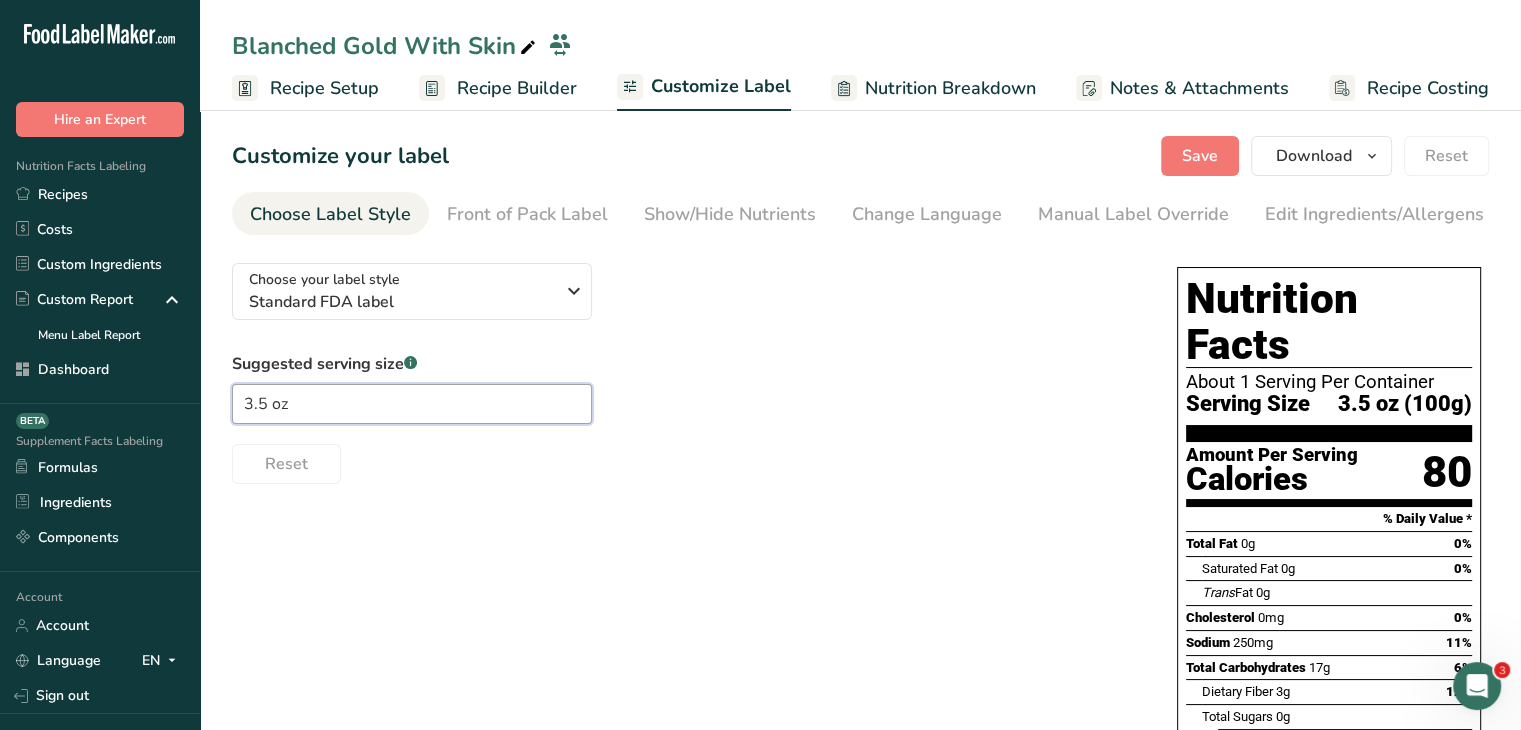 type on "3.5 oz" 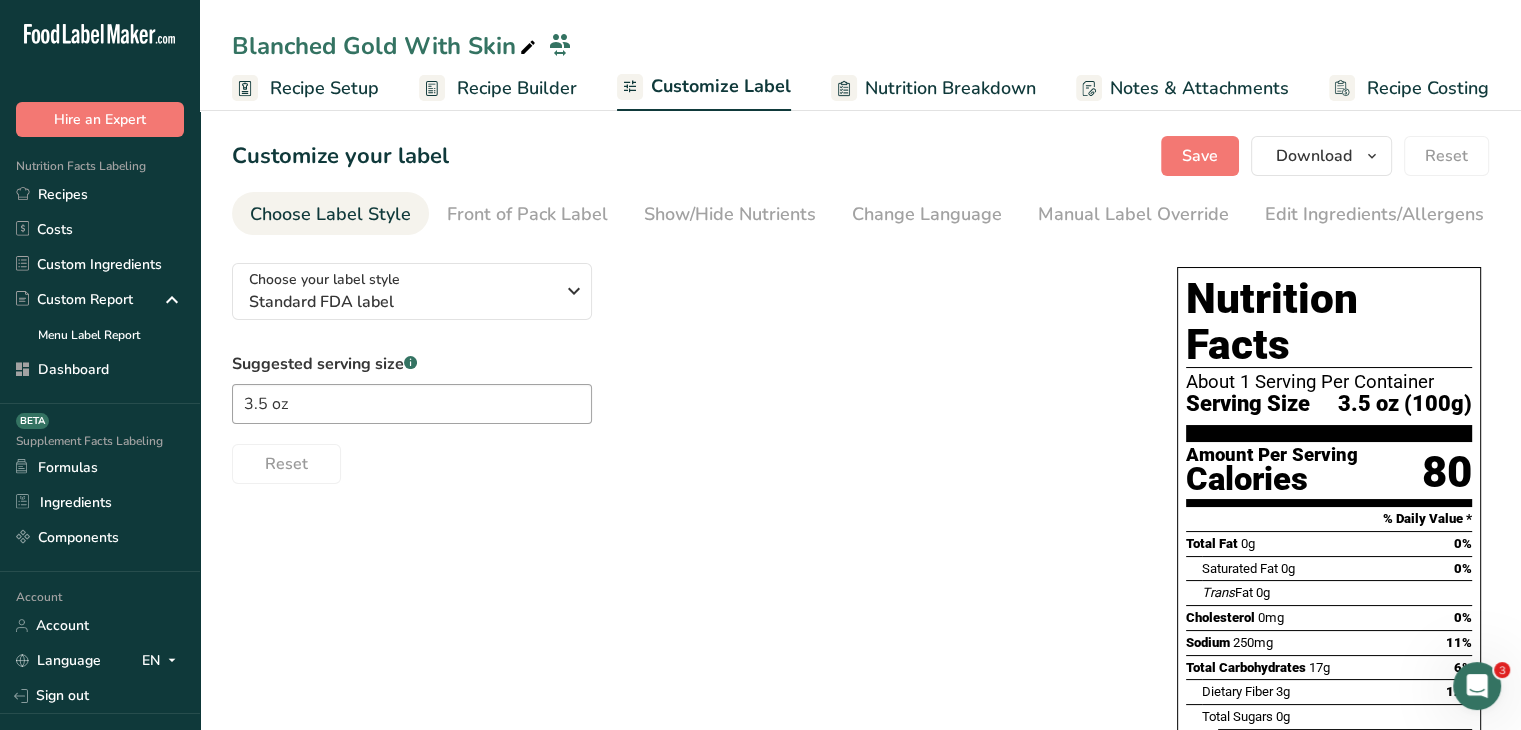 click on "Suggested serving size
.a-a{fill:#347362;}.b-a{fill:#fff;}           3.5 oz
Reset" at bounding box center (684, 418) 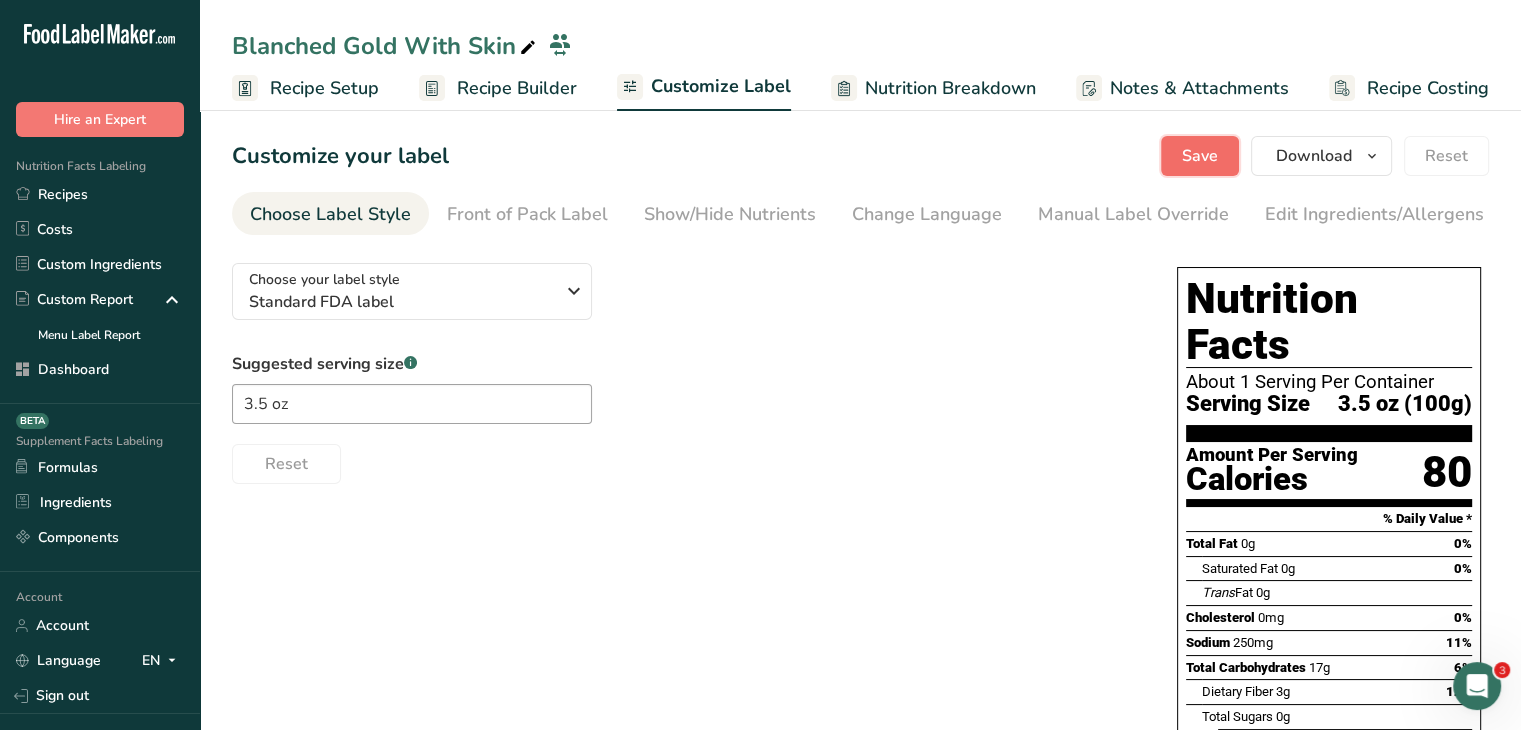 click on "Save" at bounding box center [1200, 156] 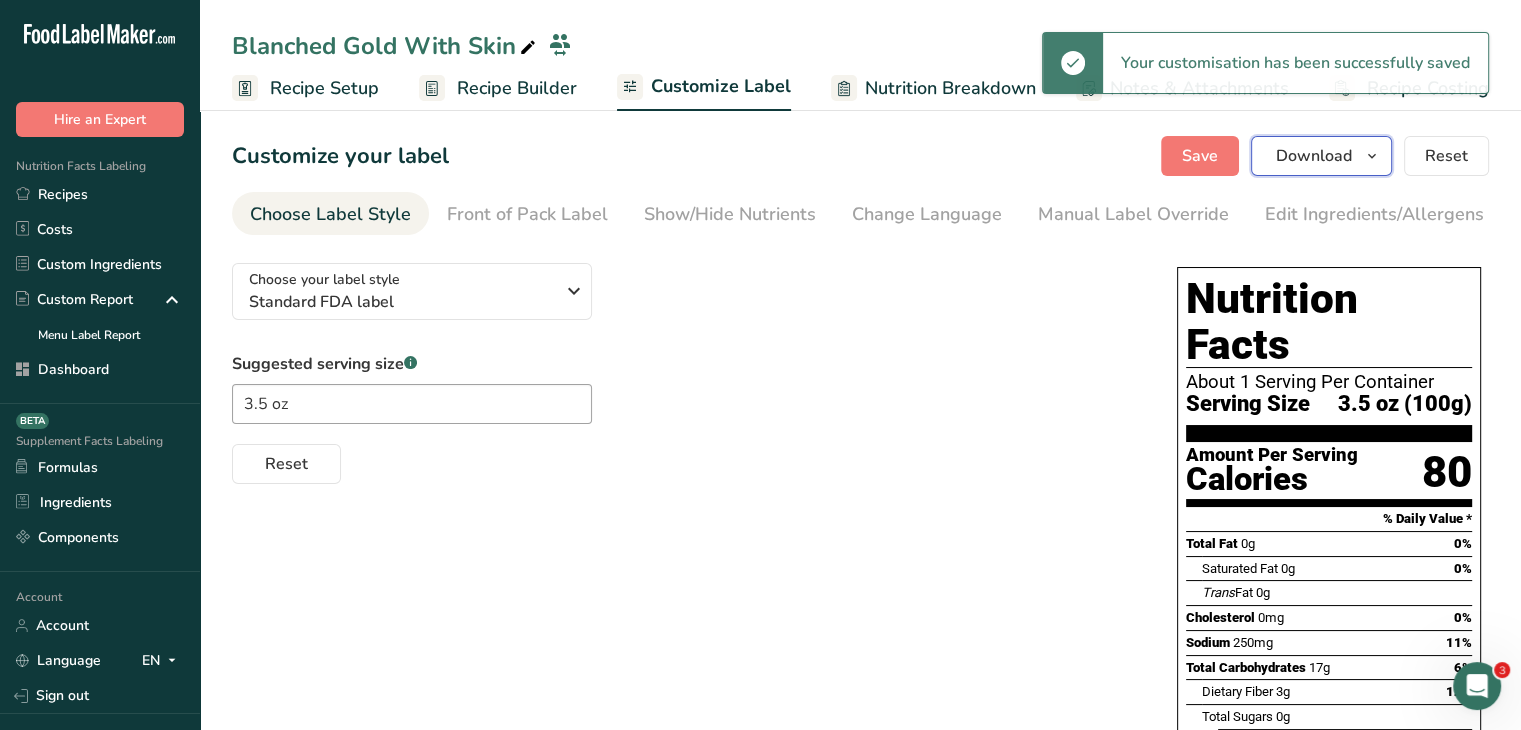 click on "Download" at bounding box center [1314, 156] 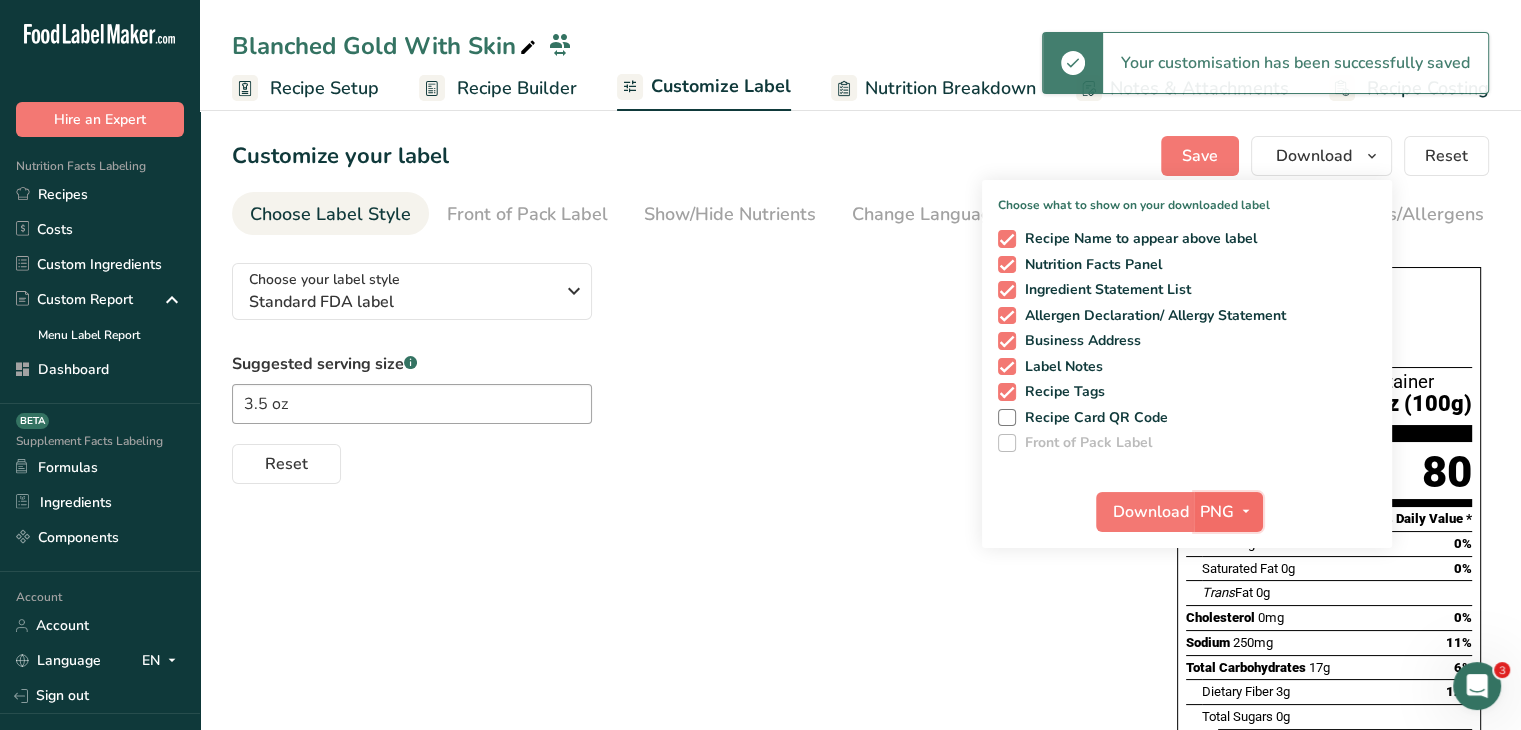 click at bounding box center (1246, 511) 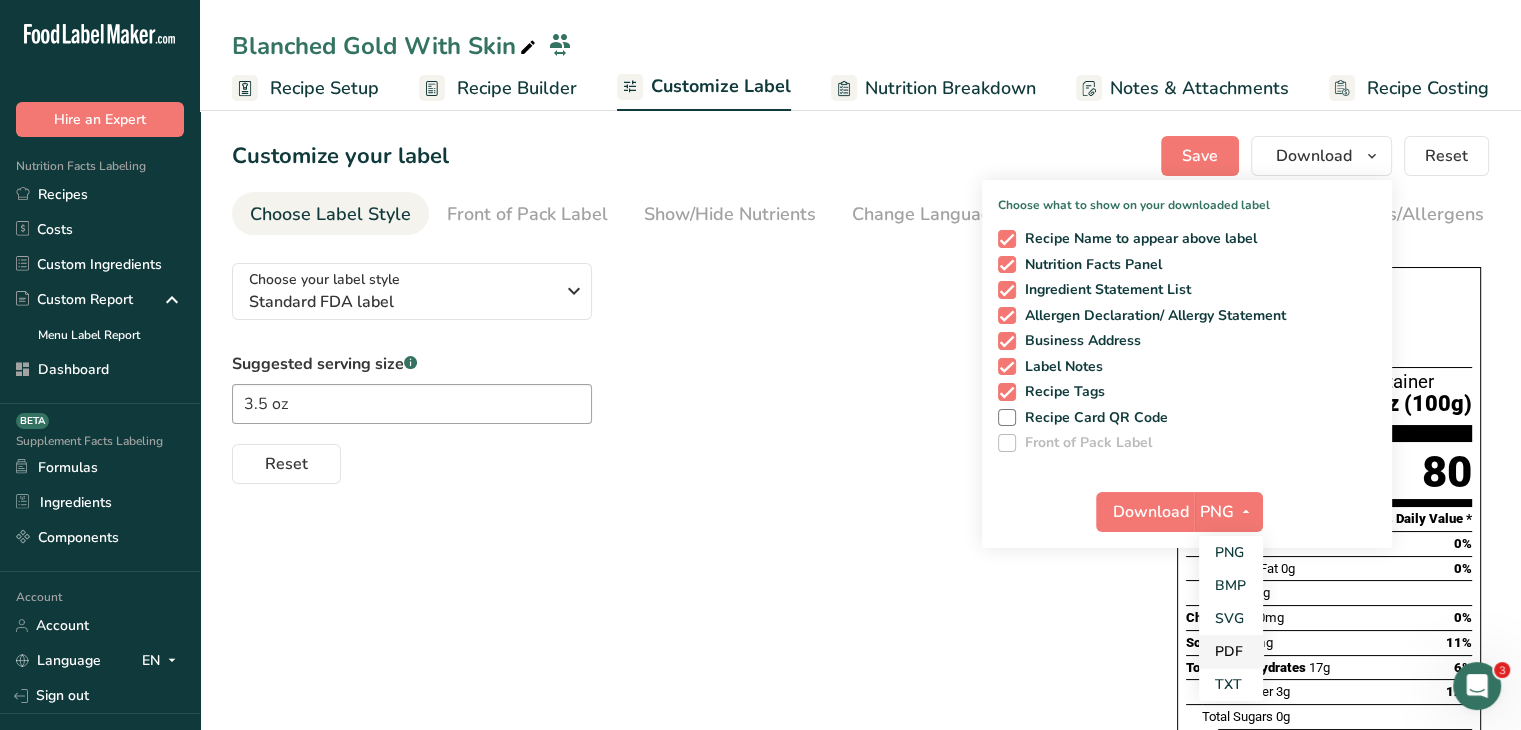 click on "PDF" at bounding box center [1231, 651] 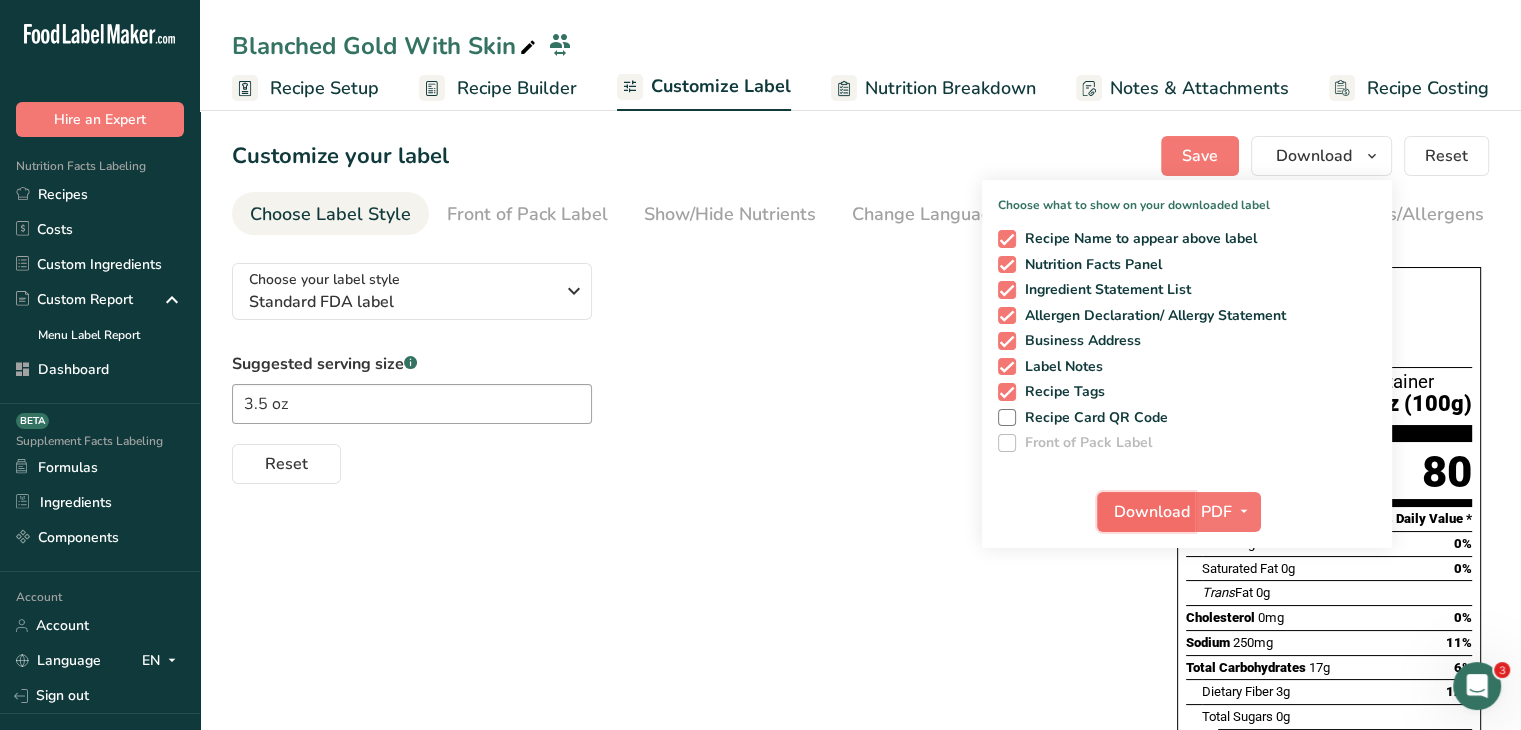 click on "Download" at bounding box center [1152, 512] 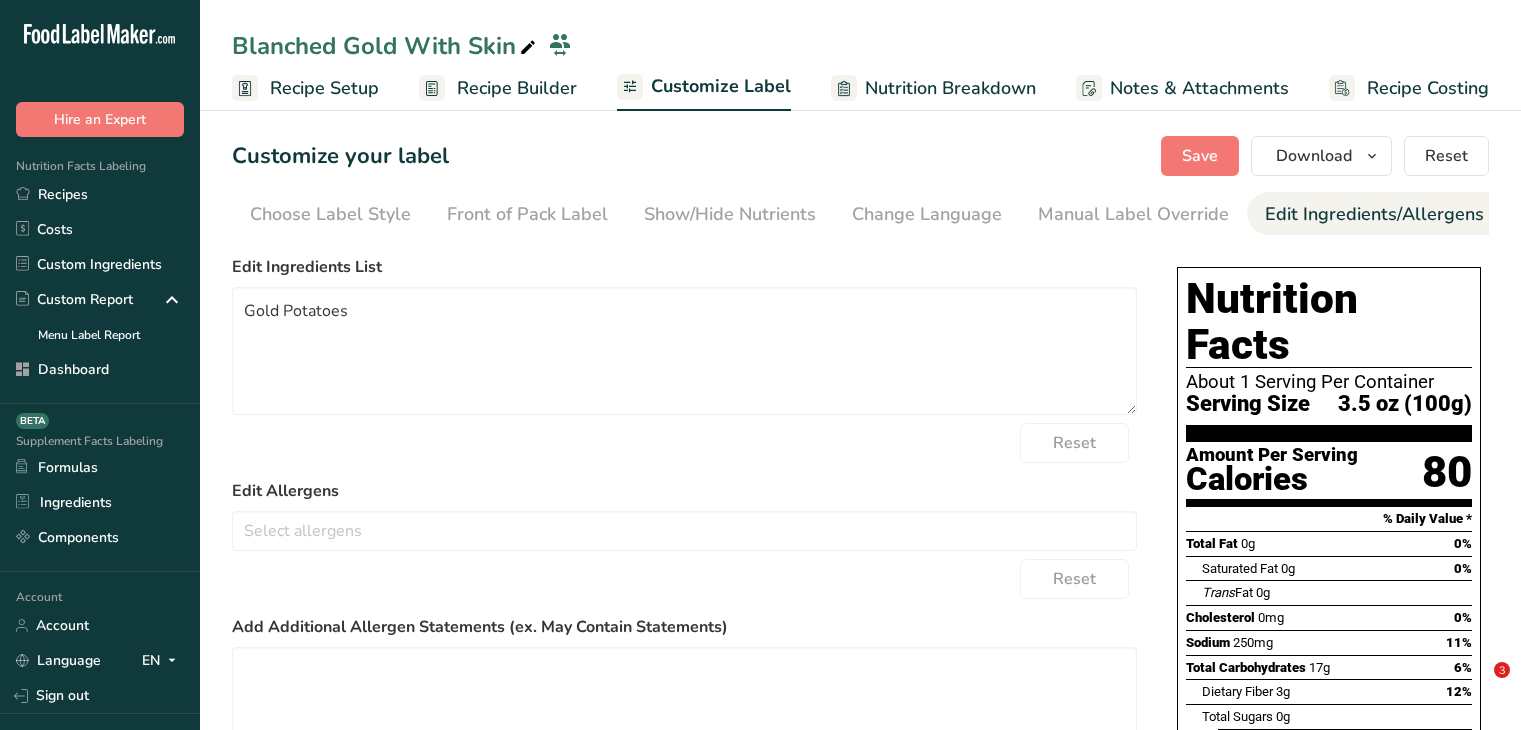 scroll, scrollTop: 0, scrollLeft: 0, axis: both 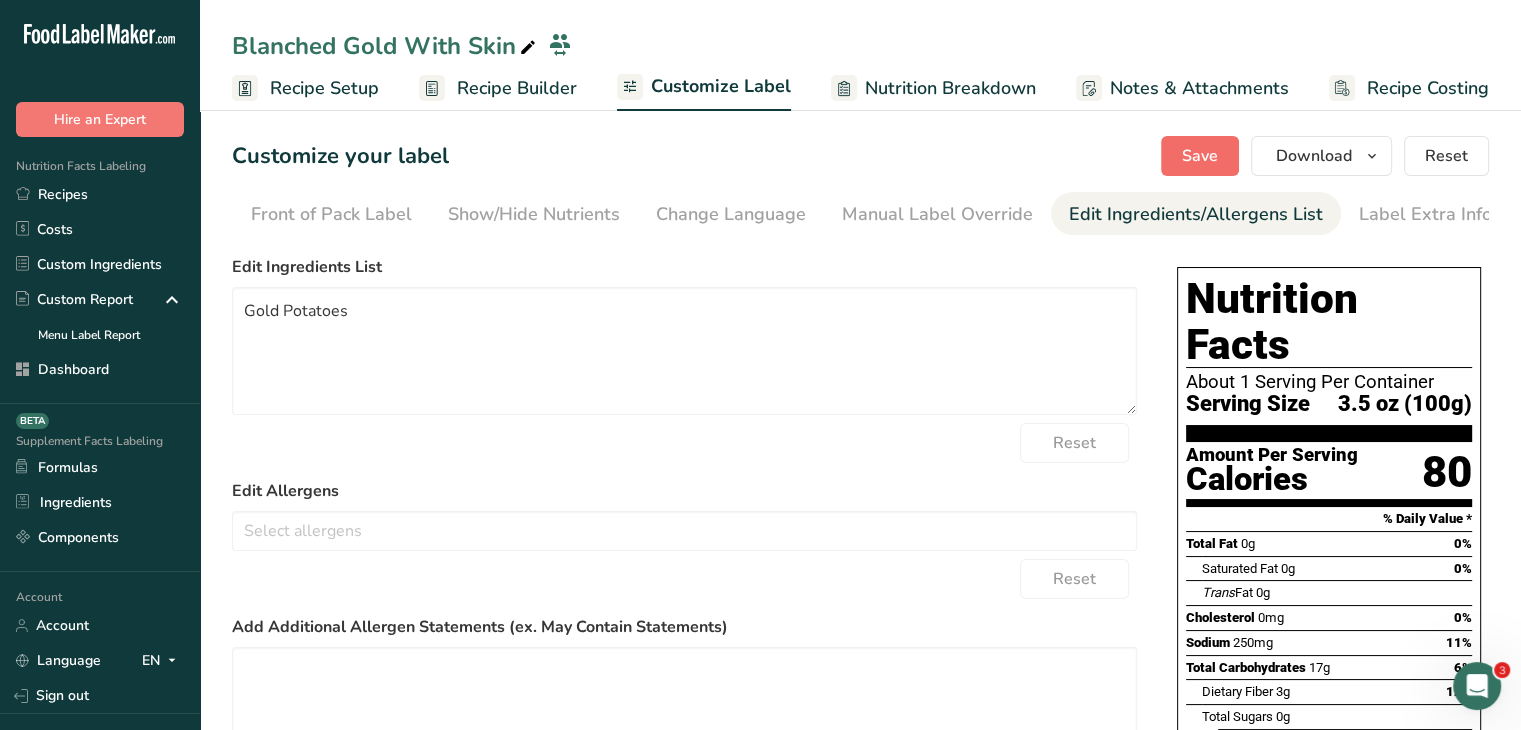 type on "Gold Potatoes" 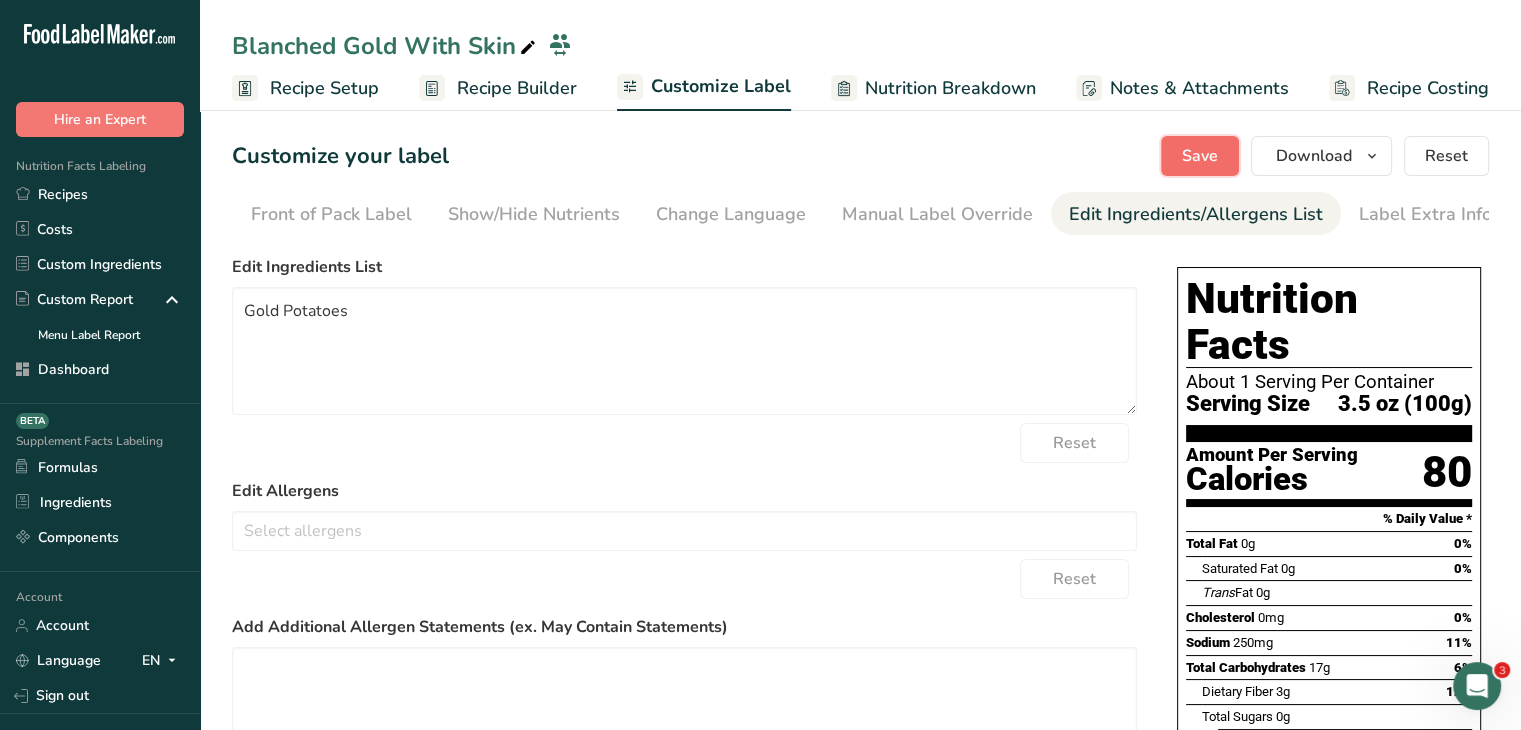 click on "Save" at bounding box center (1200, 156) 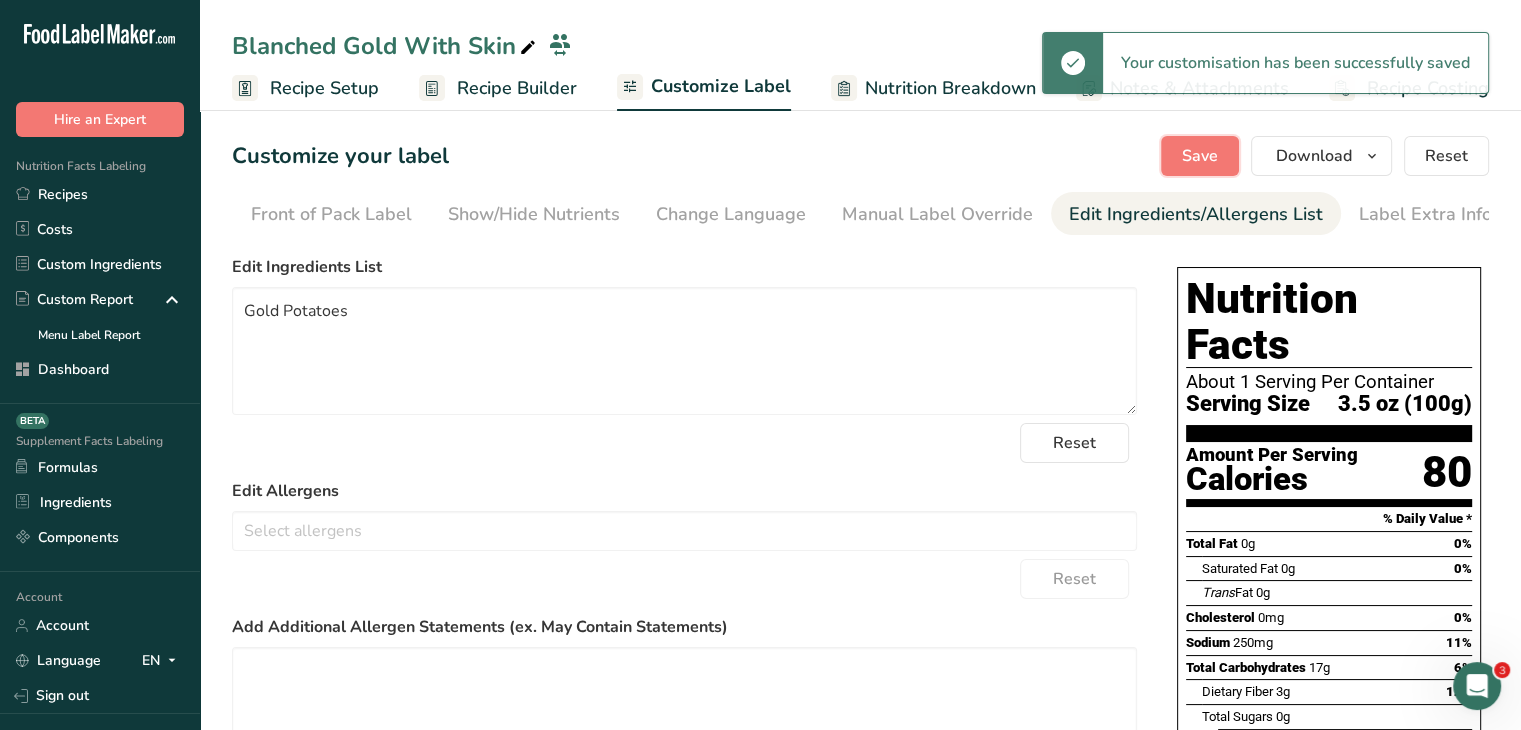 scroll, scrollTop: 249, scrollLeft: 0, axis: vertical 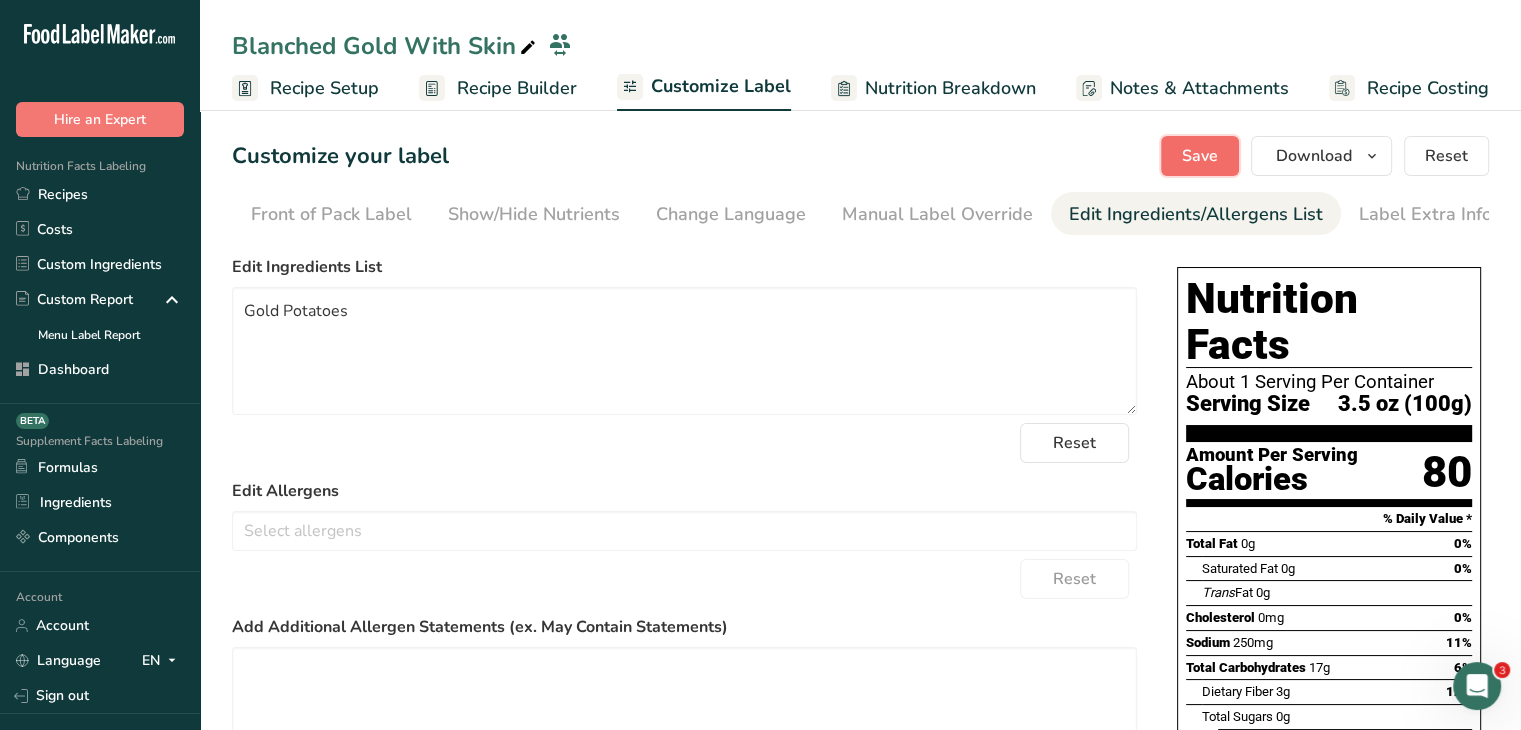 click on "Save" at bounding box center (1200, 156) 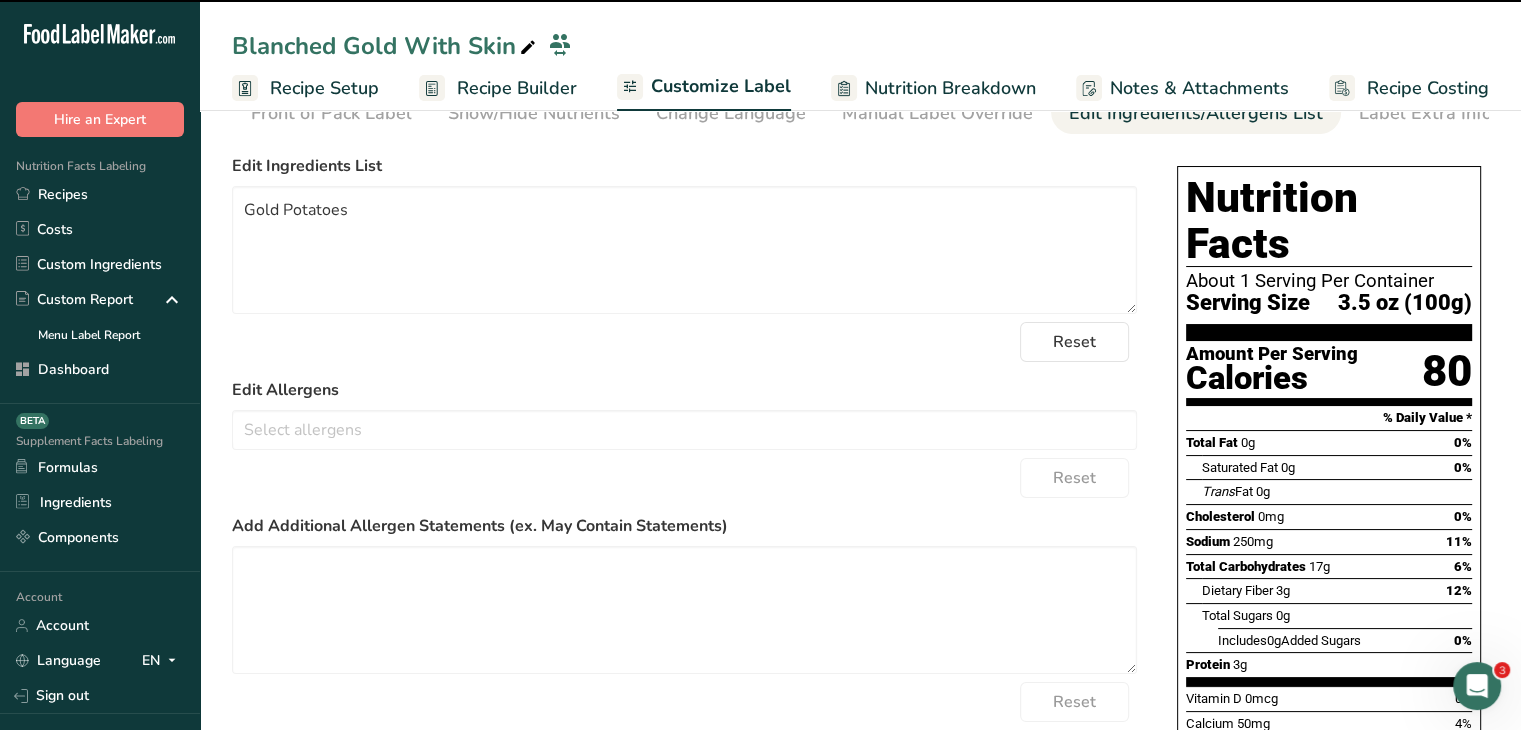 scroll, scrollTop: 72, scrollLeft: 0, axis: vertical 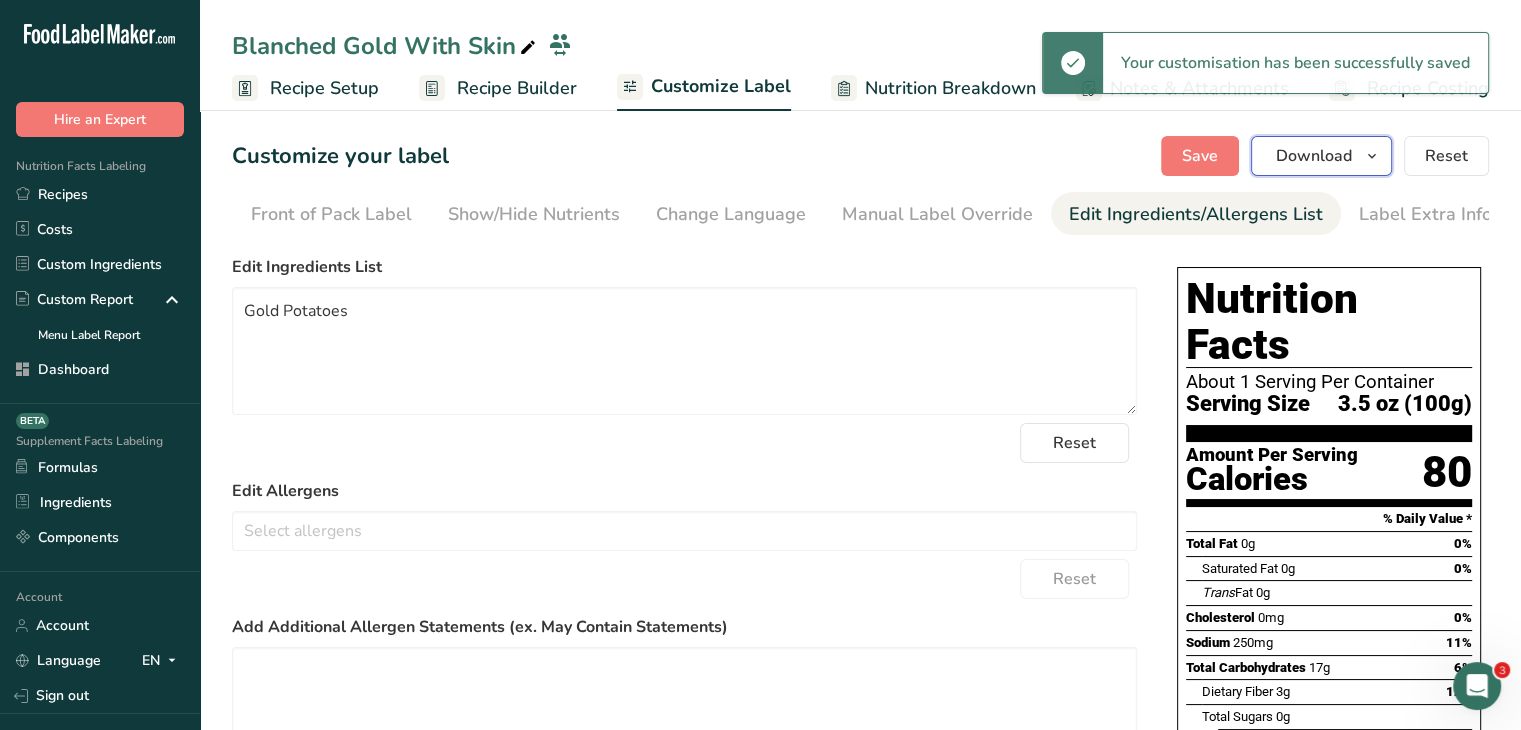 click on "Download" at bounding box center [1321, 156] 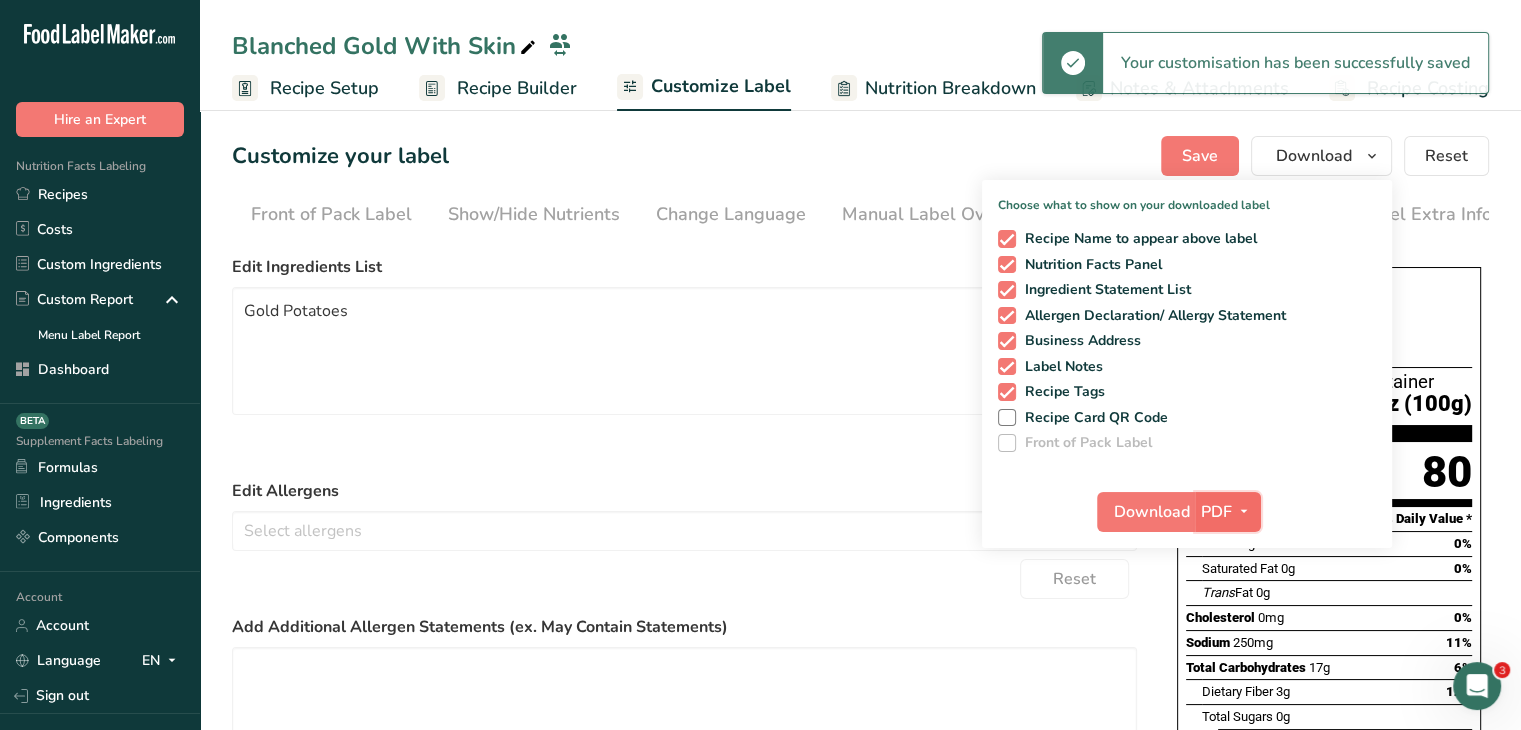 click at bounding box center [1244, 511] 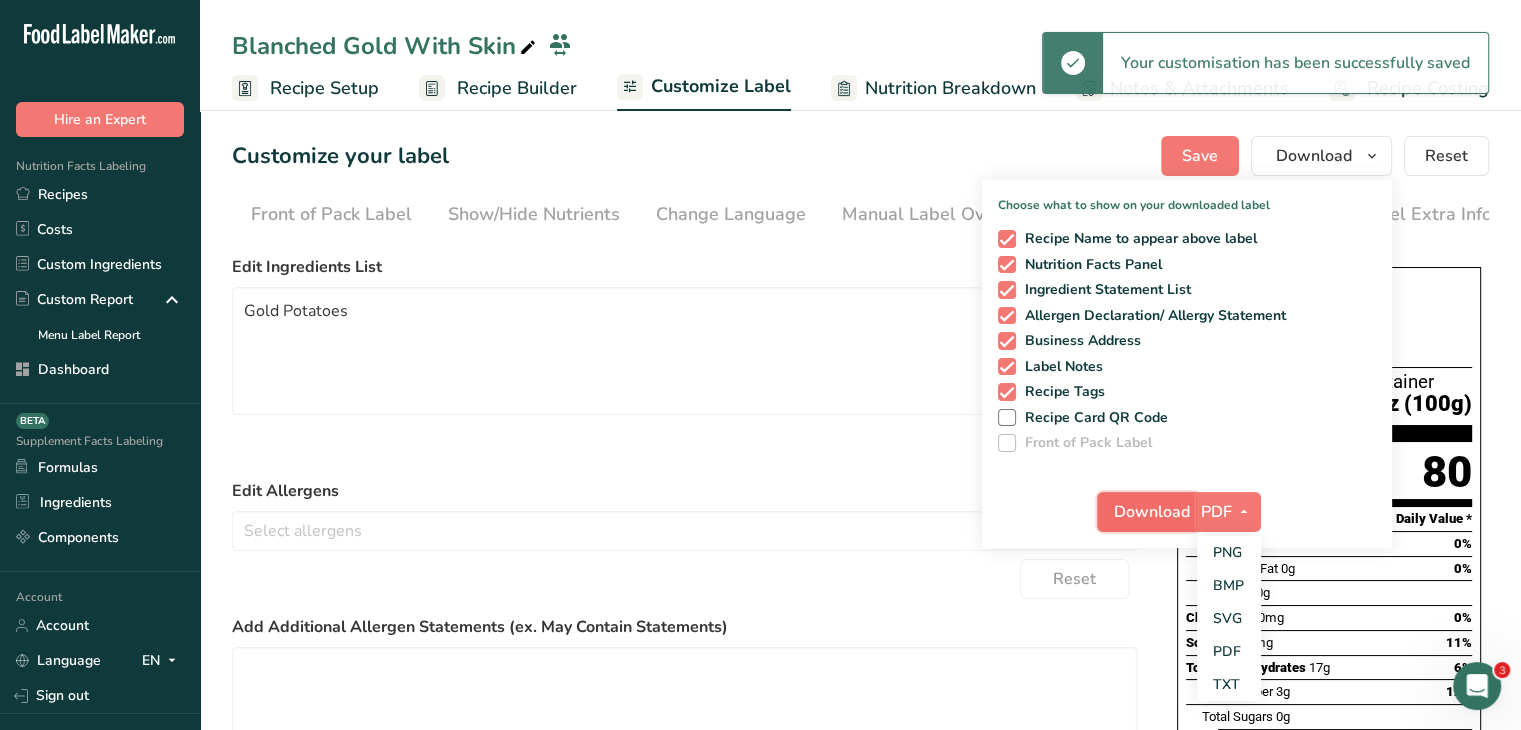 click on "Download" at bounding box center [1152, 512] 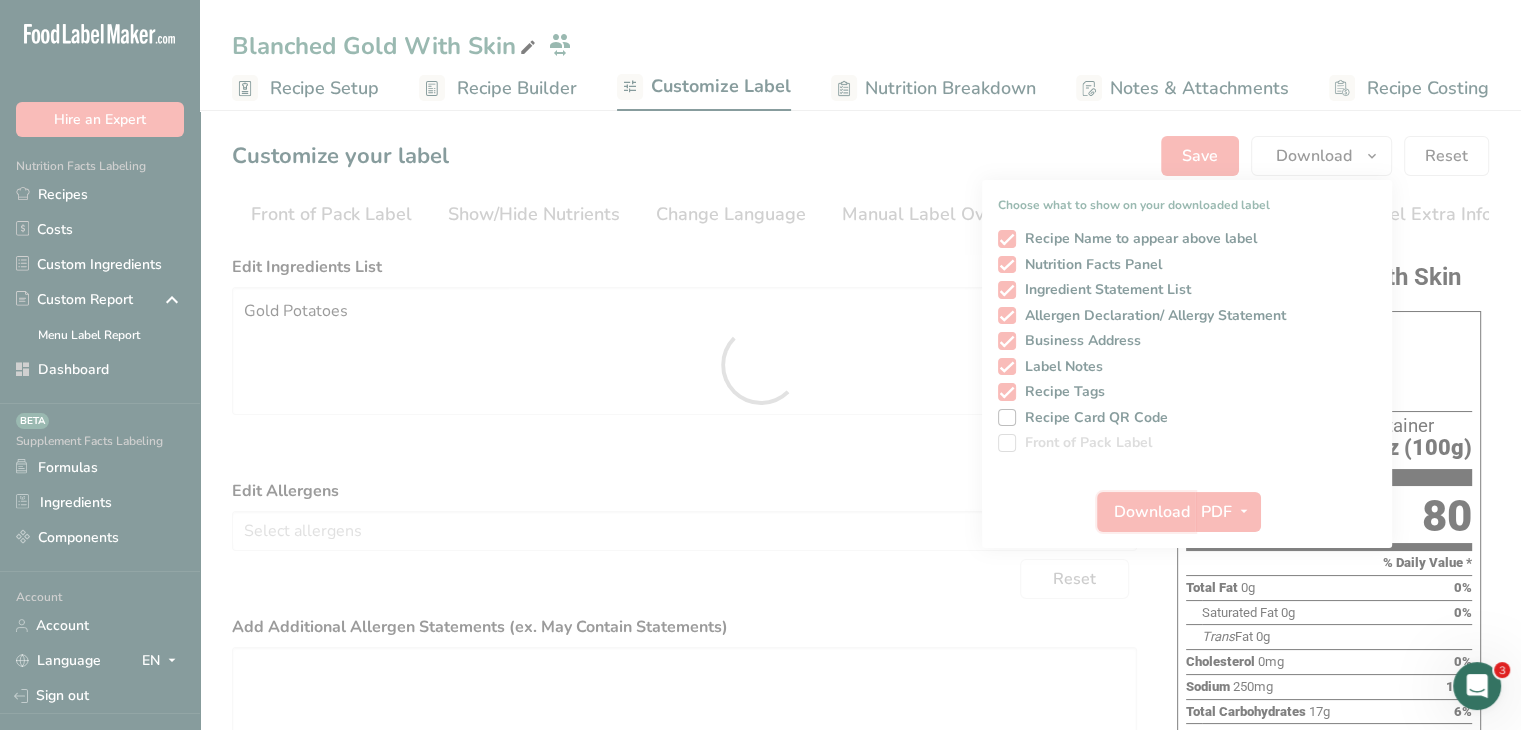 scroll, scrollTop: 0, scrollLeft: 0, axis: both 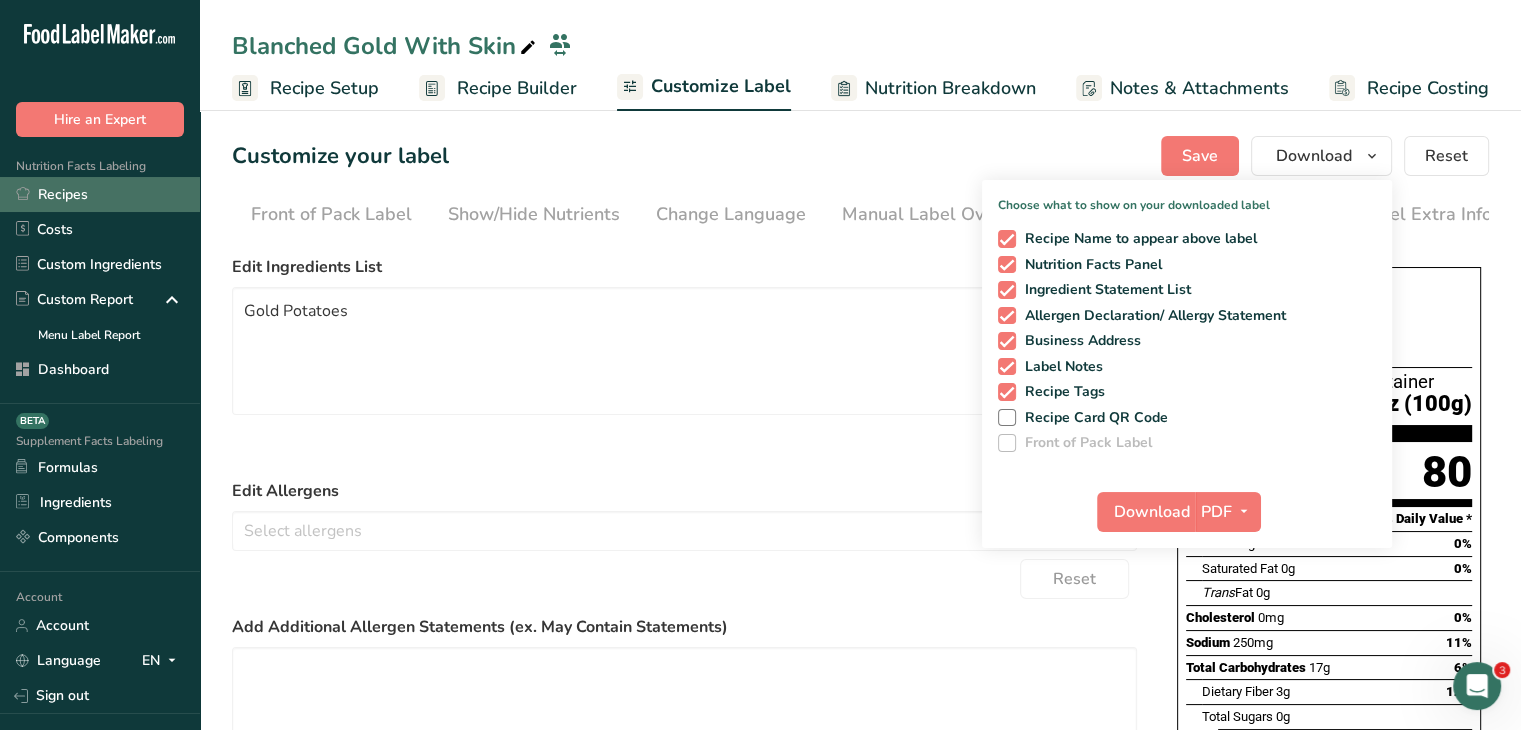 click on "Recipes" at bounding box center [100, 194] 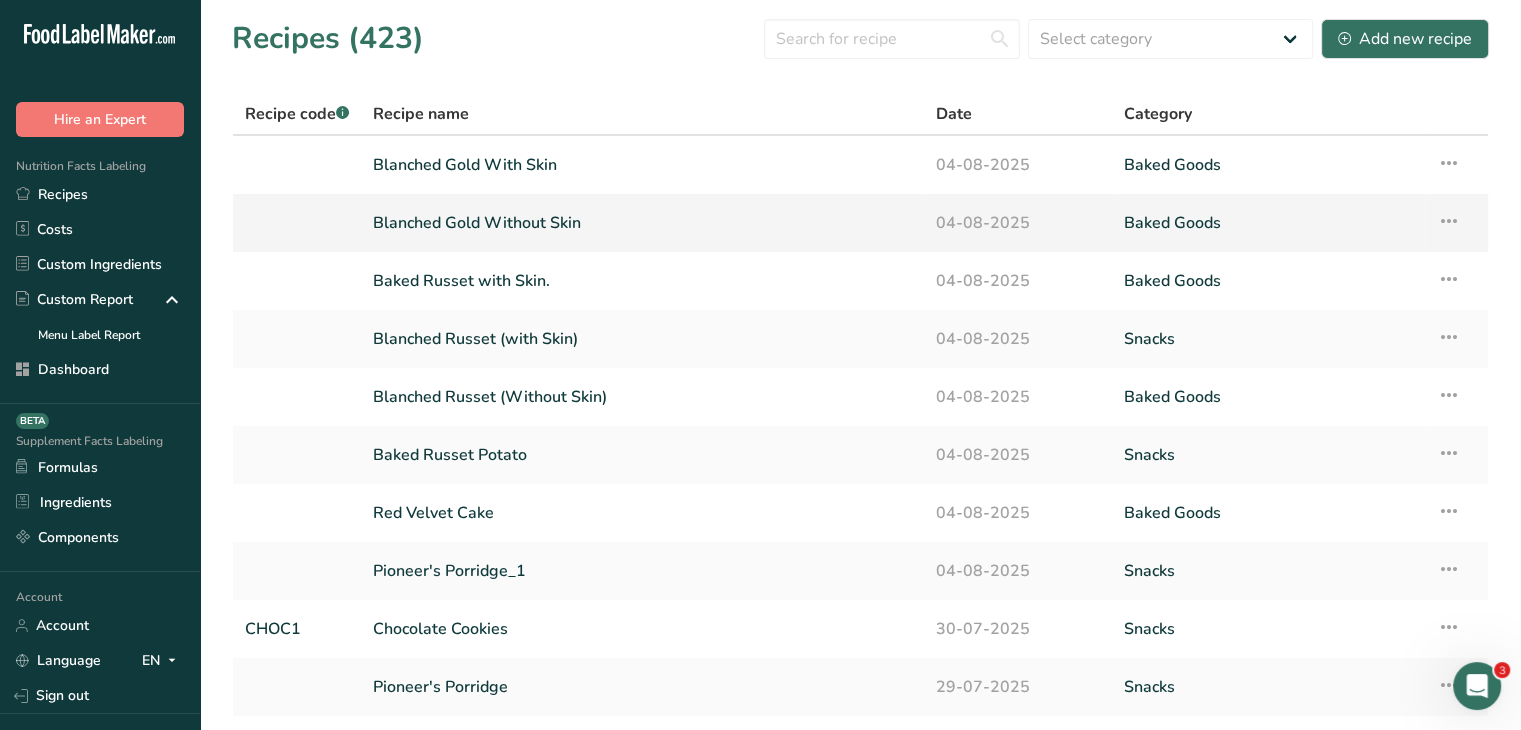 click on "Blanched Gold Without Skin" at bounding box center (642, 223) 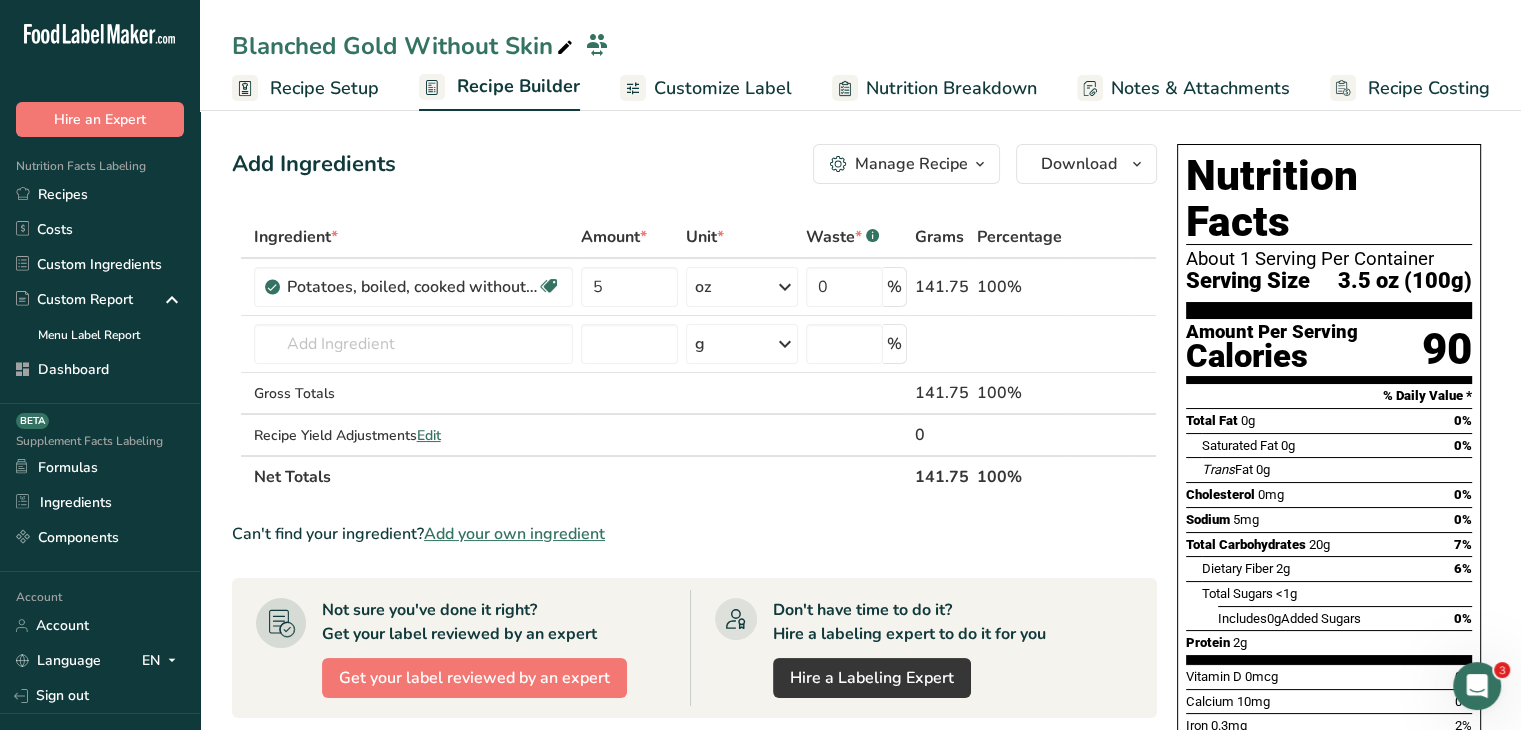 click on "Customize Label" at bounding box center (706, 88) 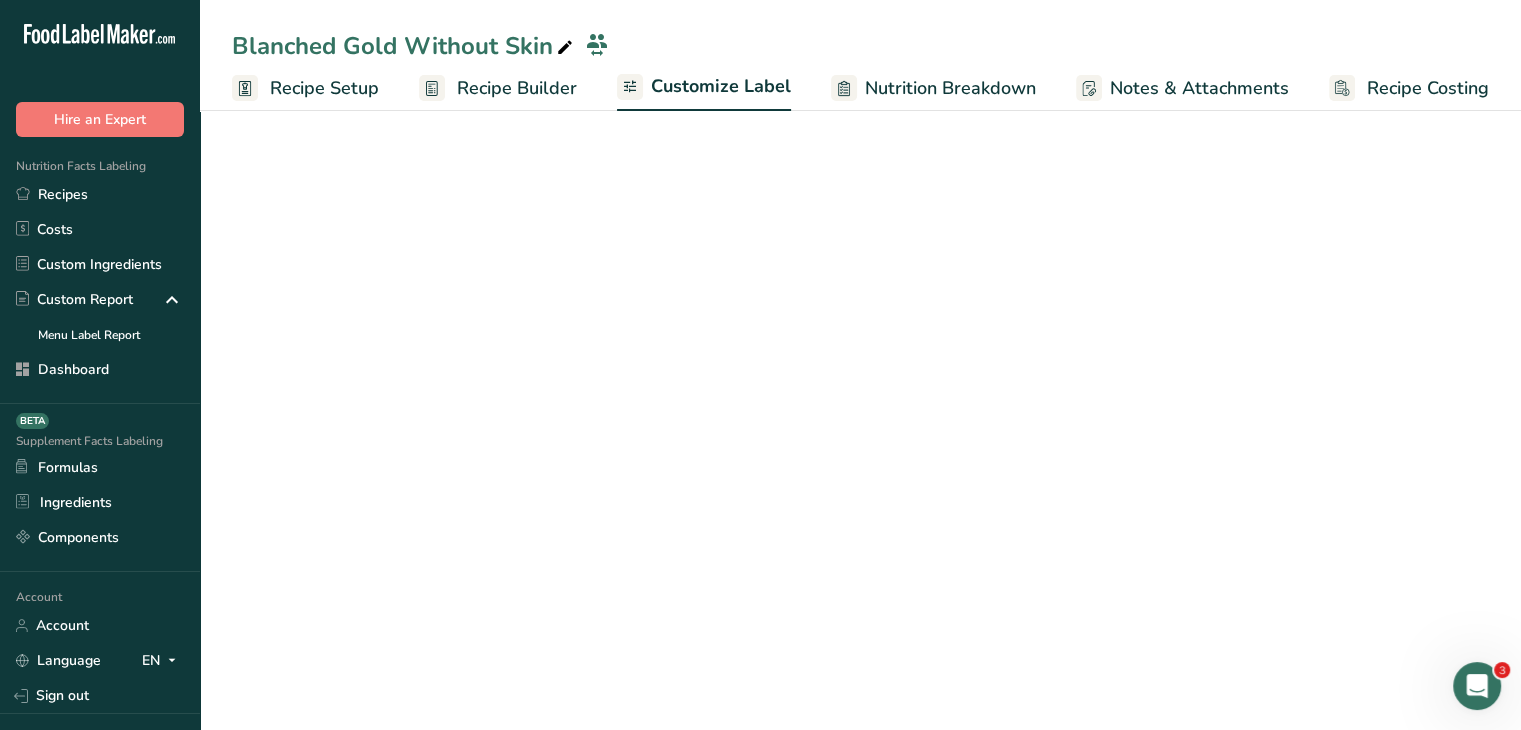 scroll, scrollTop: 0, scrollLeft: 0, axis: both 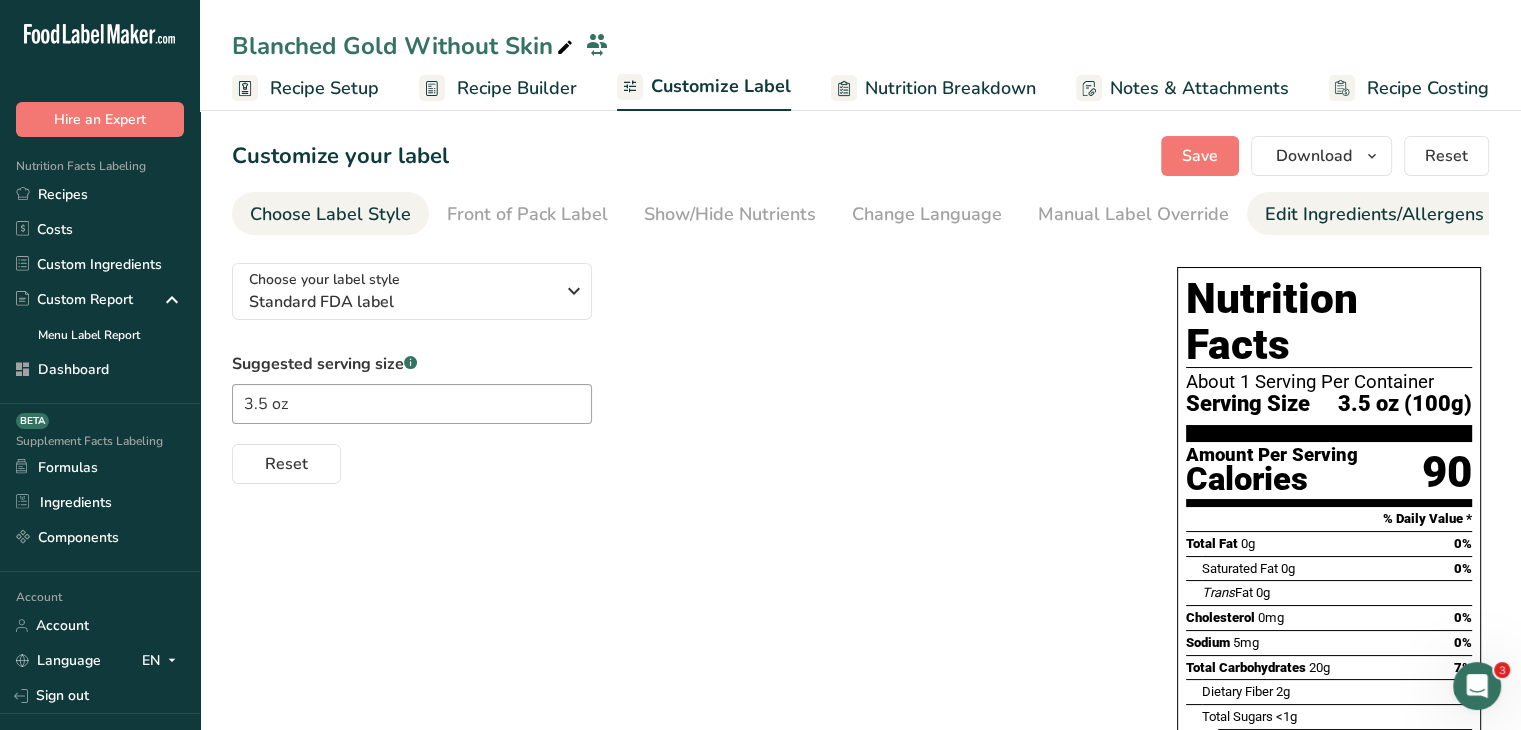 click on "Edit Ingredients/Allergens List" at bounding box center [1392, 214] 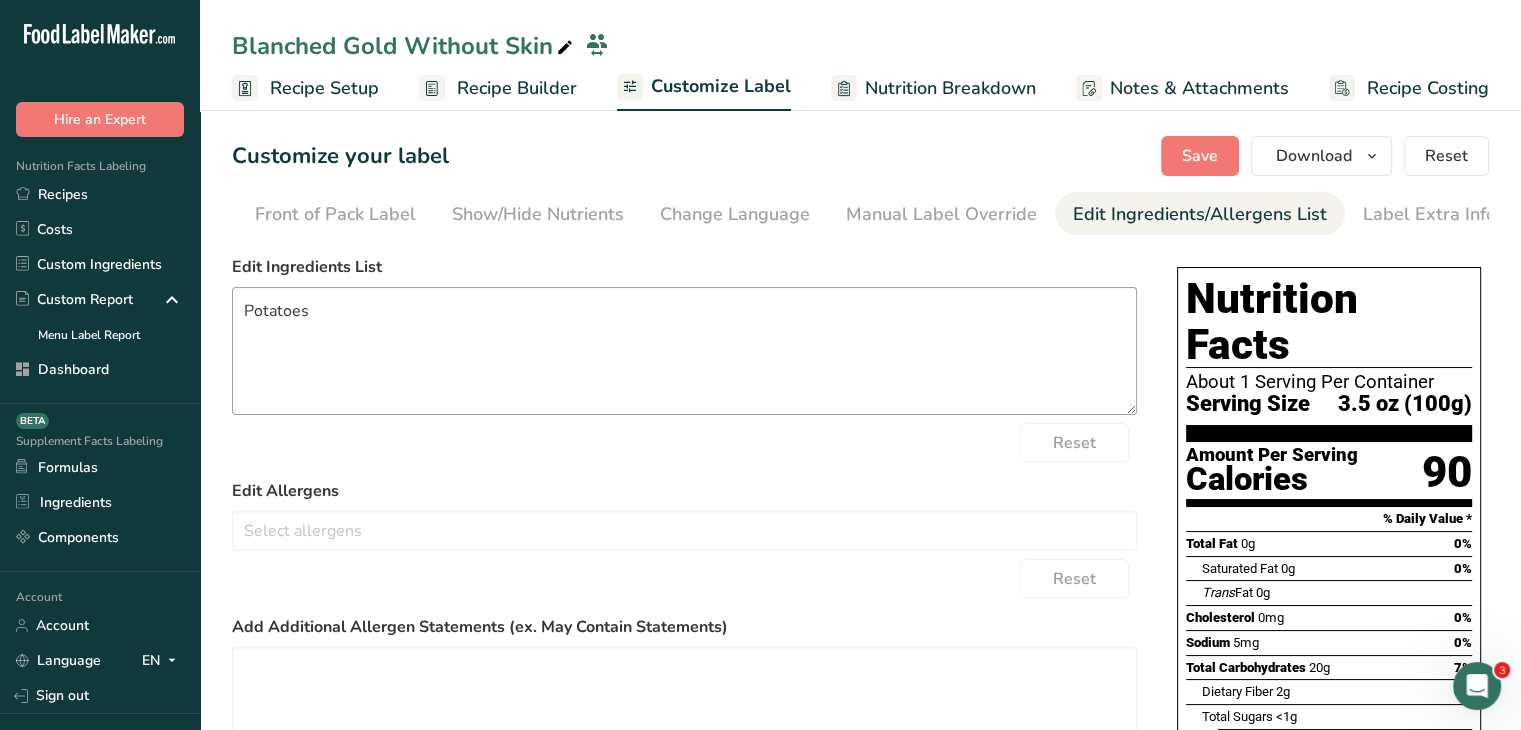 scroll, scrollTop: 0, scrollLeft: 196, axis: horizontal 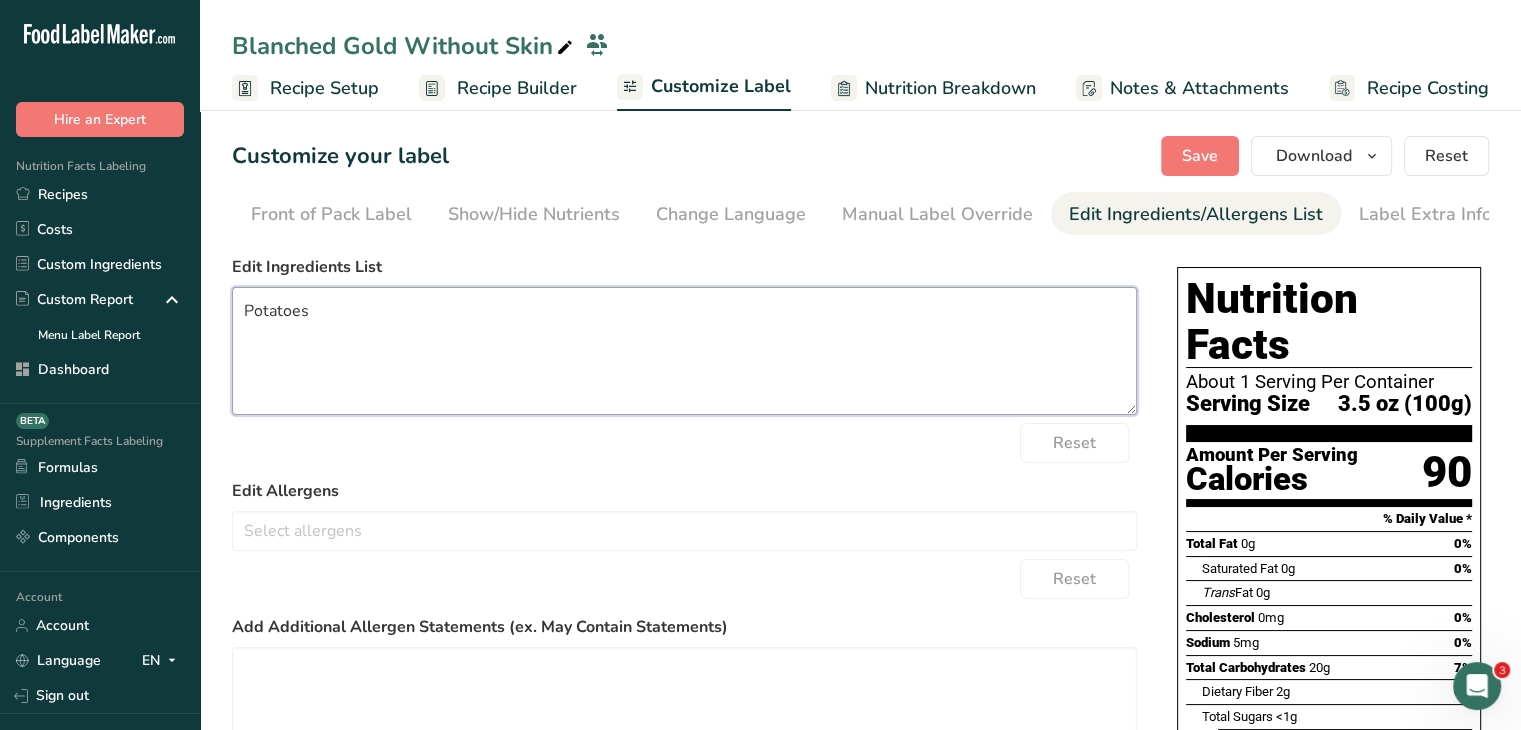 click on "Potatoes" at bounding box center (684, 351) 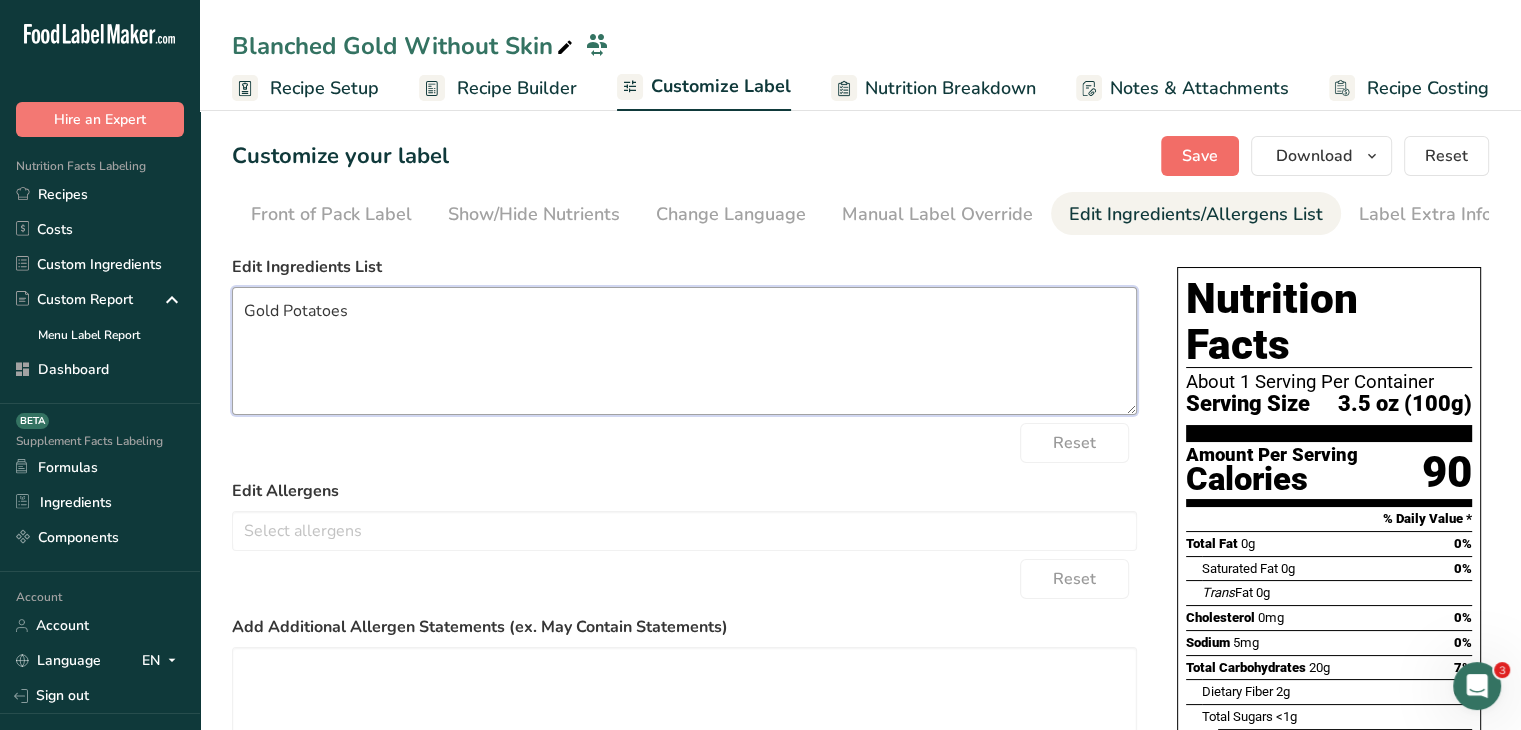 type on "Gold Potatoes" 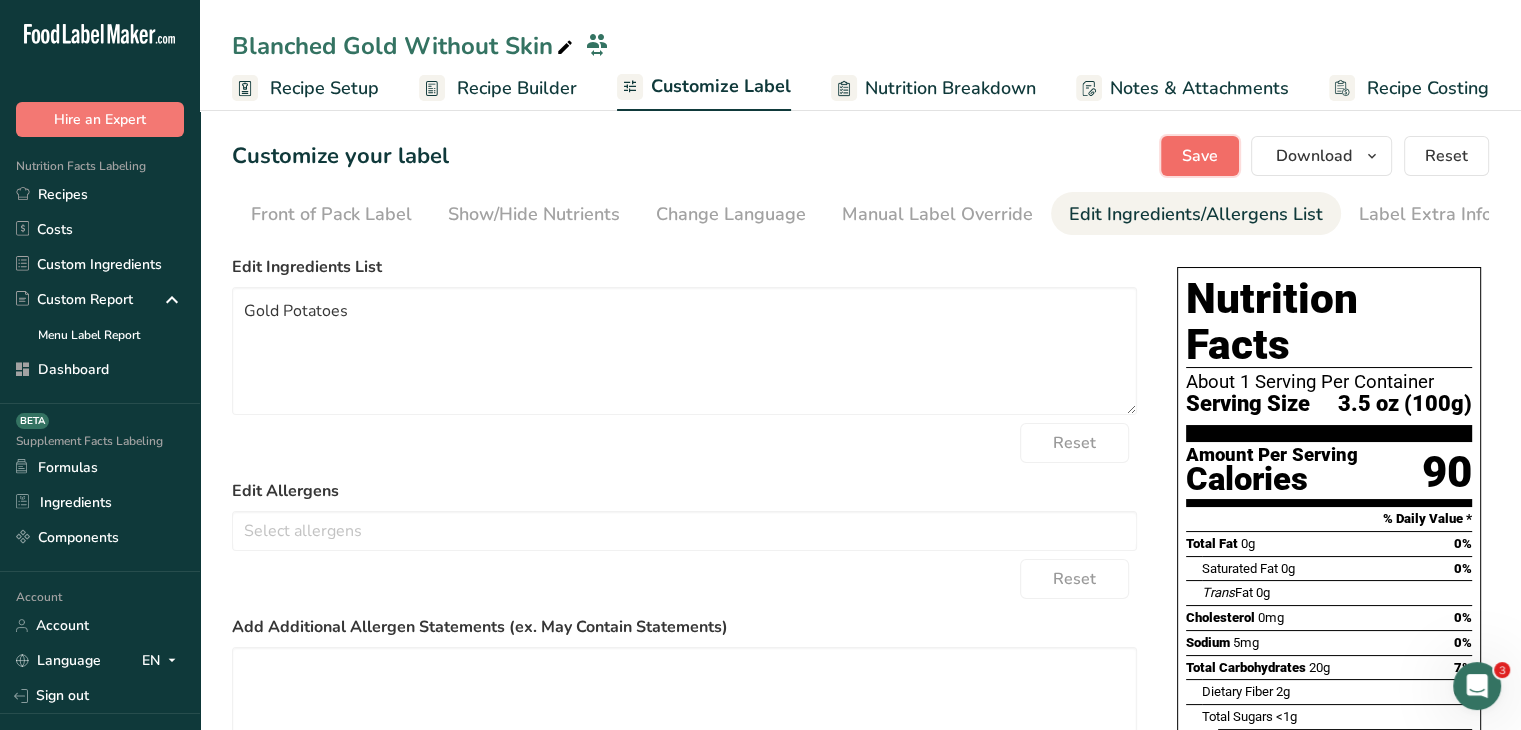click on "Save" at bounding box center (1200, 156) 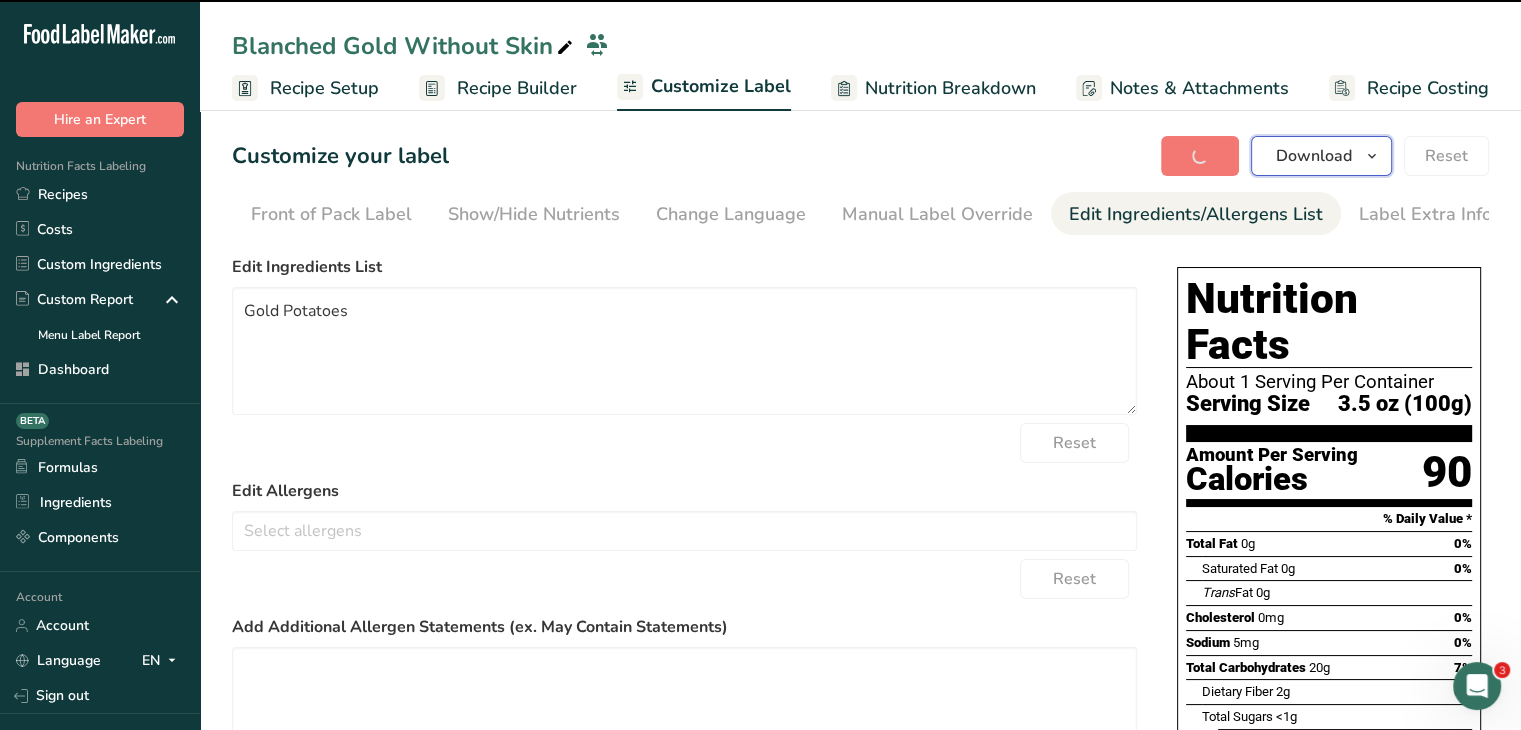 click on "Download" at bounding box center [1314, 156] 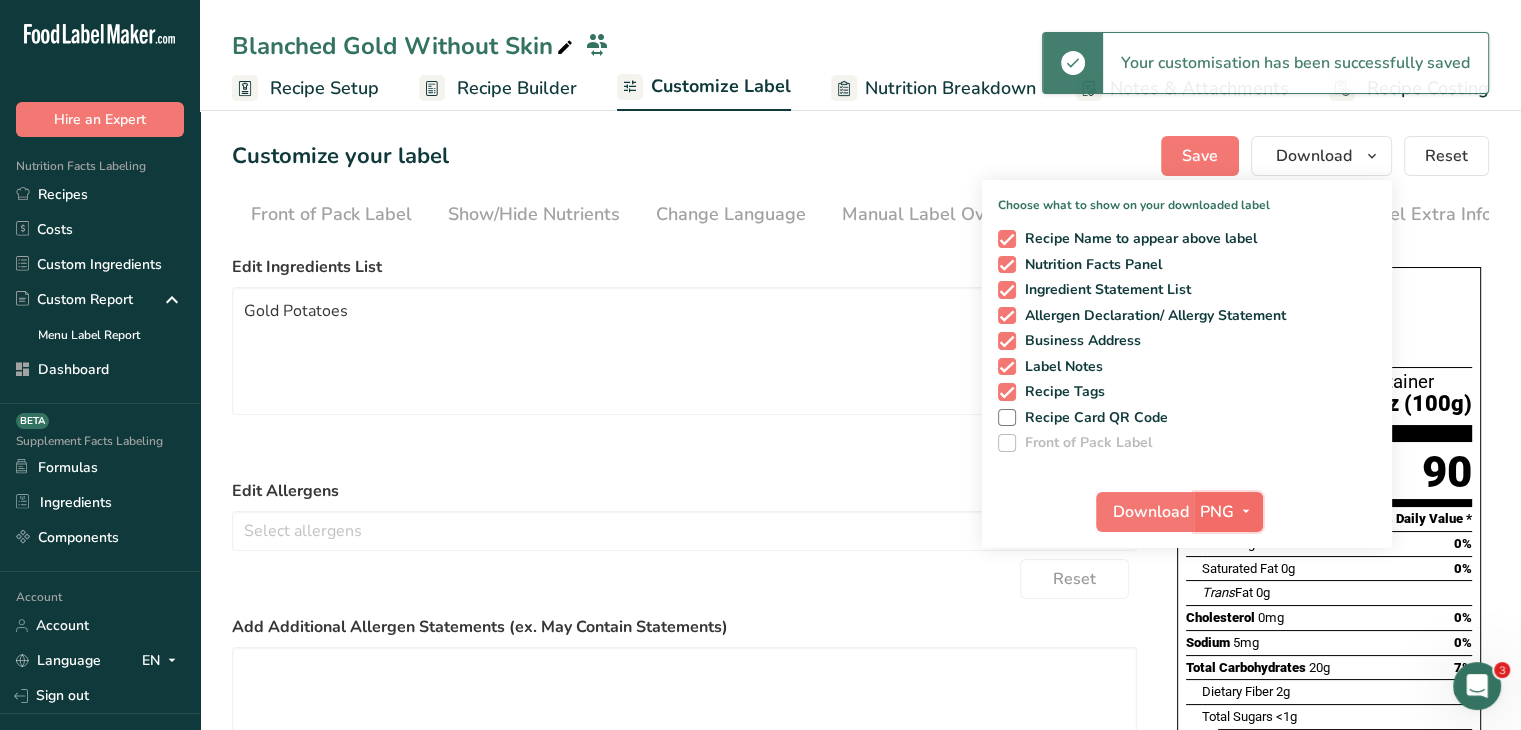 click at bounding box center (1246, 511) 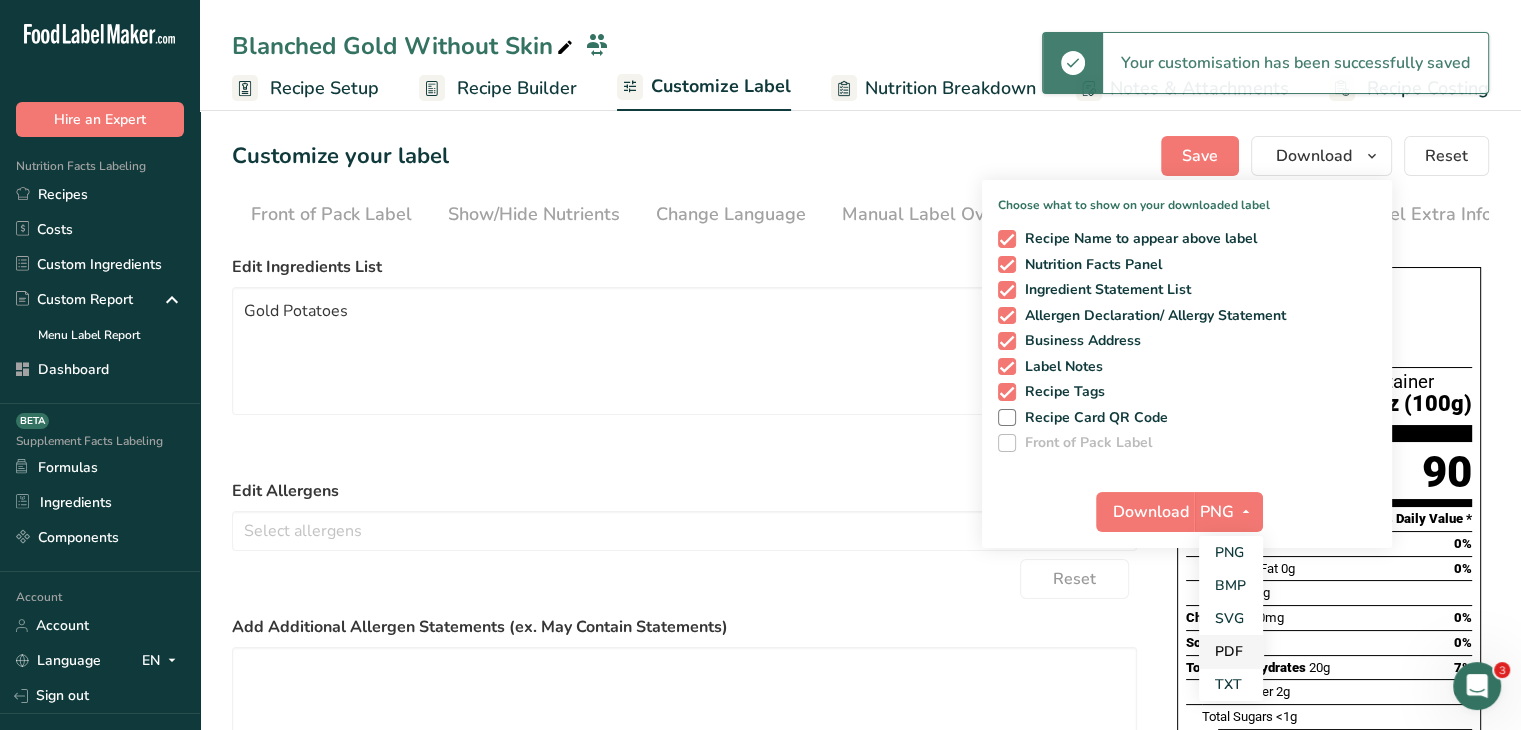 click on "PDF" at bounding box center [1231, 651] 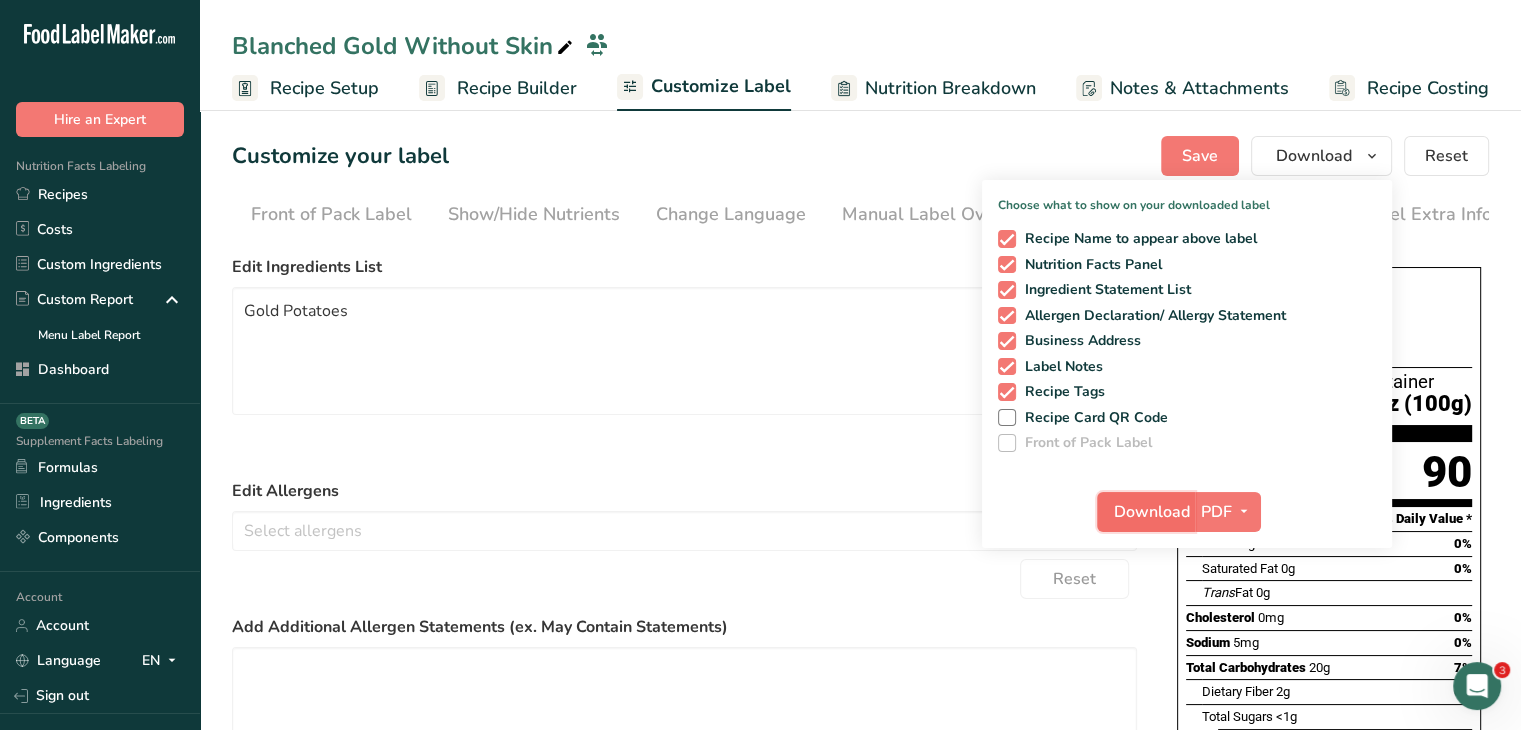 click on "Download" at bounding box center (1146, 512) 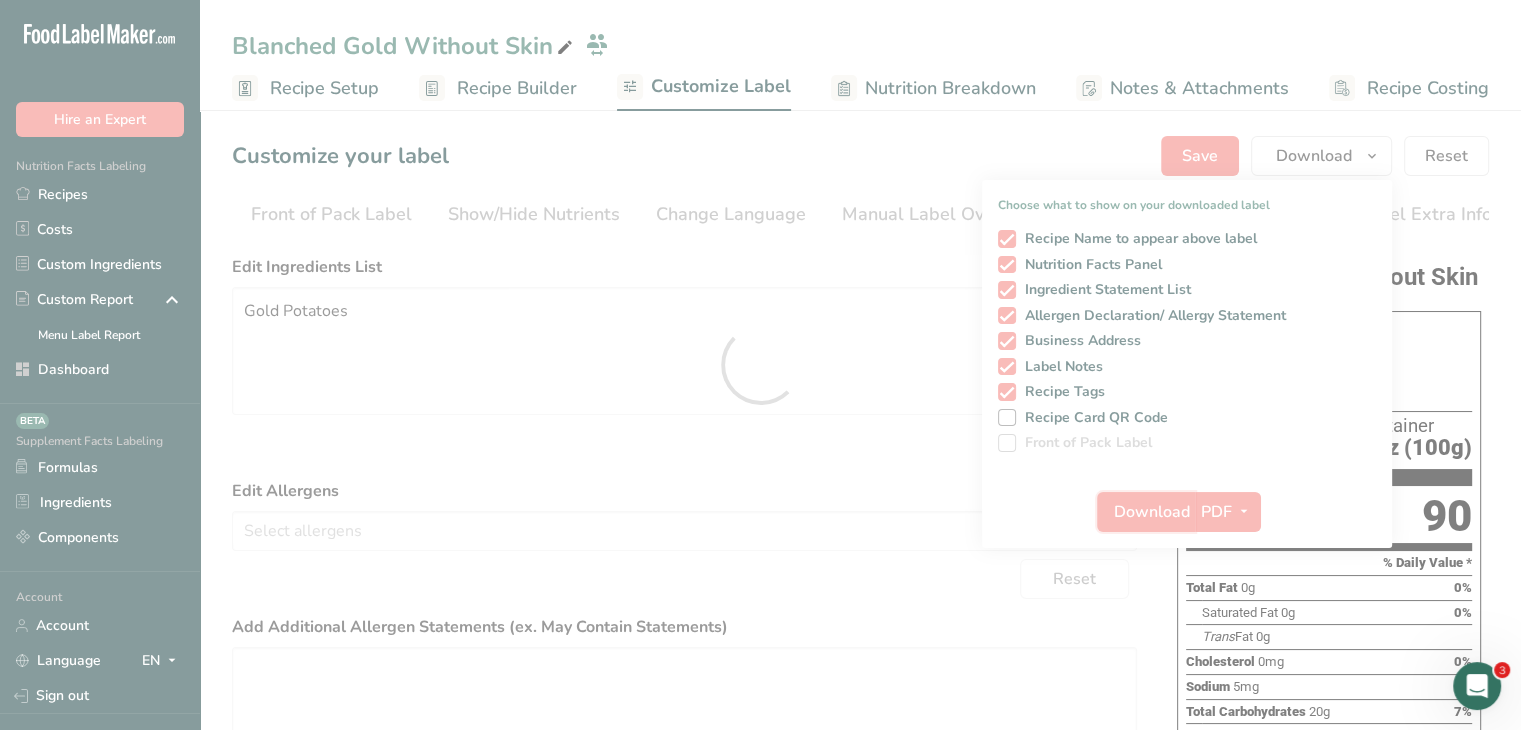 scroll, scrollTop: 0, scrollLeft: 0, axis: both 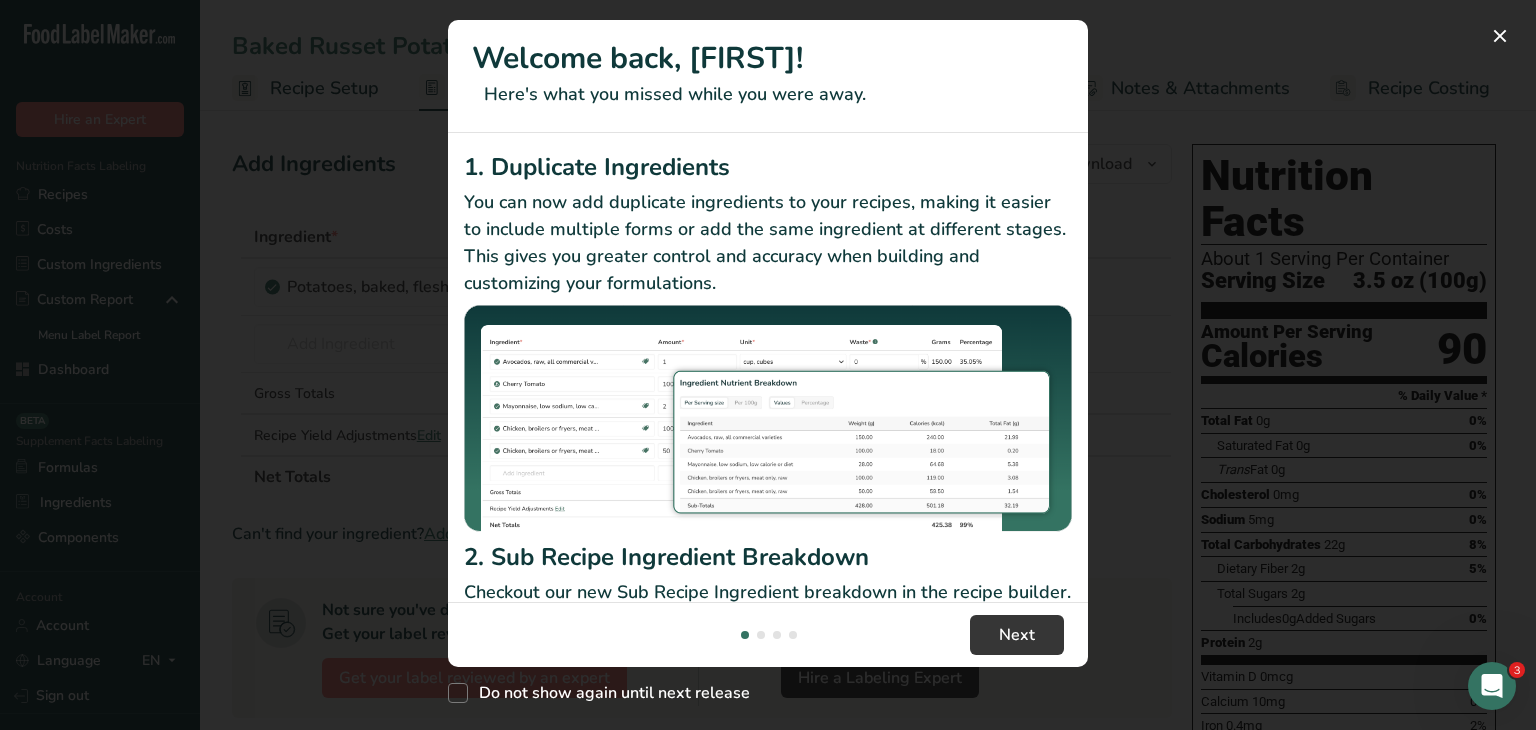 click at bounding box center [768, 365] 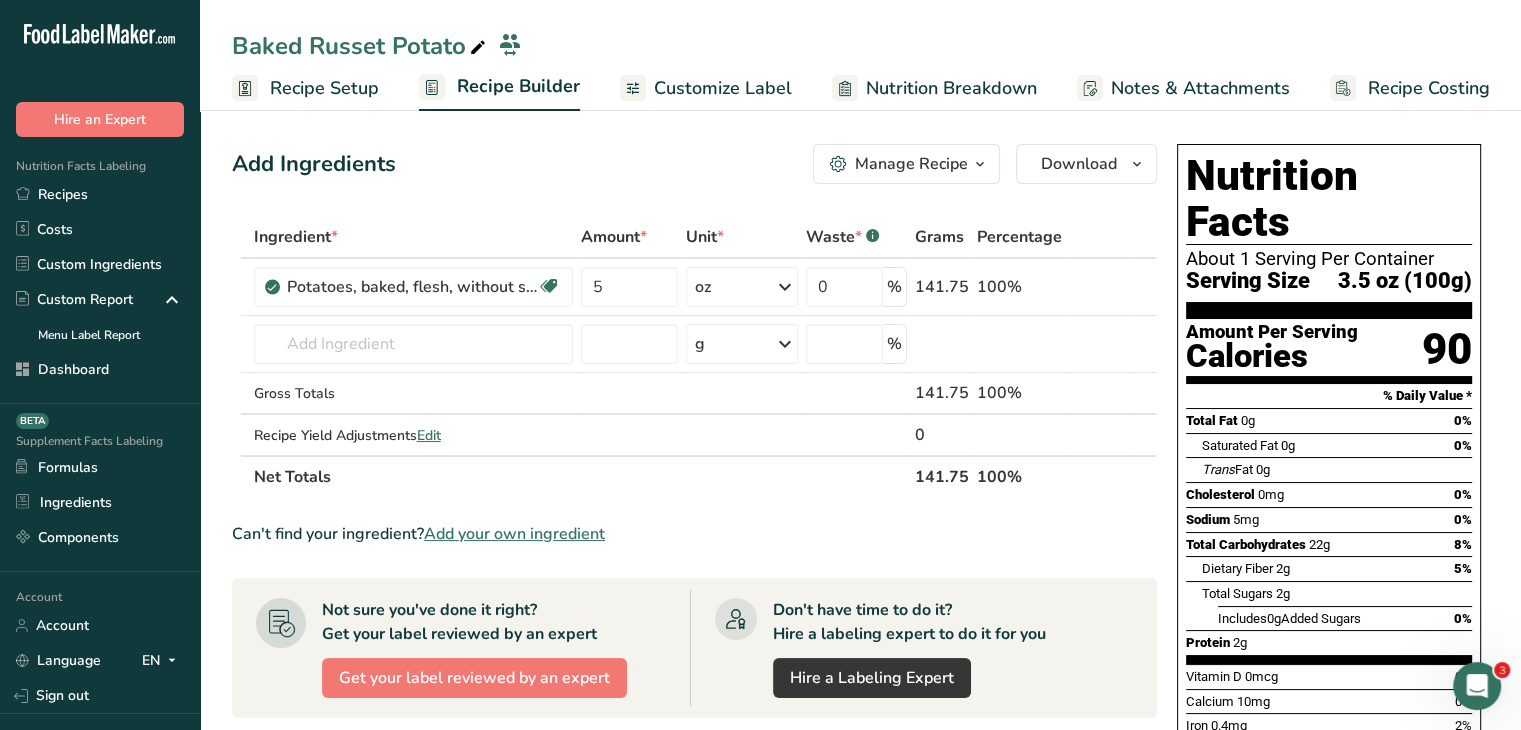 click on "Customize Label" at bounding box center (723, 88) 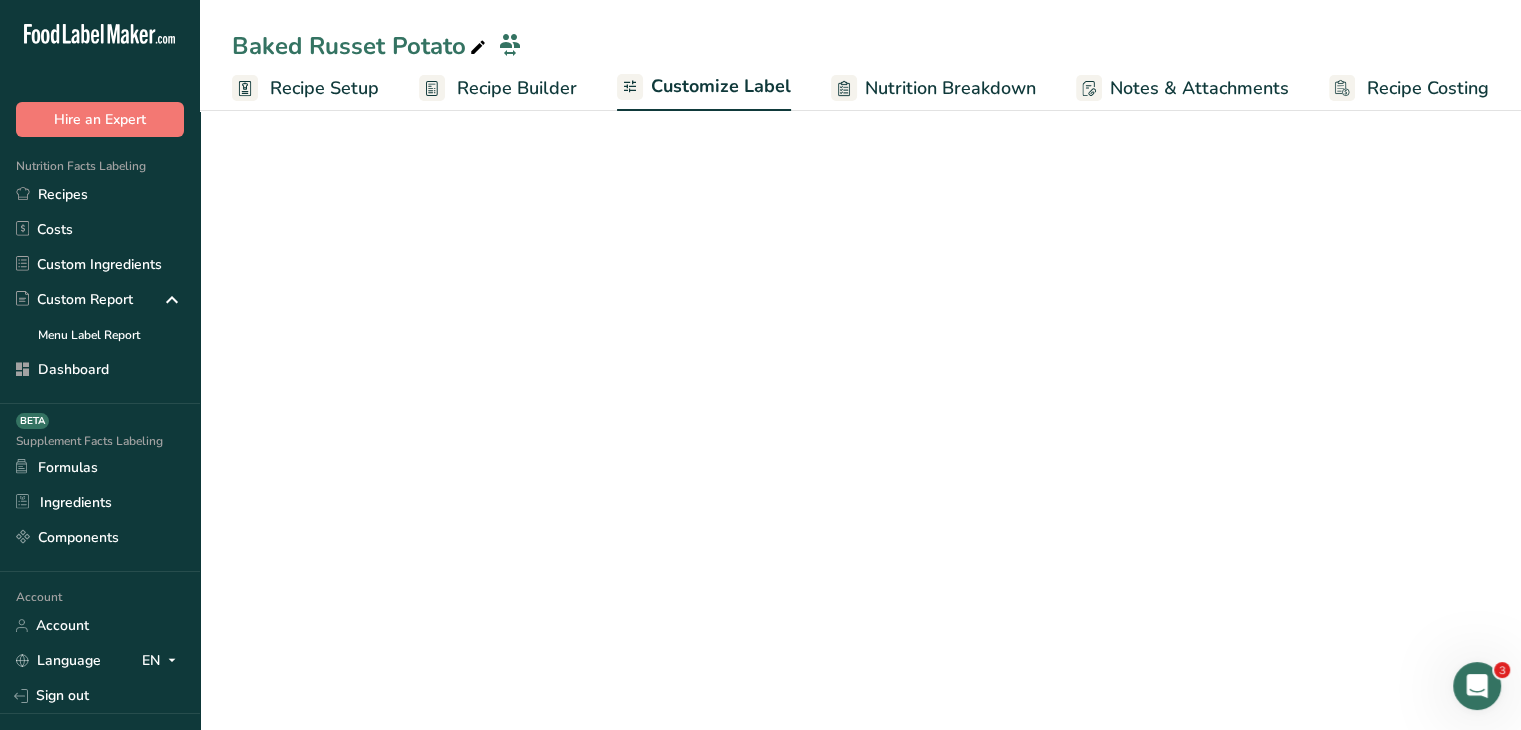 scroll, scrollTop: 0, scrollLeft: 0, axis: both 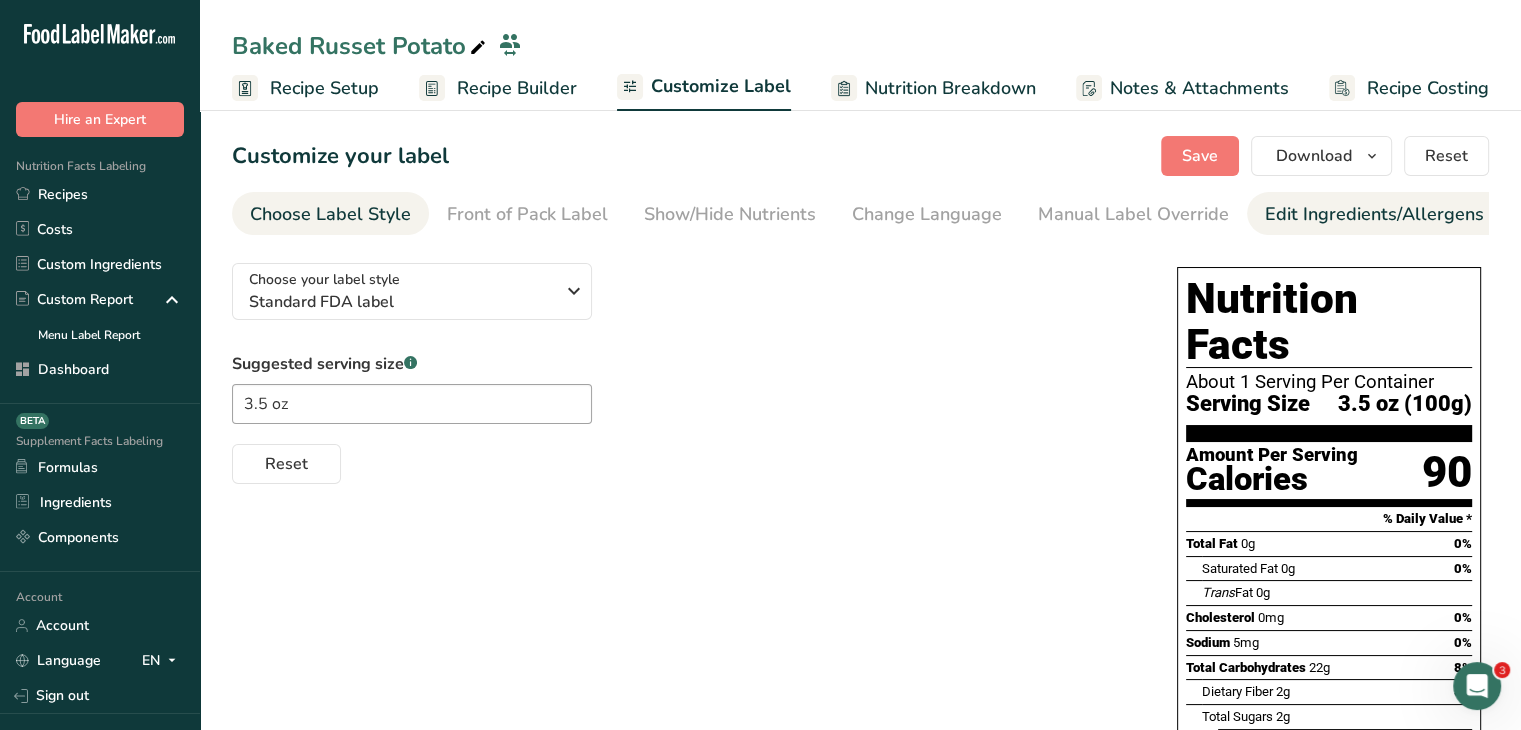 click on "Edit Ingredients/Allergens List" at bounding box center [1392, 214] 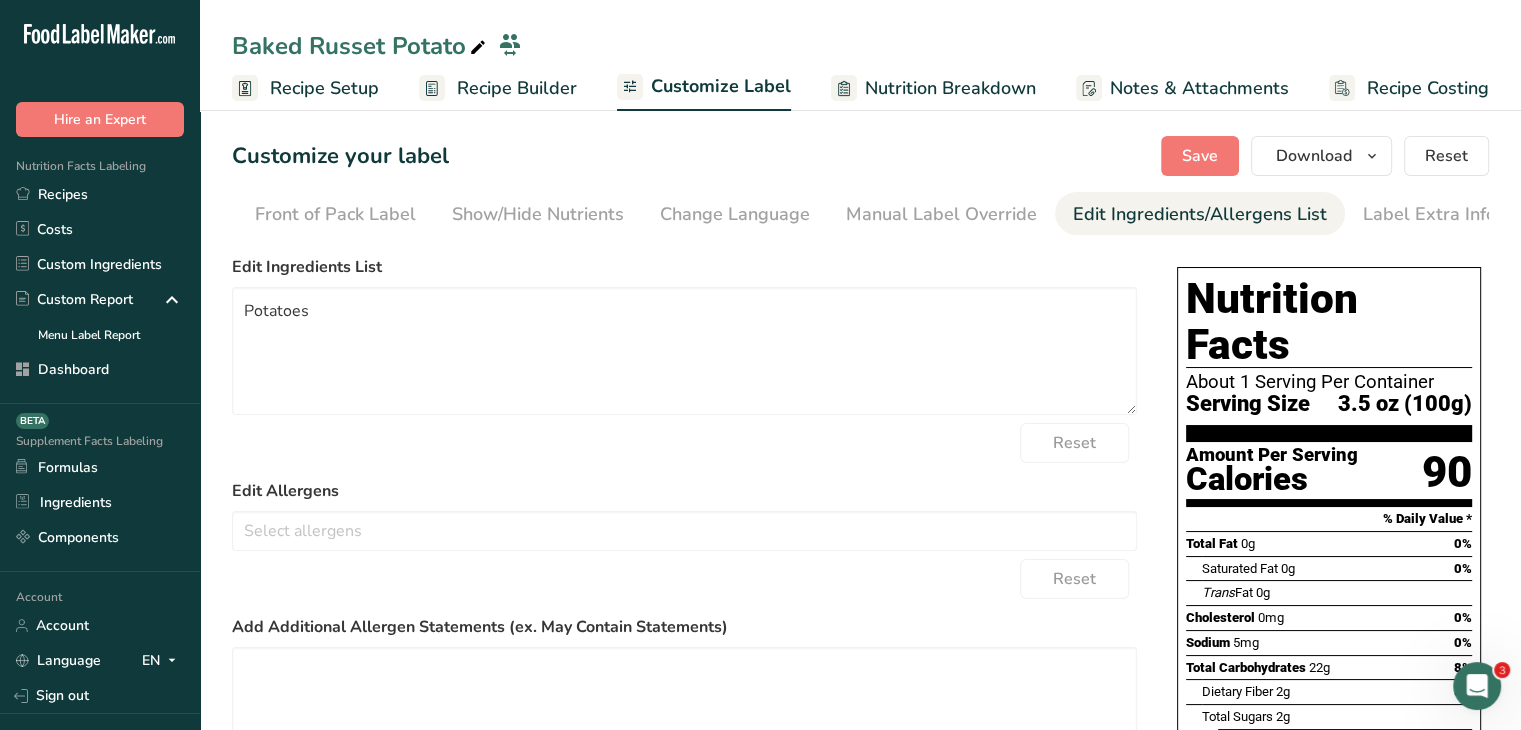 scroll, scrollTop: 0, scrollLeft: 196, axis: horizontal 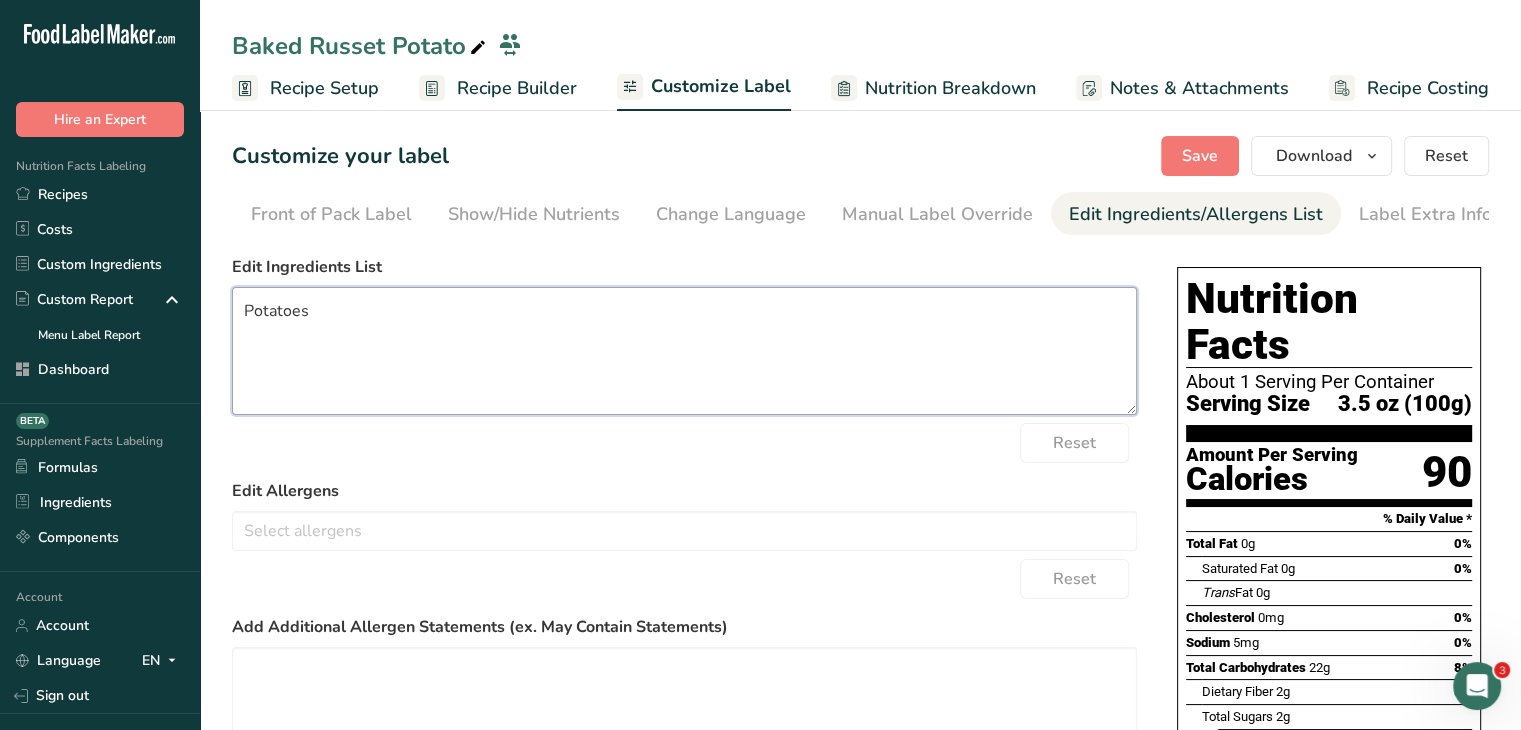 click on "Potatoes" at bounding box center (684, 351) 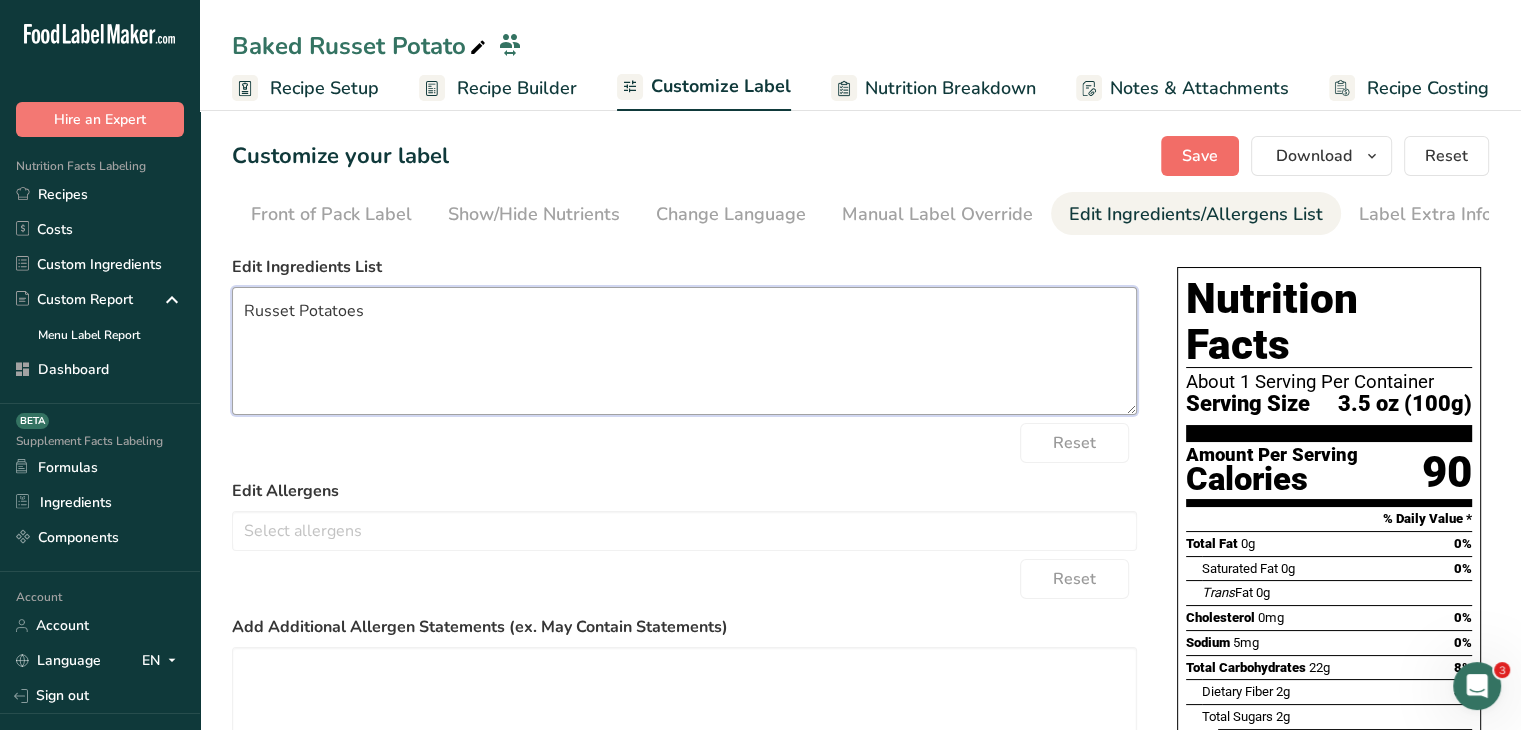 type on "Russet Potatoes" 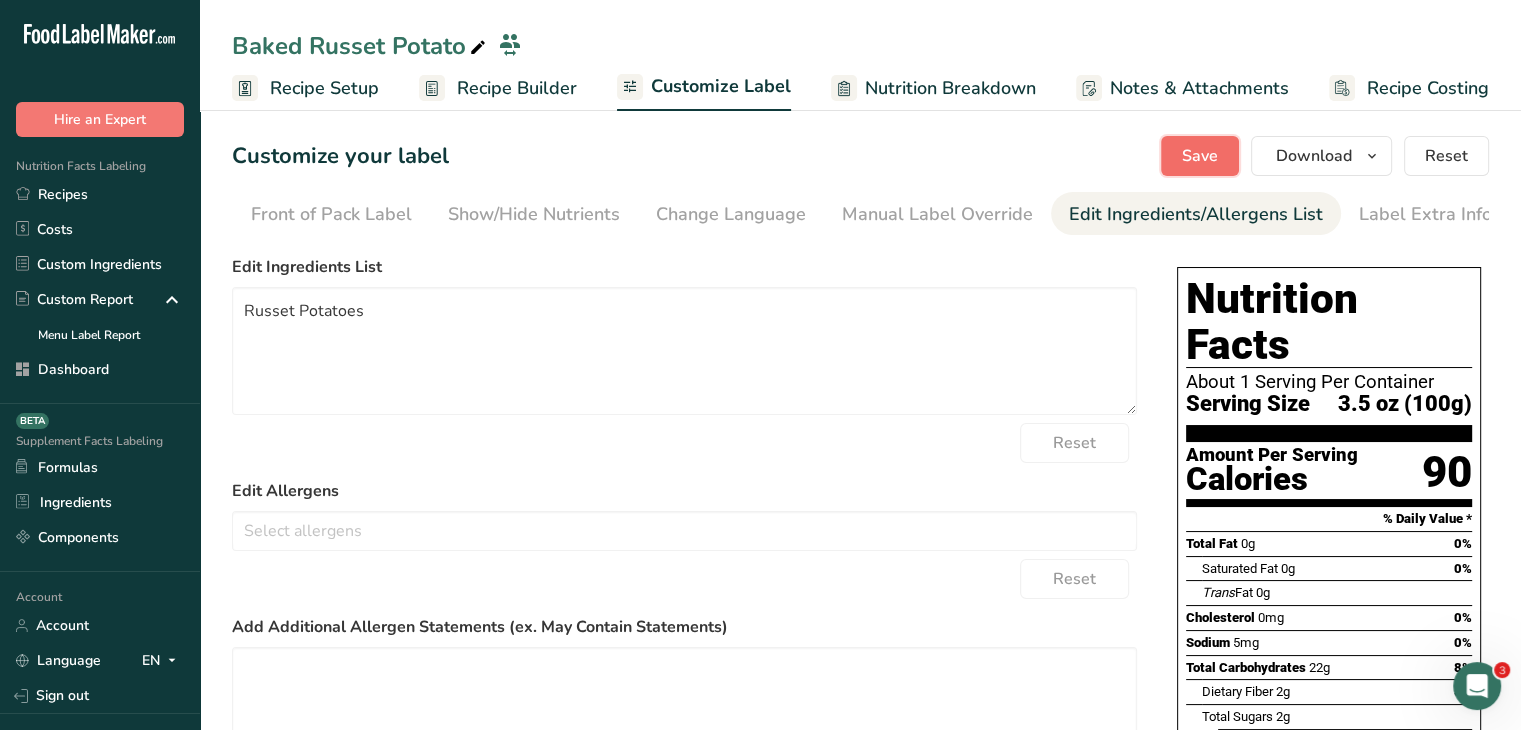 click on "Save" at bounding box center [1200, 156] 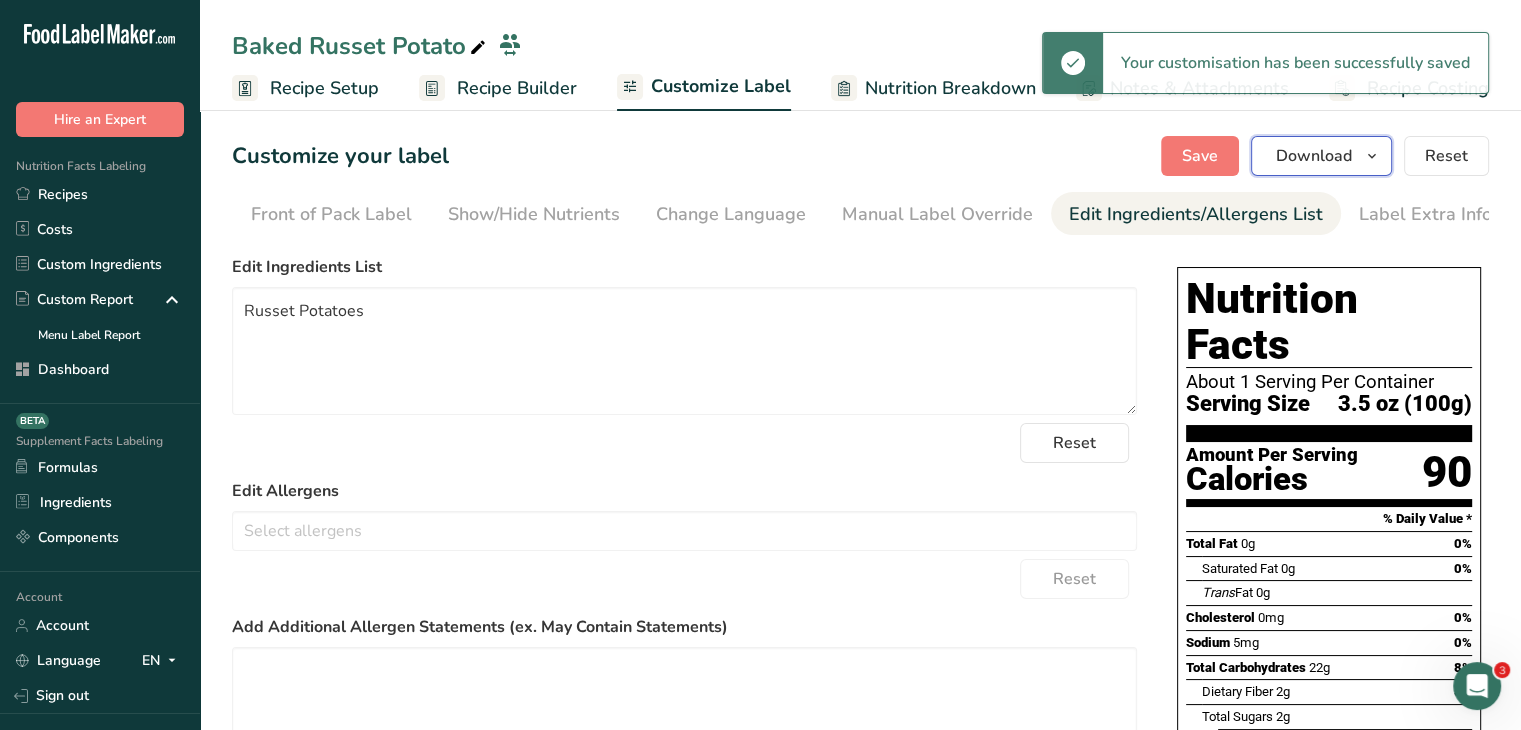 click at bounding box center (1372, 156) 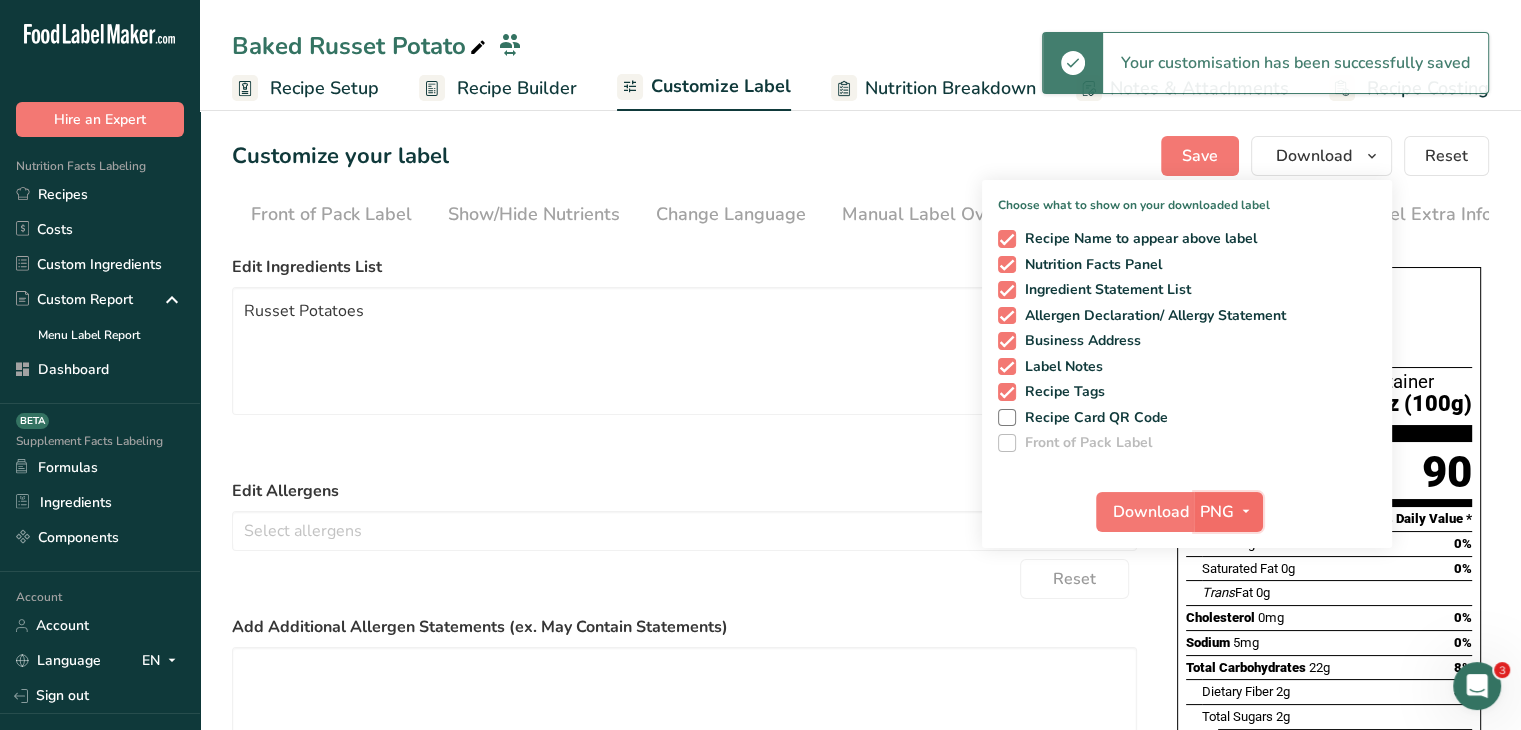 click at bounding box center (1246, 511) 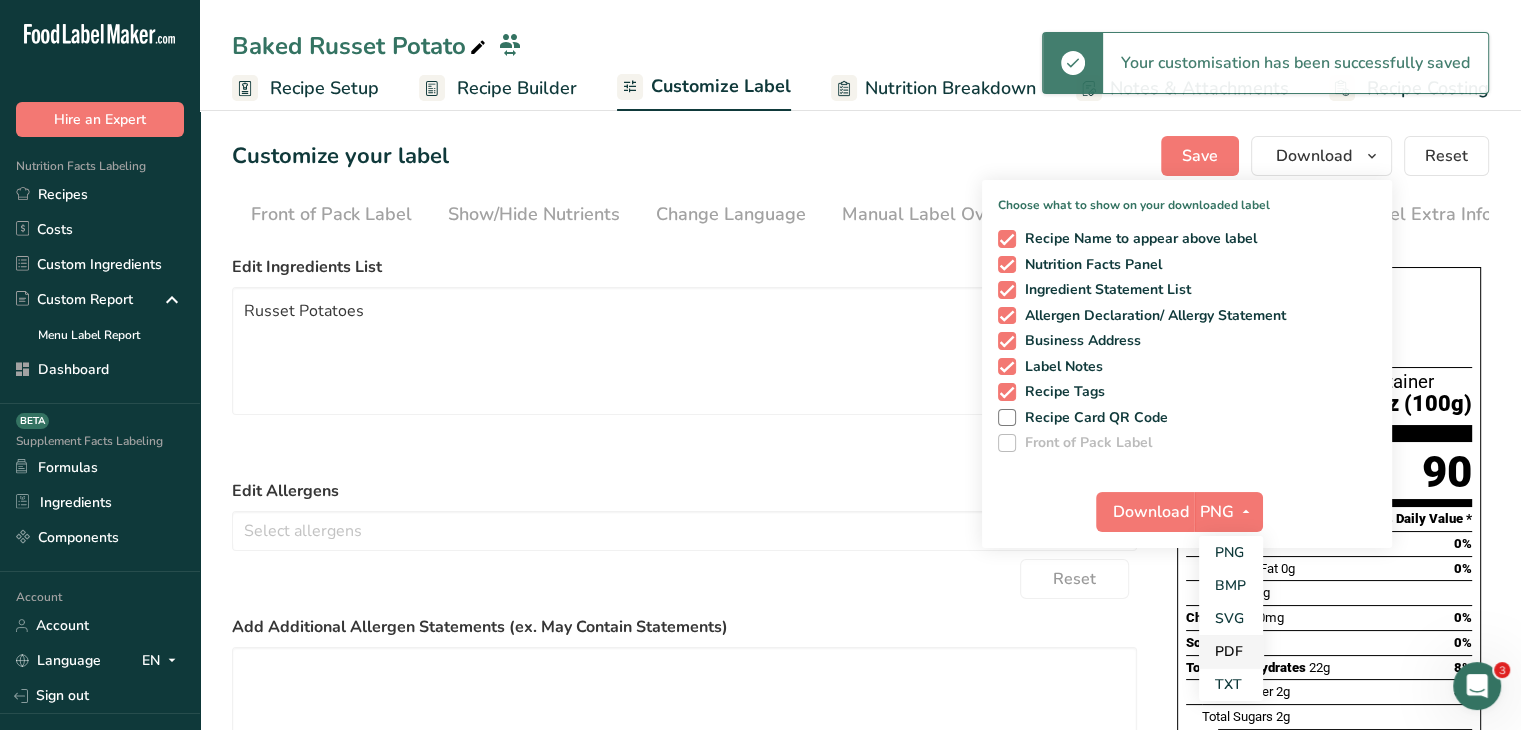 click on "PDF" at bounding box center (1231, 651) 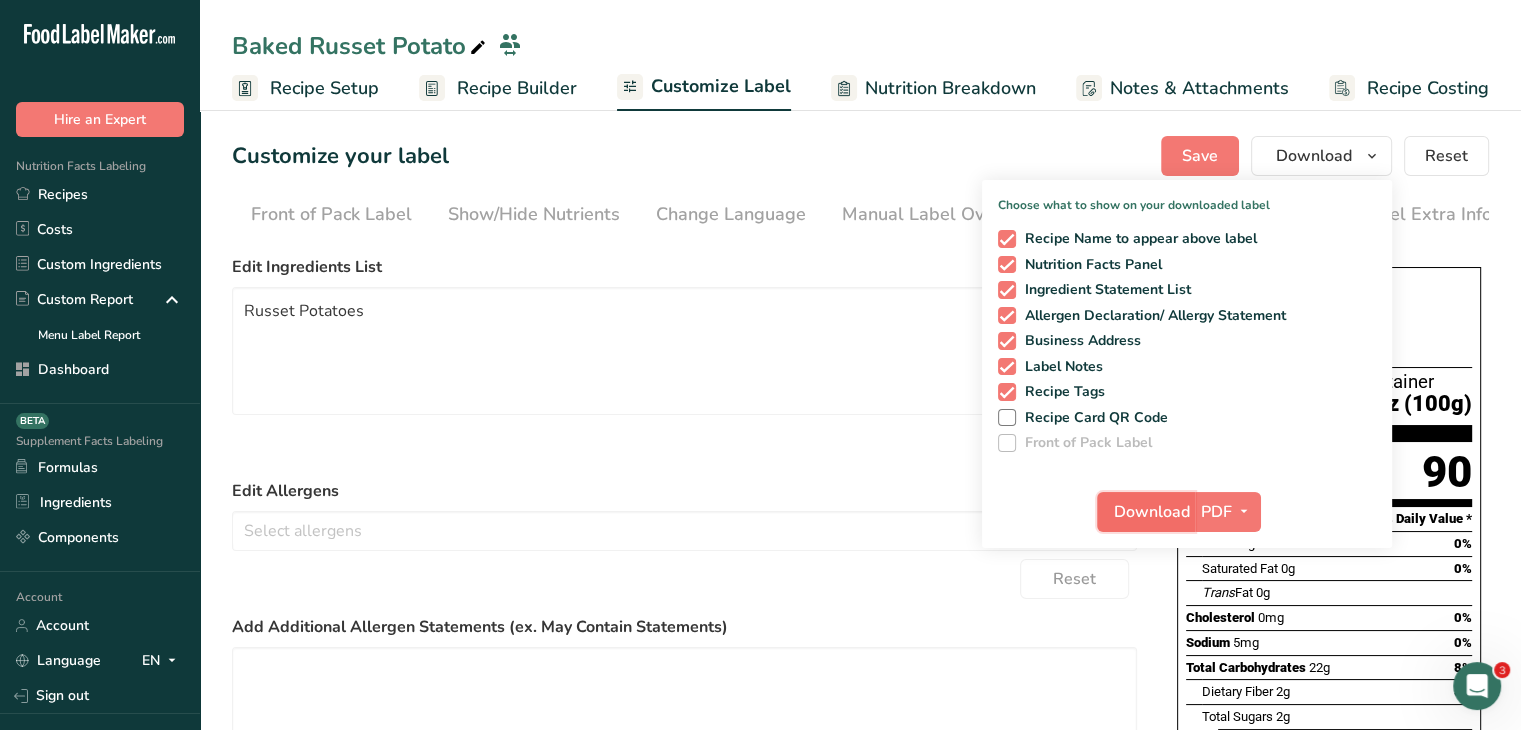 click on "Download" at bounding box center [1152, 512] 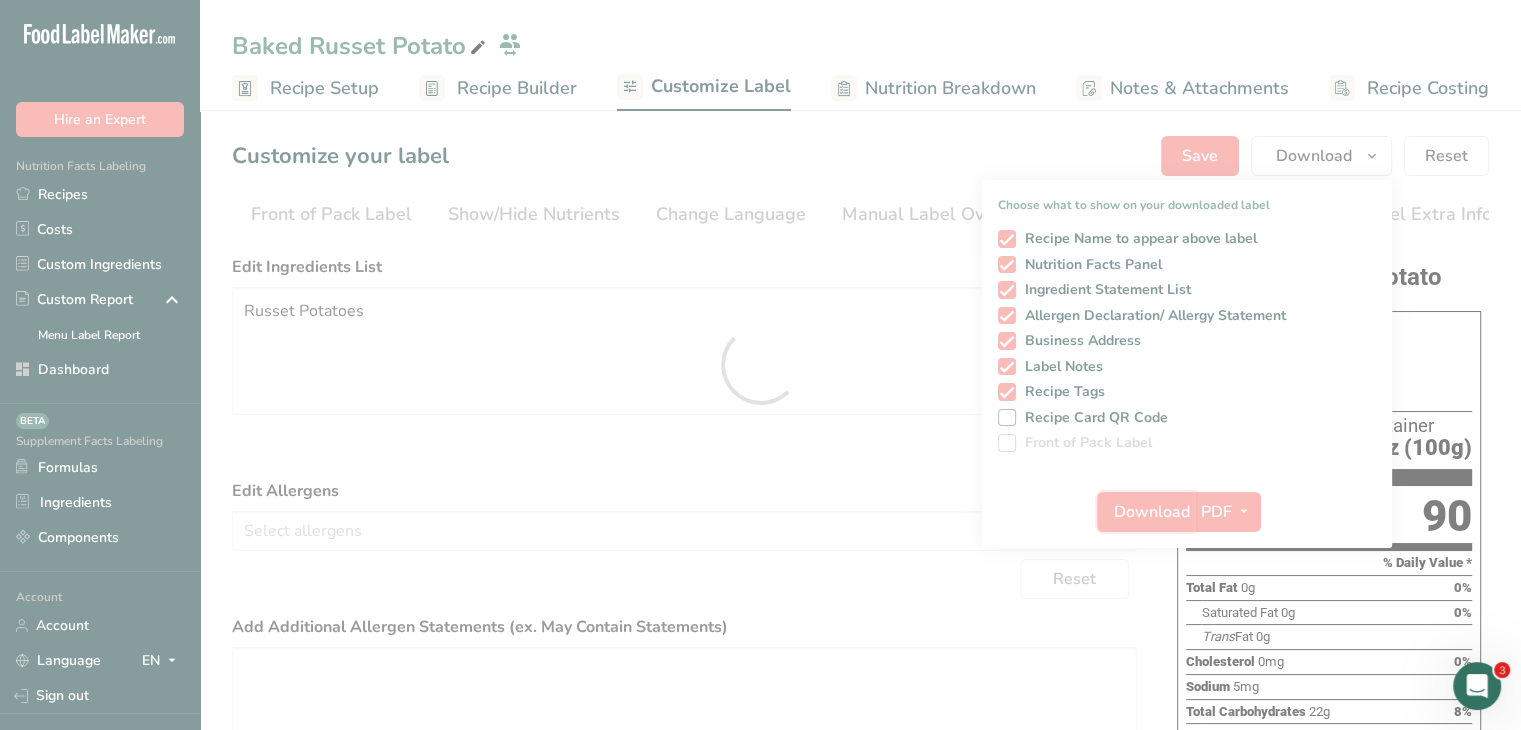 scroll, scrollTop: 0, scrollLeft: 0, axis: both 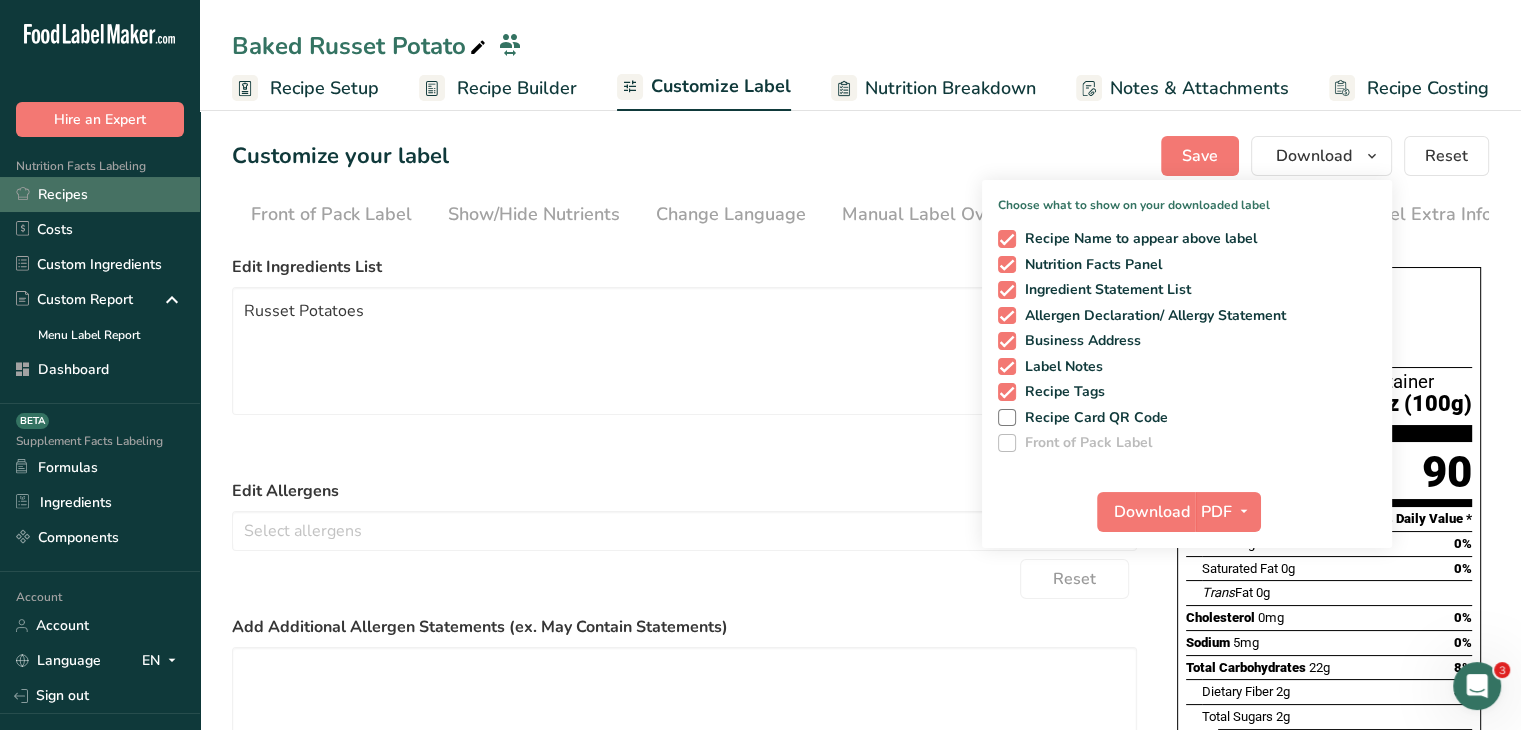 click on "Recipes" at bounding box center [100, 194] 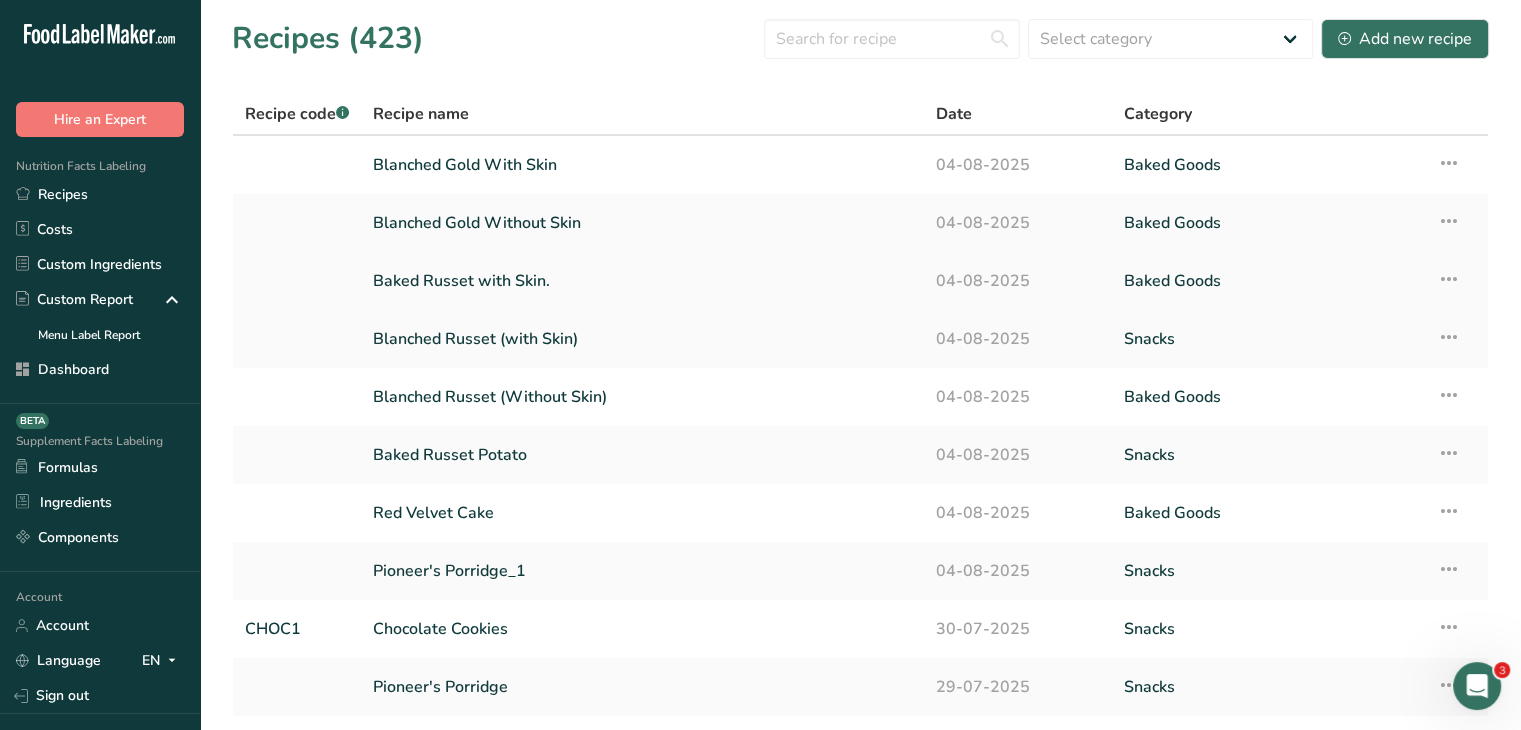 click on "Baked Russet with Skin." at bounding box center [642, 281] 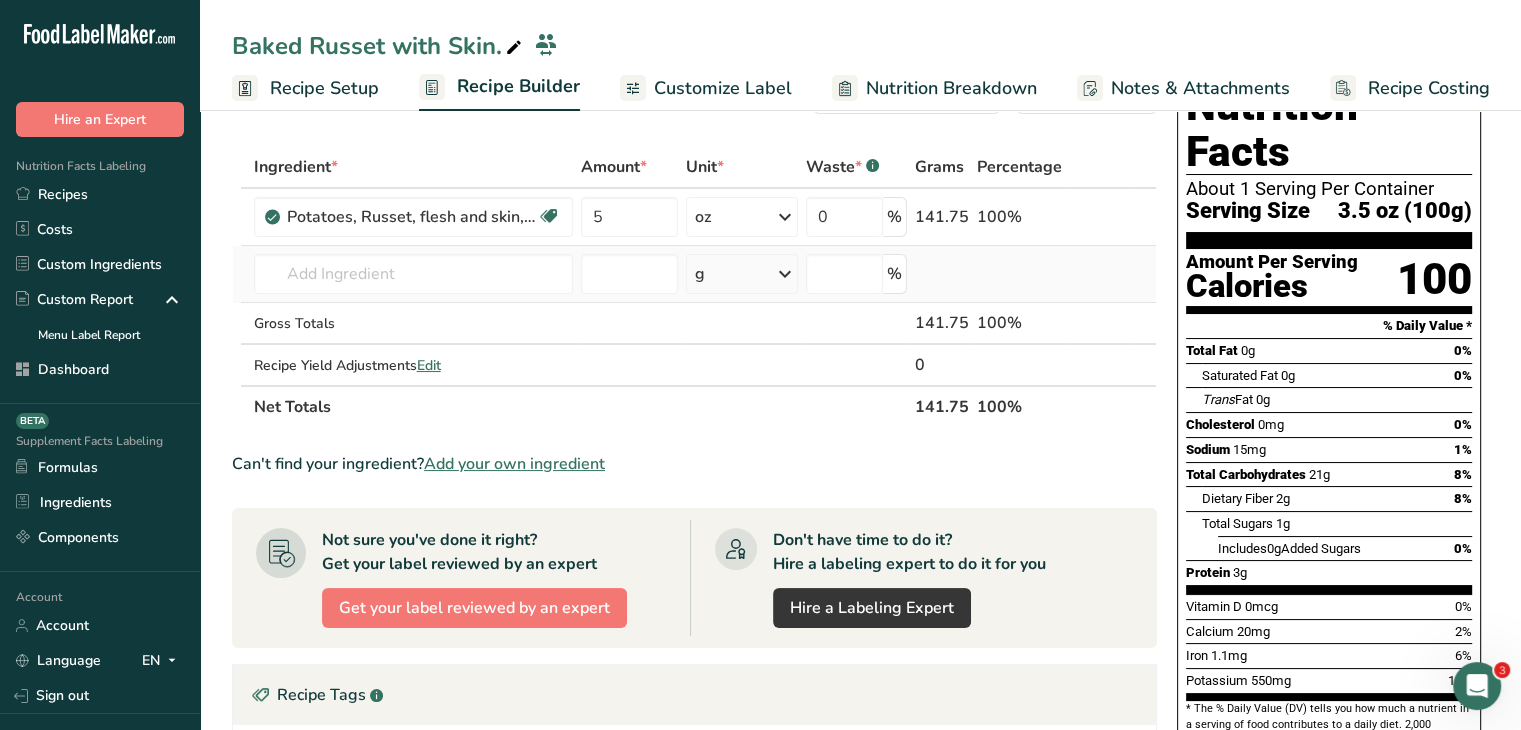 scroll, scrollTop: 0, scrollLeft: 0, axis: both 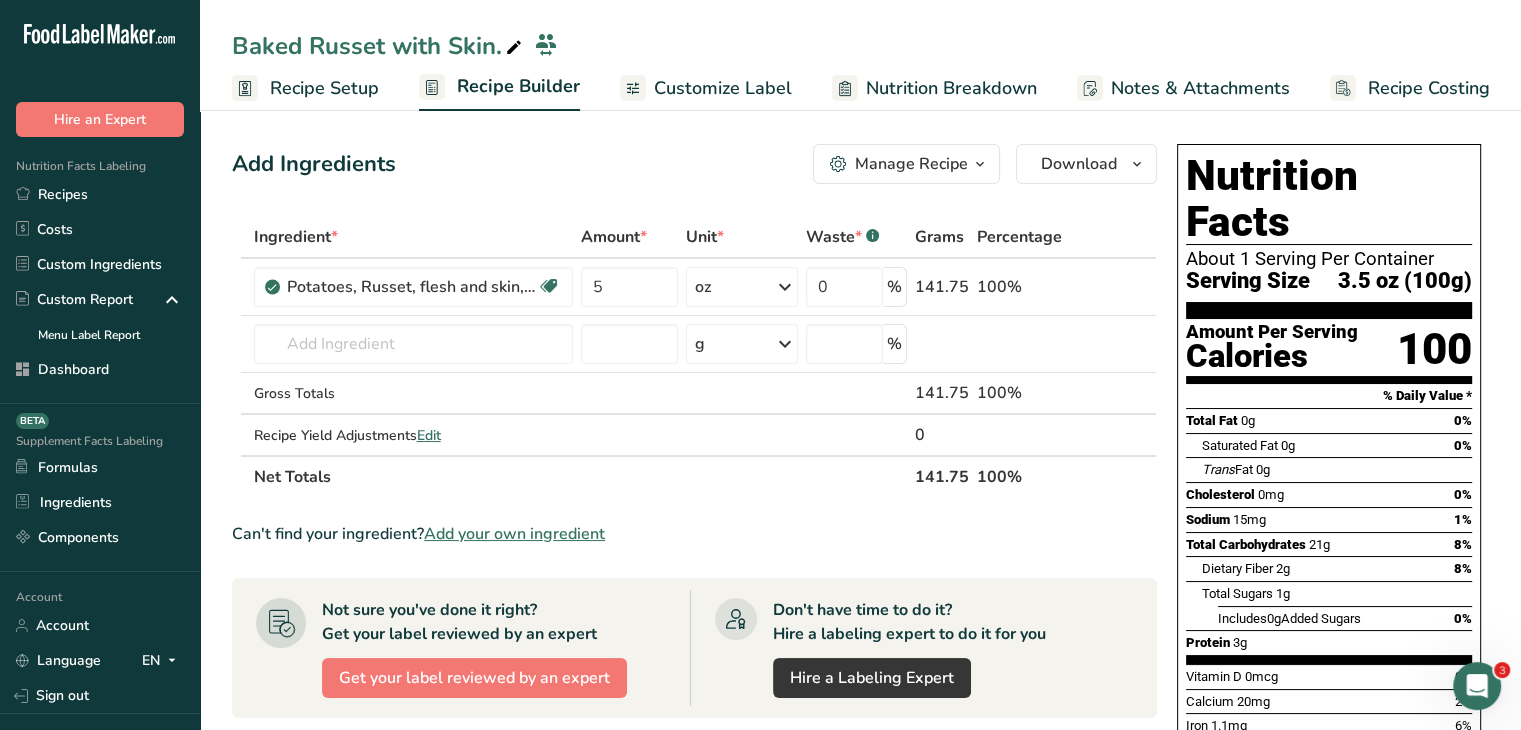 click on "Customize Label" at bounding box center [723, 88] 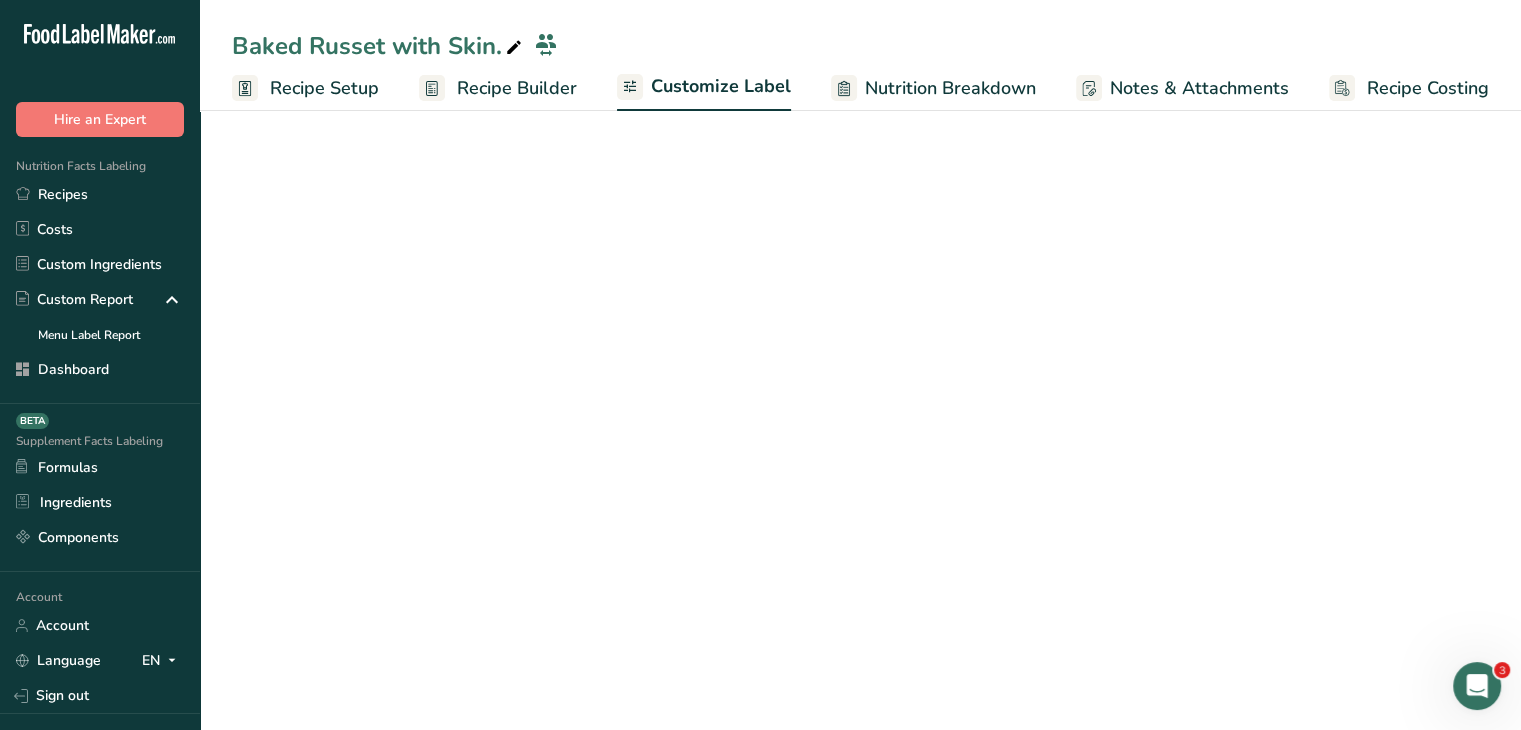 scroll, scrollTop: 0, scrollLeft: 0, axis: both 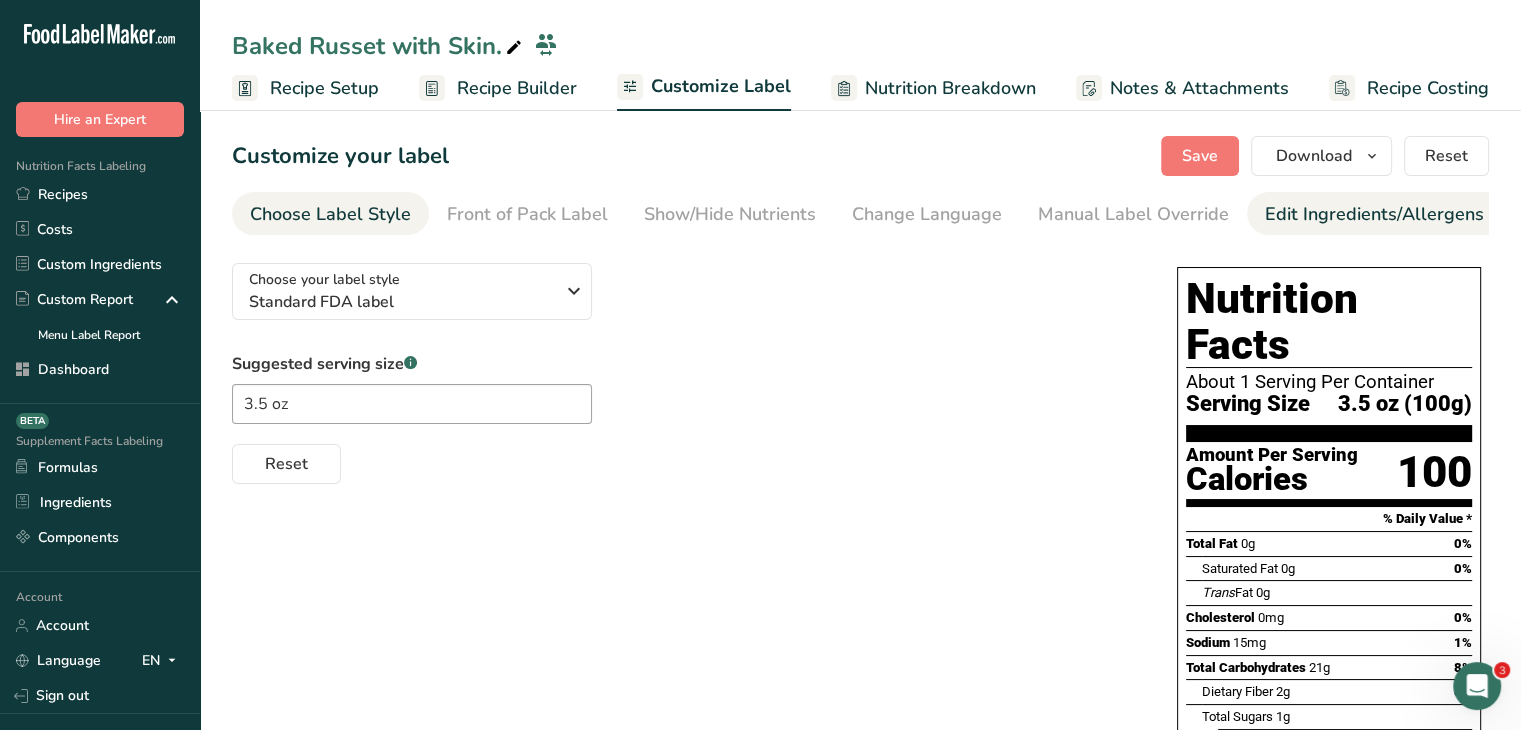 click on "Edit Ingredients/Allergens List" at bounding box center (1392, 214) 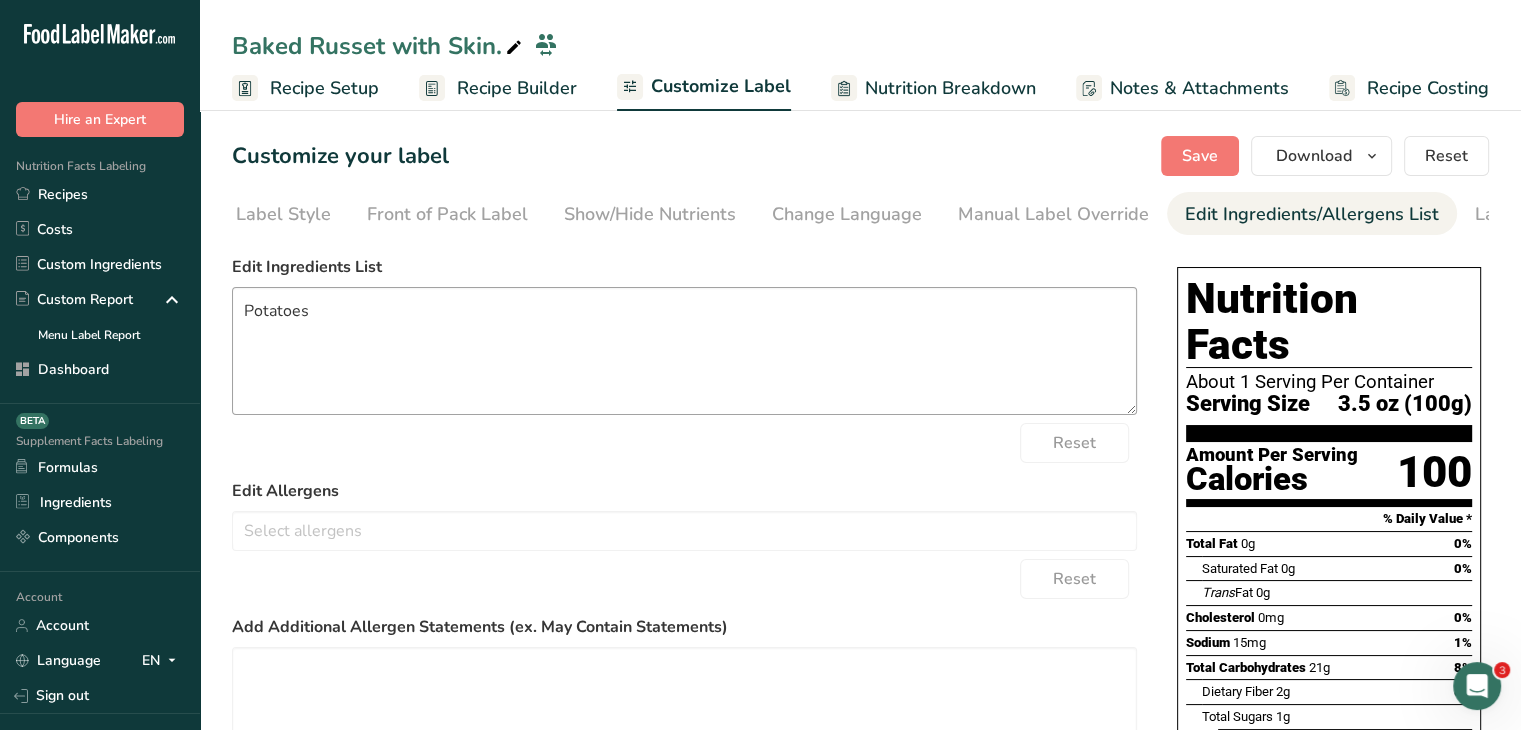 scroll, scrollTop: 0, scrollLeft: 196, axis: horizontal 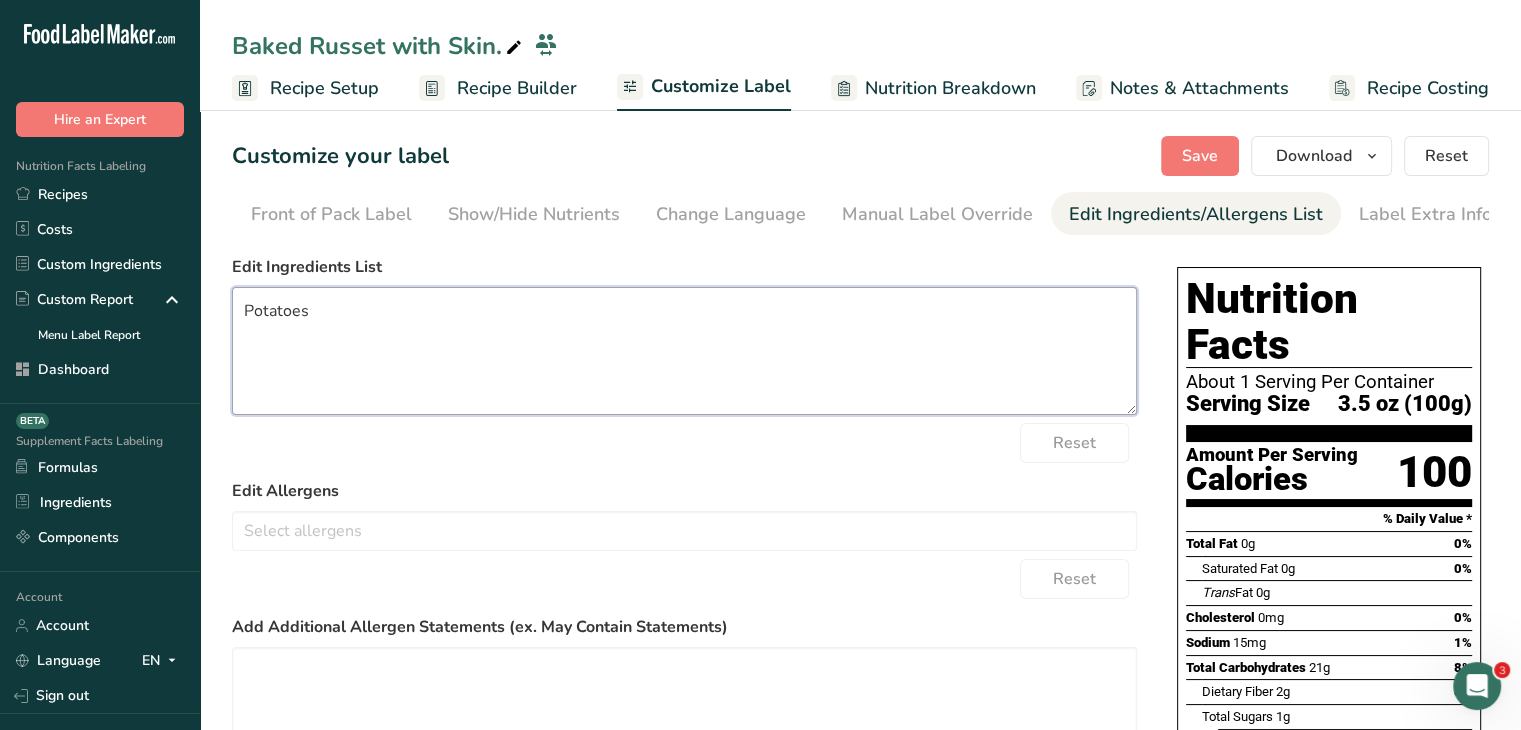click on "Potatoes" at bounding box center (684, 351) 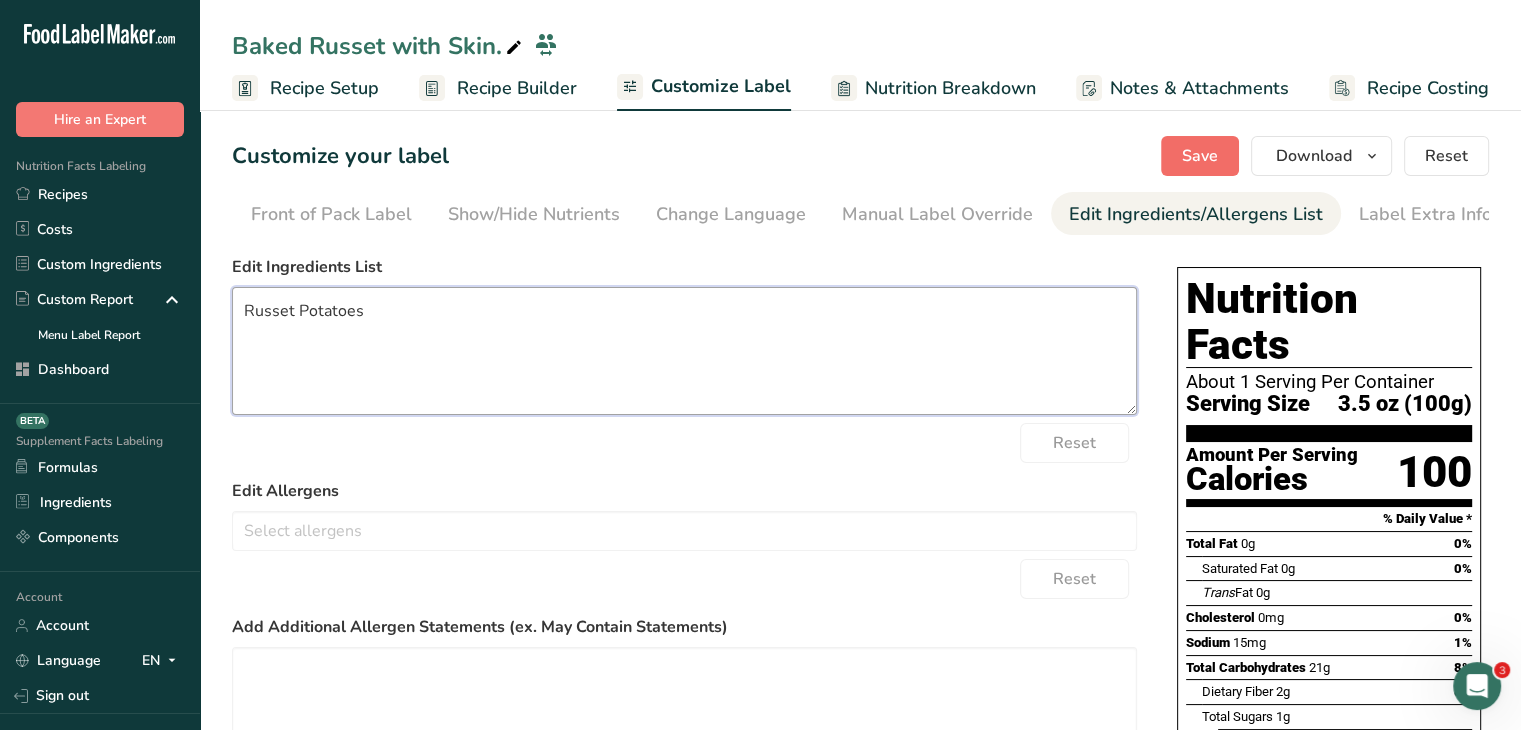 type on "Russet Potatoes" 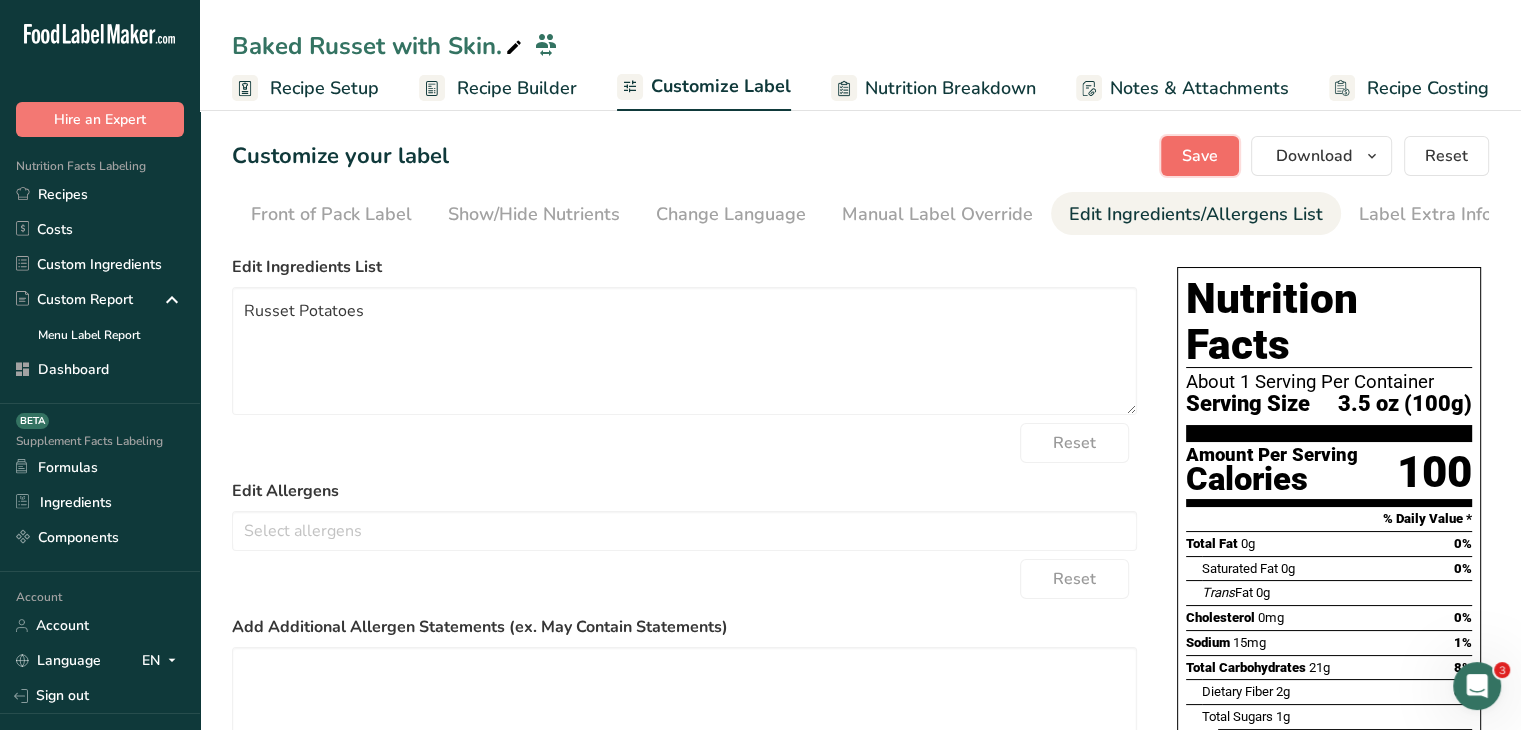 click on "Save" at bounding box center (1200, 156) 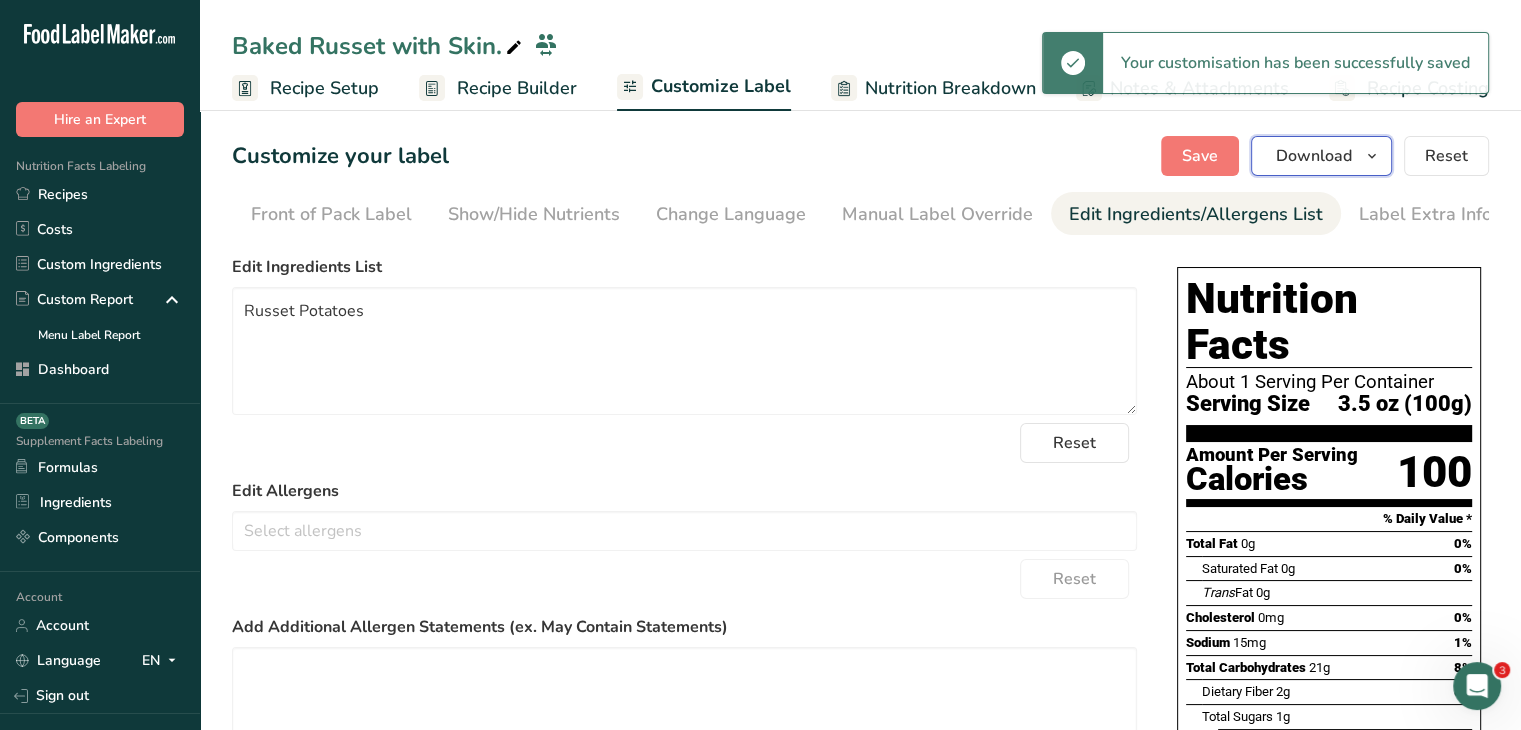 click on "Download" at bounding box center (1321, 156) 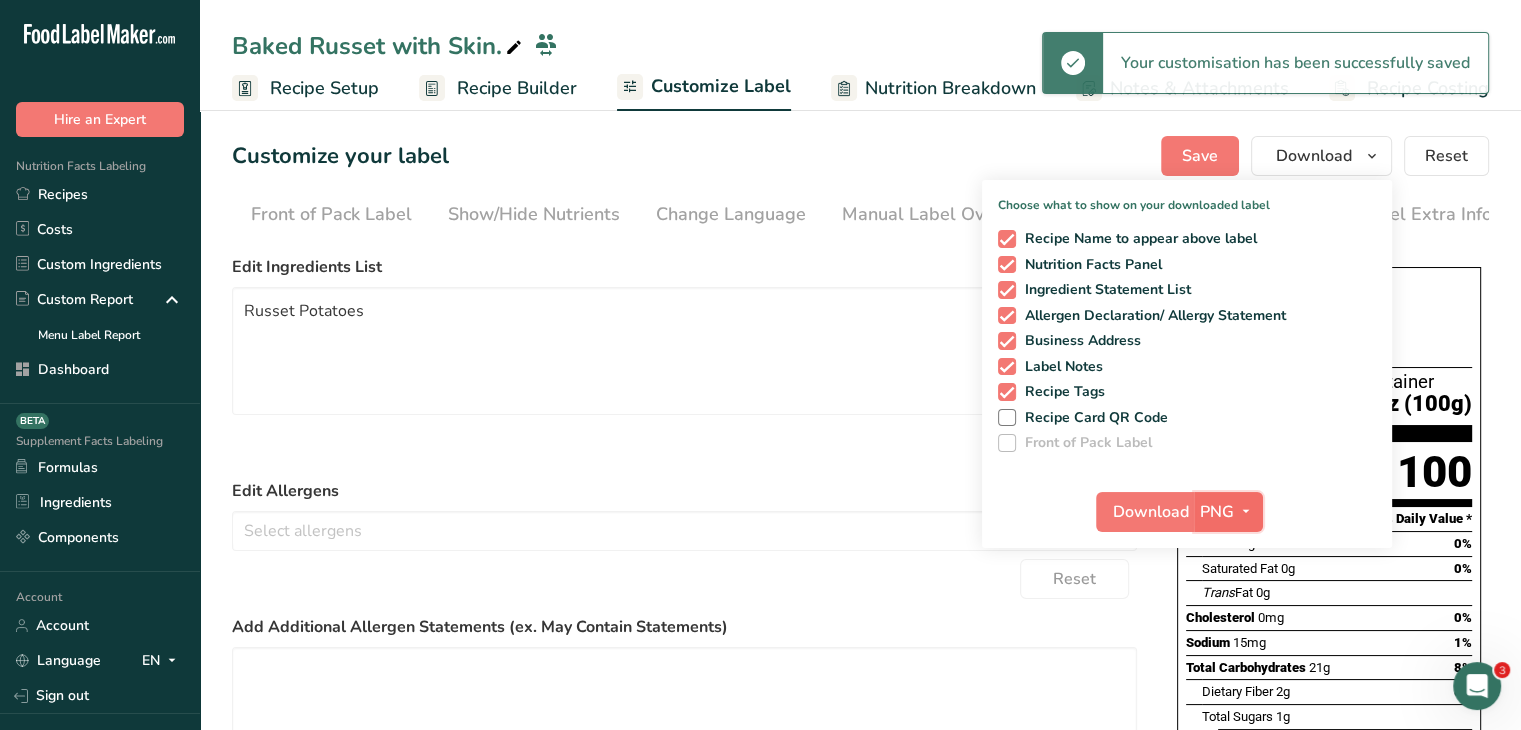 click on "PNG" at bounding box center [1217, 512] 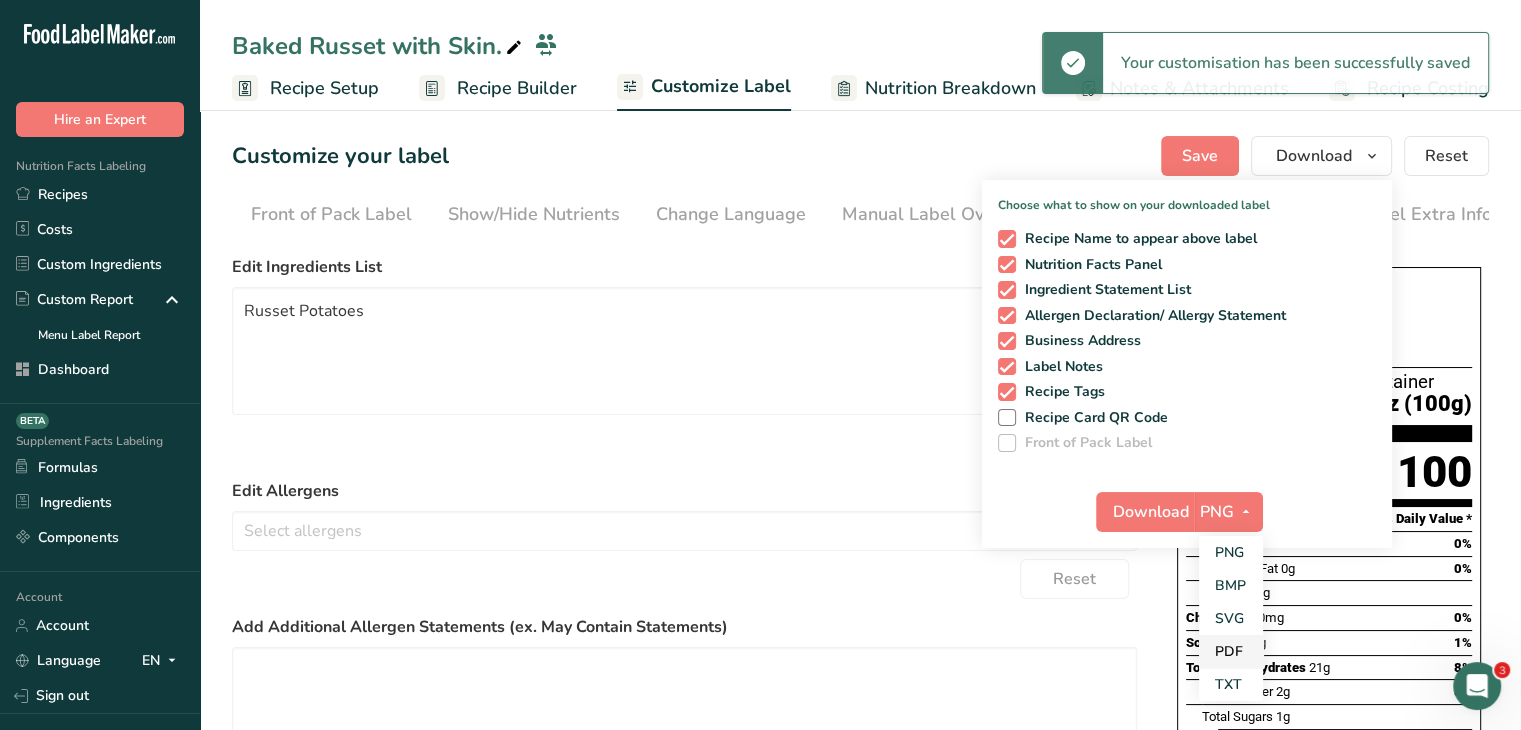 click on "PDF" at bounding box center [1231, 651] 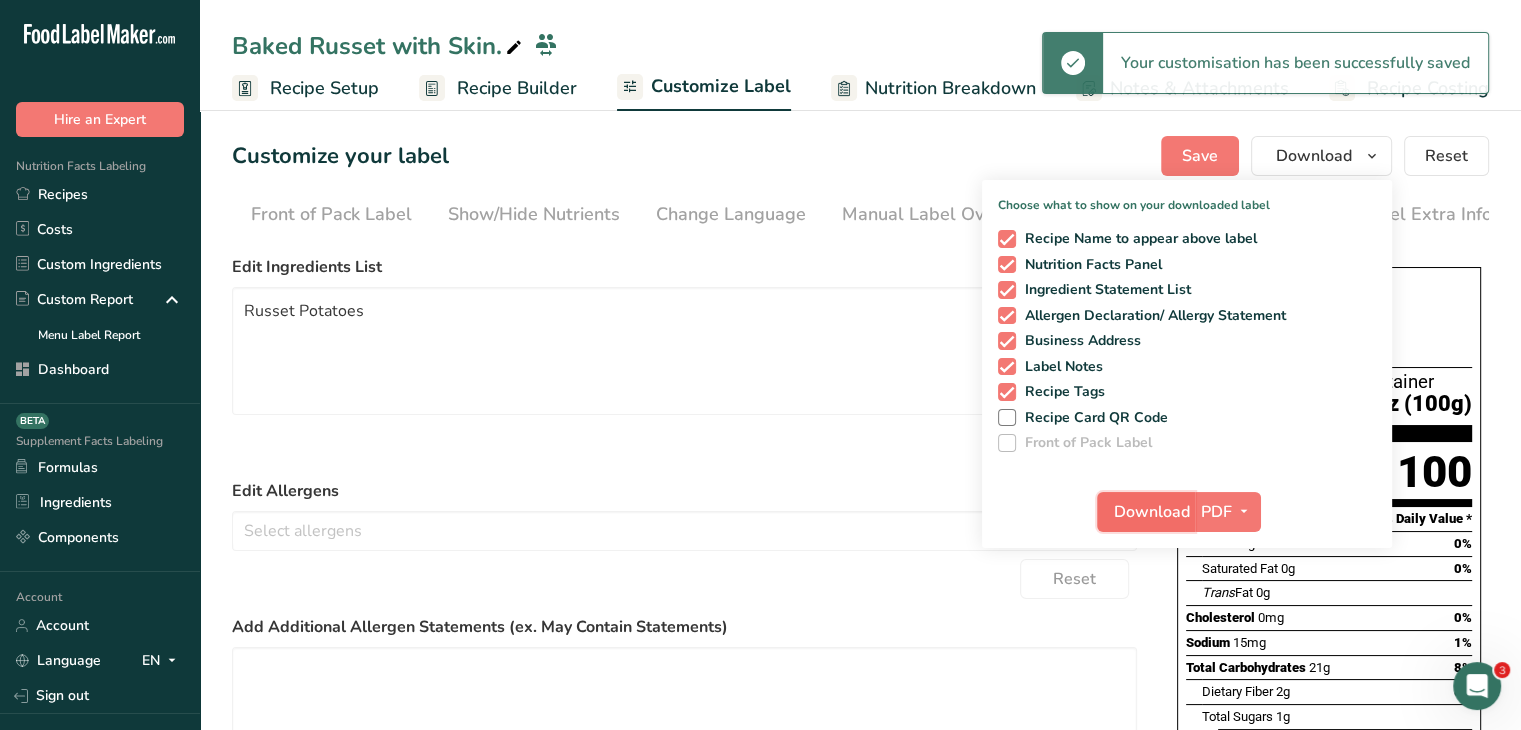click on "Download" at bounding box center [1152, 512] 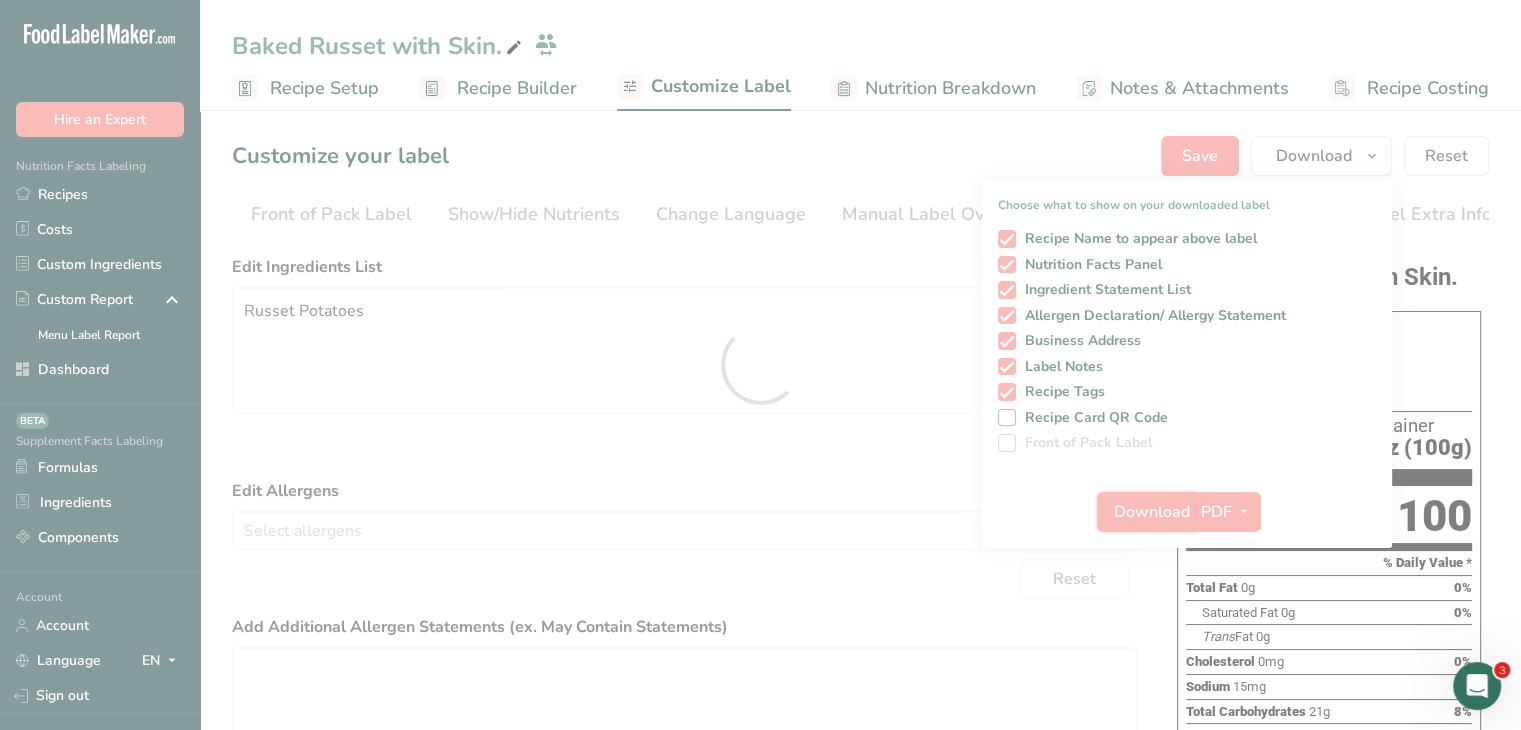 scroll, scrollTop: 0, scrollLeft: 0, axis: both 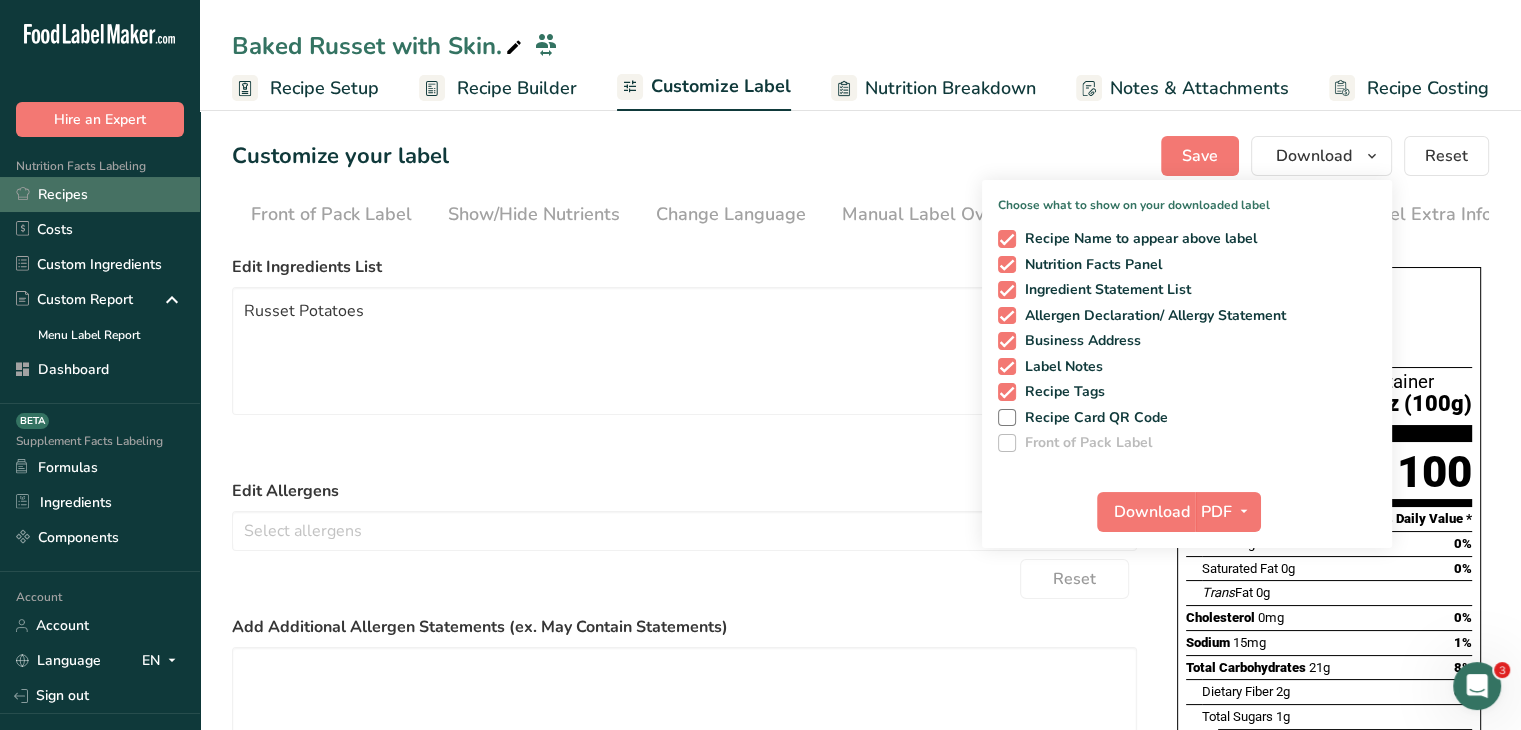 click on "Recipes" at bounding box center [100, 194] 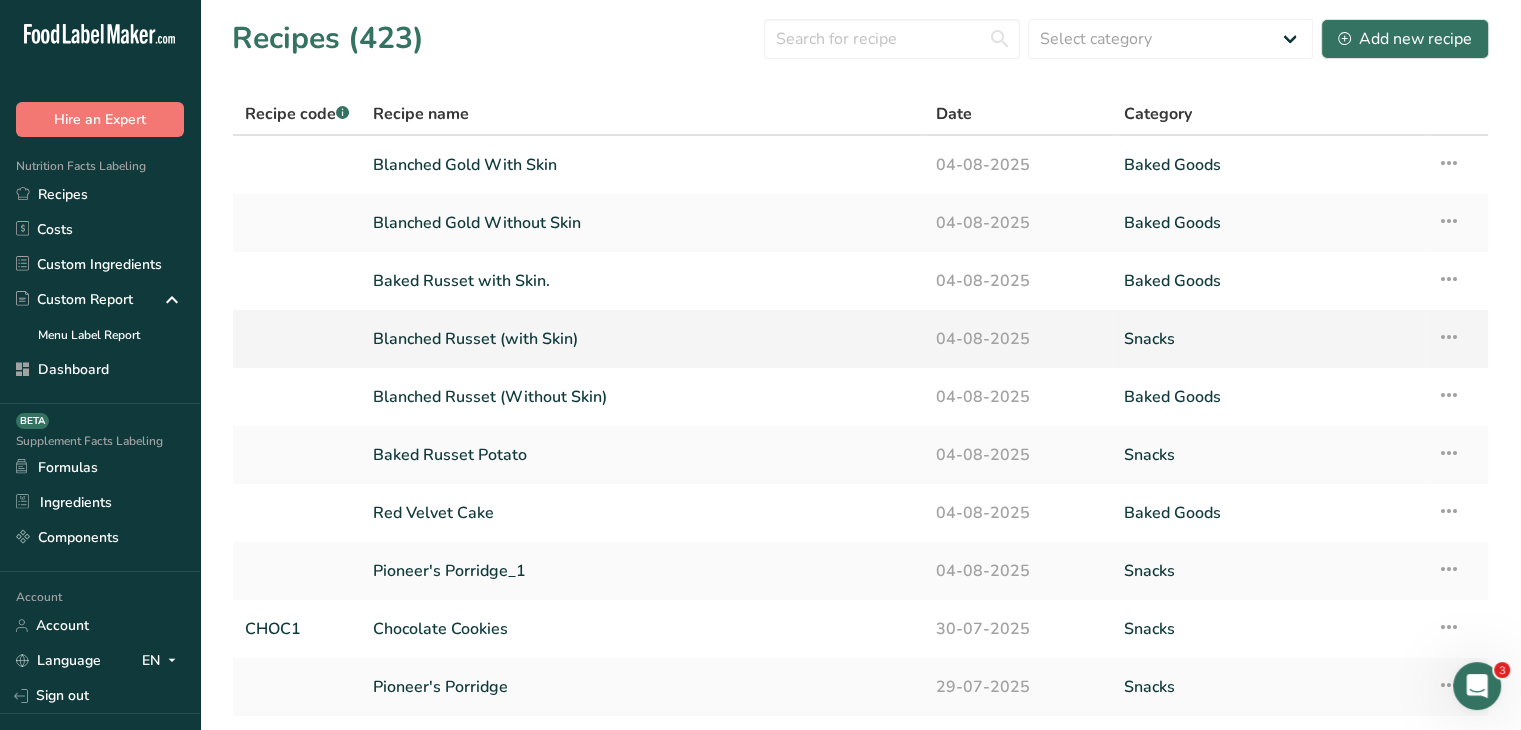 click on "Blanched Russet (with Skin)" at bounding box center (642, 339) 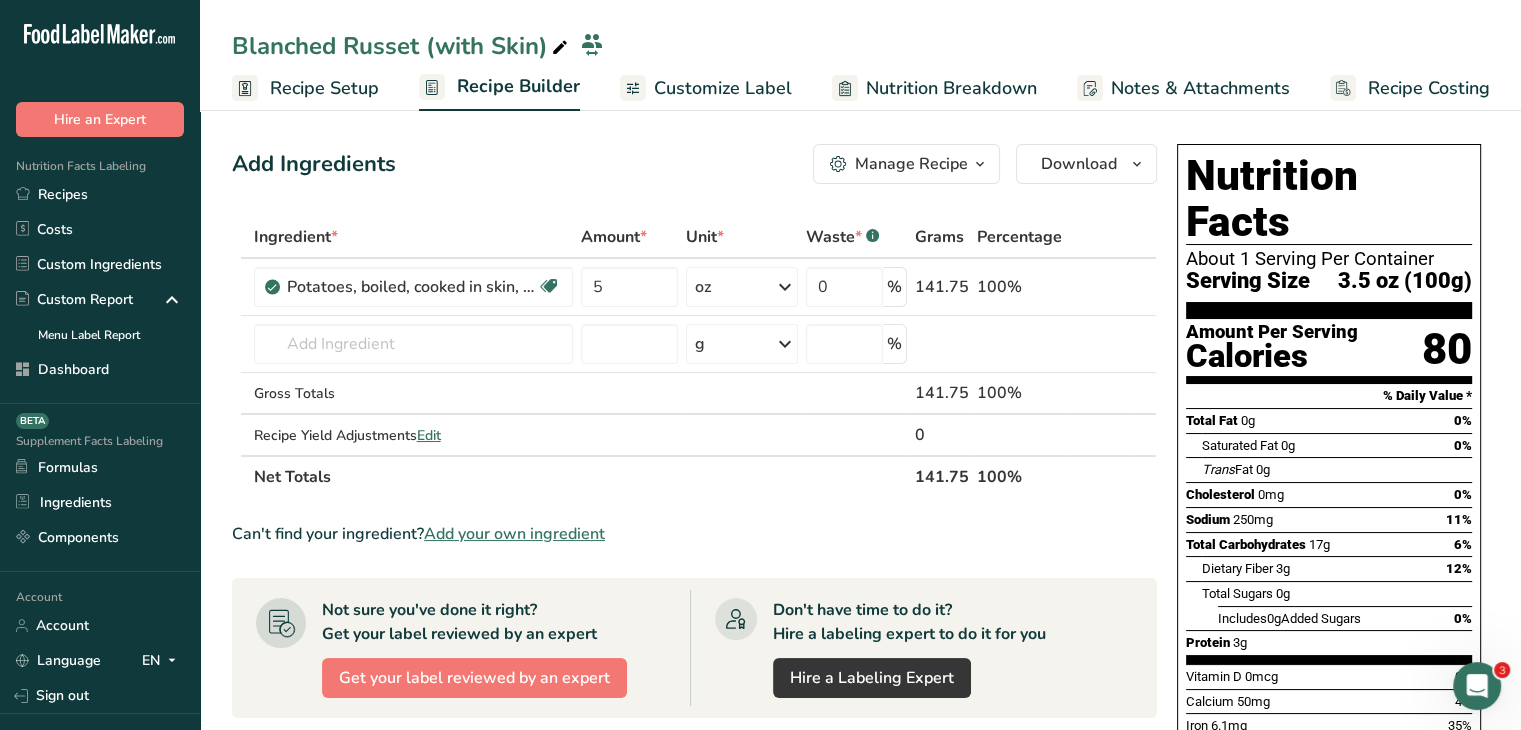 click on "Customize Label" at bounding box center [706, 88] 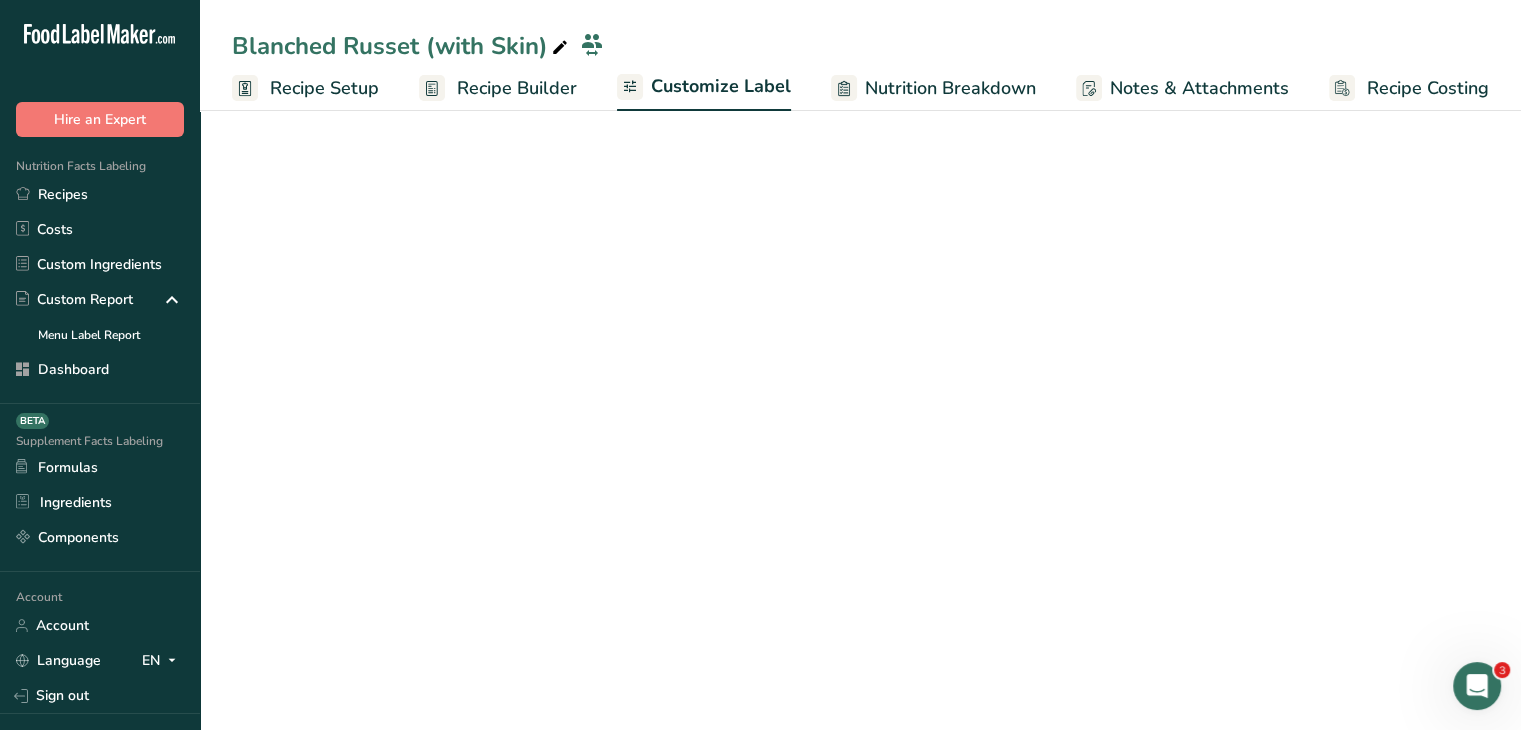 scroll, scrollTop: 0, scrollLeft: 0, axis: both 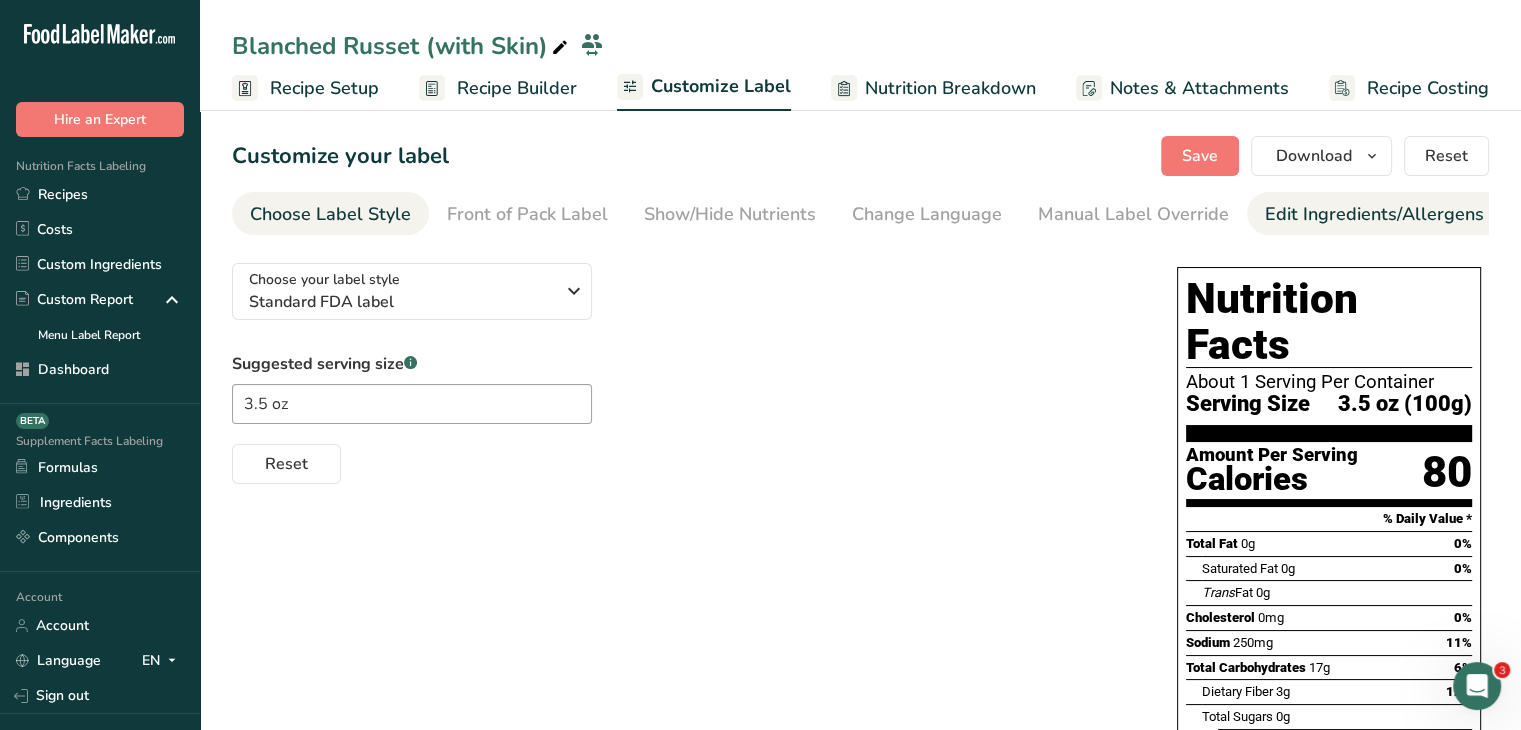 click on "Edit Ingredients/Allergens List" at bounding box center [1392, 214] 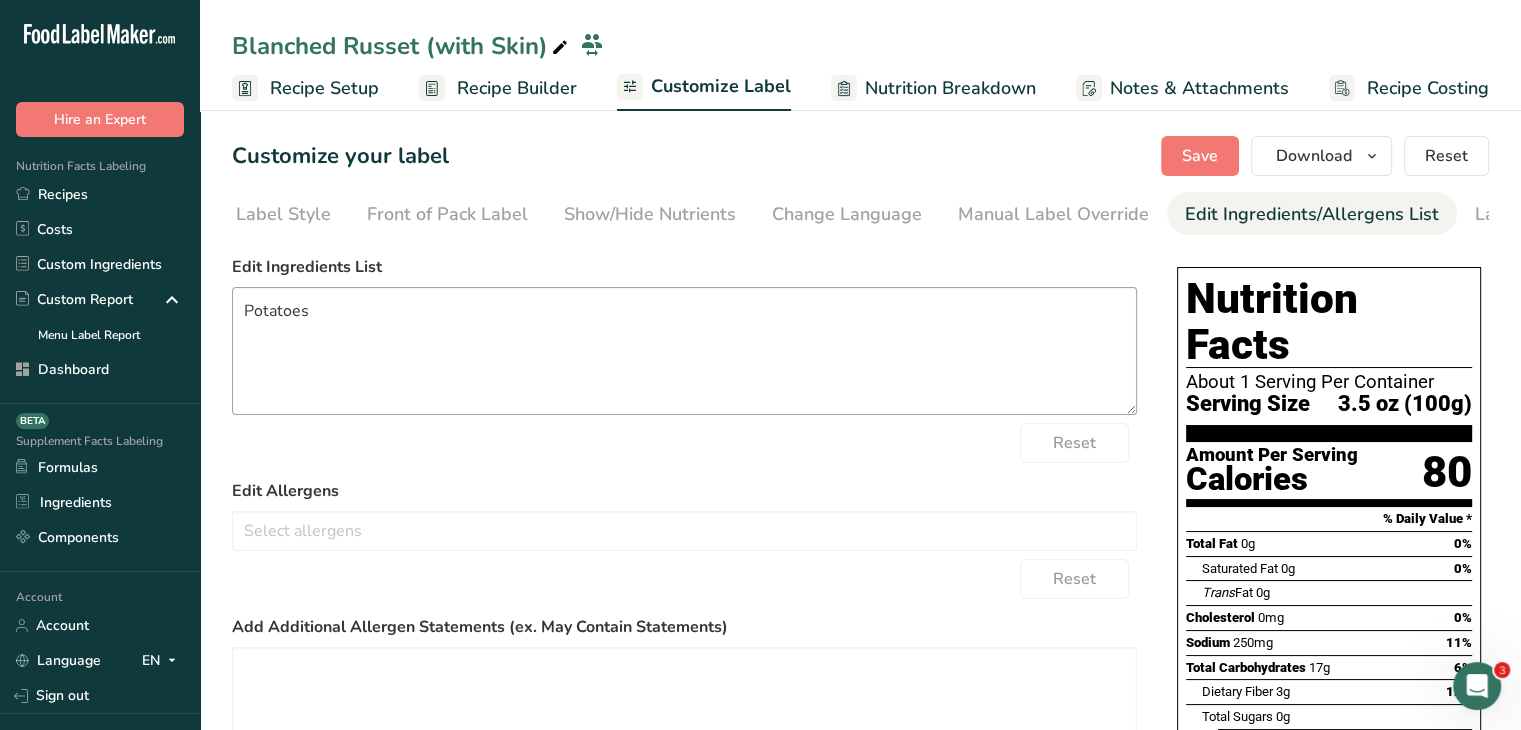 scroll, scrollTop: 0, scrollLeft: 196, axis: horizontal 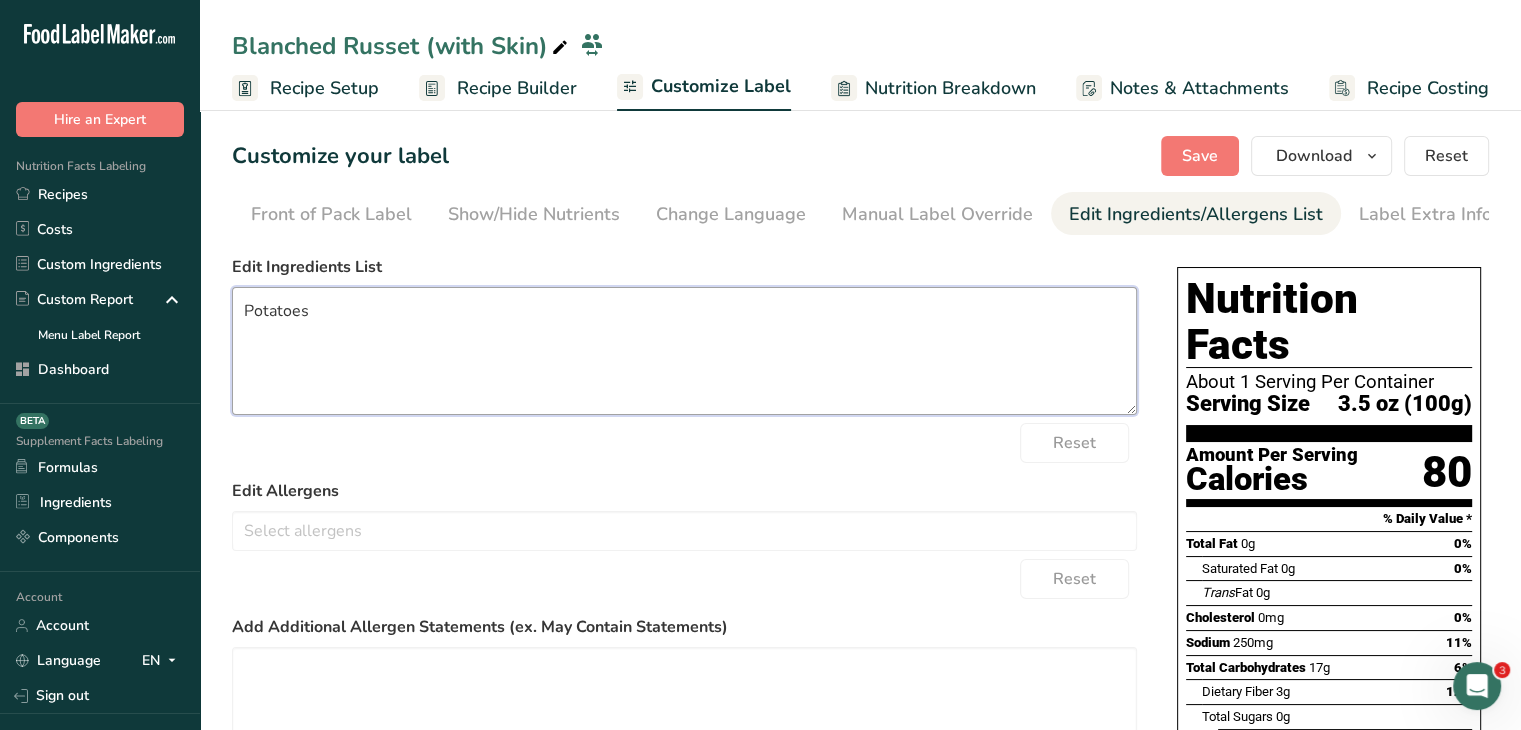 click on "Potatoes" at bounding box center [684, 351] 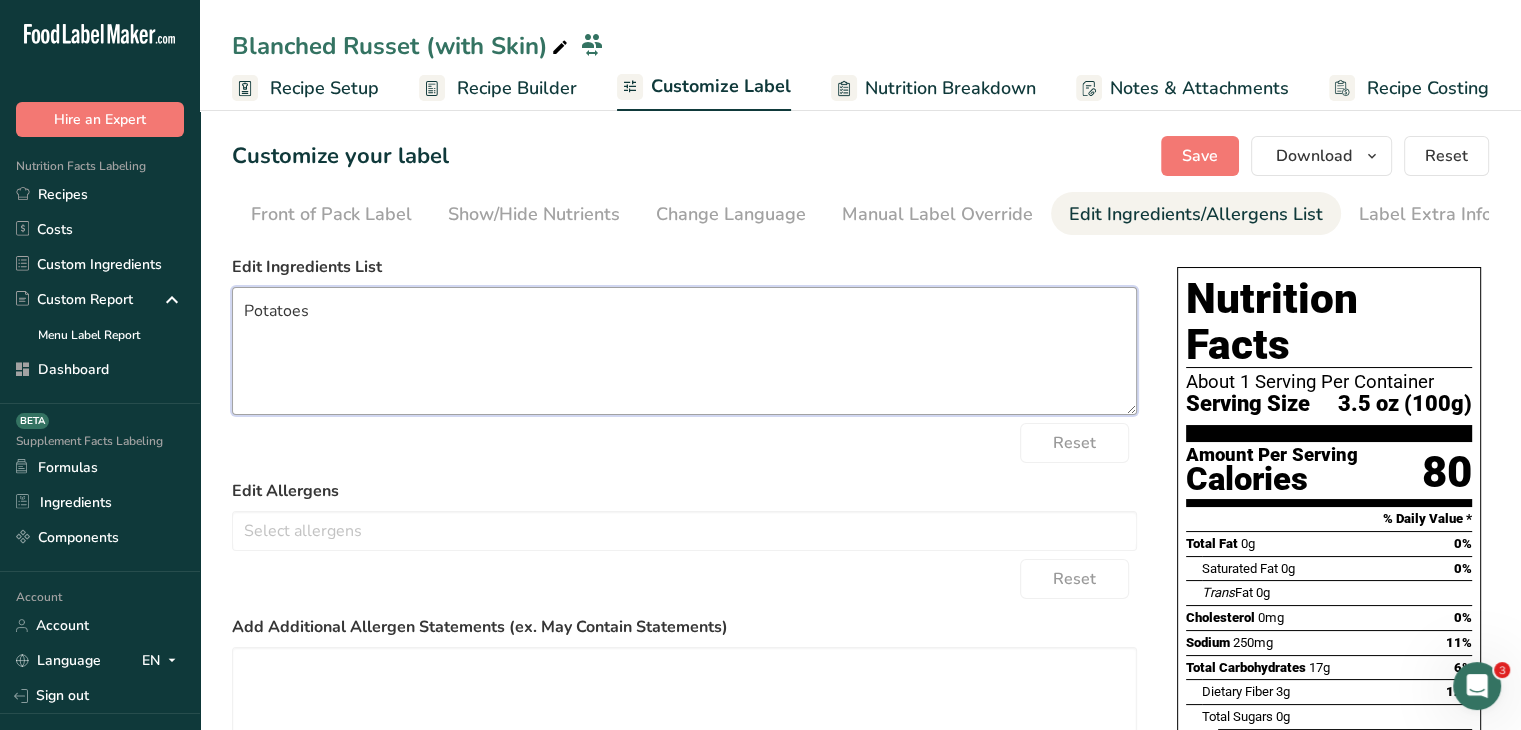 click on "Potatoes" at bounding box center (684, 351) 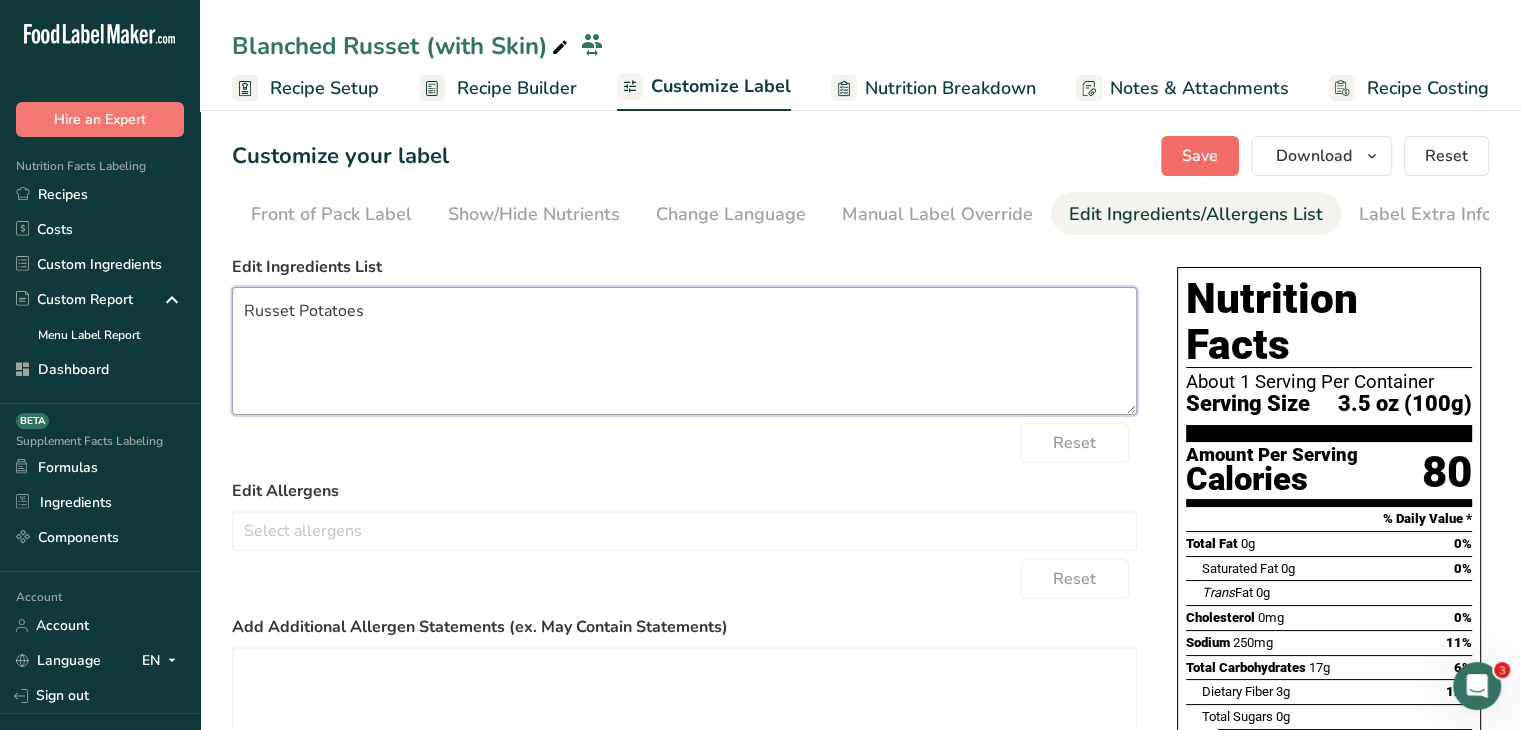 type on "Russet Potatoes" 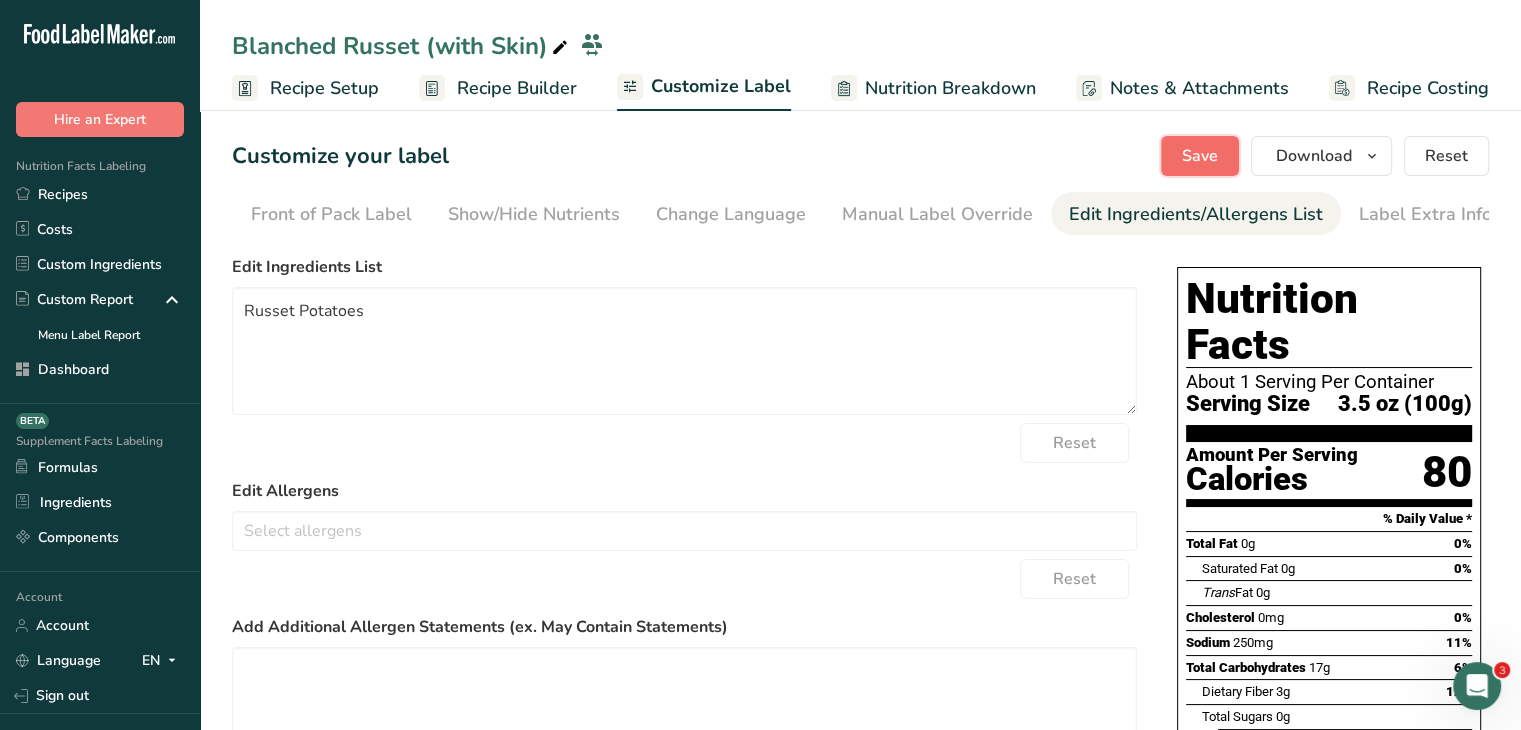 click on "Save" at bounding box center (1200, 156) 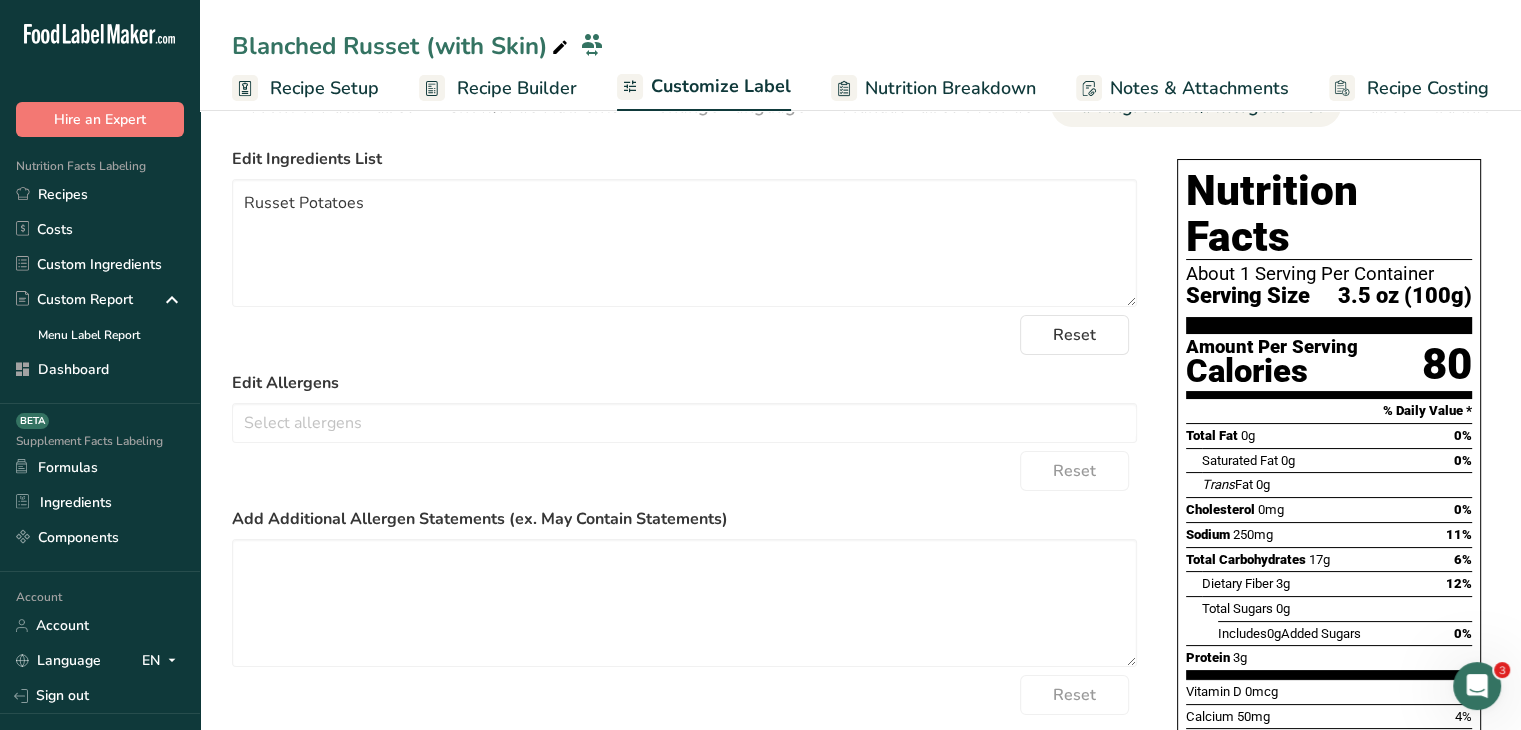 scroll, scrollTop: 0, scrollLeft: 0, axis: both 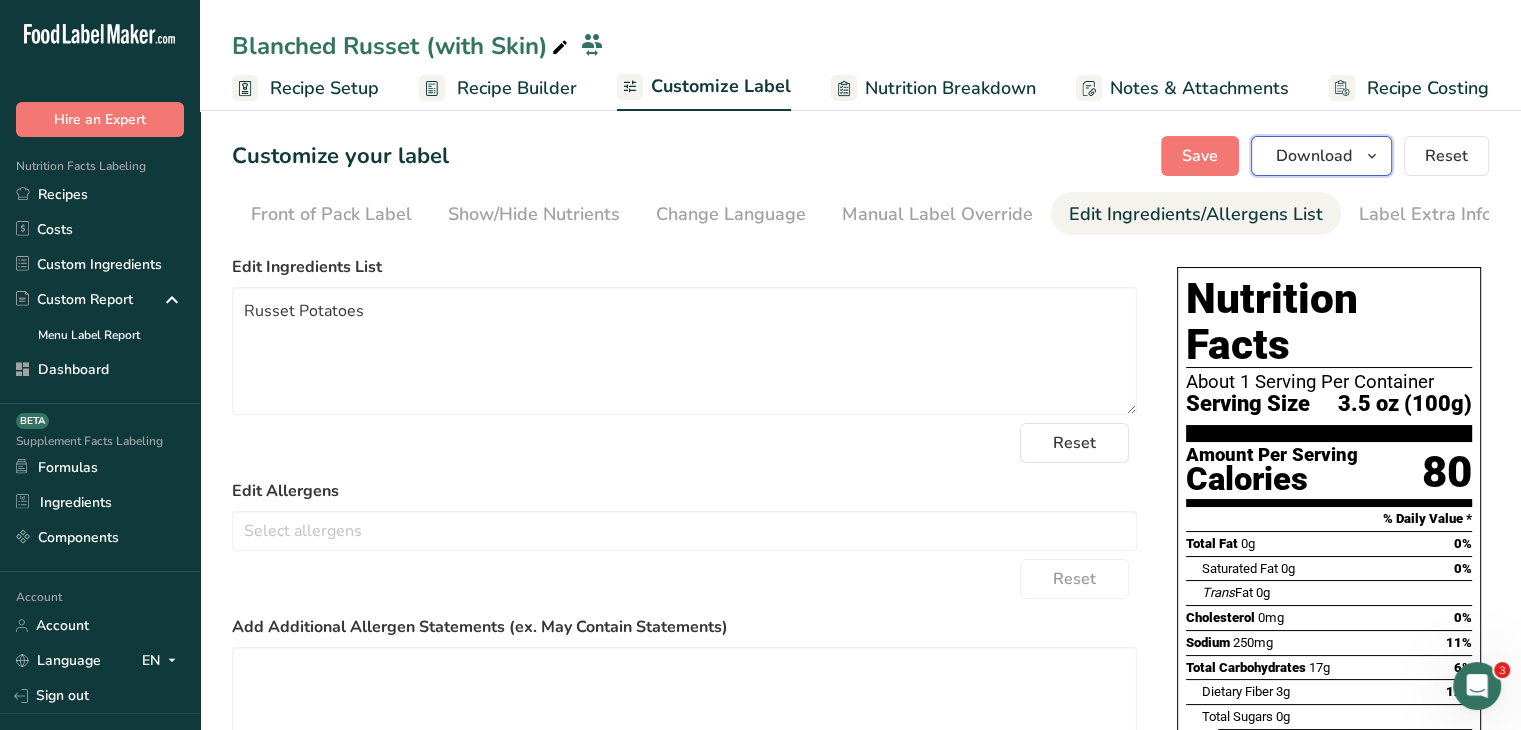 click on "Download" at bounding box center (1314, 156) 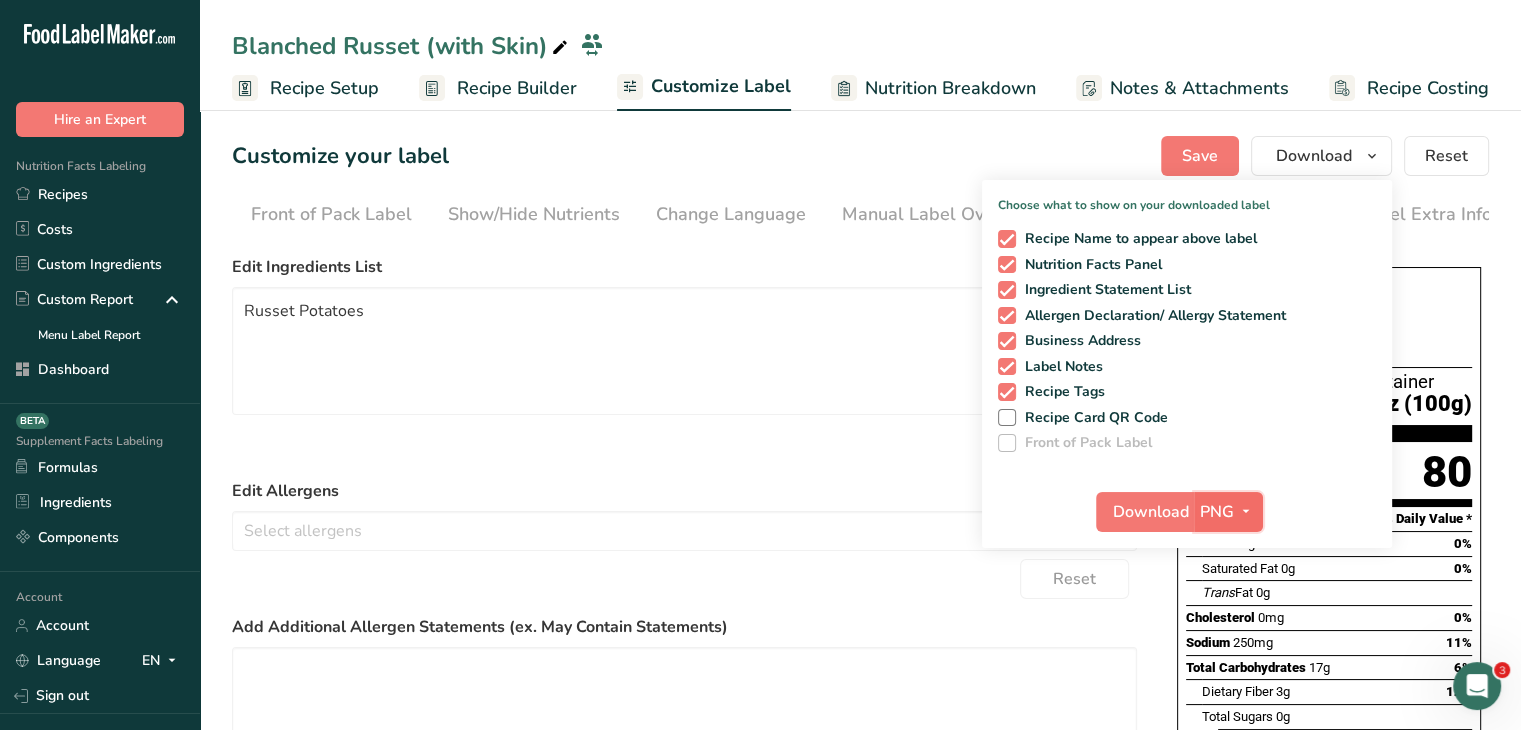 click at bounding box center (1246, 511) 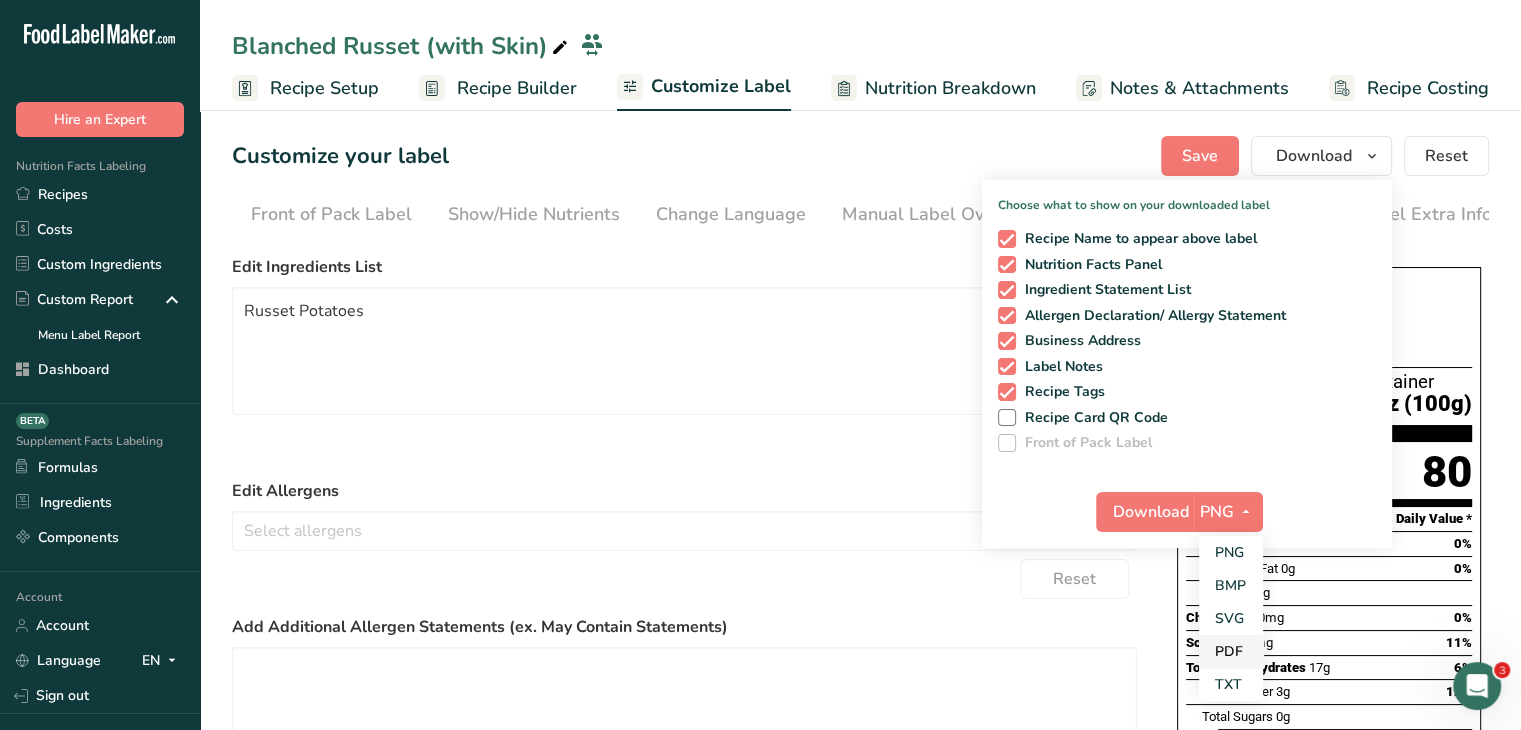 click on "PDF" at bounding box center [1231, 651] 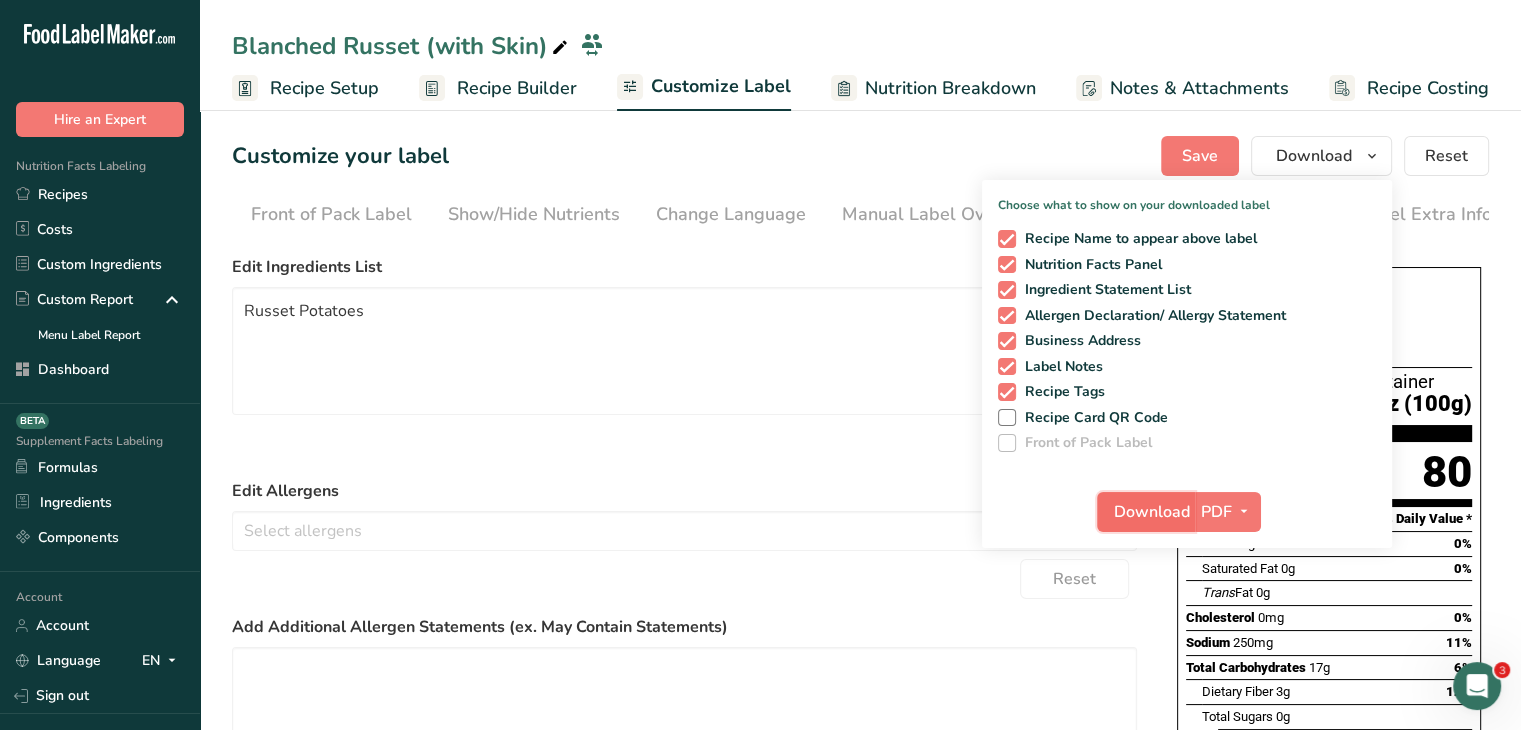 click on "Download" at bounding box center [1152, 512] 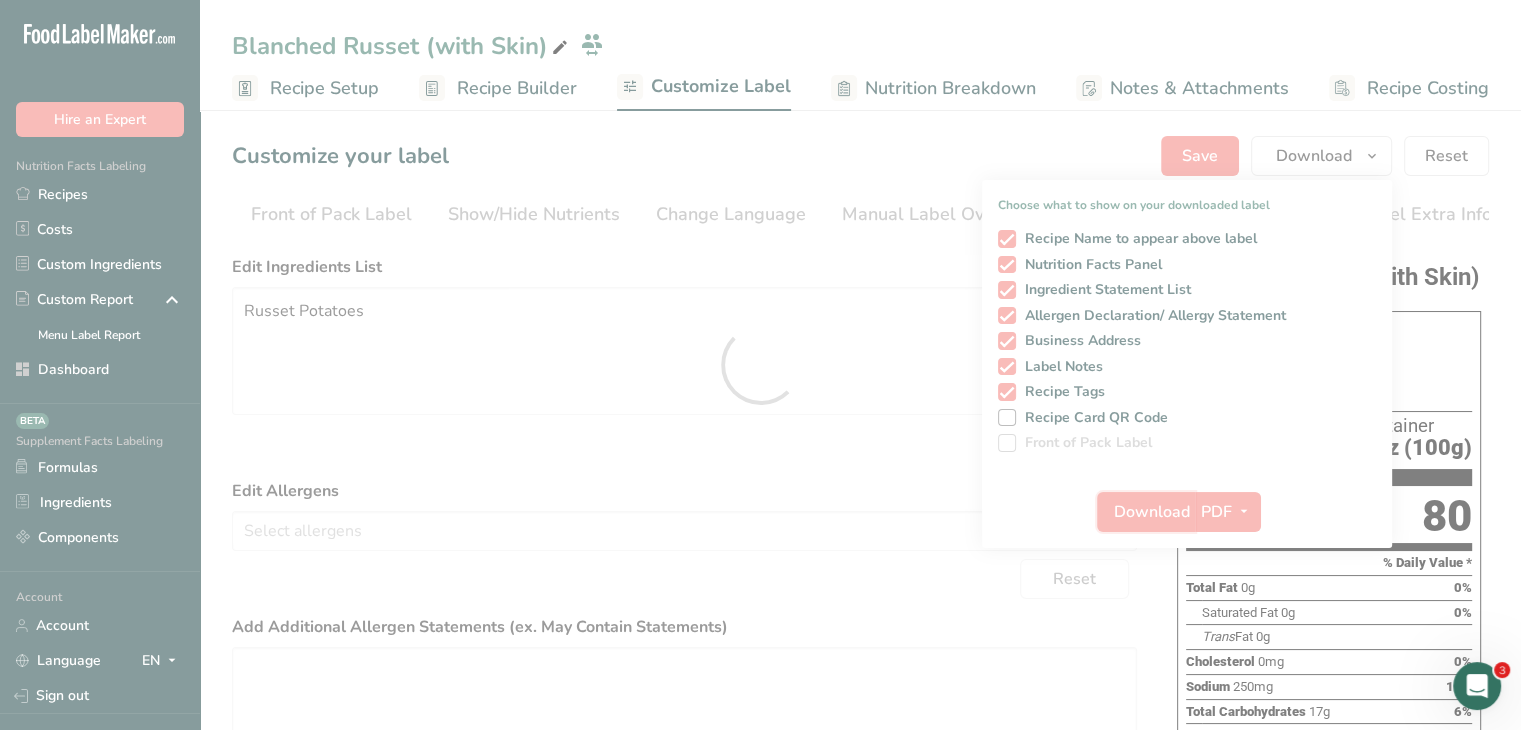 scroll, scrollTop: 0, scrollLeft: 0, axis: both 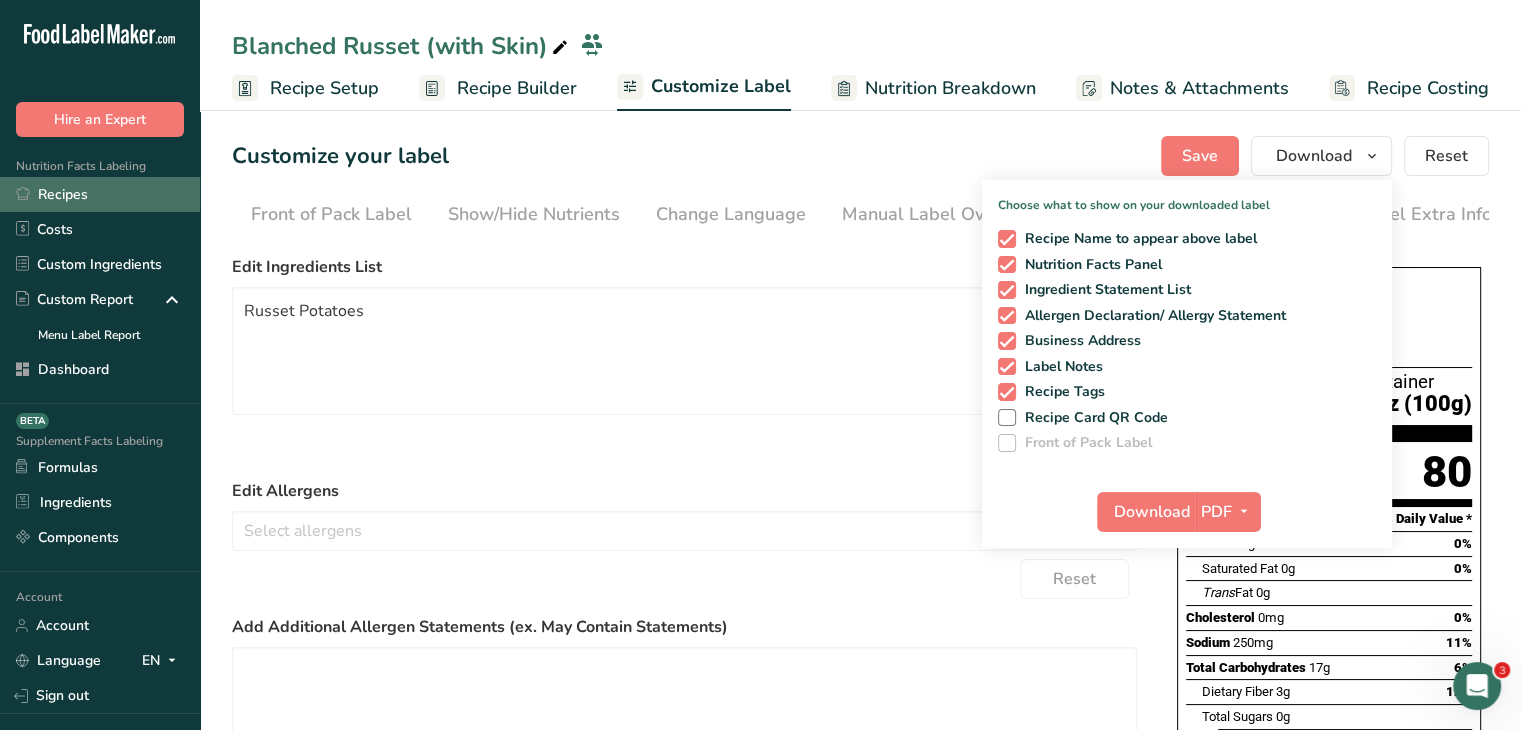 click on "Recipes" at bounding box center [100, 194] 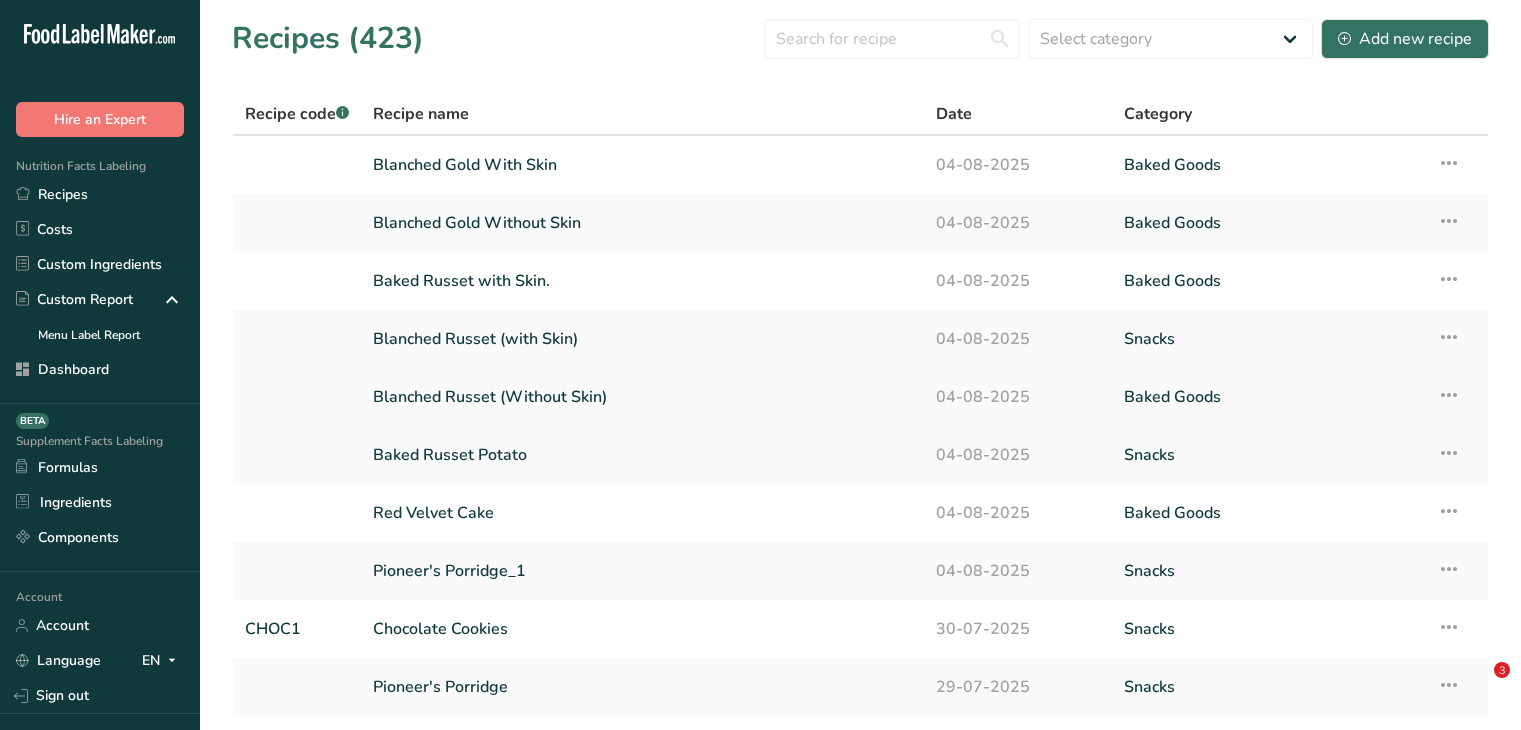 scroll, scrollTop: 0, scrollLeft: 0, axis: both 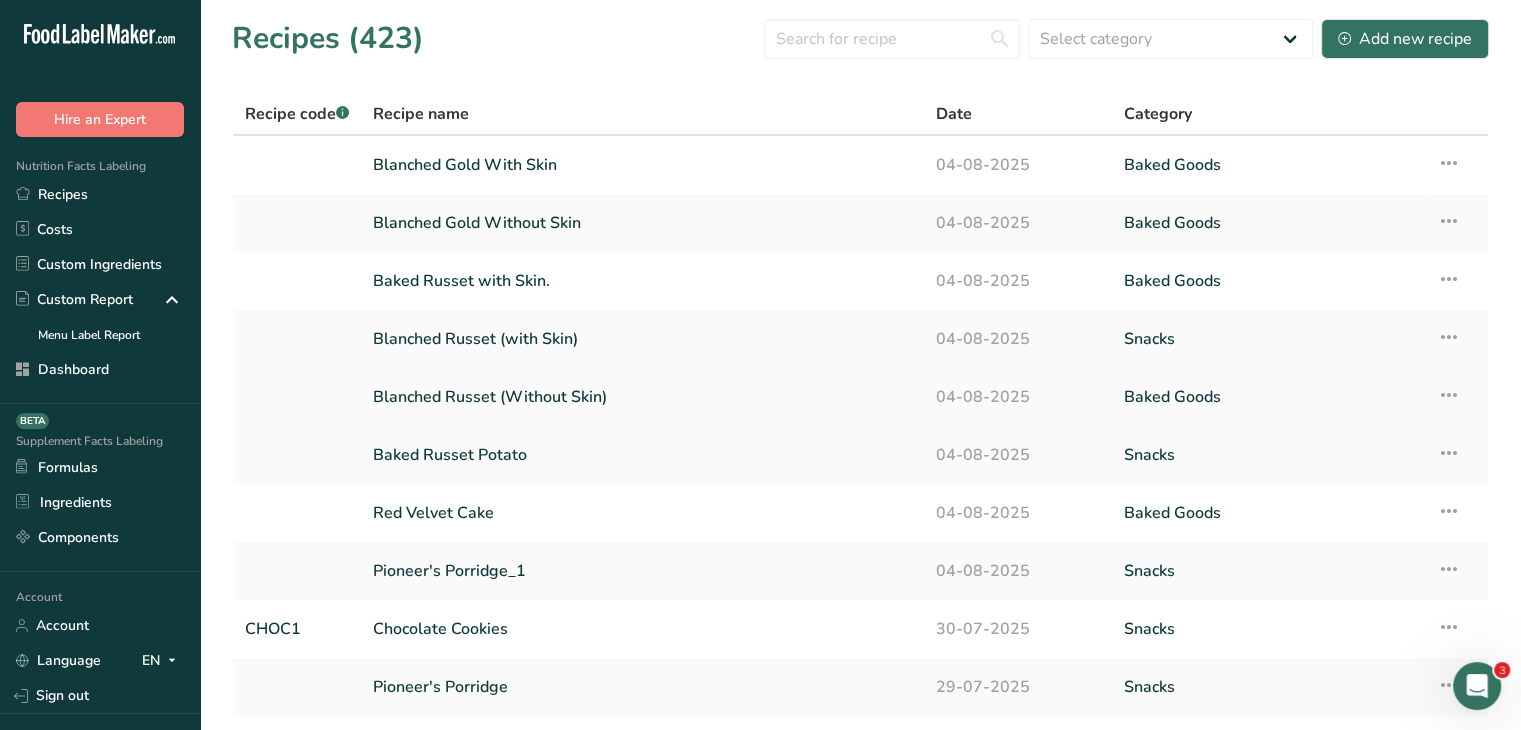 click on "Blanched Russet (Without Skin)" at bounding box center [642, 397] 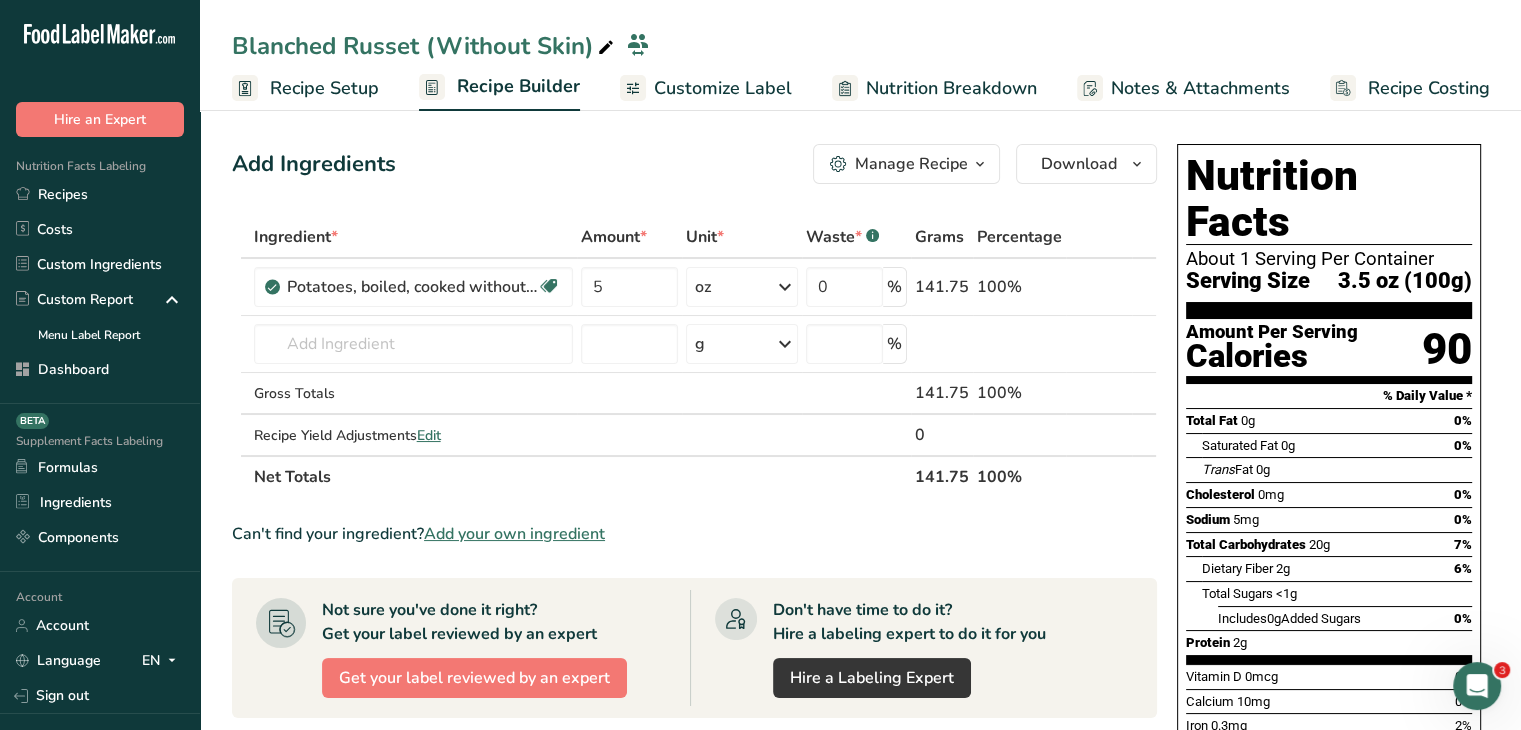 click on "Customize Label" at bounding box center [723, 88] 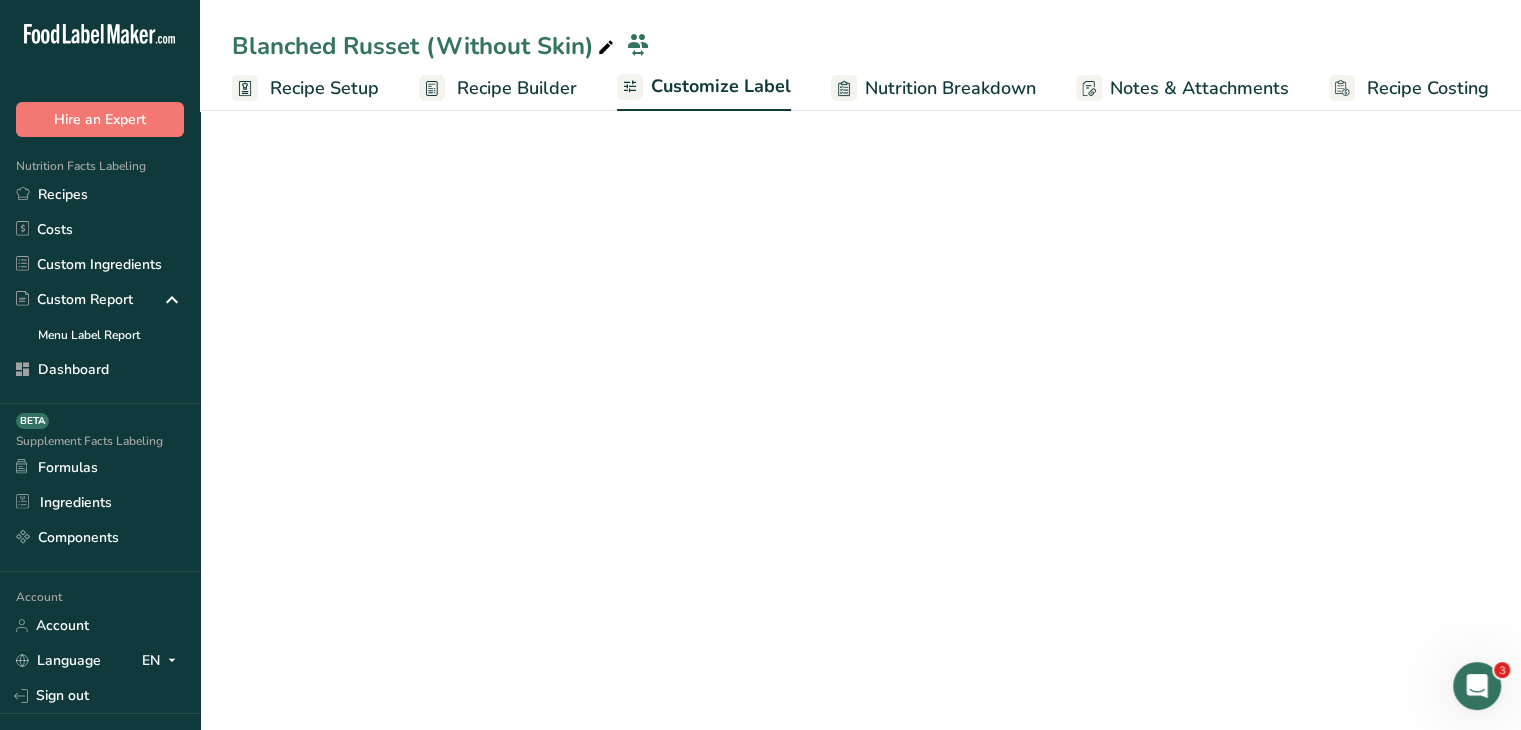 scroll, scrollTop: 0, scrollLeft: 0, axis: both 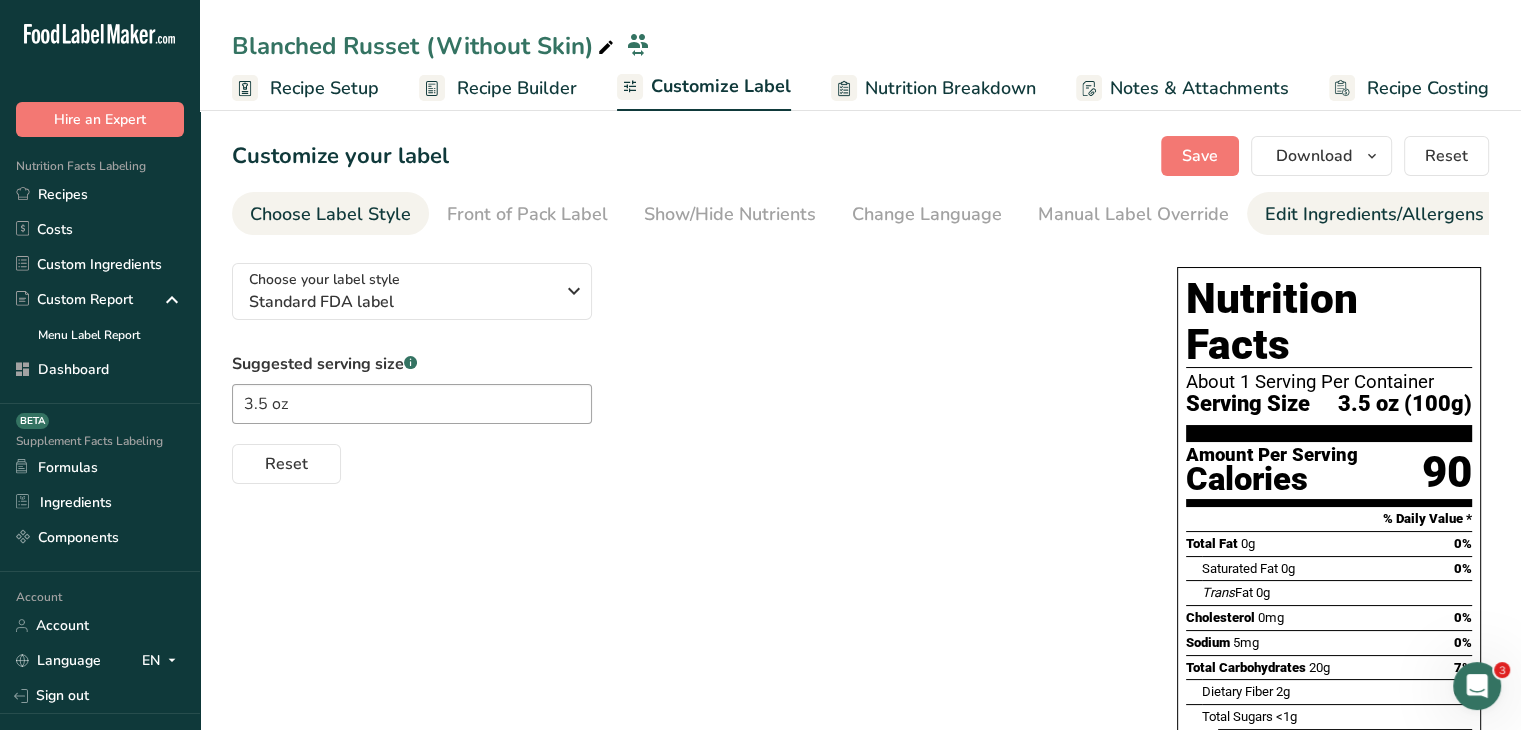 click on "Edit Ingredients/Allergens List" at bounding box center [1392, 214] 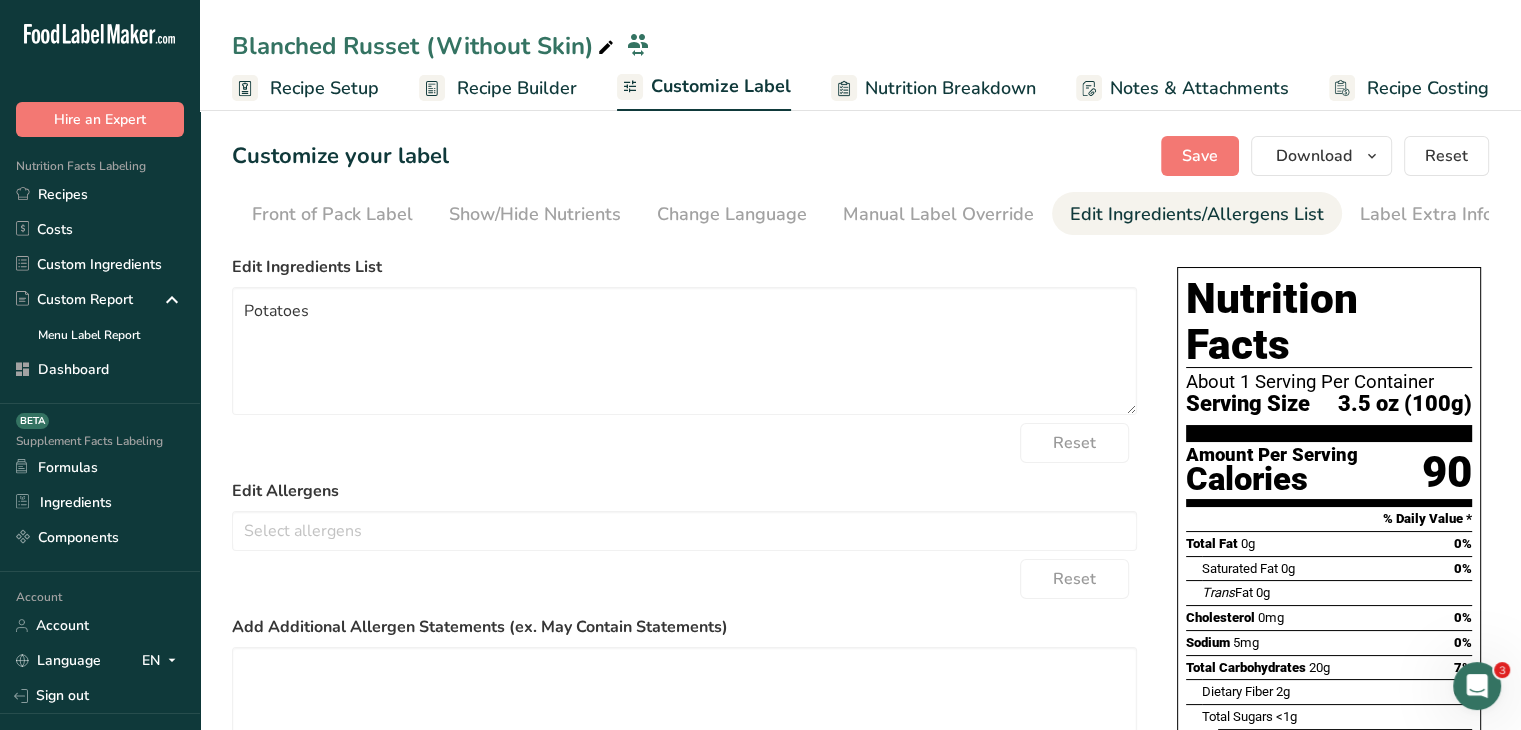 scroll, scrollTop: 0, scrollLeft: 196, axis: horizontal 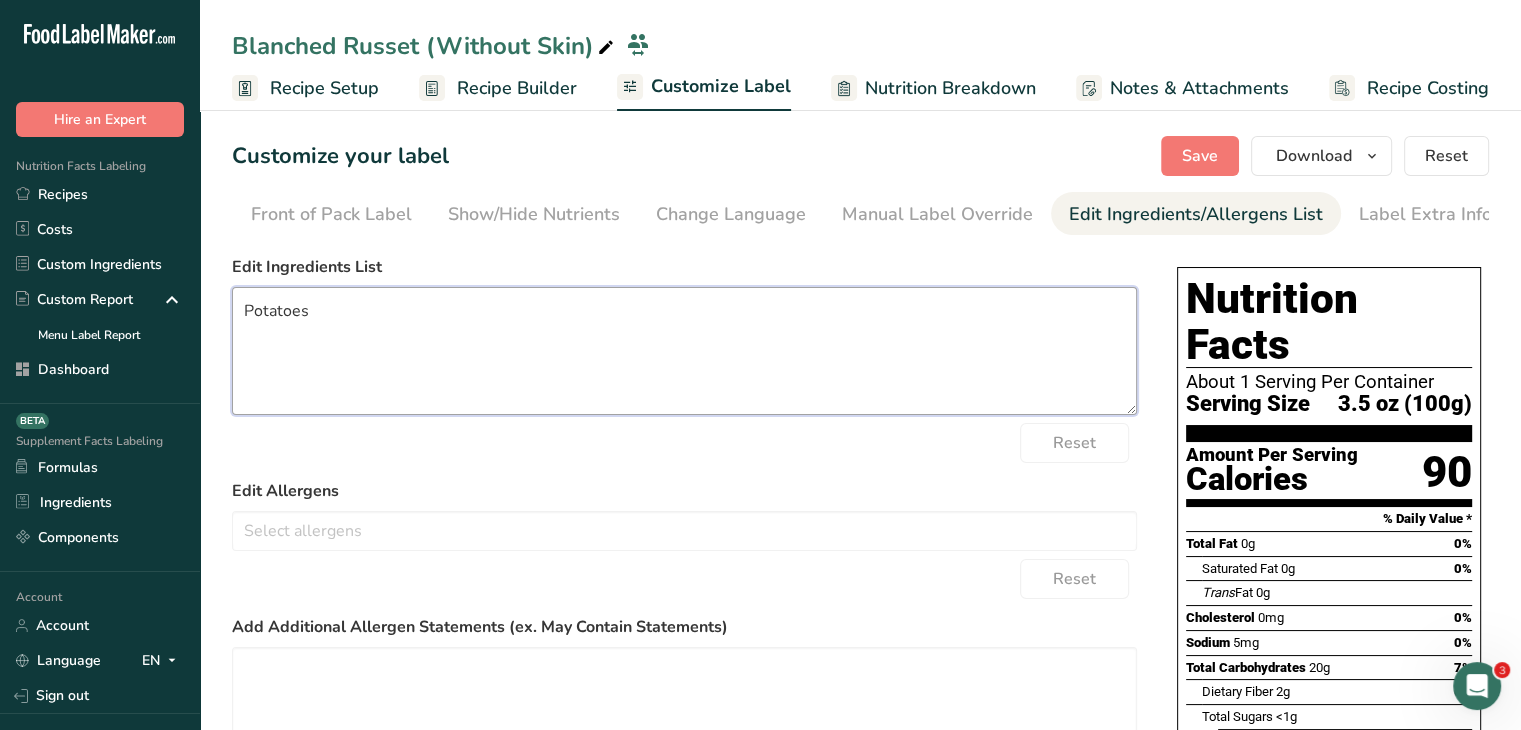 click on "Potatoes" at bounding box center [684, 351] 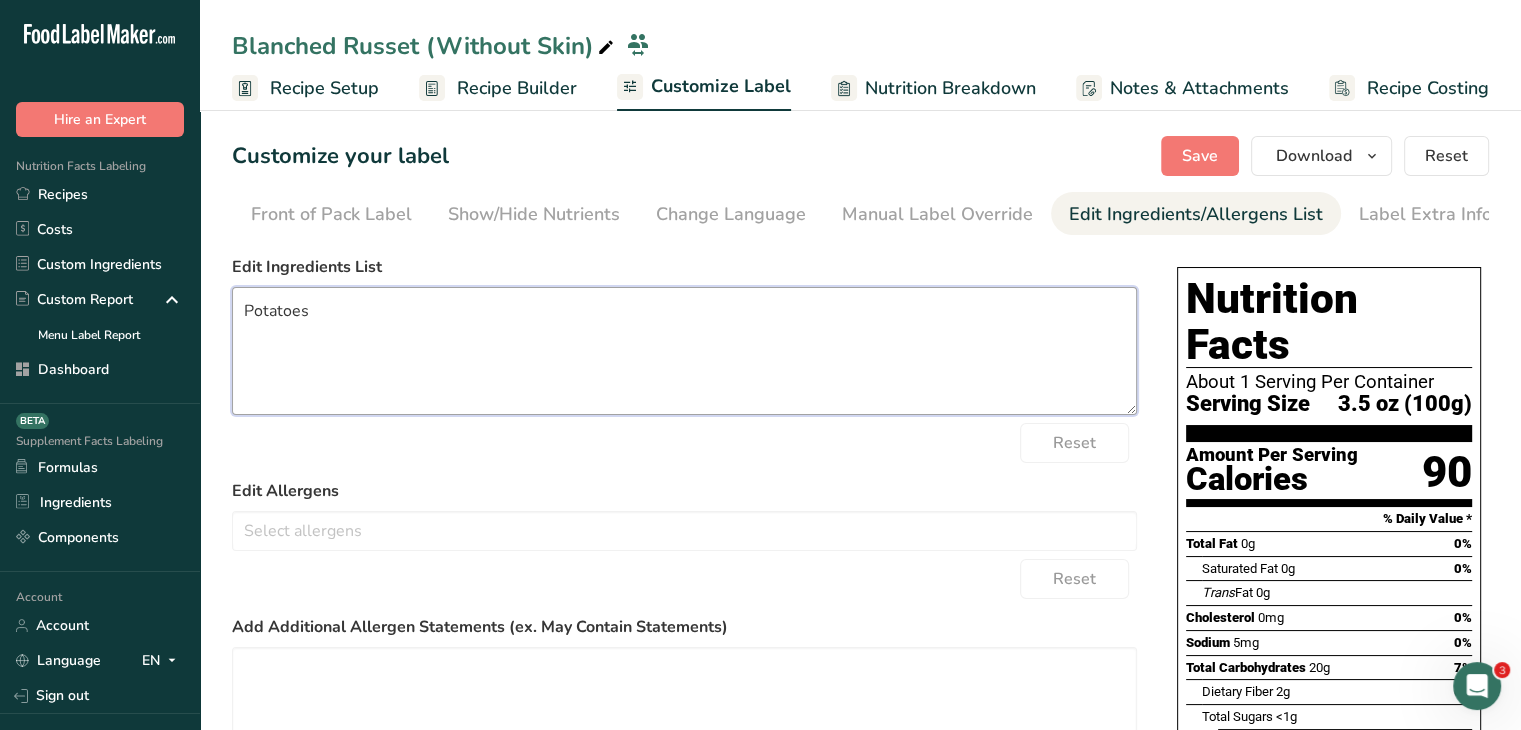 click on "Potatoes" at bounding box center [684, 351] 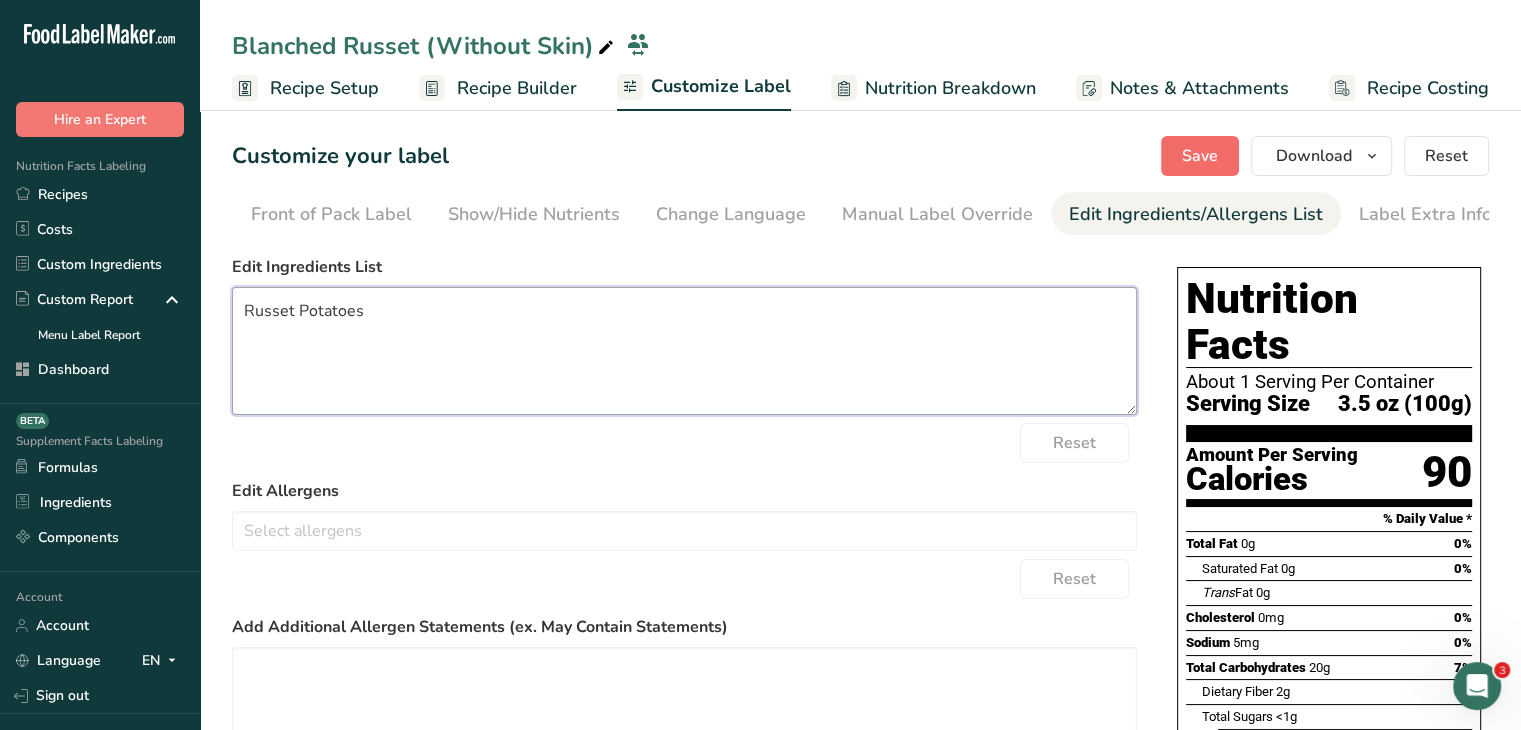 type on "Russet Potatoes" 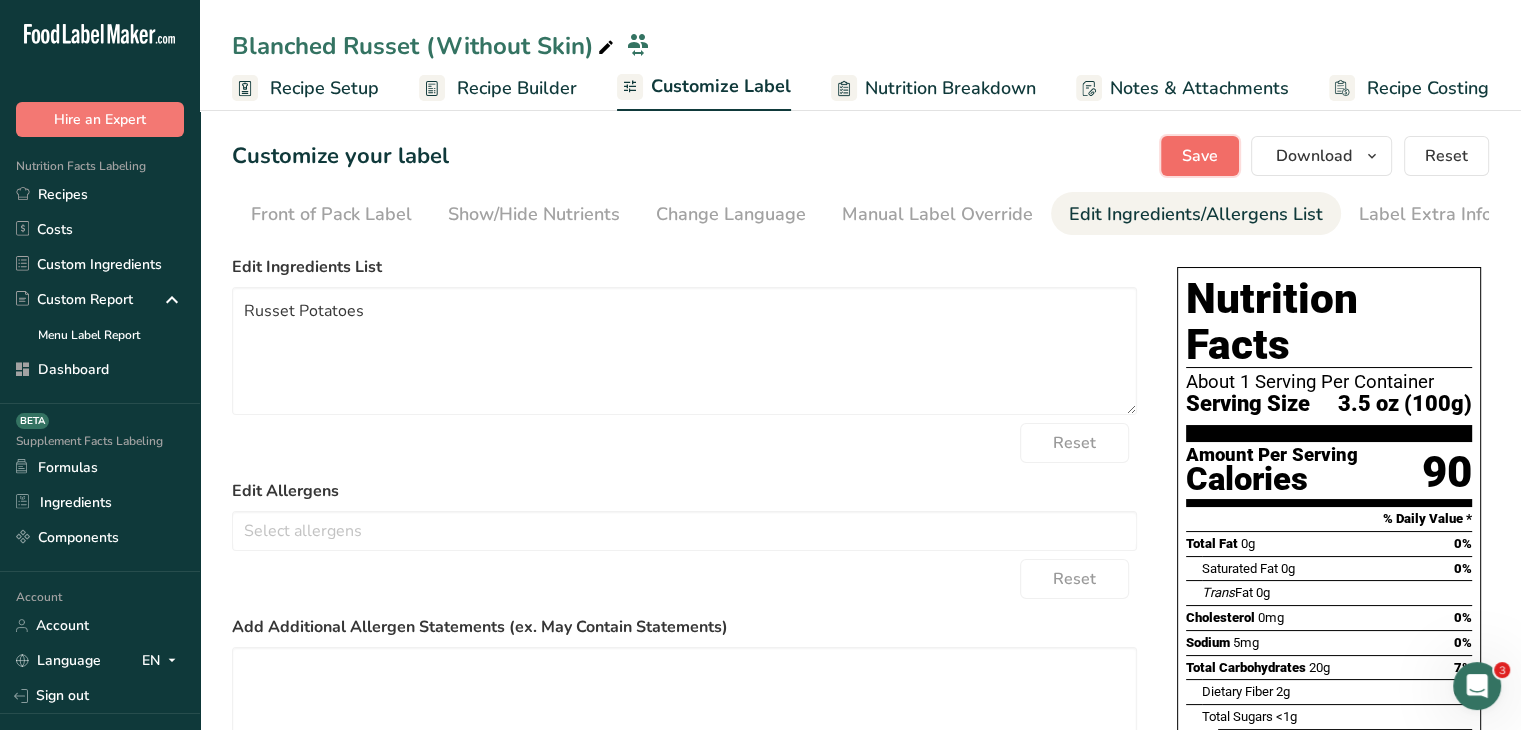 click on "Save" at bounding box center (1200, 156) 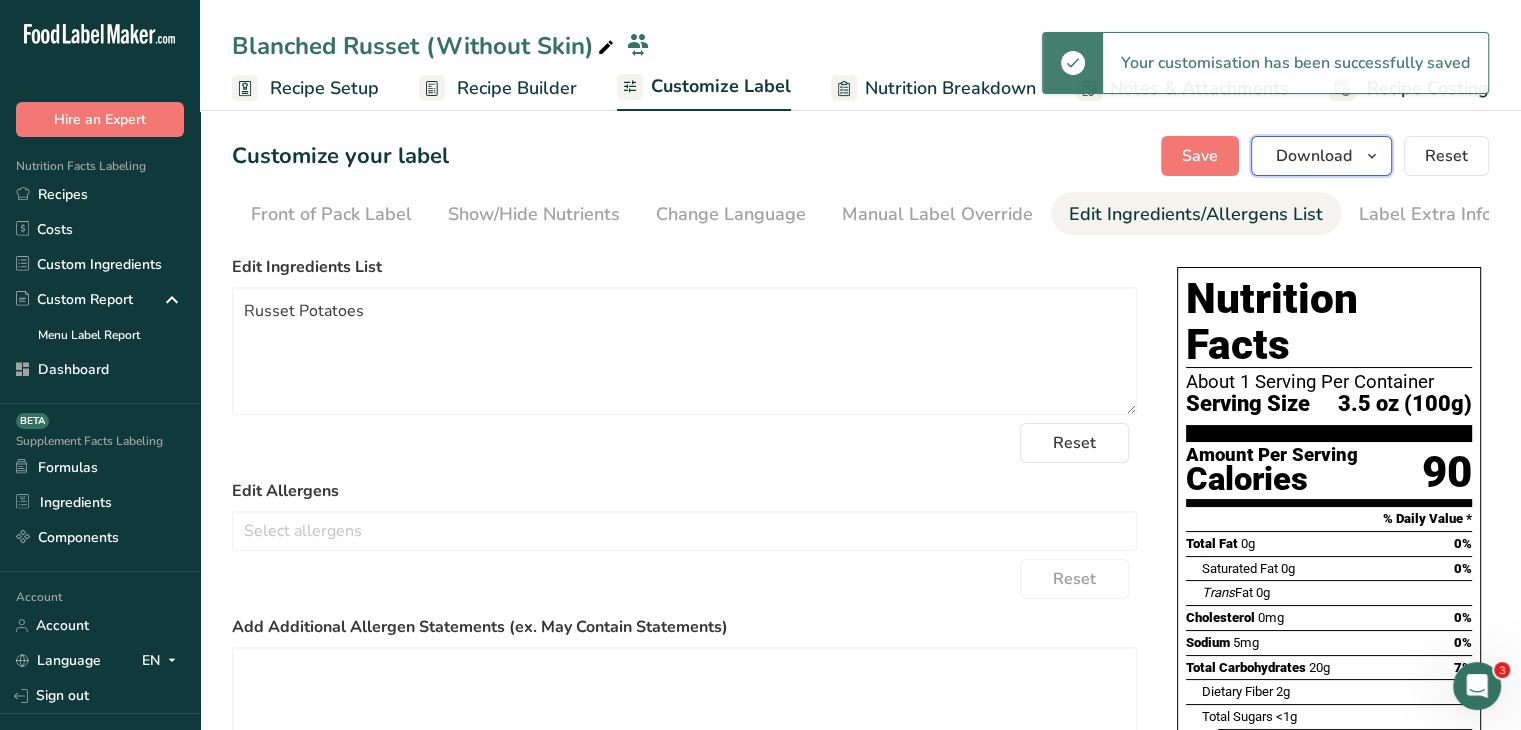click on "Download" at bounding box center (1314, 156) 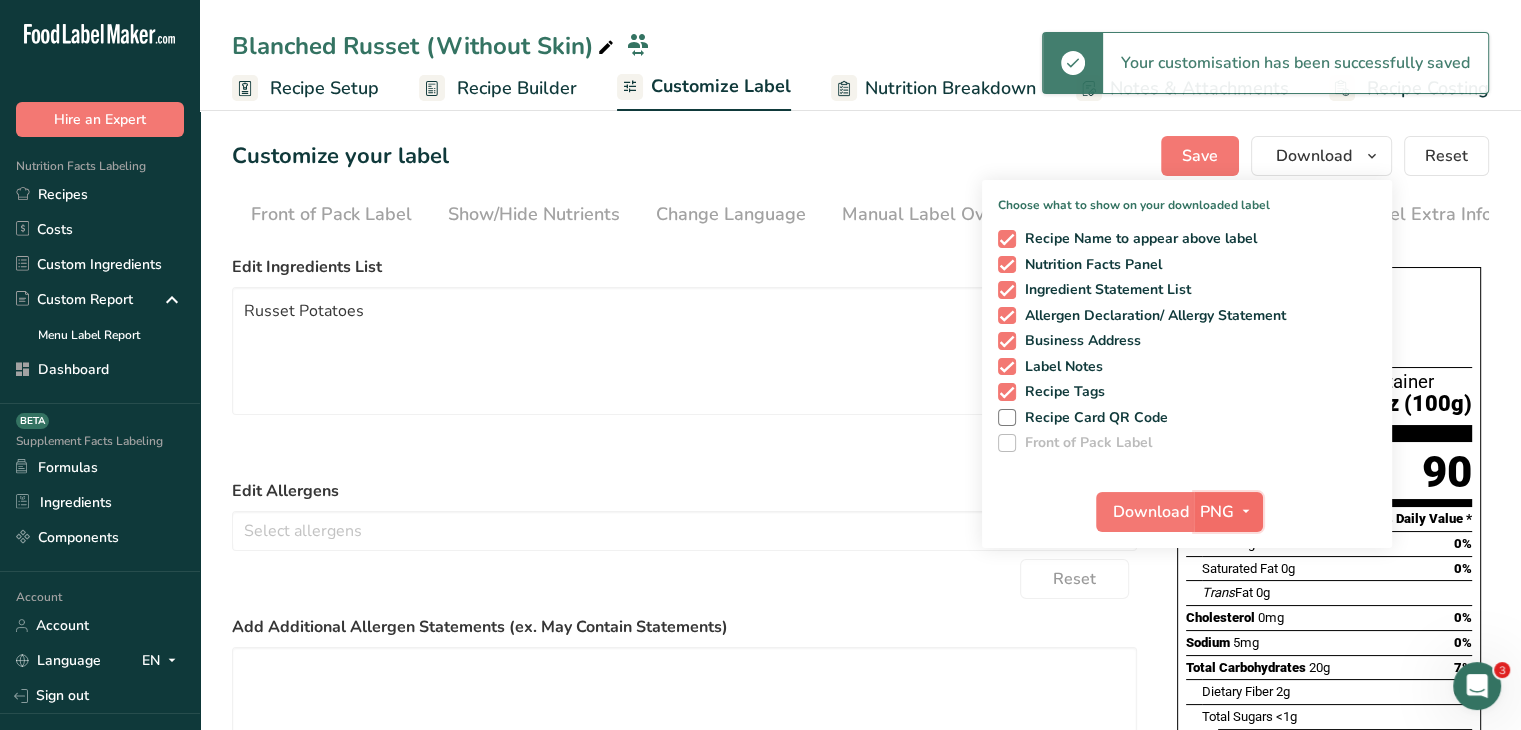 click on "PNG" at bounding box center (1217, 512) 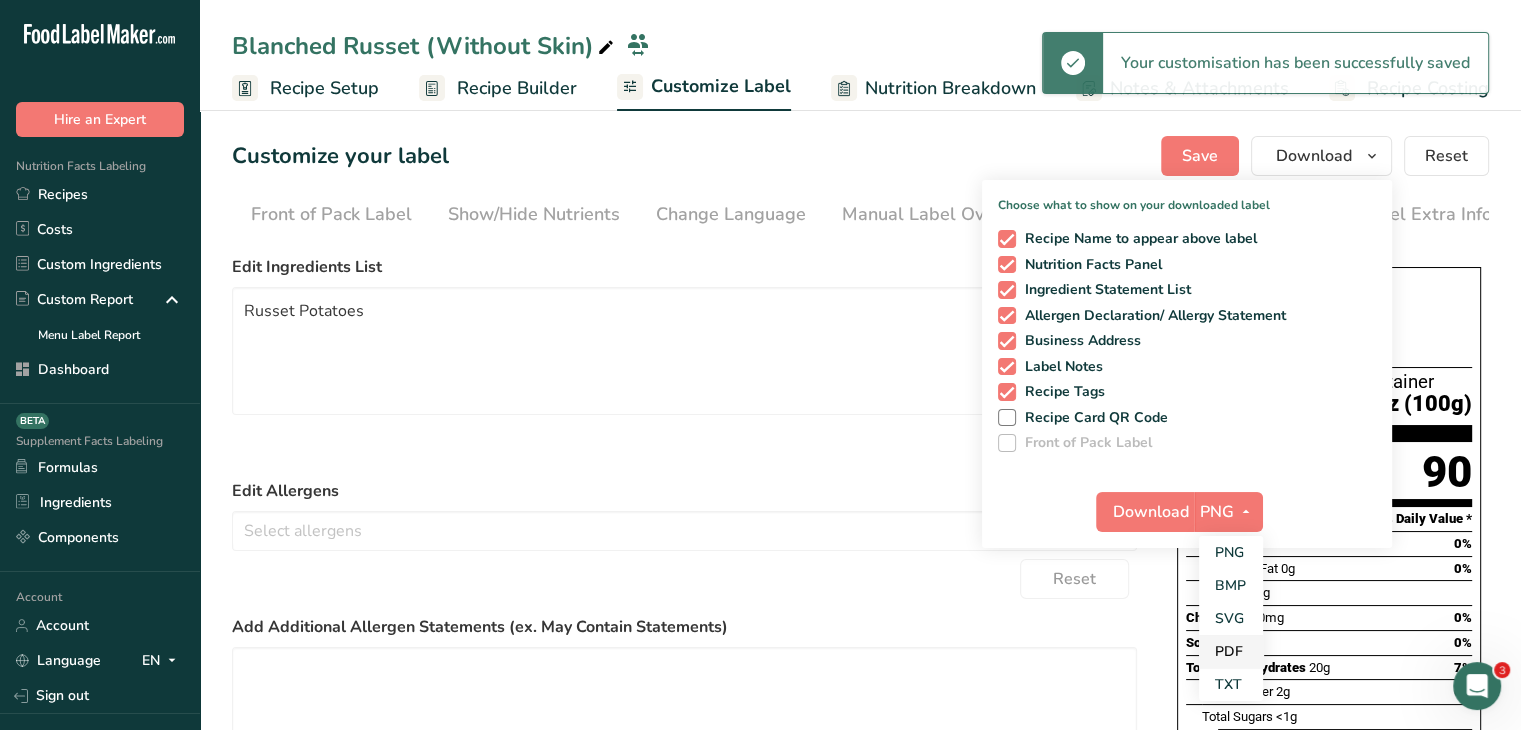 click on "PDF" at bounding box center [1231, 651] 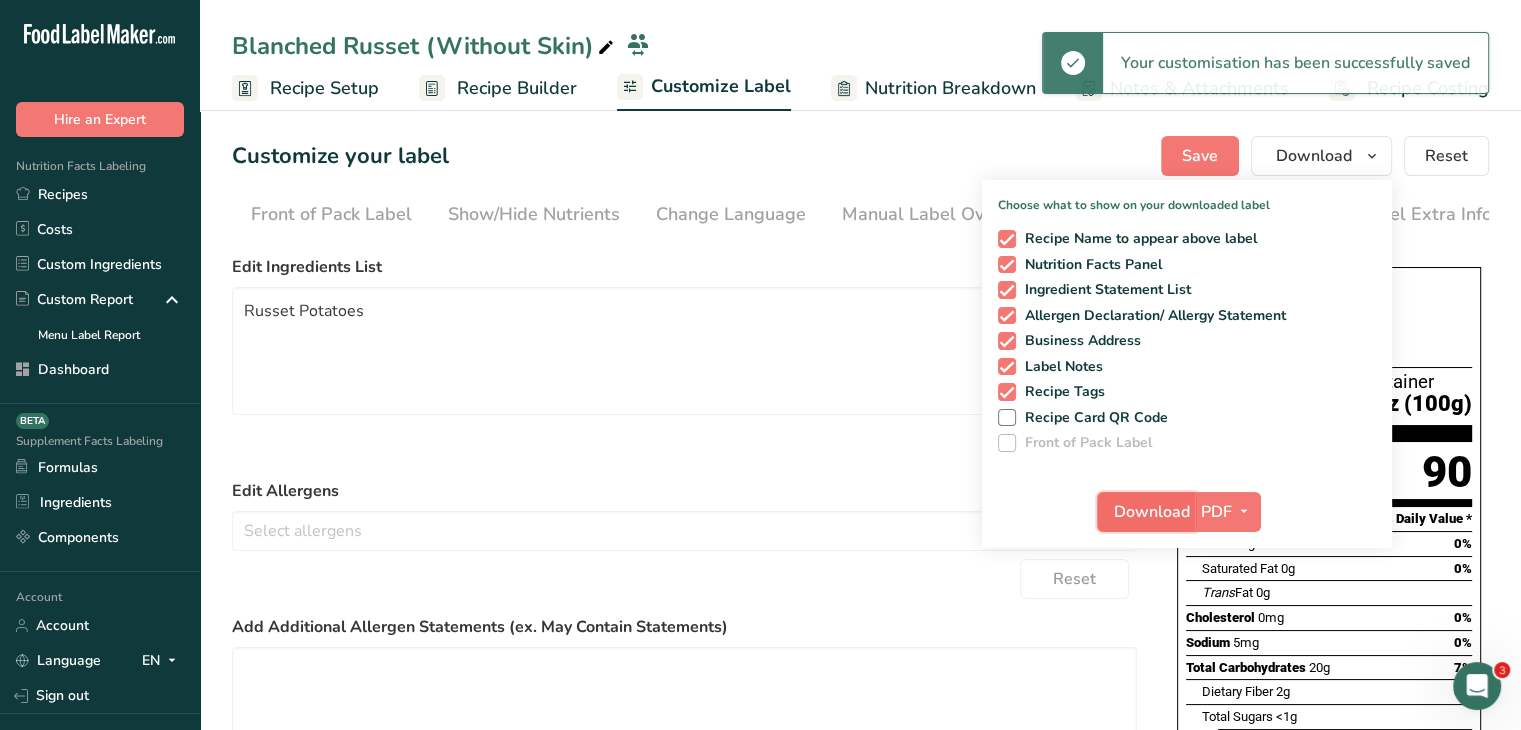 click on "Download" at bounding box center (1152, 512) 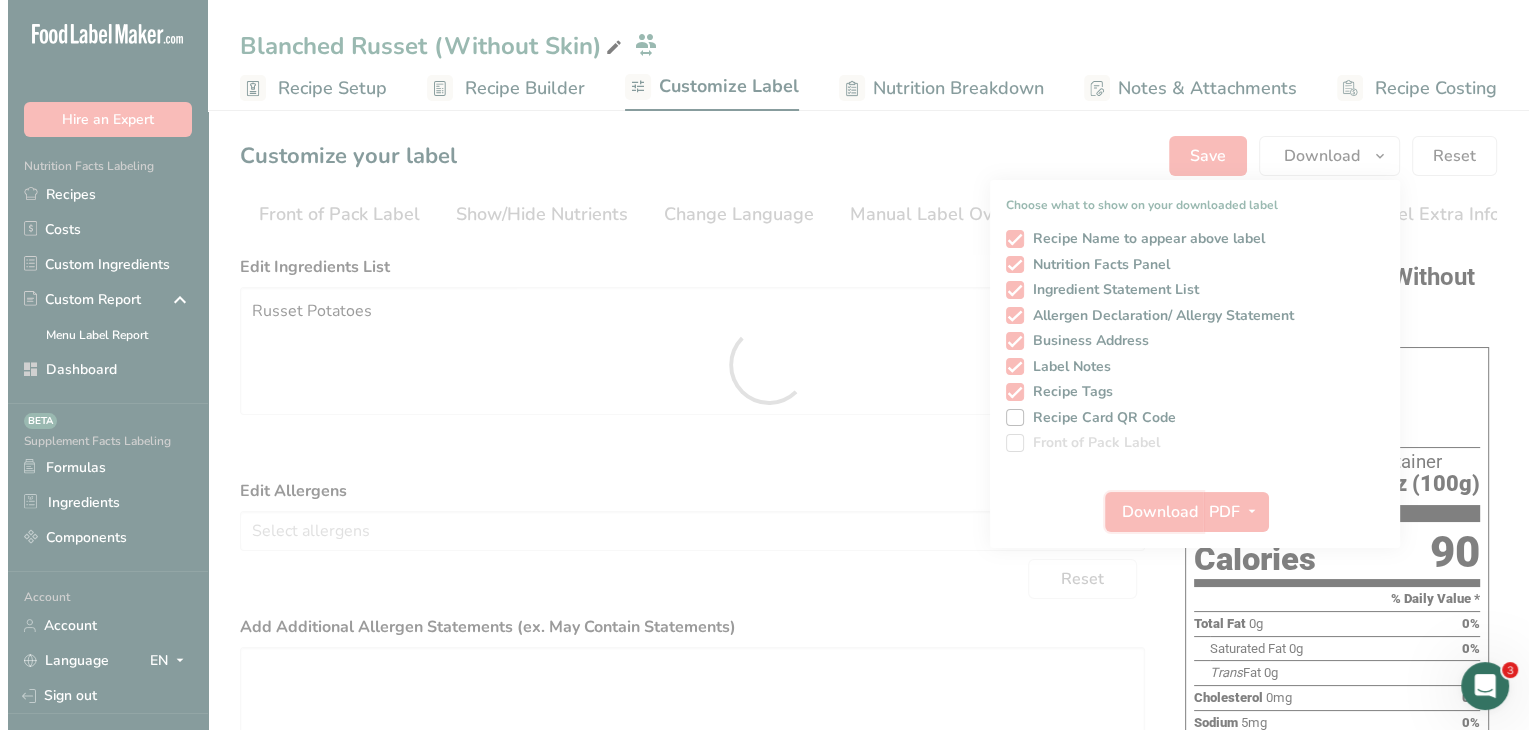 scroll, scrollTop: 0, scrollLeft: 0, axis: both 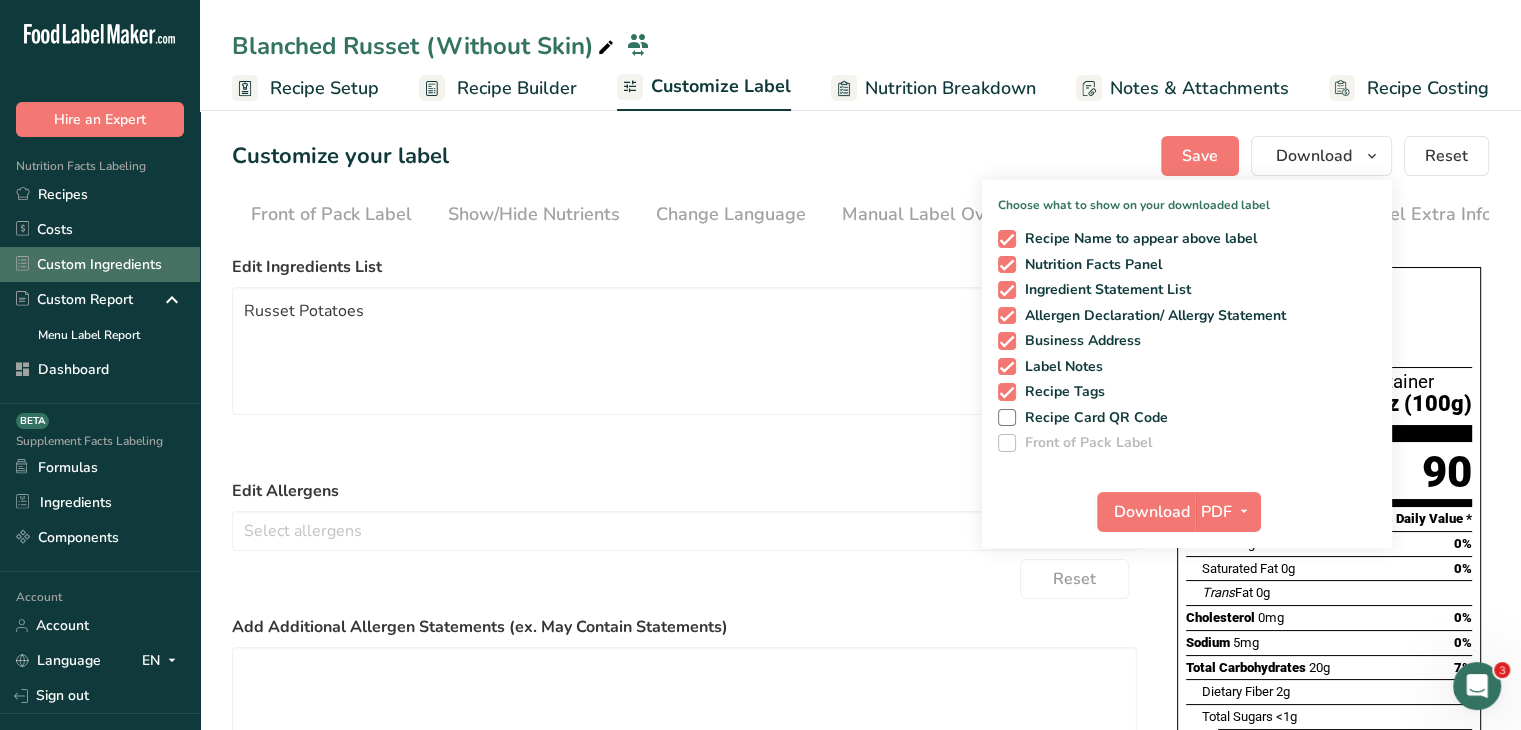 click on "Recipes" at bounding box center (100, 194) 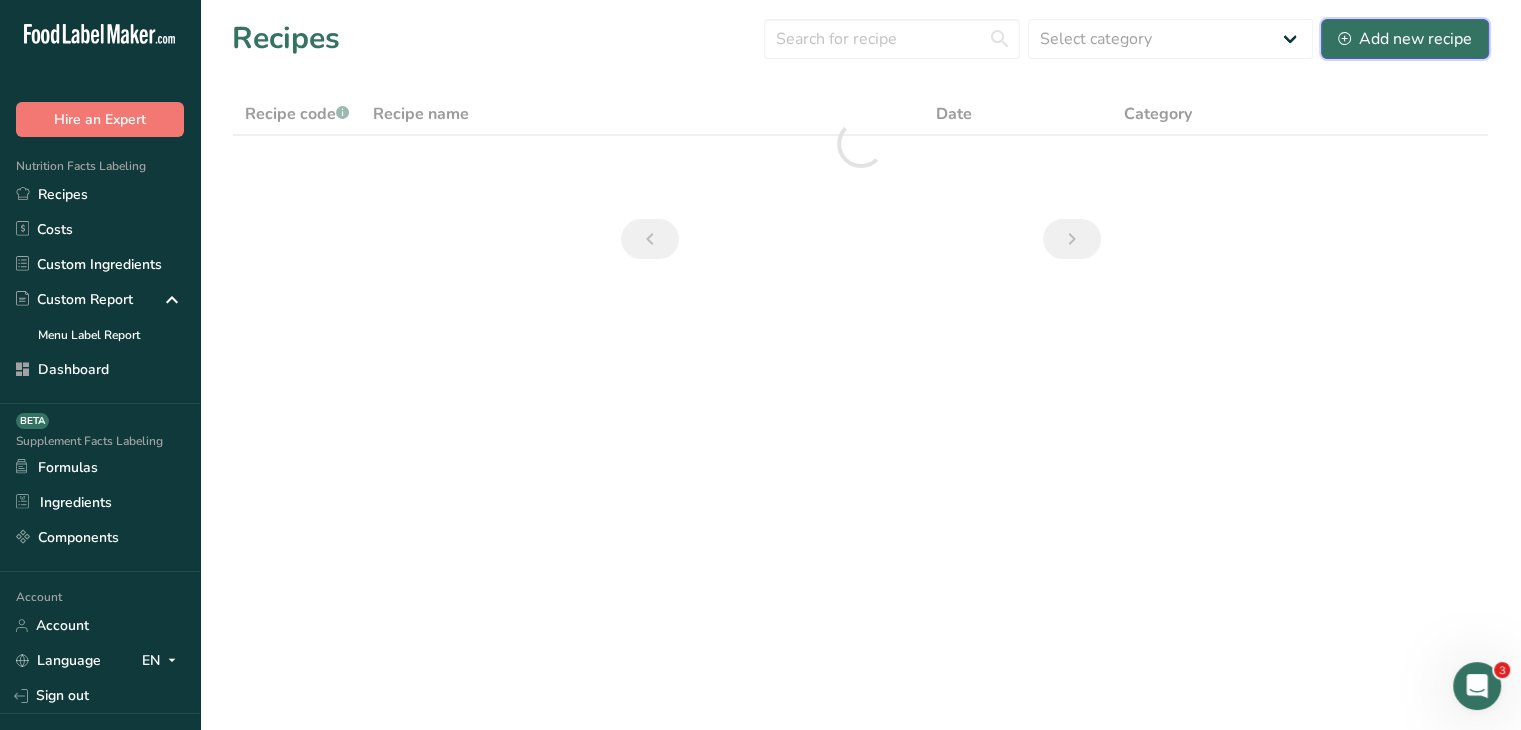 click on "Add new recipe" at bounding box center (1405, 39) 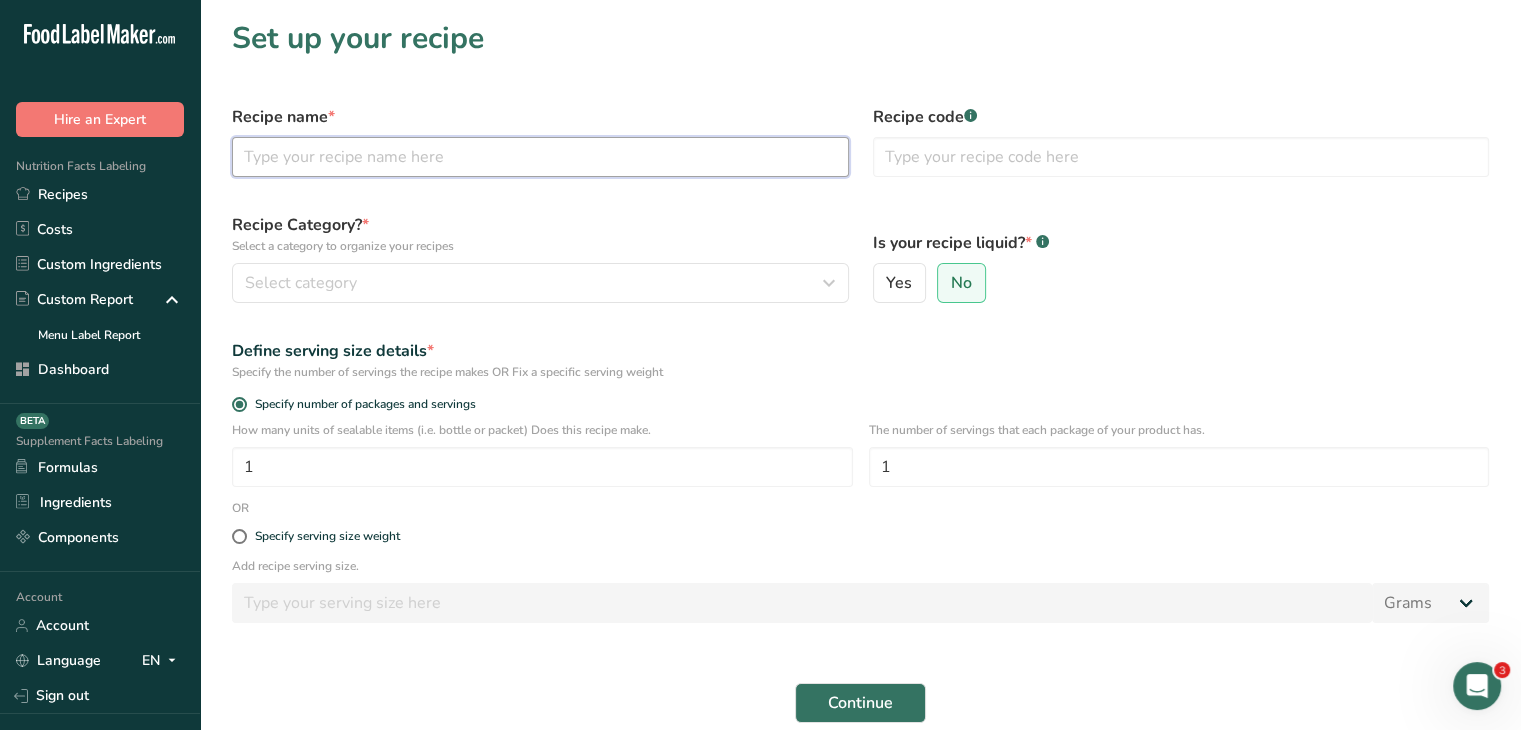 click at bounding box center (540, 157) 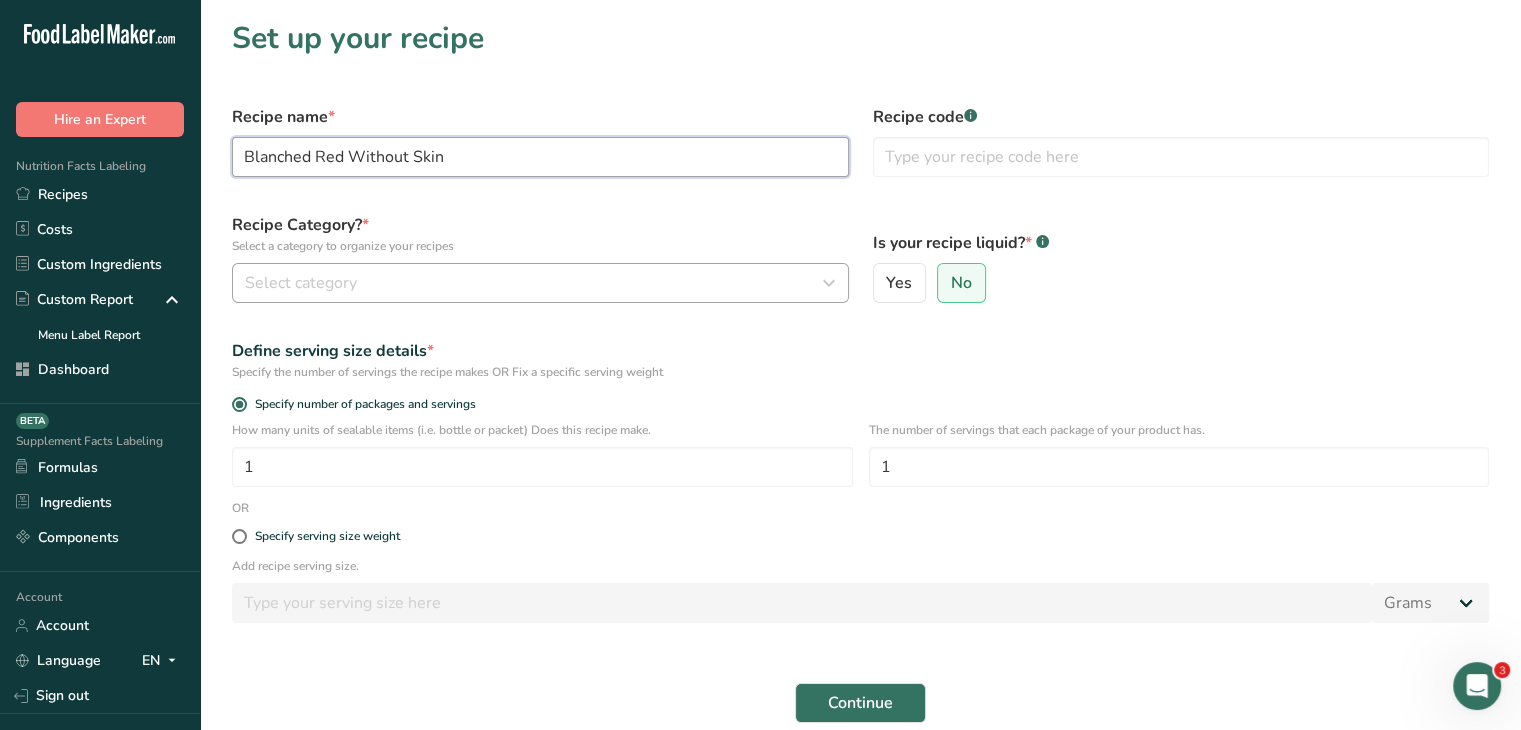 type on "Blanched Red Without Skin" 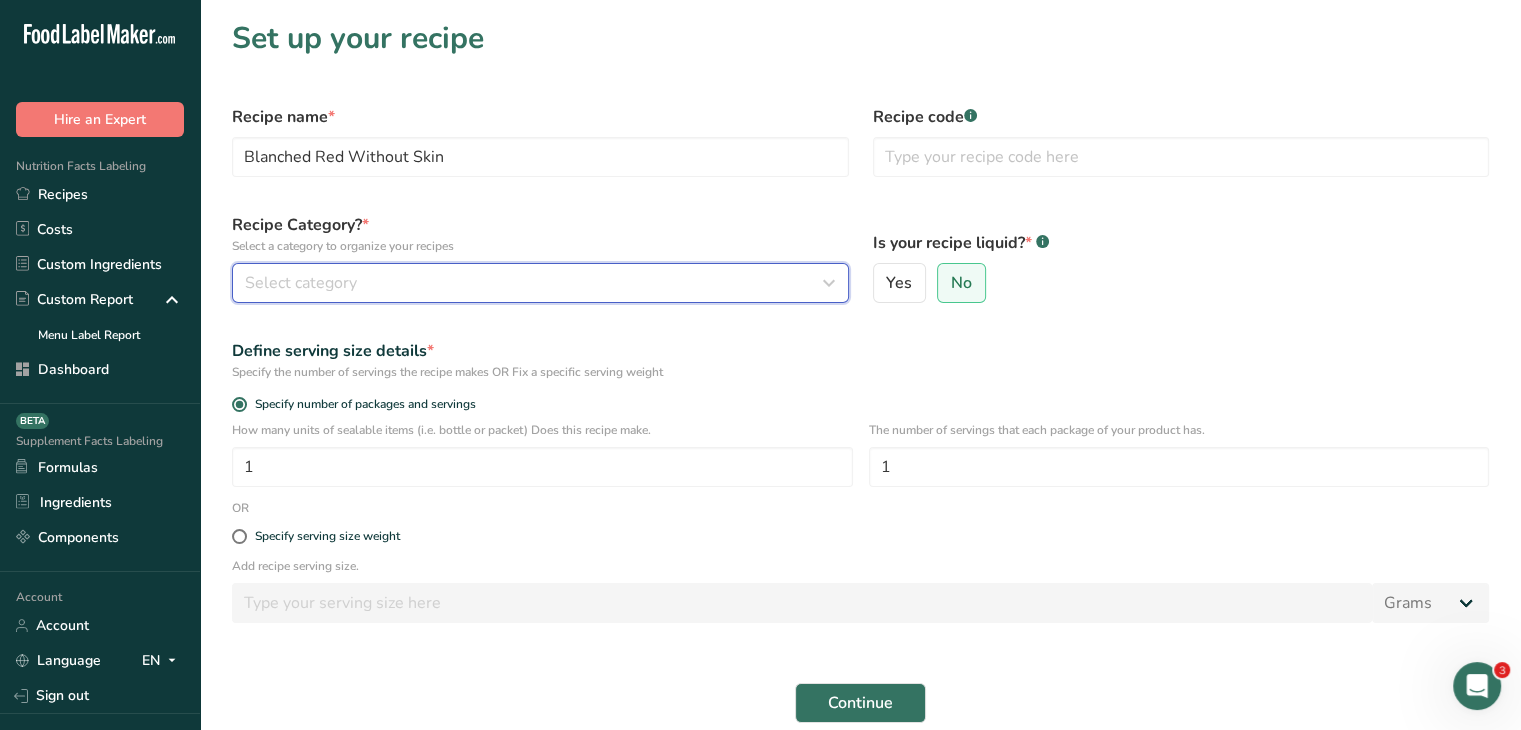 click on "Select category" at bounding box center (534, 283) 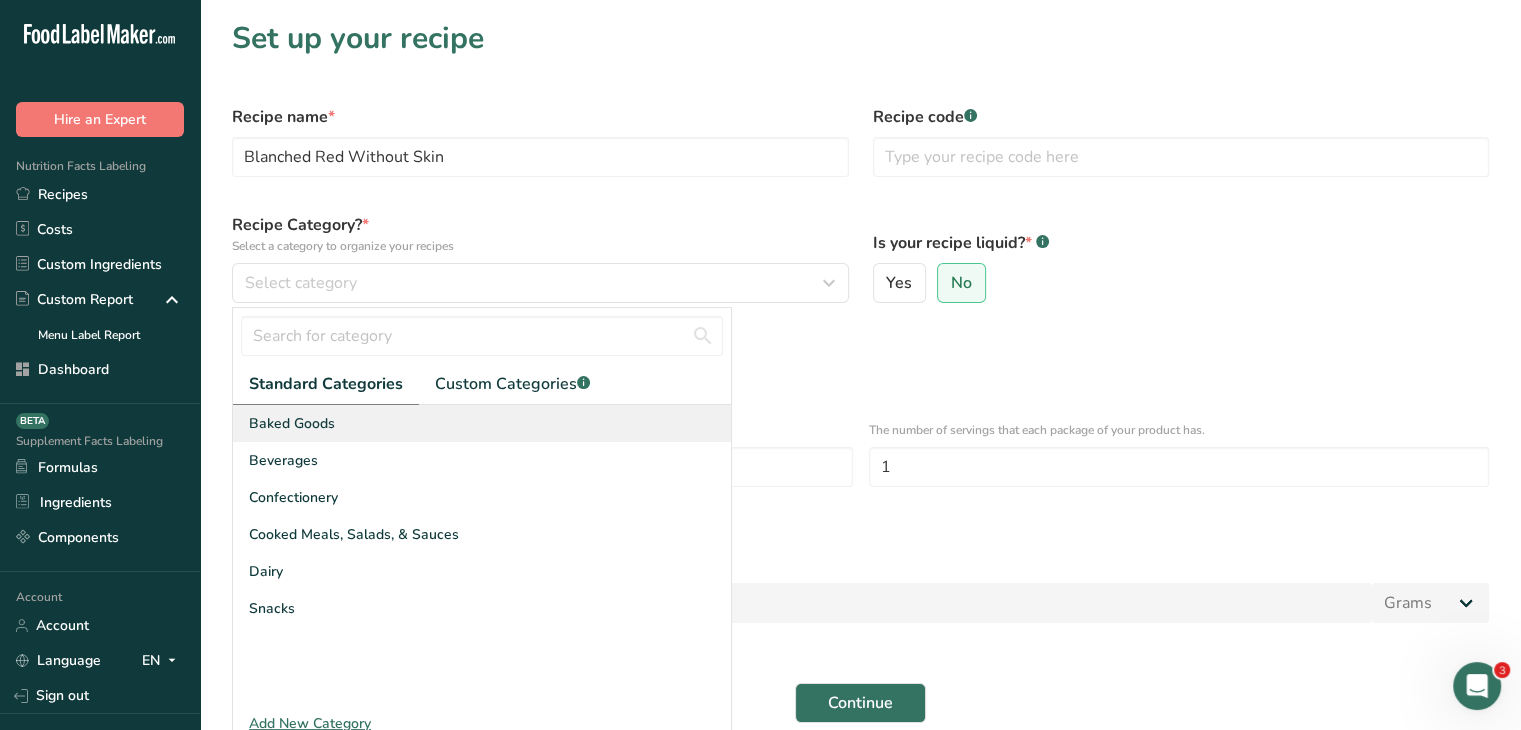 click on "Baked Goods" at bounding box center (482, 423) 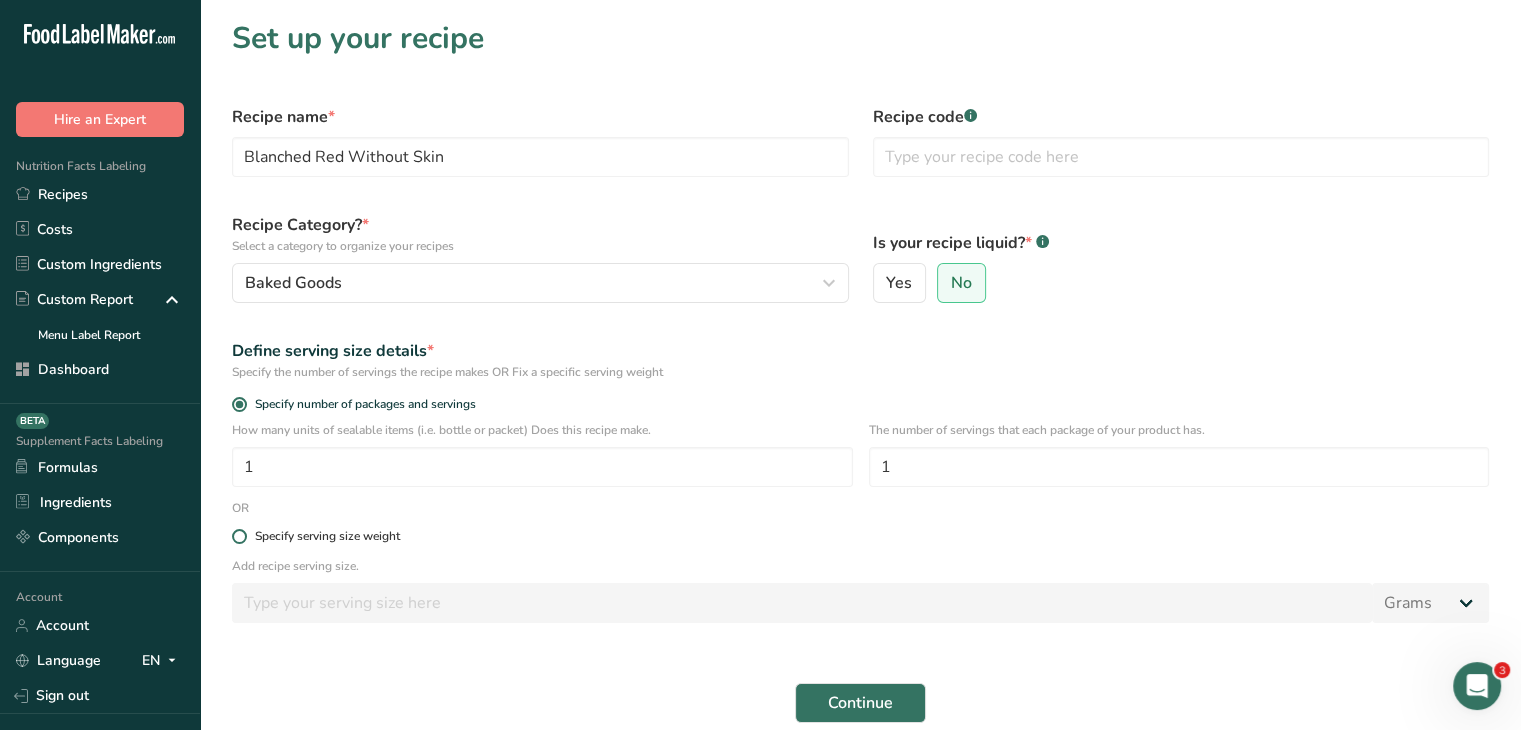 click on "Specify serving size weight" at bounding box center (323, 536) 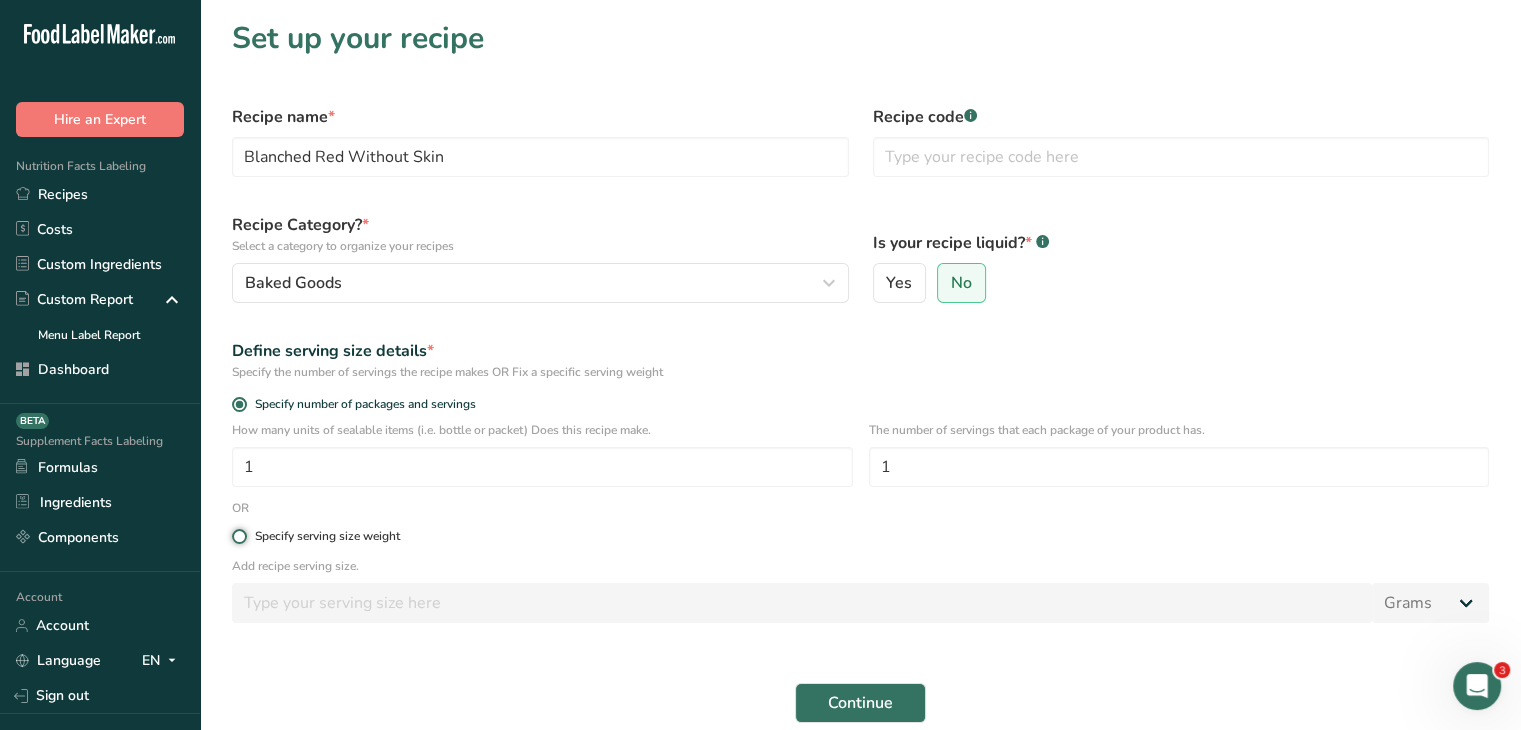 click on "Specify serving size weight" at bounding box center [238, 536] 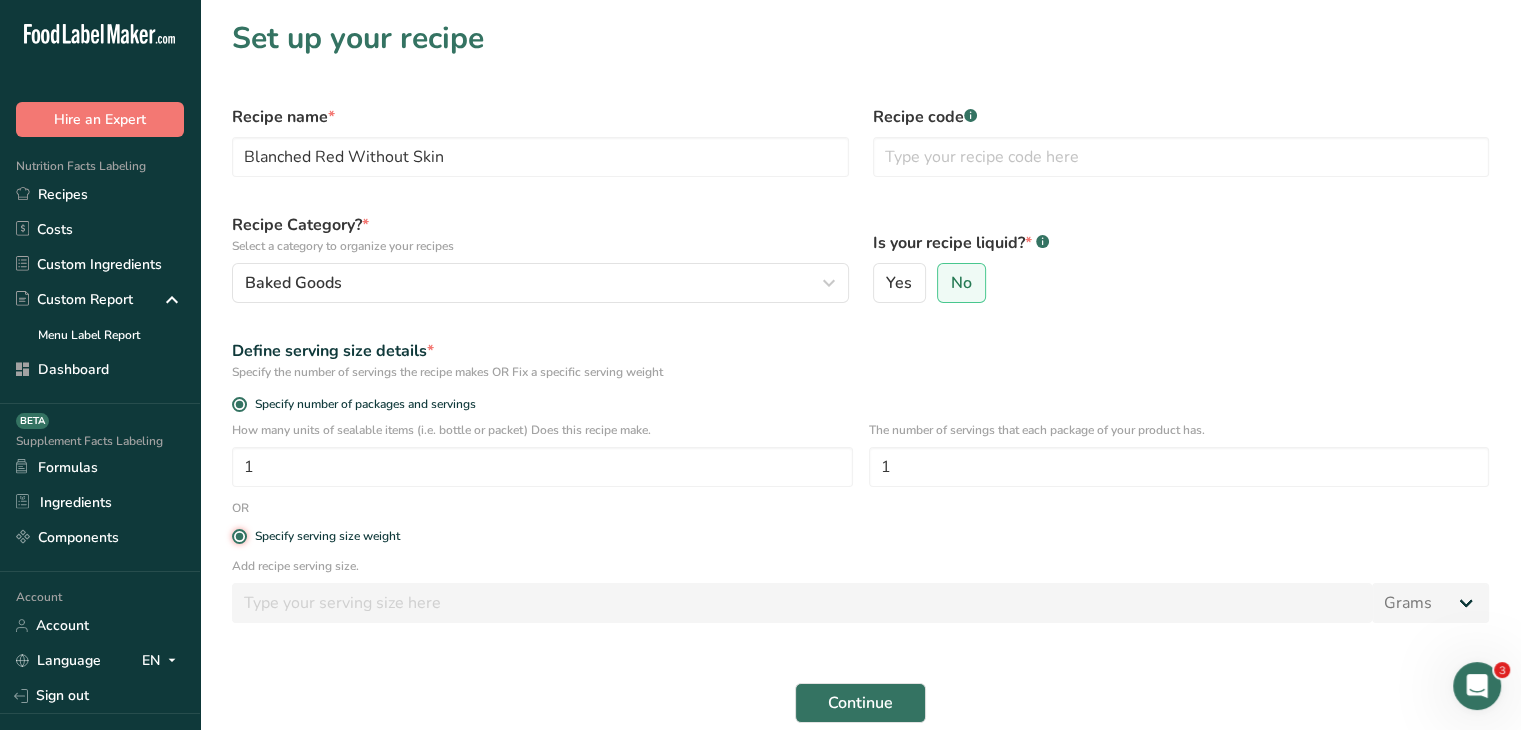 radio on "false" 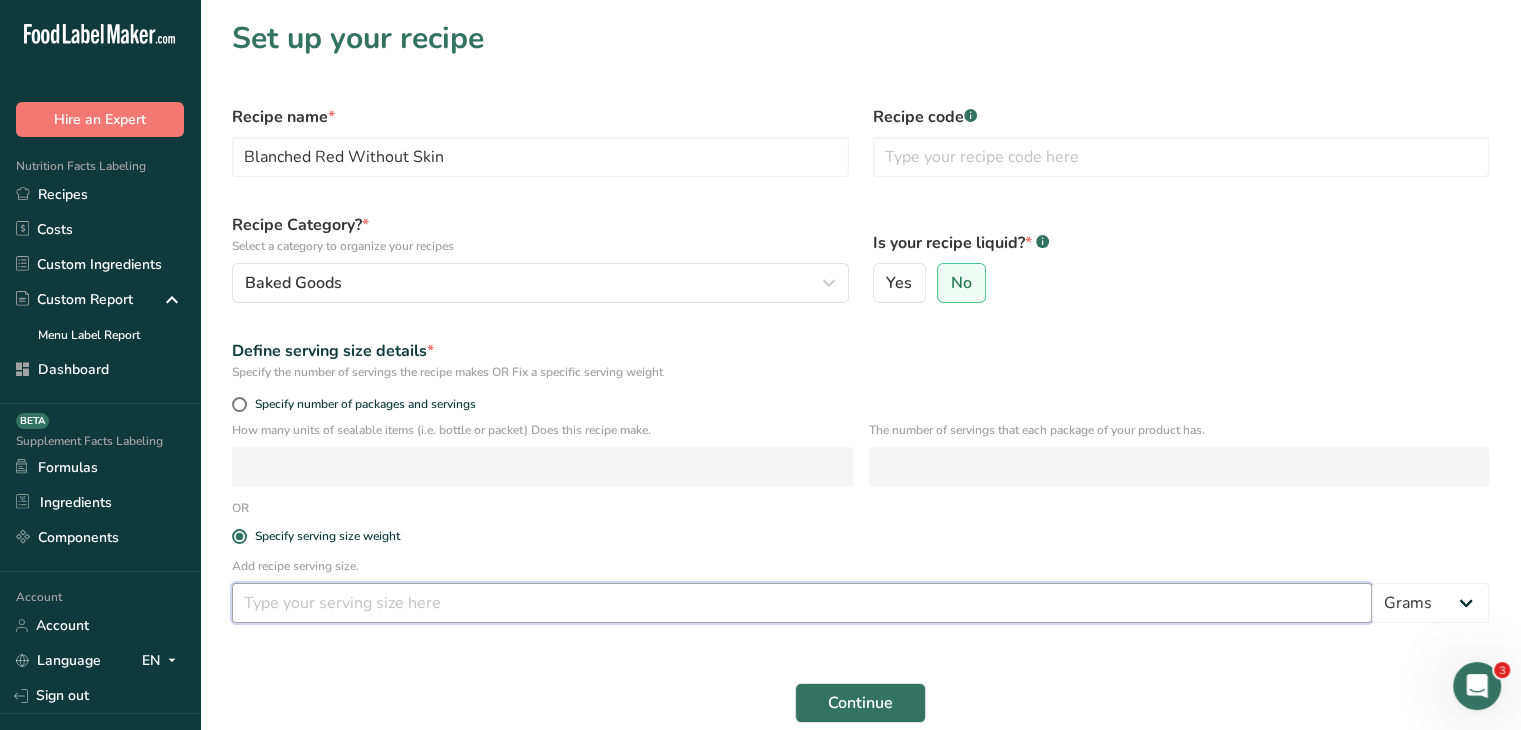 click at bounding box center [802, 603] 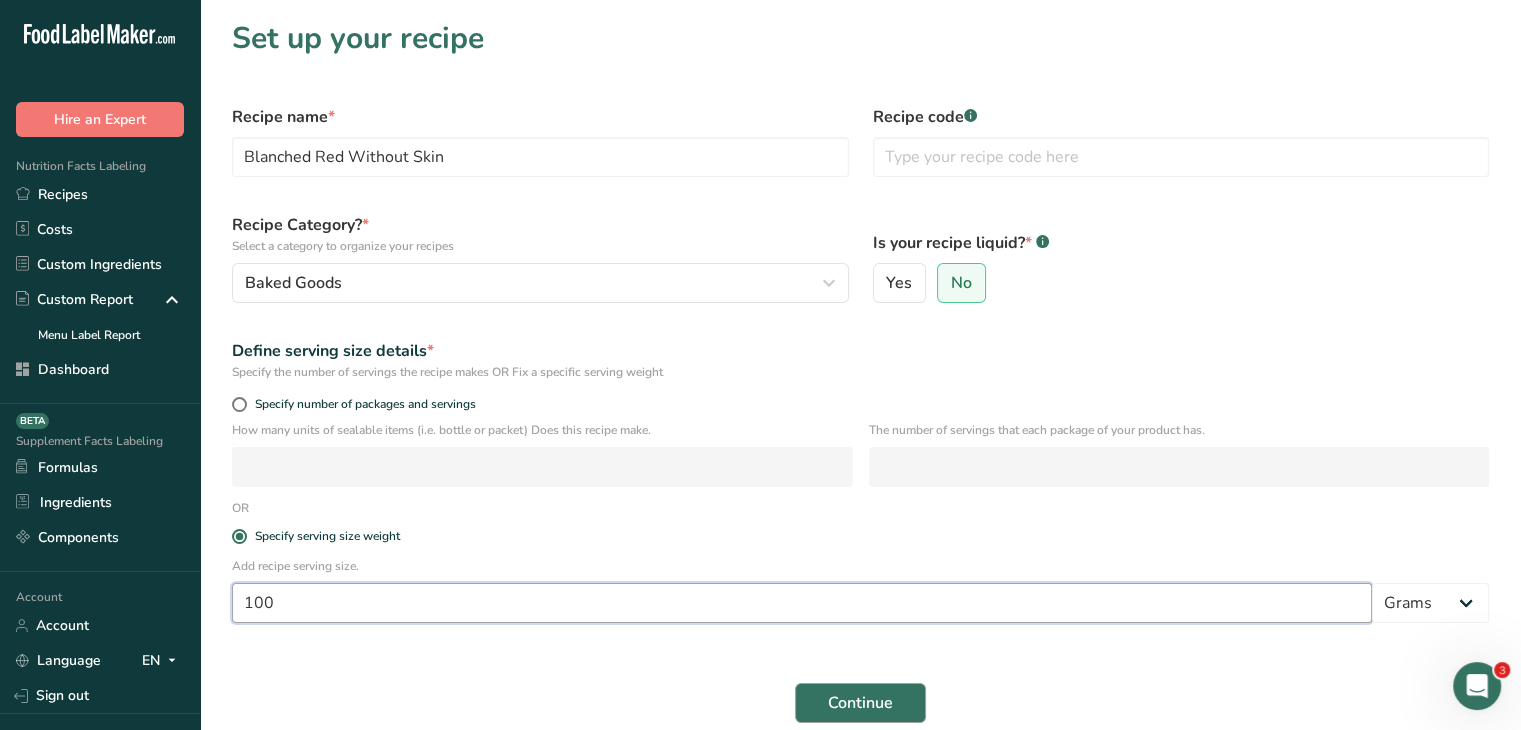 type on "100" 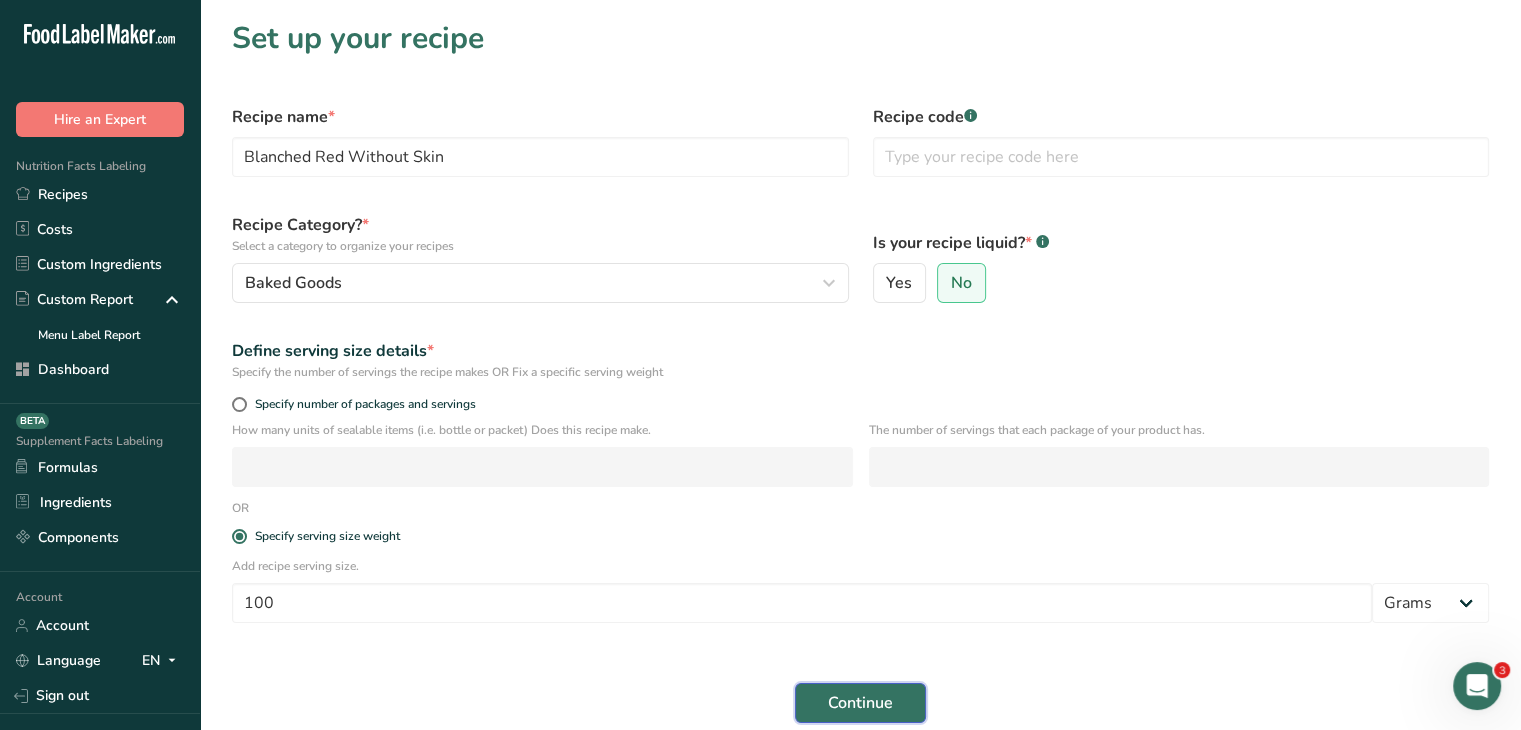 click on "Continue" at bounding box center (860, 703) 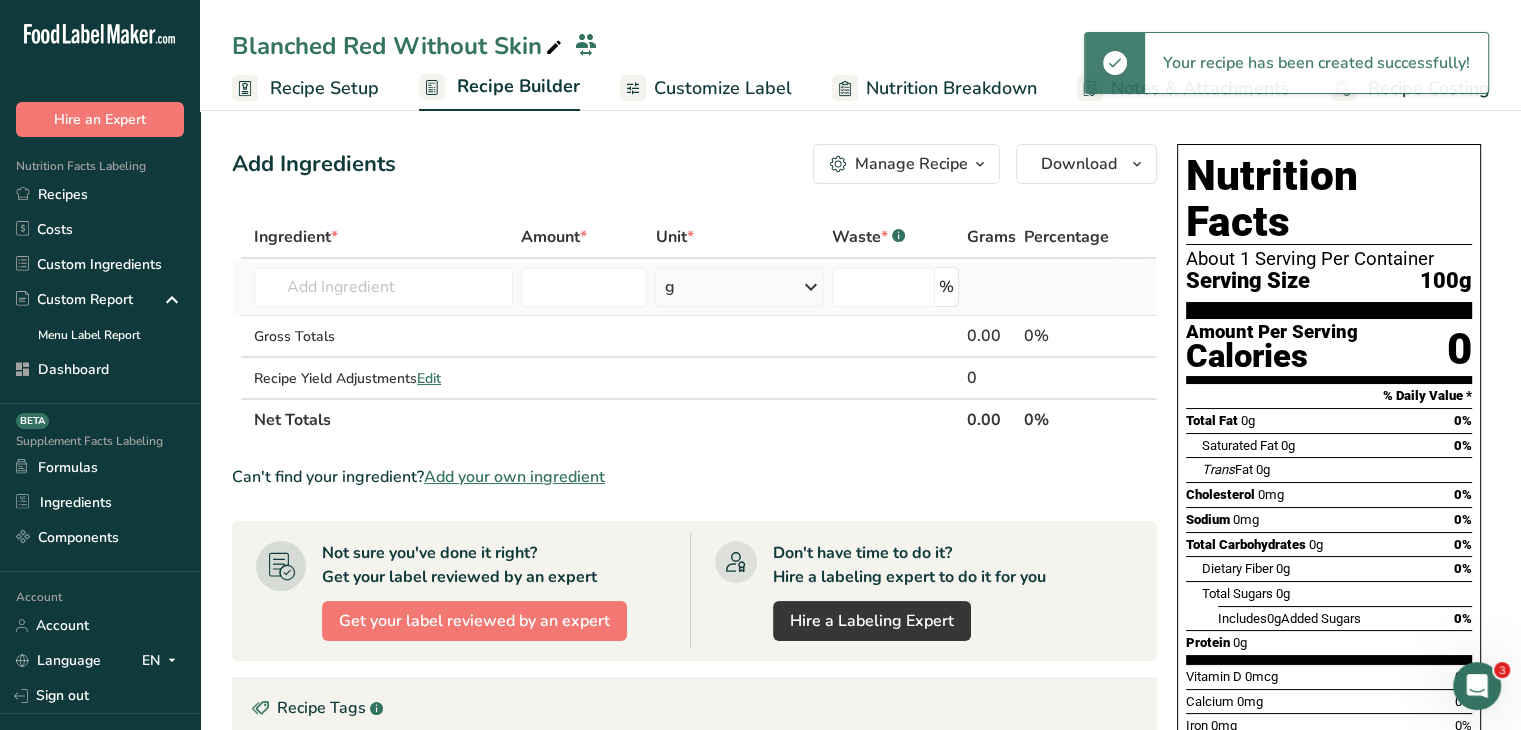 click on "Almond flour
1211
Milk, whole, 3.25% milkfat, without added vitamin A and vitamin D
23601
Beef, tenderloin, steak, separable lean only, trimmed to 1/8" fat, all grades, raw
13000
Beef, grass-fed, strip steaks, lean only, raw
13498
Beef, ground, 70% lean meat / 30% fat, raw
See full Results" at bounding box center [383, 287] 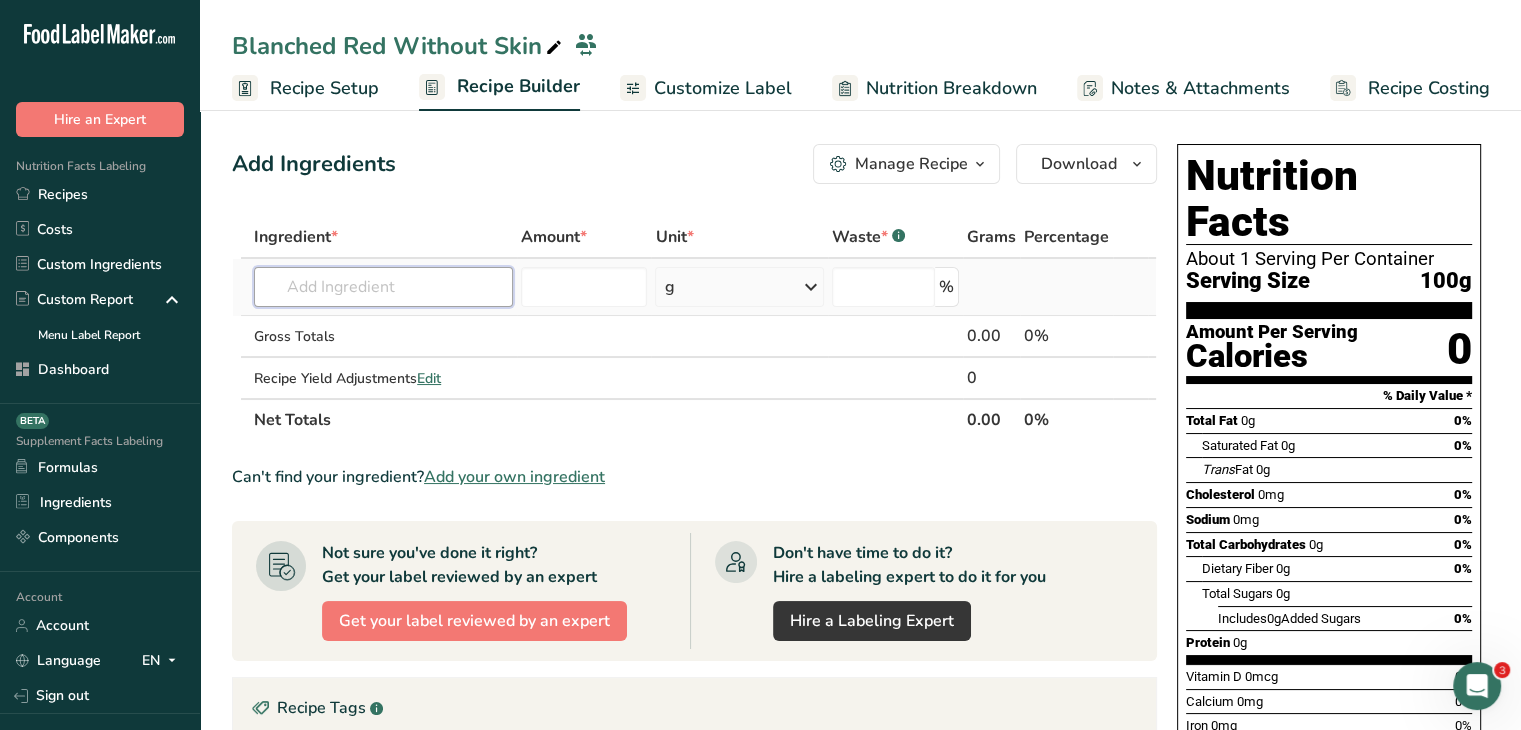 click at bounding box center (383, 287) 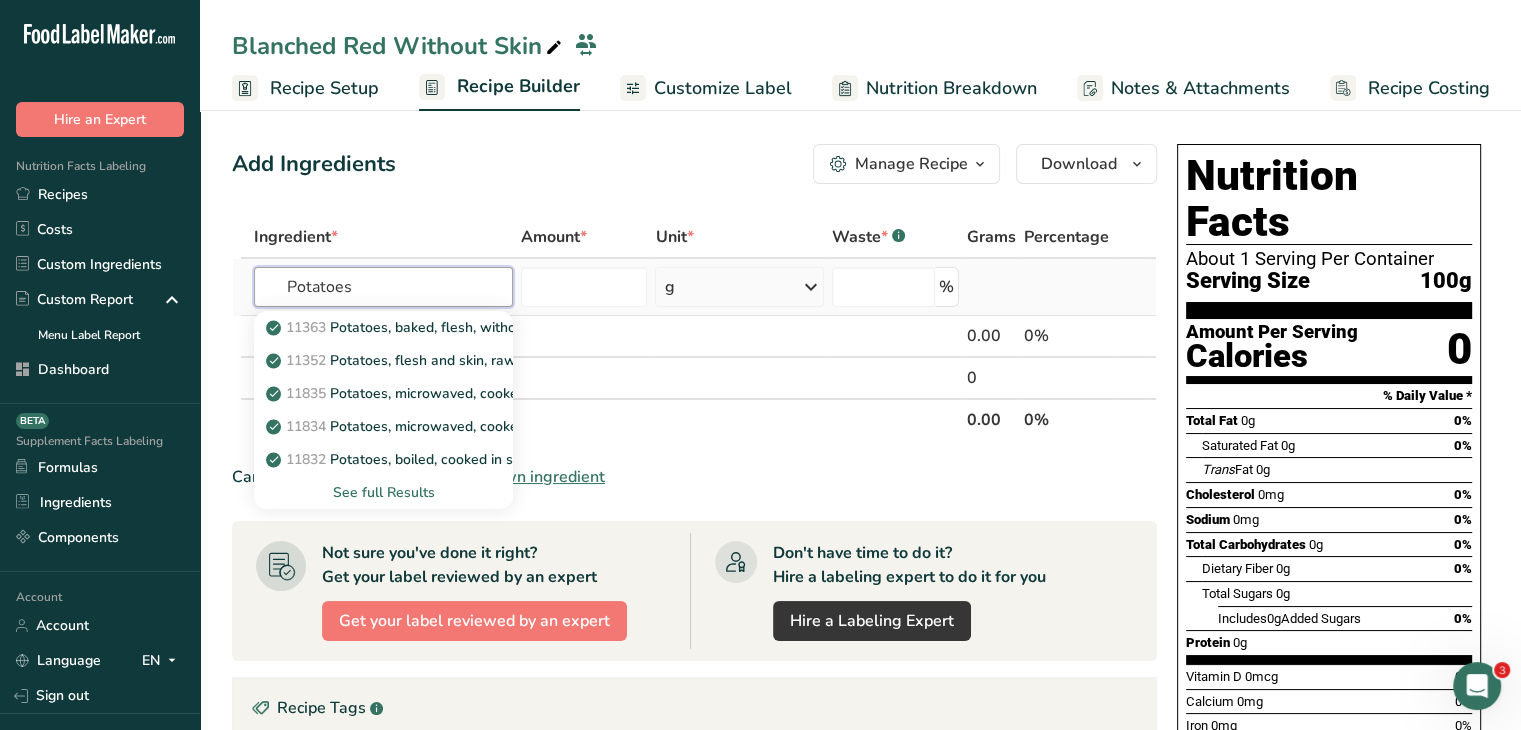 type on "Potatoes" 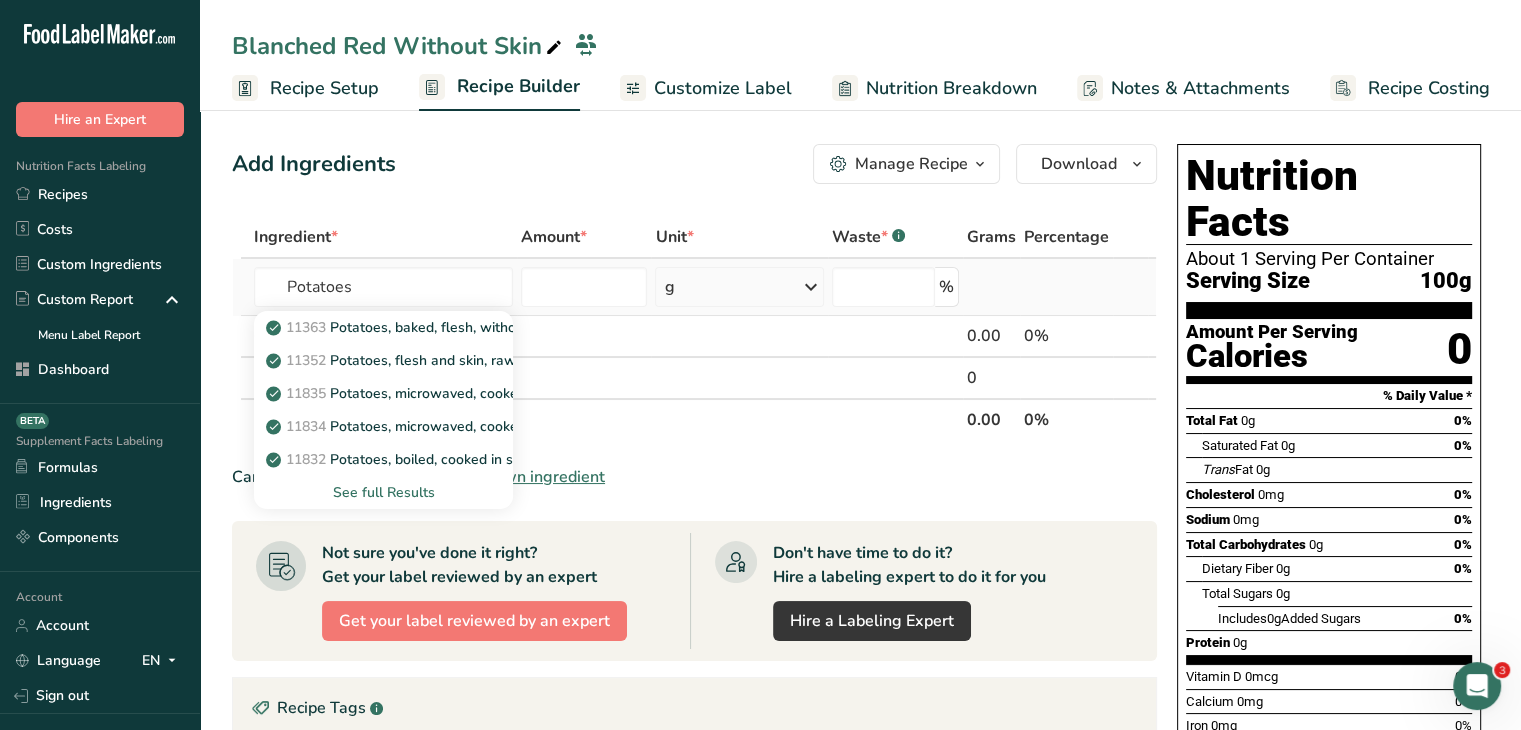 type 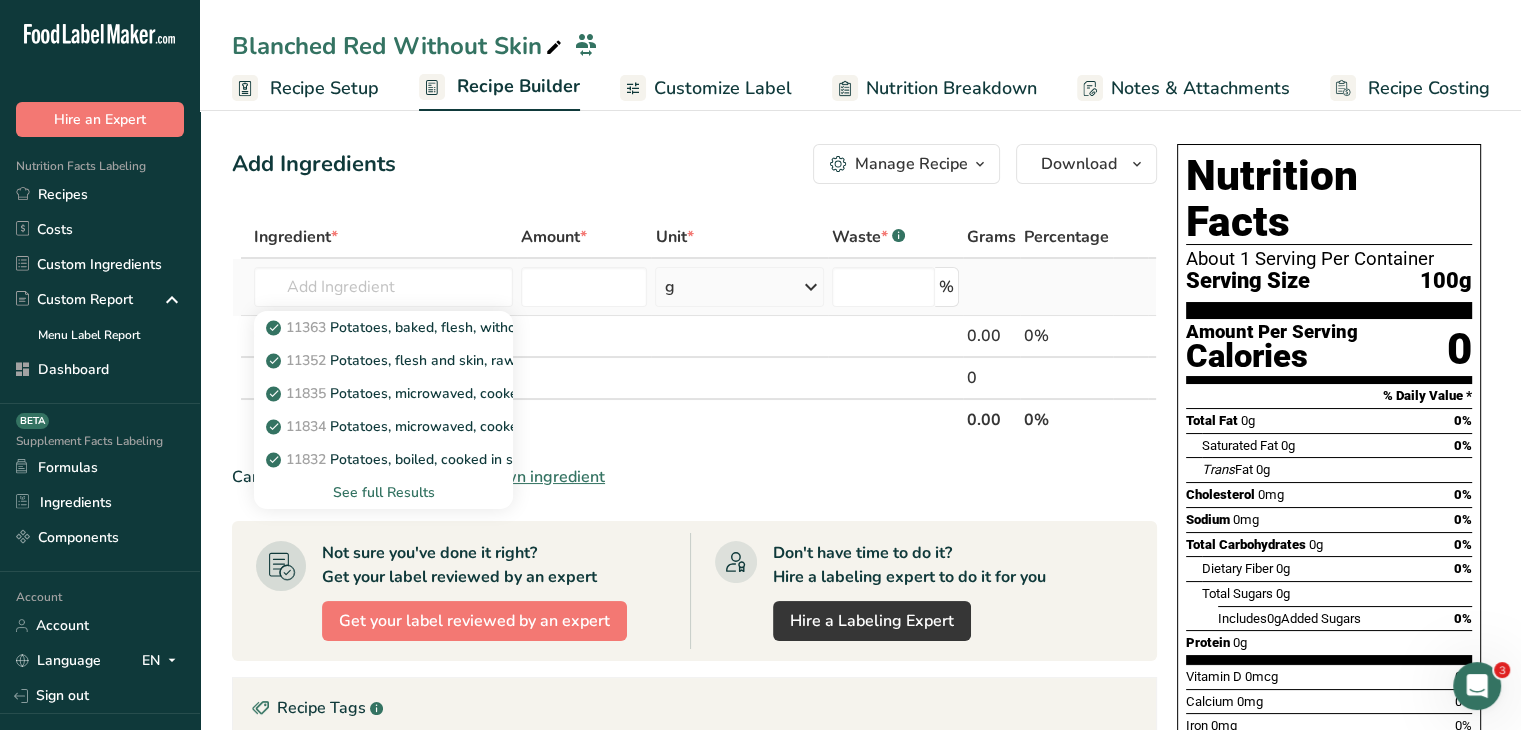 click on "See full Results" at bounding box center [383, 492] 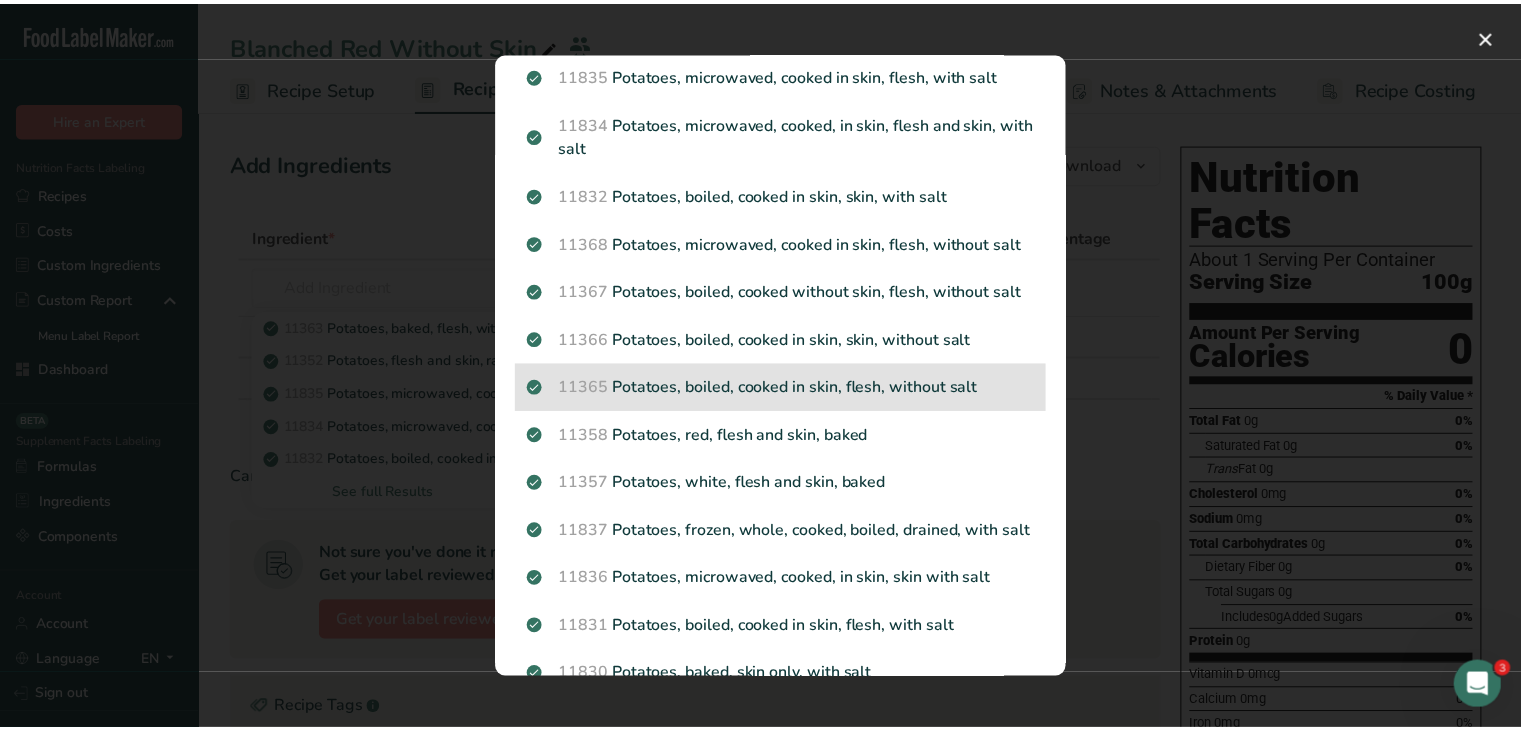 scroll, scrollTop: 300, scrollLeft: 0, axis: vertical 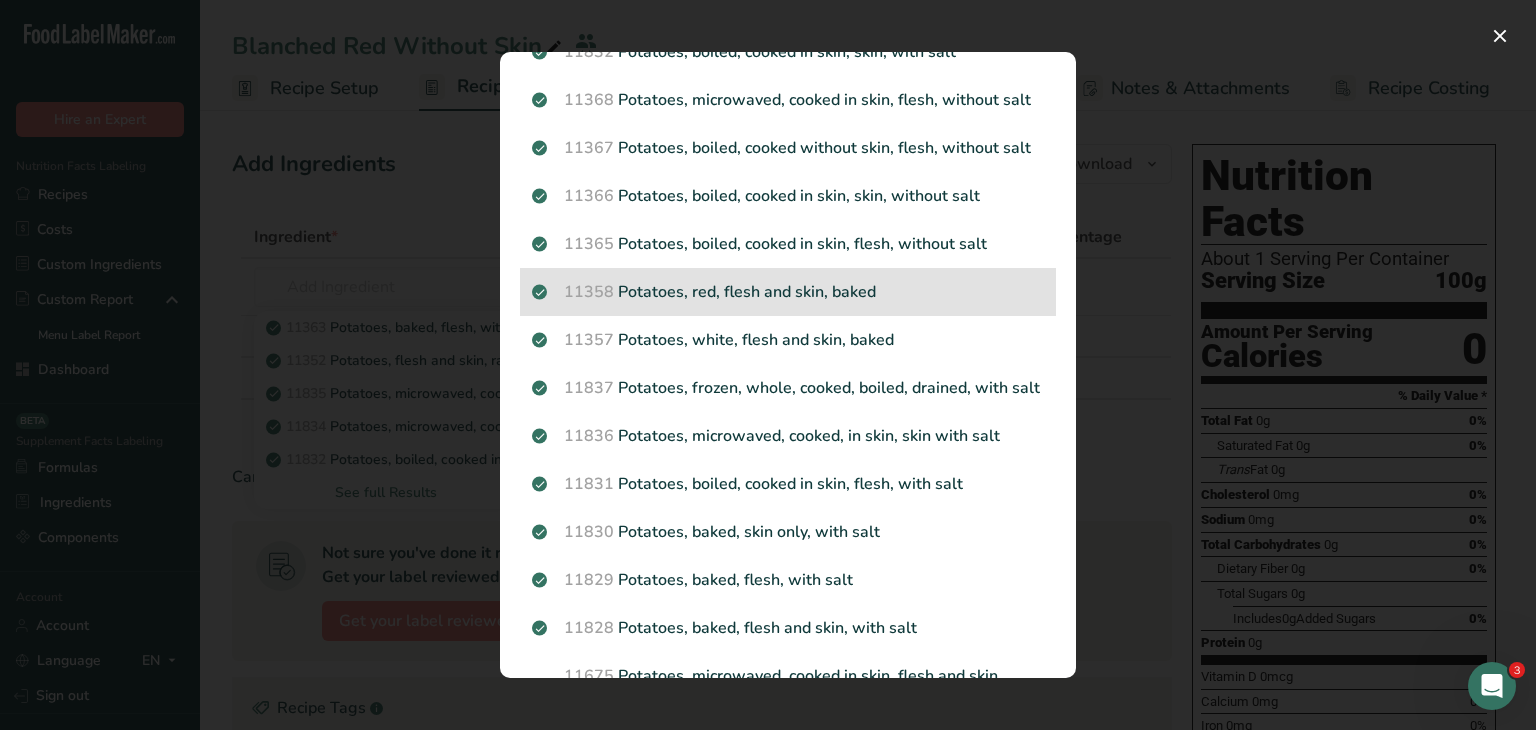 click on "11358
Potatoes, red, flesh and skin, baked" at bounding box center (788, 292) 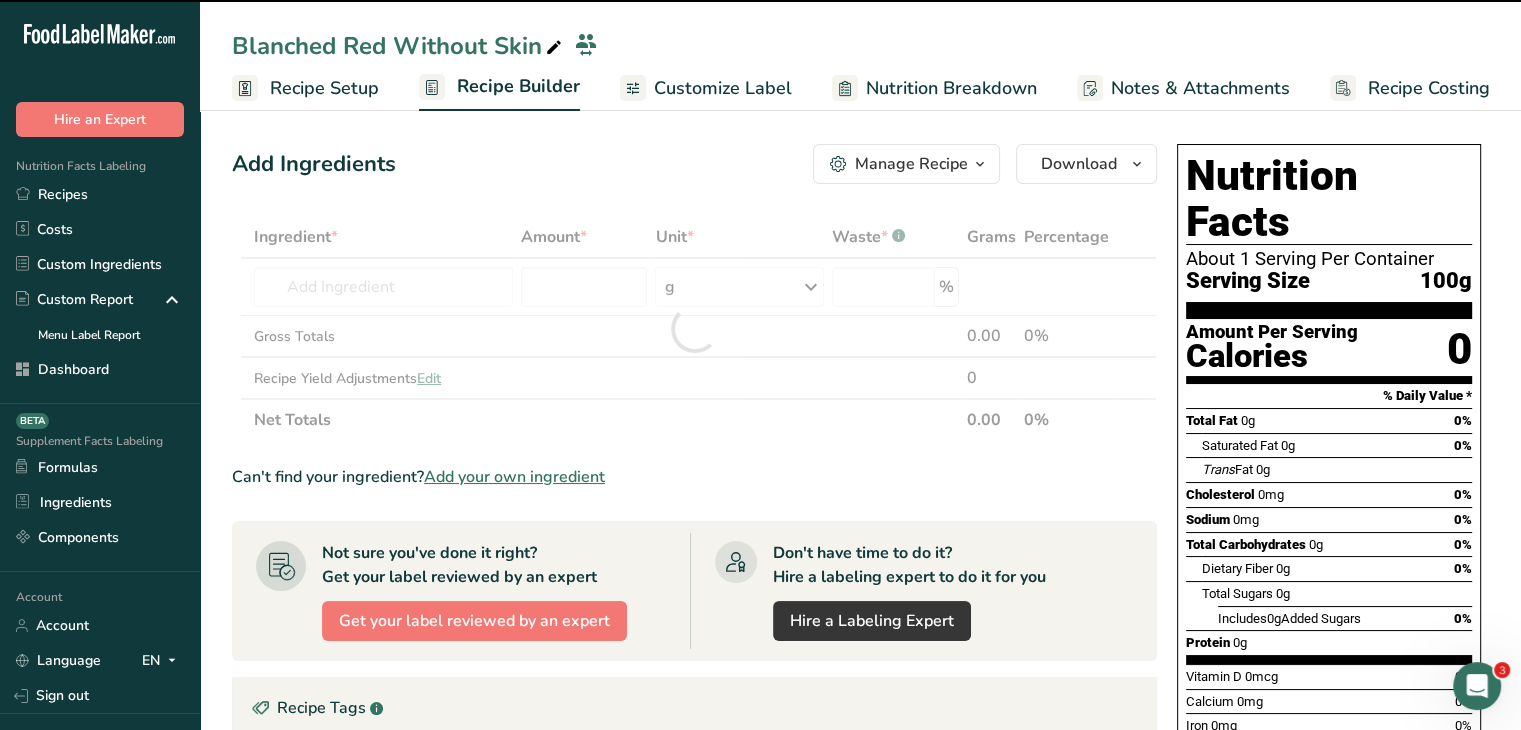 type on "0" 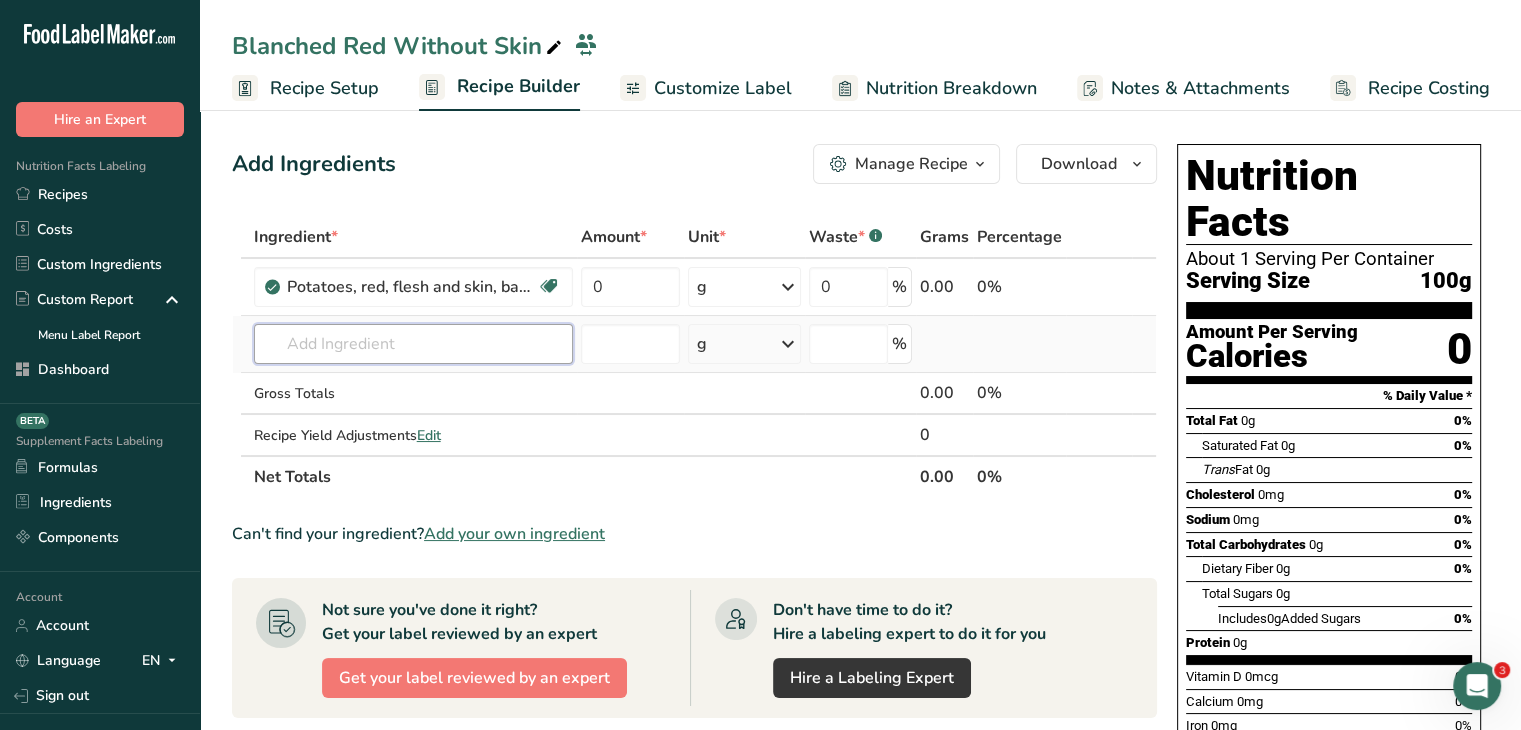 click at bounding box center (413, 344) 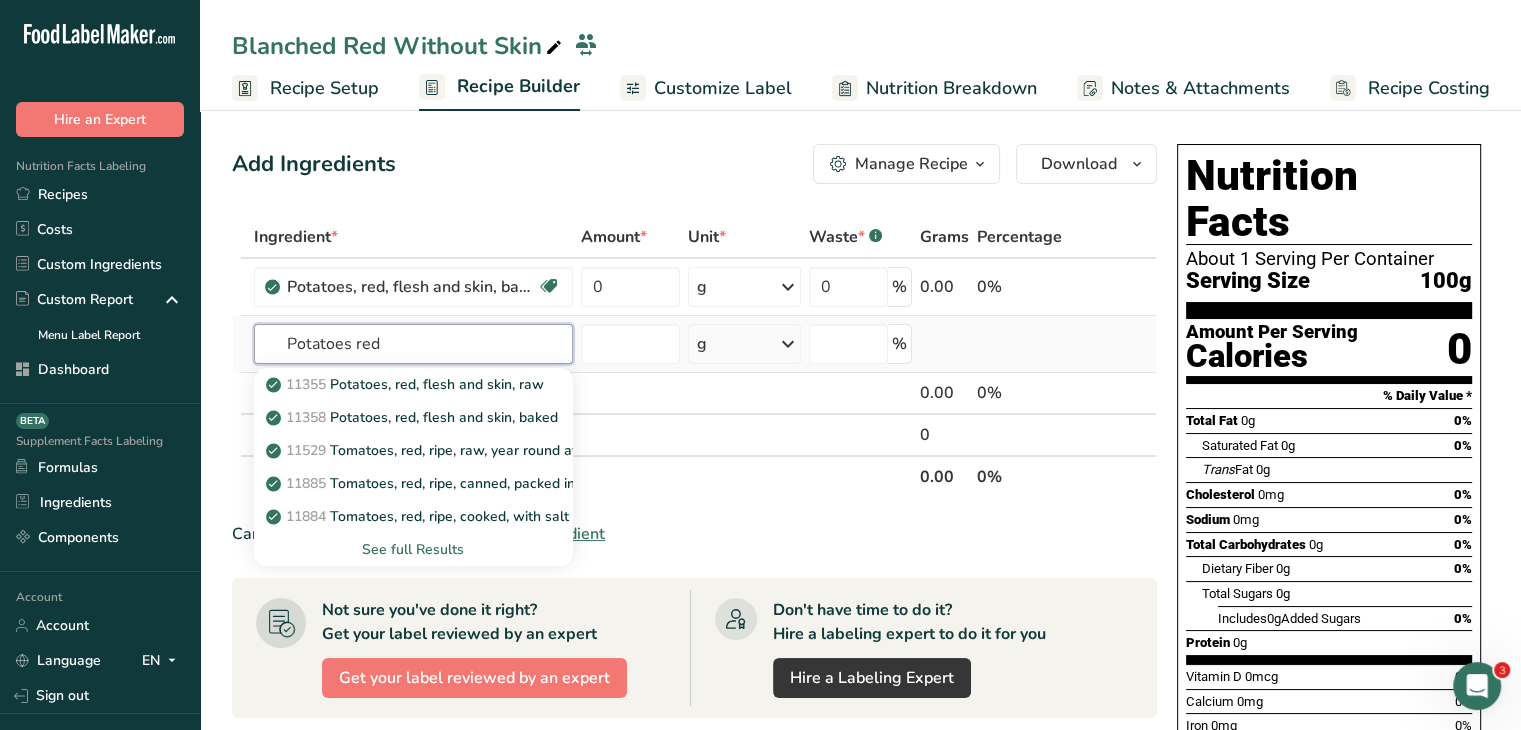 type on "Potatoes red" 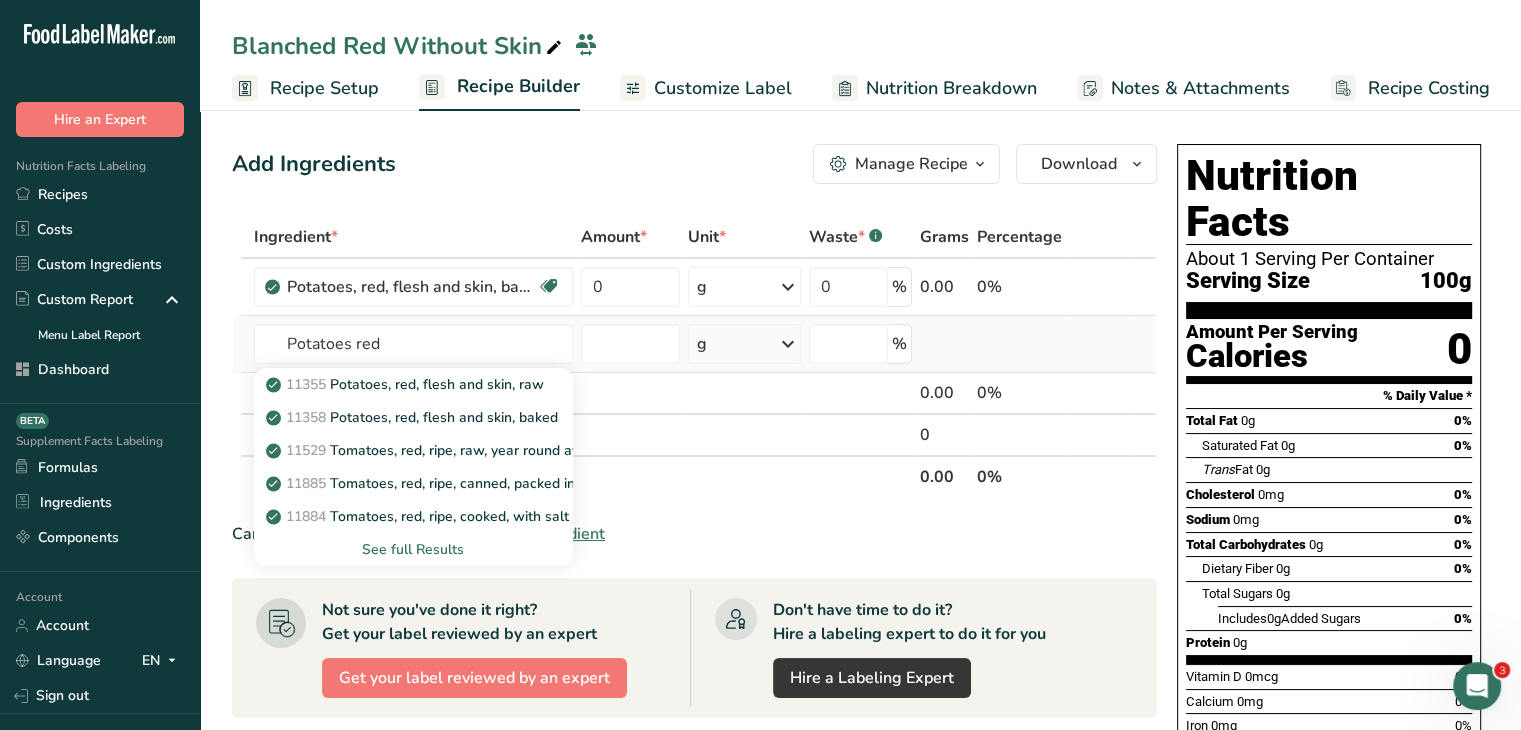 type 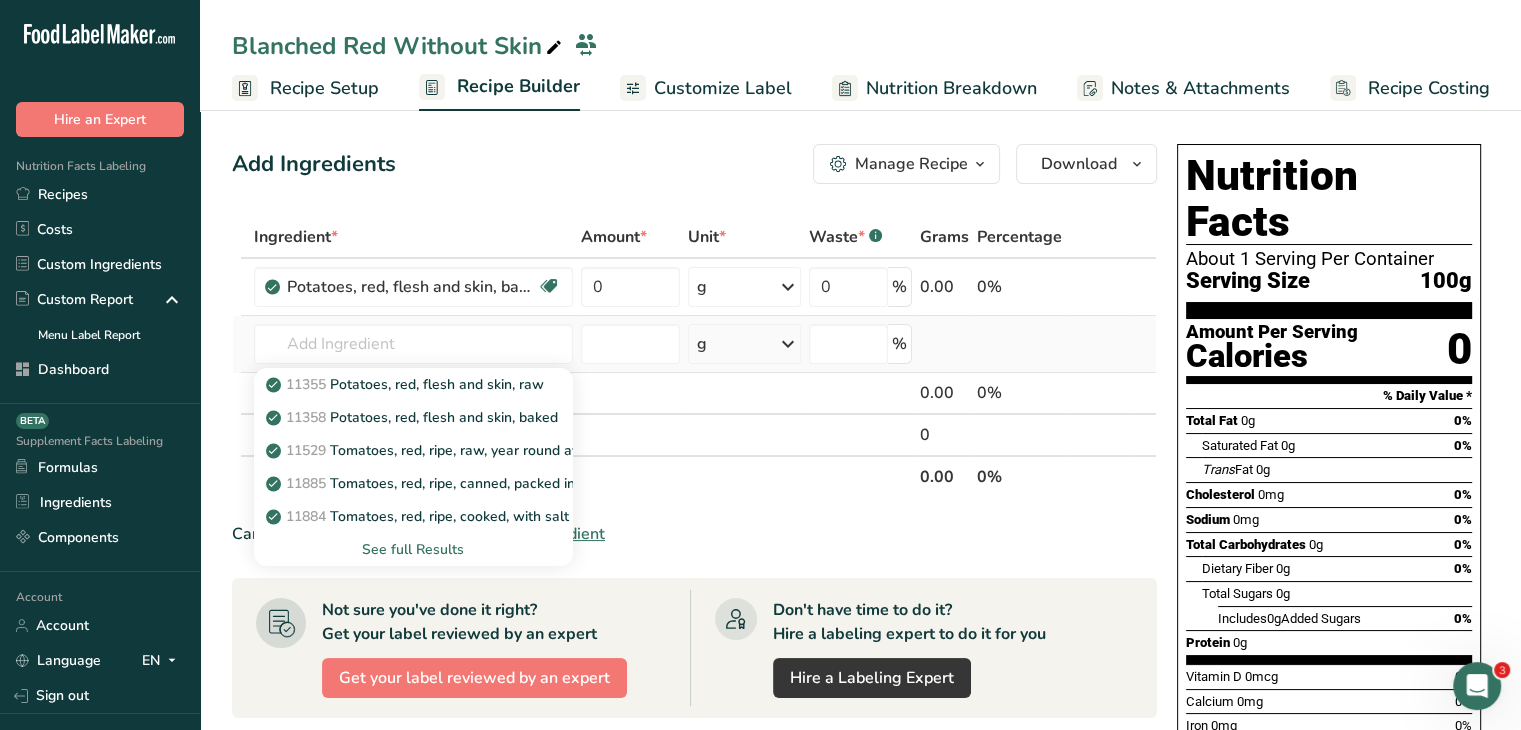 click on "See full Results" at bounding box center [413, 549] 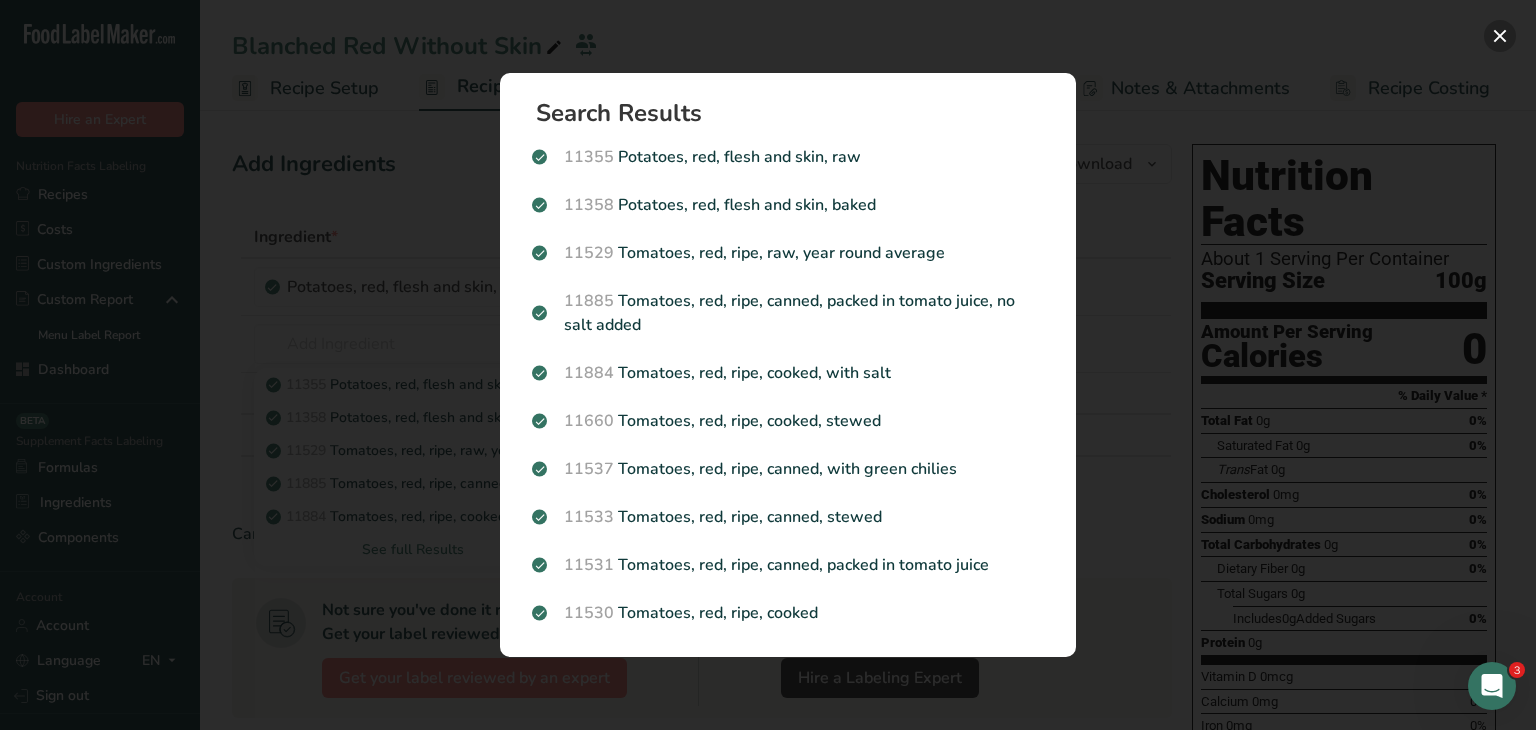click at bounding box center (1500, 36) 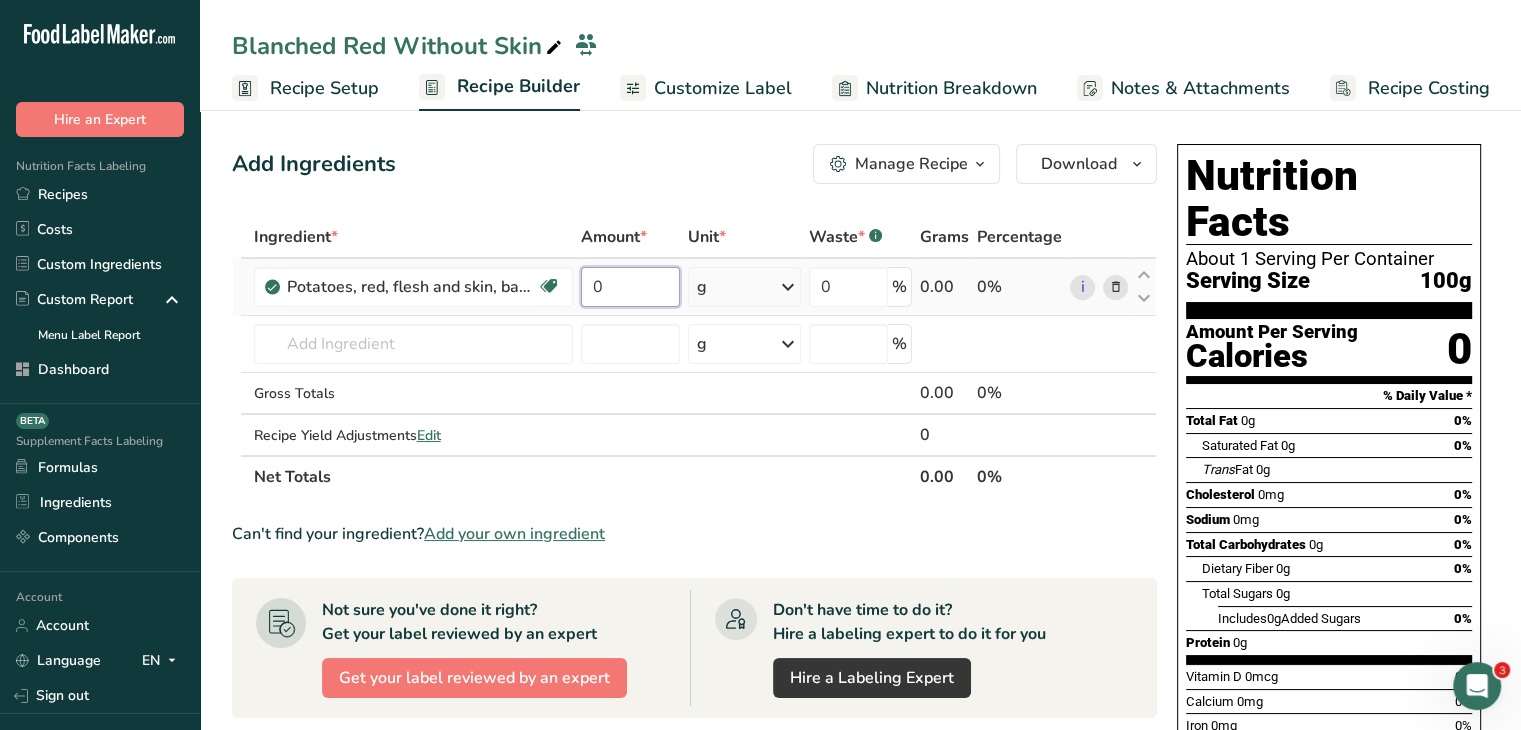 click on "0" at bounding box center (631, 287) 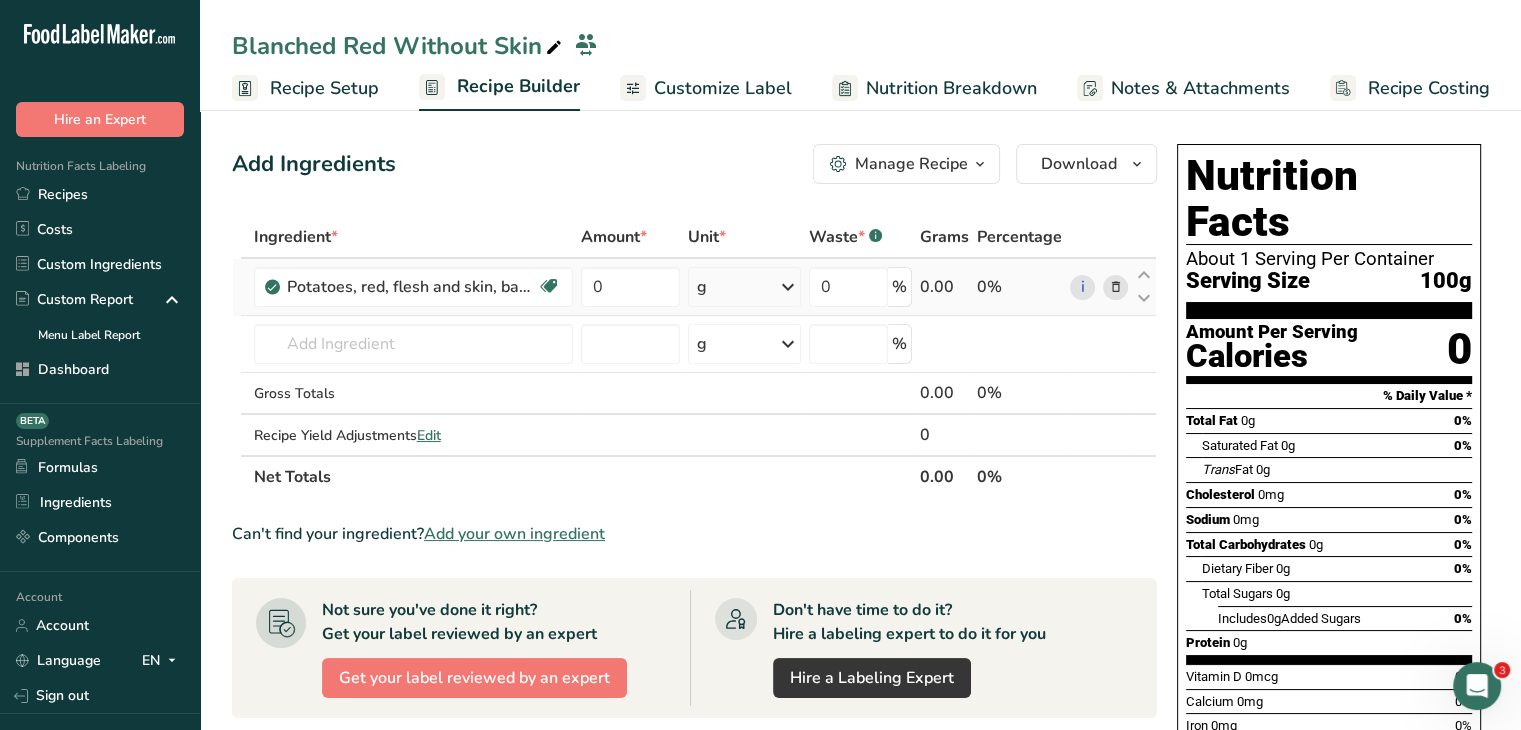 click on "Ingredient *
Amount *
Unit *
Waste *   .a-a{fill:#347362;}.b-a{fill:#fff;}          Grams
Percentage
Potatoes, red, flesh and skin, baked
Dairy free
Gluten free
Vegan
Vegetarian
Soy free
0
g
Portions
1 potato large (3" to 4-1/4" dia.
1 potato medium (2-1/4" to 3-1/4" dia.)
1 potato small (1-3/4" to 2-1/2" dia.)
Weight Units
g
kg
mg
See more
Volume Units
l
Volume units require a density conversion. If you know your ingredient's density enter it below. Otherwise, click on "RIA" our AI Regulatory bot - she will be able to help you
lb/ft3
g/cm3" at bounding box center [694, 357] 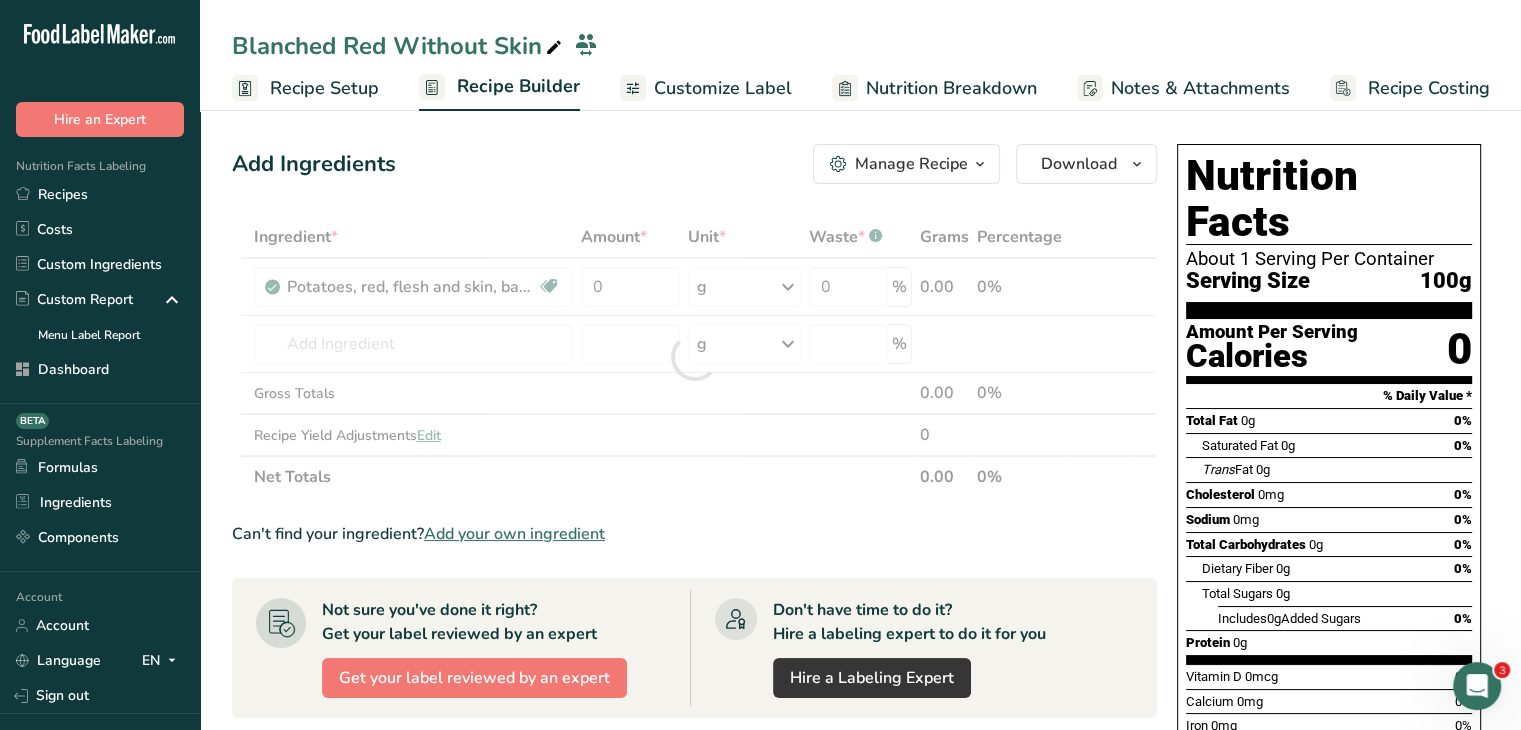 click at bounding box center (694, 357) 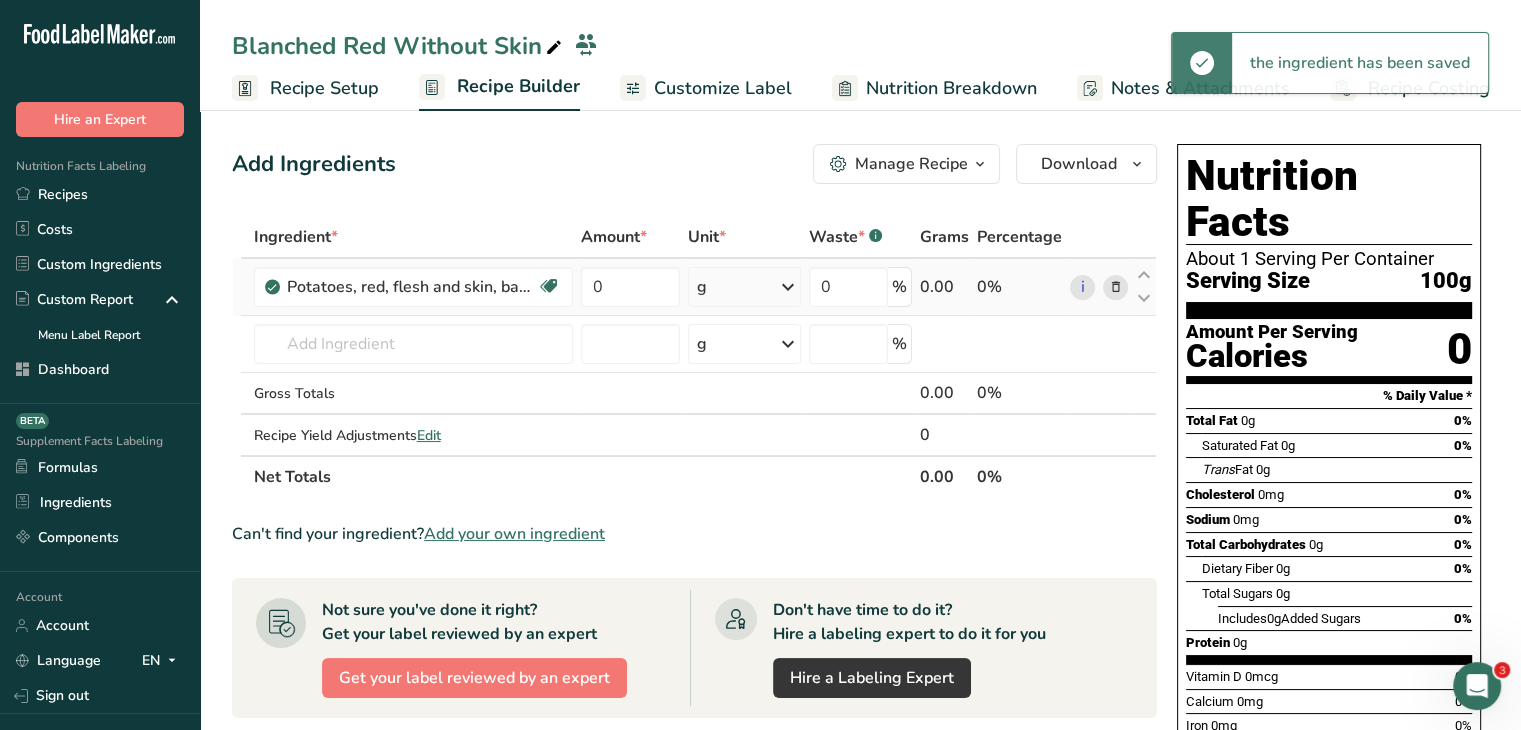 click on "g" at bounding box center [744, 287] 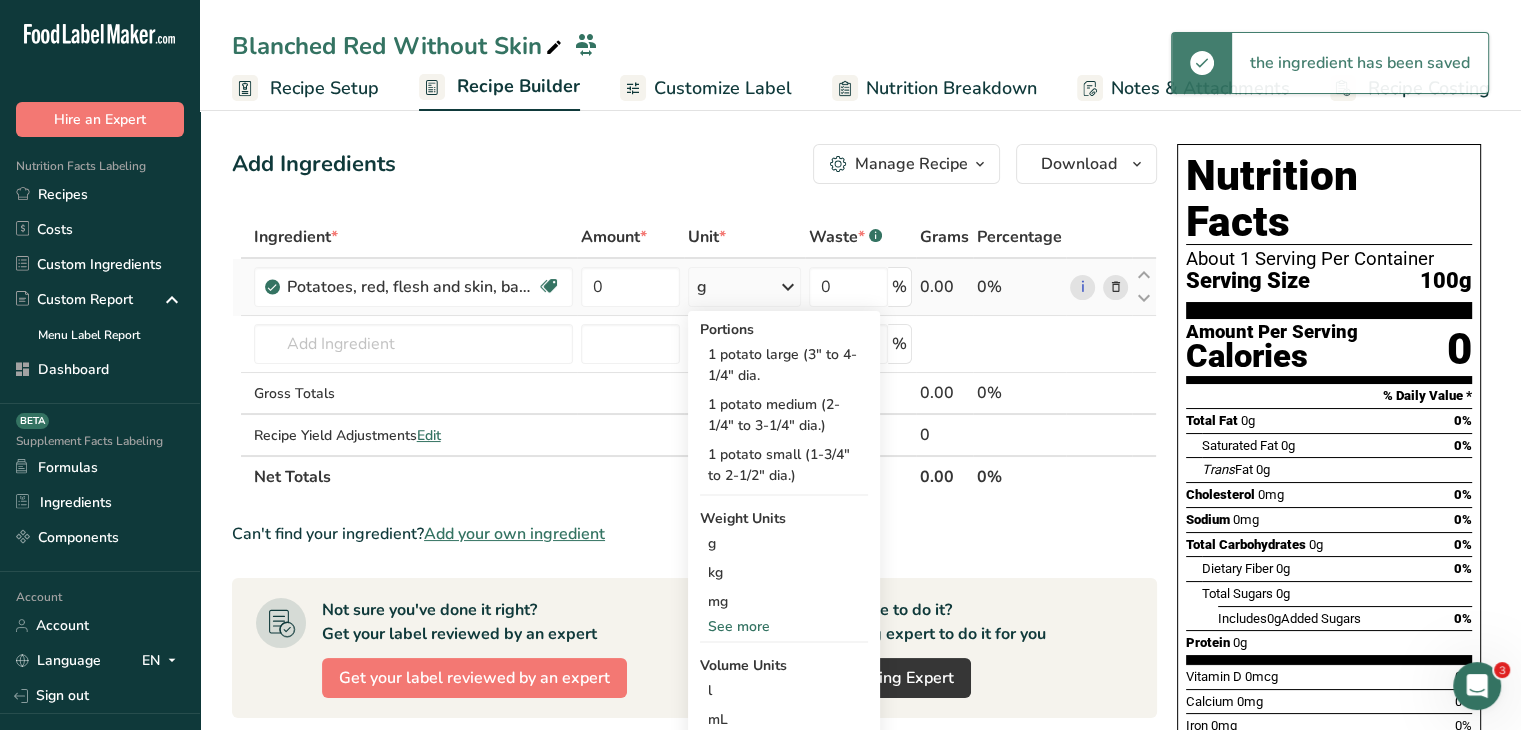click on "See more" at bounding box center (784, 626) 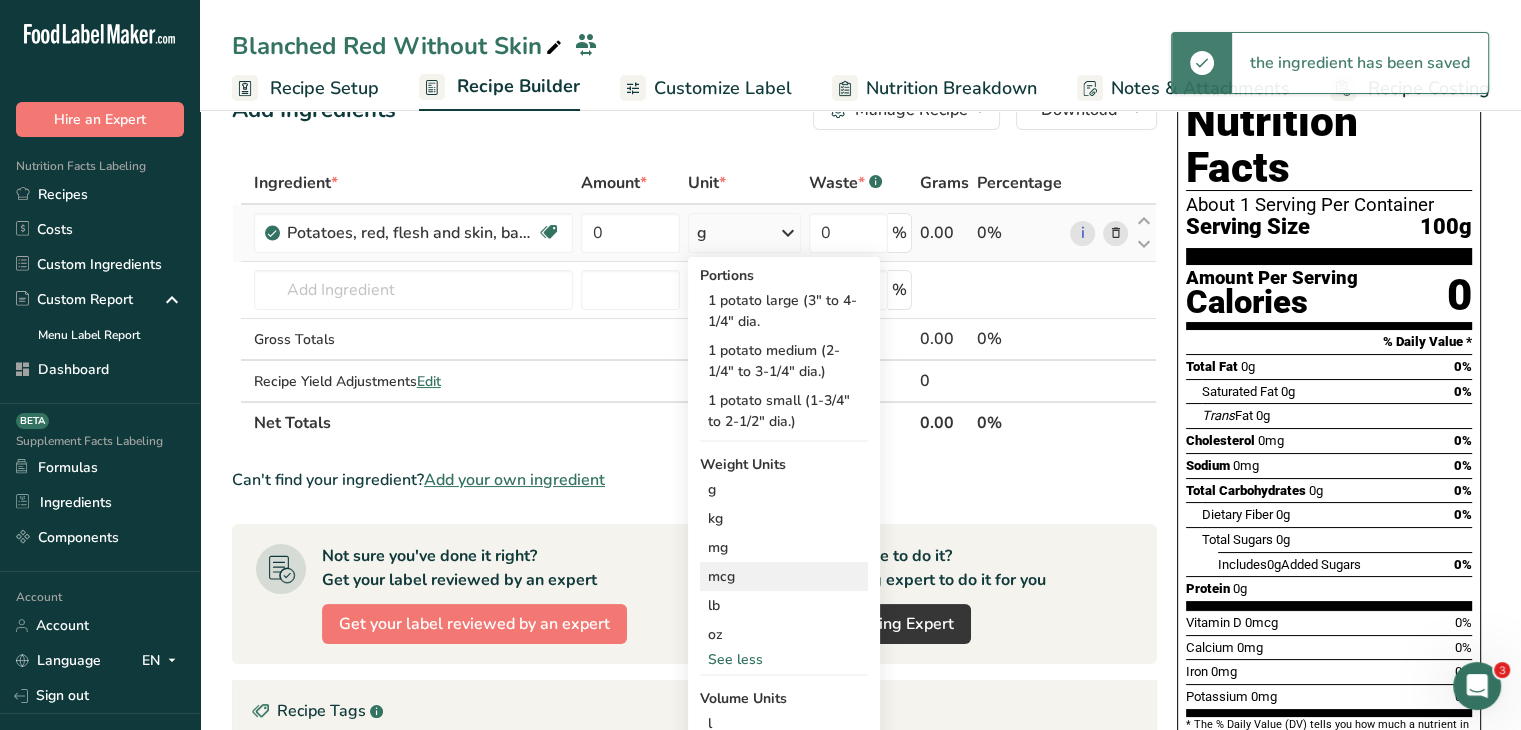 scroll, scrollTop: 100, scrollLeft: 0, axis: vertical 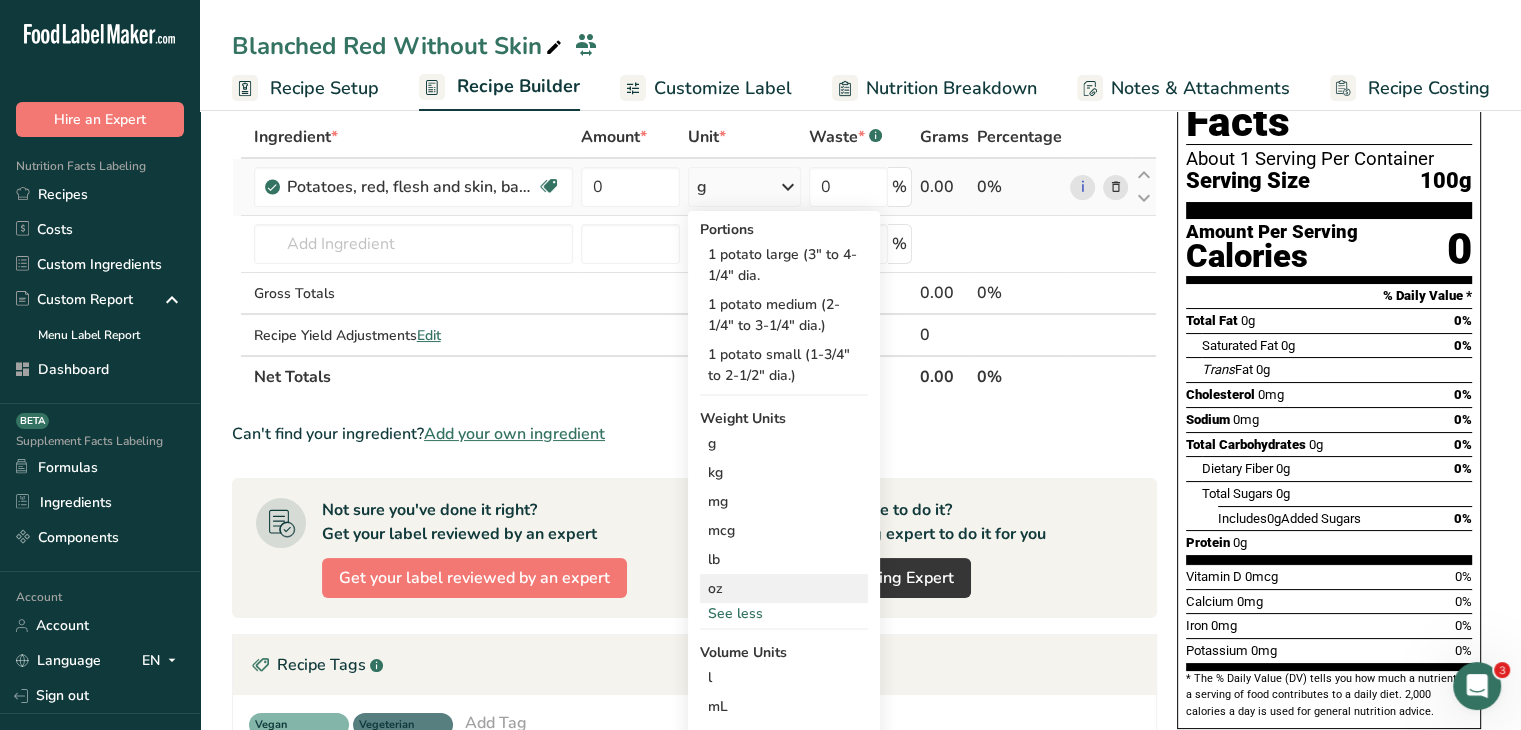 click on "oz" at bounding box center [784, 588] 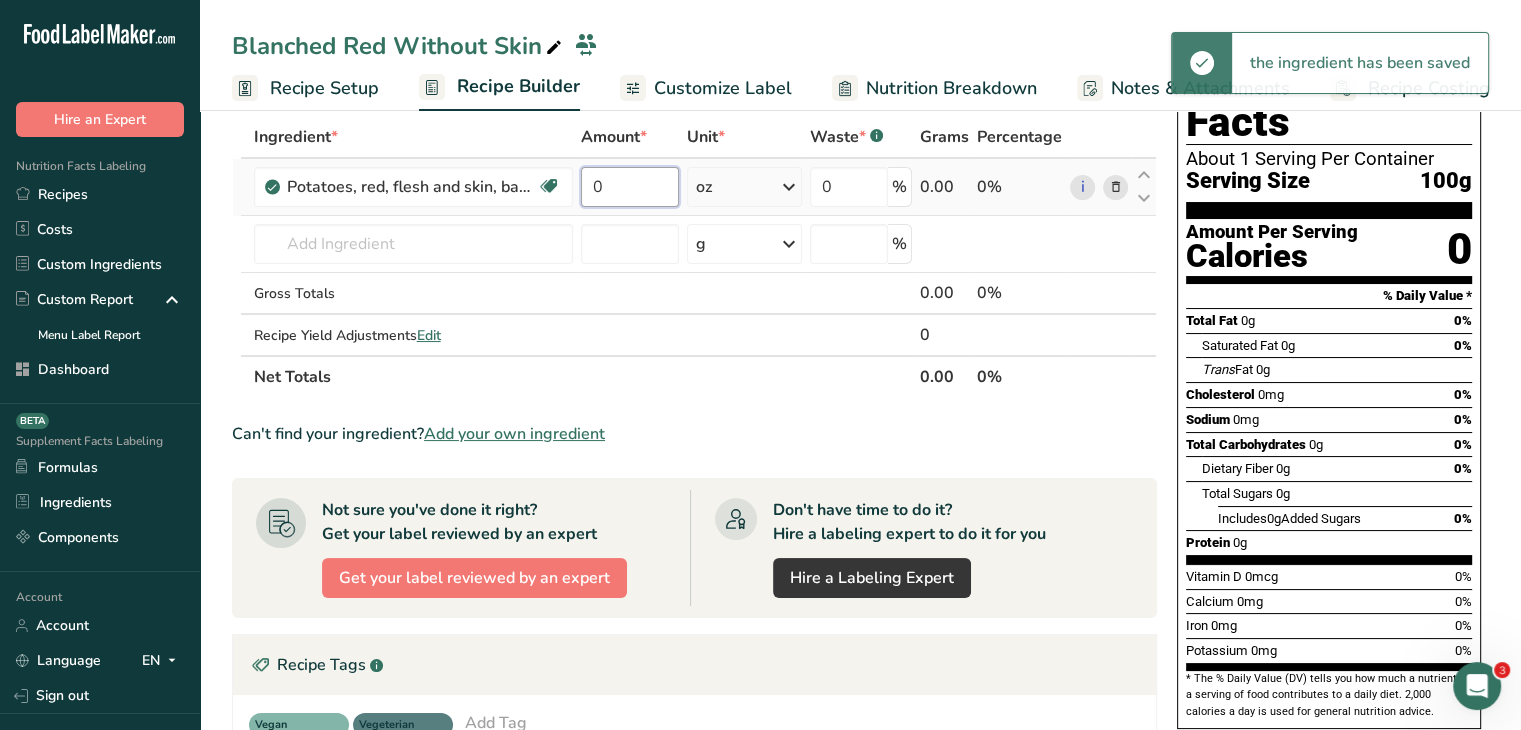 click on "0" at bounding box center (630, 187) 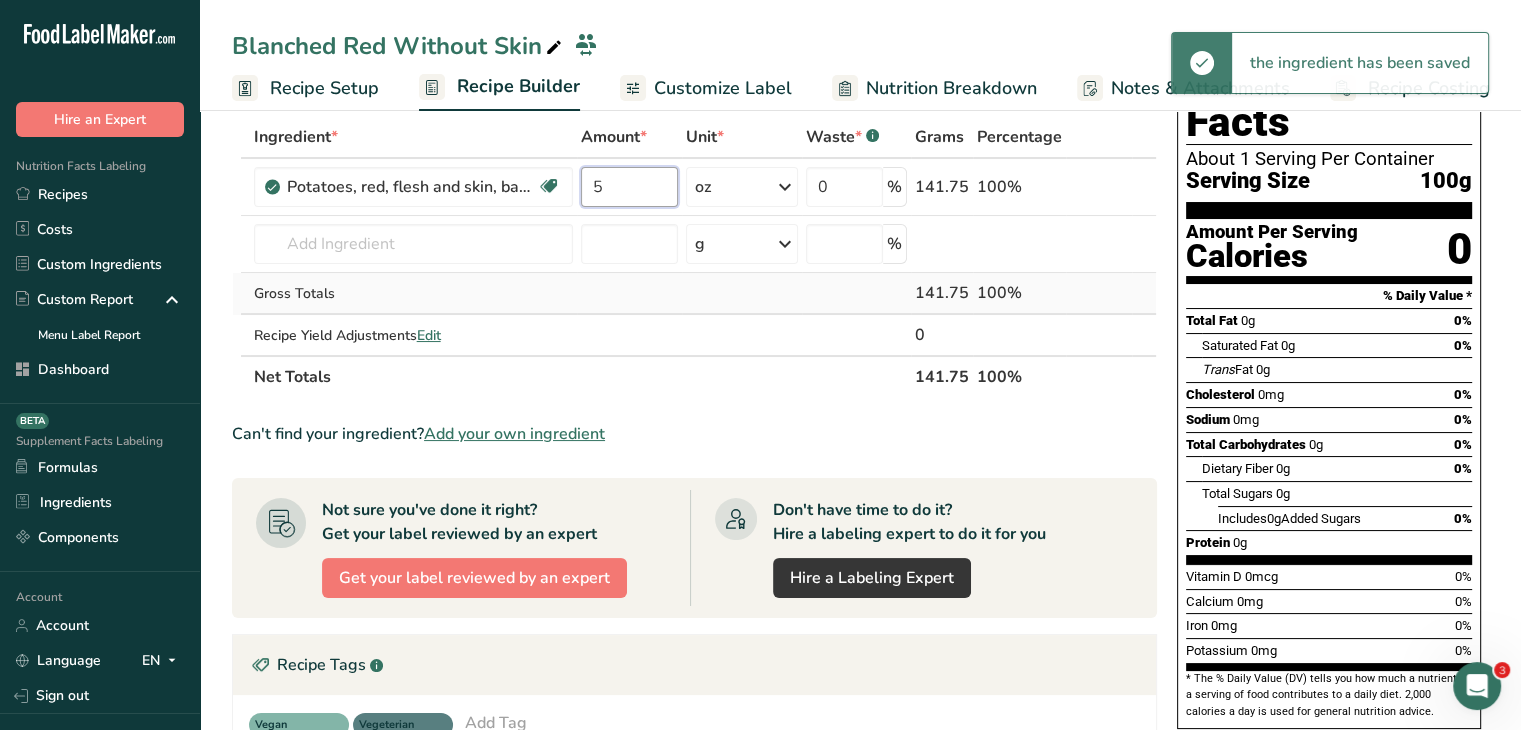 type on "5" 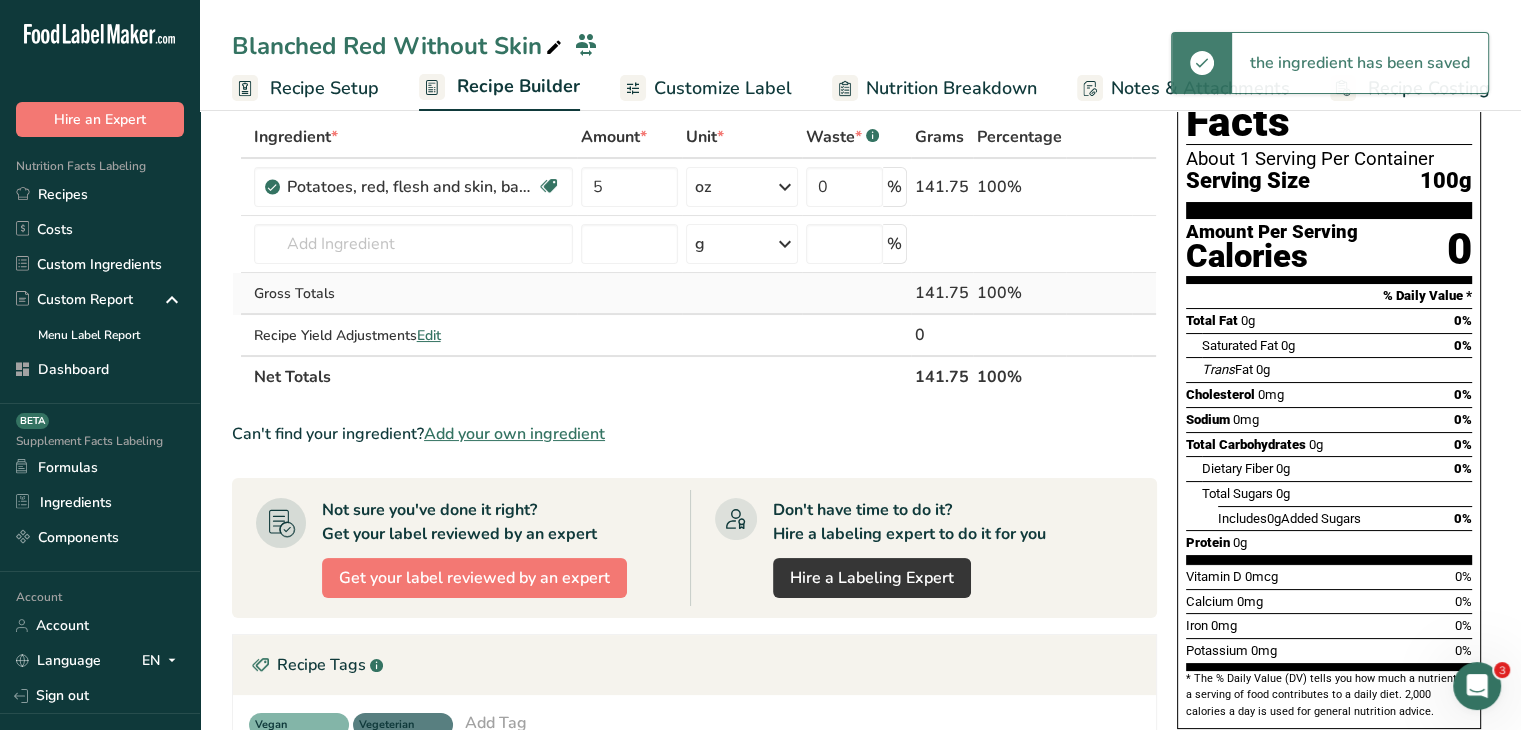 click on "Ingredient *
Amount *
Unit *
Waste *   .a-a{fill:#347362;}.b-a{fill:#fff;}          Grams
Percentage
Potatoes, red, flesh and skin, baked
Dairy free
Gluten free
Vegan
Vegetarian
Soy free
5
oz
Portions
1 potato large (3" to 4-1/4" dia.
1 potato medium (2-1/4" to 3-1/4" dia.)
1 potato small (1-3/4" to 2-1/2" dia.)
Weight Units
g
kg
mg
mcg
lb
oz
See less
Volume Units
l
Volume units require a density conversion. If you know your ingredient's density enter it below. Otherwise, click on "RIA" our AI Regulatory bot - she will be able to help you
lb/ft3" at bounding box center (694, 257) 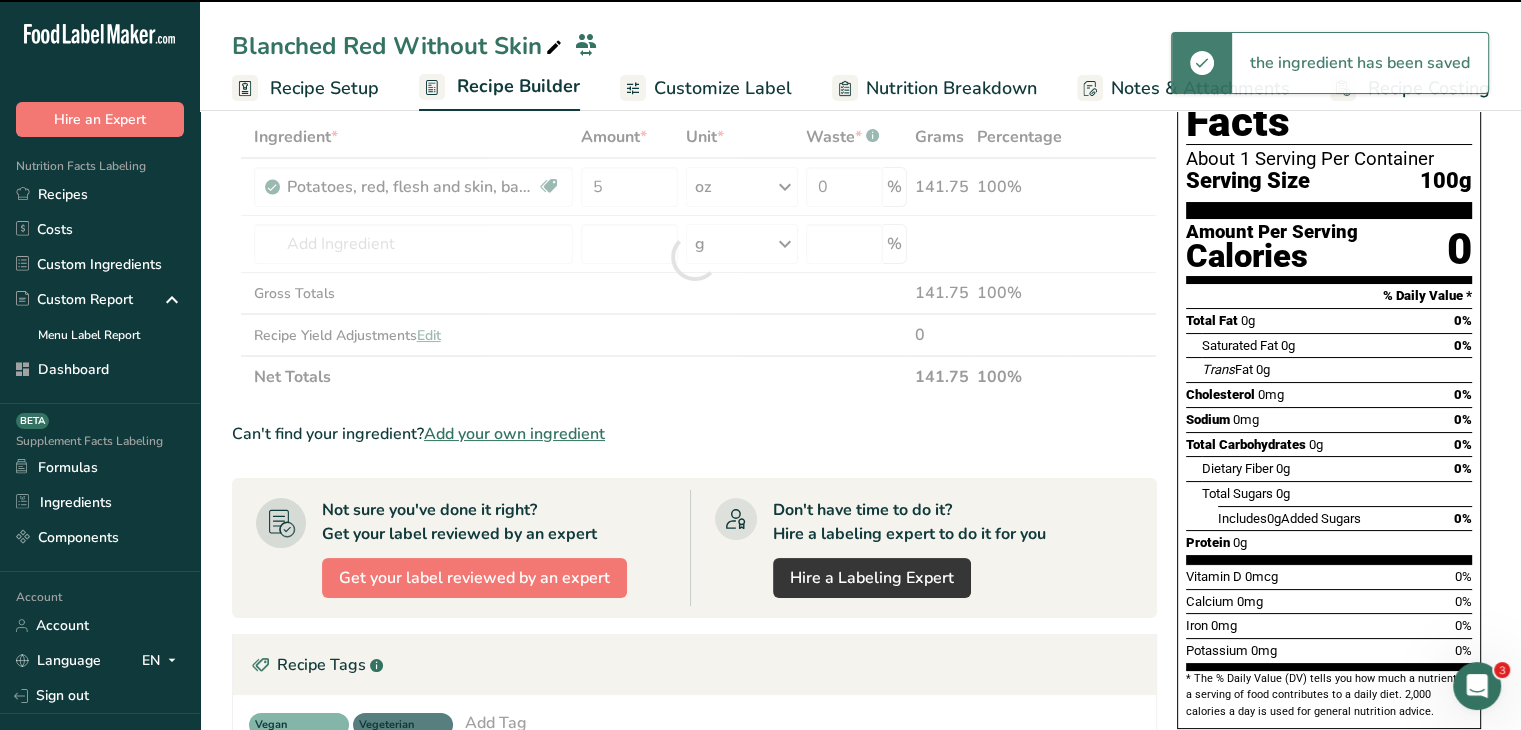 scroll, scrollTop: 0, scrollLeft: 0, axis: both 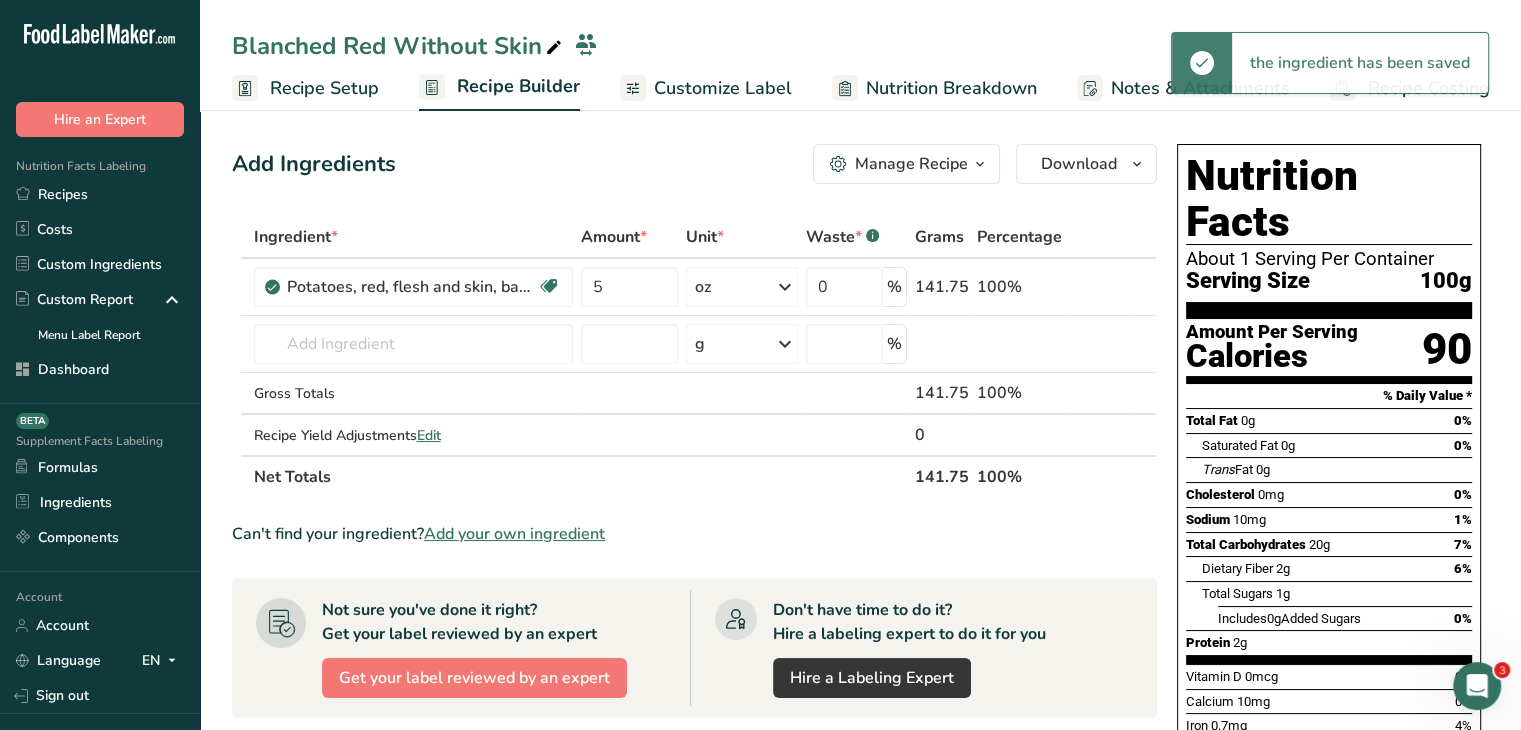 click on "Customize Label" at bounding box center [723, 88] 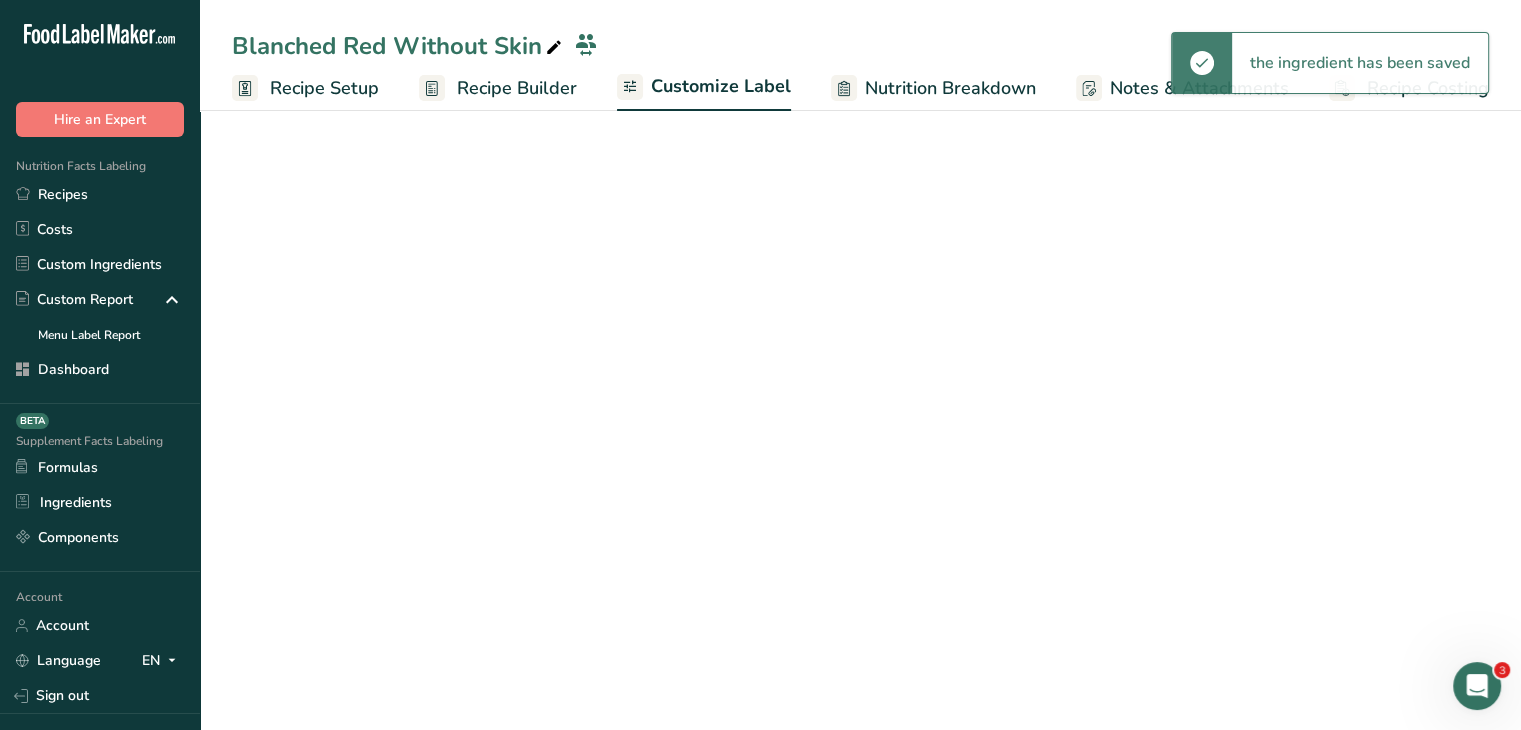 scroll, scrollTop: 0, scrollLeft: 0, axis: both 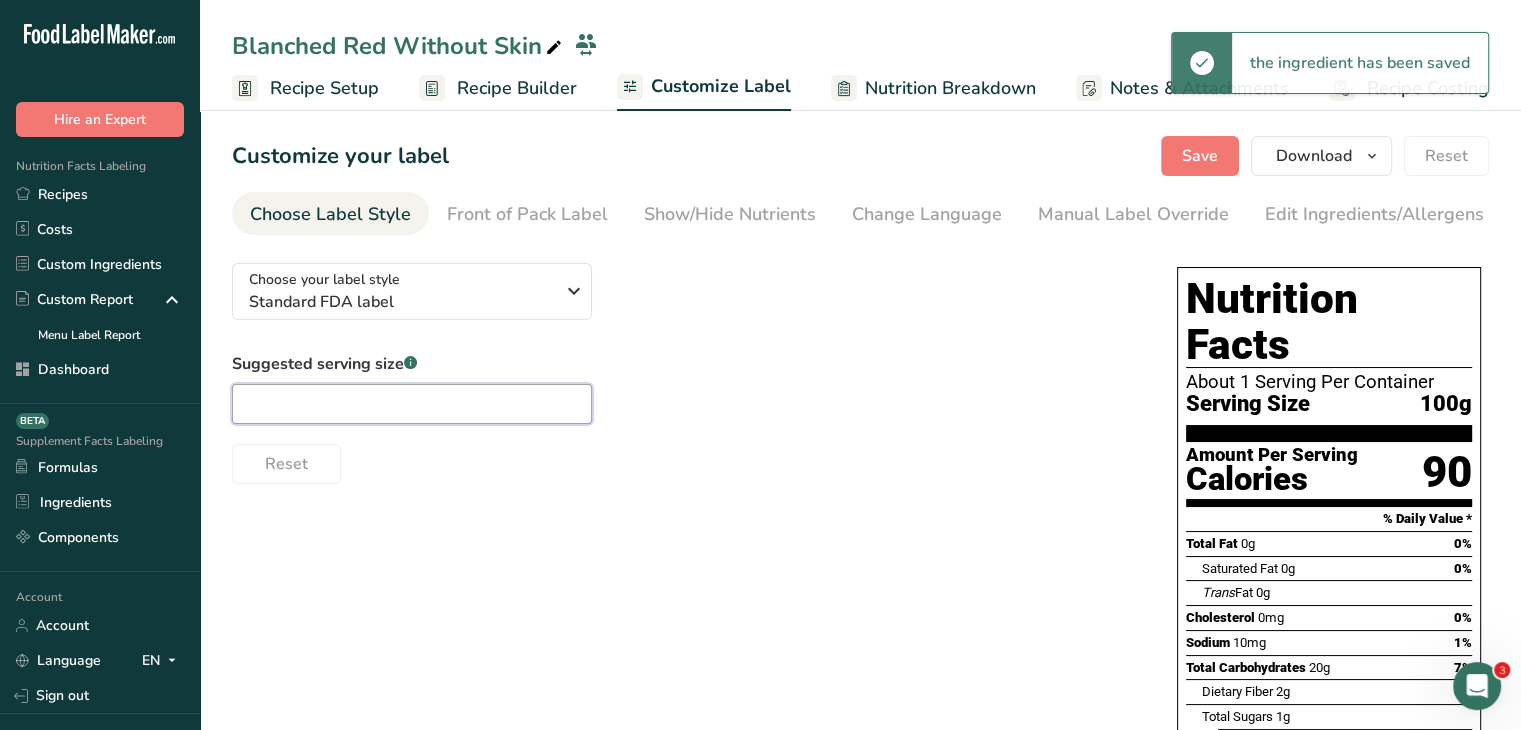click at bounding box center (412, 404) 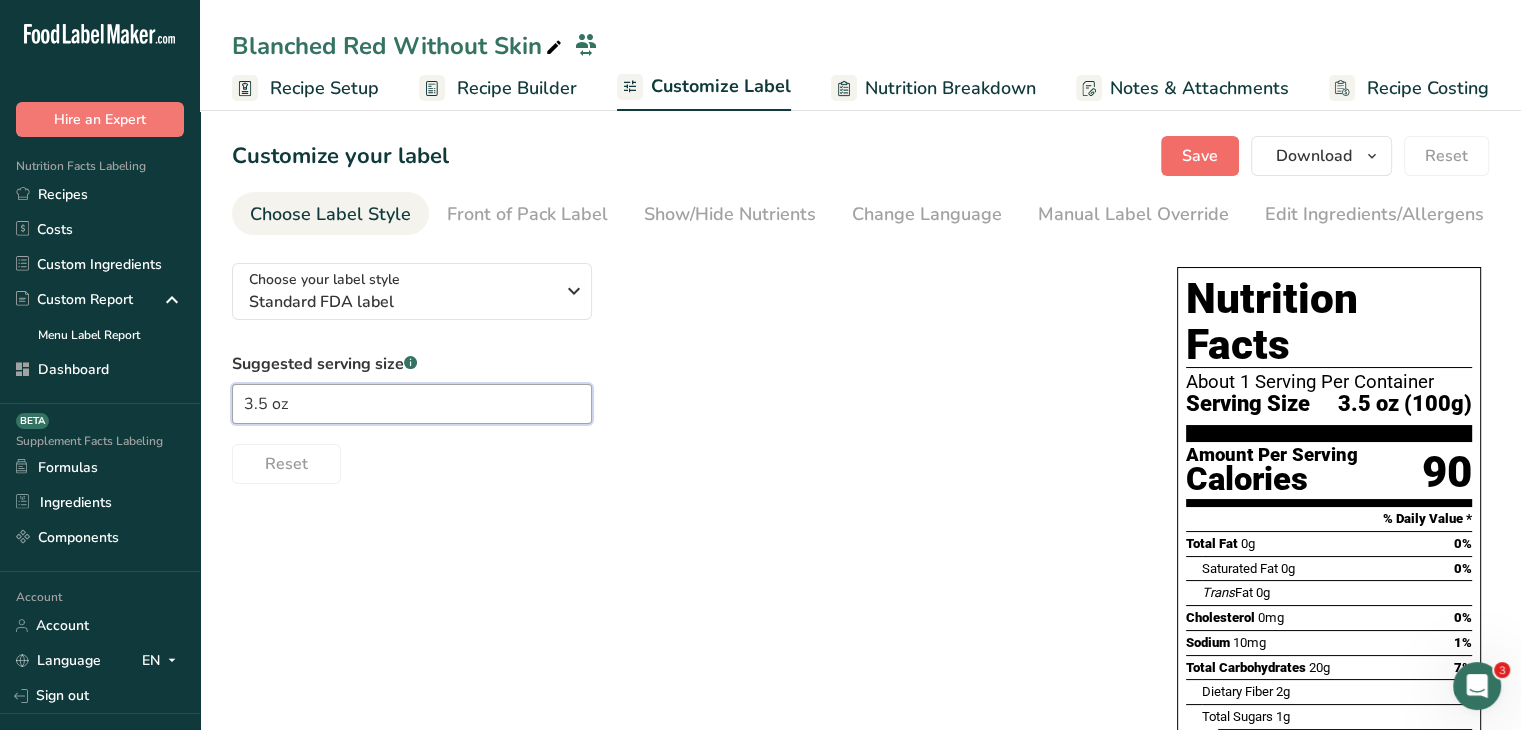 type on "3.5 oz" 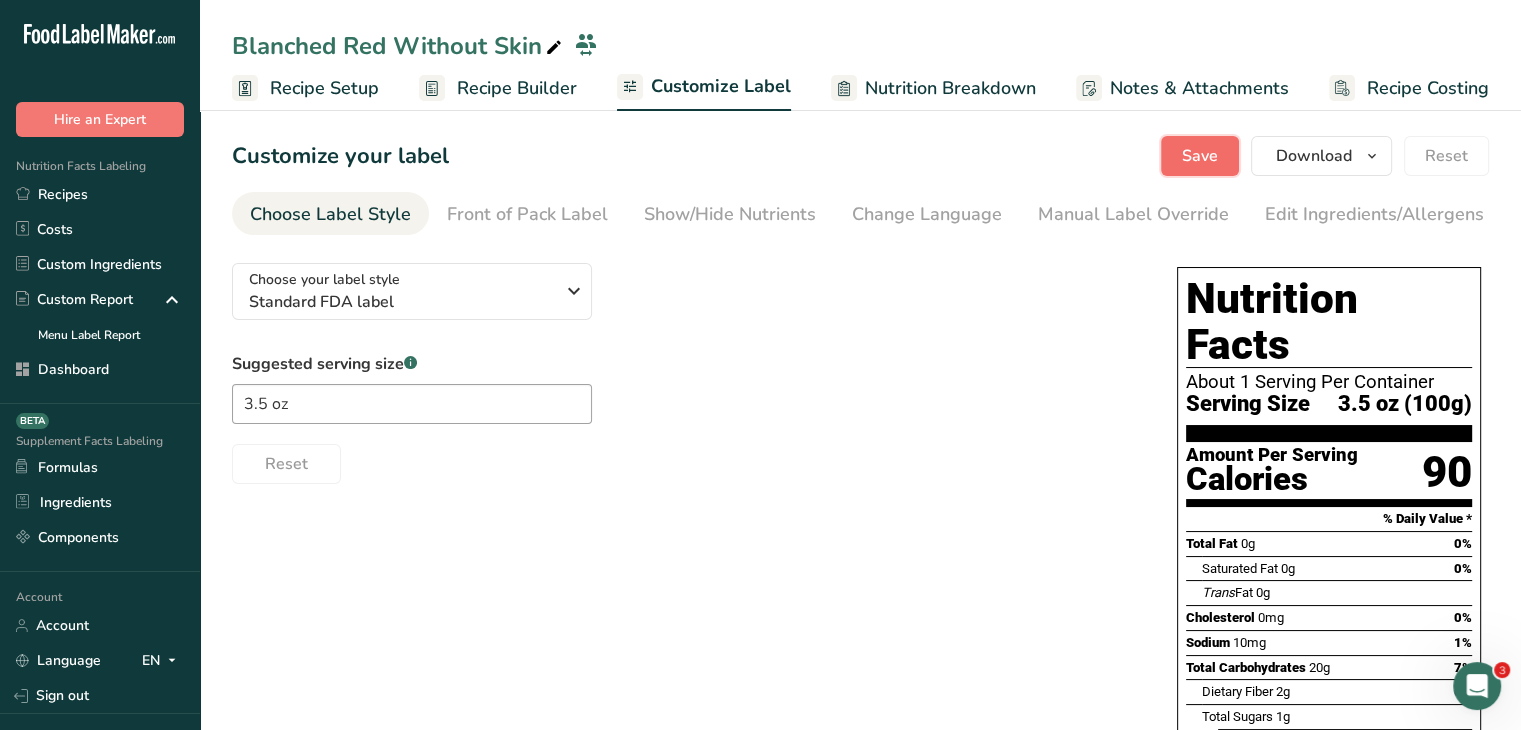 click on "Save" at bounding box center [1200, 156] 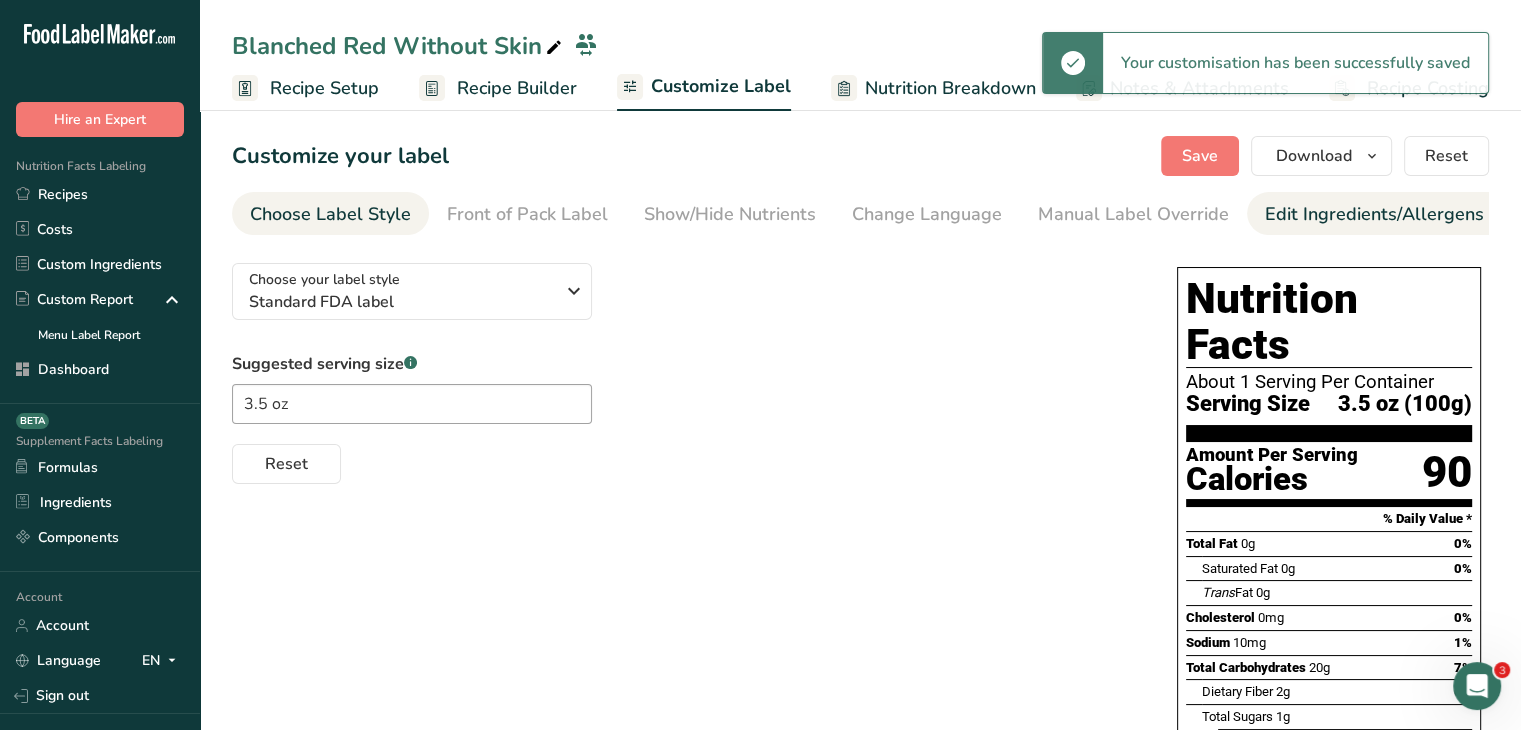 click on "Edit Ingredients/Allergens List" at bounding box center (1392, 214) 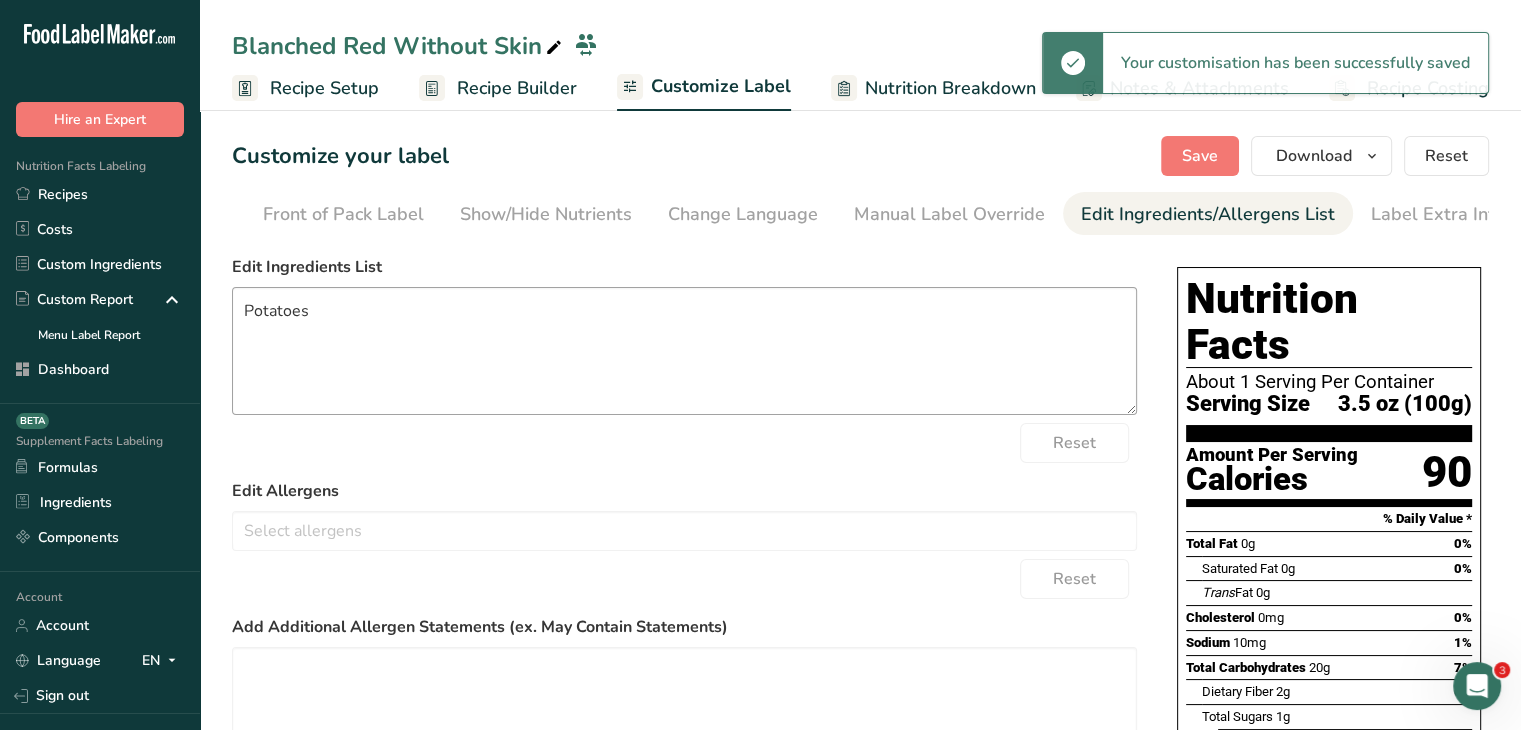 scroll, scrollTop: 0, scrollLeft: 196, axis: horizontal 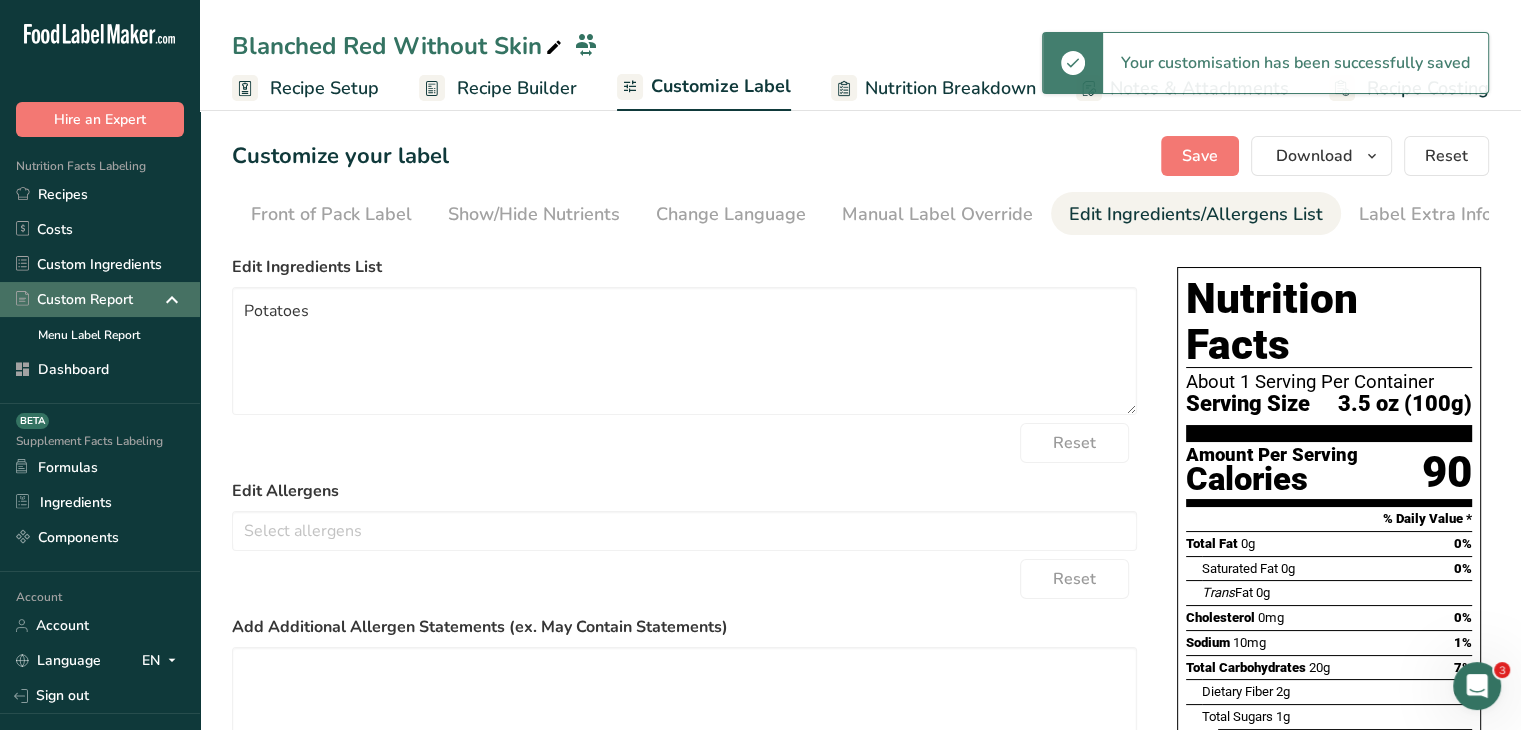 click on "Custom Report" at bounding box center (100, 299) 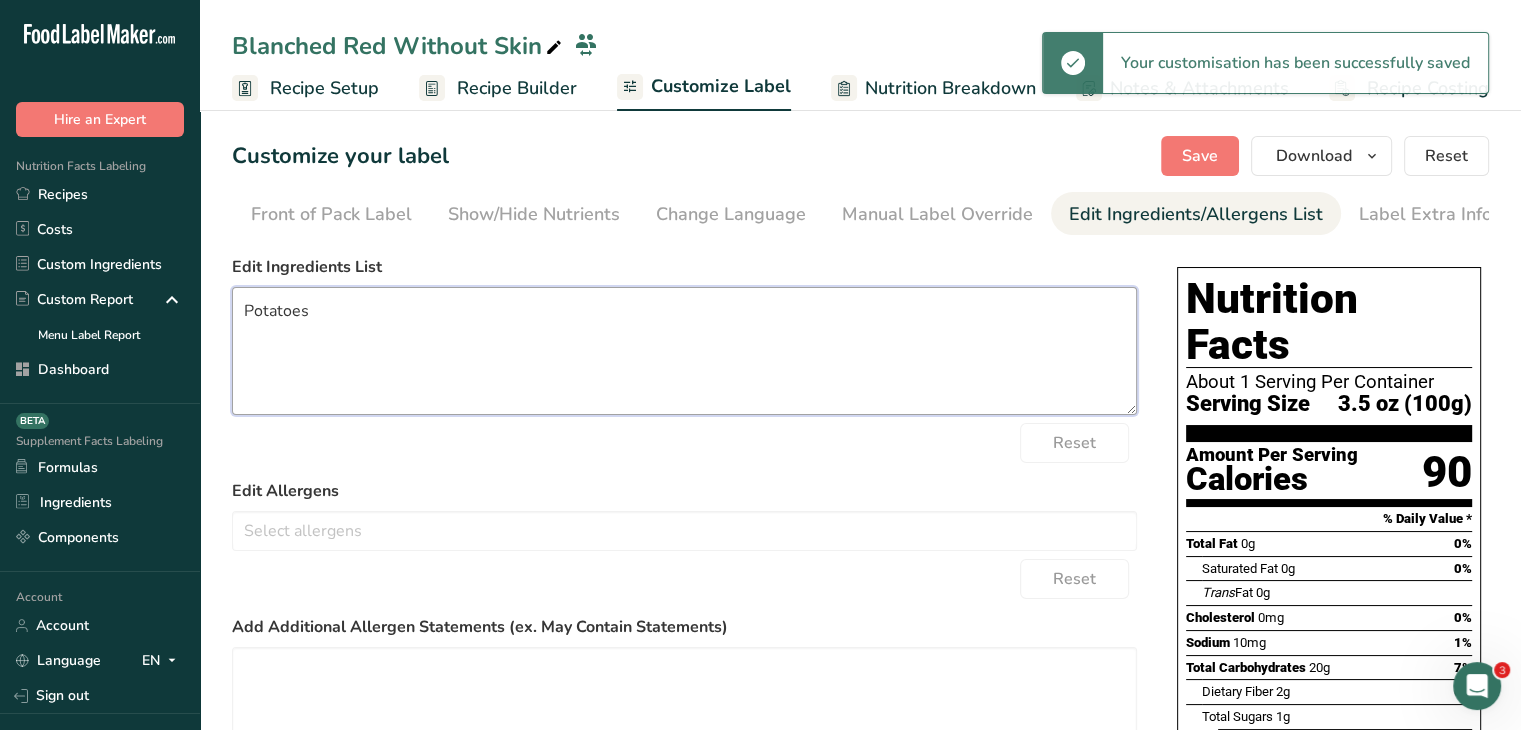 click on "Potatoes" at bounding box center [684, 351] 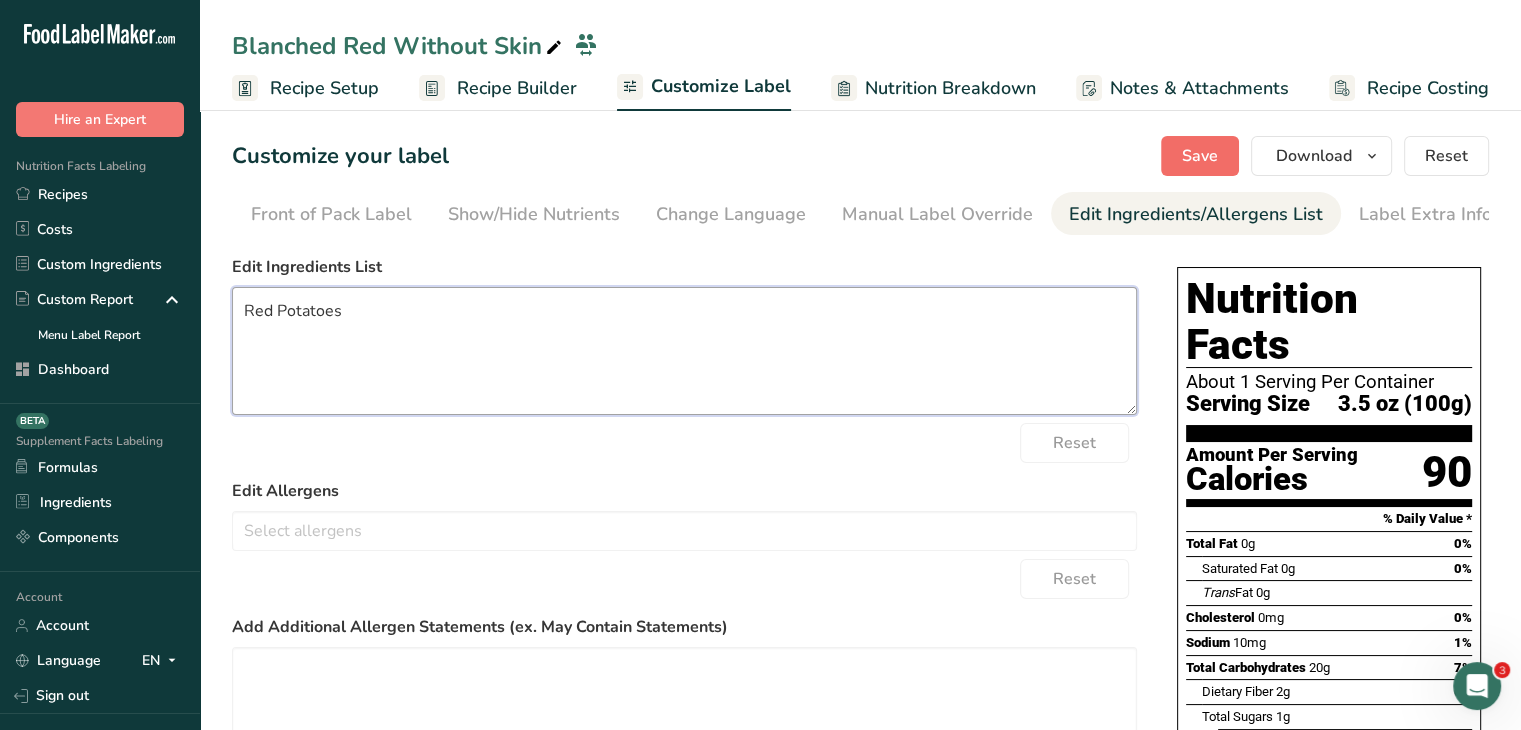 type on "Red Potatoes" 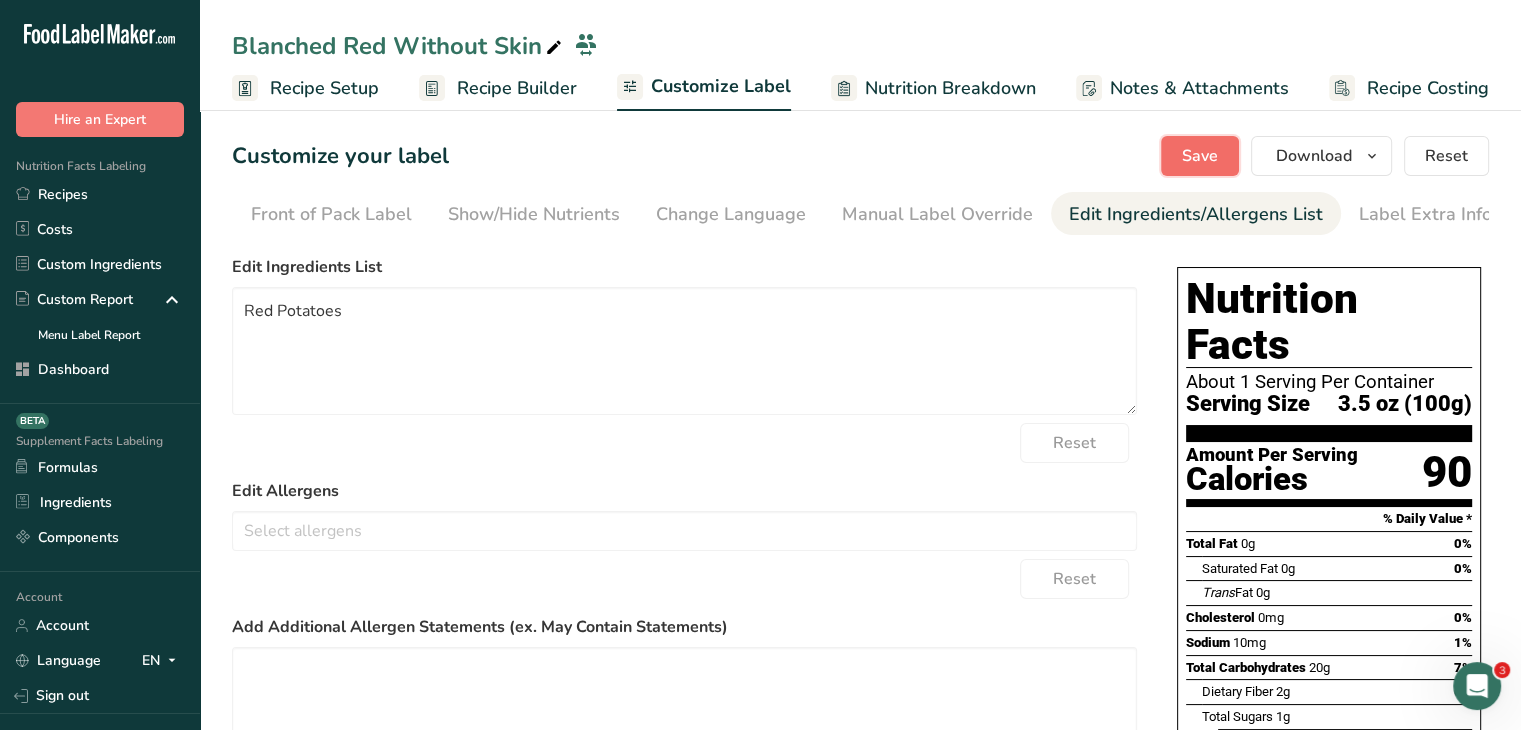 click on "Save" at bounding box center (1200, 156) 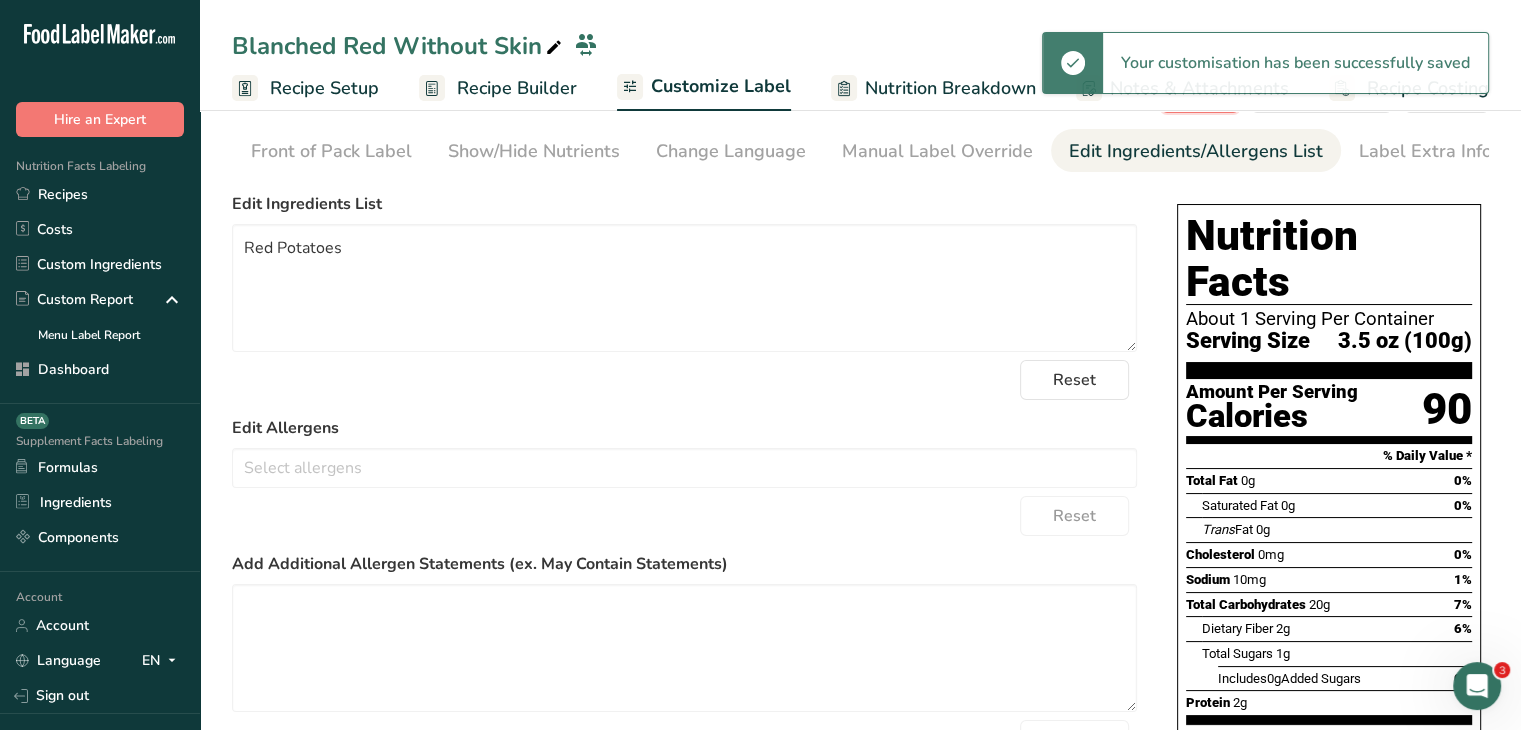 scroll, scrollTop: 0, scrollLeft: 0, axis: both 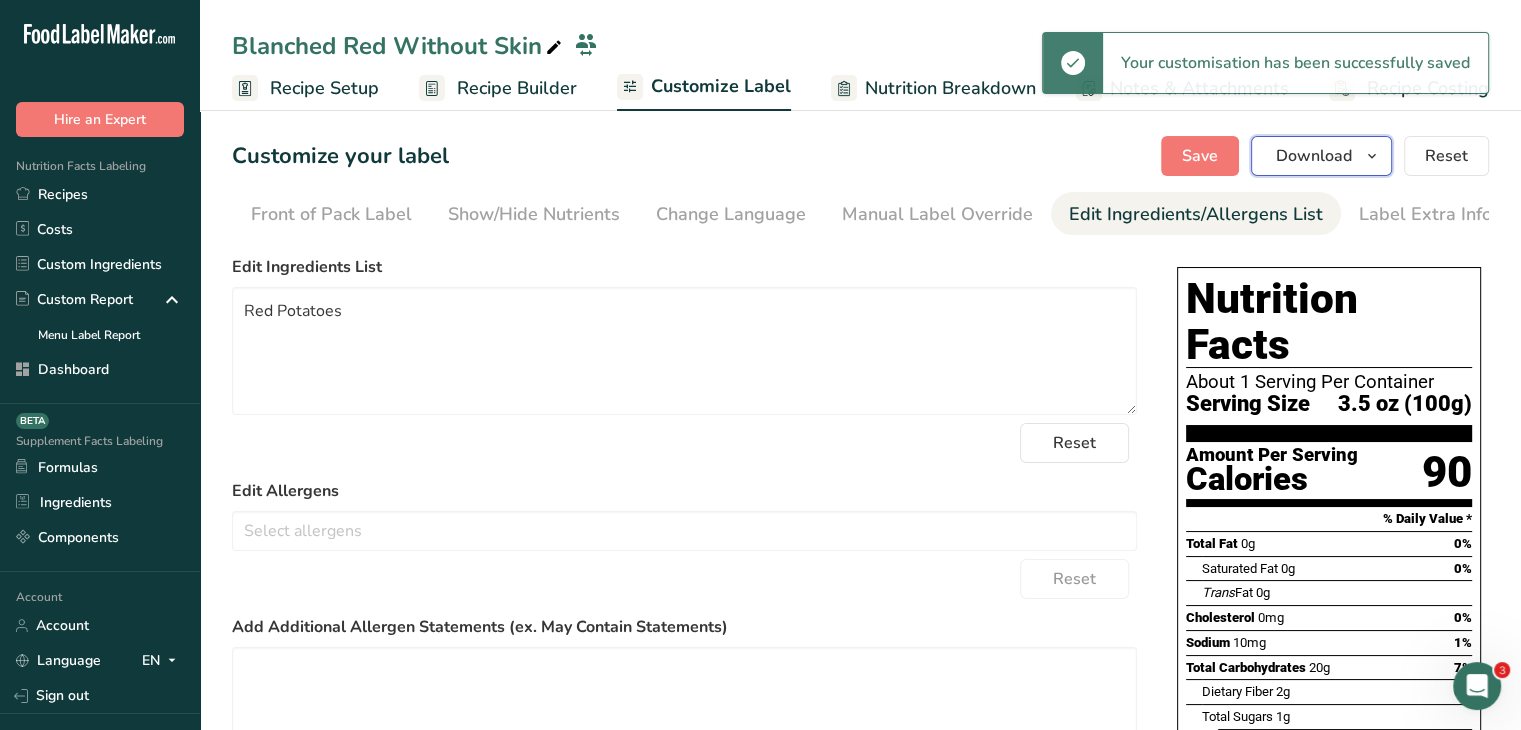 click on "Download" at bounding box center (1314, 156) 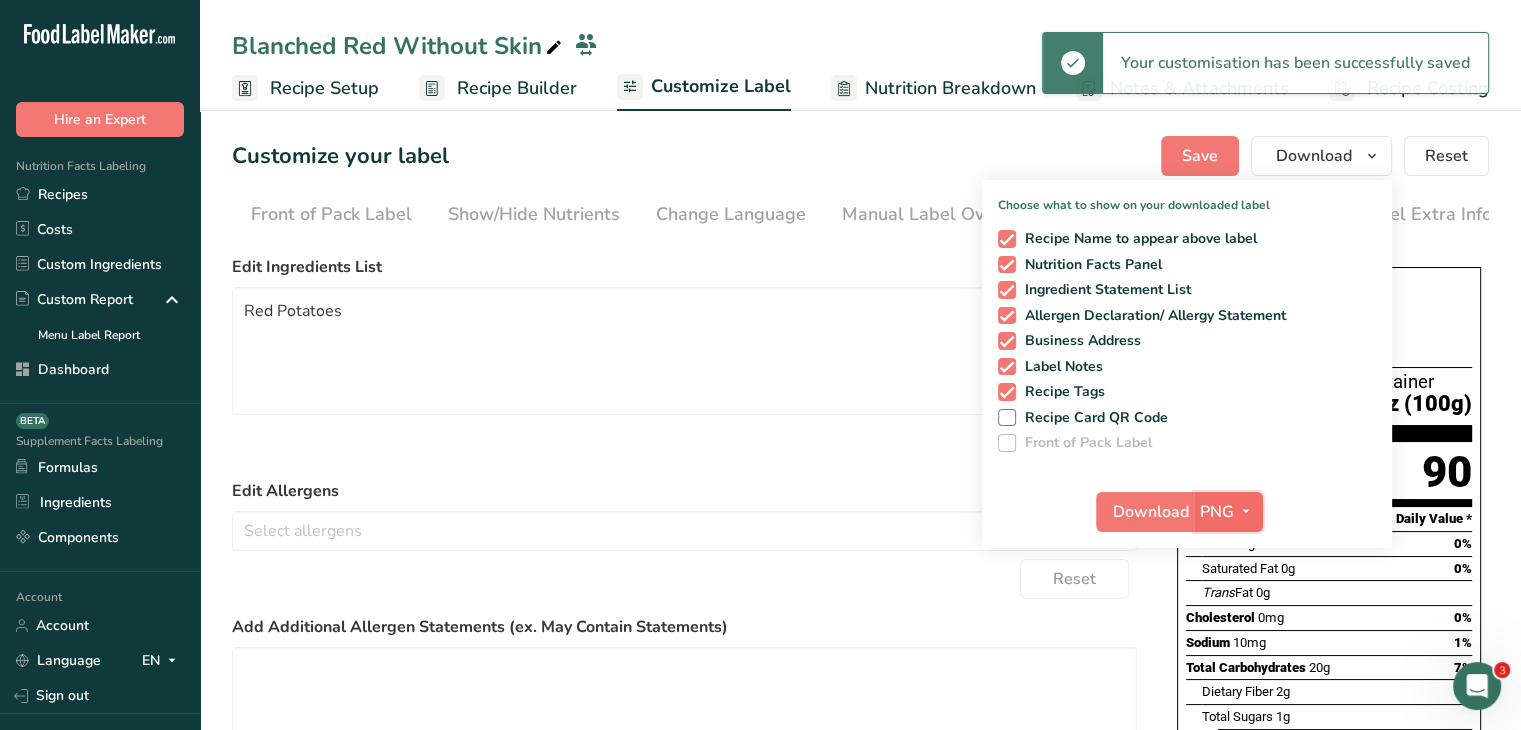 click at bounding box center [1246, 512] 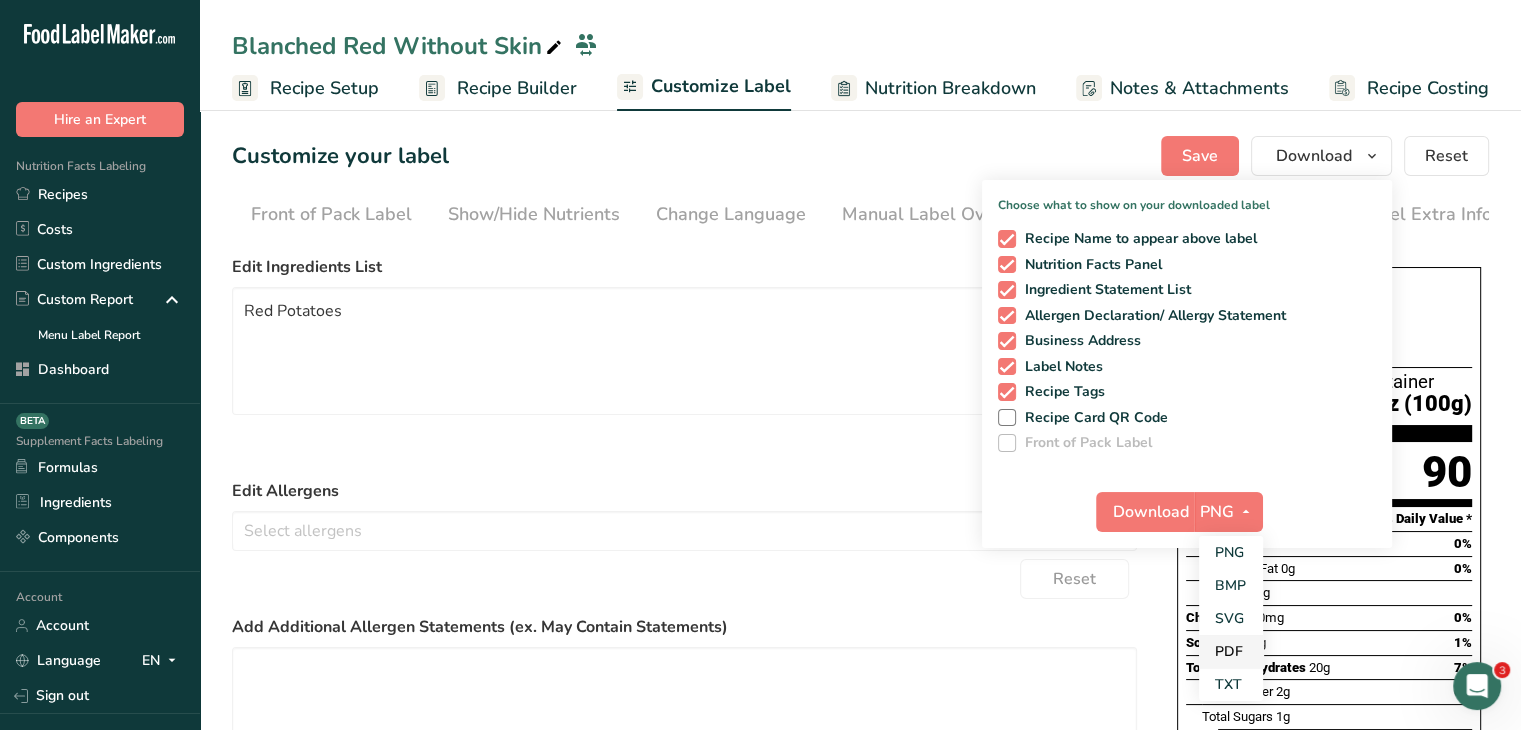 click on "PDF" at bounding box center [1231, 651] 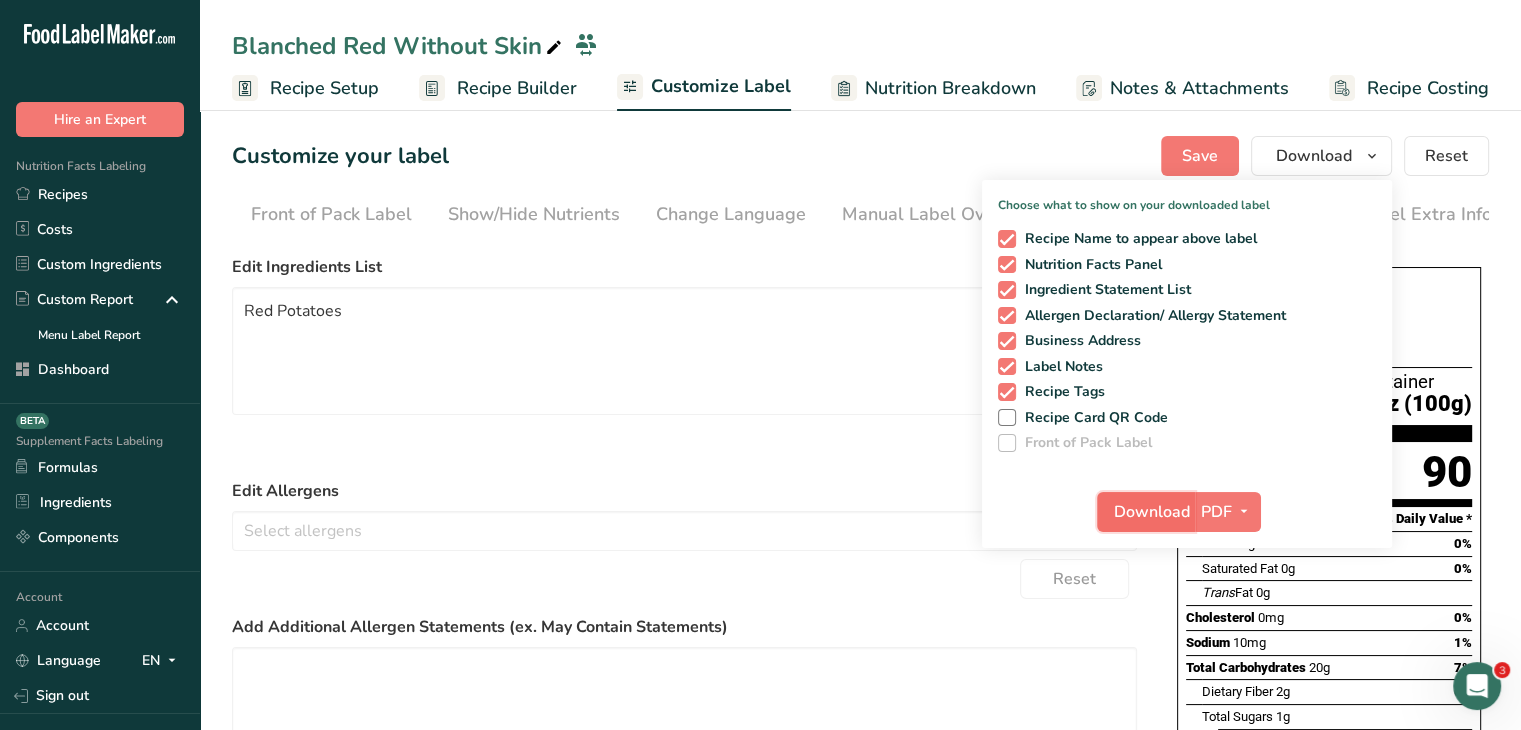 click on "Download" at bounding box center (1152, 512) 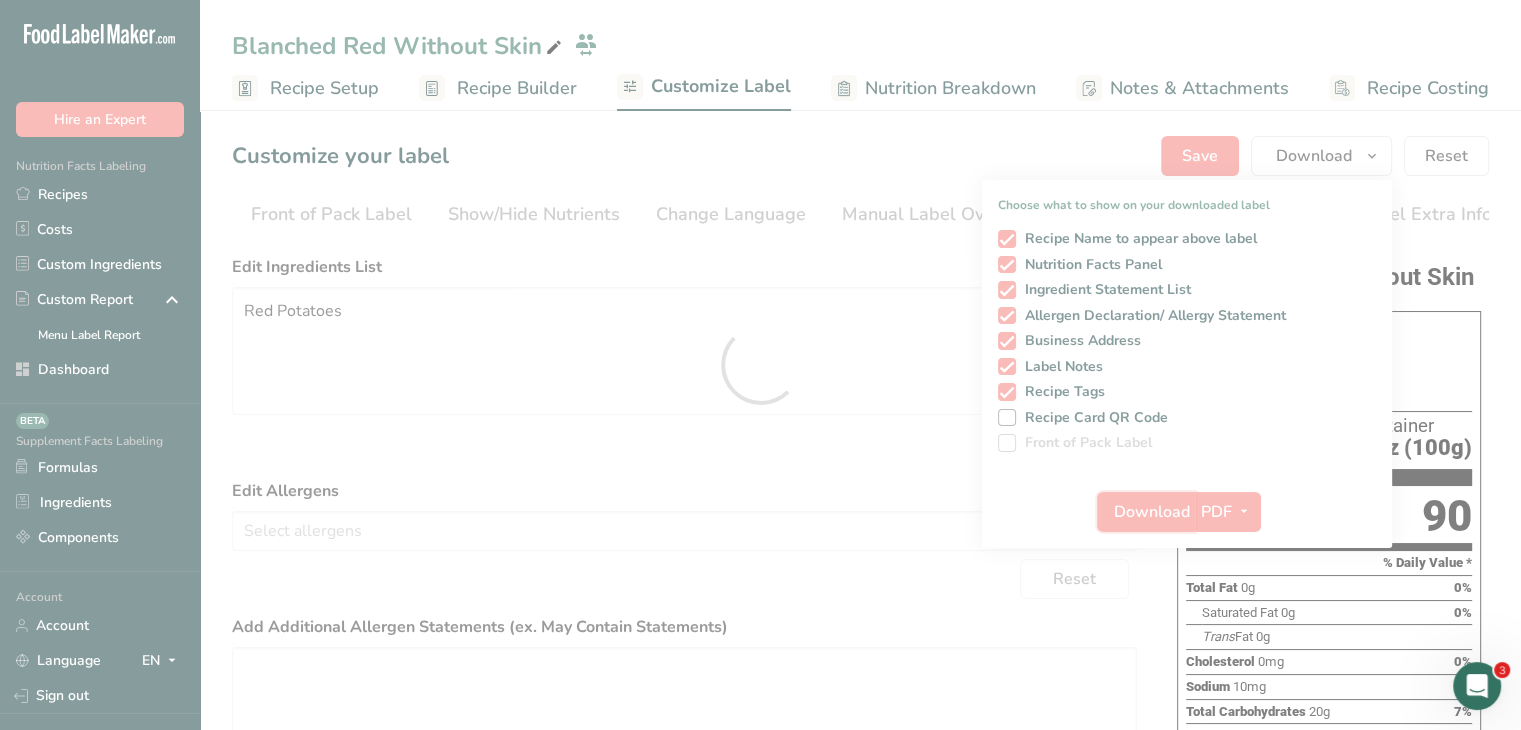 scroll, scrollTop: 0, scrollLeft: 0, axis: both 